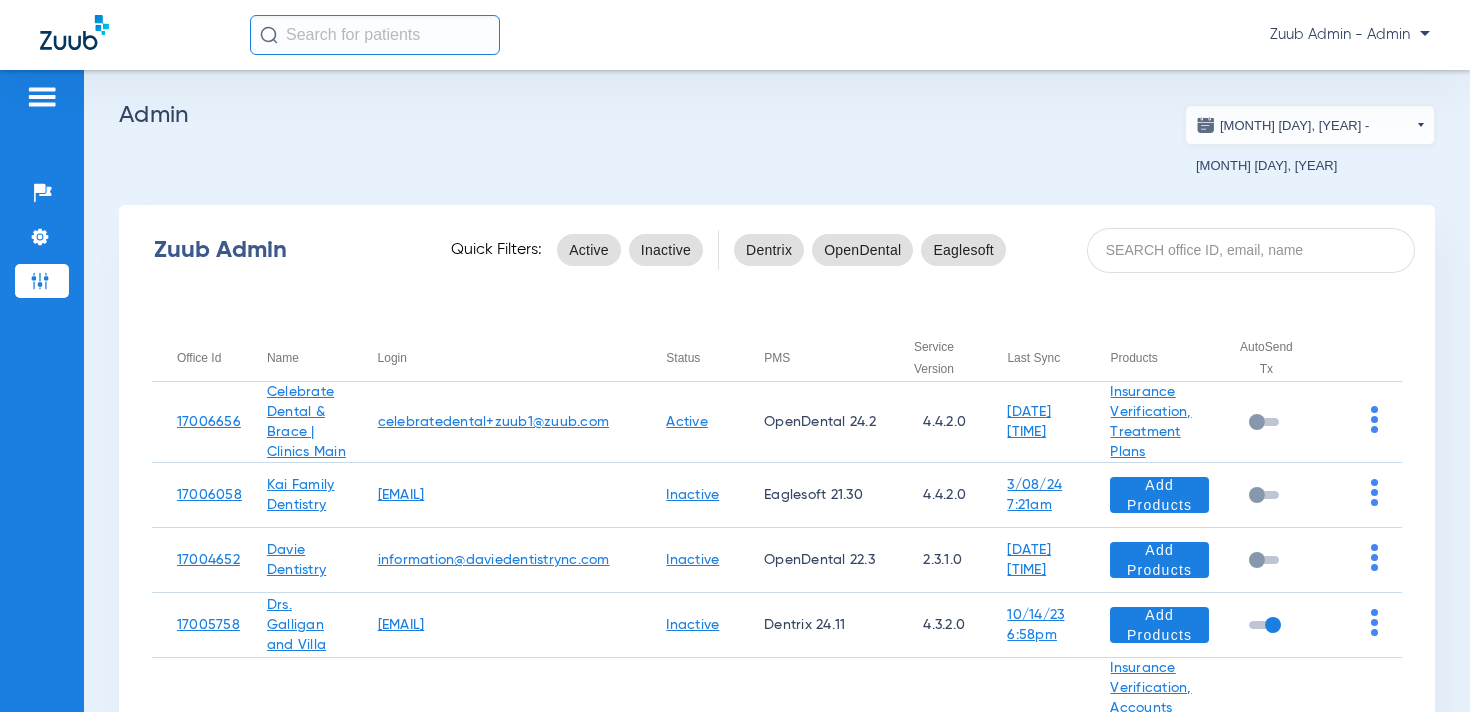 scroll, scrollTop: 0, scrollLeft: 0, axis: both 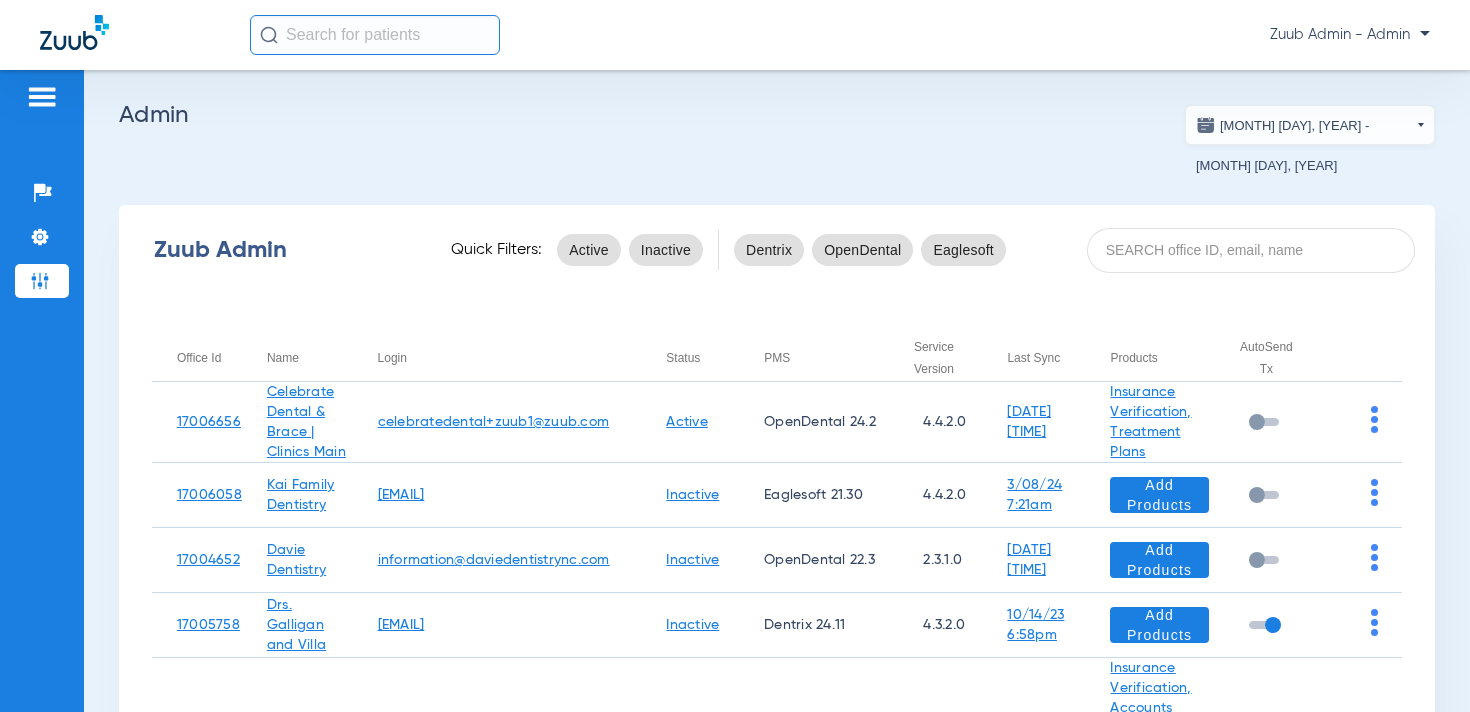 click on "Zuub Admin - Admin" 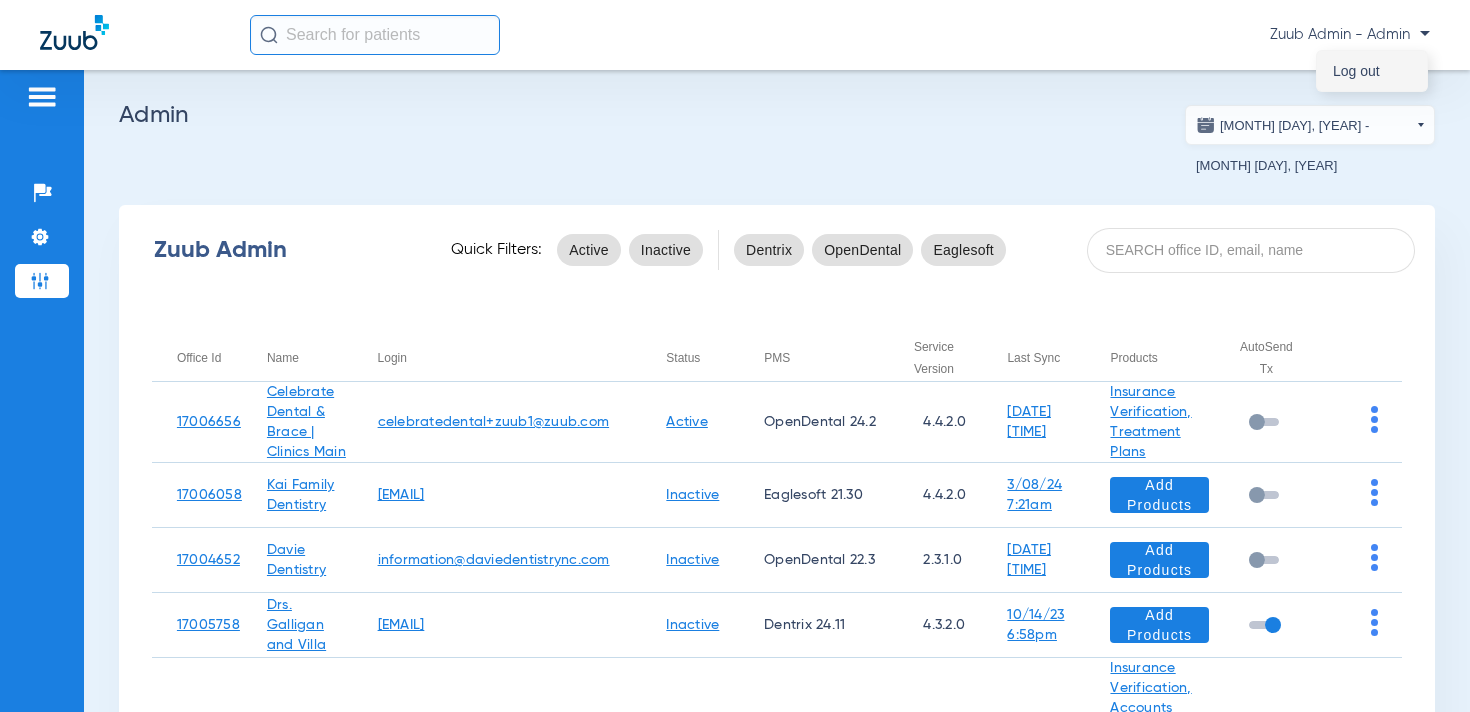click on "Log out" at bounding box center [1372, 71] 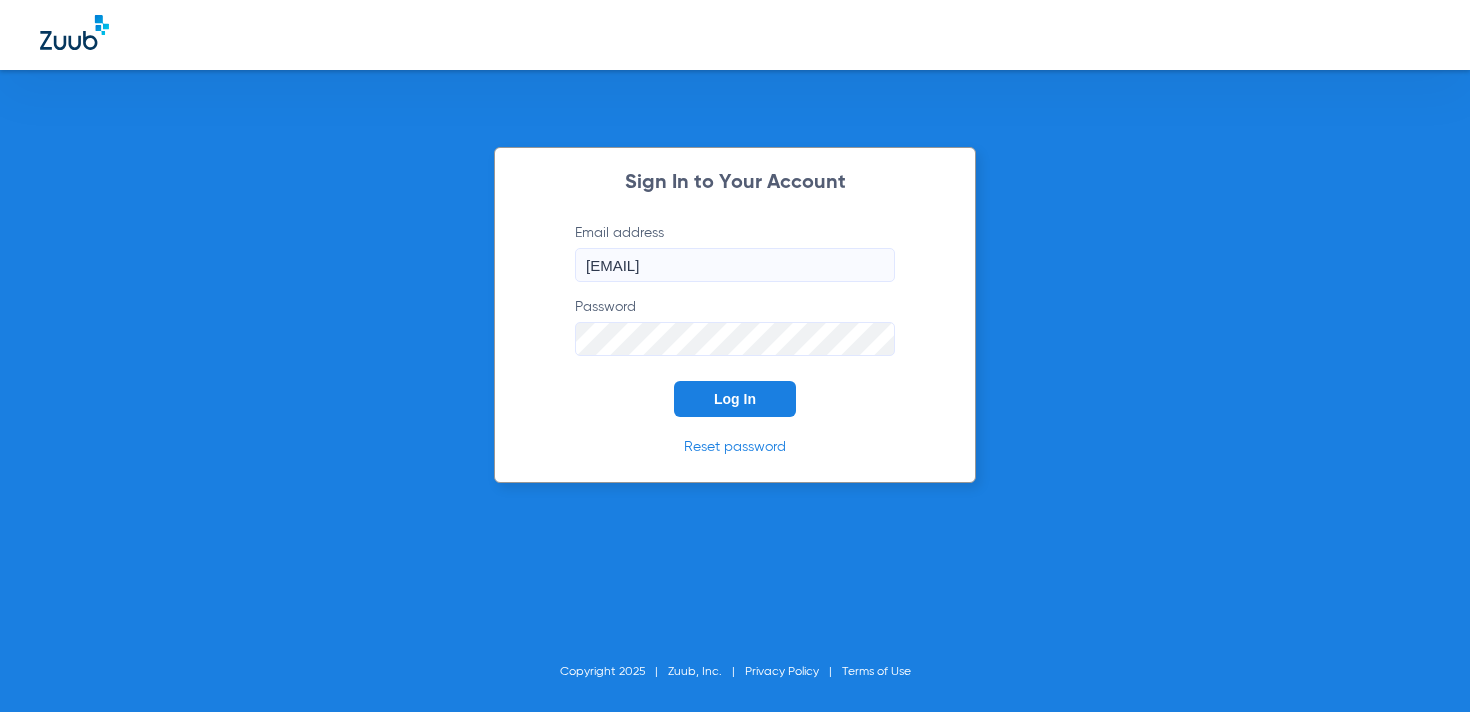 click on "[EMAIL]" 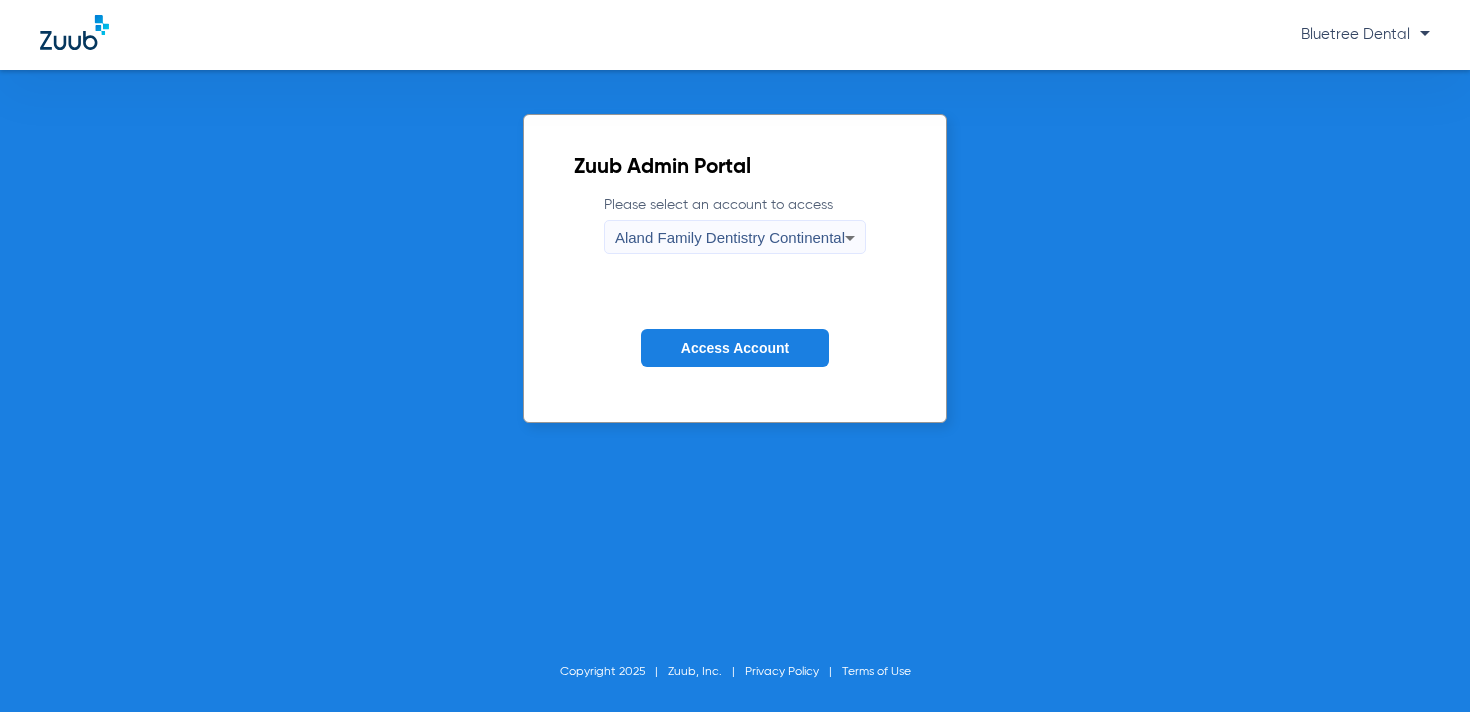 click on "Aland Family Dentistry Continental" at bounding box center [730, 237] 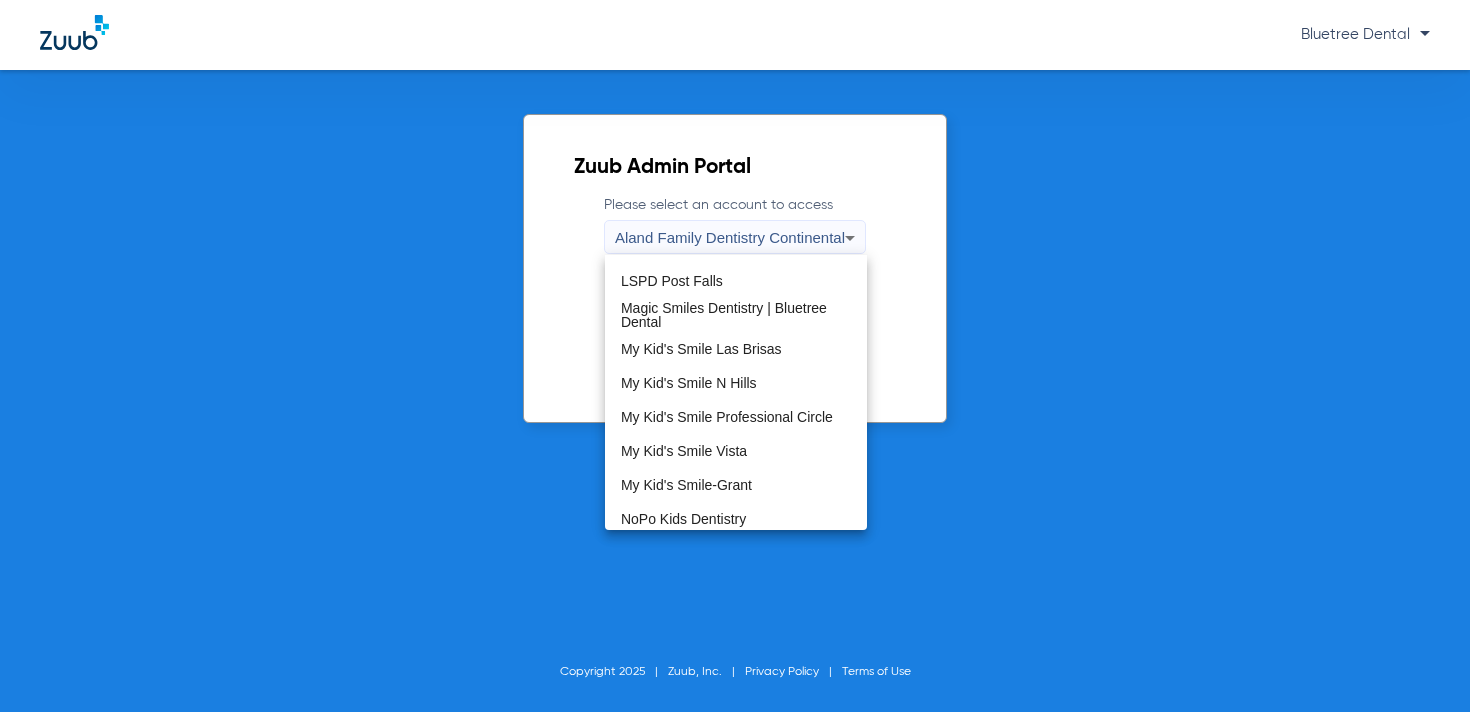 scroll, scrollTop: 609, scrollLeft: 0, axis: vertical 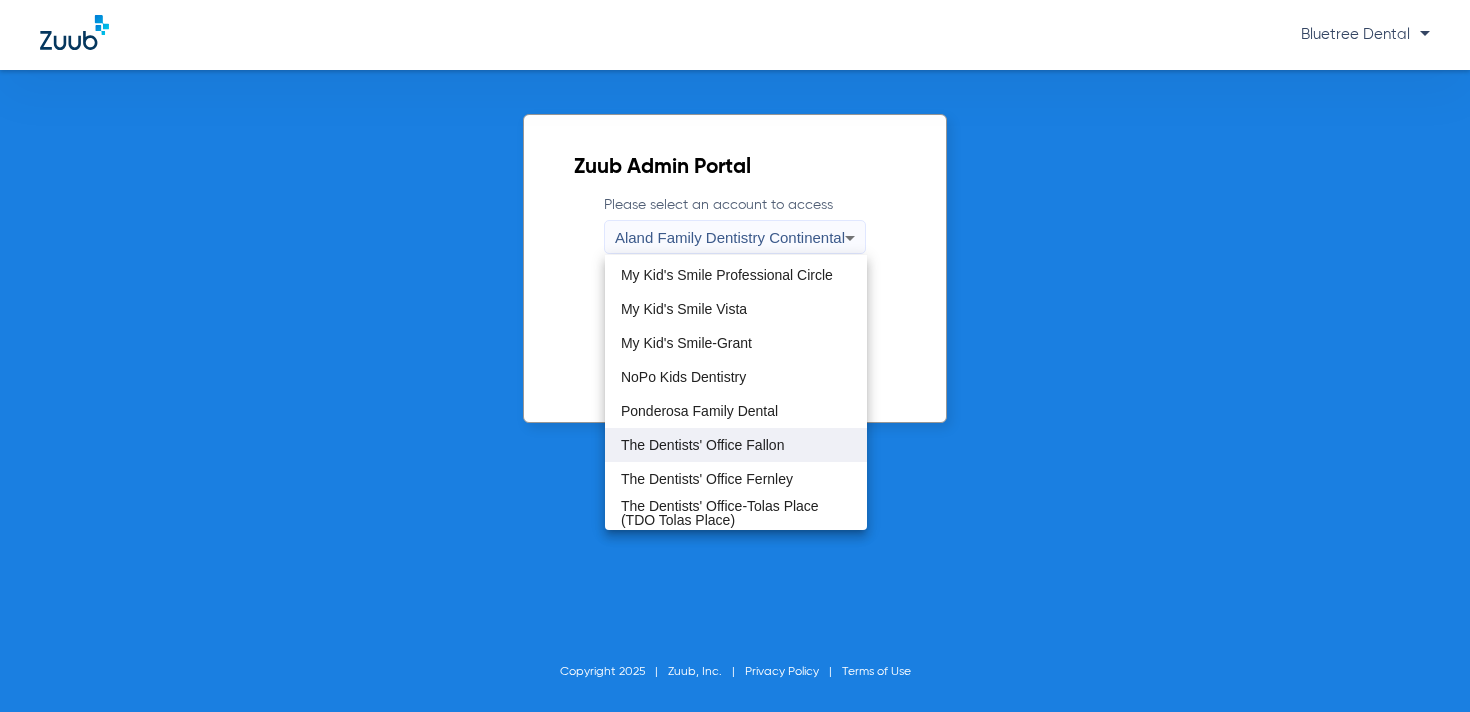 click on "The Dentists' Office Fallon" at bounding box center [736, 445] 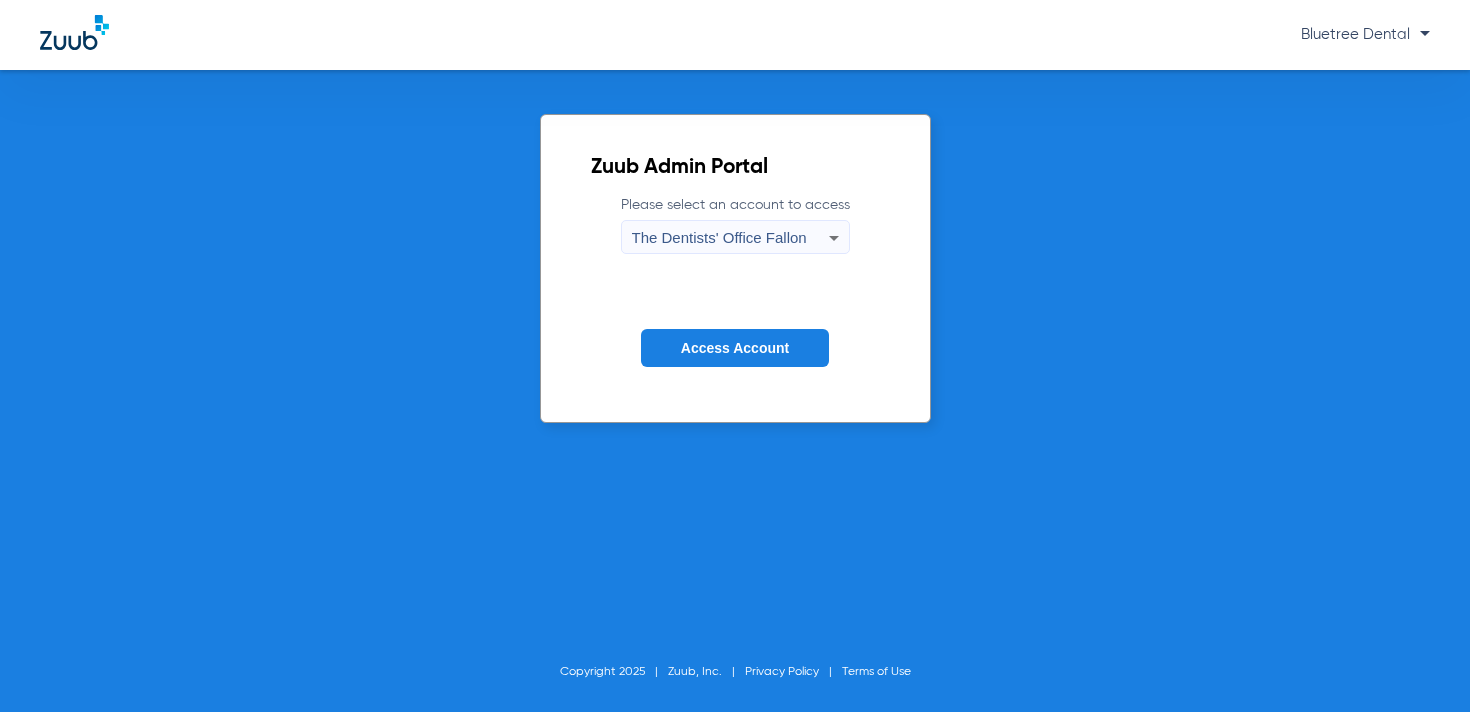 click on "Access Account" 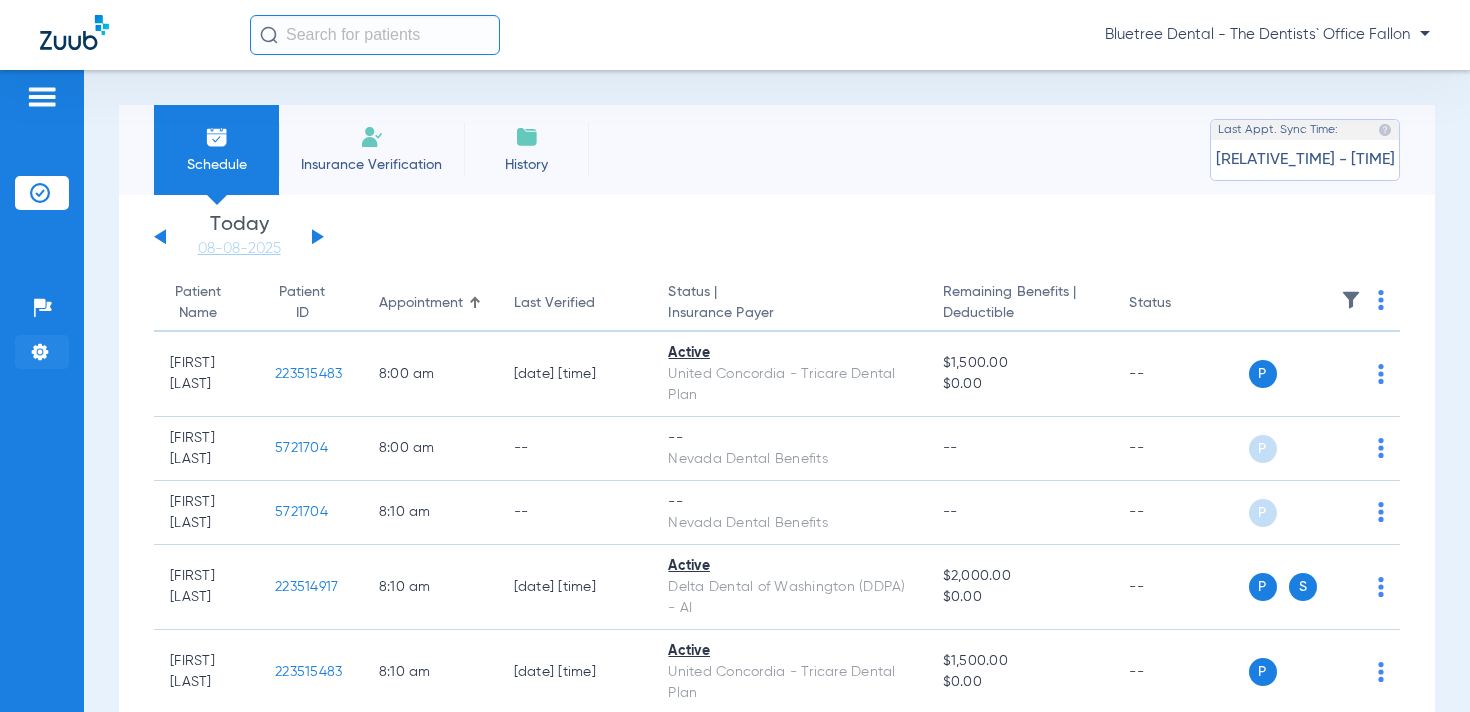 click 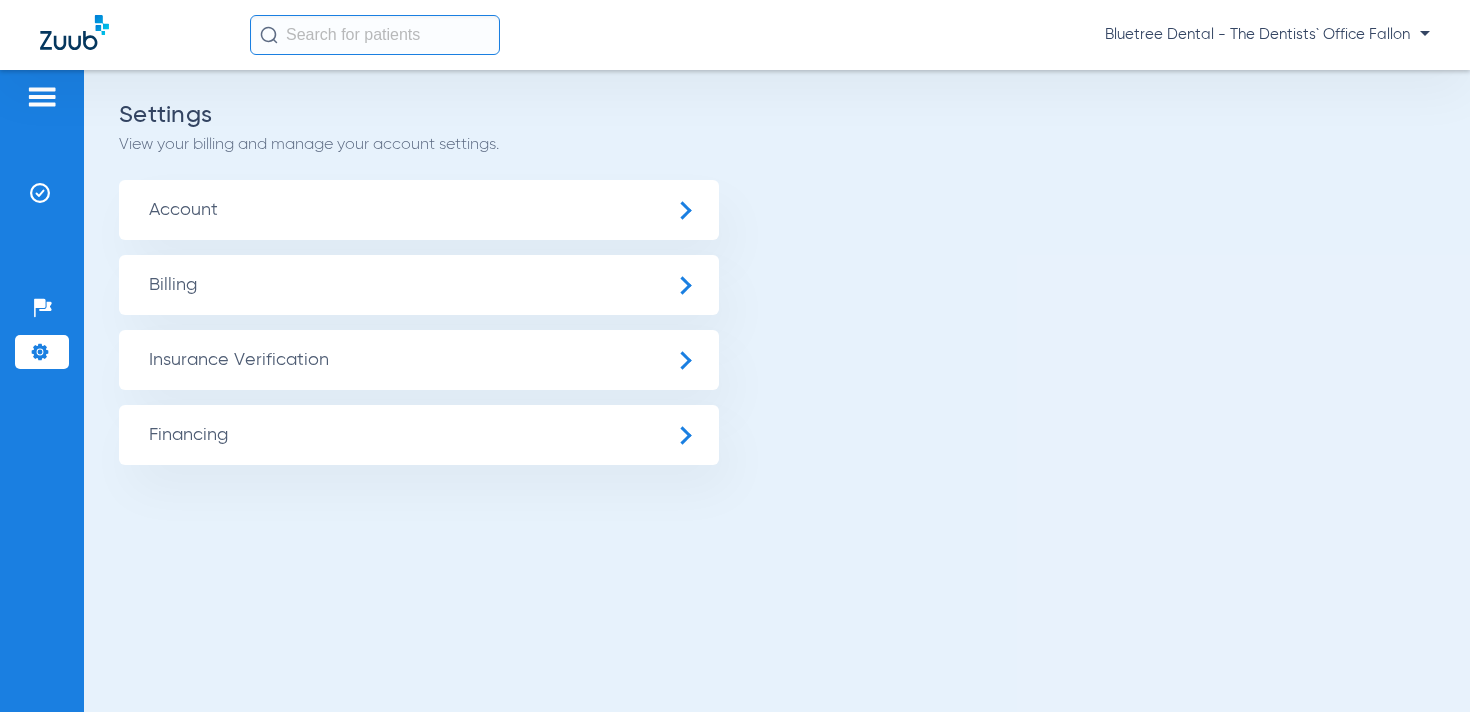 click on "Insurance Verification" 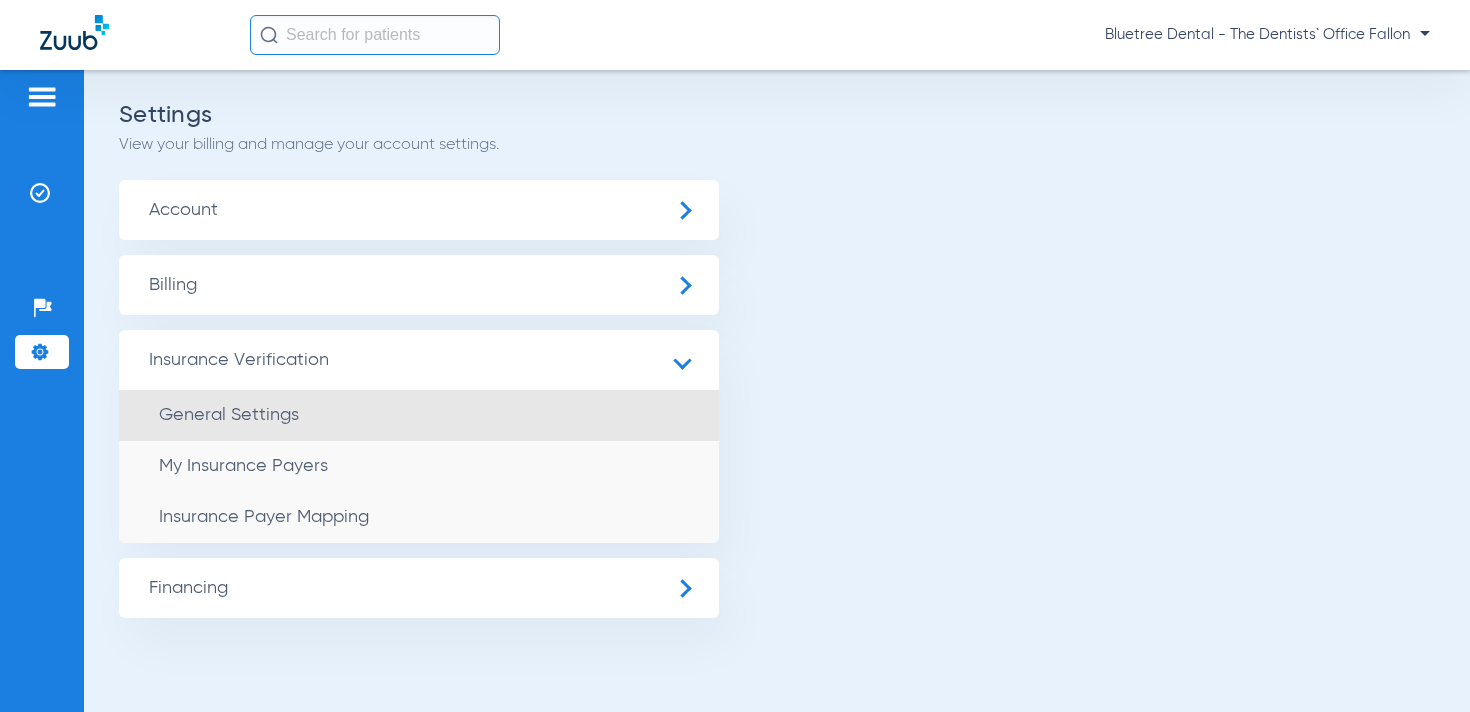 click on "General Settings" 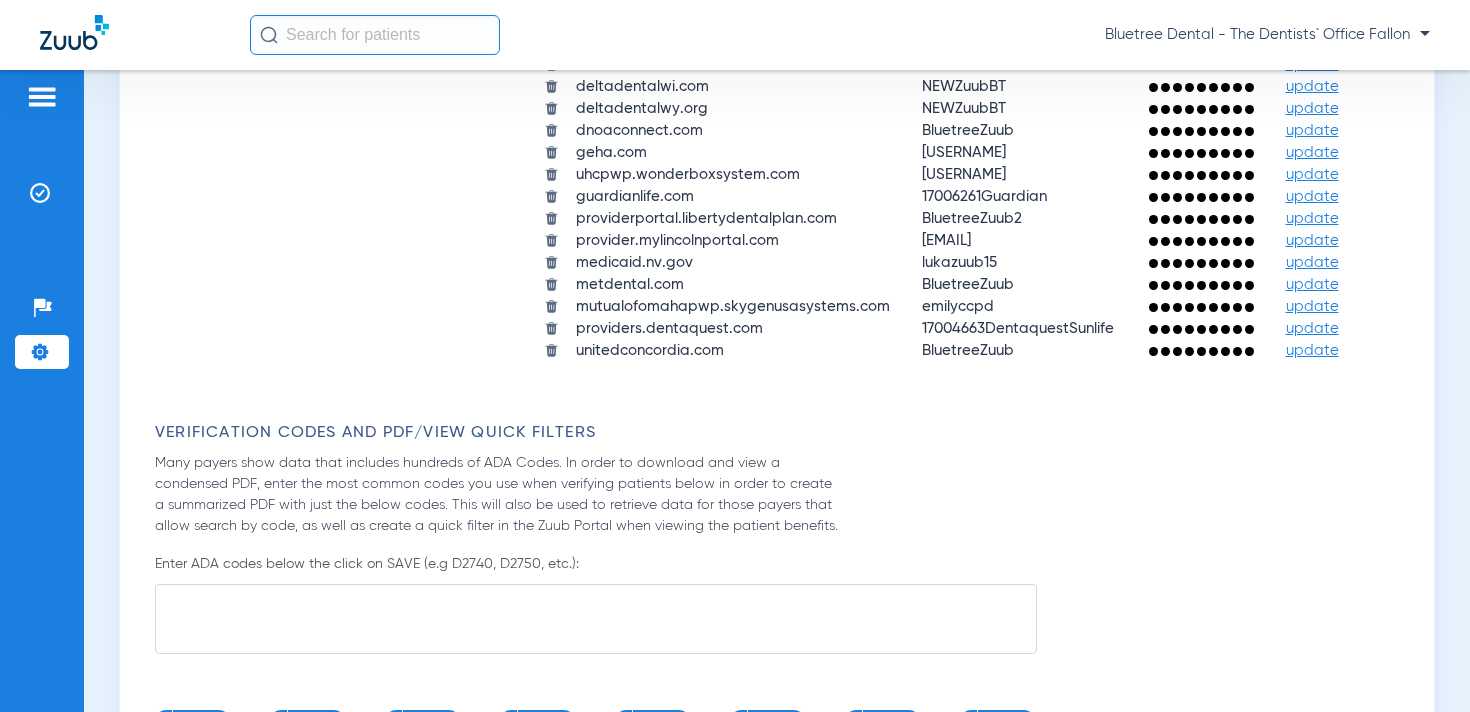 scroll, scrollTop: 2338, scrollLeft: 0, axis: vertical 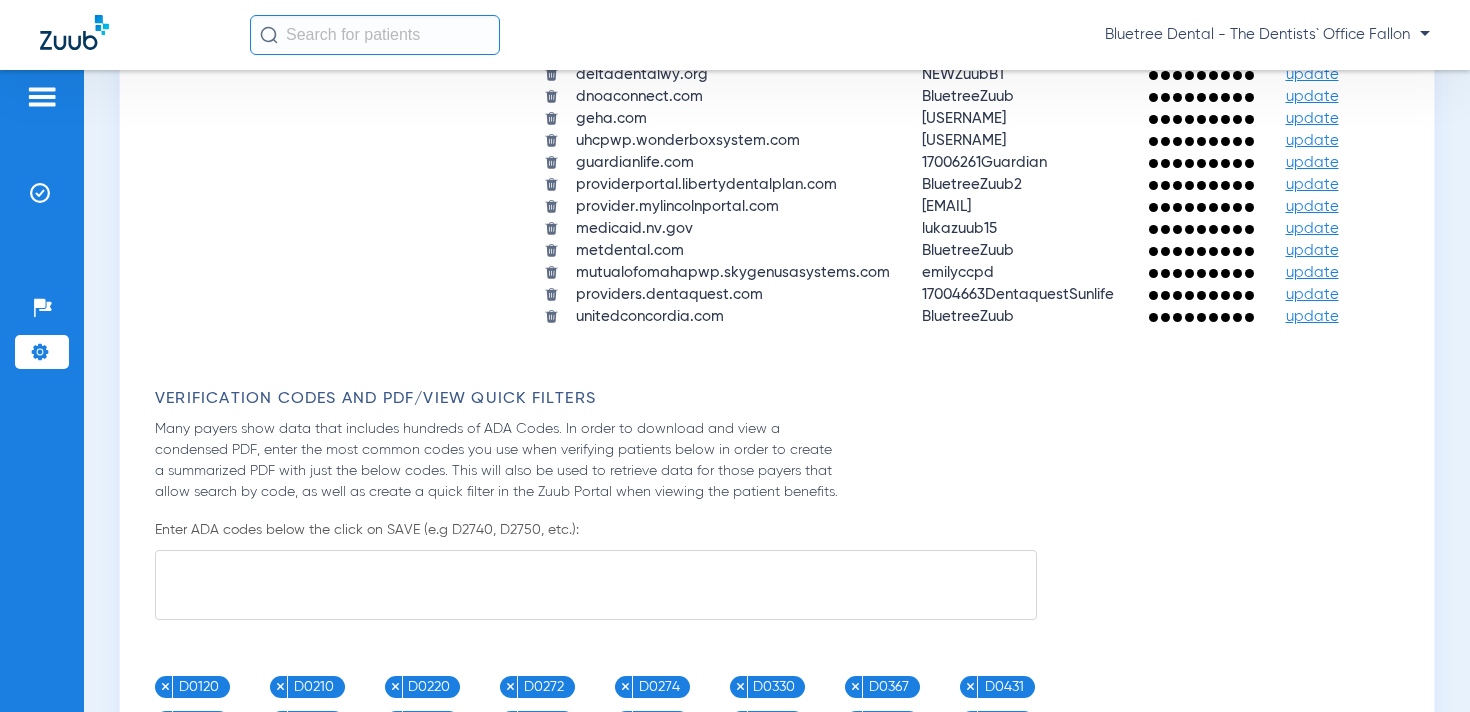 click on "update" 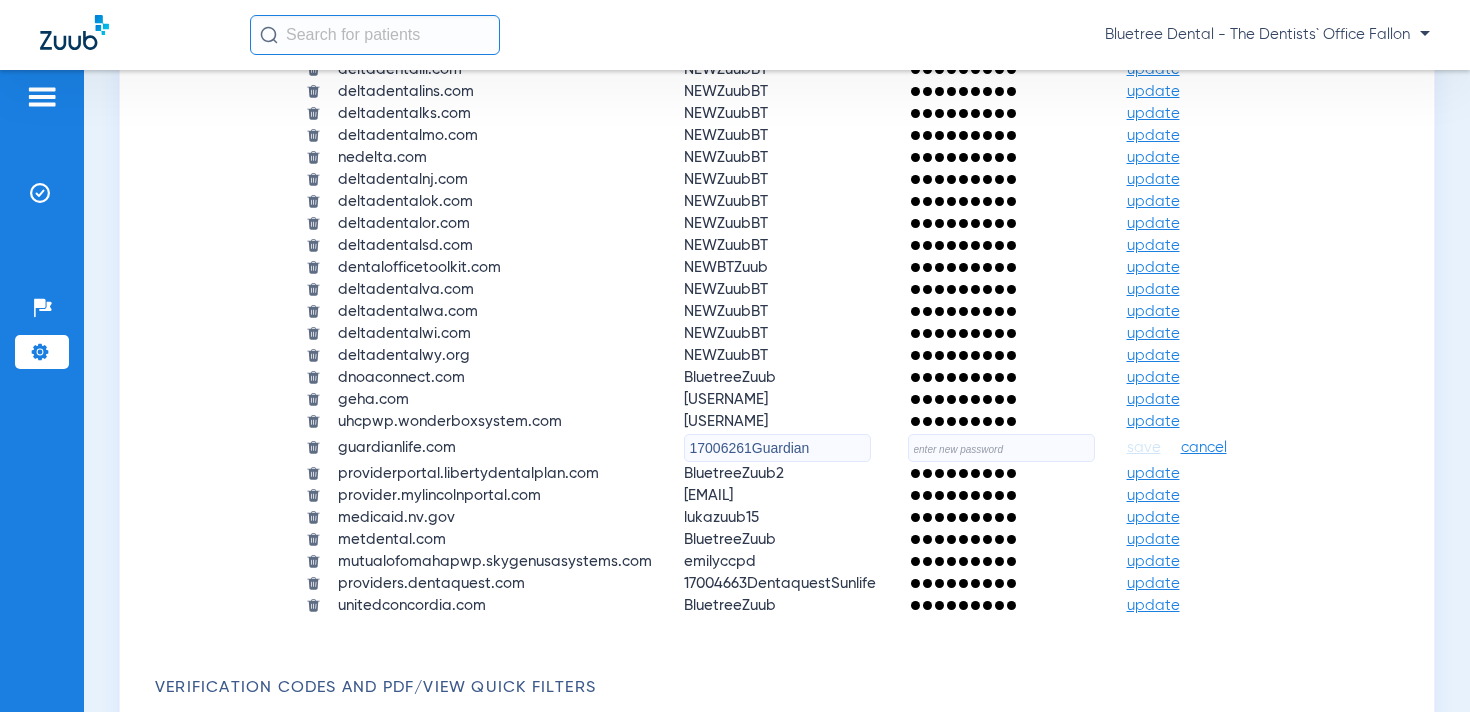 click 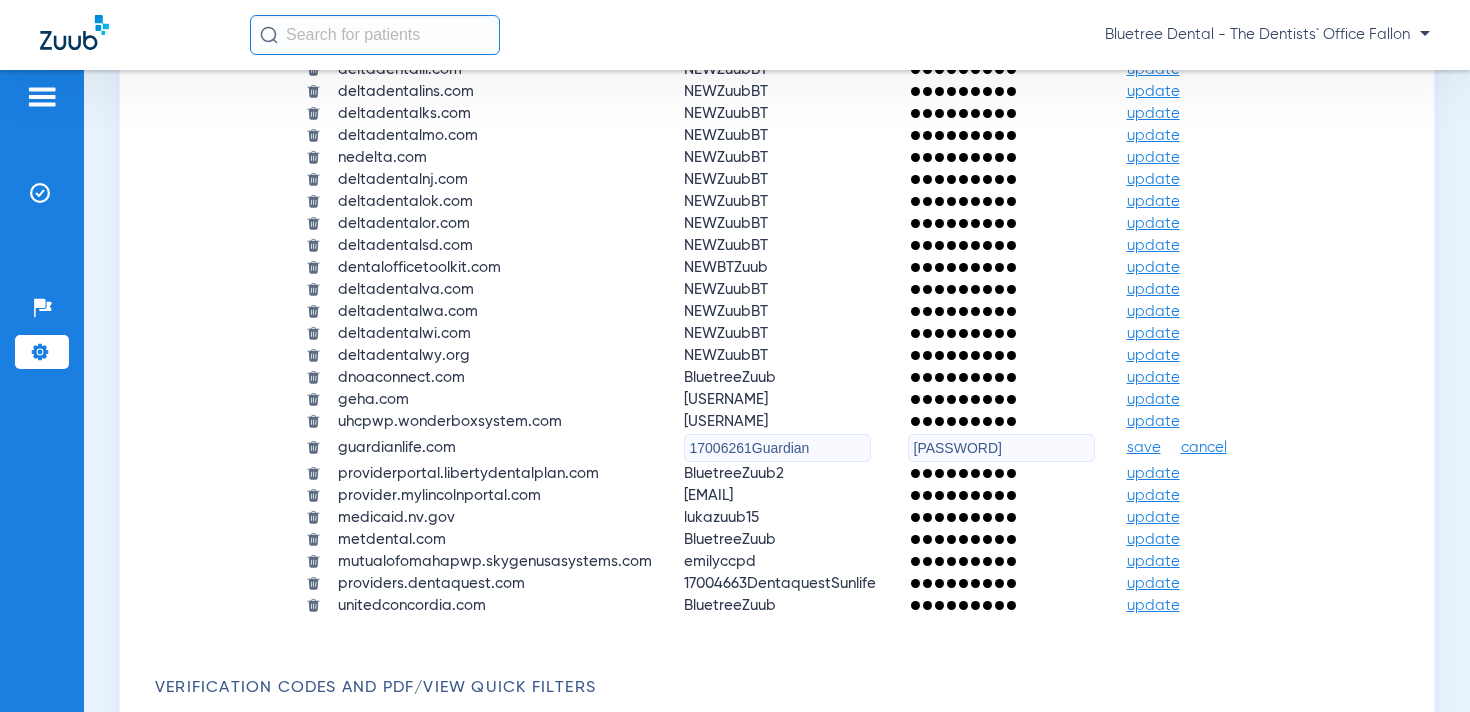 type on "[PASSWORD]" 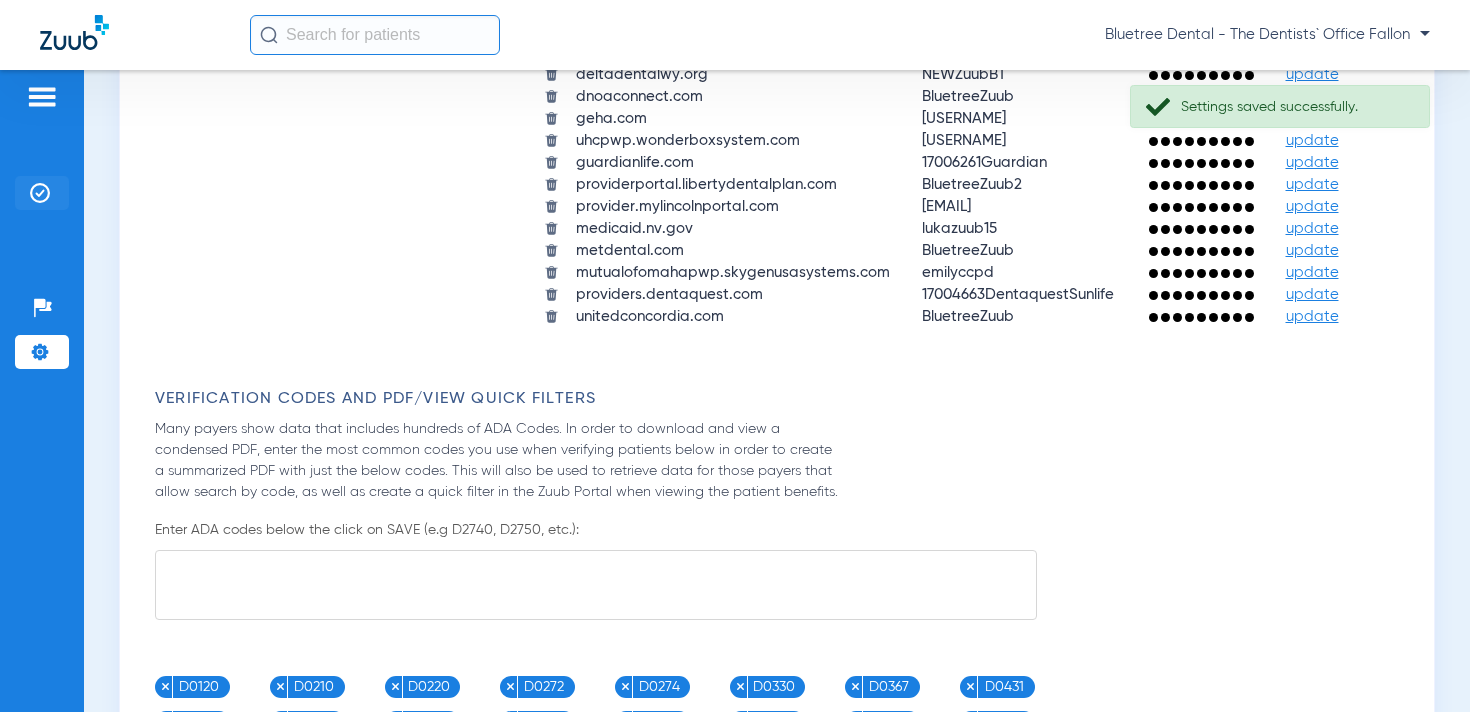 click 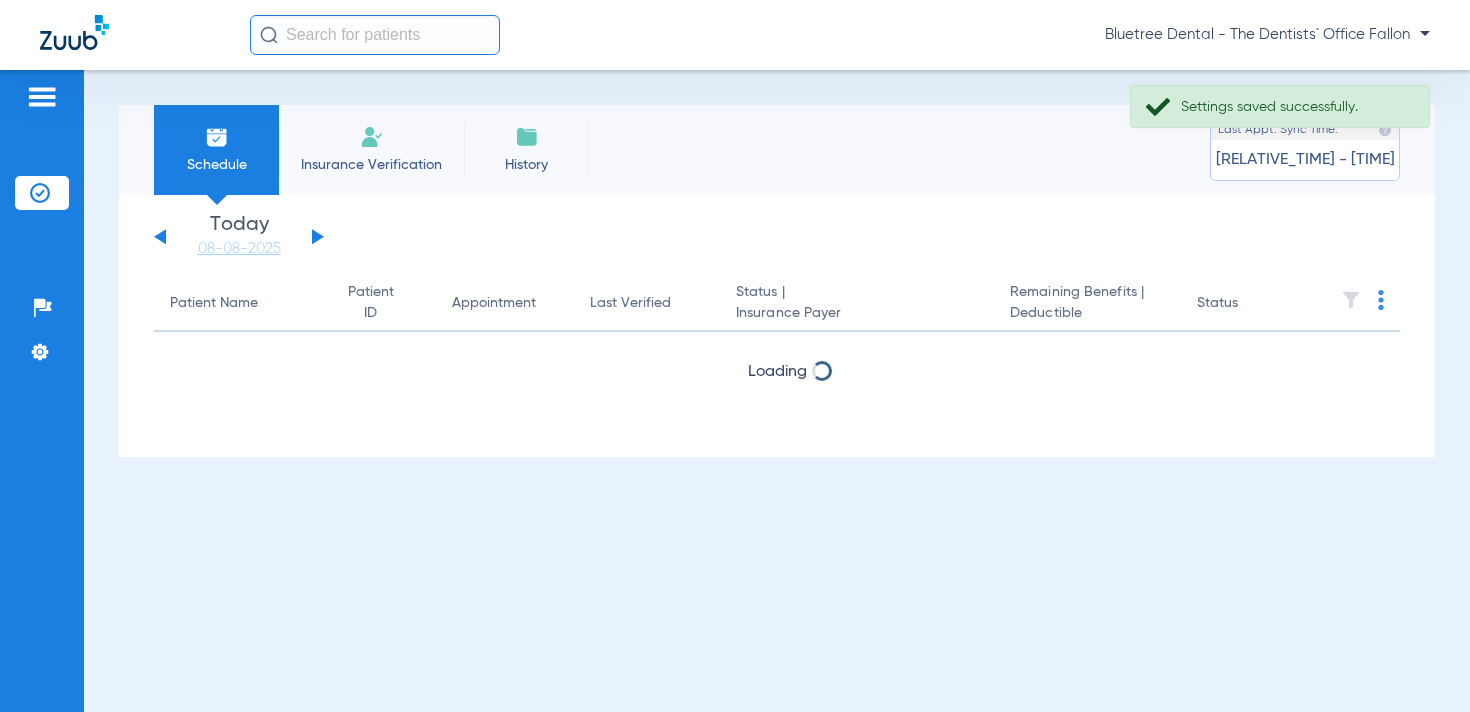 scroll, scrollTop: 0, scrollLeft: 0, axis: both 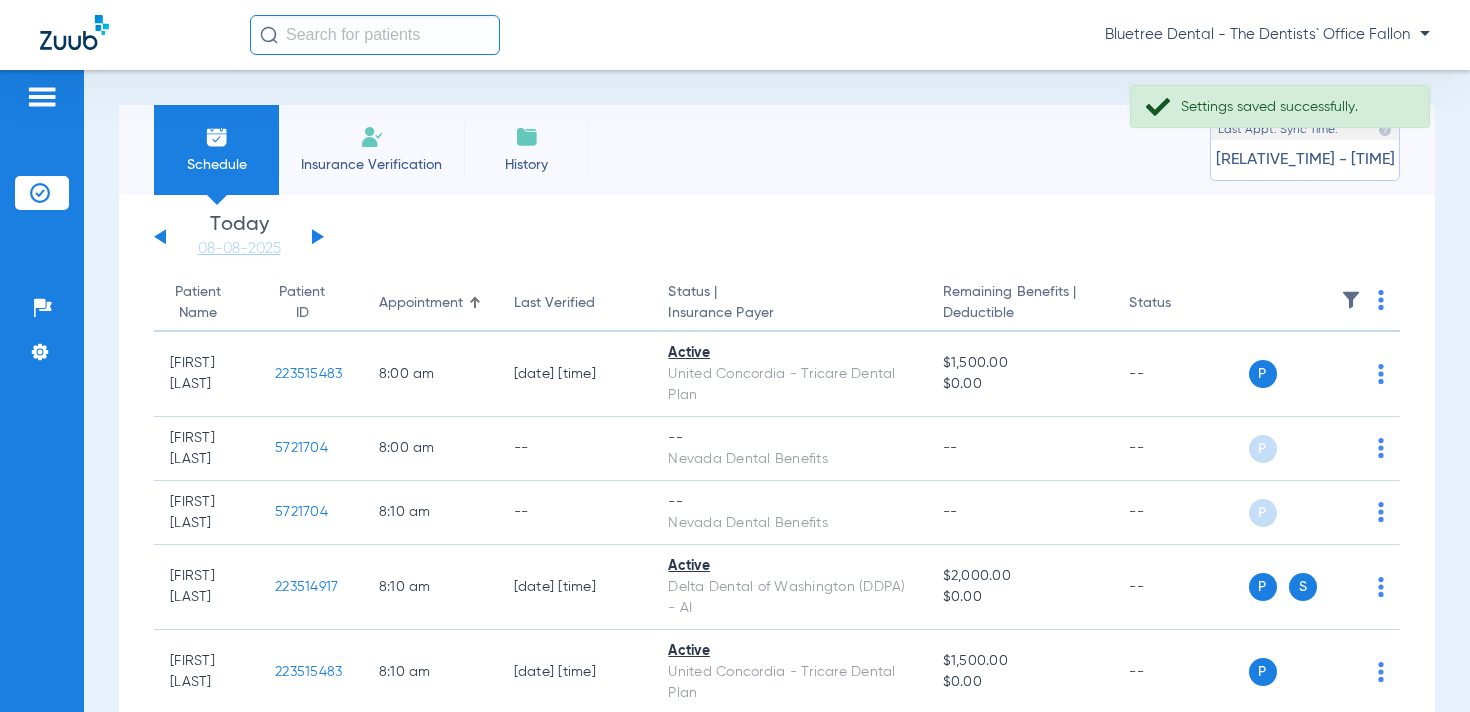 click 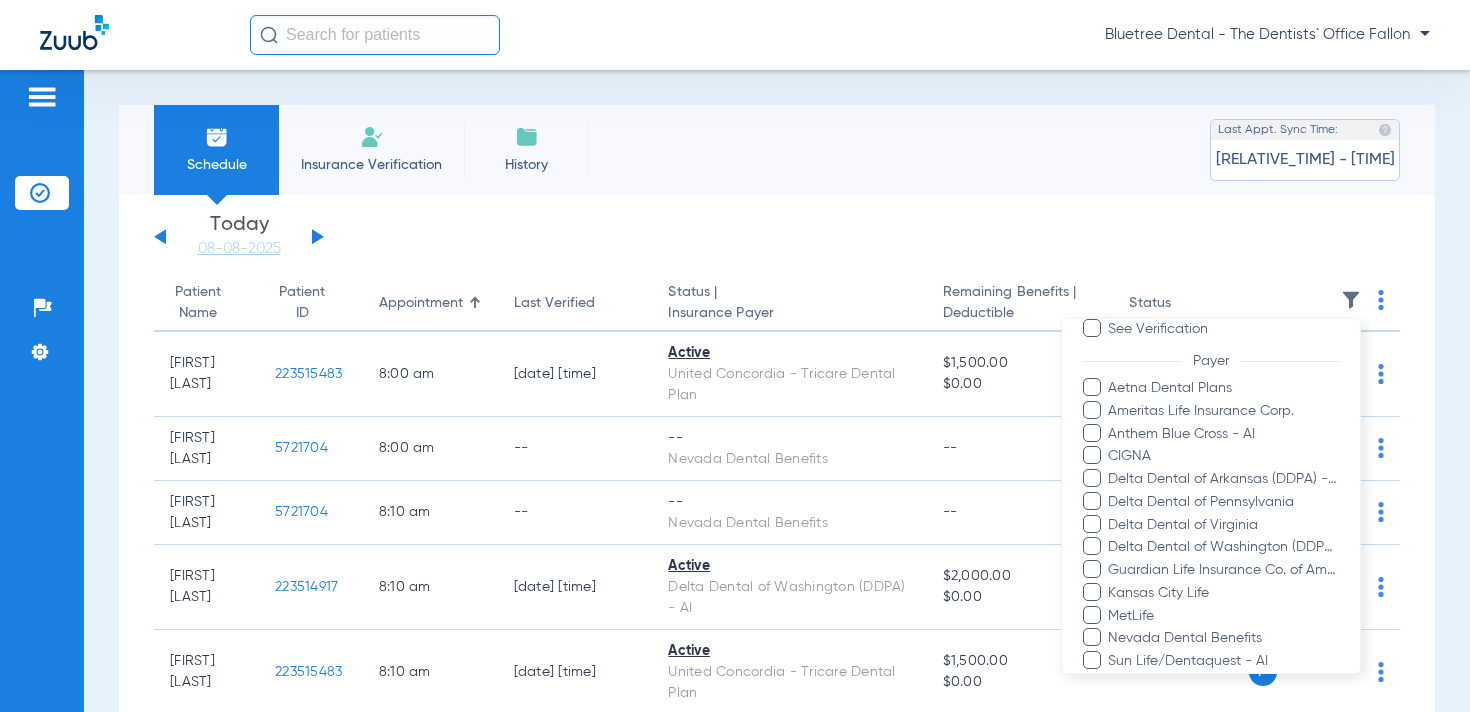 scroll, scrollTop: 154, scrollLeft: 0, axis: vertical 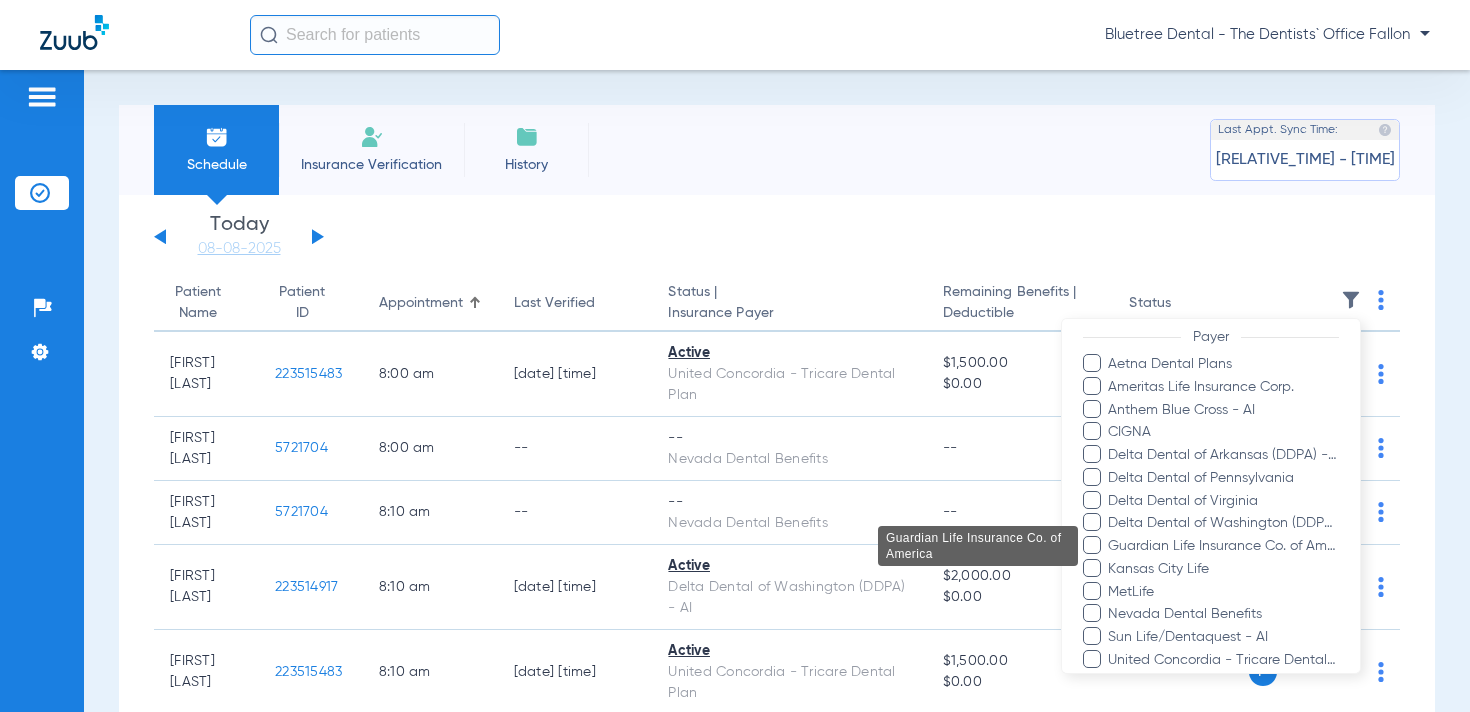 click on "Guardian Life Insurance Co. of America" at bounding box center (1223, 546) 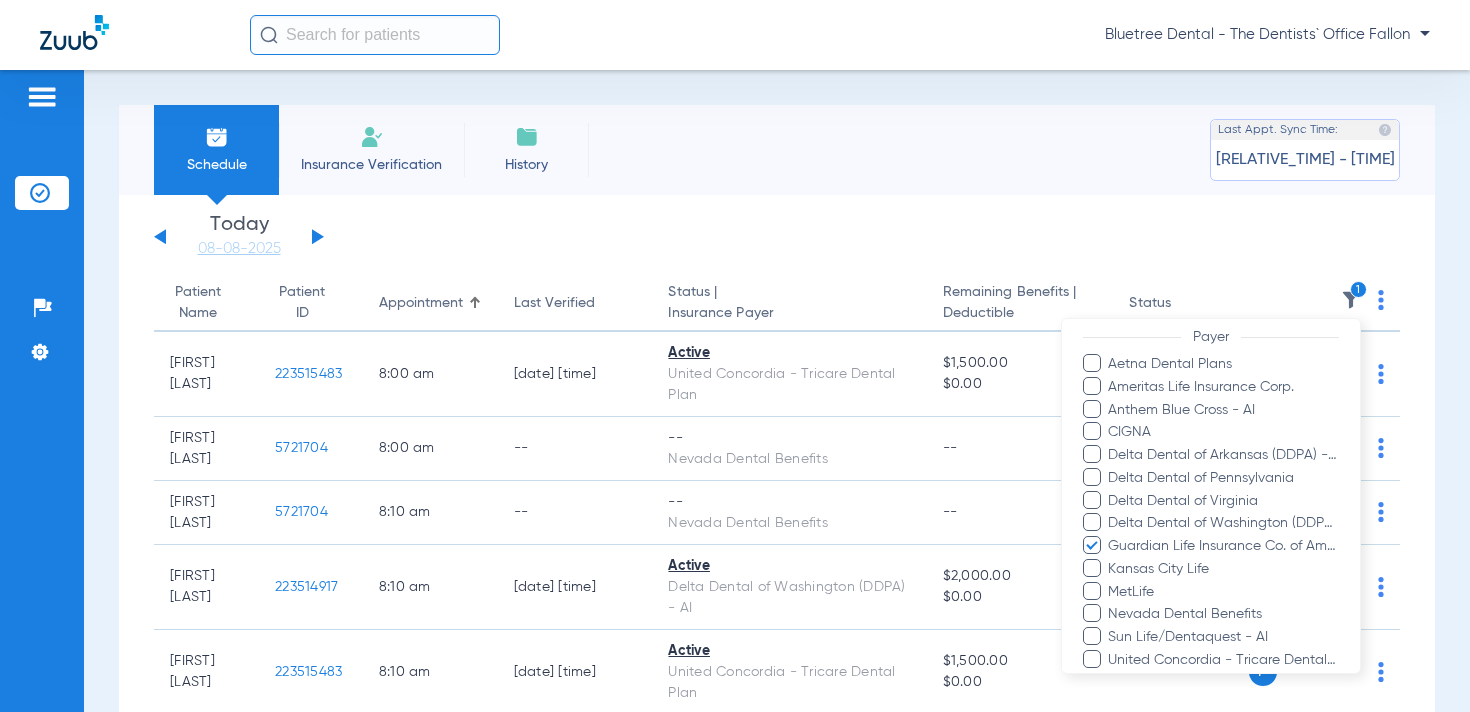 scroll, scrollTop: 336, scrollLeft: 0, axis: vertical 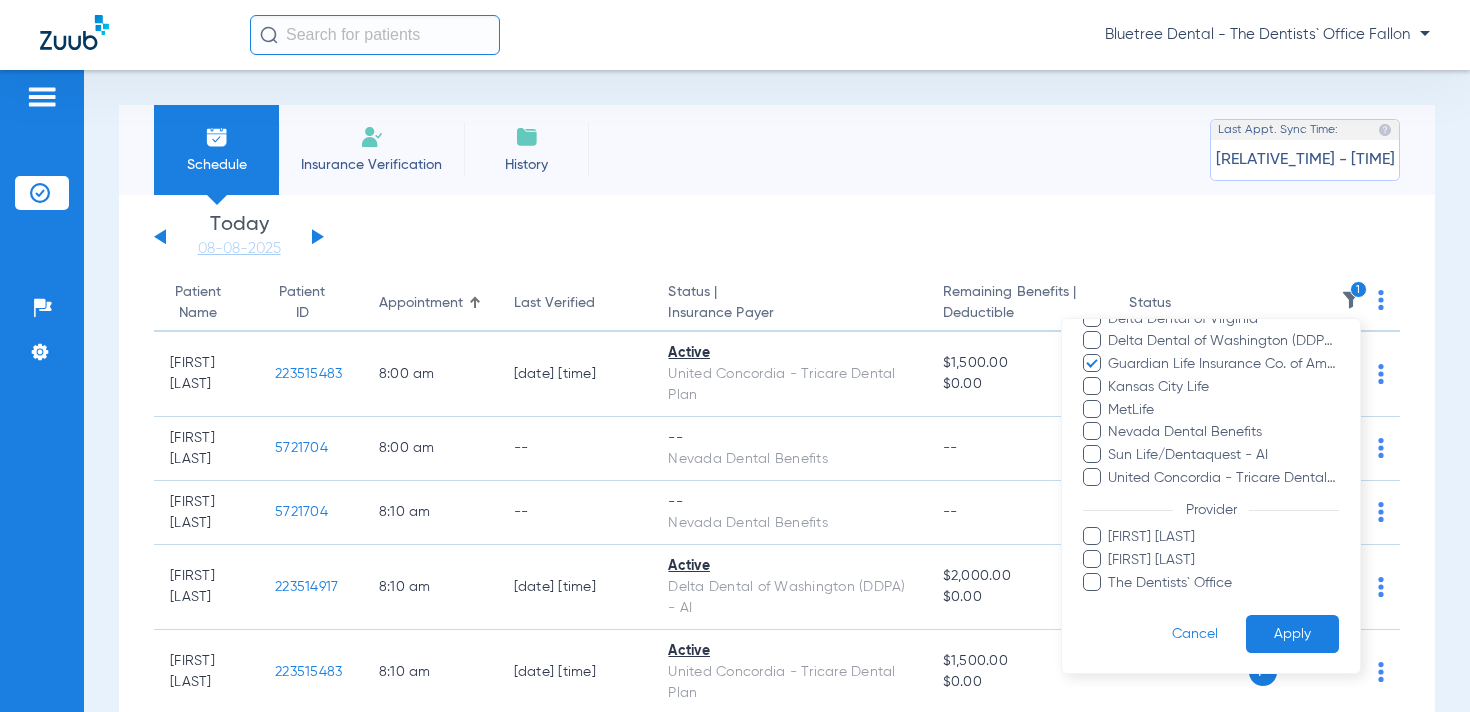 click on "Apply" at bounding box center (1292, 634) 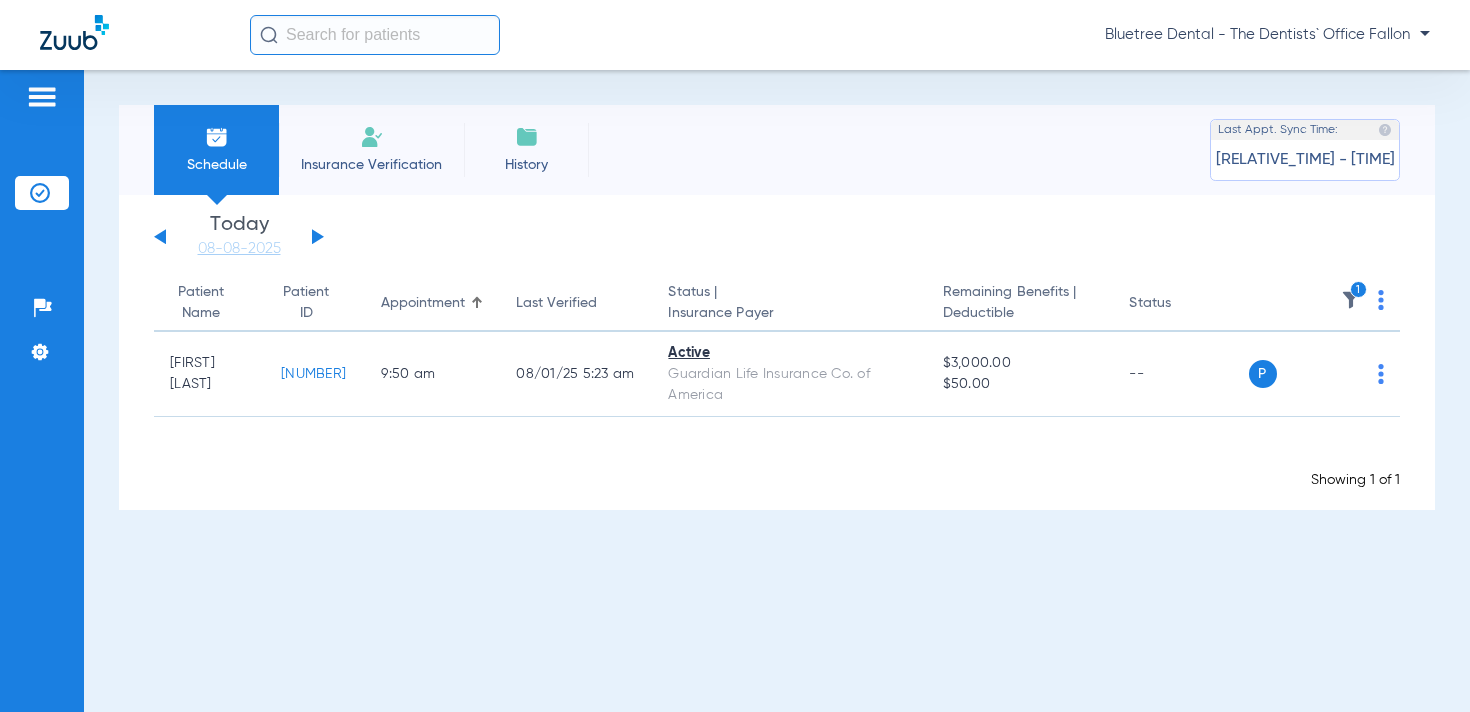 click on "Wednesday   06-04-2025   Thursday   06-05-2025   Friday   06-06-2025   Saturday   06-07-2025   Sunday   06-08-2025   Monday   06-09-2025   Tuesday   06-10-2025   Wednesday   06-11-2025   Thursday   06-12-2025   Friday   06-13-2025   Saturday   06-14-2025   Sunday   06-15-2025   Monday   06-16-2025   Tuesday   06-17-2025   Wednesday   06-18-2025   Thursday   06-19-2025   Friday   06-20-2025   Saturday   06-21-2025   Sunday   06-22-2025   Monday   06-23-2025   Tuesday   06-24-2025   Wednesday   06-25-2025   Thursday   06-26-2025   Friday   06-27-2025   Saturday   06-28-2025   Sunday   06-29-2025   Monday   06-30-2025   Tuesday   07-01-2025   Wednesday   07-02-2025   Thursday   07-03-2025   Friday   07-04-2025   Saturday   07-05-2025   Sunday   07-06-2025   Monday   07-07-2025   Tuesday   07-08-2025   Wednesday   07-09-2025   Thursday   07-10-2025   Friday   07-11-2025   Saturday   07-12-2025   Sunday   07-13-2025   Monday   07-14-2025   Tuesday   07-15-2025   Wednesday   07-16-2025   Thursday   07-17-2025" 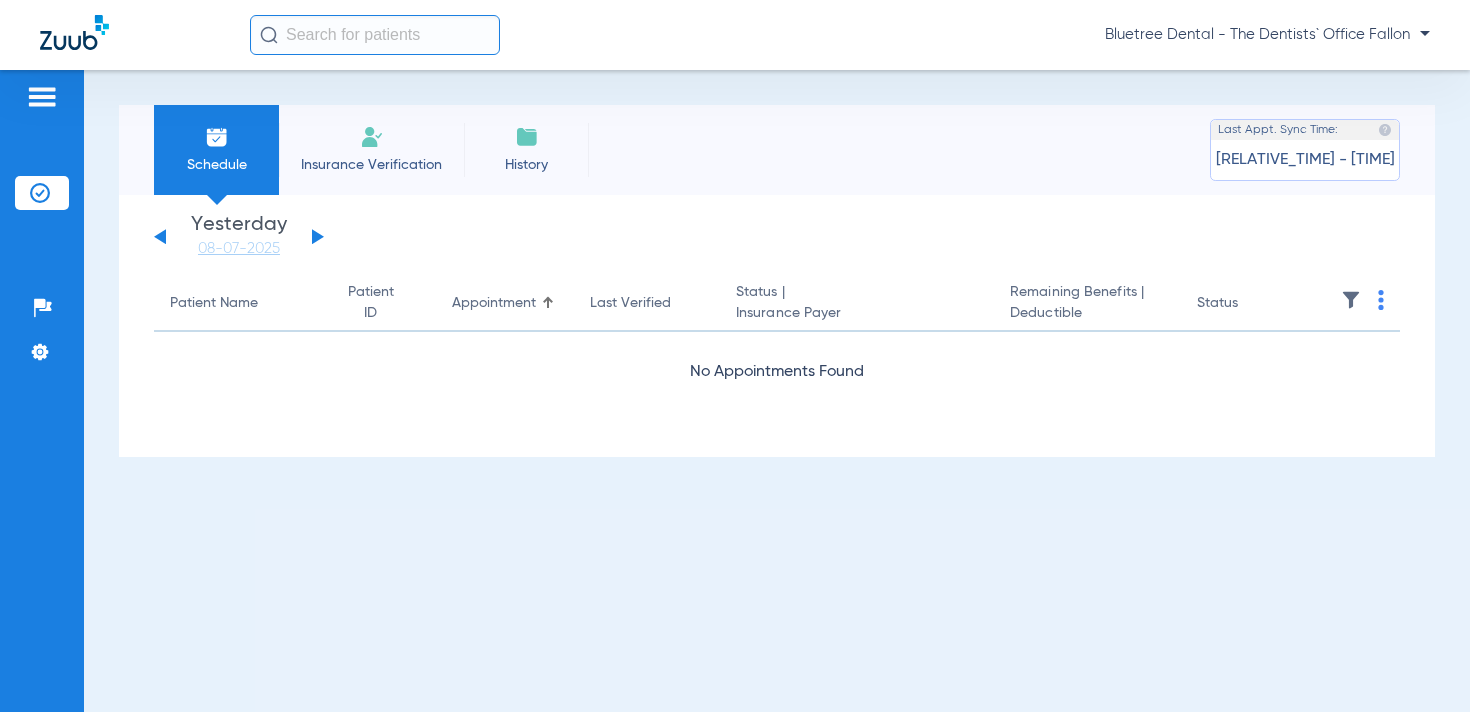 click 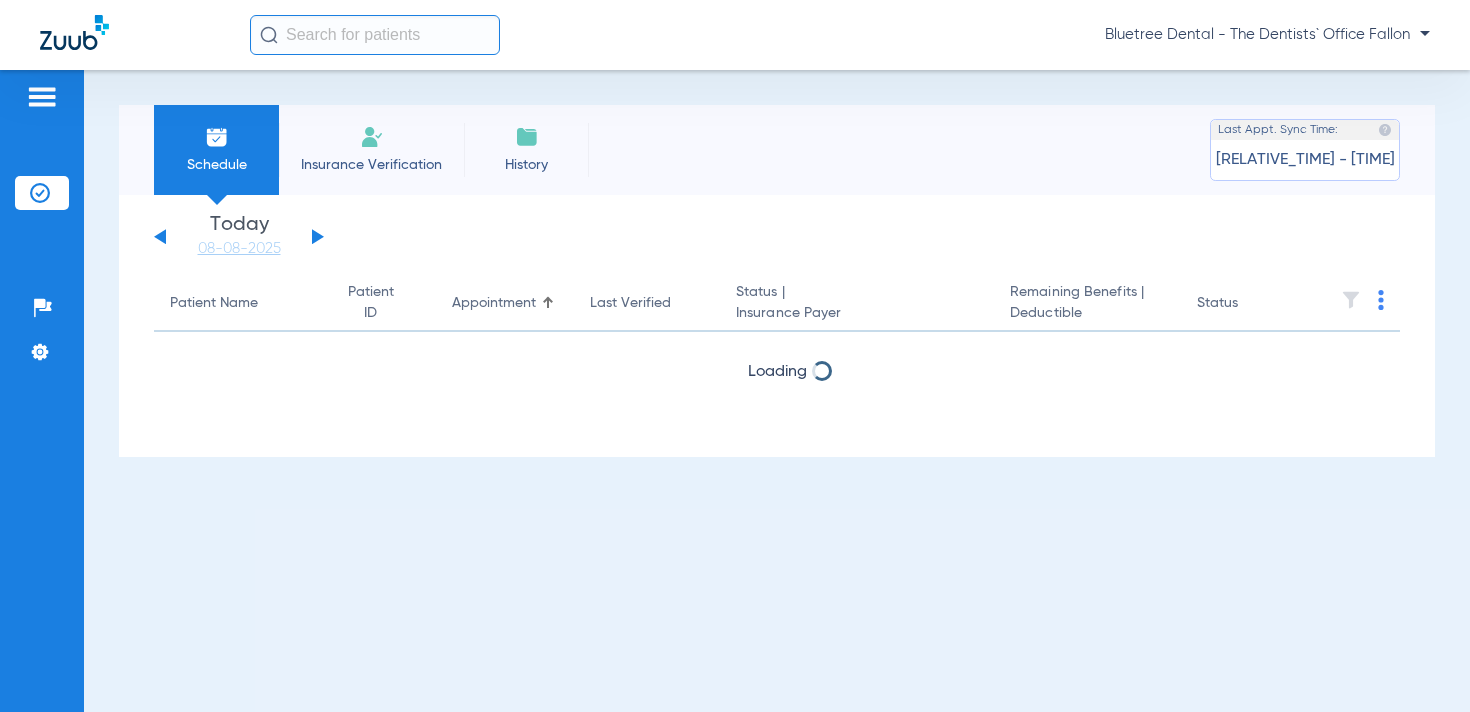 click 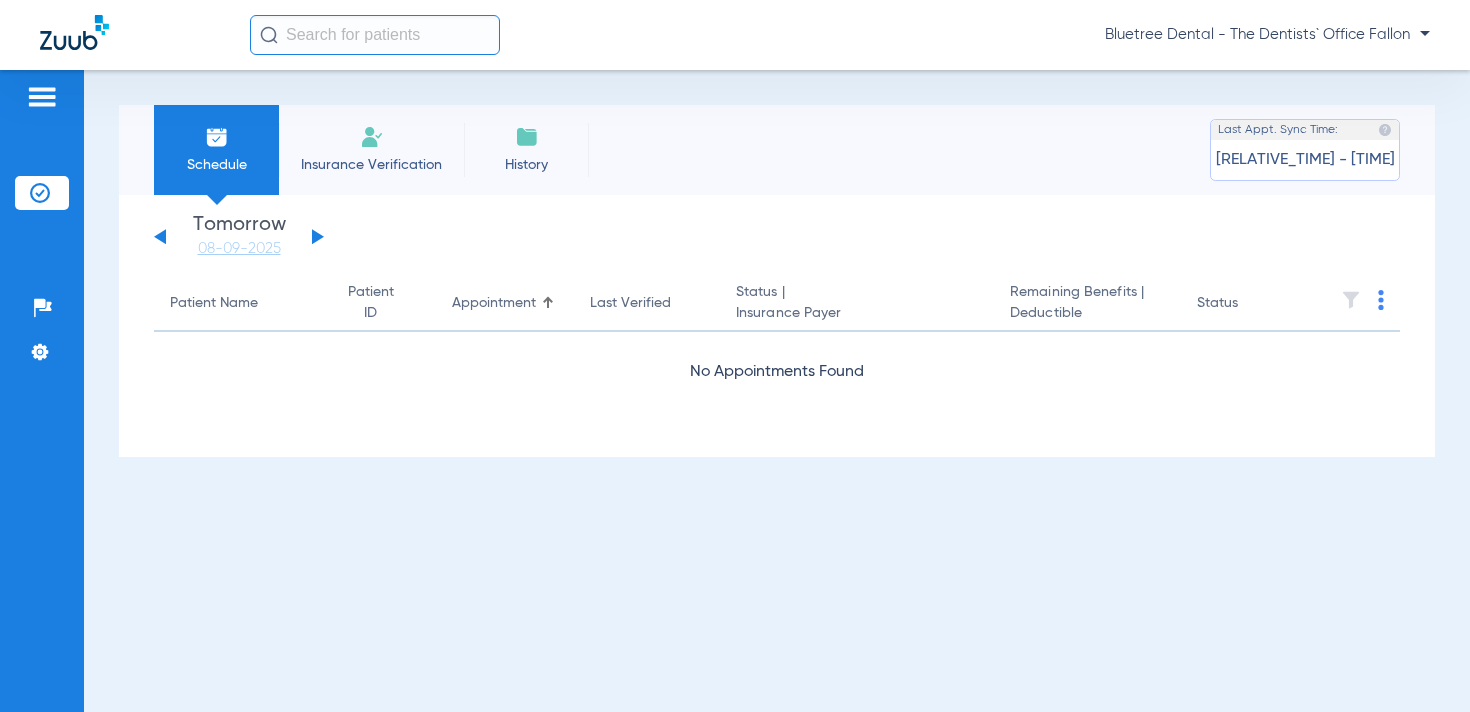 click 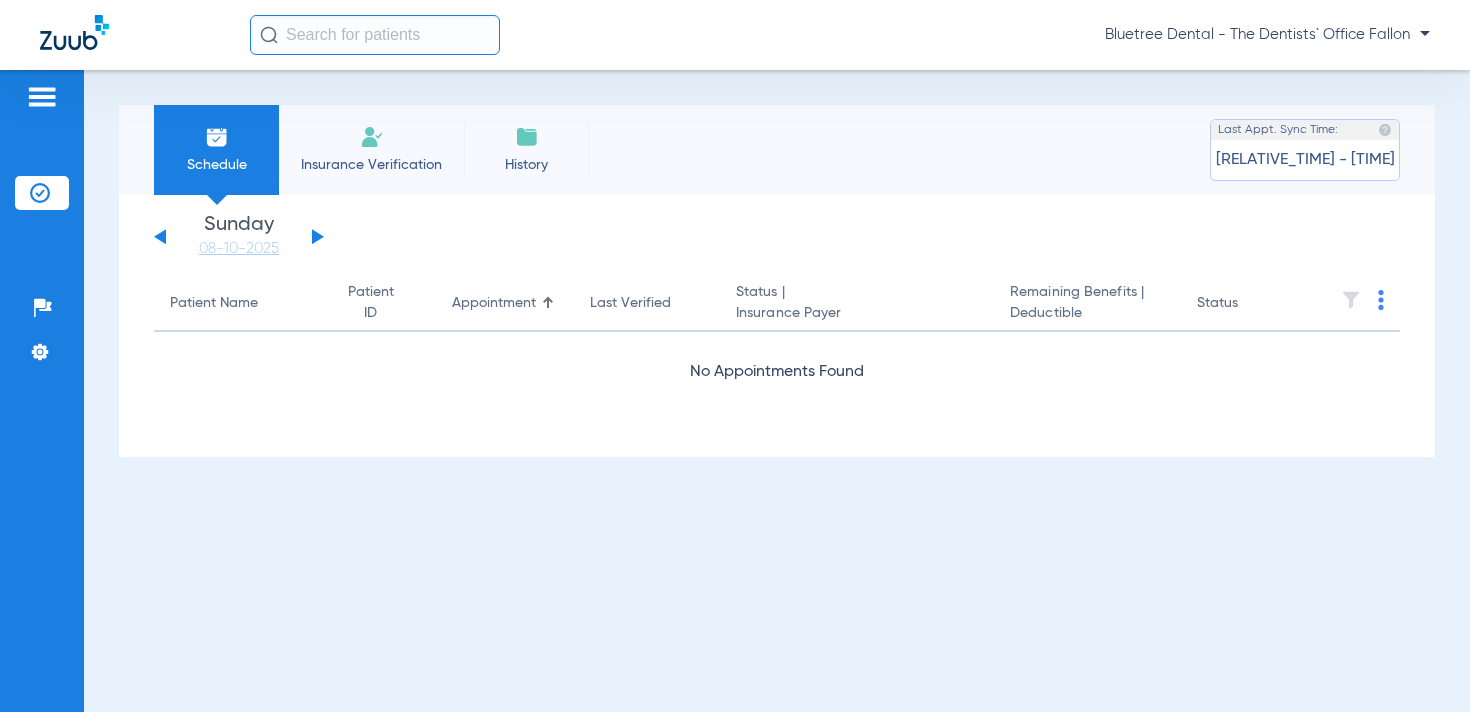 click 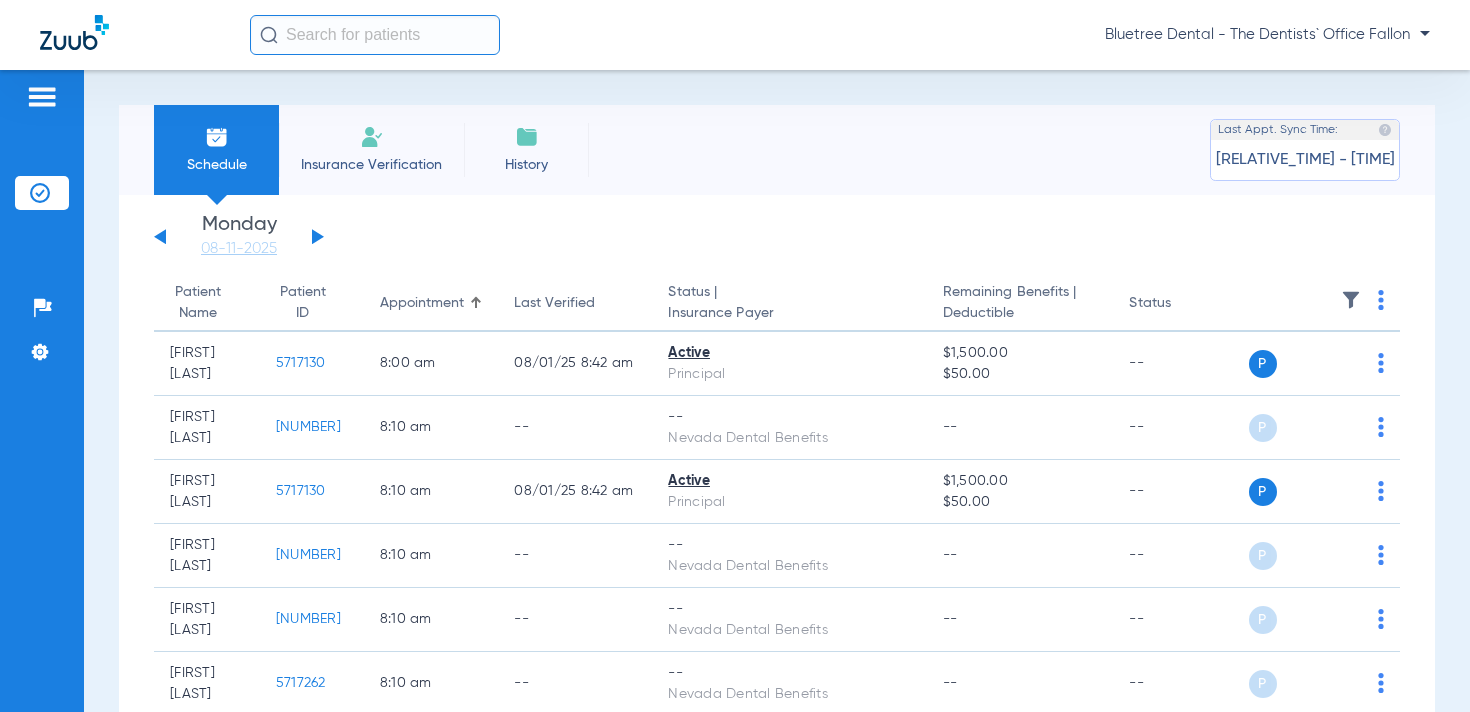 click 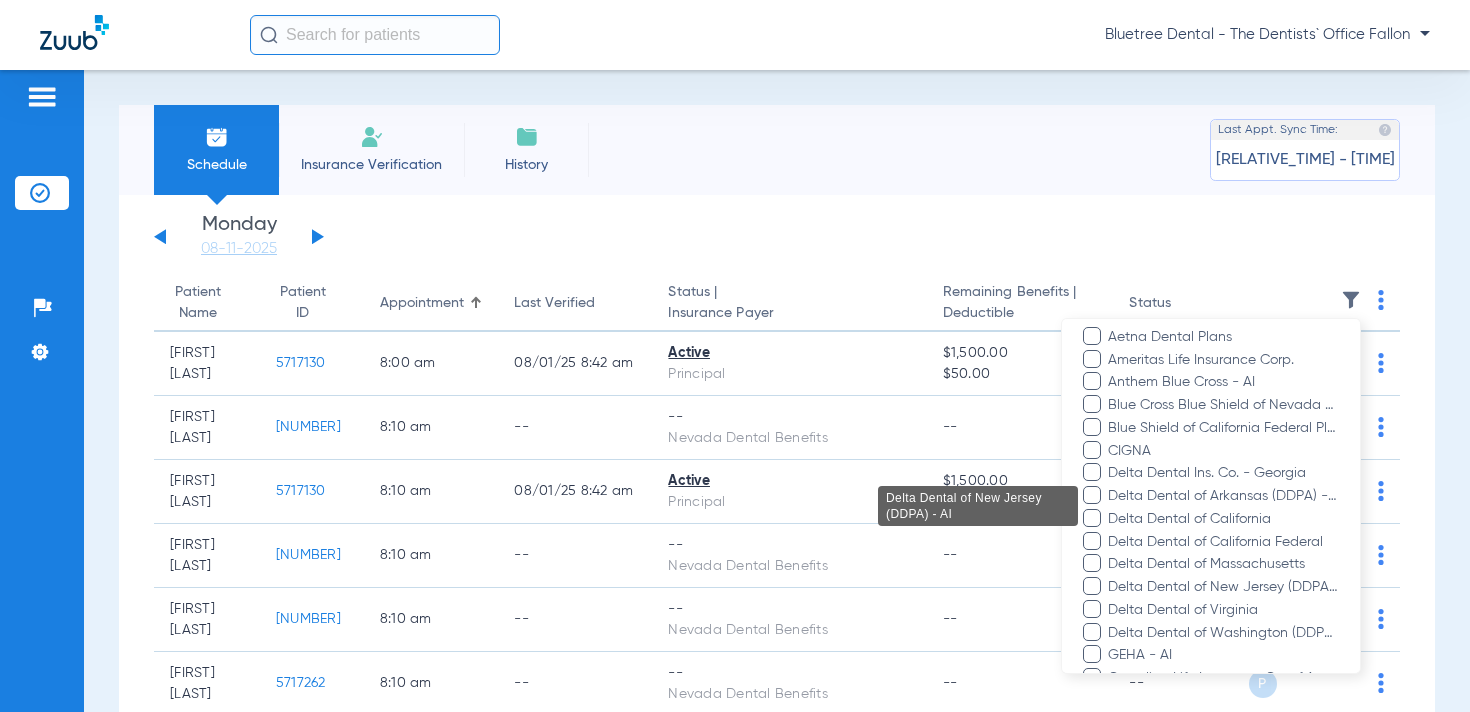 scroll, scrollTop: 421, scrollLeft: 0, axis: vertical 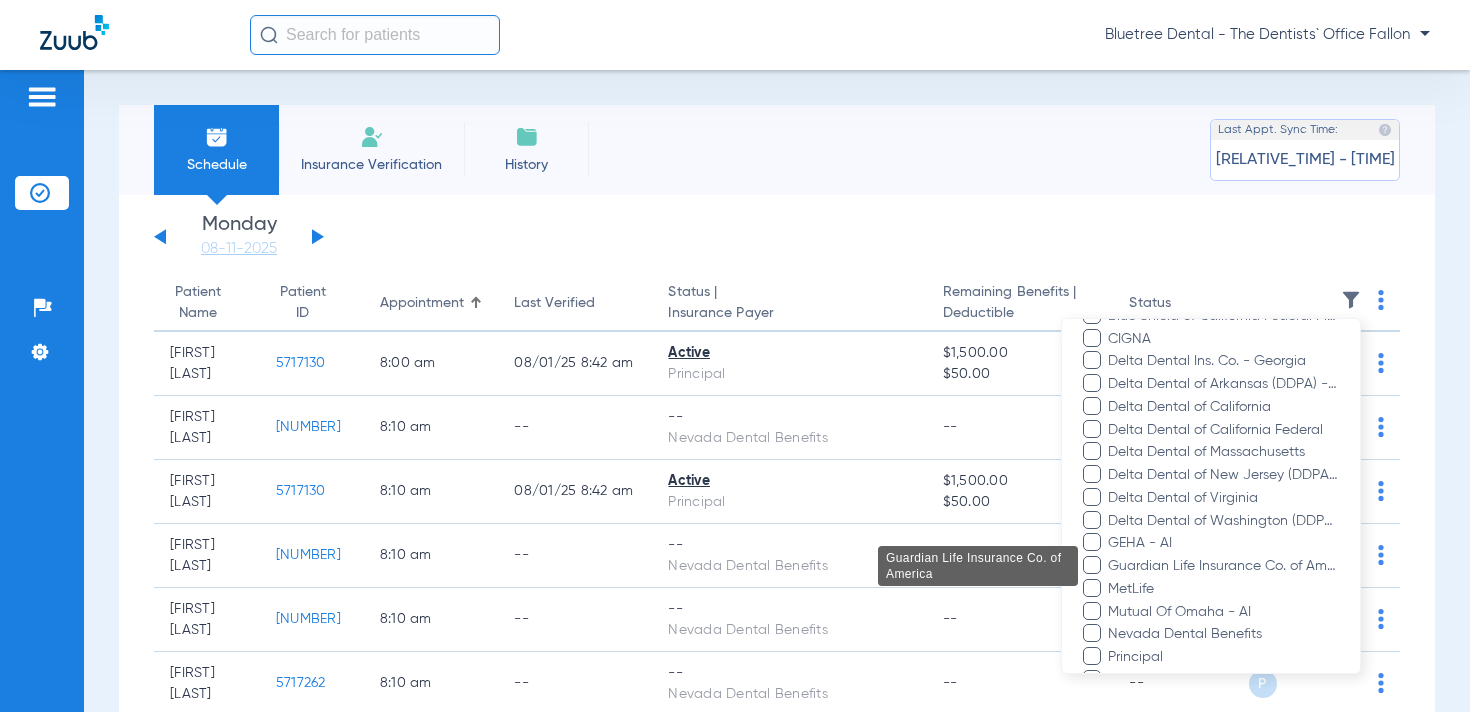 click on "Guardian Life Insurance Co. of America" at bounding box center [1223, 566] 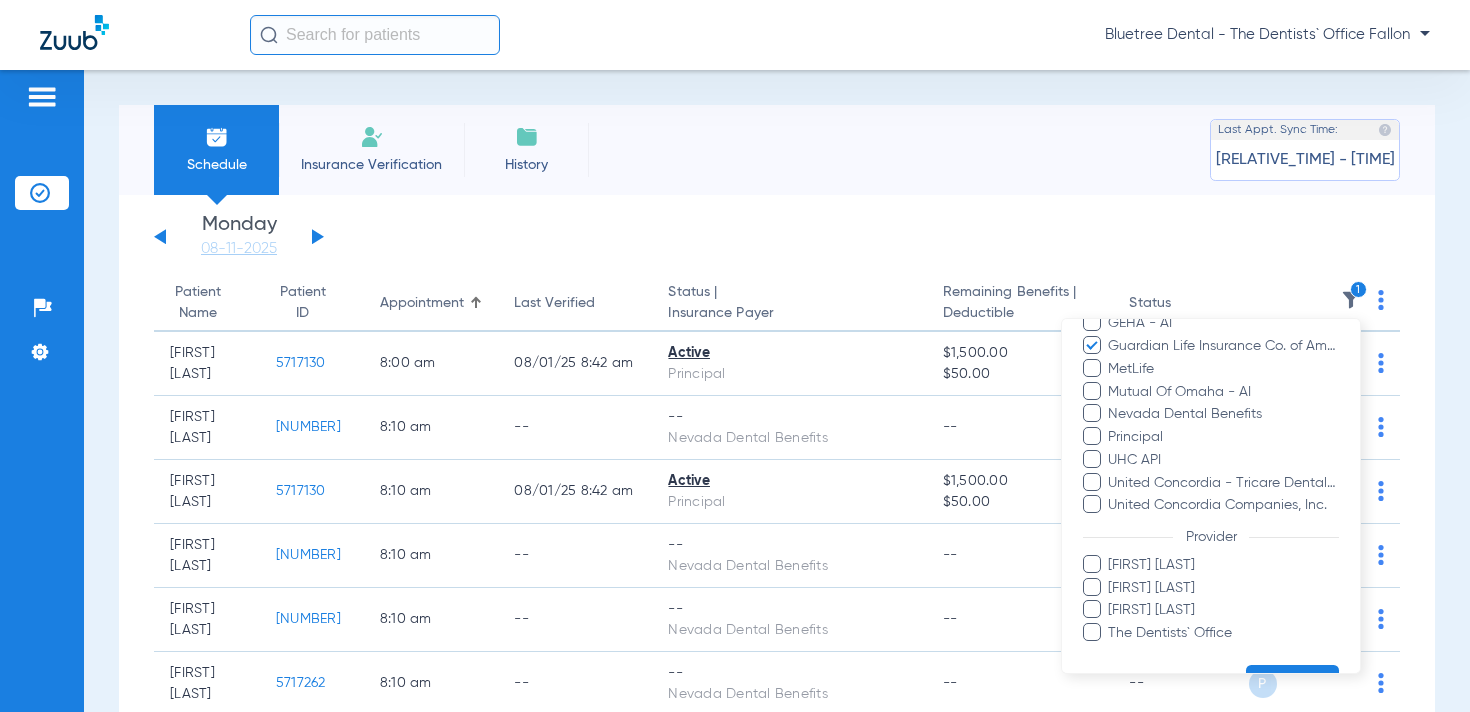 scroll, scrollTop: 691, scrollLeft: 0, axis: vertical 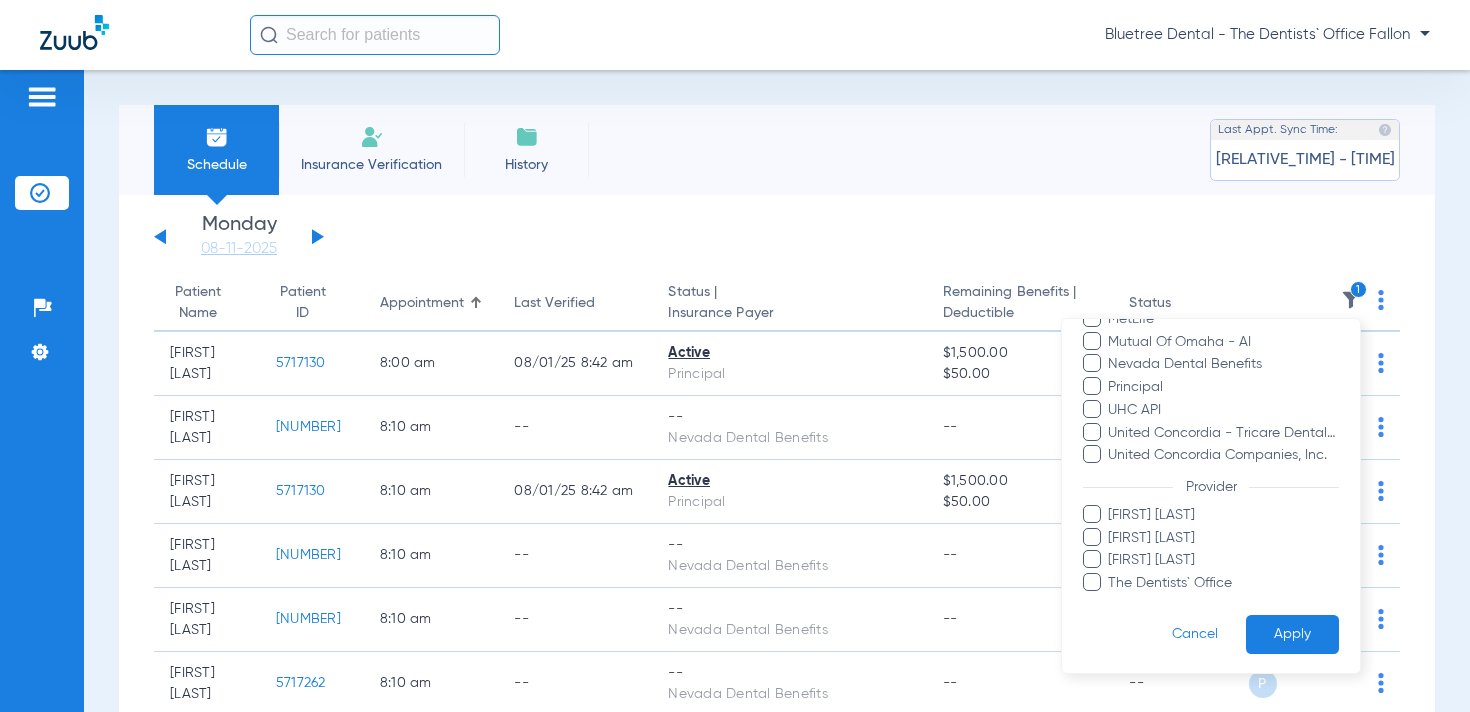 click on "Apply" at bounding box center (1292, 634) 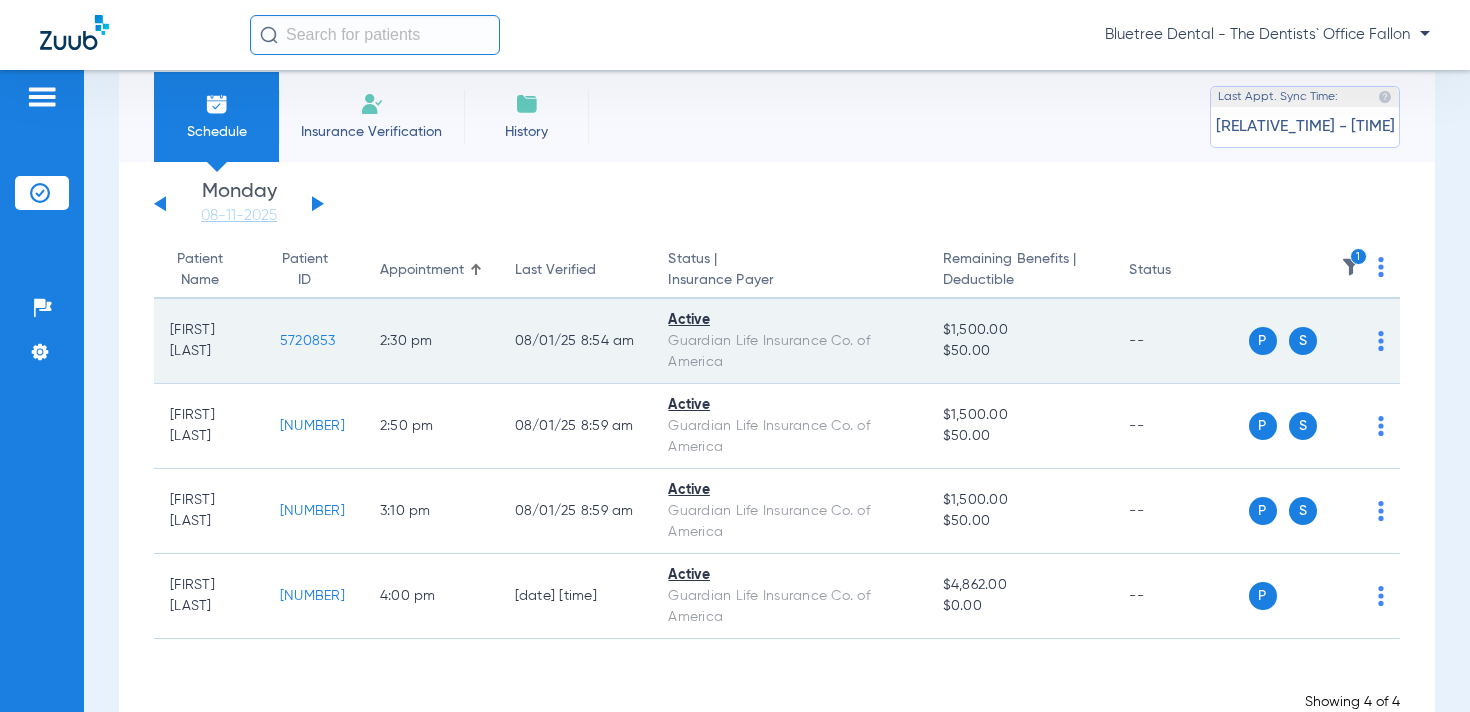 scroll, scrollTop: 29, scrollLeft: 0, axis: vertical 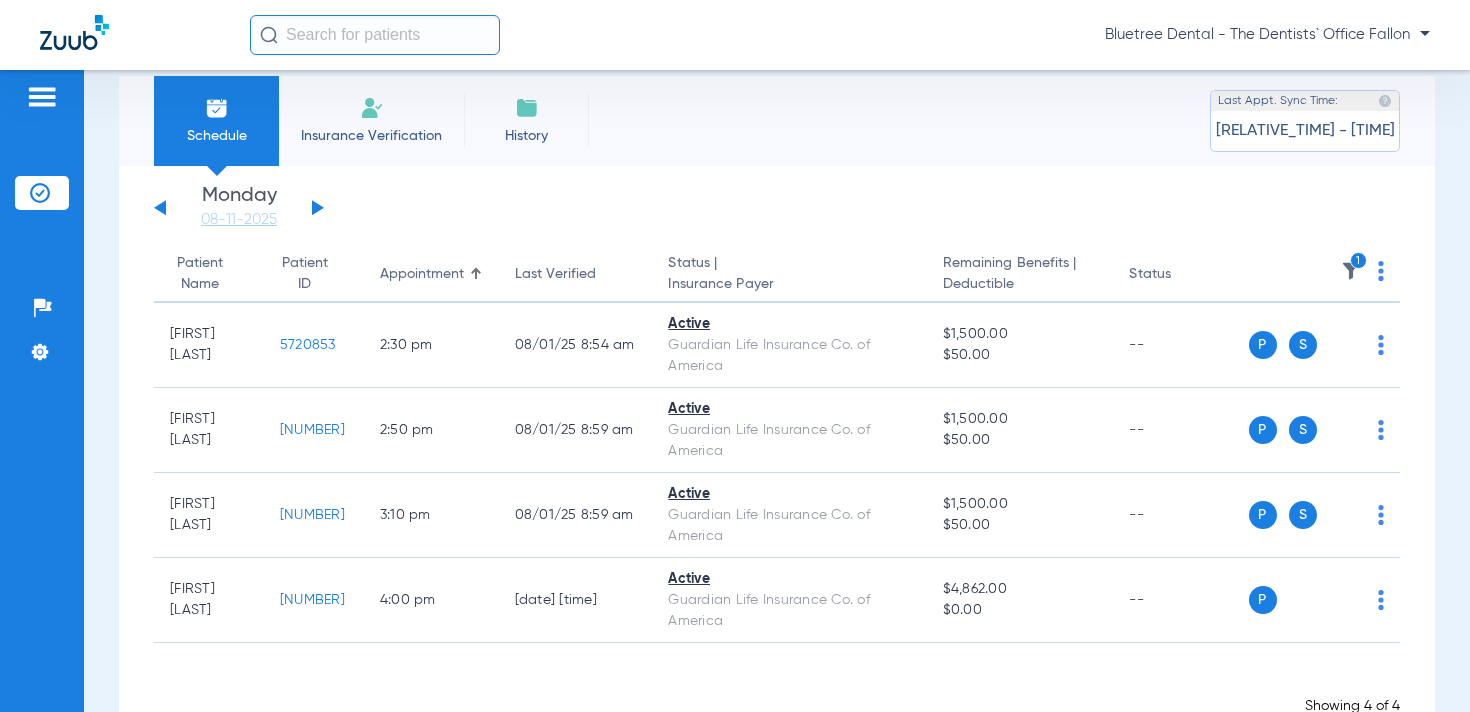 click 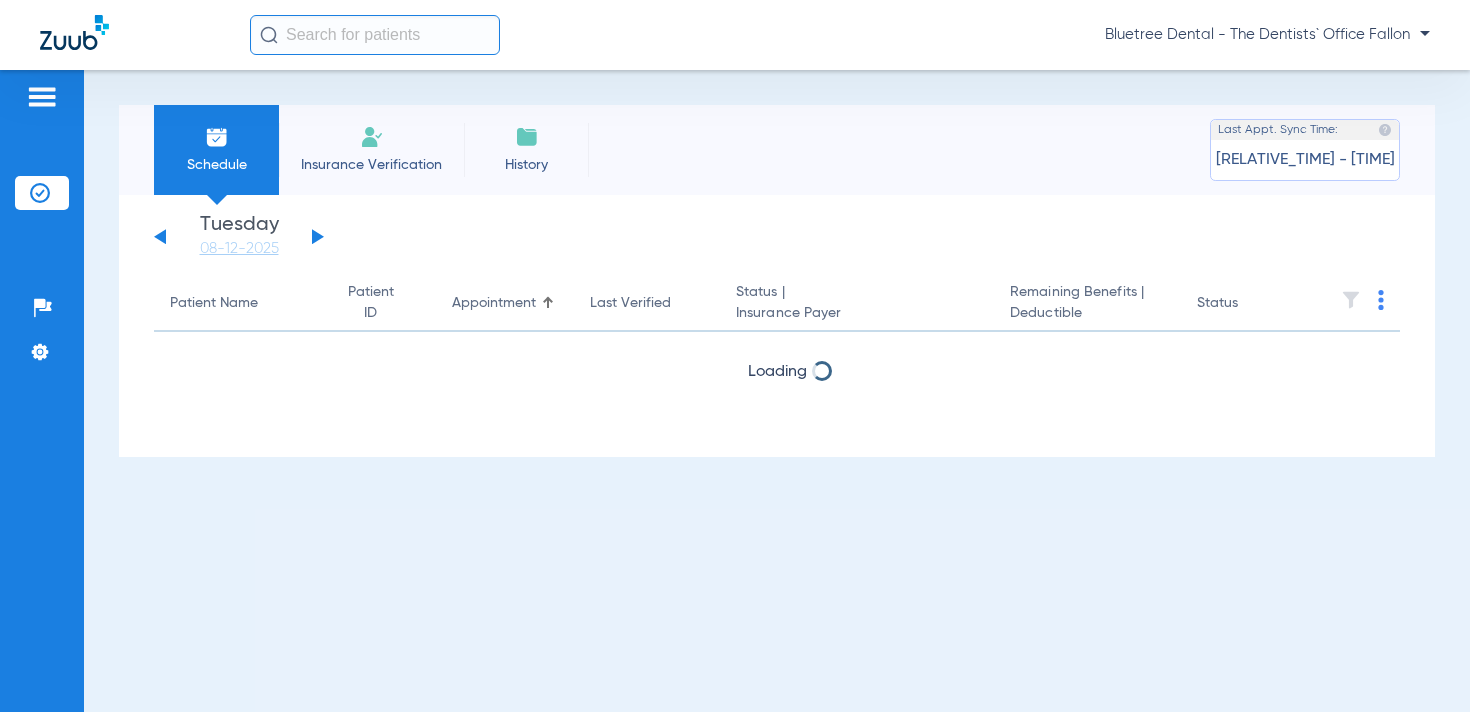 scroll, scrollTop: 0, scrollLeft: 0, axis: both 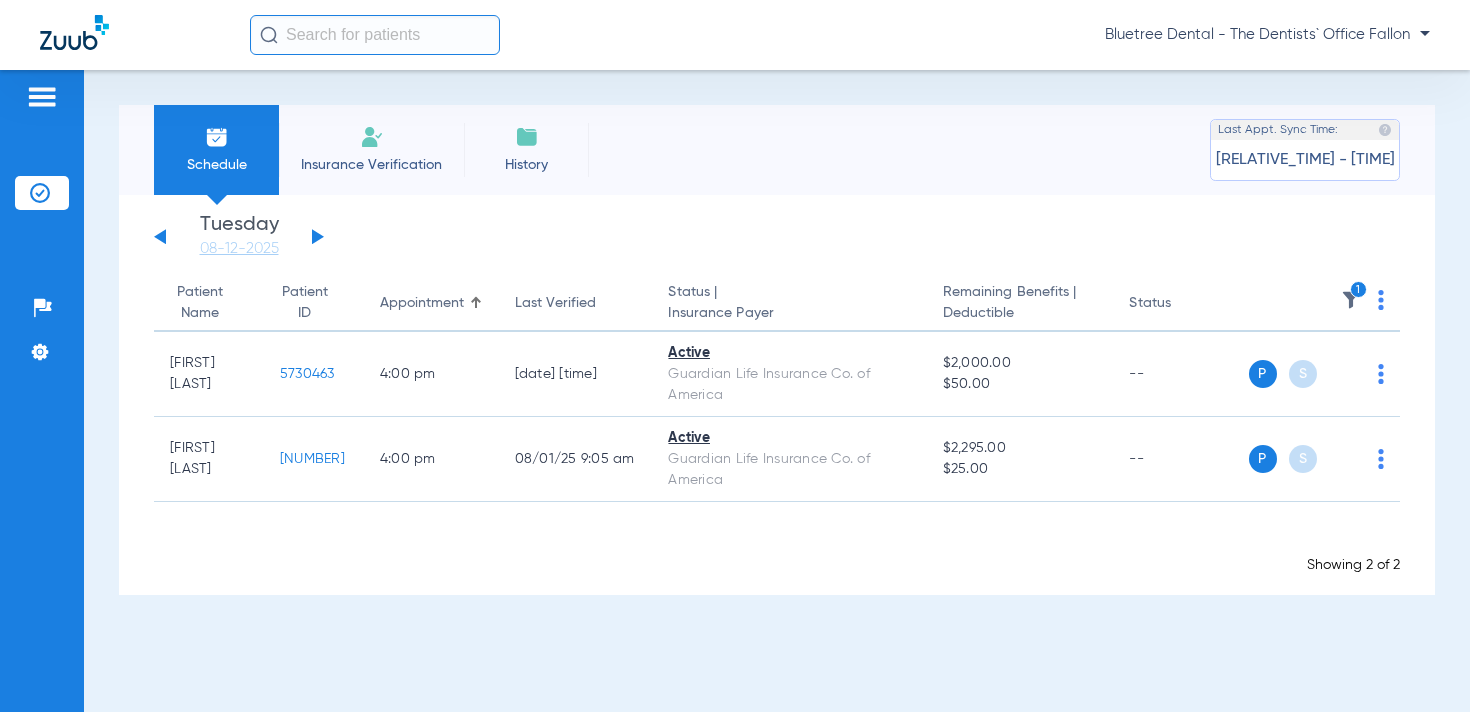 click 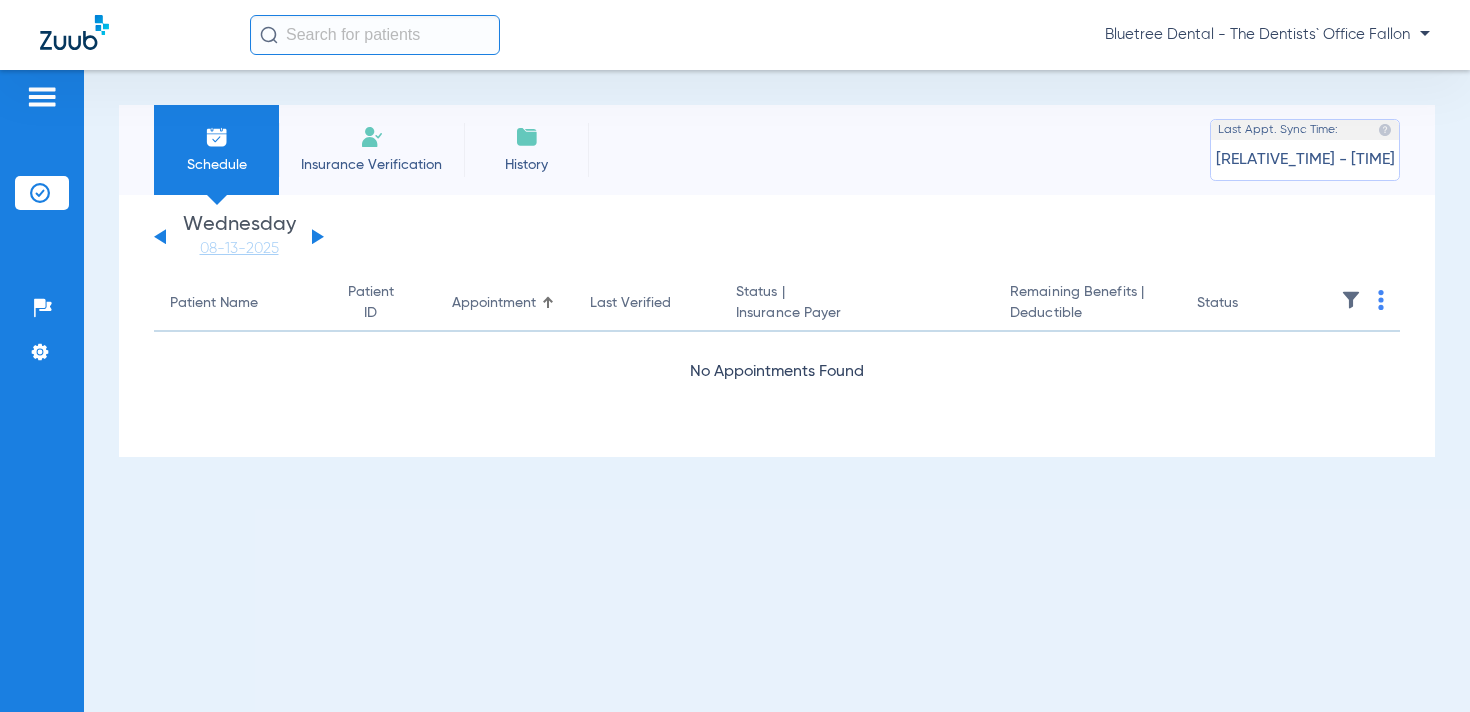 click 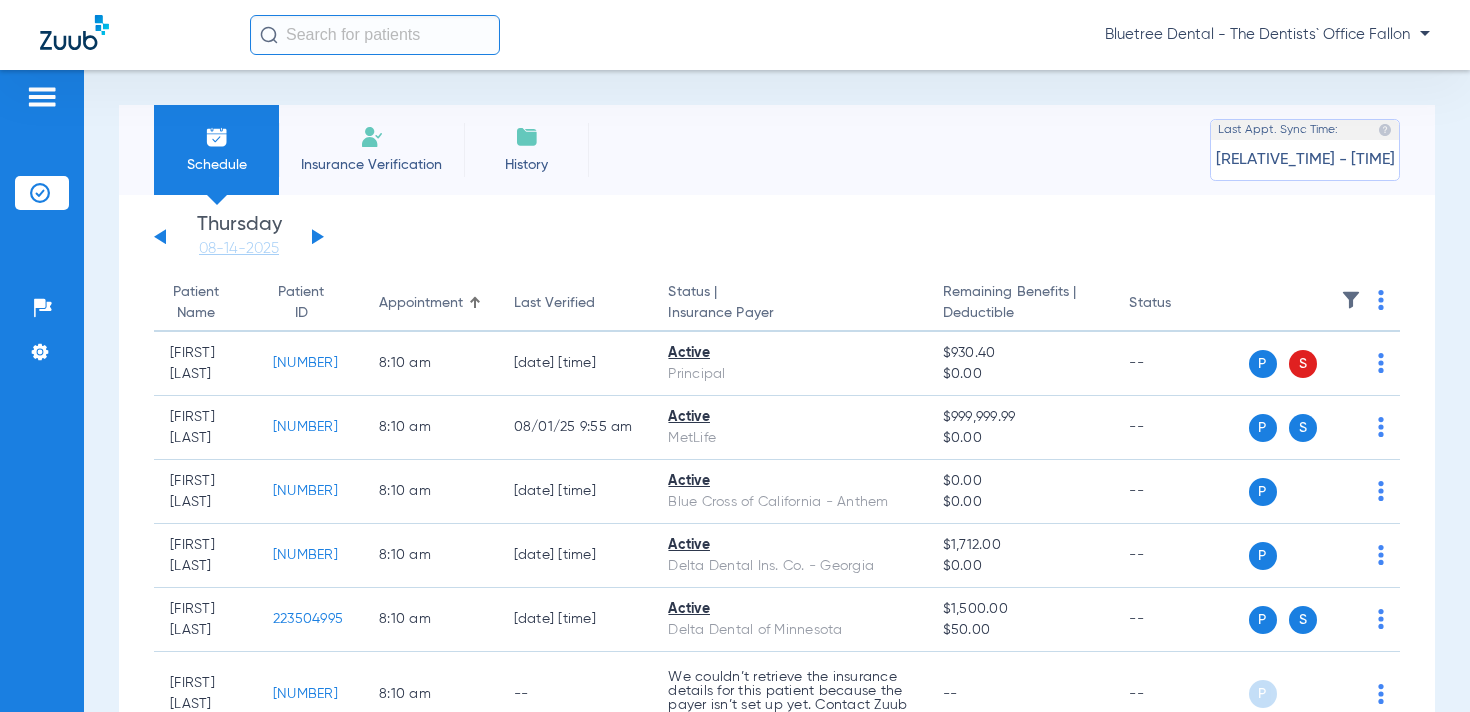 click 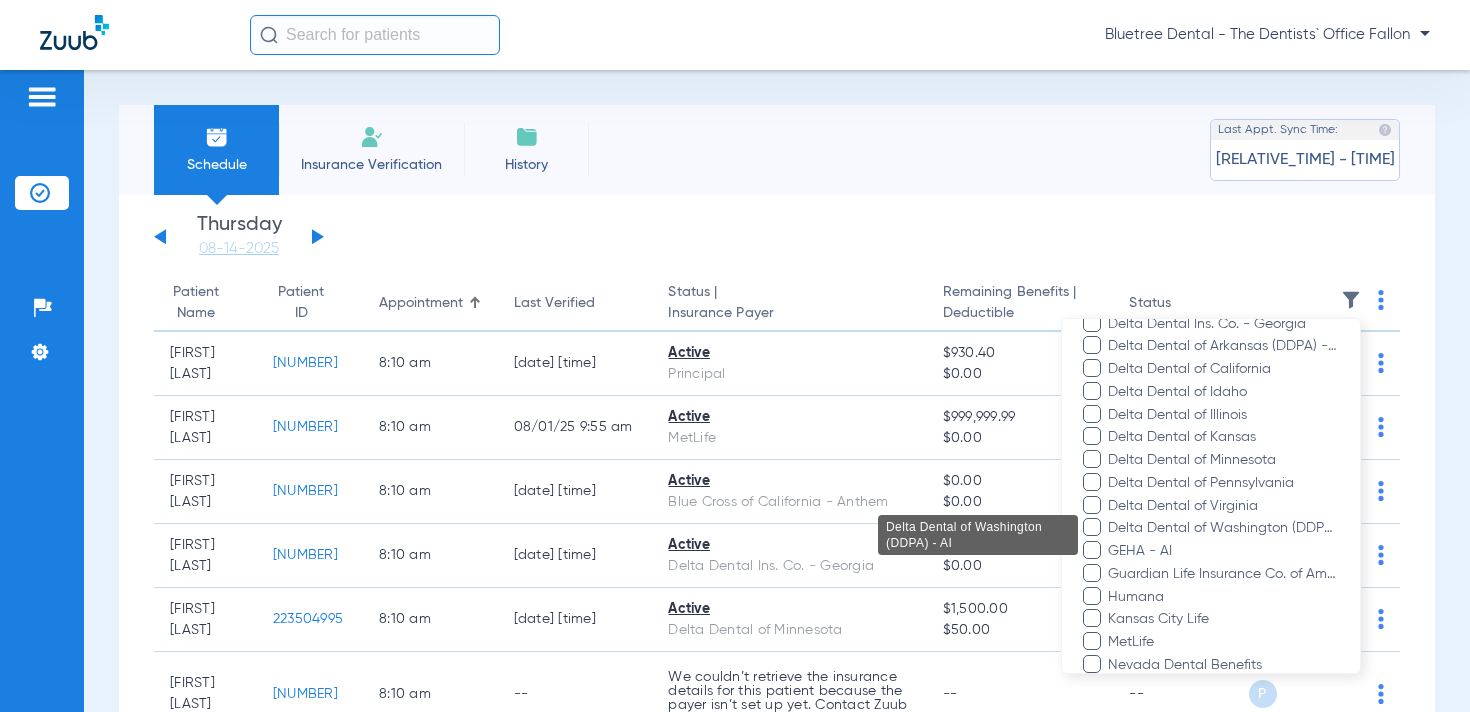 scroll, scrollTop: 438, scrollLeft: 0, axis: vertical 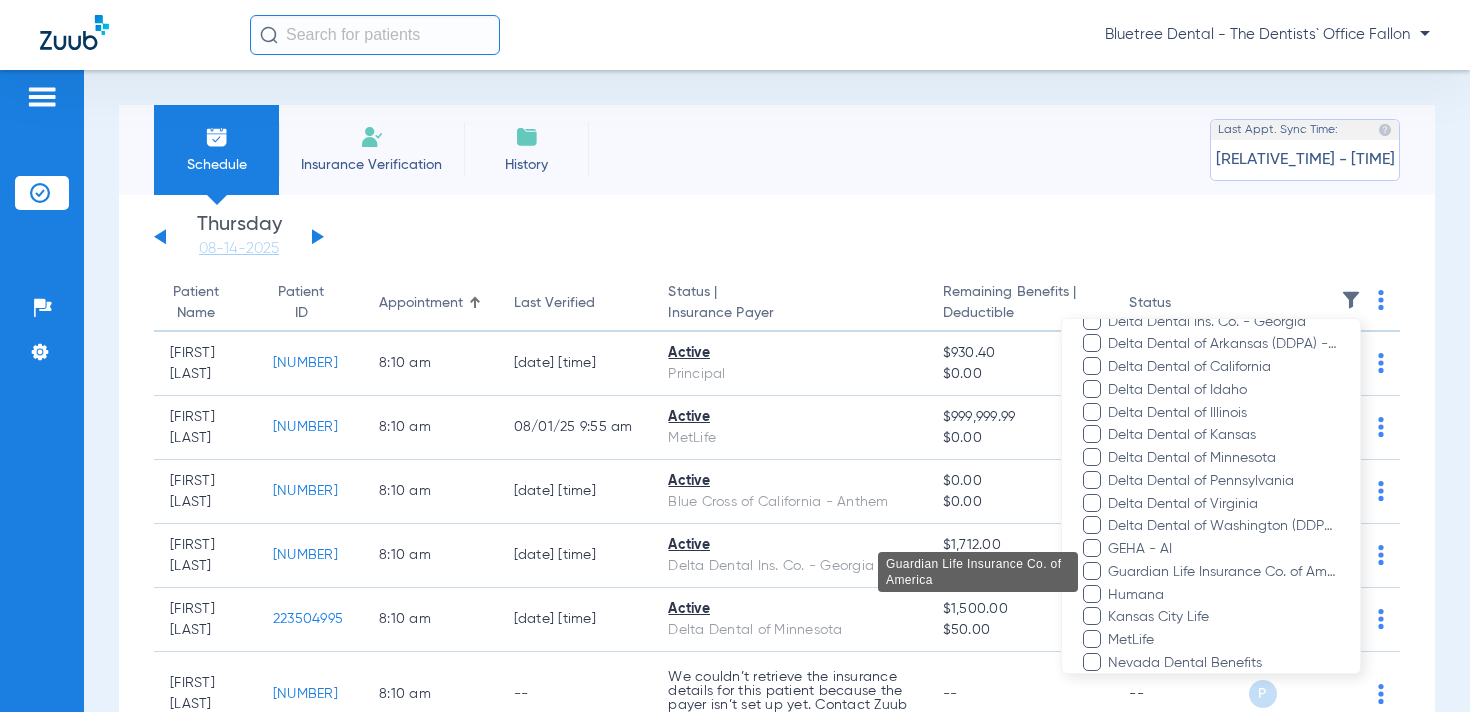click on "Guardian Life Insurance Co. of America" at bounding box center (1223, 572) 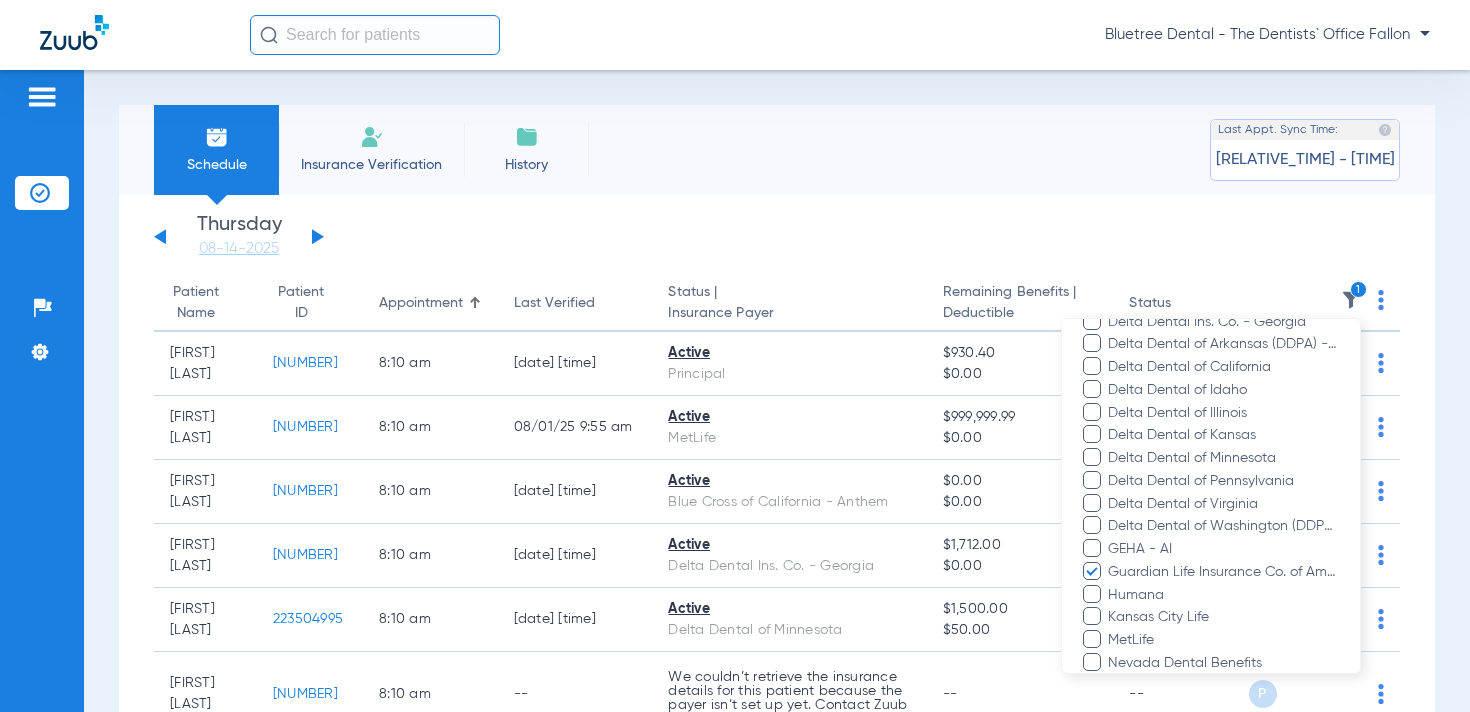 scroll, scrollTop: 714, scrollLeft: 0, axis: vertical 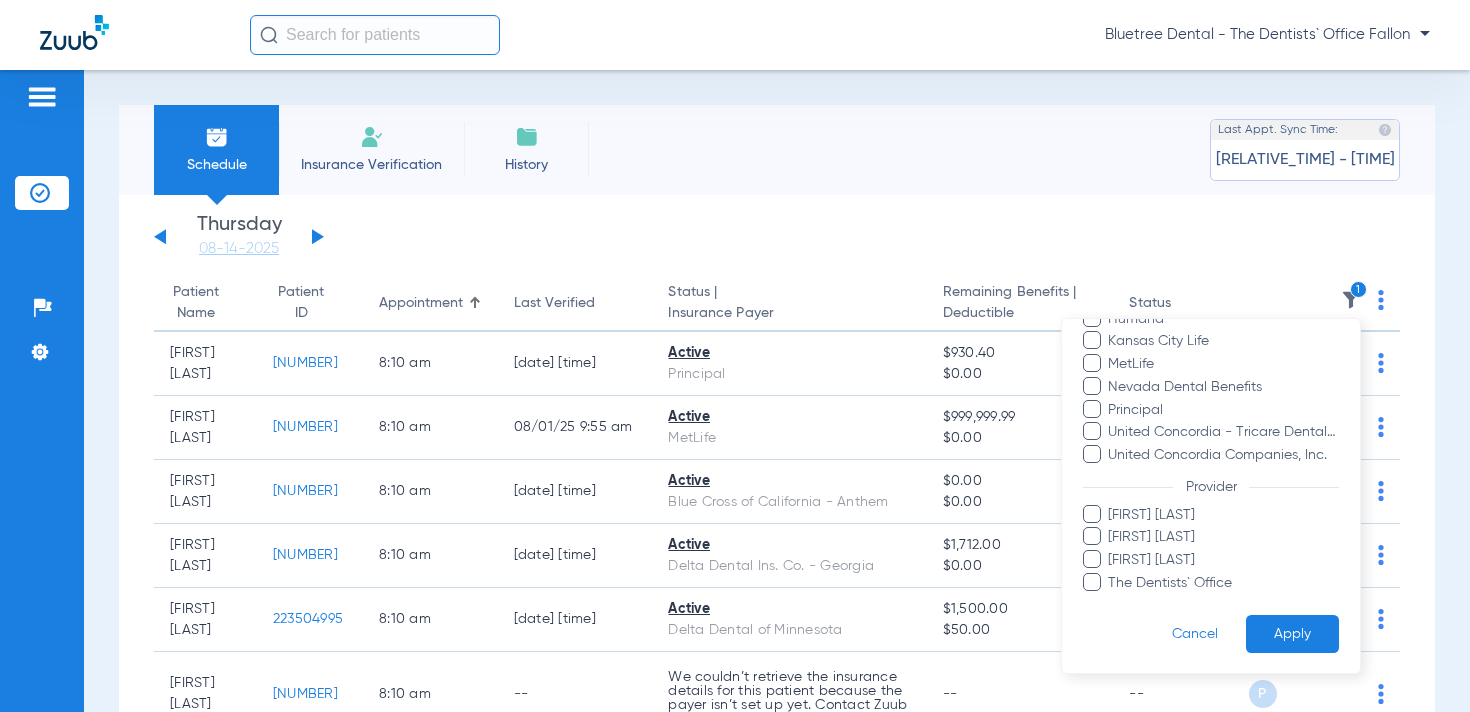 click on "Apply" at bounding box center [1292, 634] 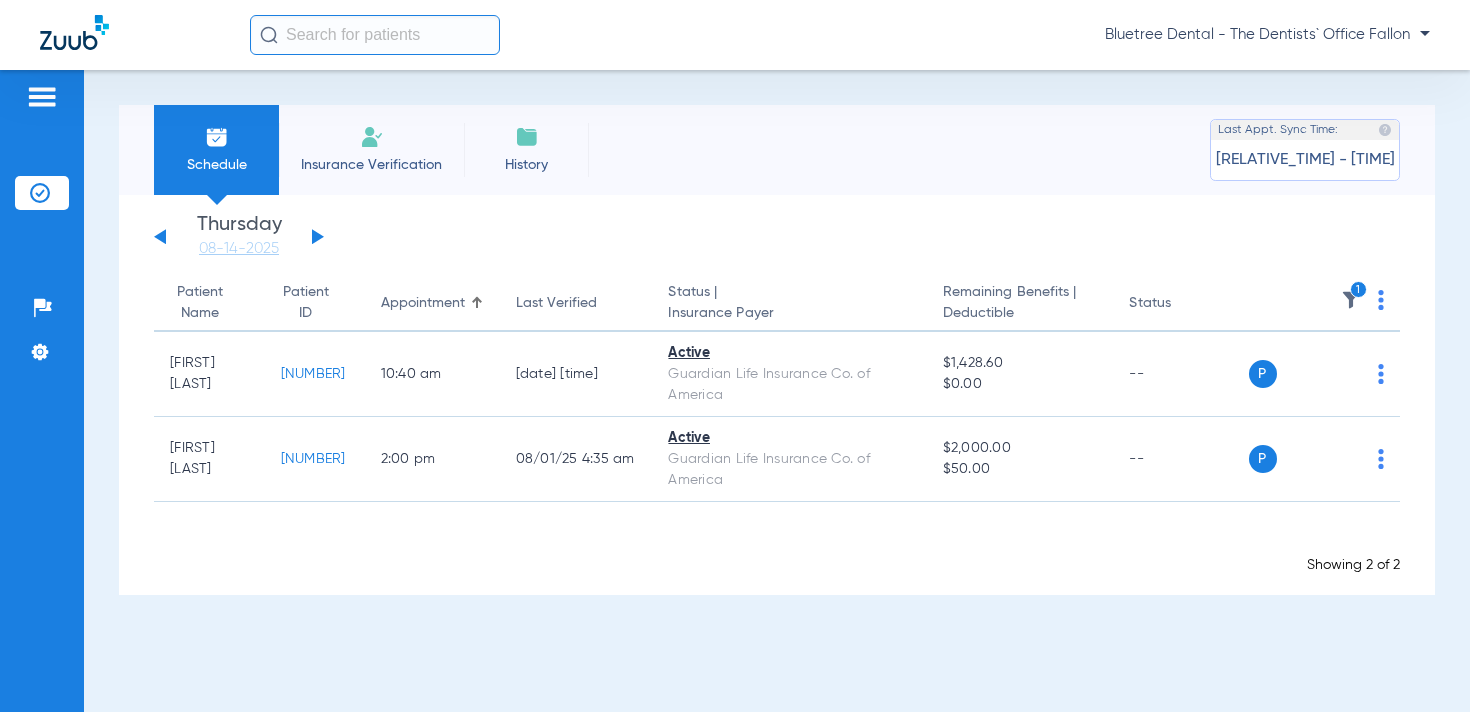 click 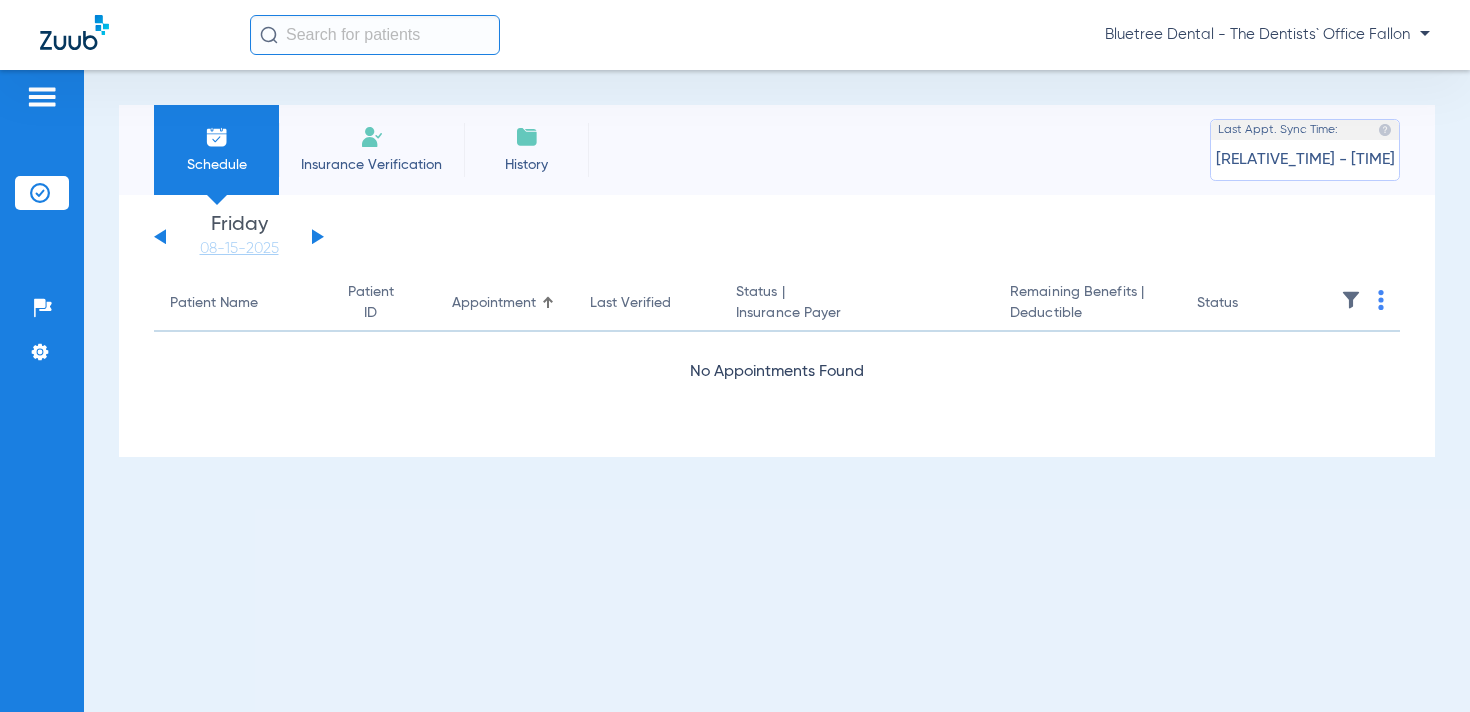 click 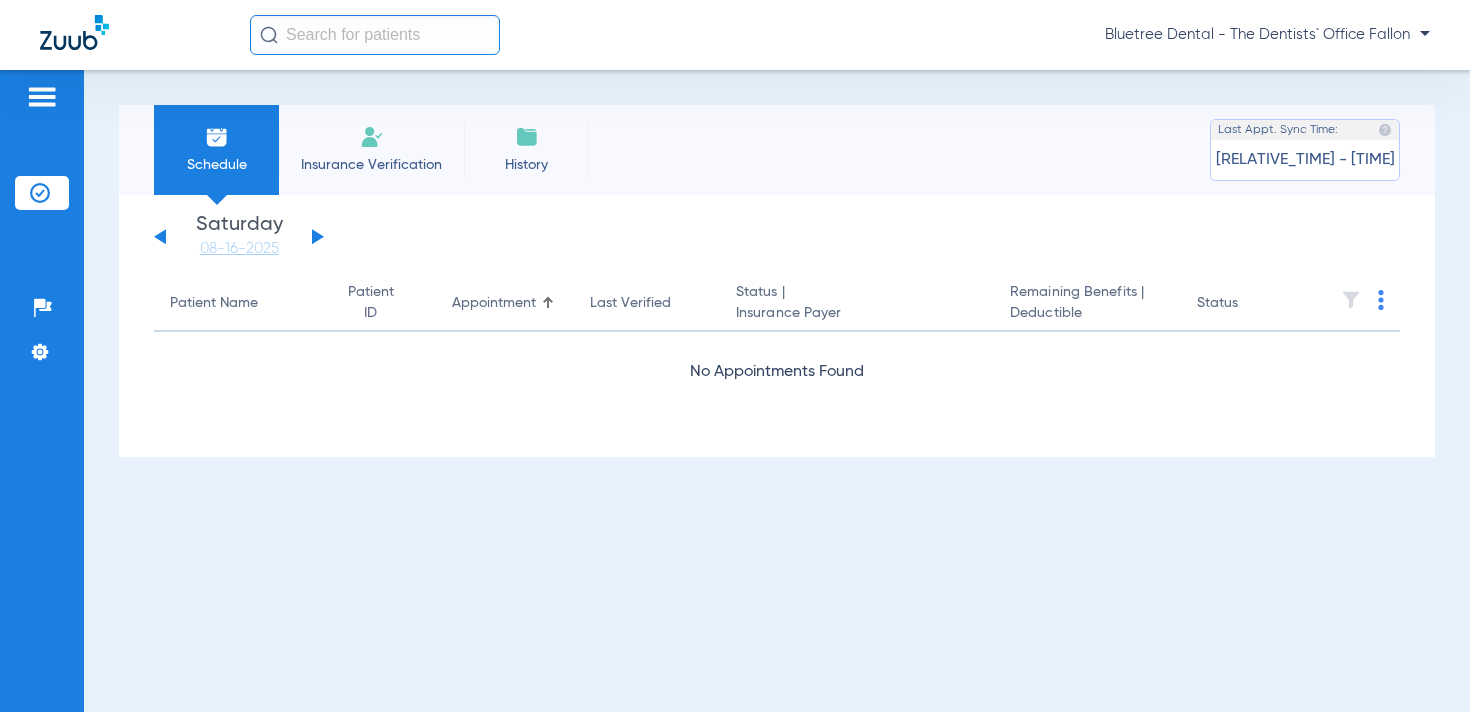 click 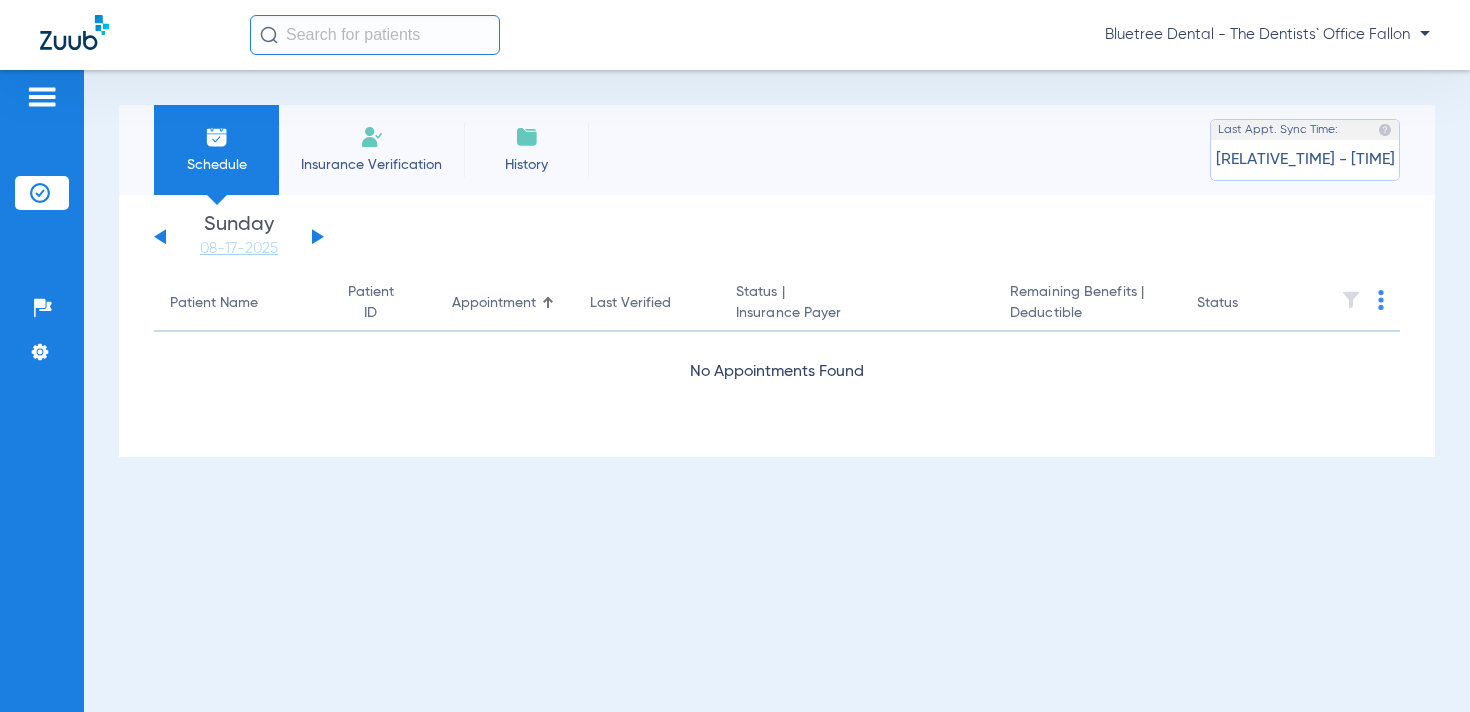 click 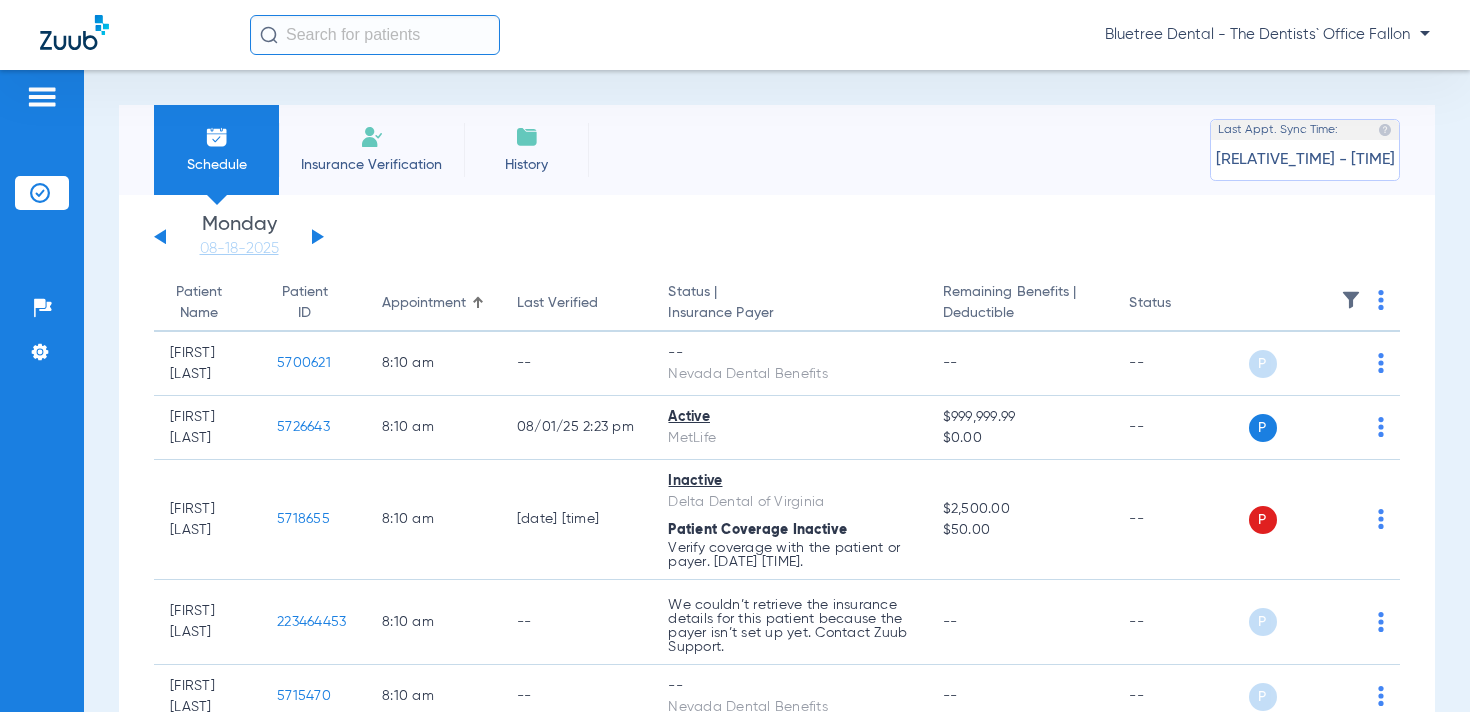 click 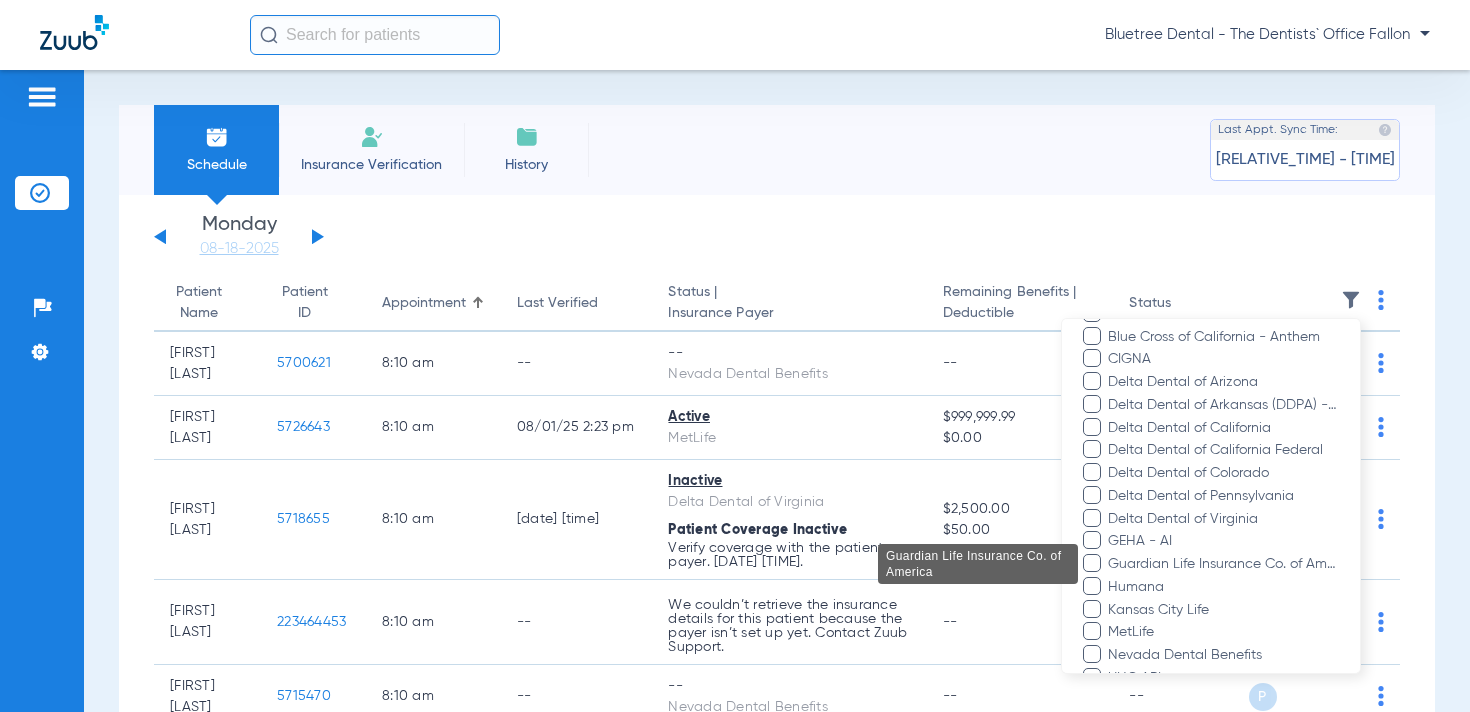click on "Guardian Life Insurance Co. of America" at bounding box center [1223, 564] 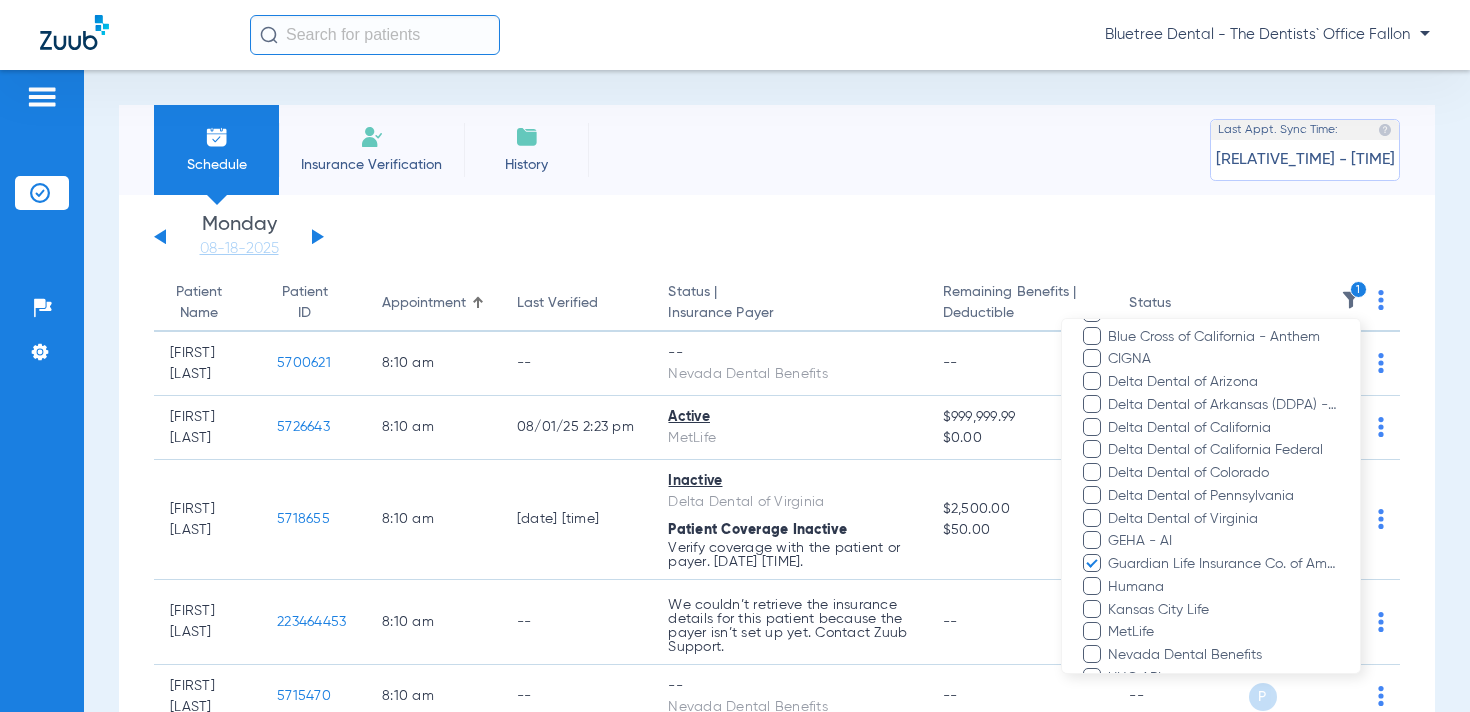 scroll, scrollTop: 555, scrollLeft: 0, axis: vertical 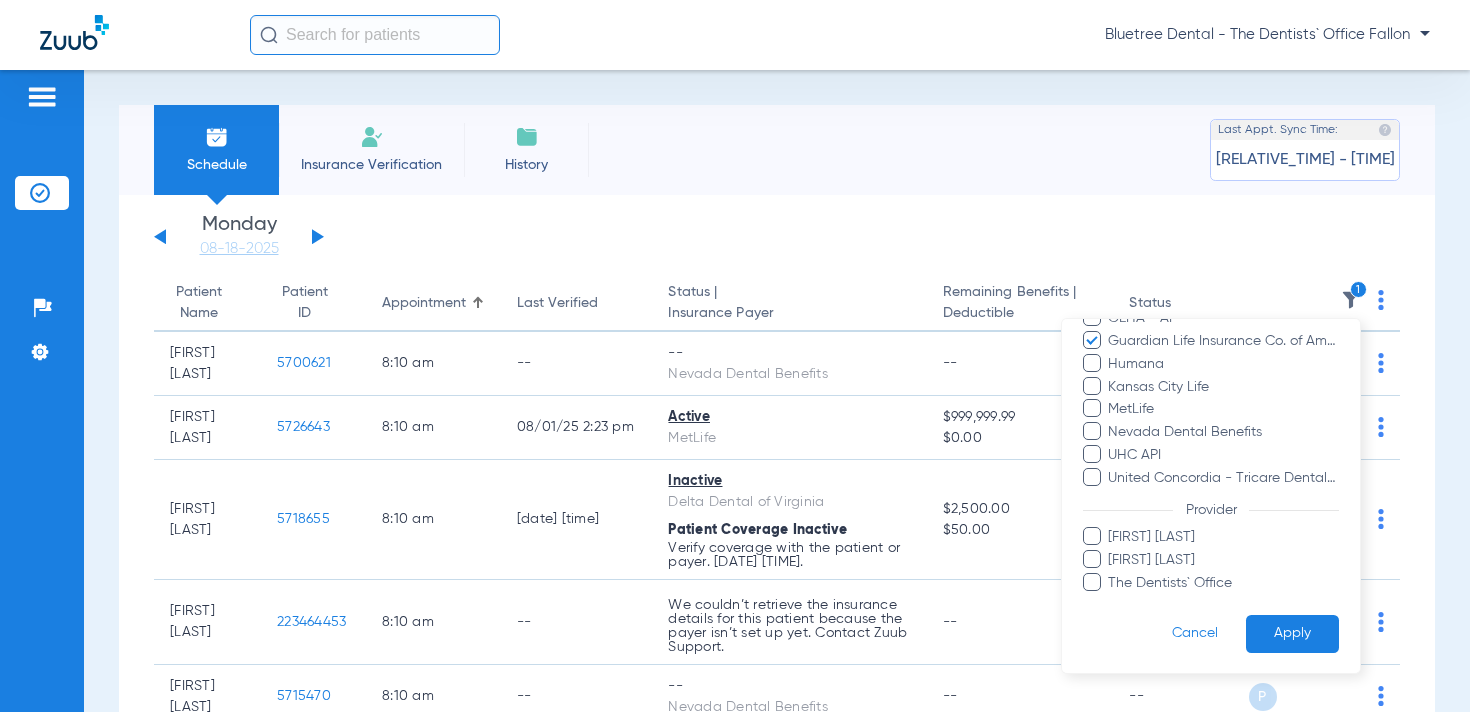 click on "Apply" at bounding box center [1292, 633] 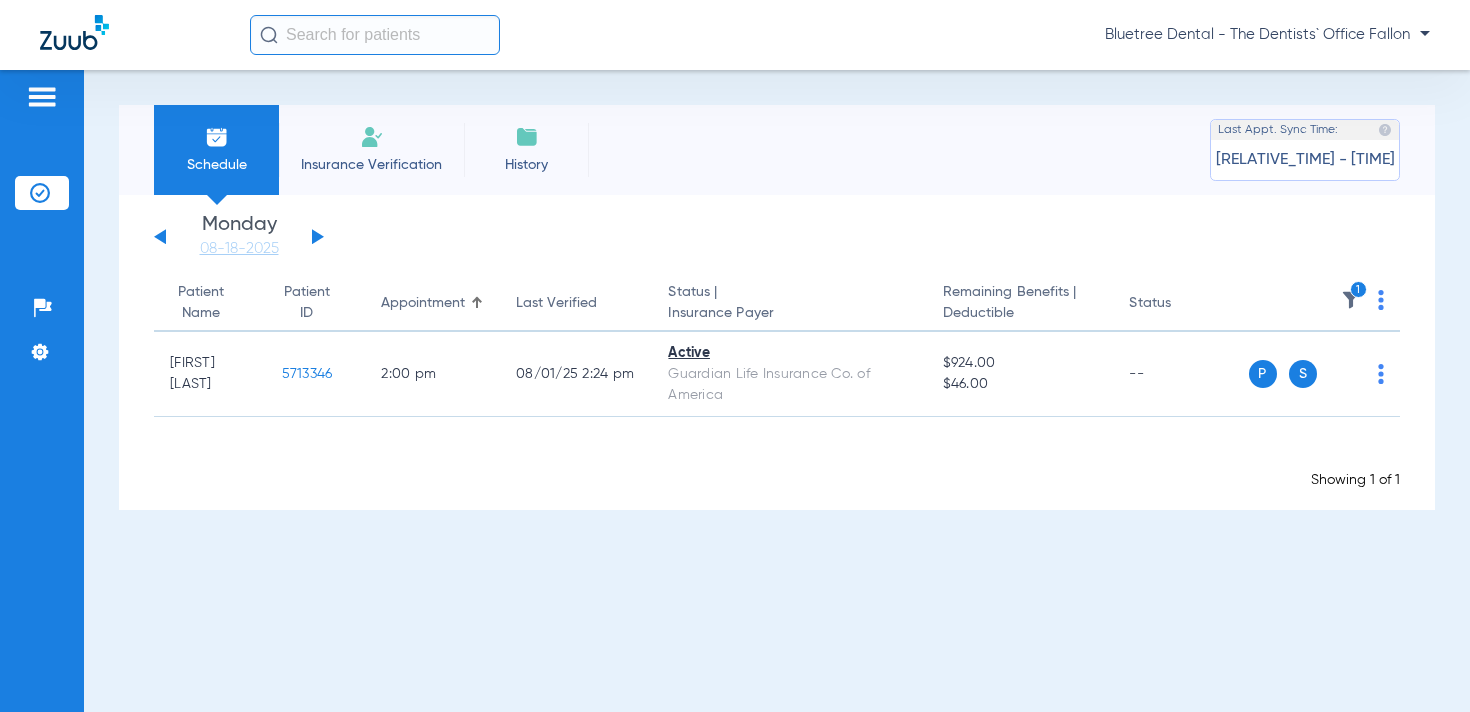 click 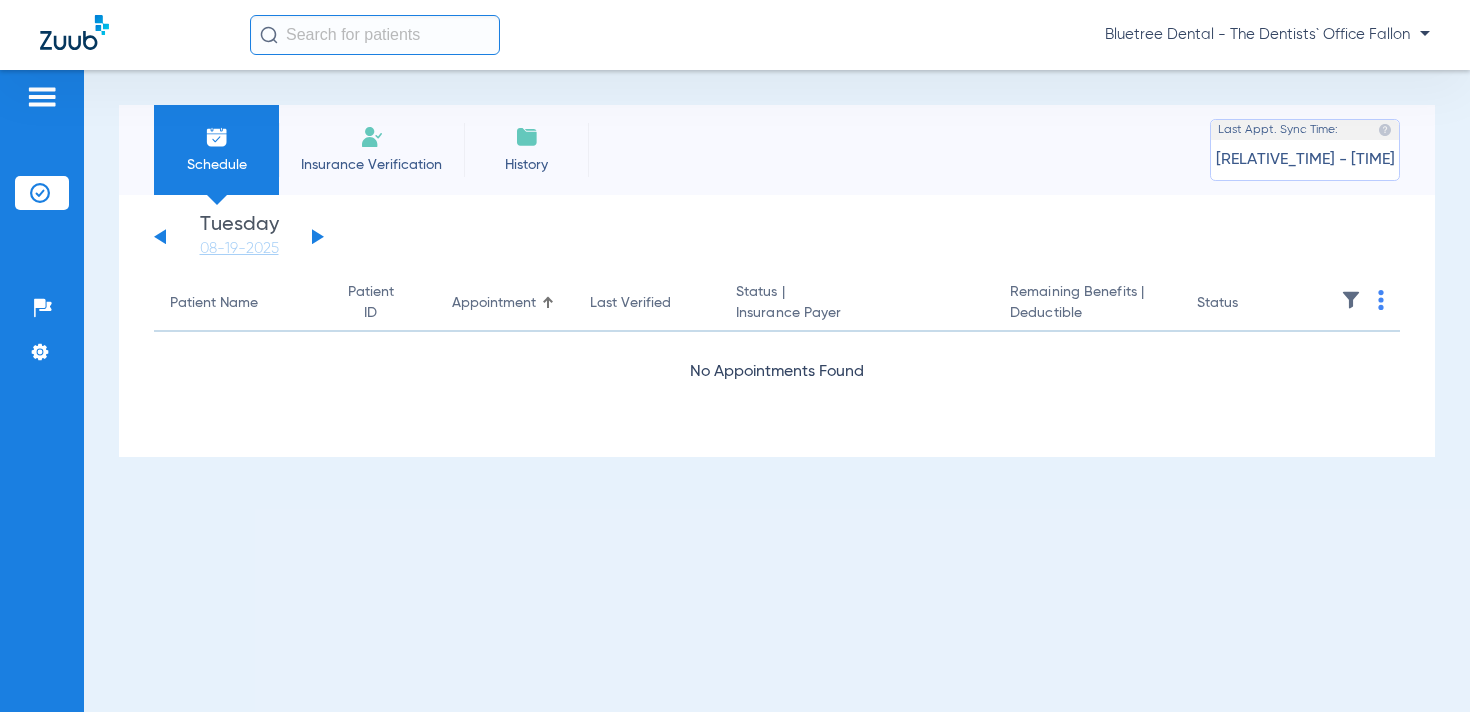 click 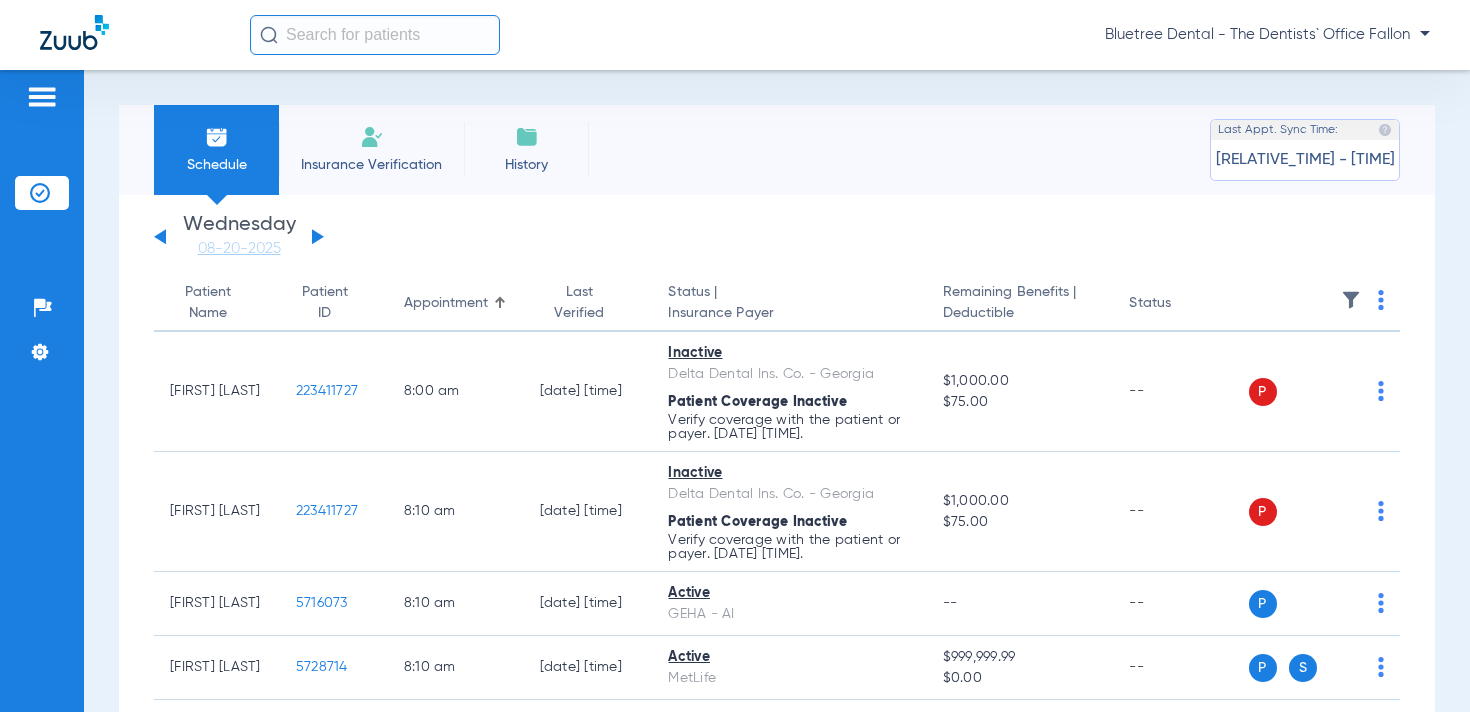 click 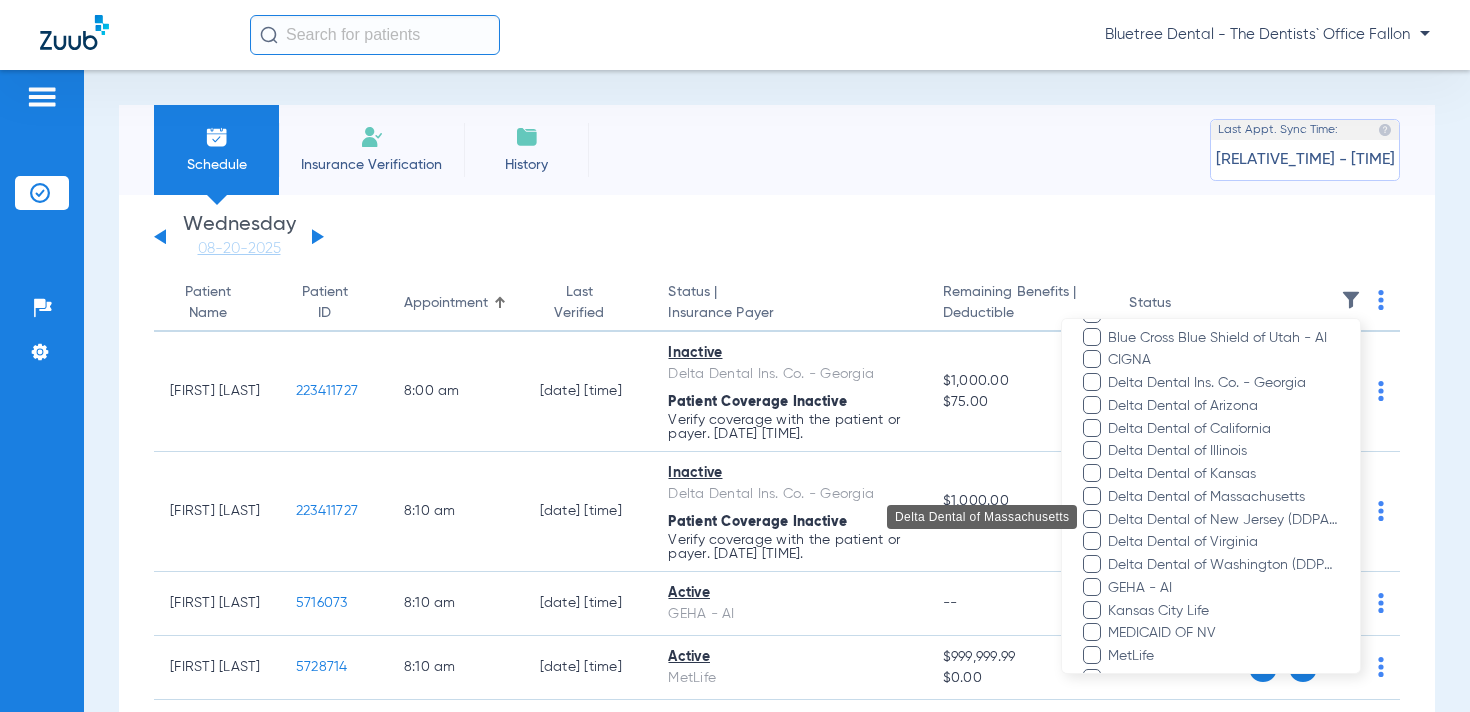 scroll, scrollTop: 427, scrollLeft: 0, axis: vertical 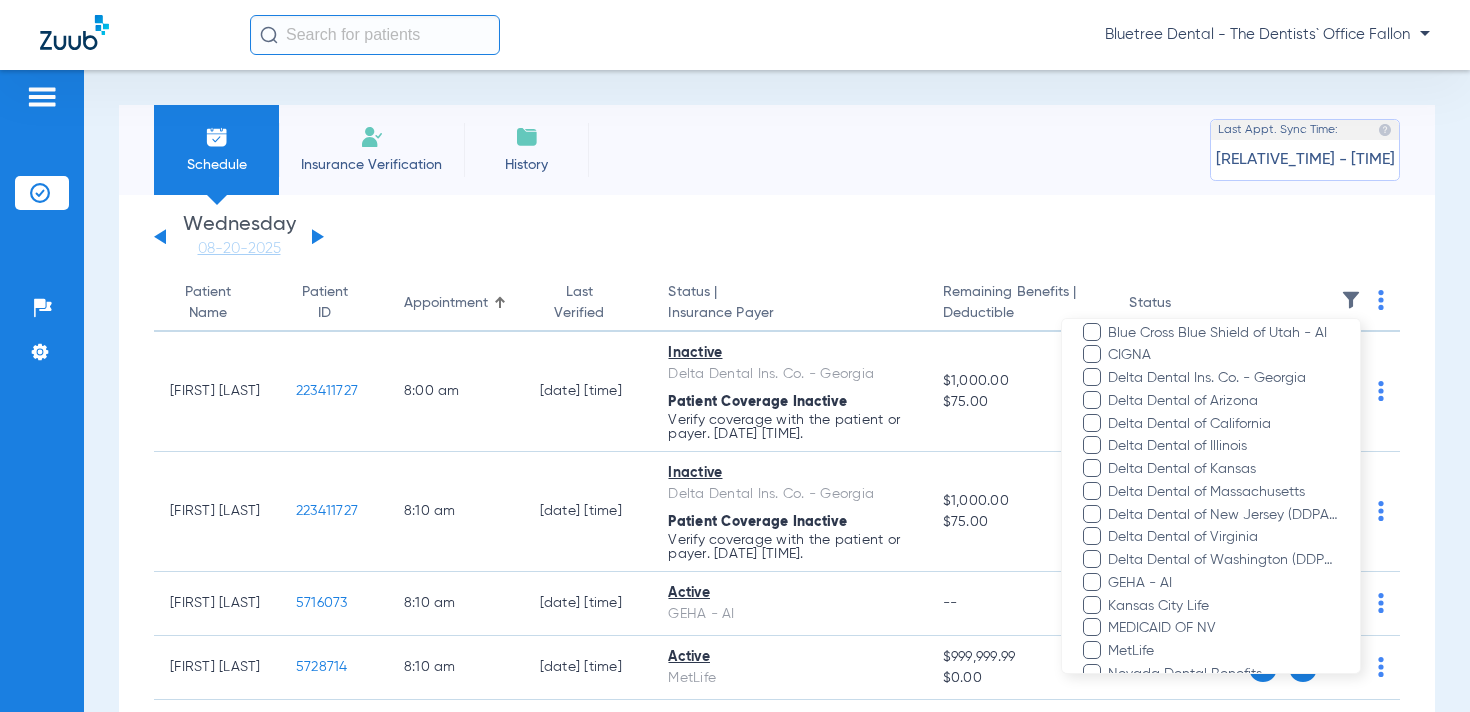 click at bounding box center (735, 356) 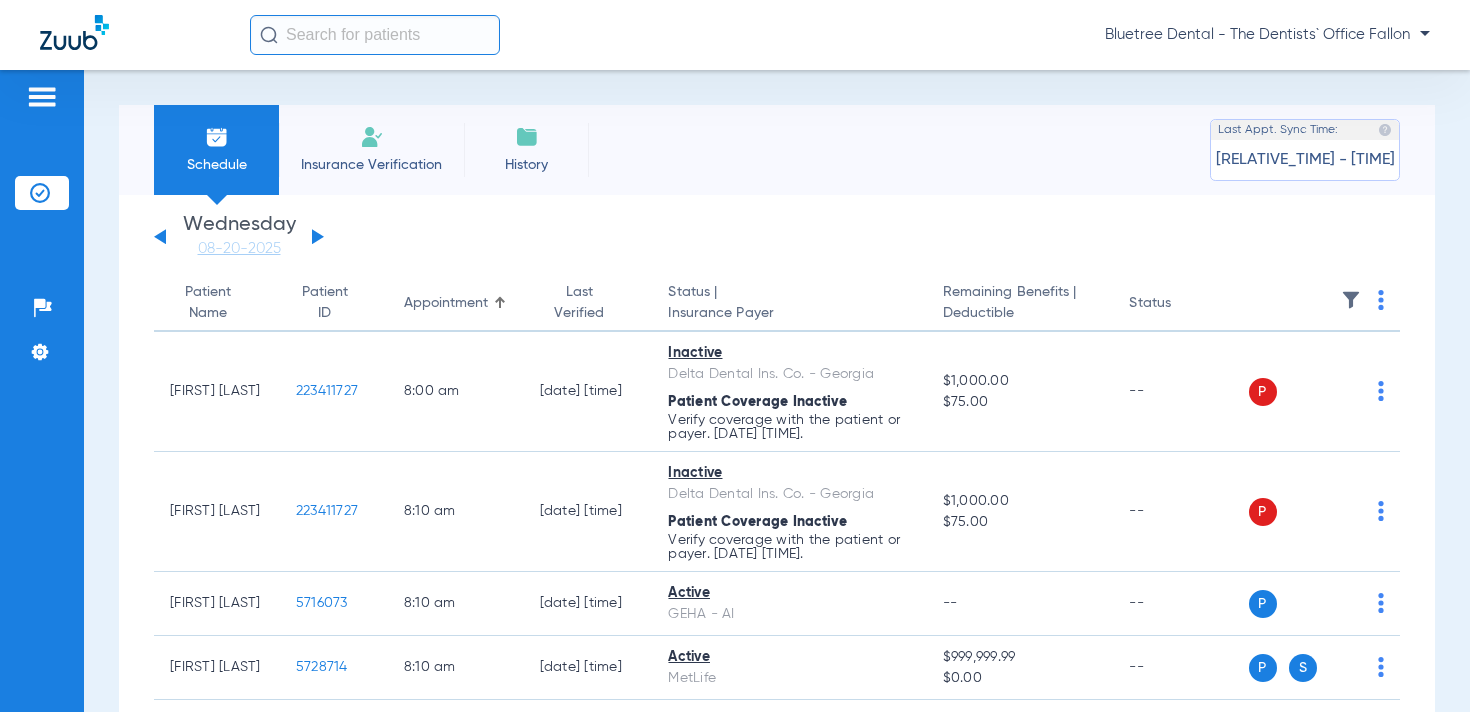 click 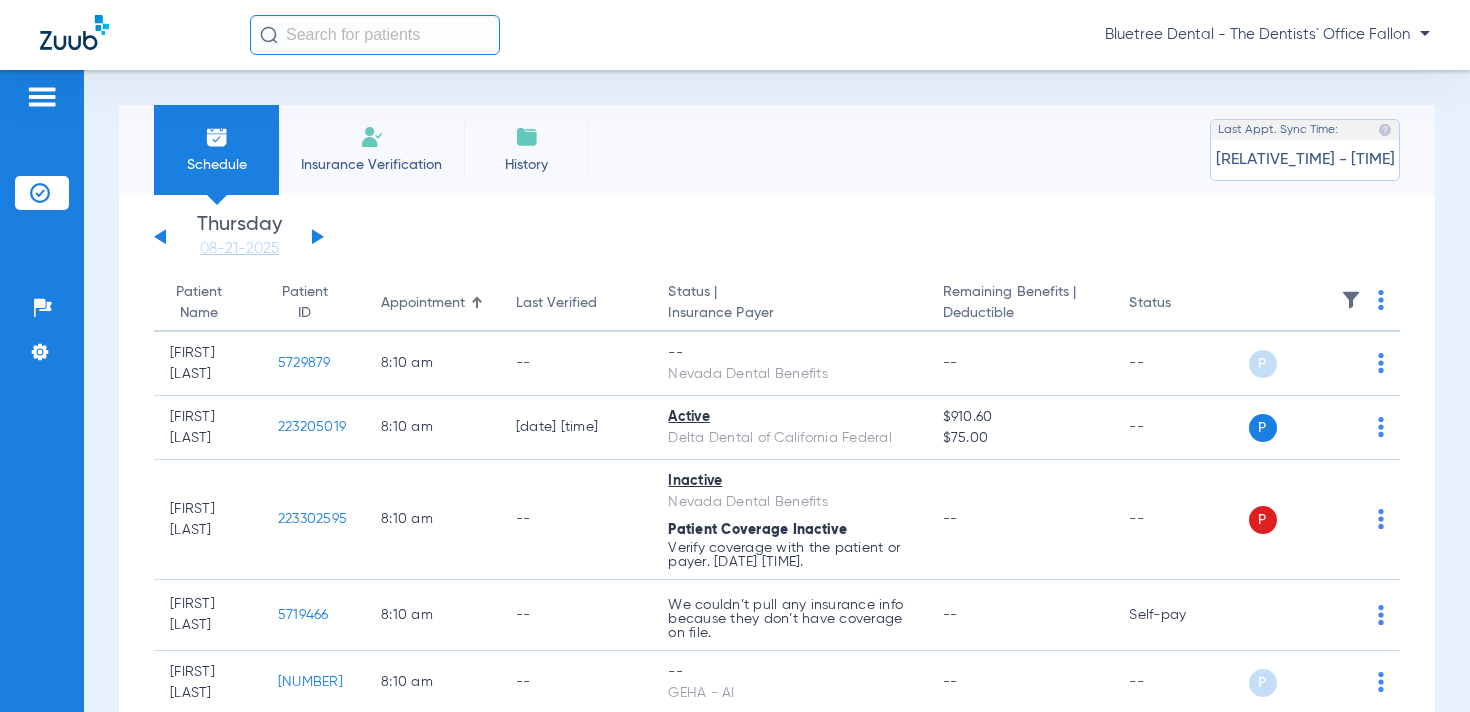click 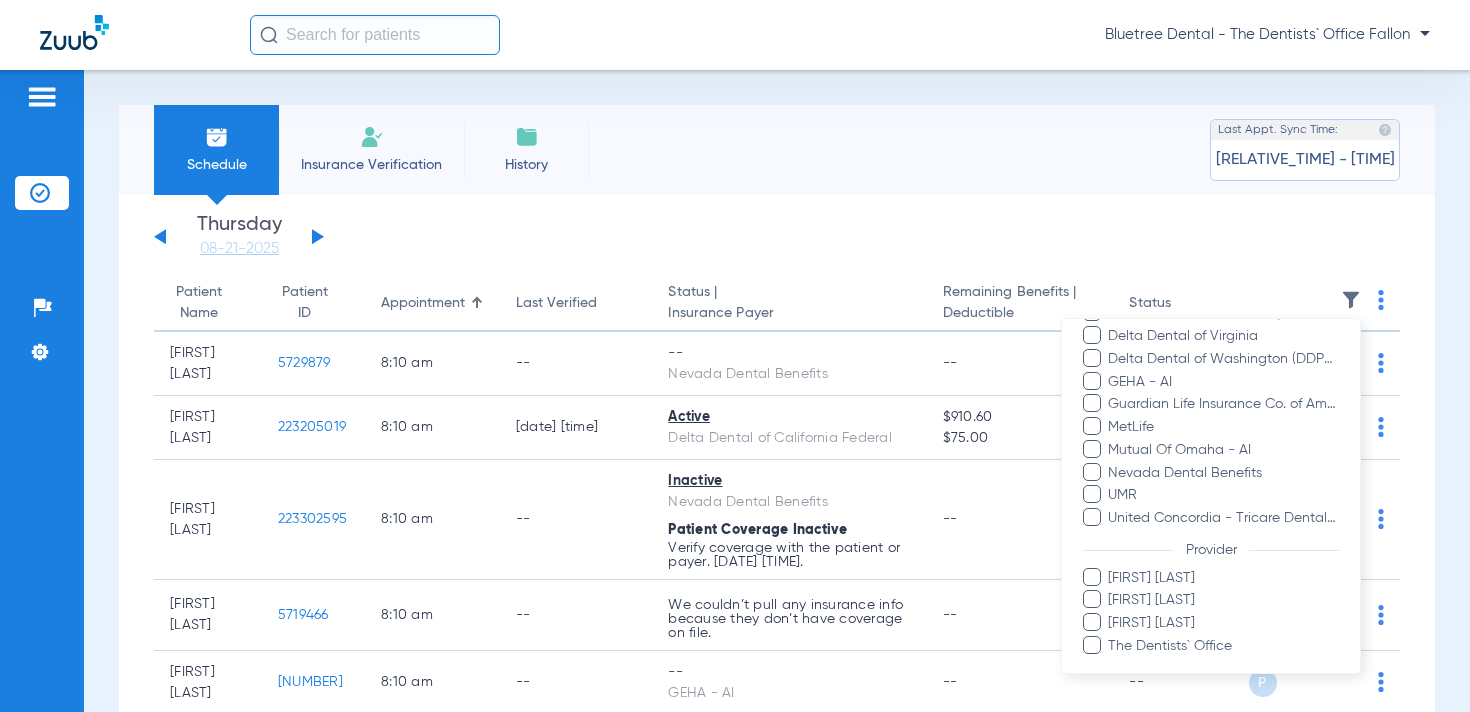 scroll, scrollTop: 470, scrollLeft: 0, axis: vertical 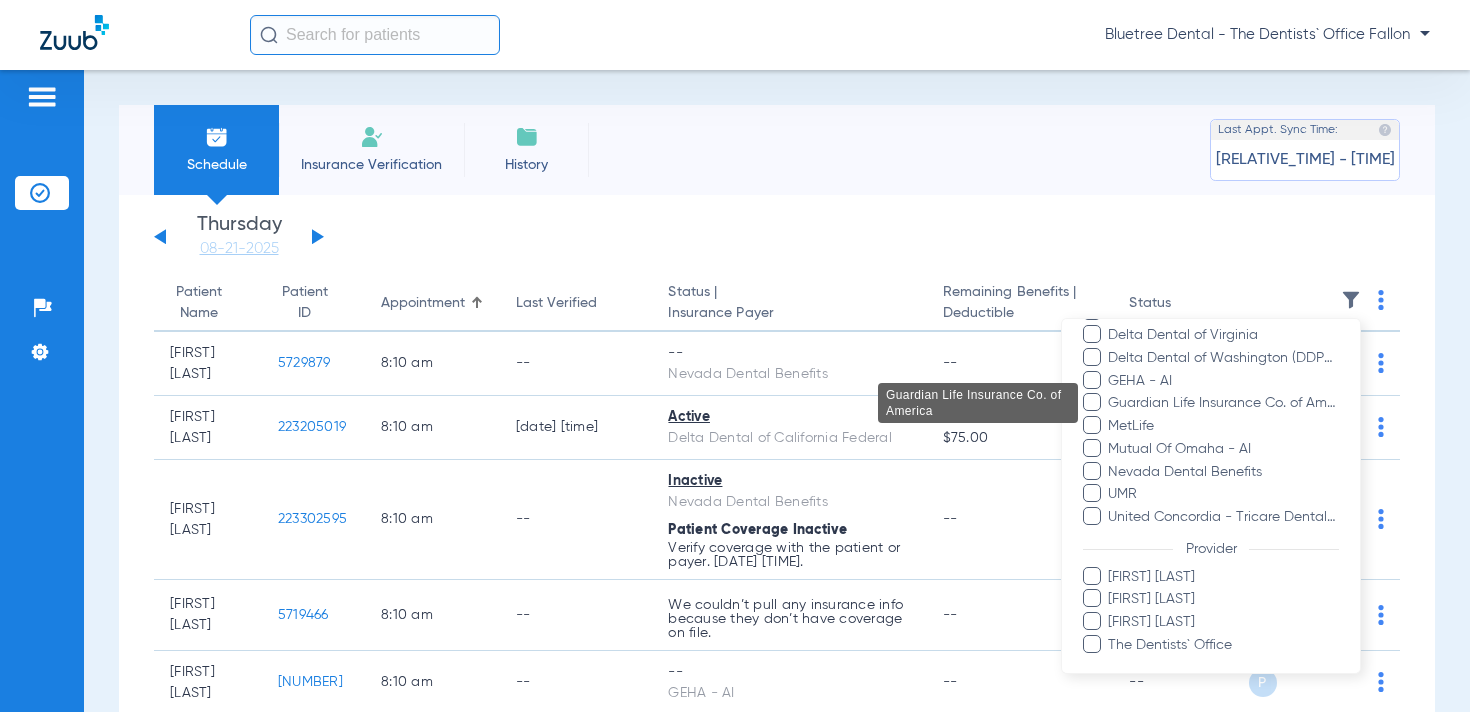 click on "Guardian Life Insurance Co. of America" at bounding box center (1223, 403) 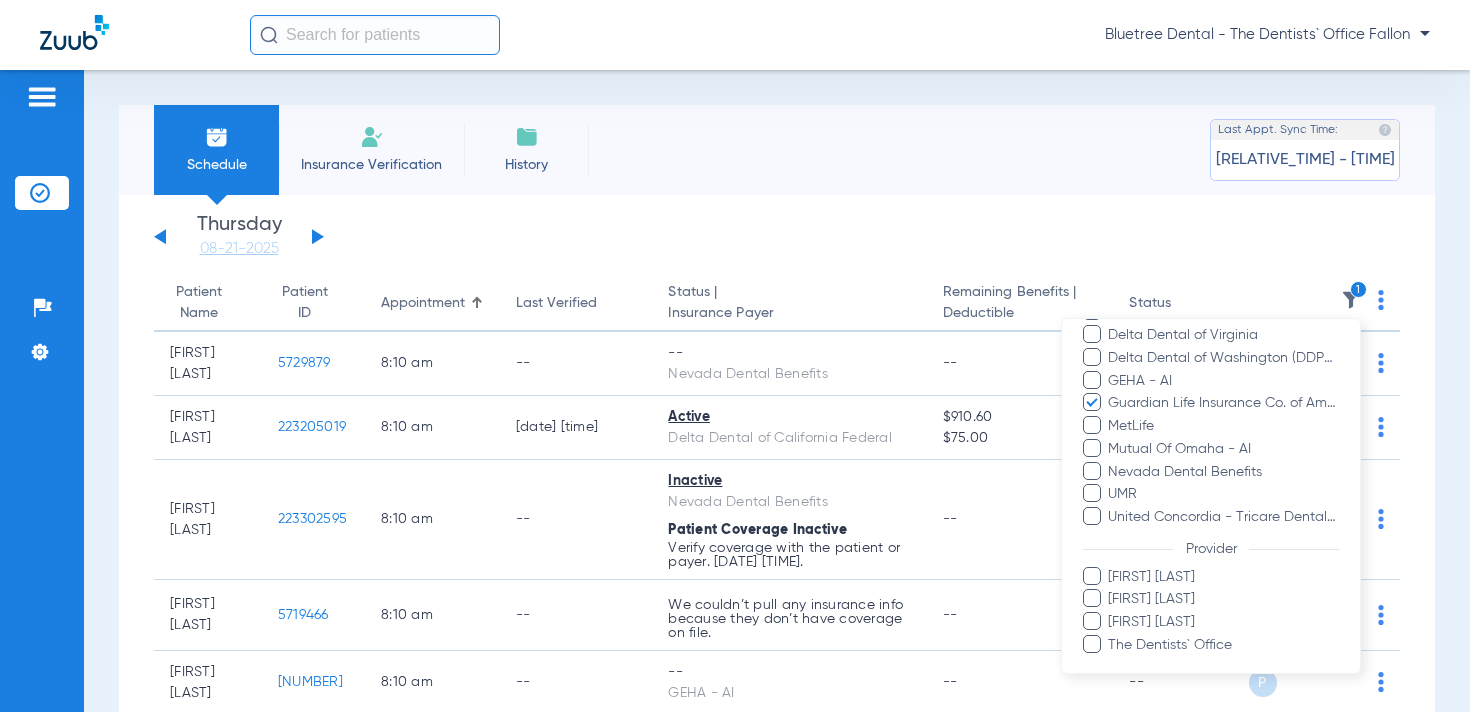 scroll, scrollTop: 532, scrollLeft: 0, axis: vertical 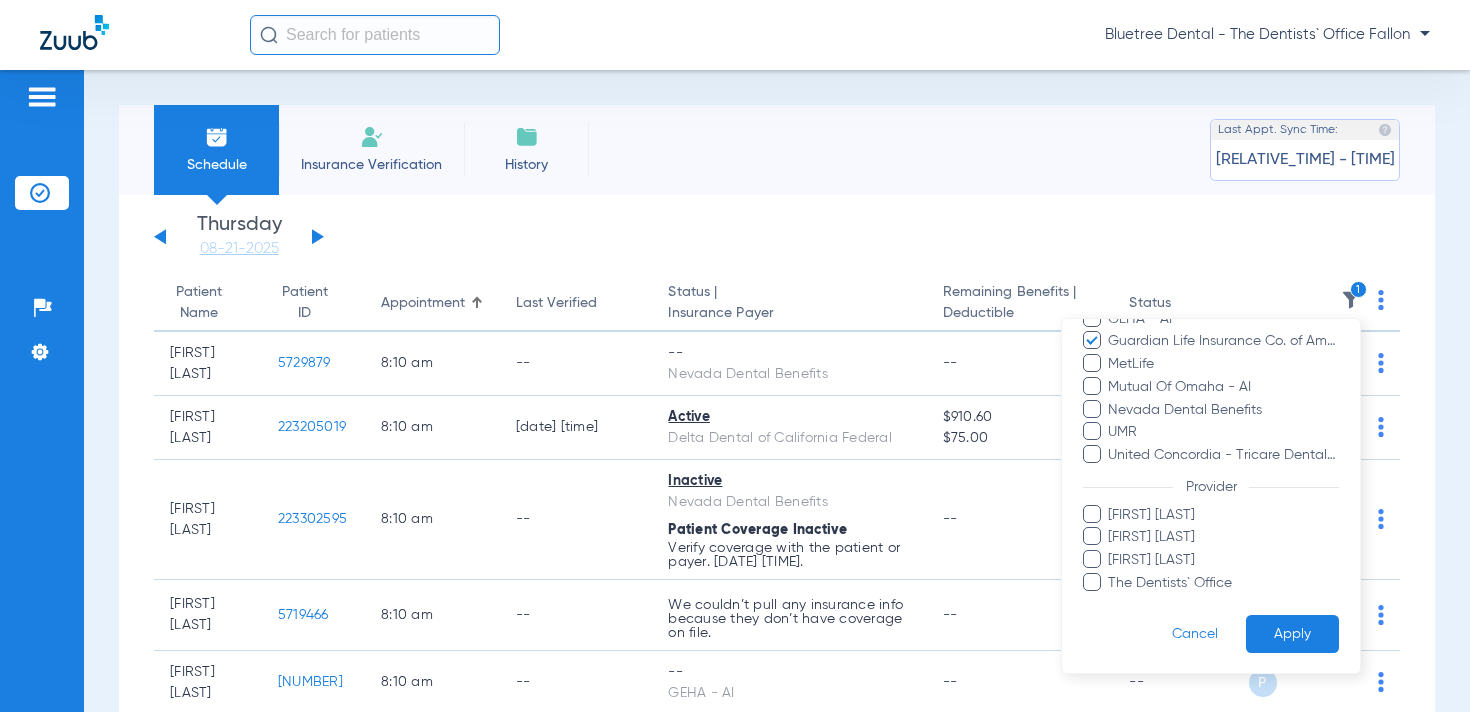 click on "Apply" at bounding box center (1292, 634) 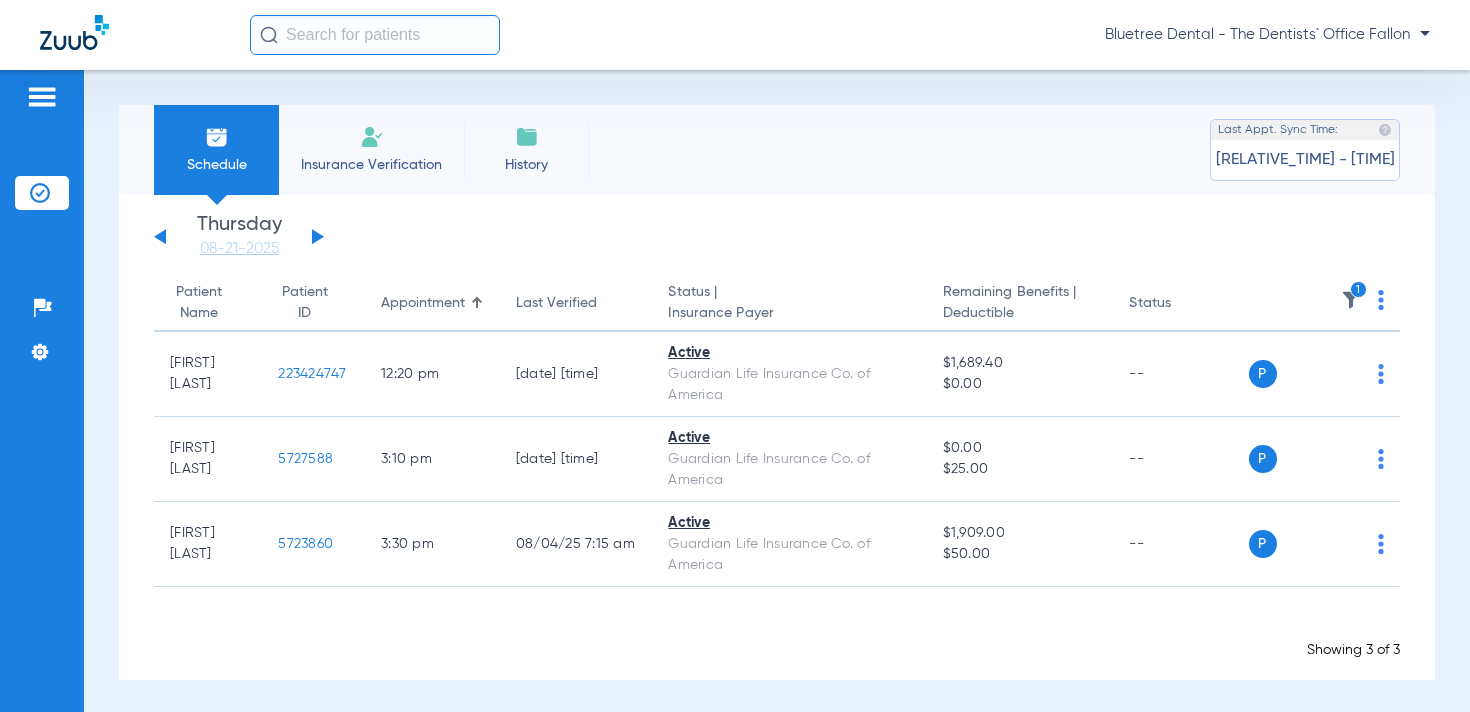 click 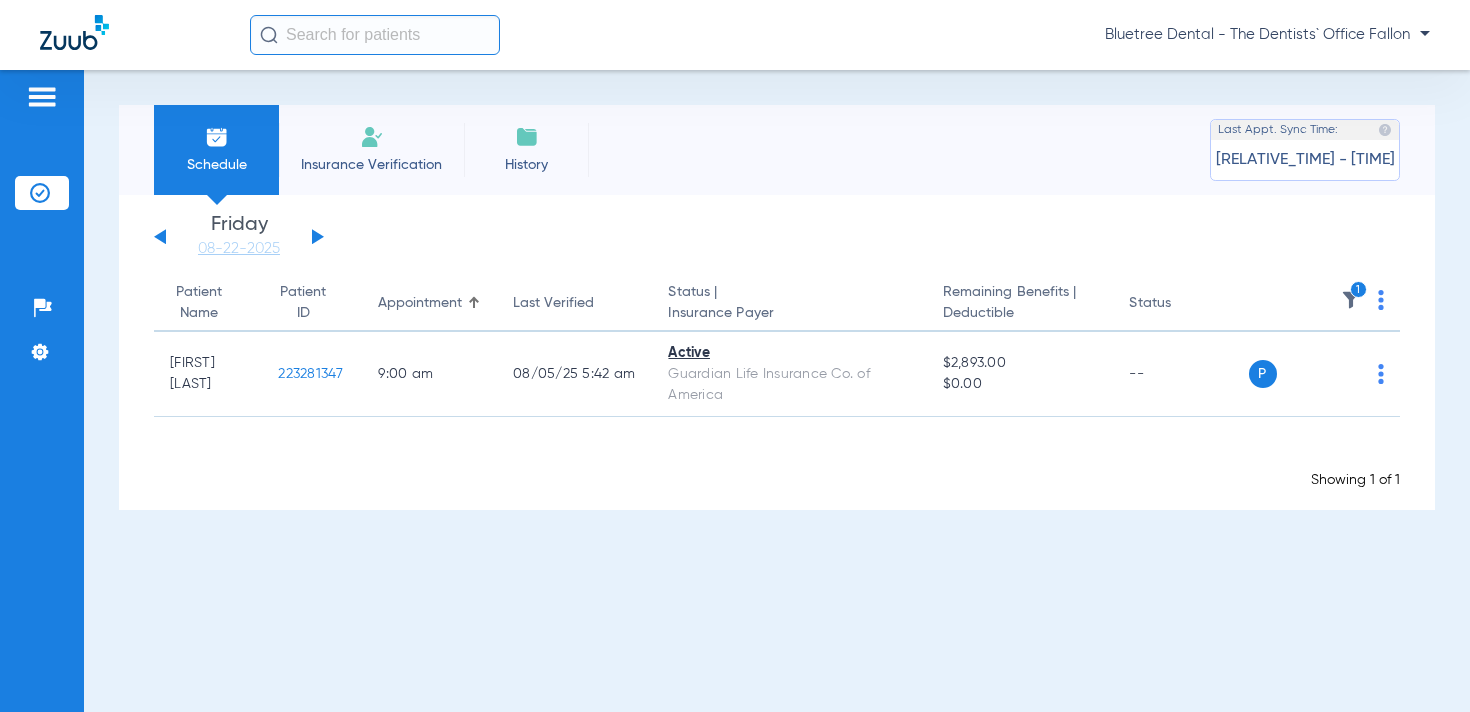 click 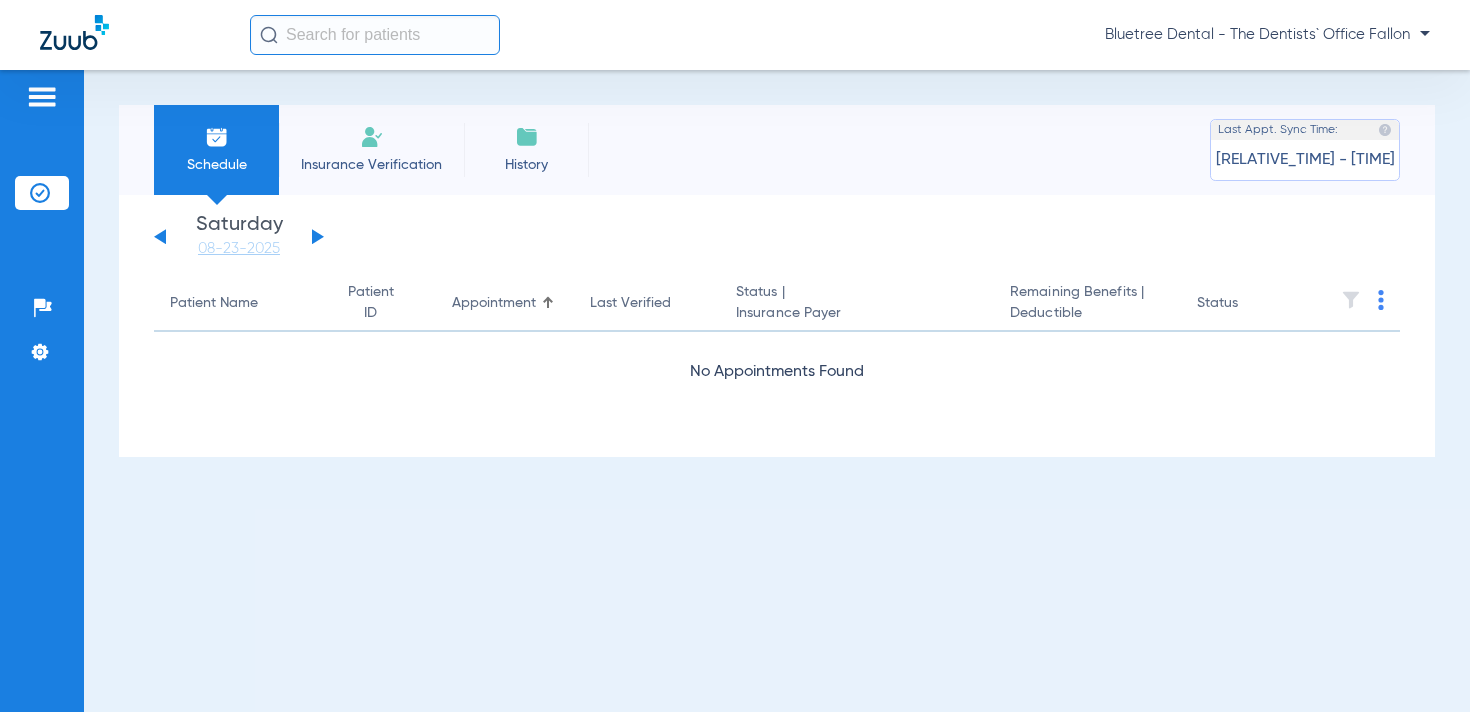 click 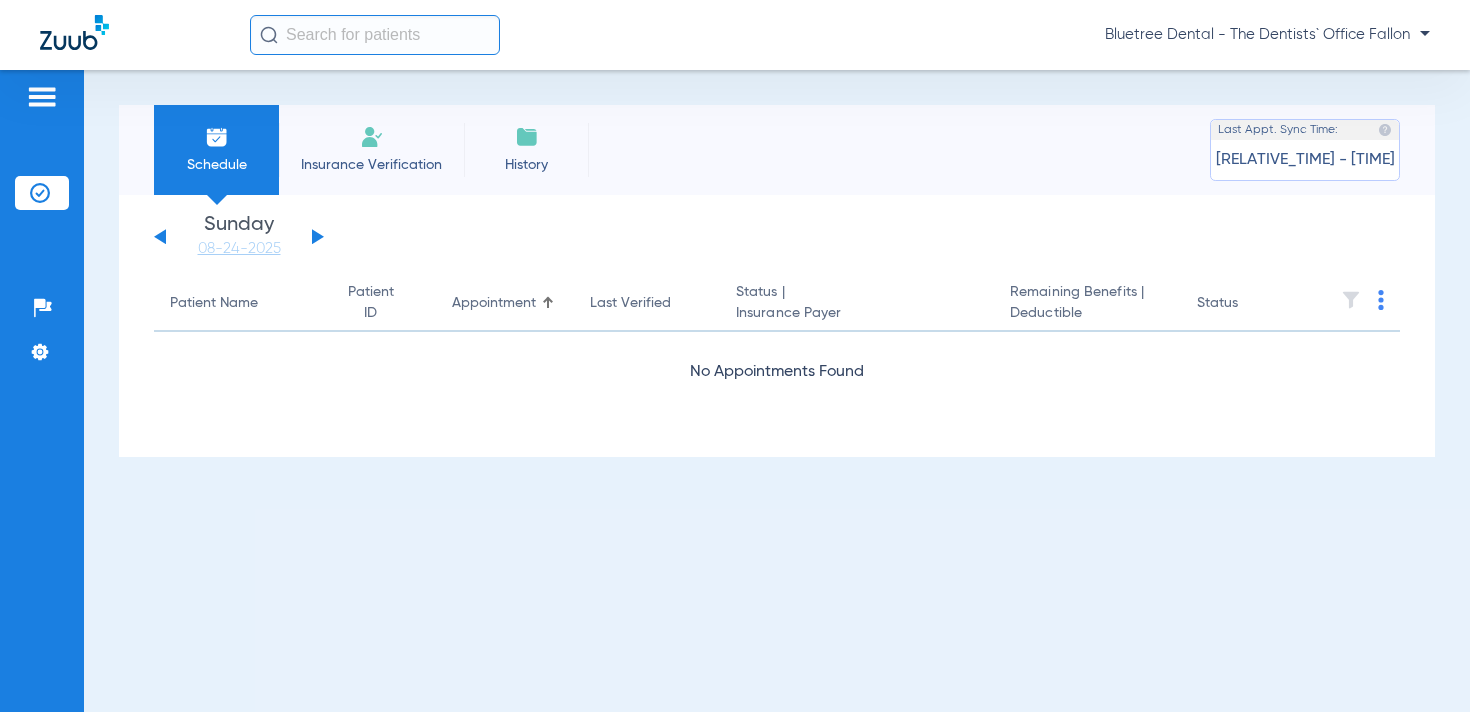 click 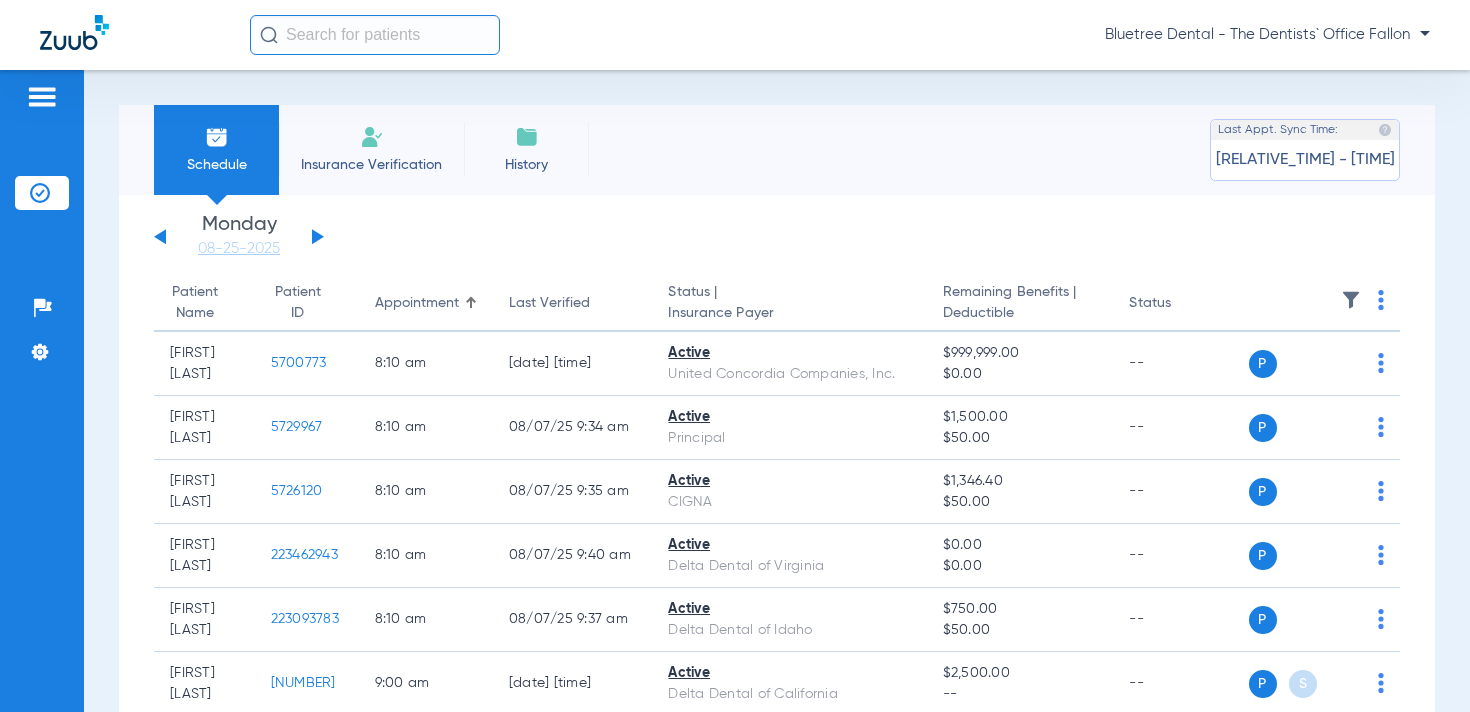 click 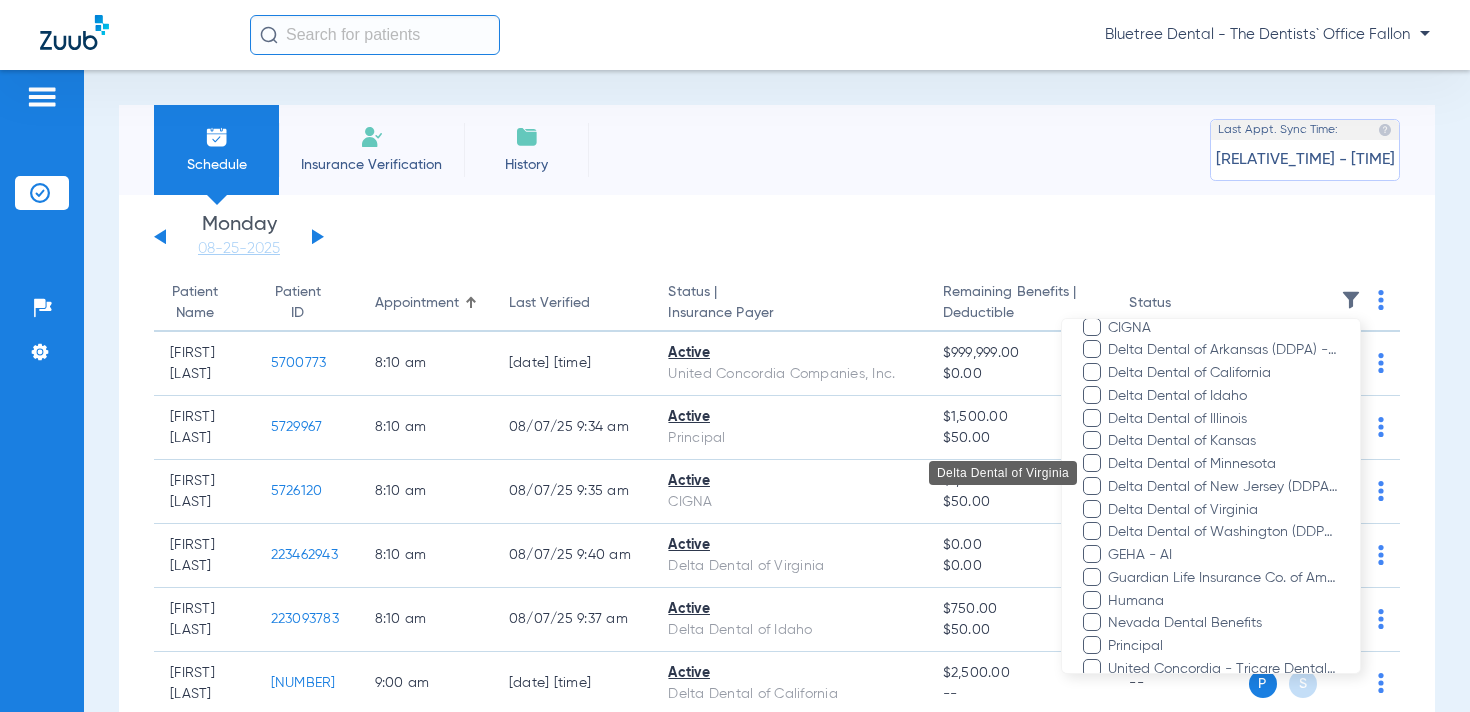 scroll, scrollTop: 408, scrollLeft: 0, axis: vertical 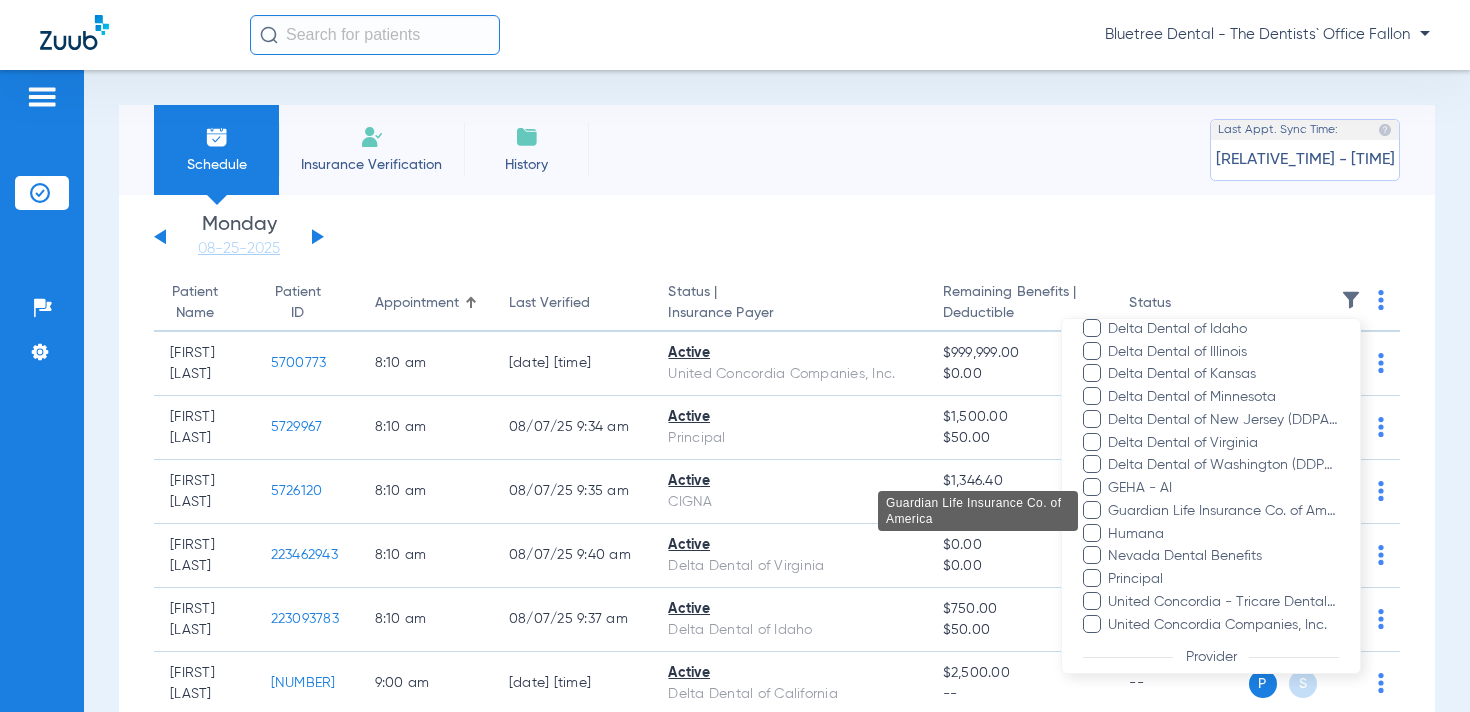 click on "Guardian Life Insurance Co. of America" at bounding box center (1223, 511) 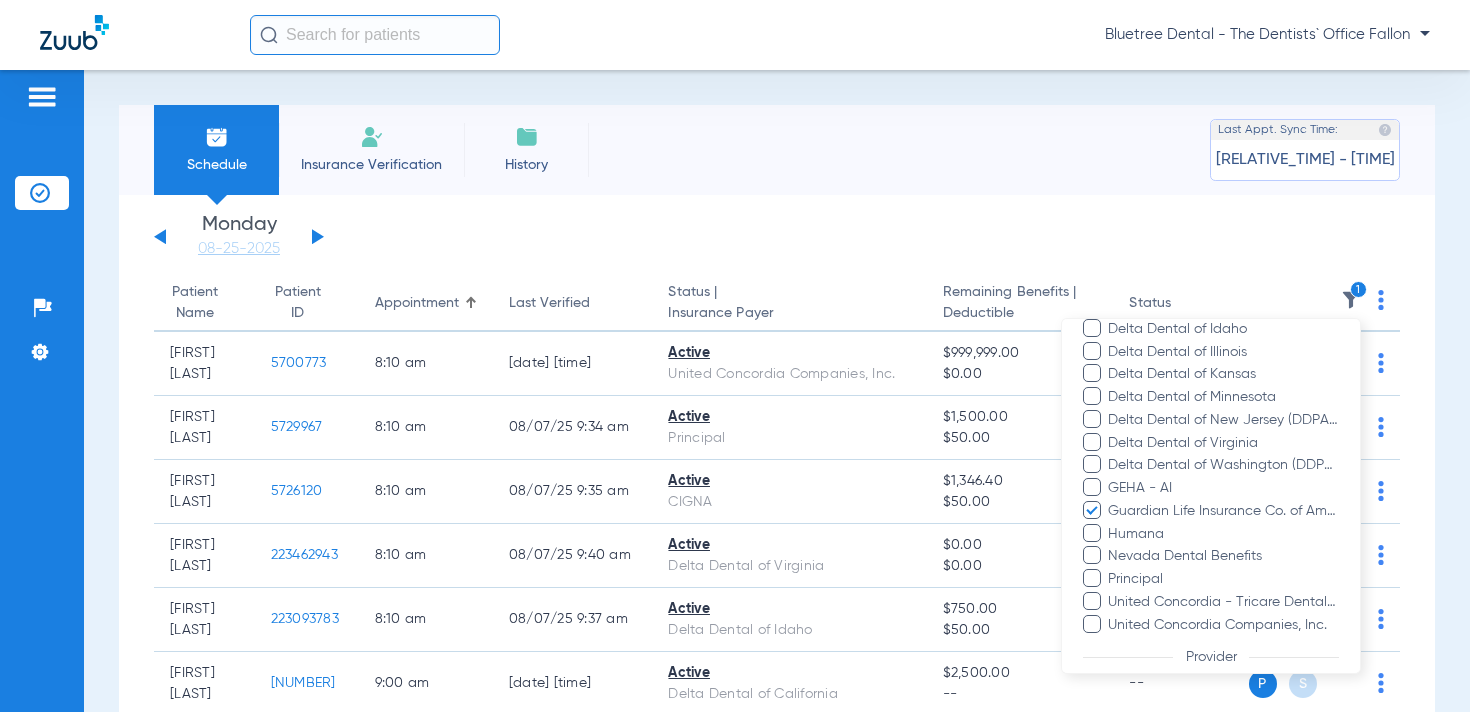 scroll, scrollTop: 555, scrollLeft: 0, axis: vertical 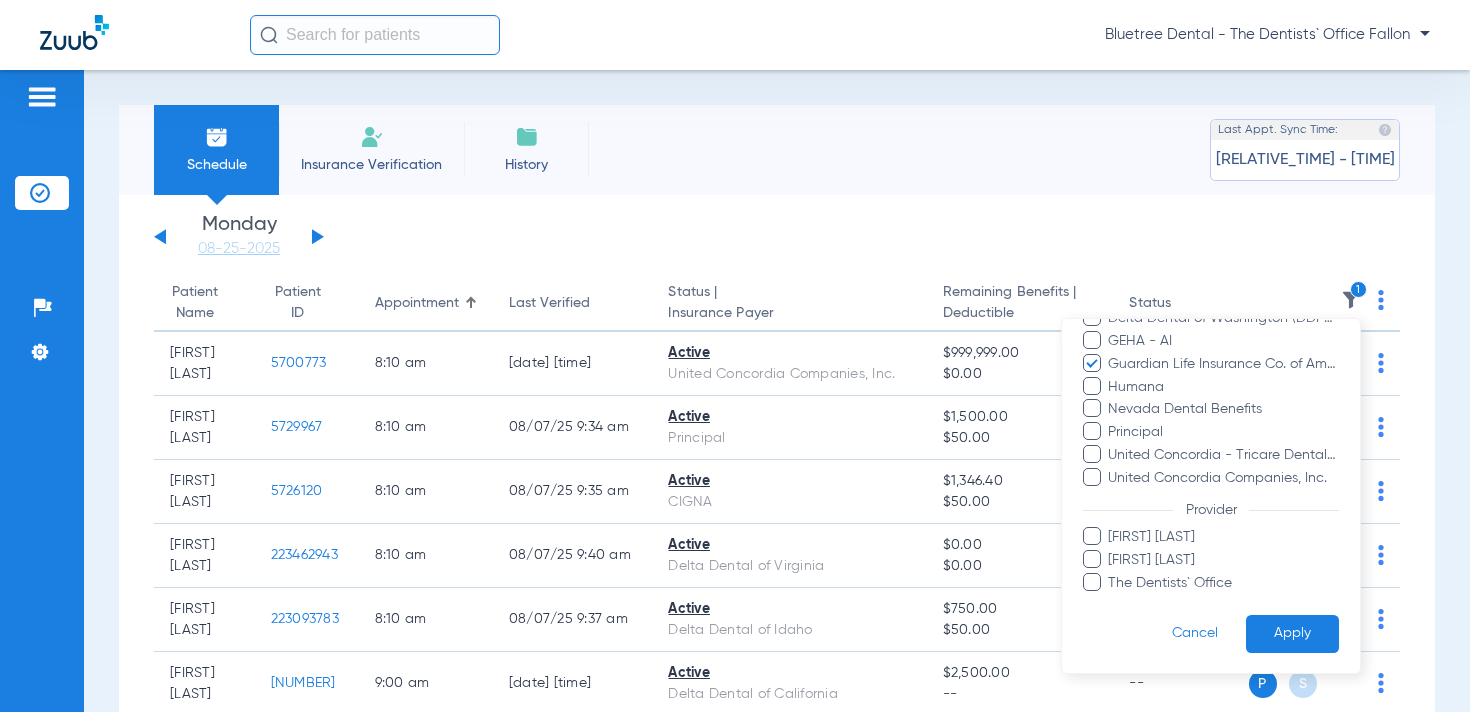 click on "Apply" at bounding box center (1292, 633) 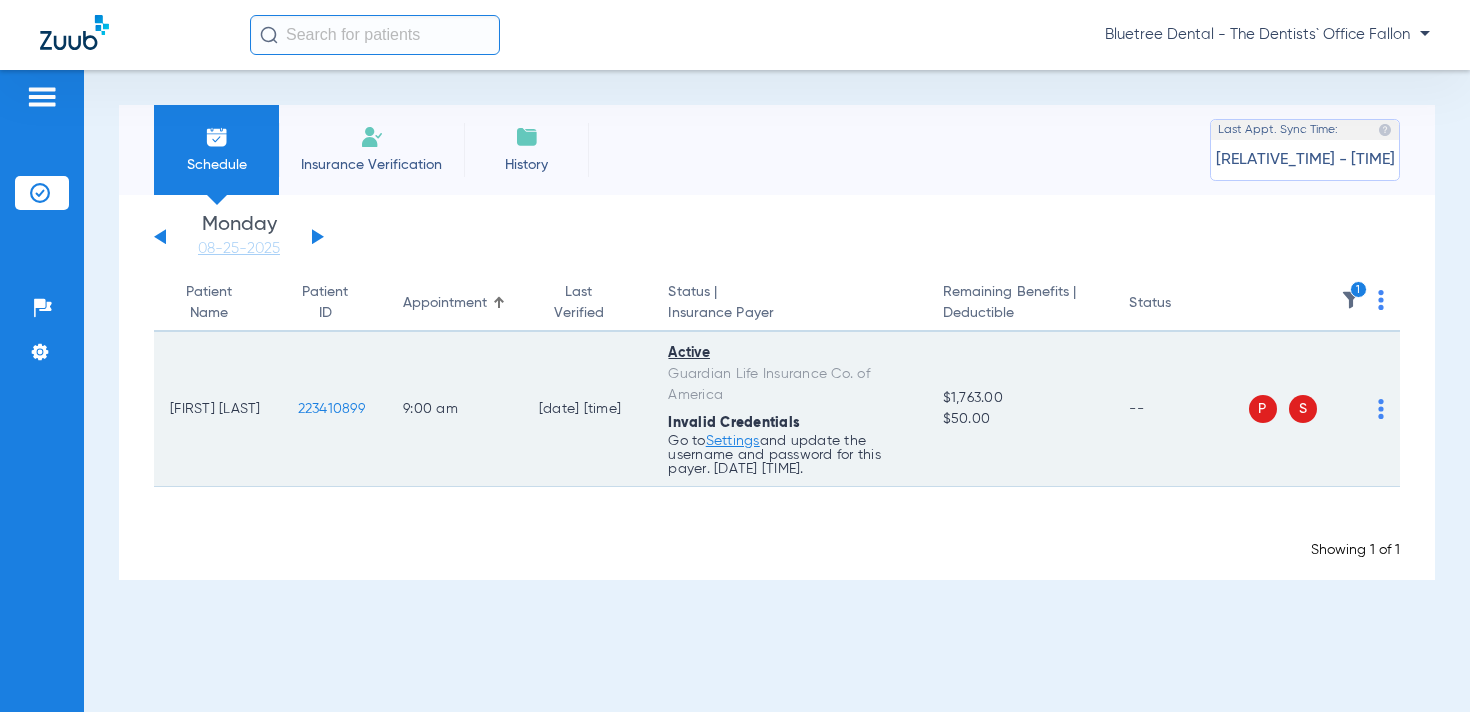 click 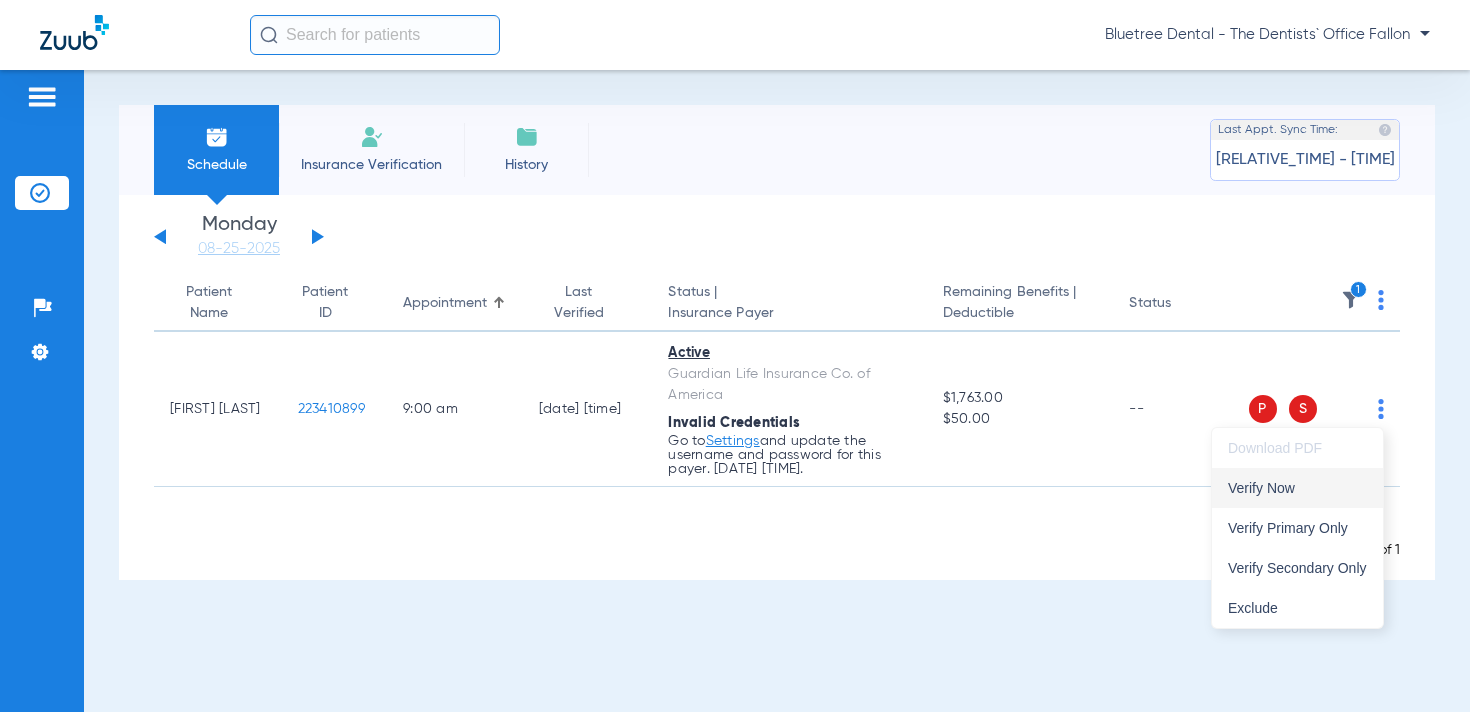 click on "Verify Now" at bounding box center (1297, 488) 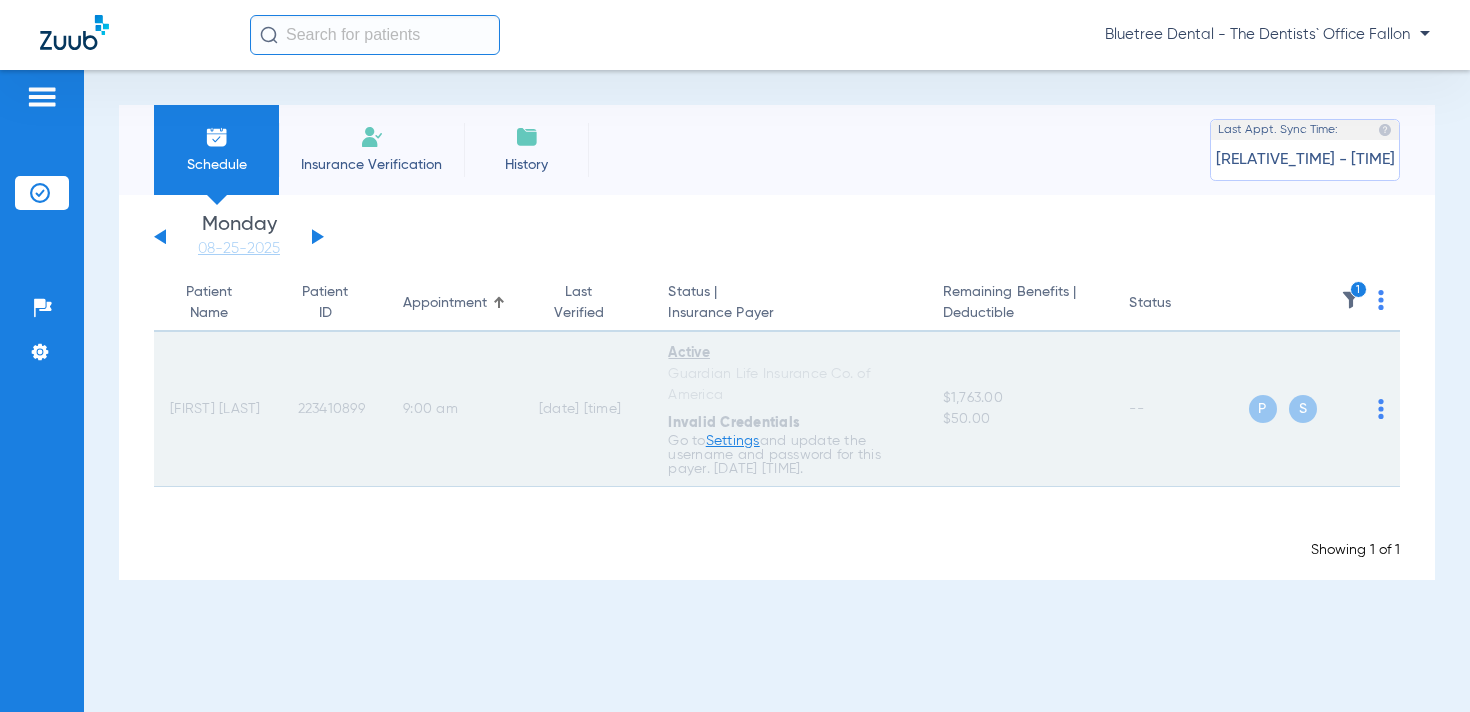 drag, startPoint x: 357, startPoint y: 412, endPoint x: 323, endPoint y: 412, distance: 34 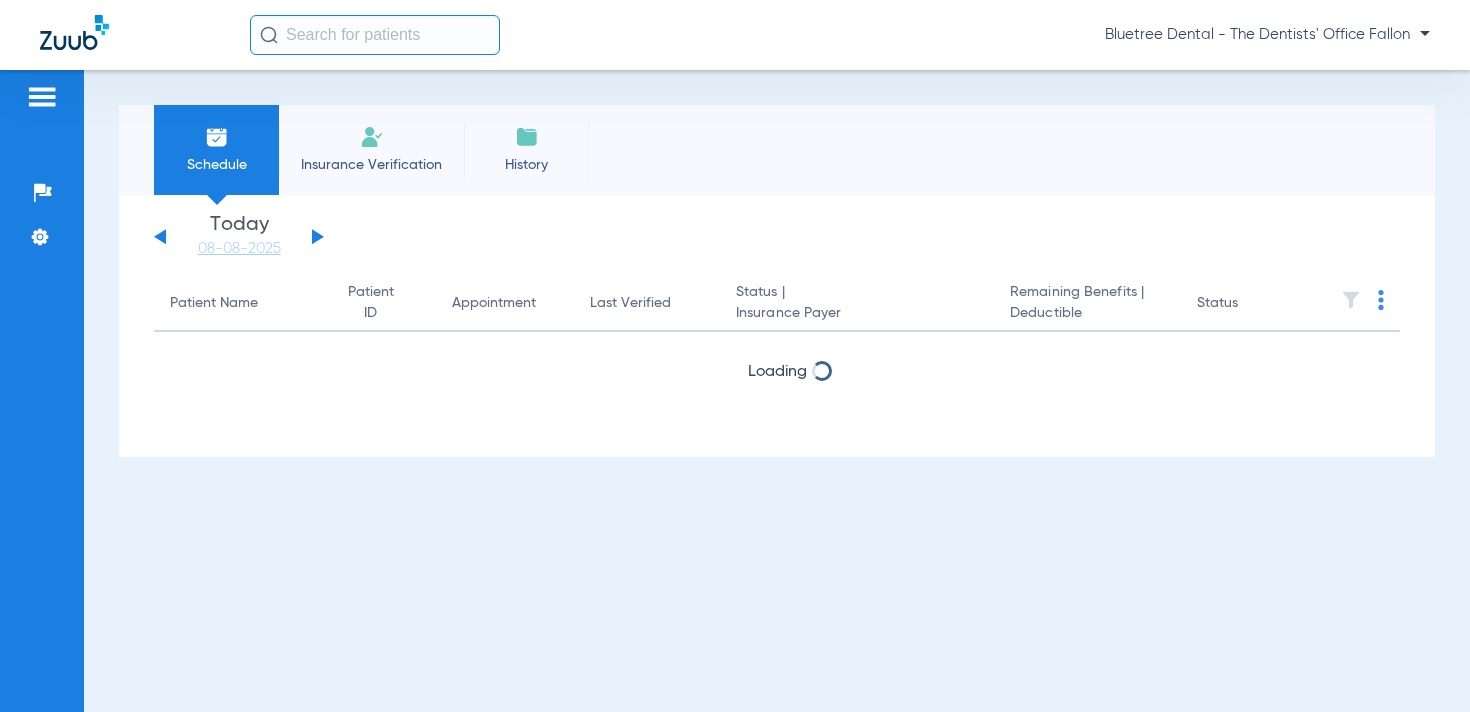 scroll, scrollTop: 0, scrollLeft: 0, axis: both 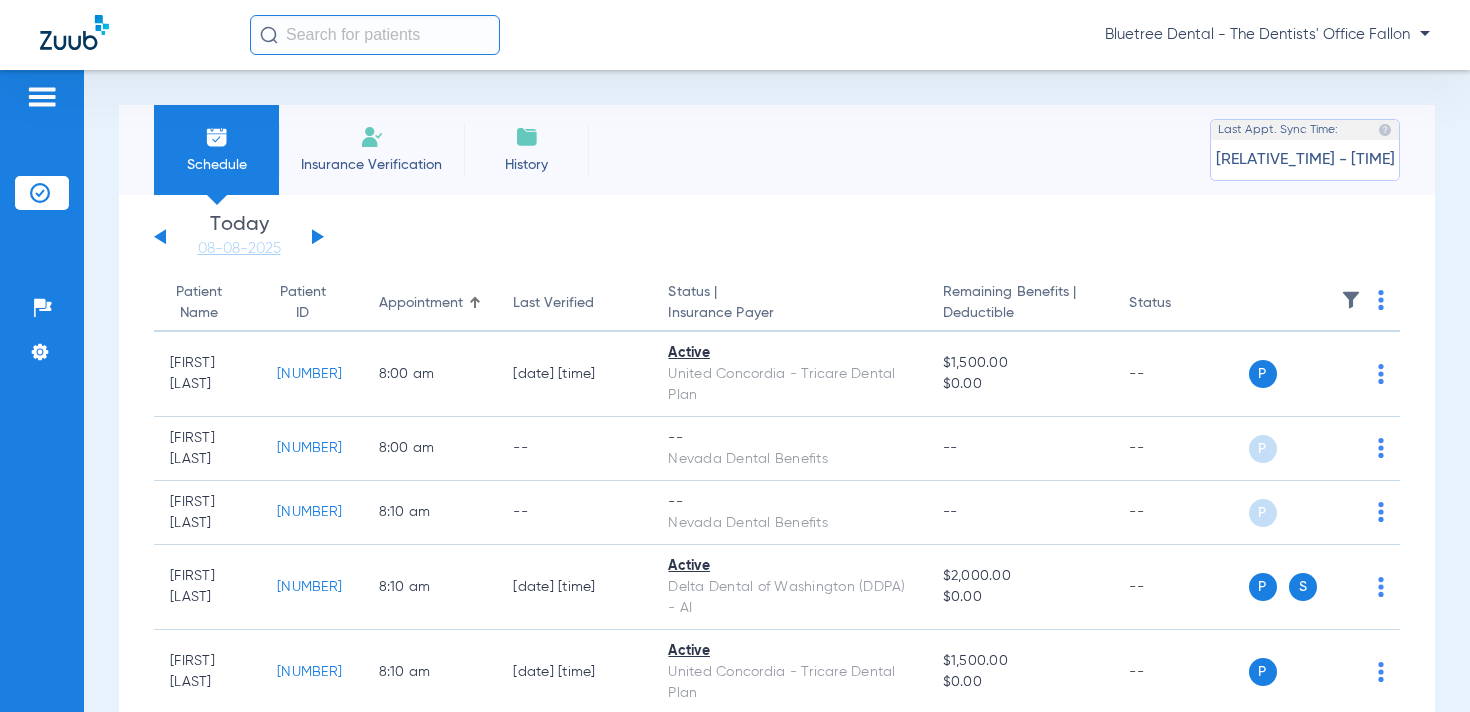 click on "Bluetree Dental - The Dentists' Office Fallon" 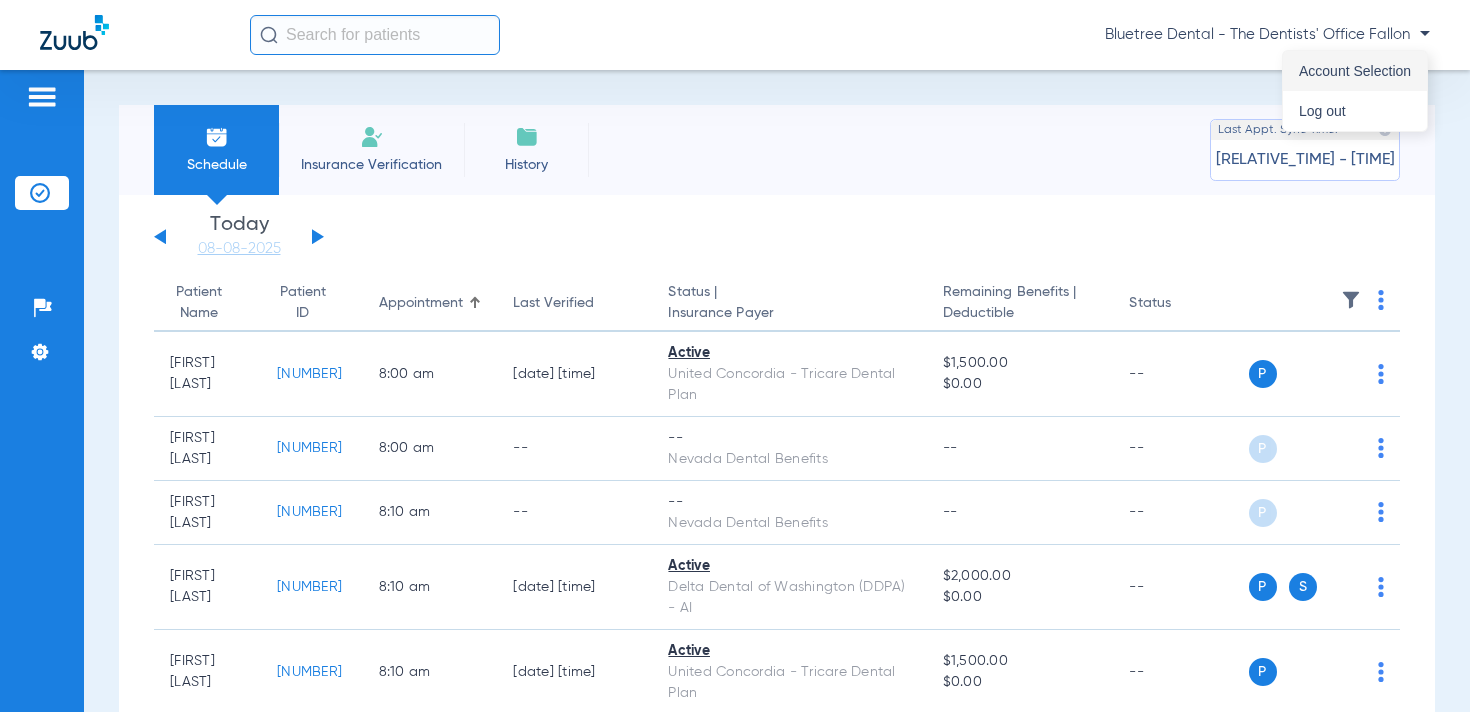 click on "Account Selection" at bounding box center [1355, 71] 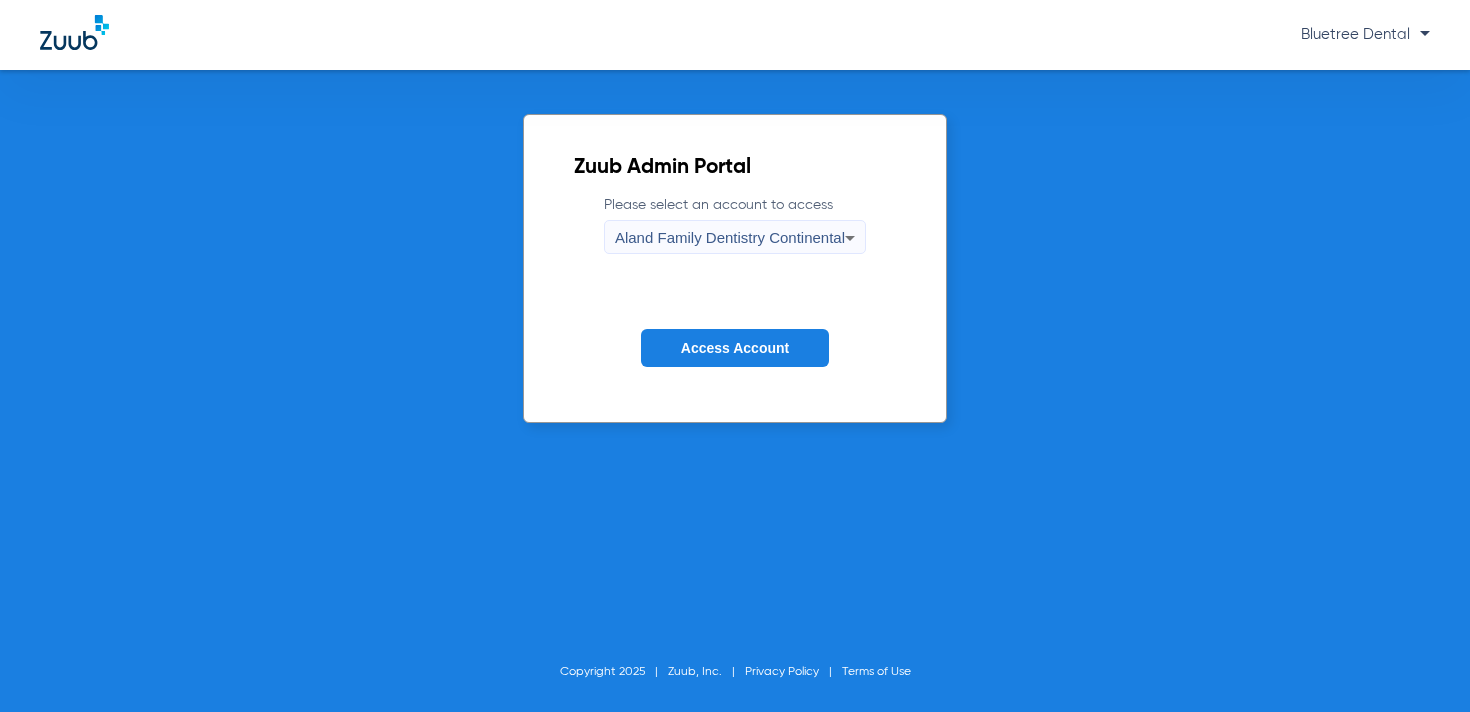 click on "Access Account" 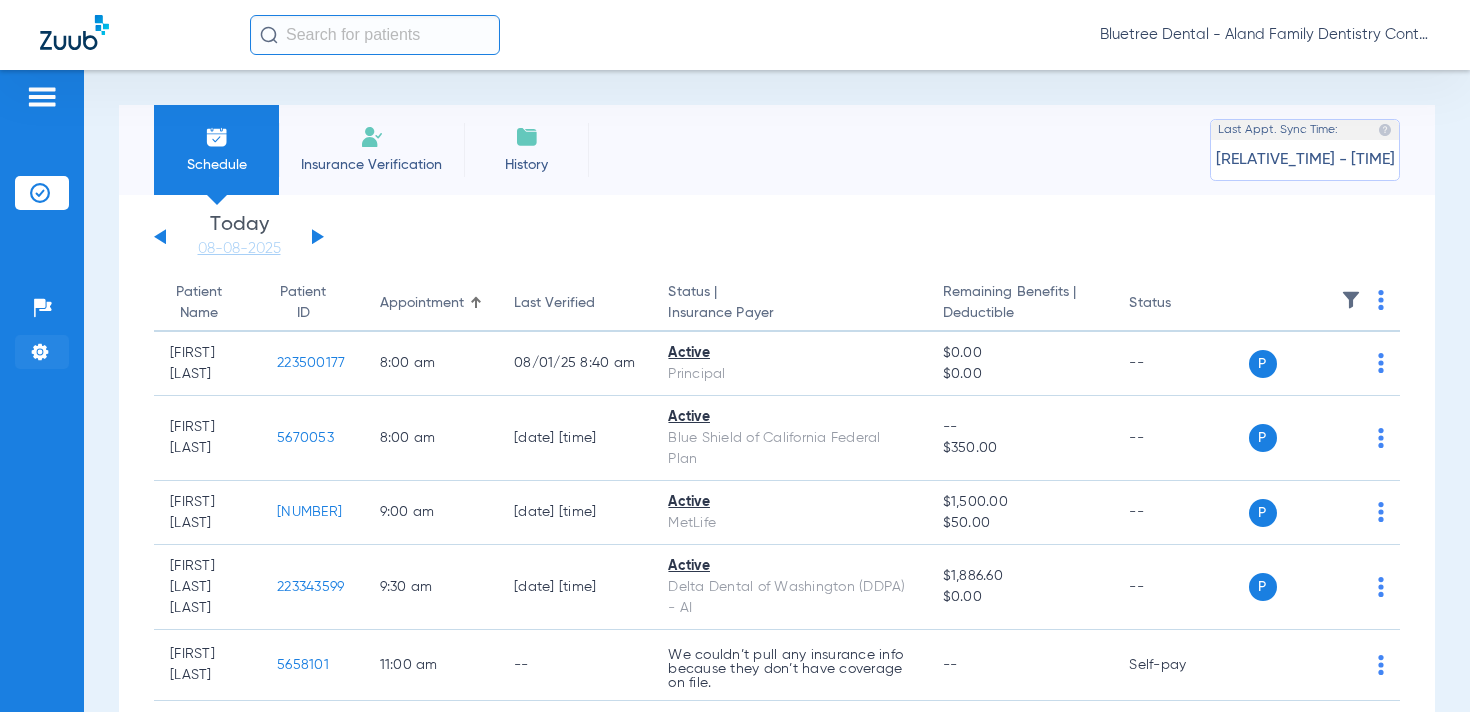 click on "Settings" 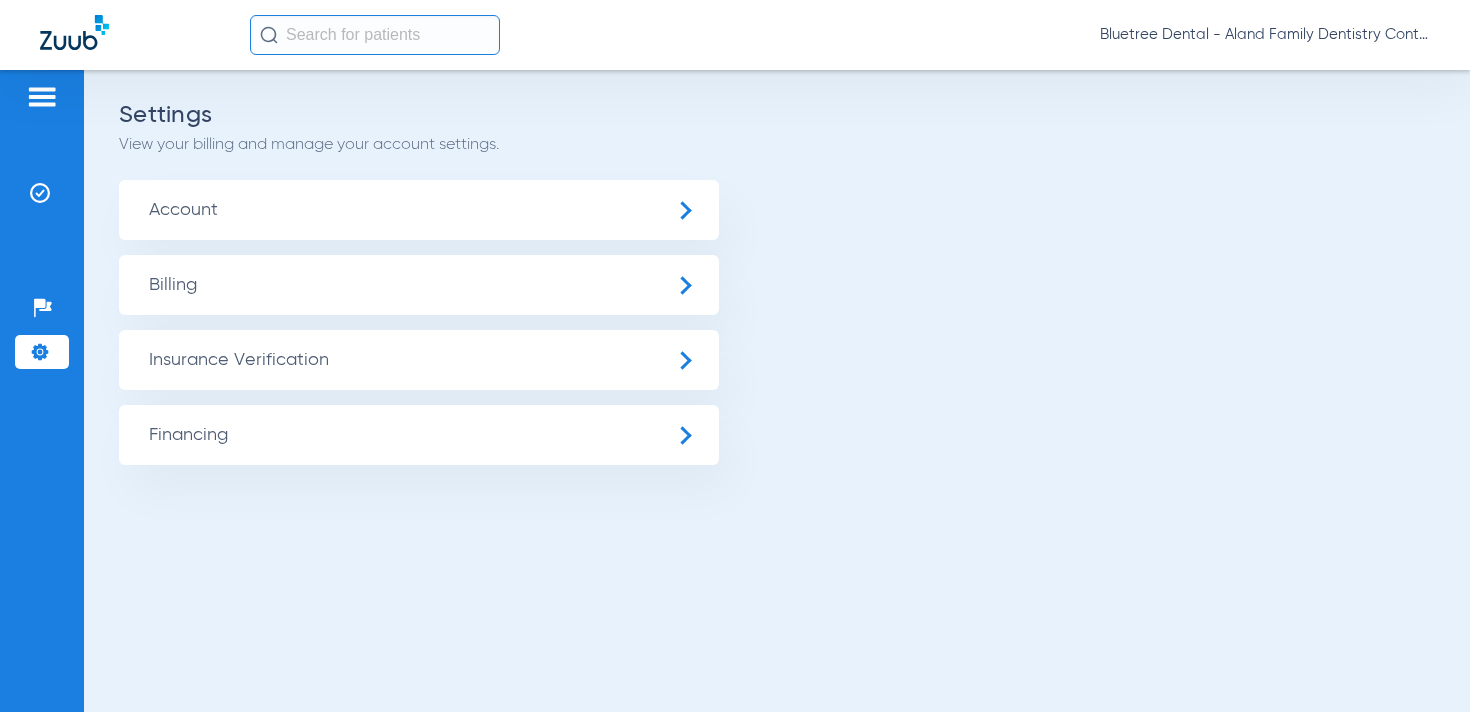 click on "Insurance Verification" 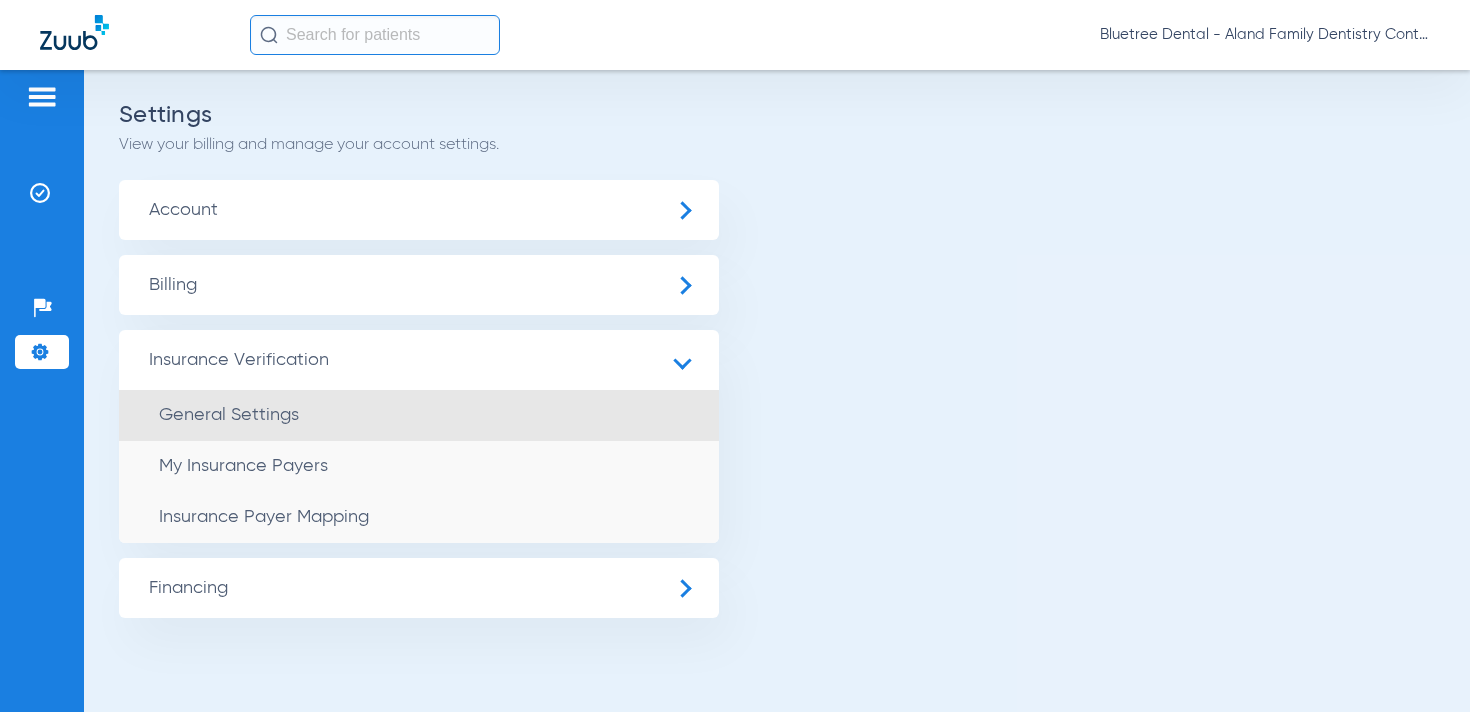 click on "General Settings" 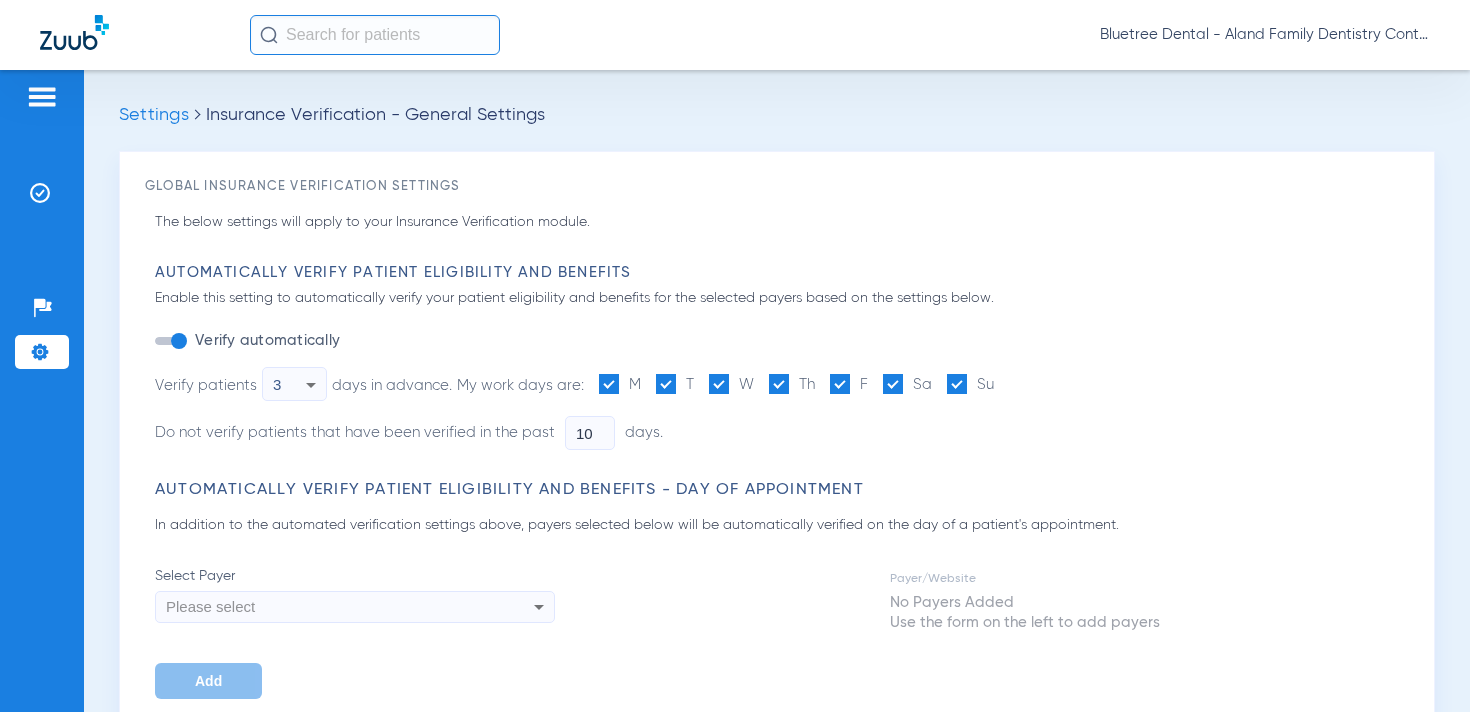 type on "15" 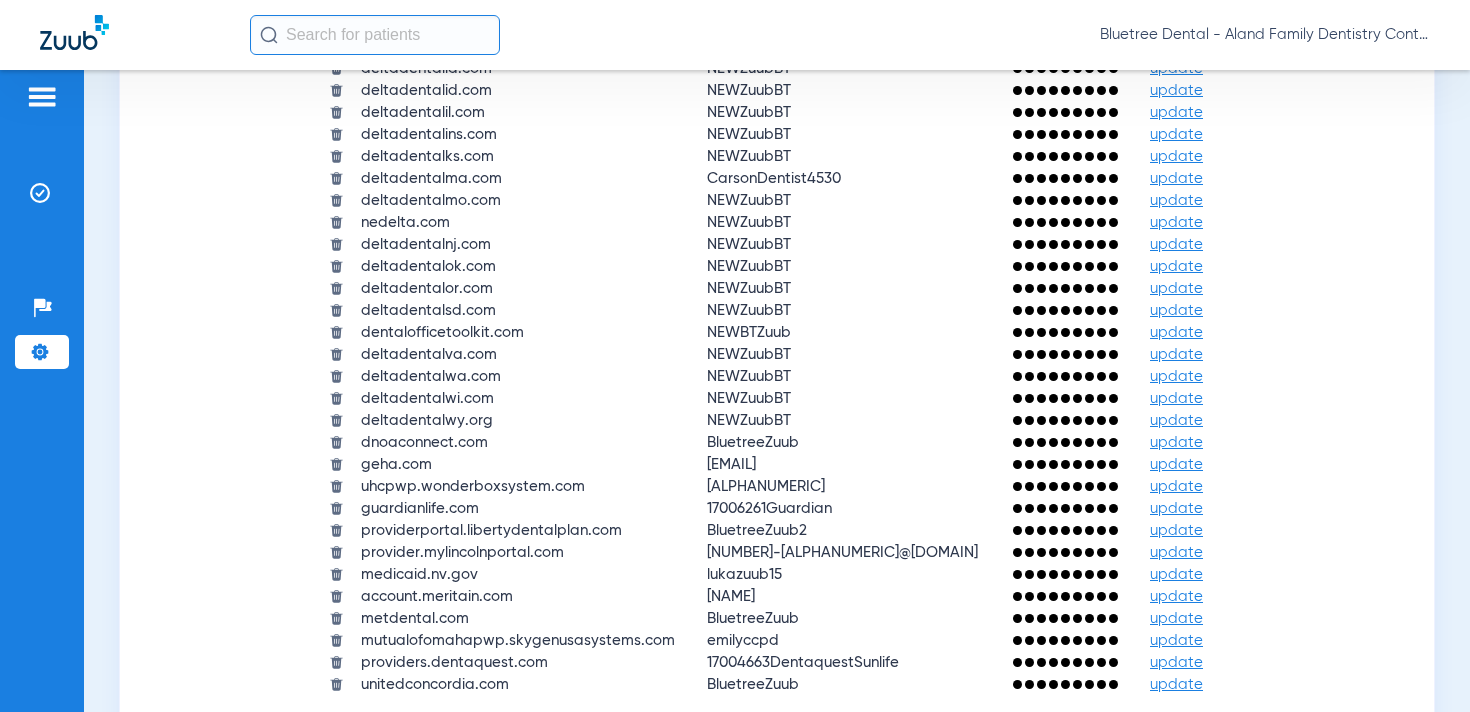 scroll, scrollTop: 2325, scrollLeft: 0, axis: vertical 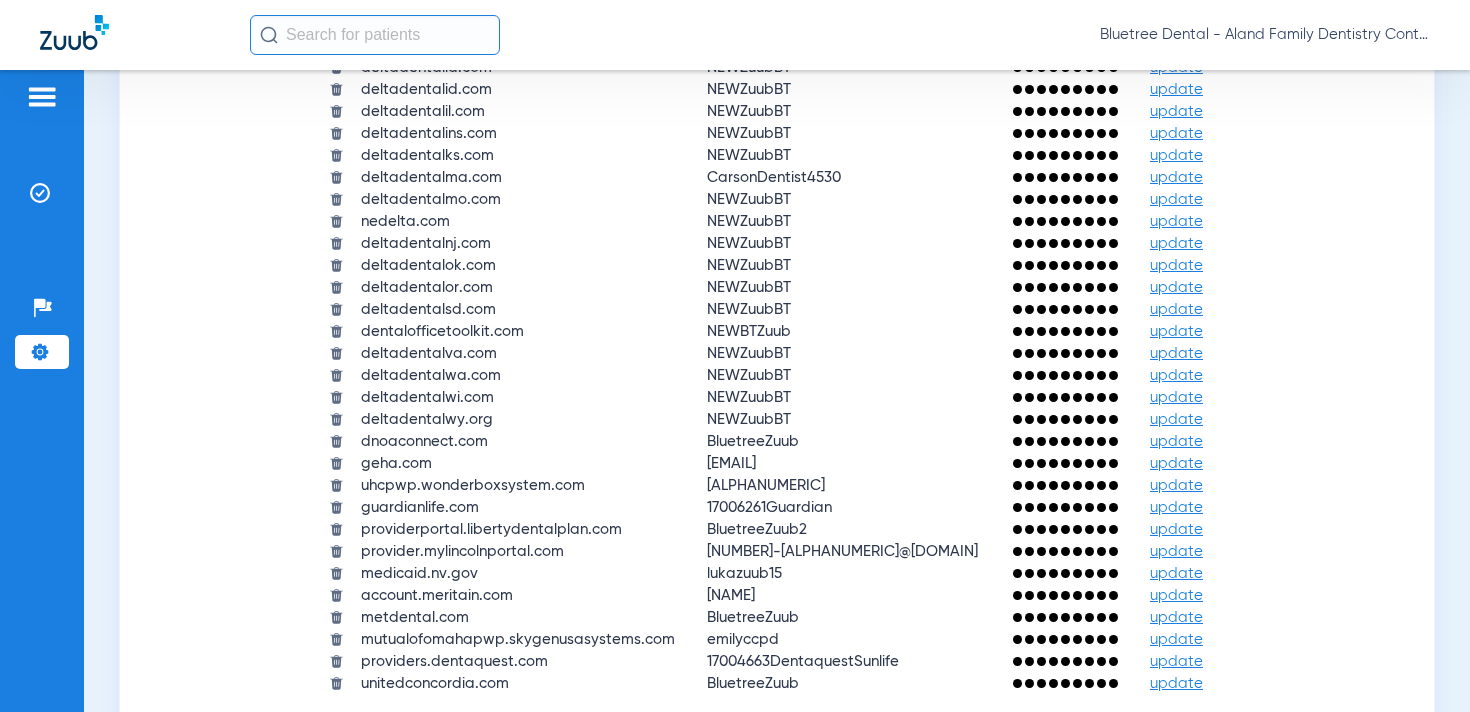 click on "update" 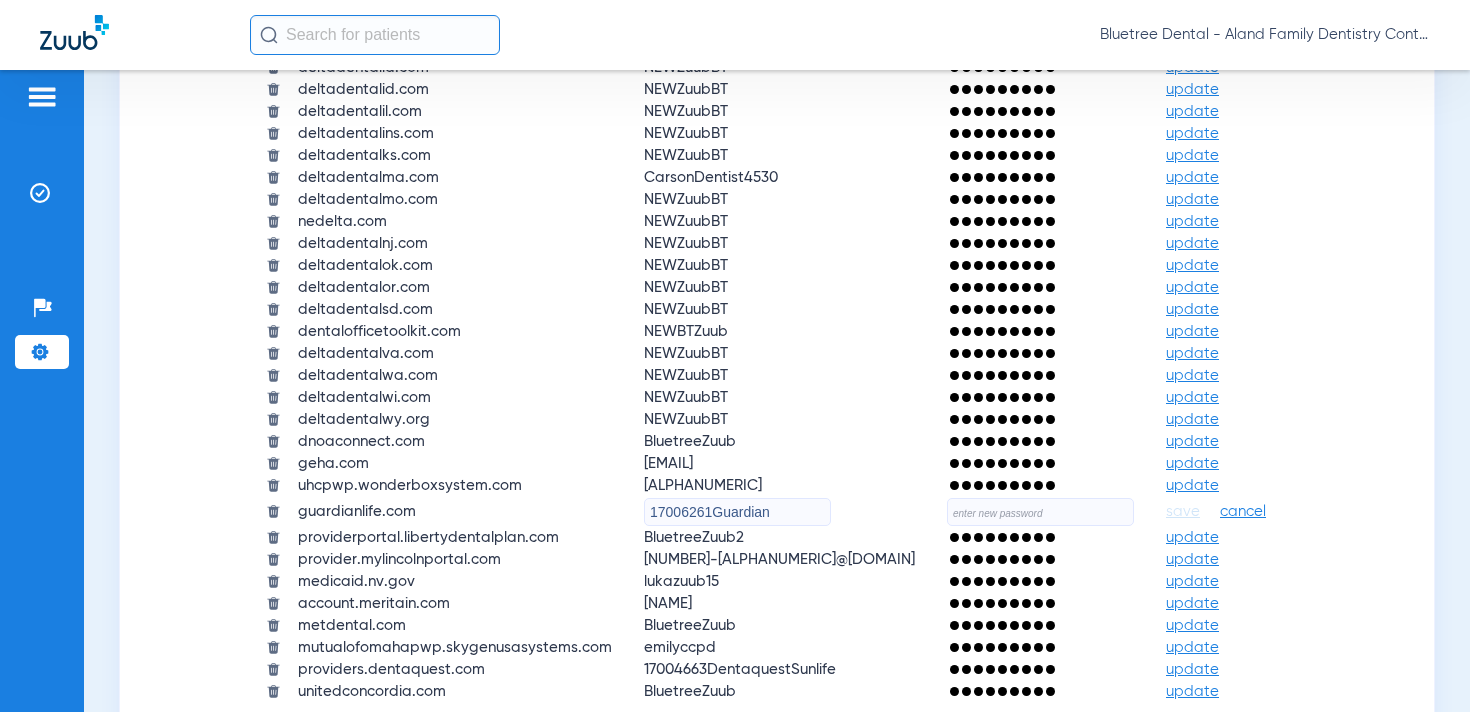 click 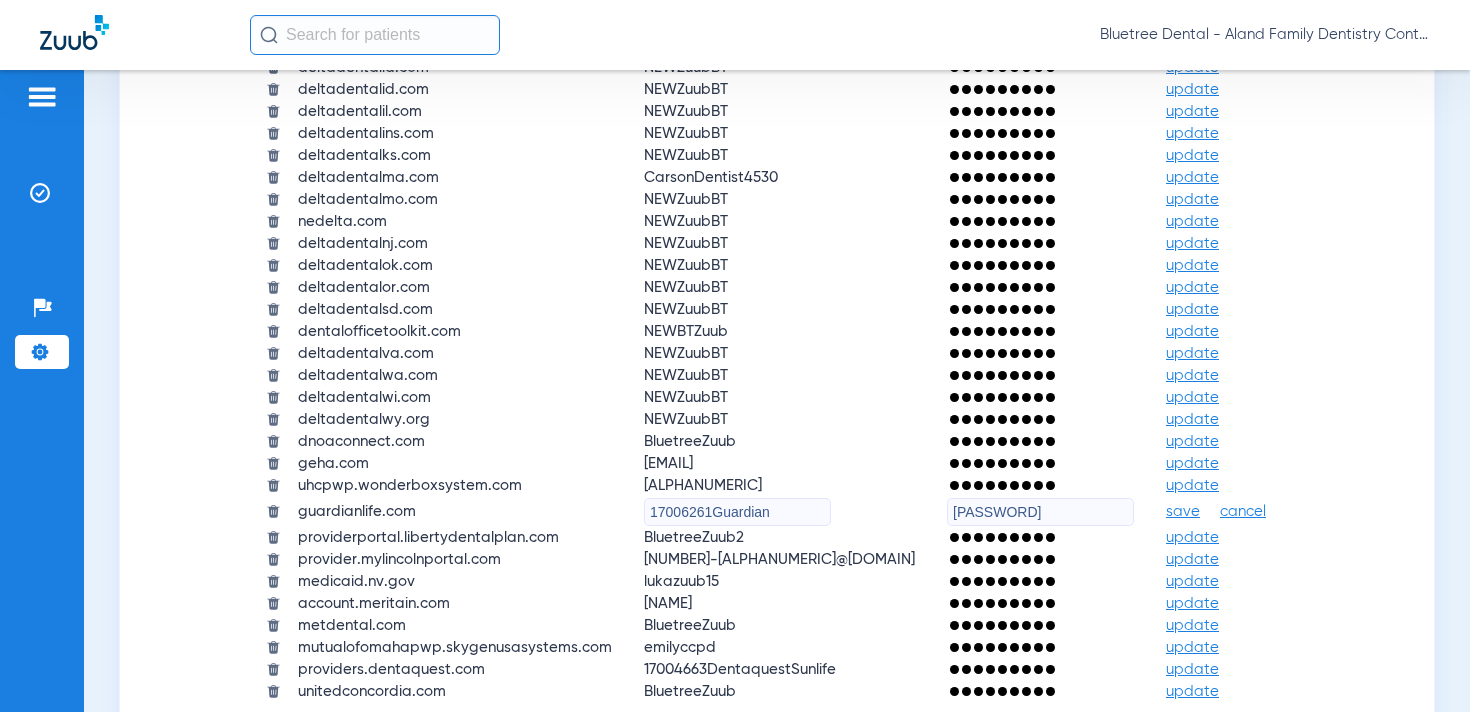 type on "qejbkuCgfK@6r2" 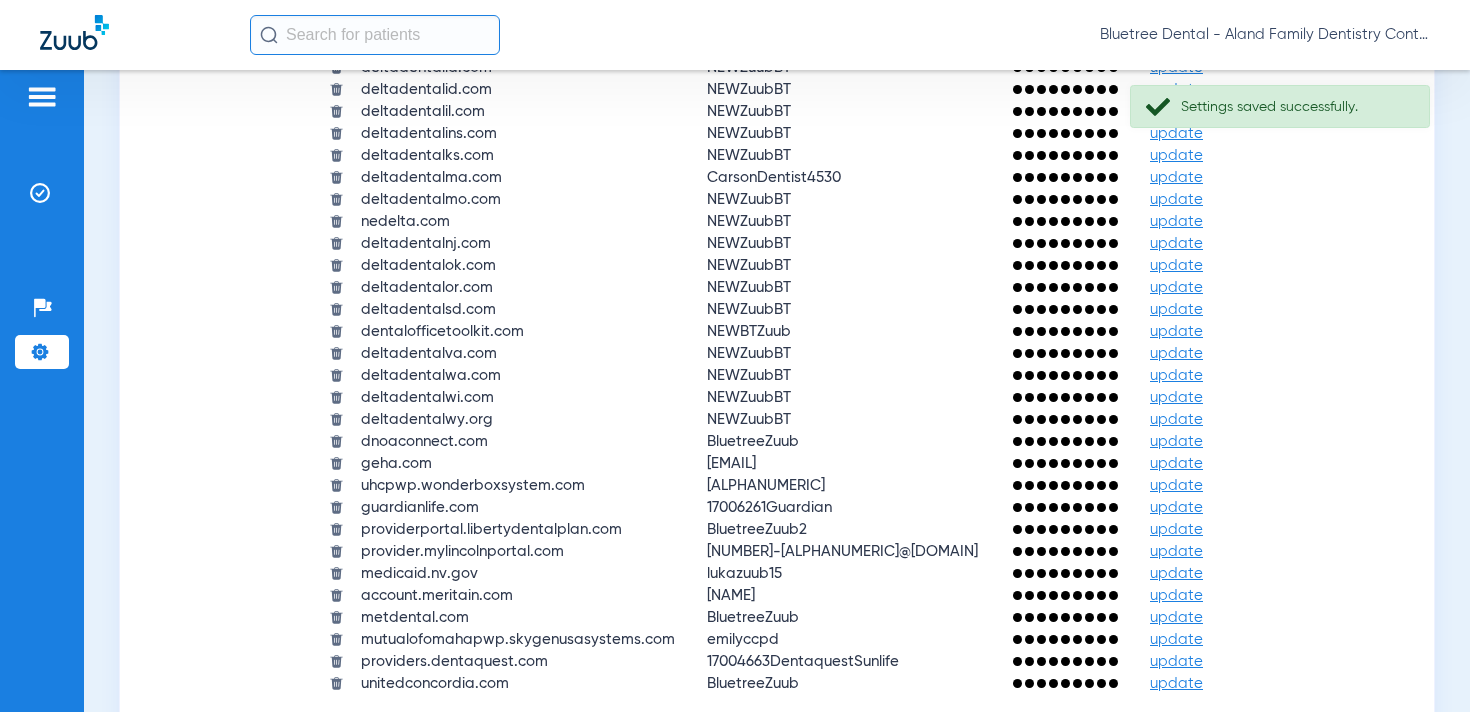 click on "Bluetree Dental - Aland Family Dentistry Continental" 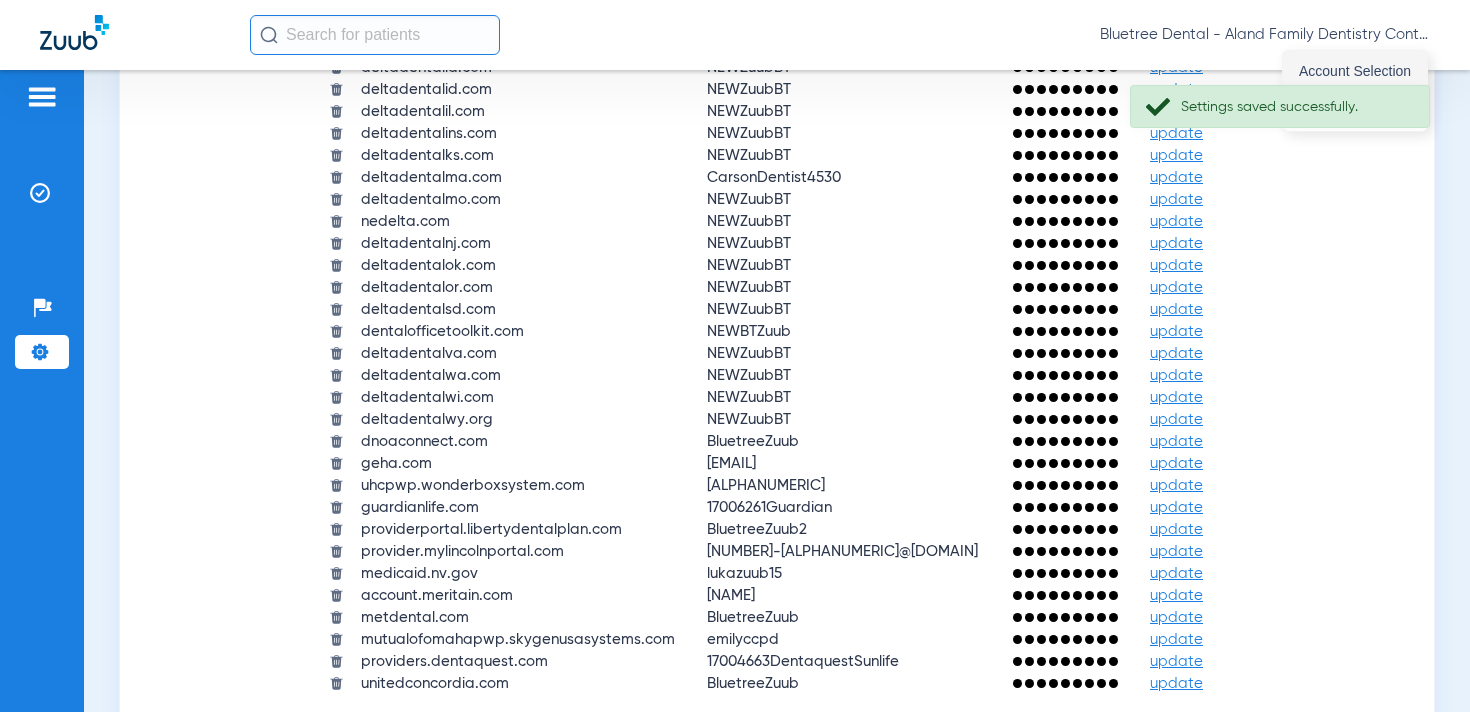 click on "Account Selection" at bounding box center [1355, 71] 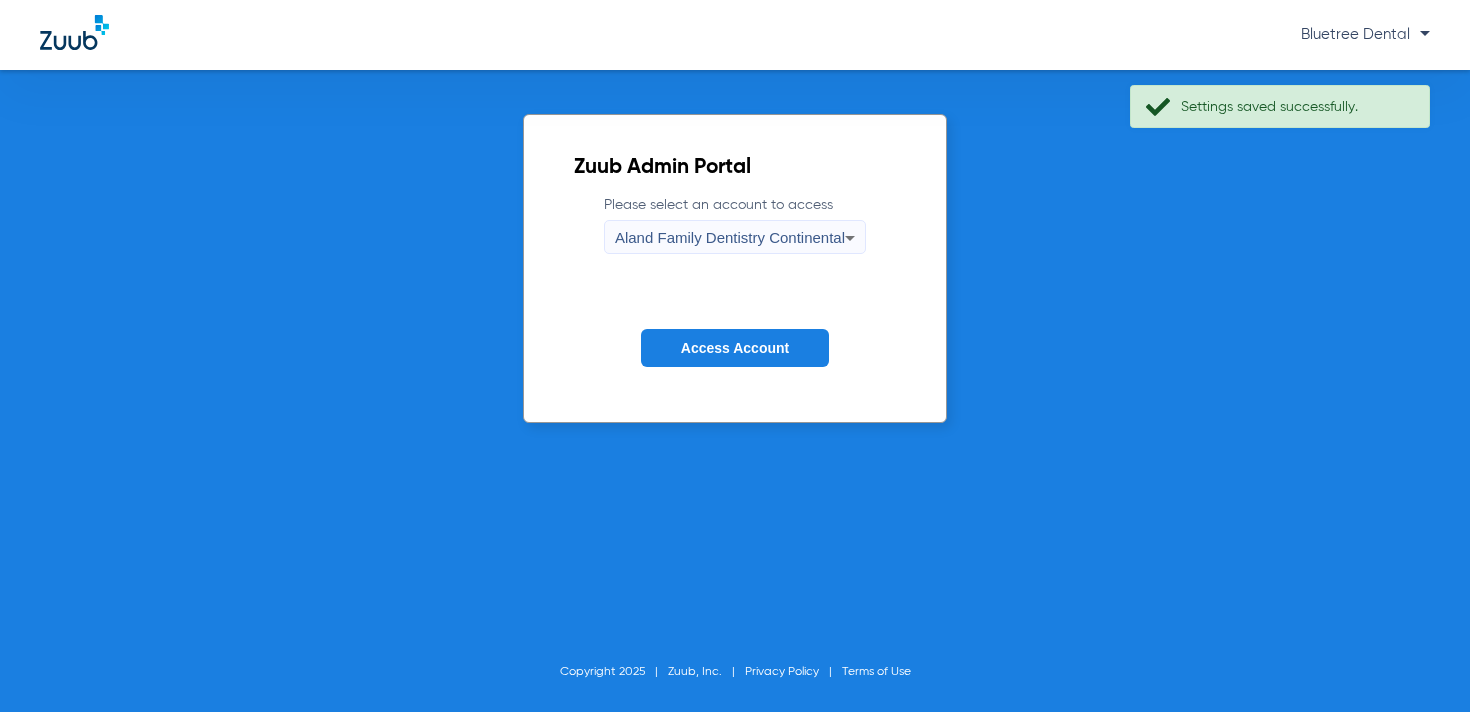 click on "Aland Family Dentistry Continental" at bounding box center [730, 237] 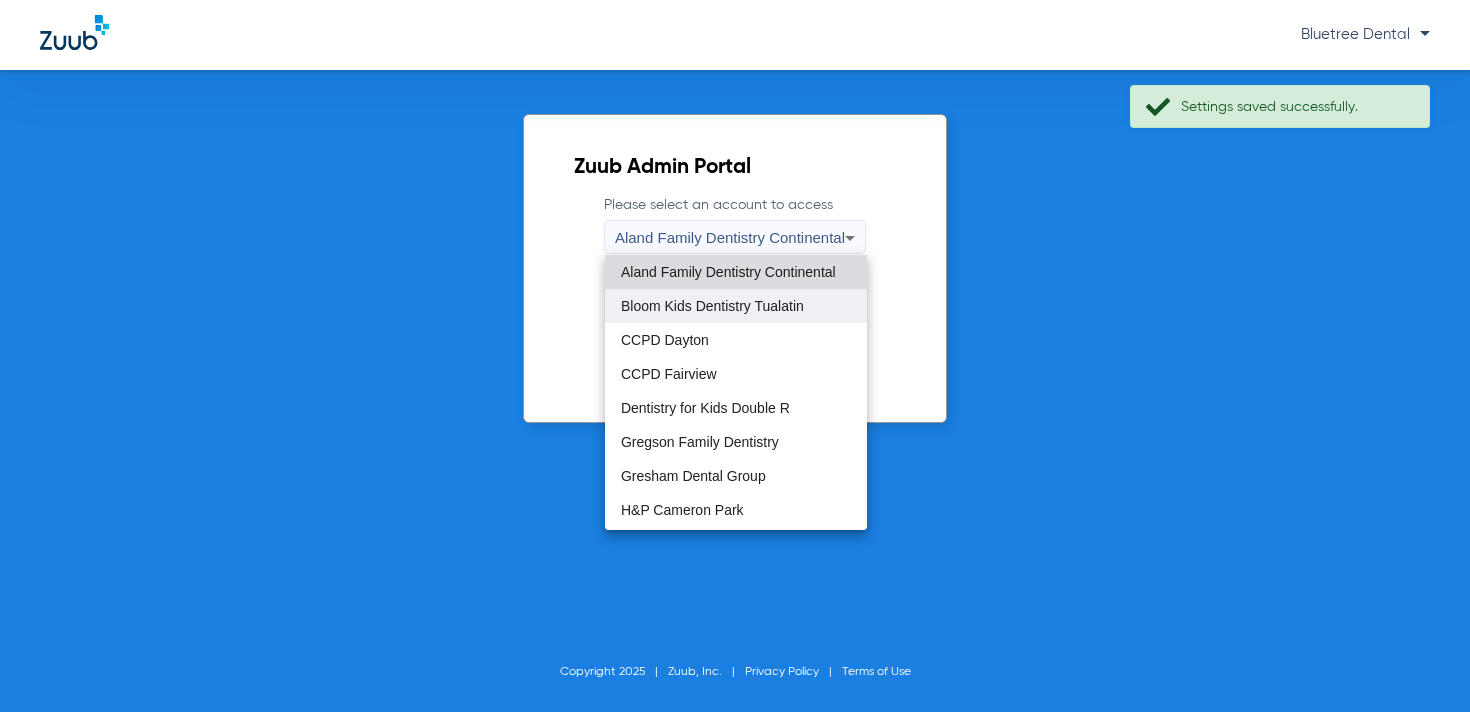 click on "Bloom Kids Dentistry Tualatin" at bounding box center [712, 306] 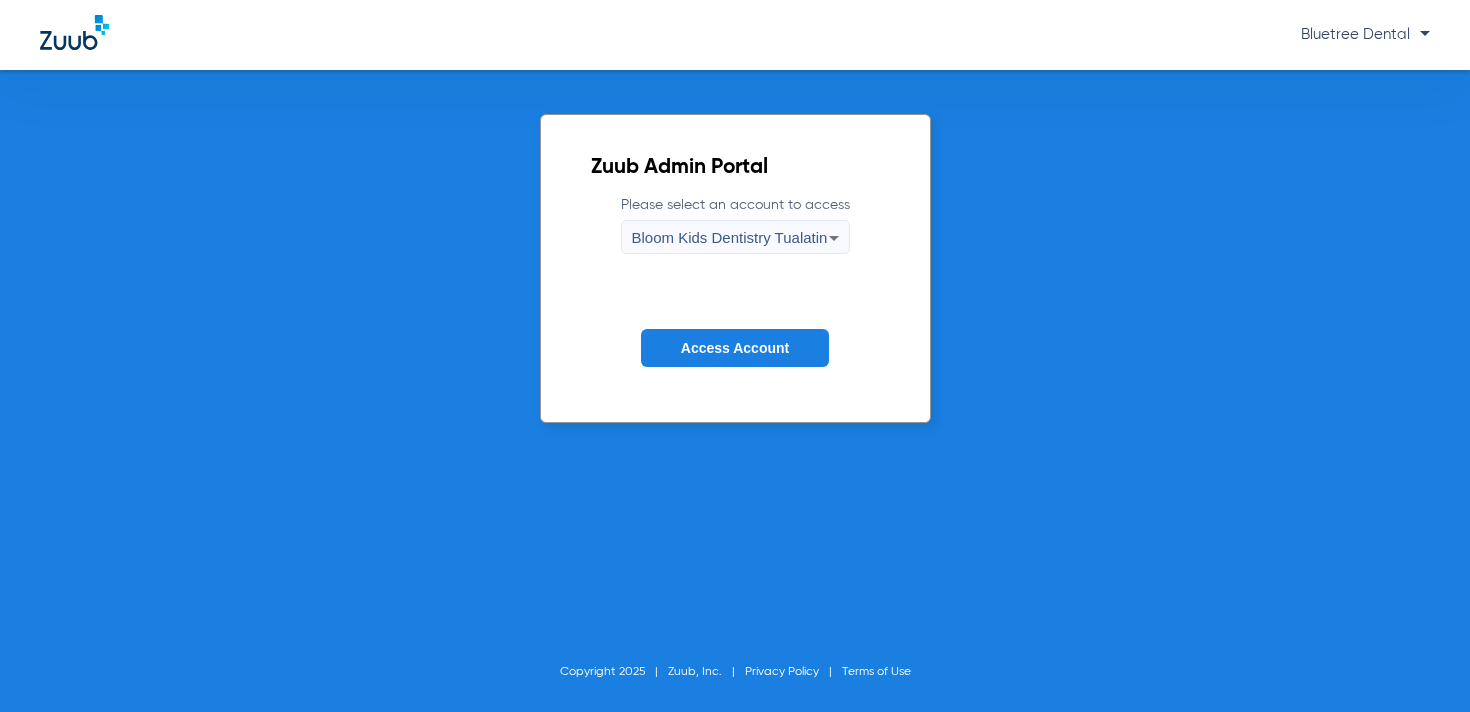 click on "Access Account" 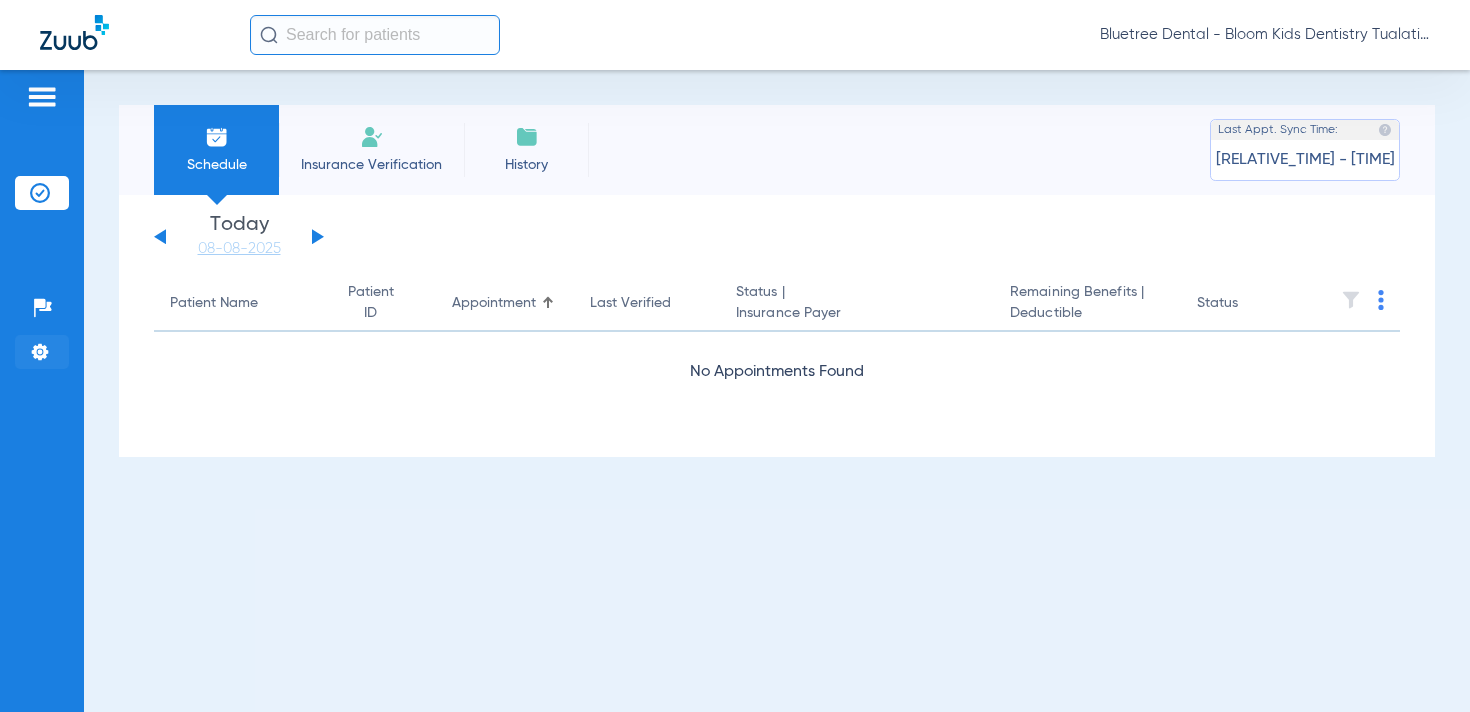 click 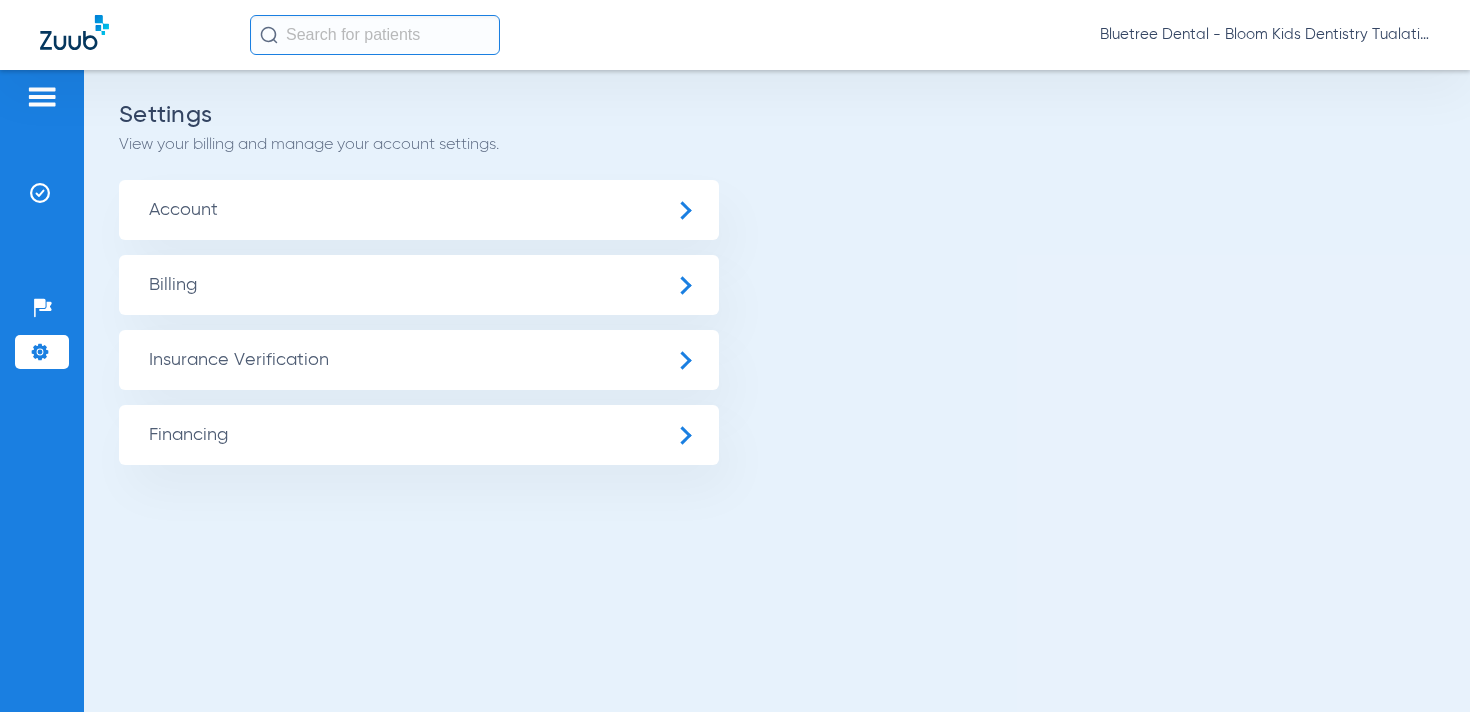 click on "Insurance Verification" 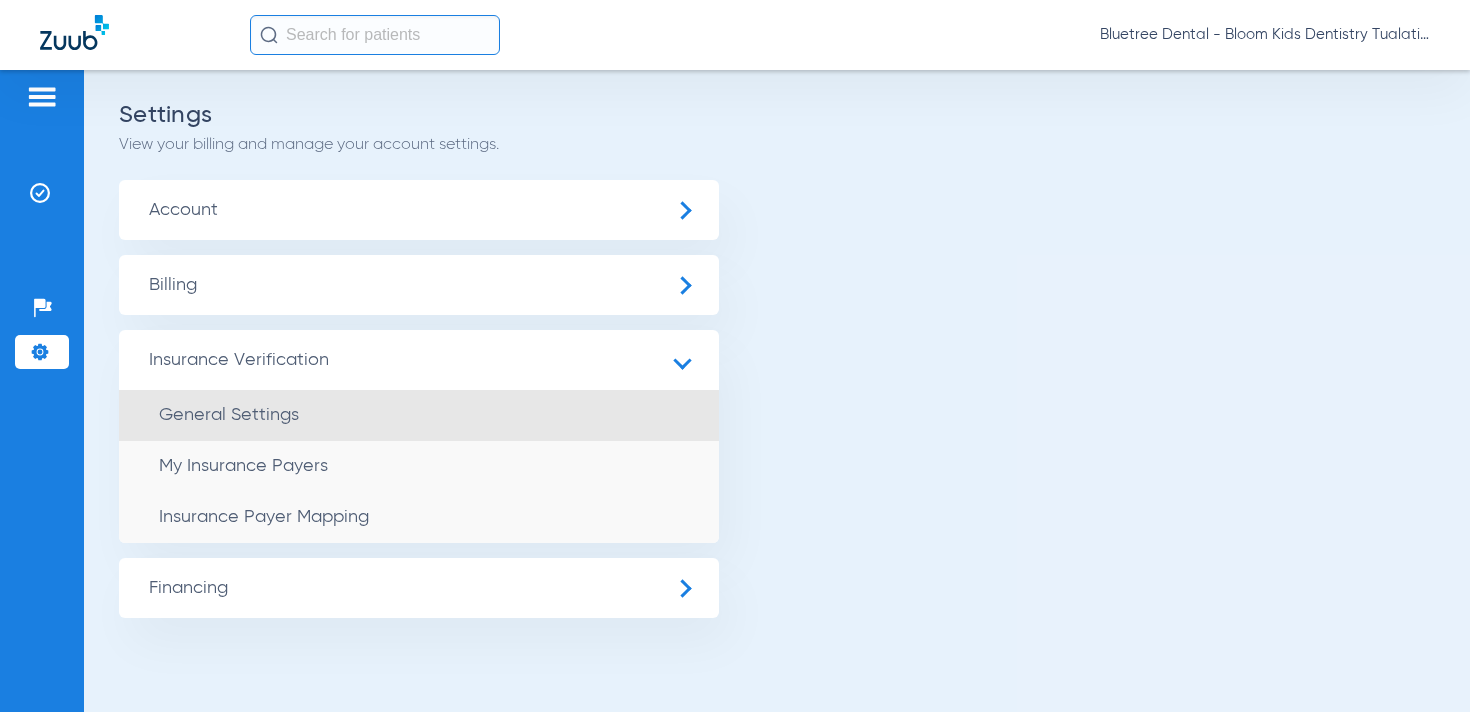 click on "General Settings" 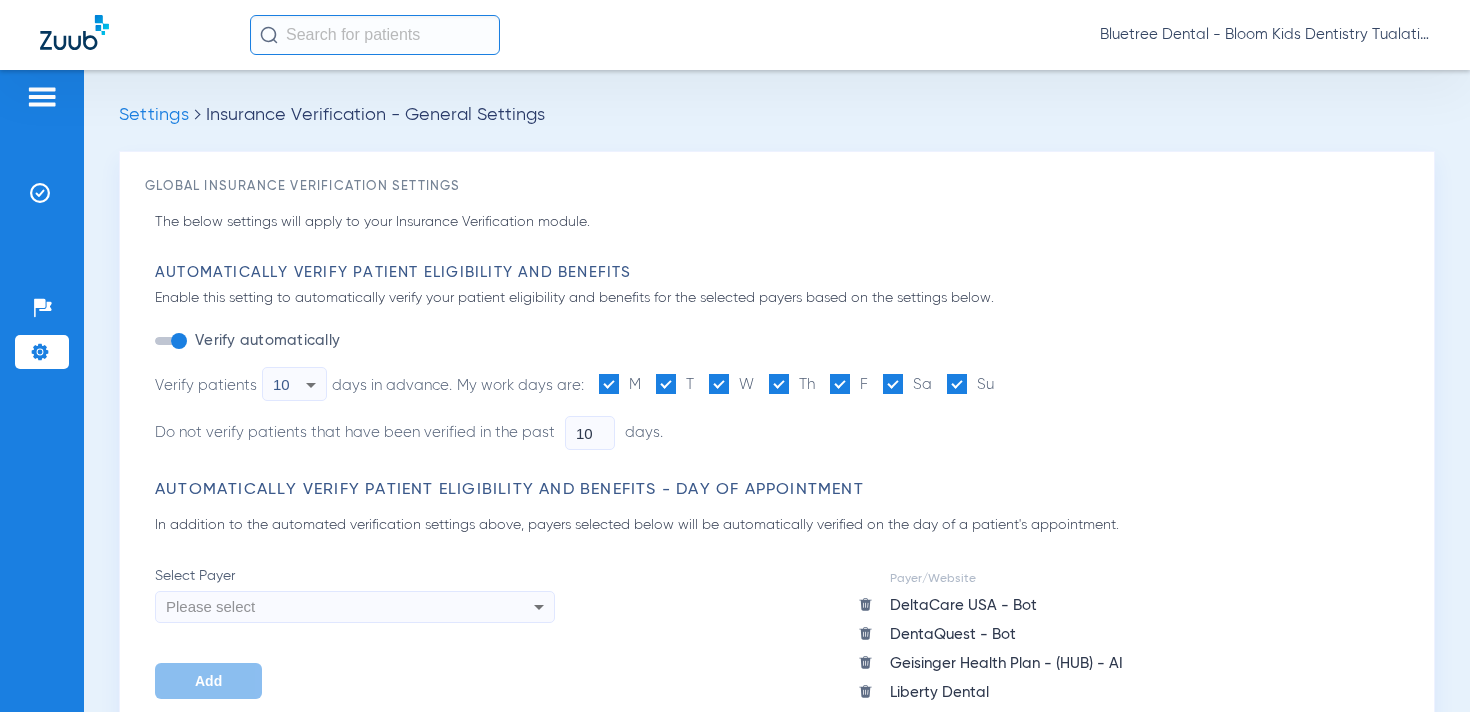 type on "1" 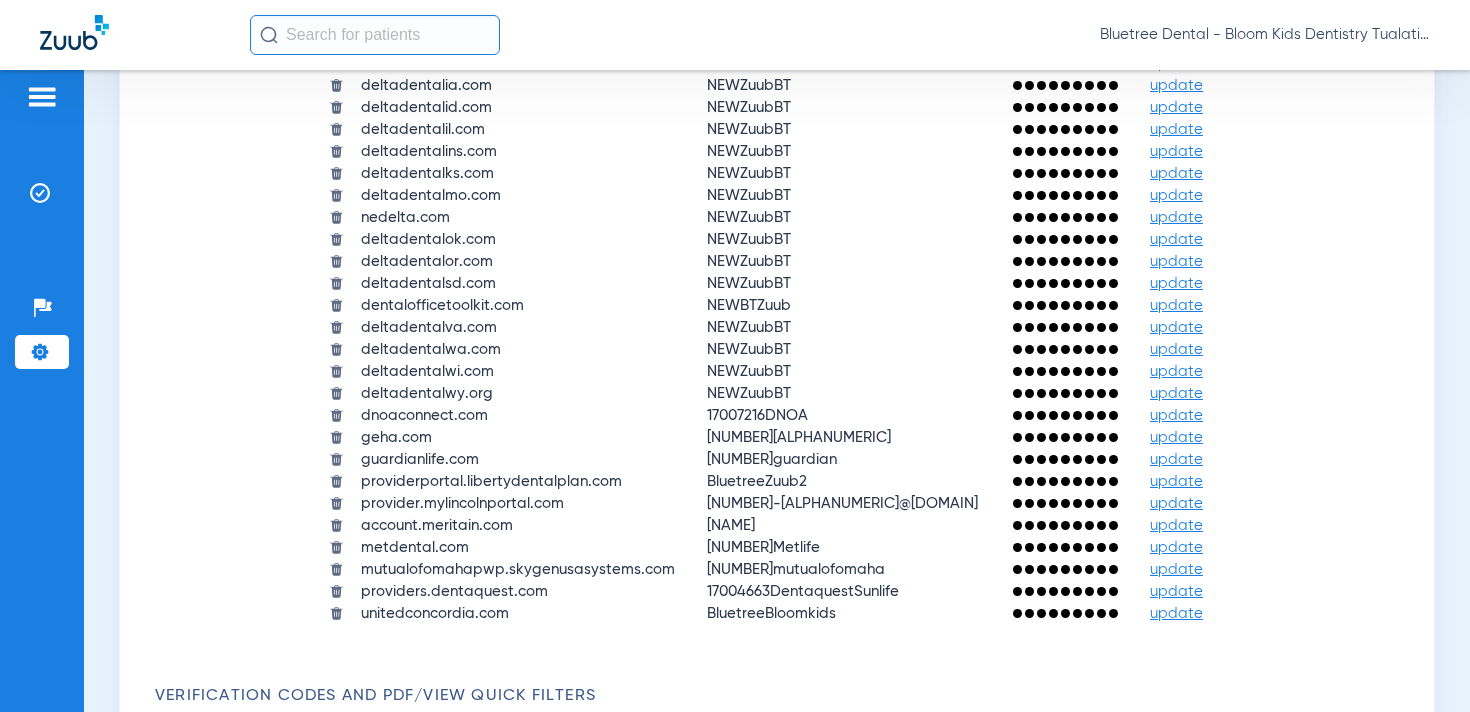 scroll, scrollTop: 2189, scrollLeft: 0, axis: vertical 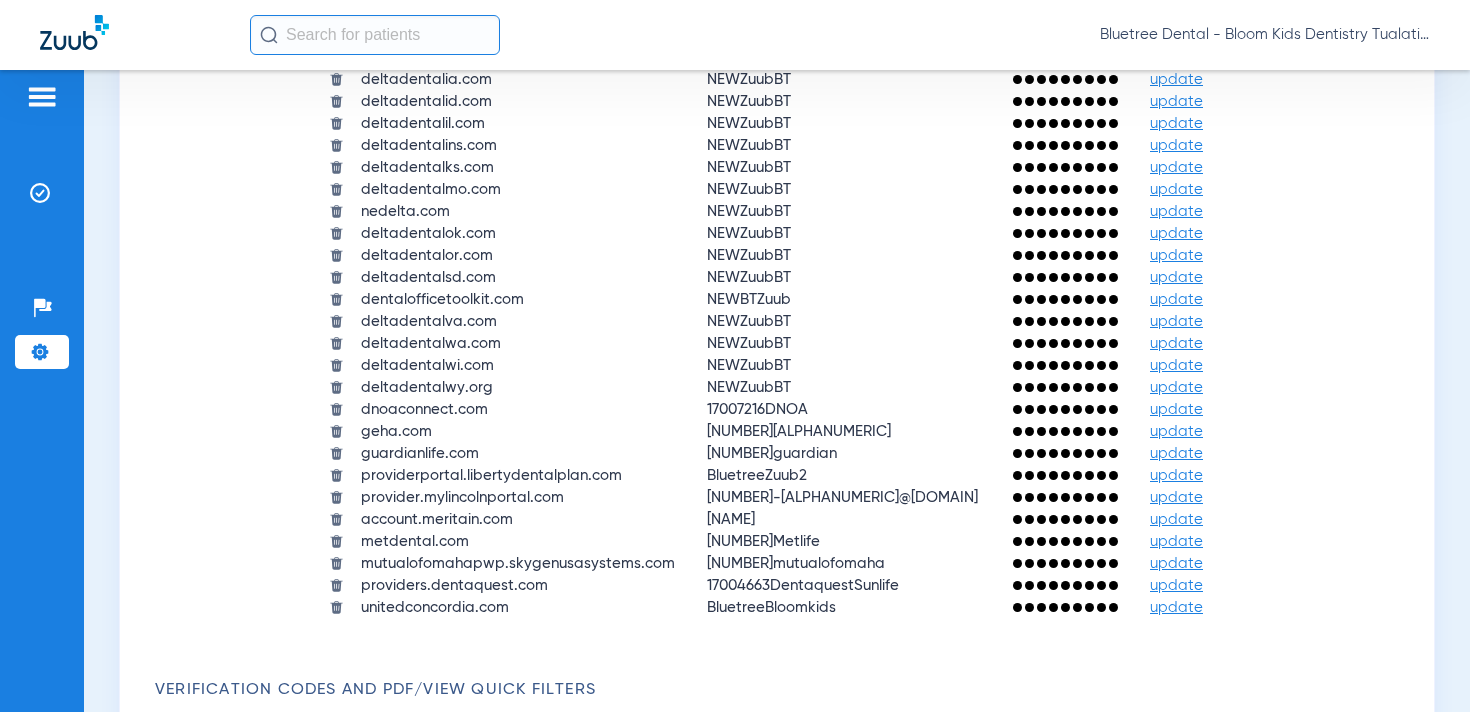click on "update" 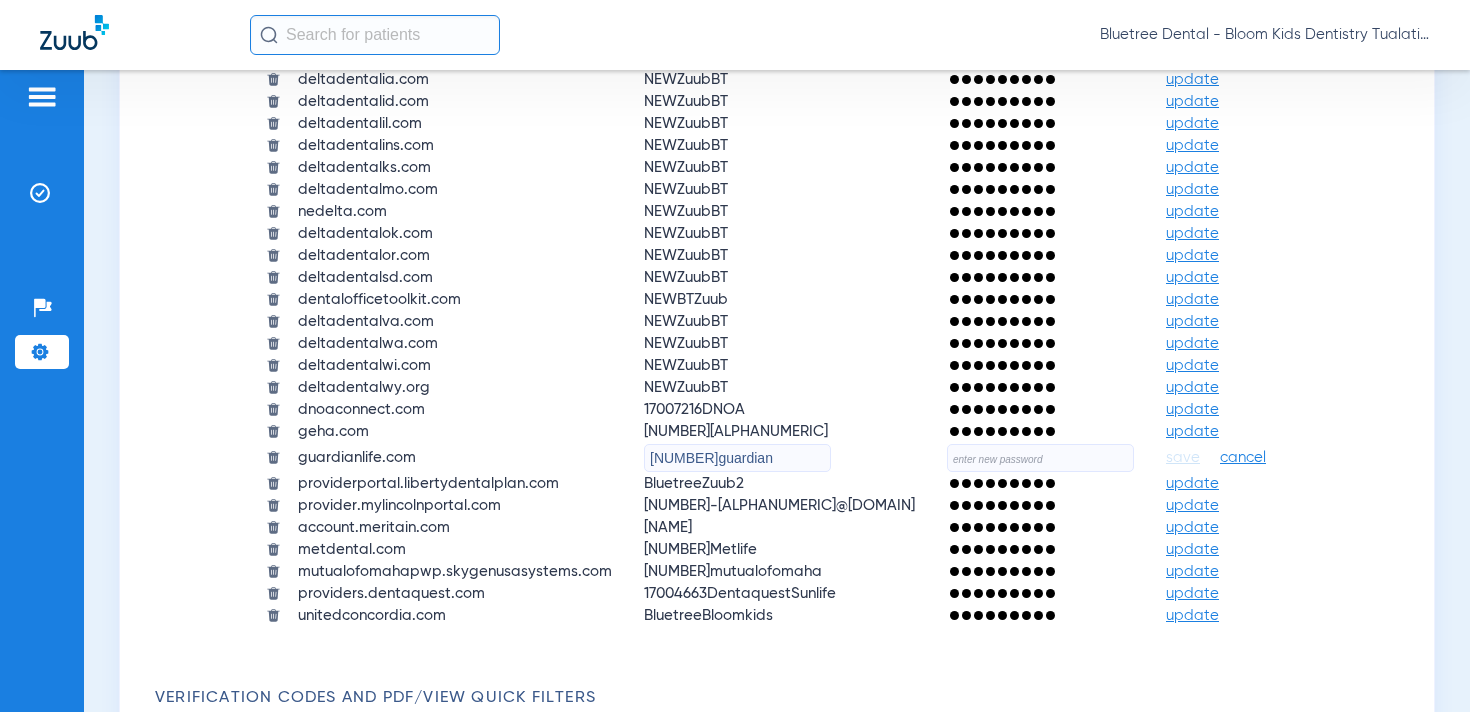 click 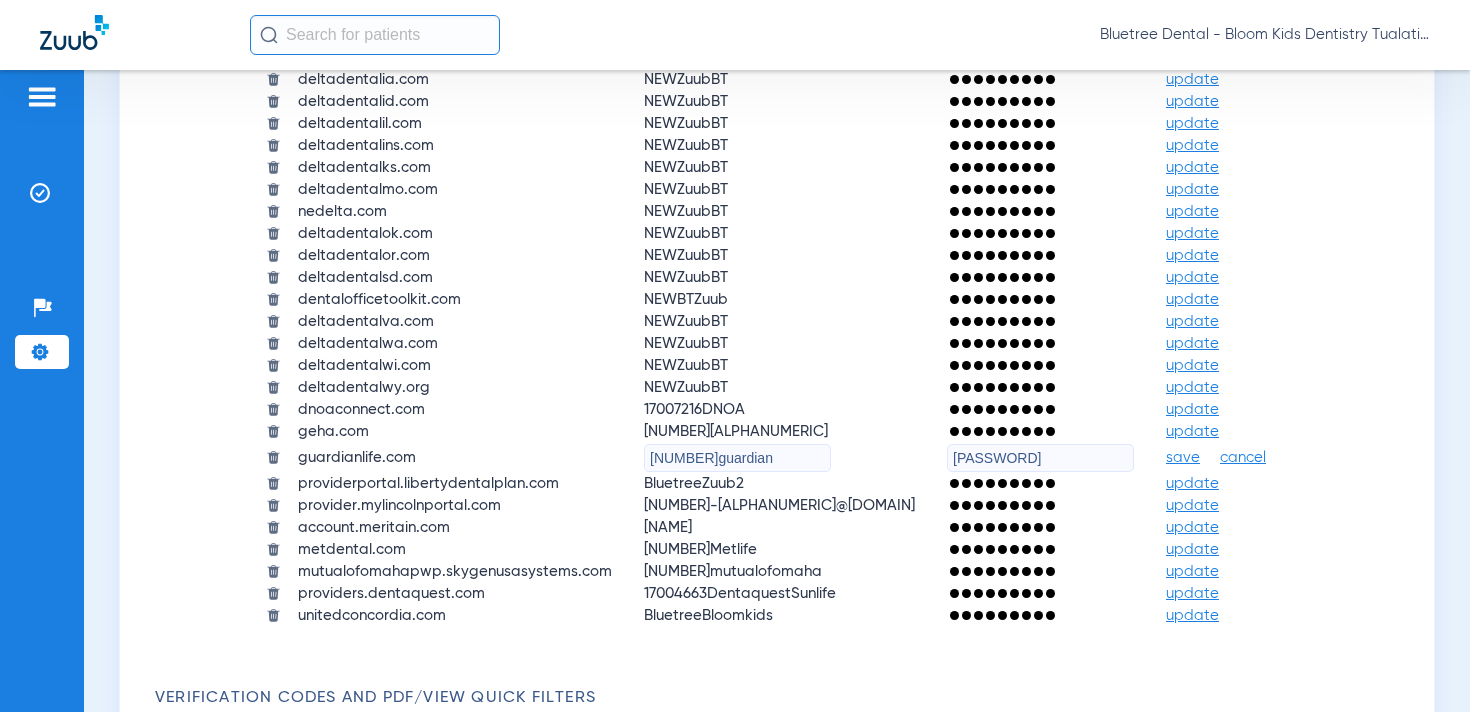 type on "qejbkuCgfK@6r2" 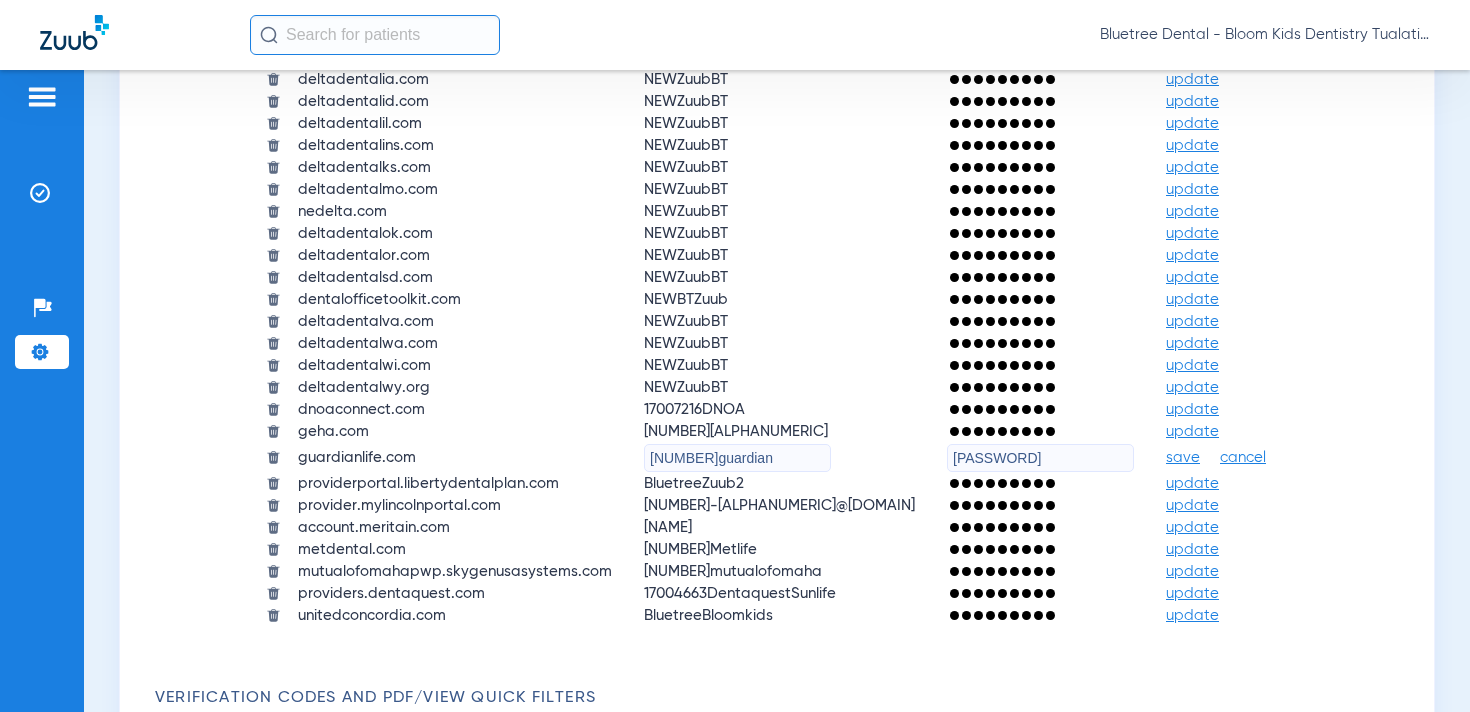 click on "save" 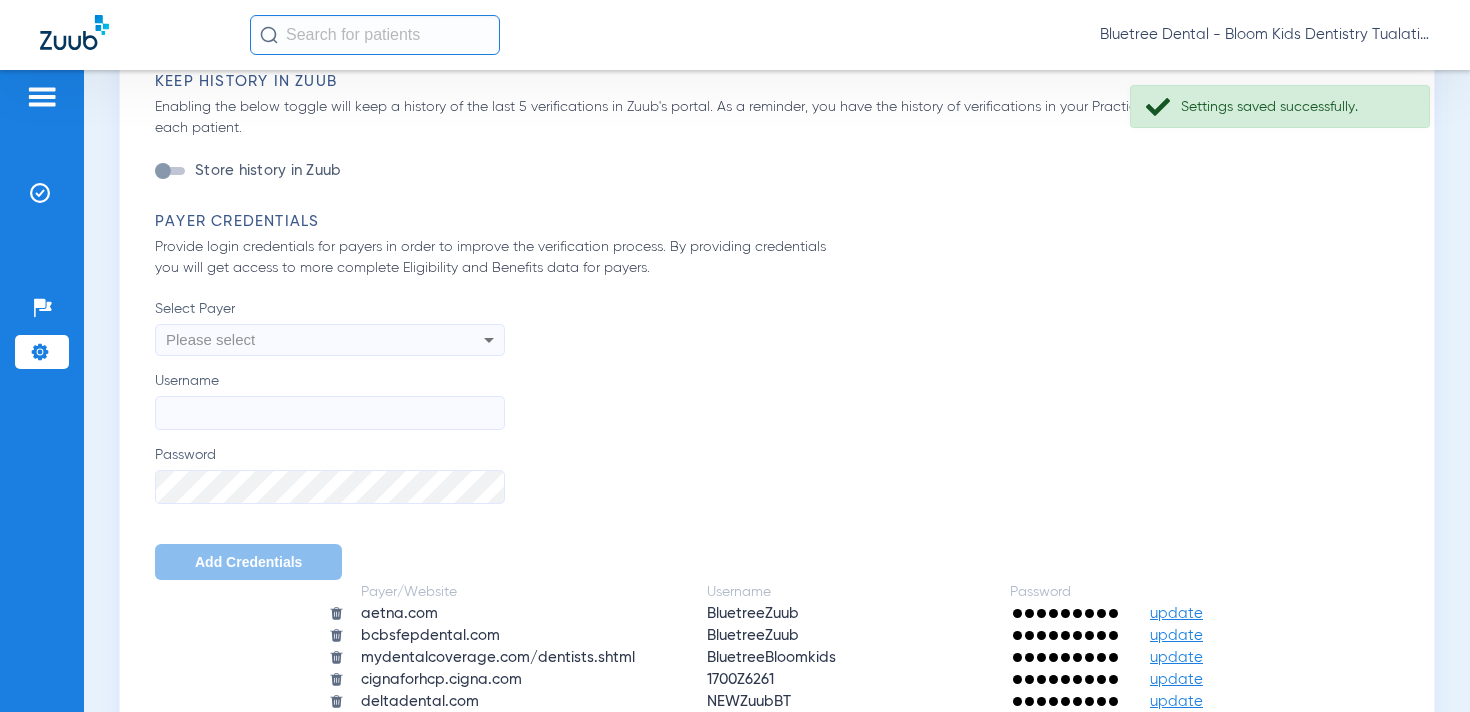 scroll, scrollTop: 853, scrollLeft: 0, axis: vertical 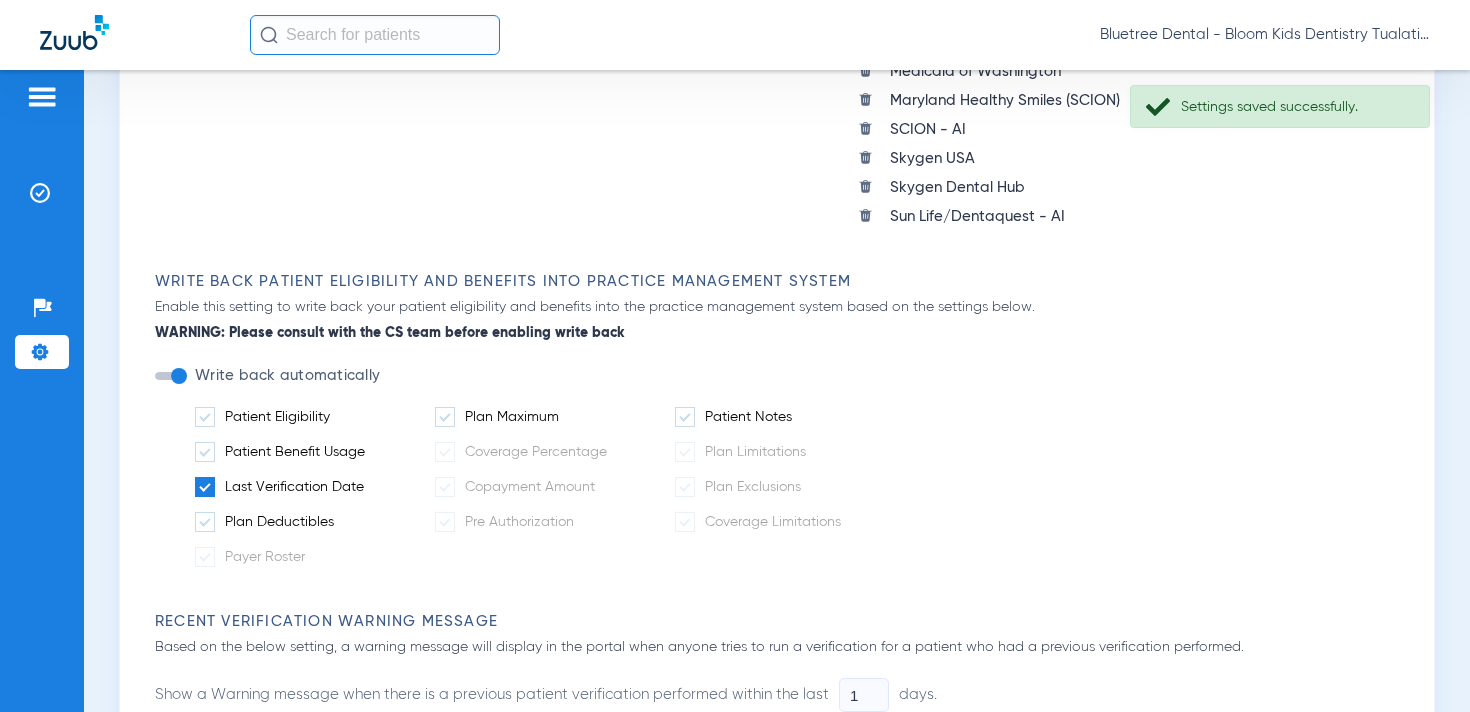 click on "Bluetree Dental - Bloom Kids Dentistry Tualatin" 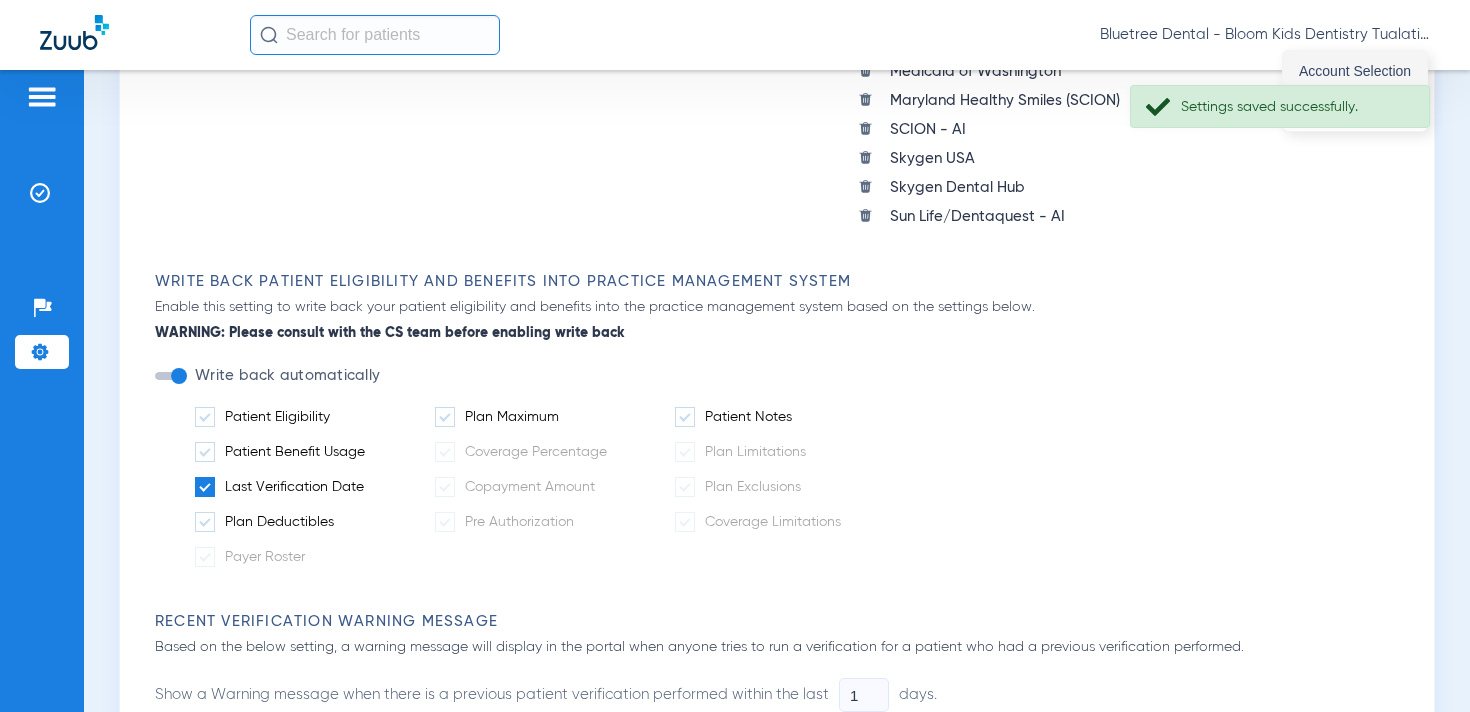 click on "Account Selection" at bounding box center [1355, 71] 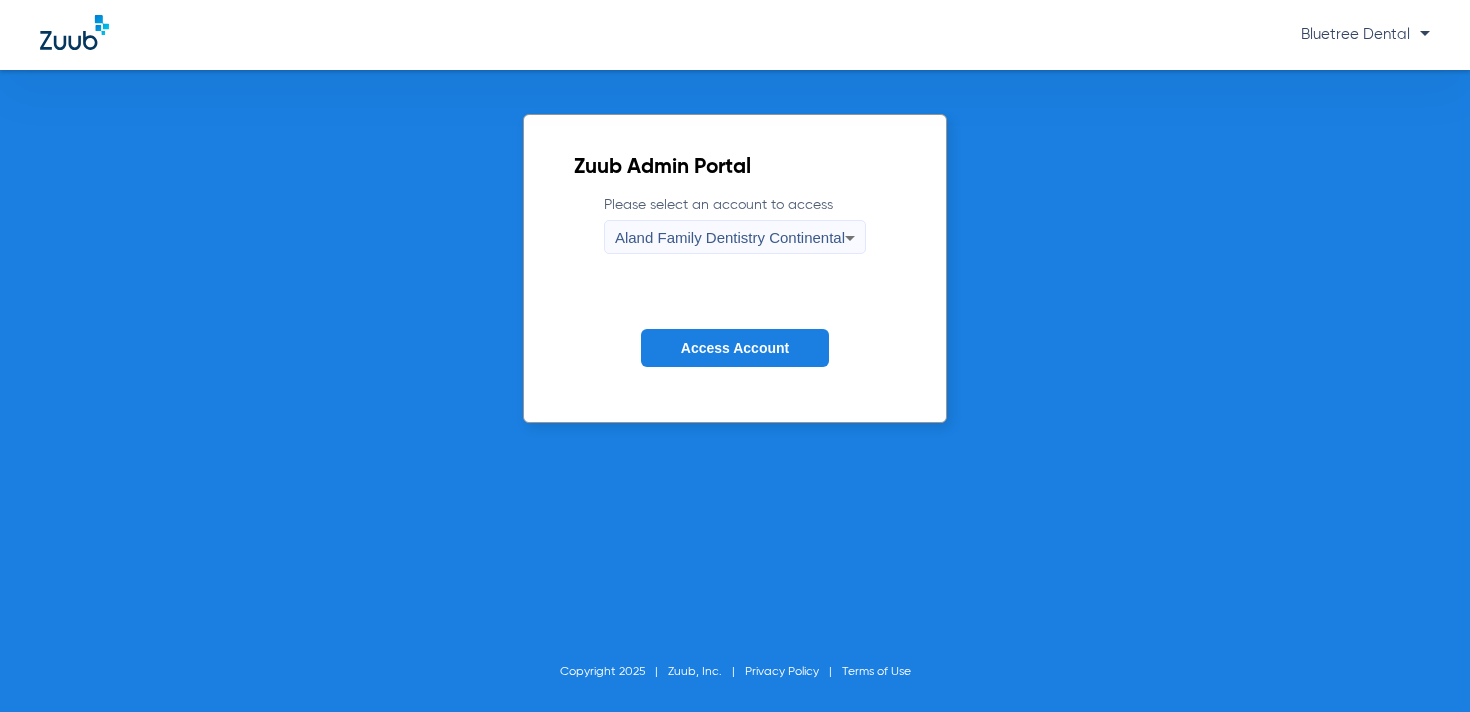 click on "Aland Family Dentistry Continental" at bounding box center (730, 238) 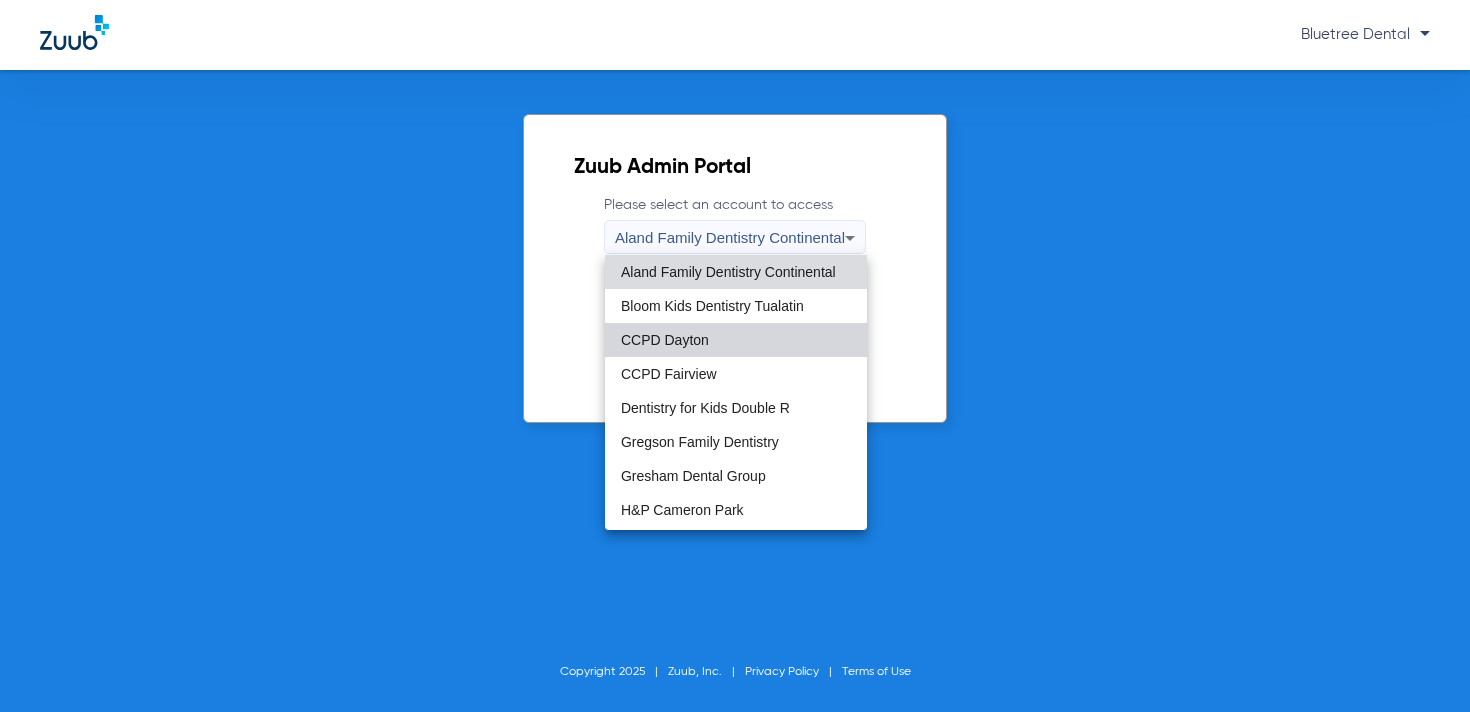 click on "CCPD Dayton" at bounding box center (736, 340) 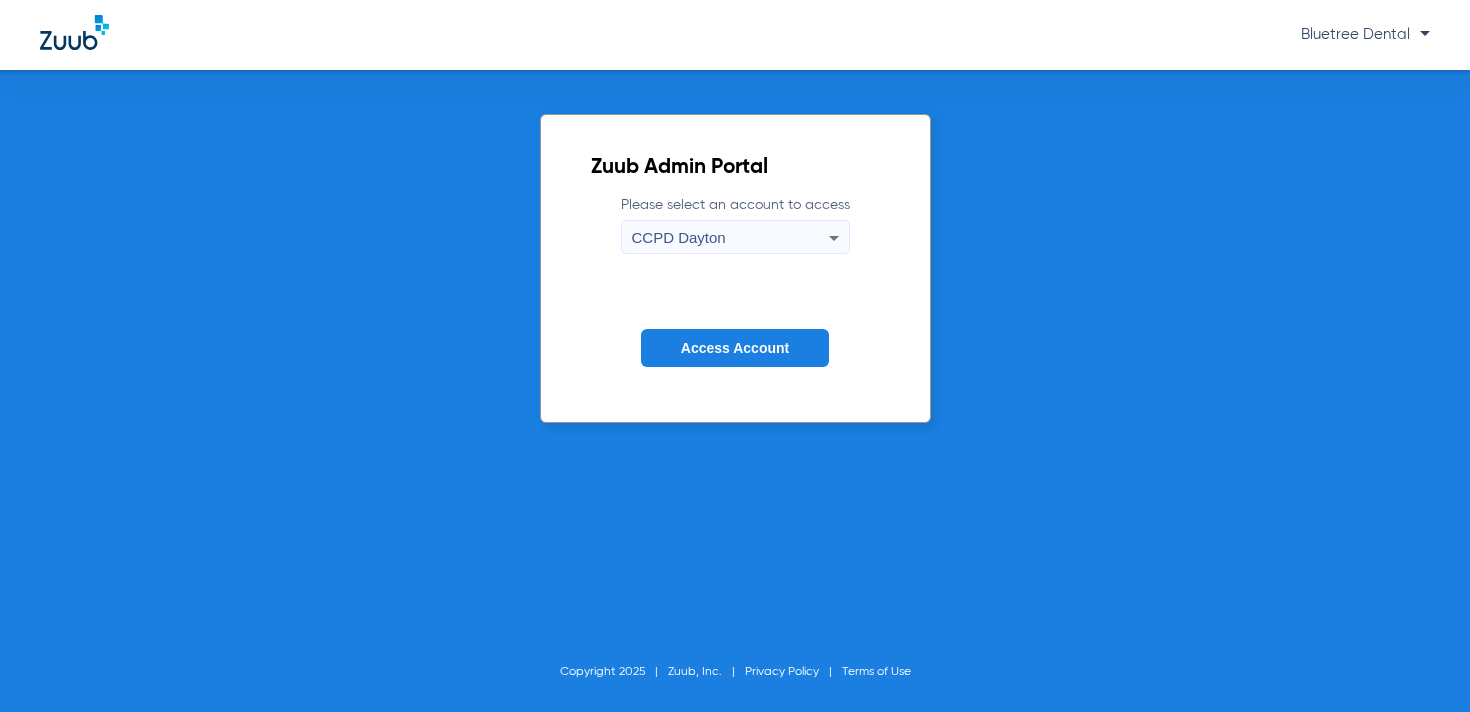 click on "Access Account" 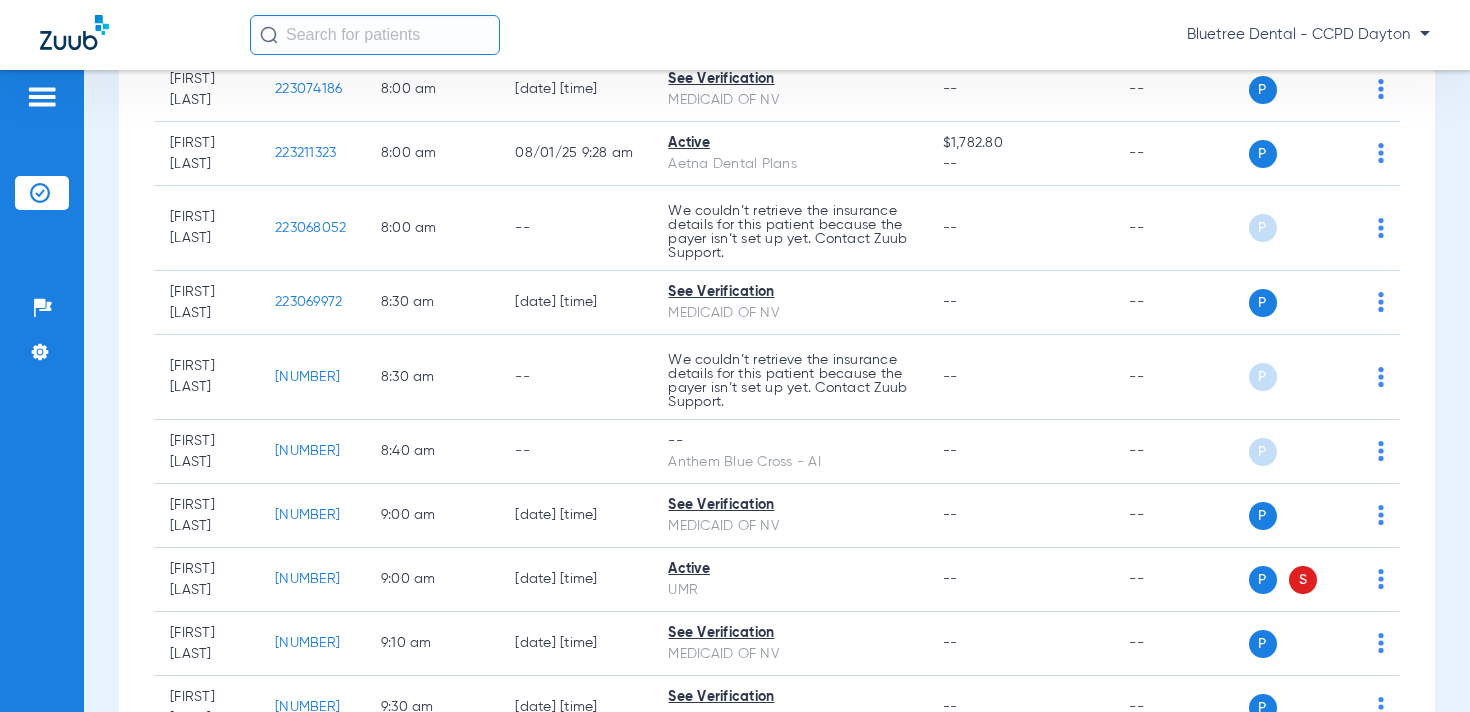 scroll, scrollTop: 0, scrollLeft: 0, axis: both 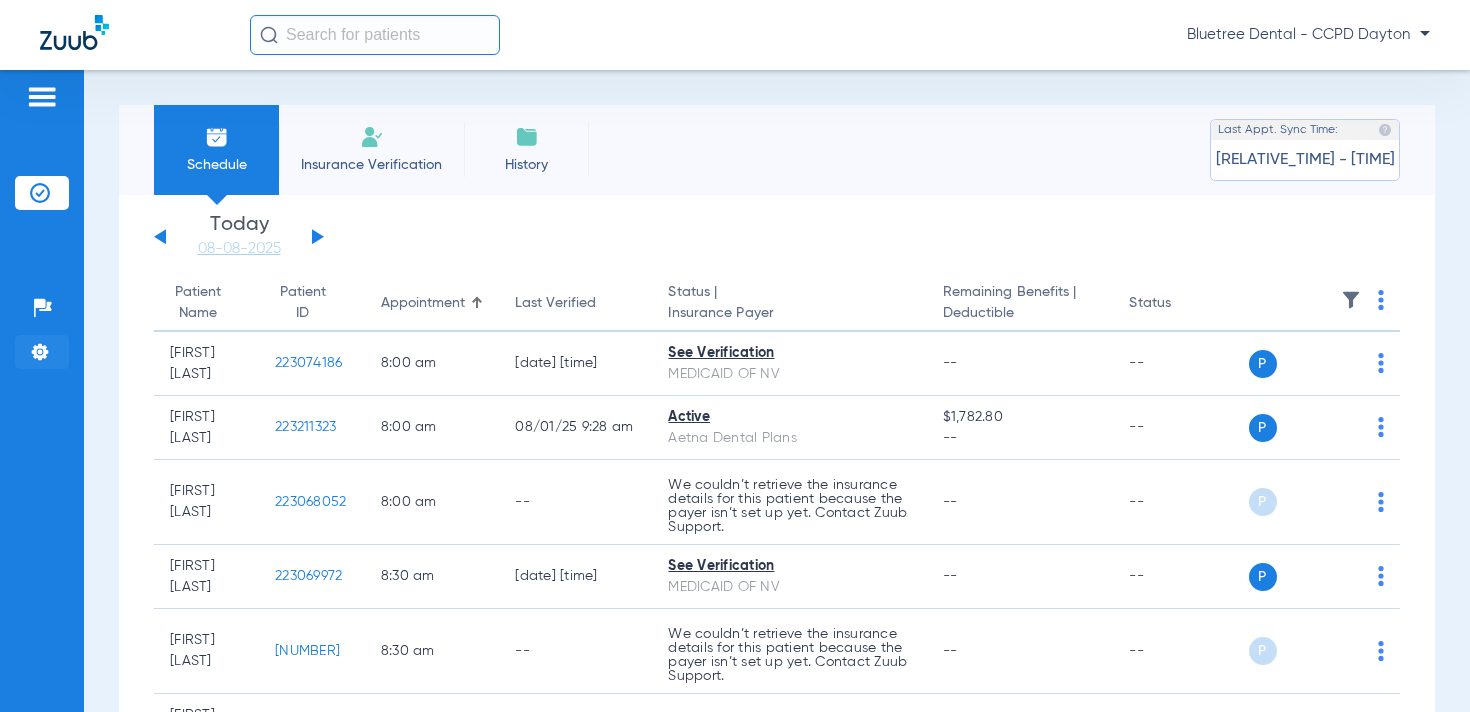 click on "Settings" 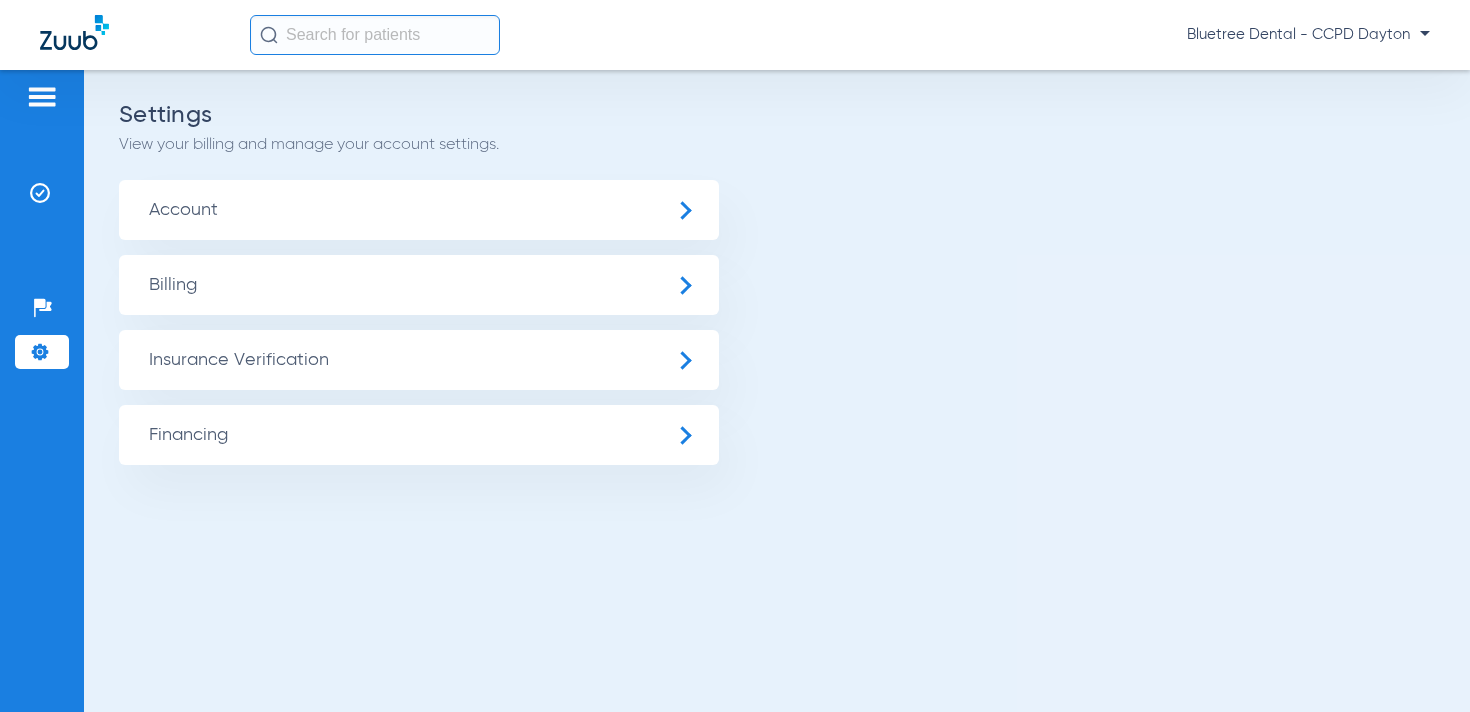 click on "Insurance Verification" 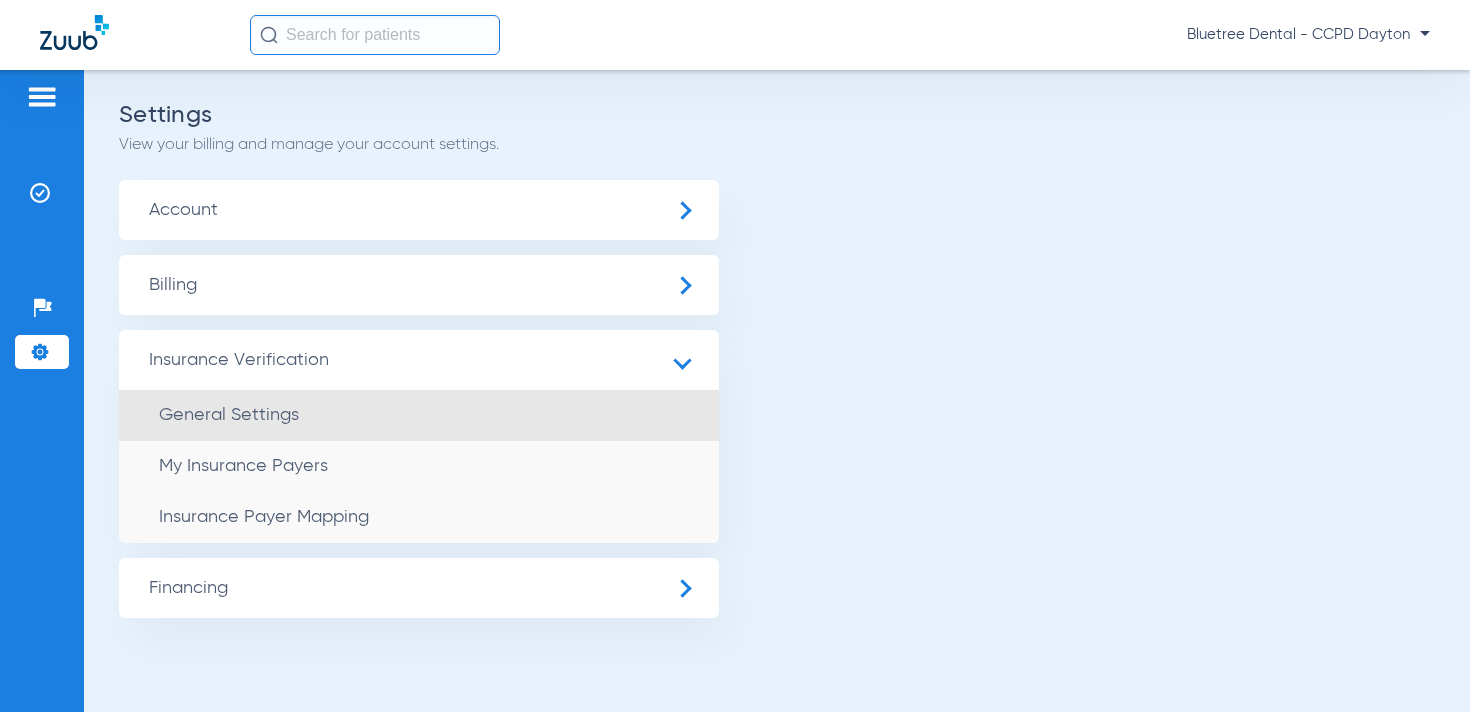 click on "General Settings" 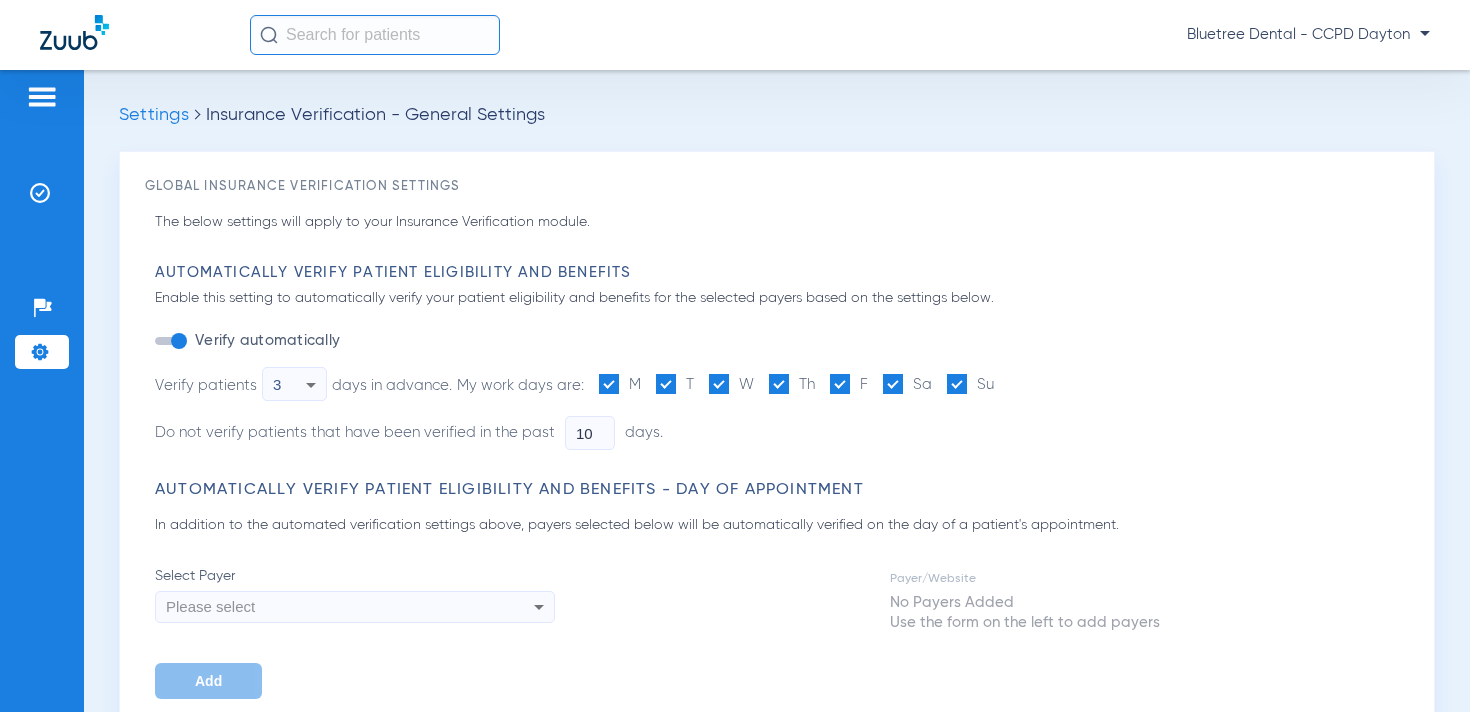 type on "0" 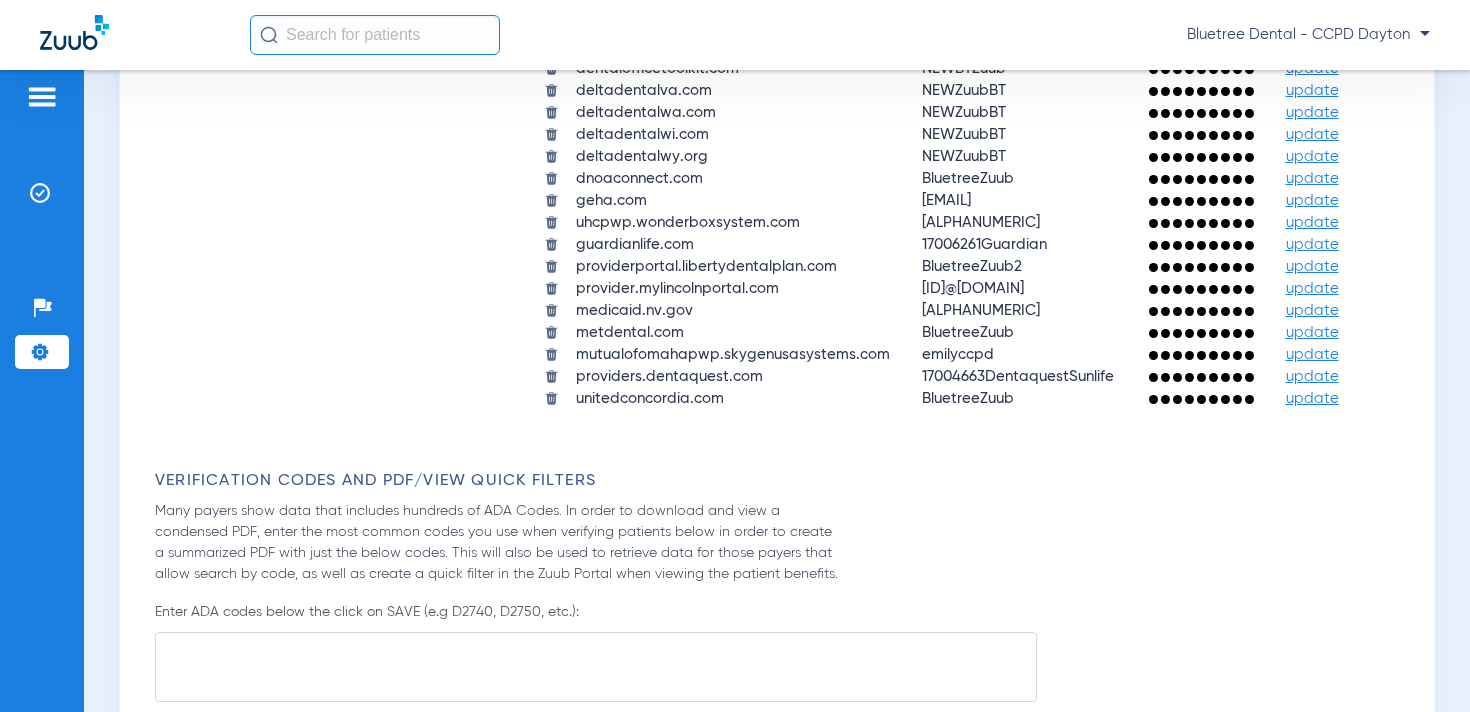 scroll, scrollTop: 2281, scrollLeft: 0, axis: vertical 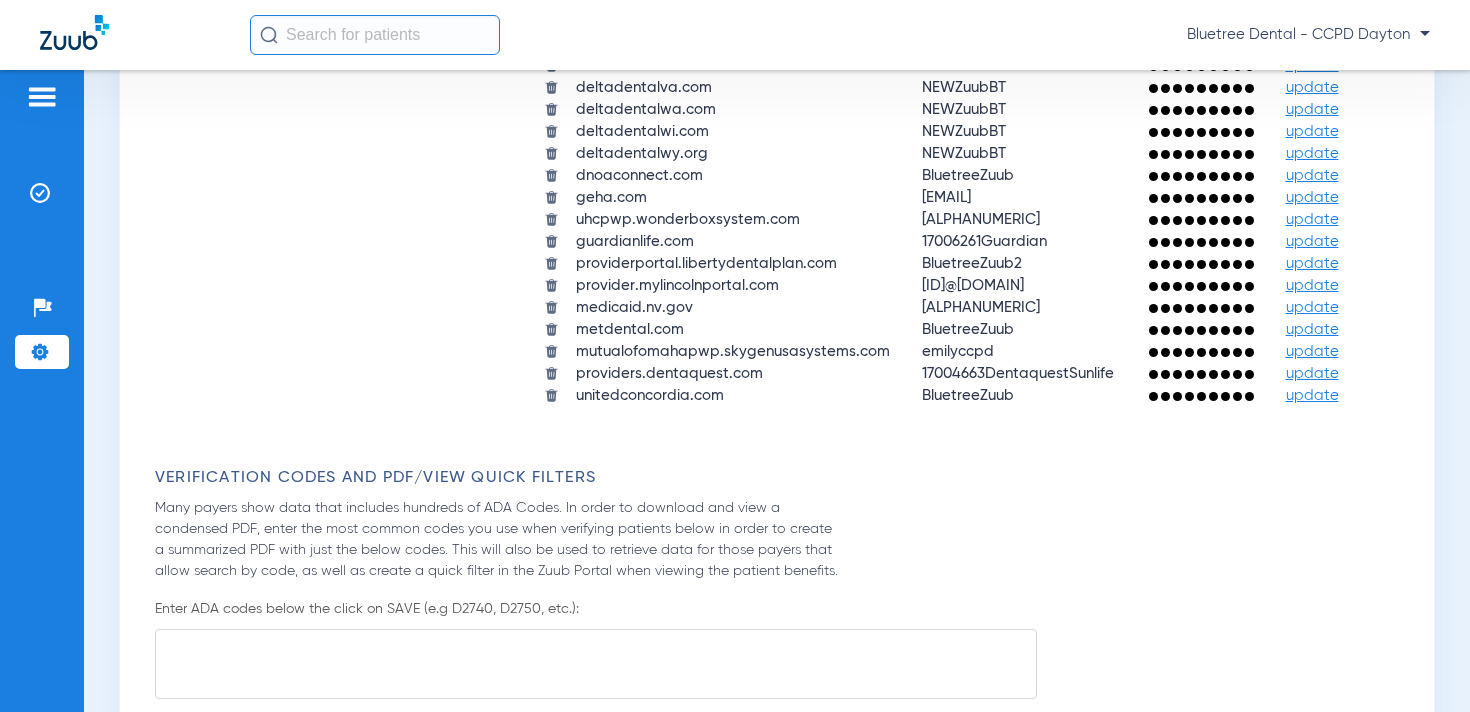 click on "update" 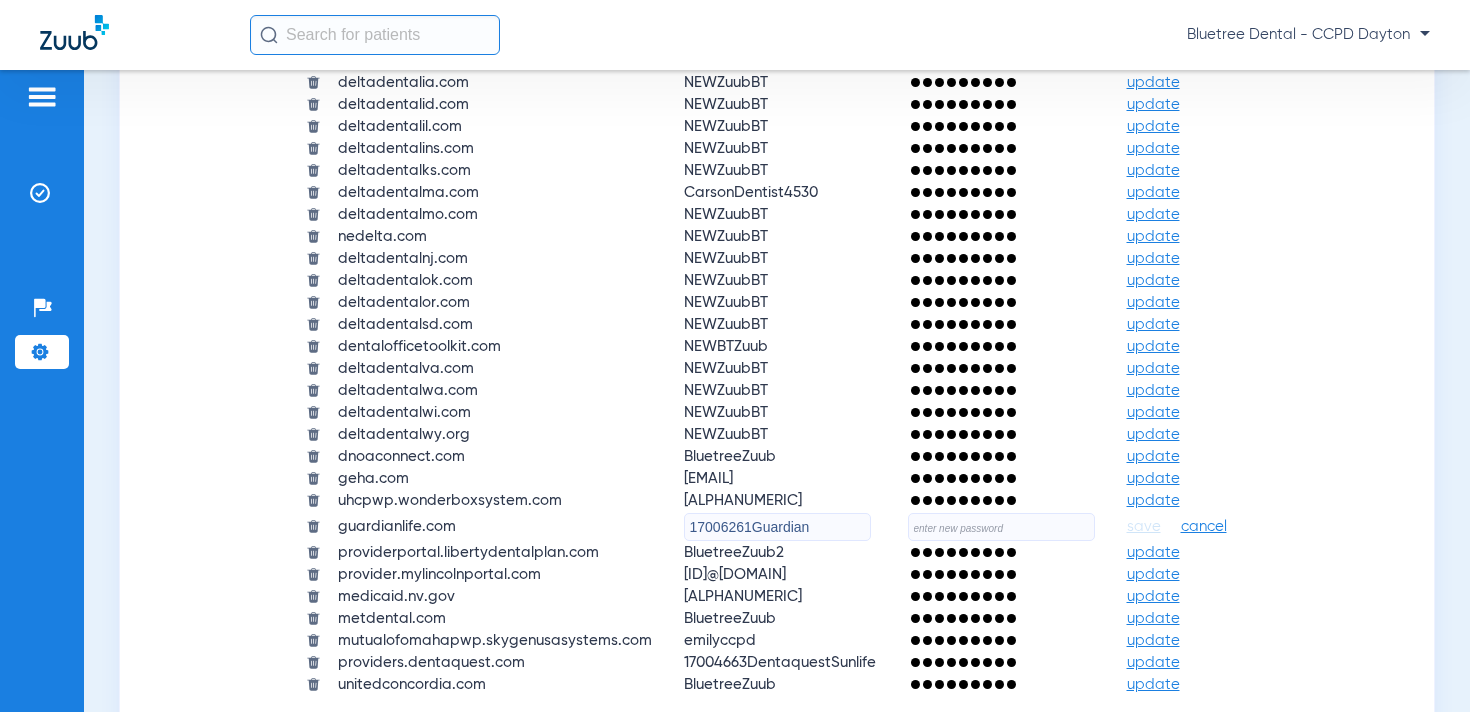 click 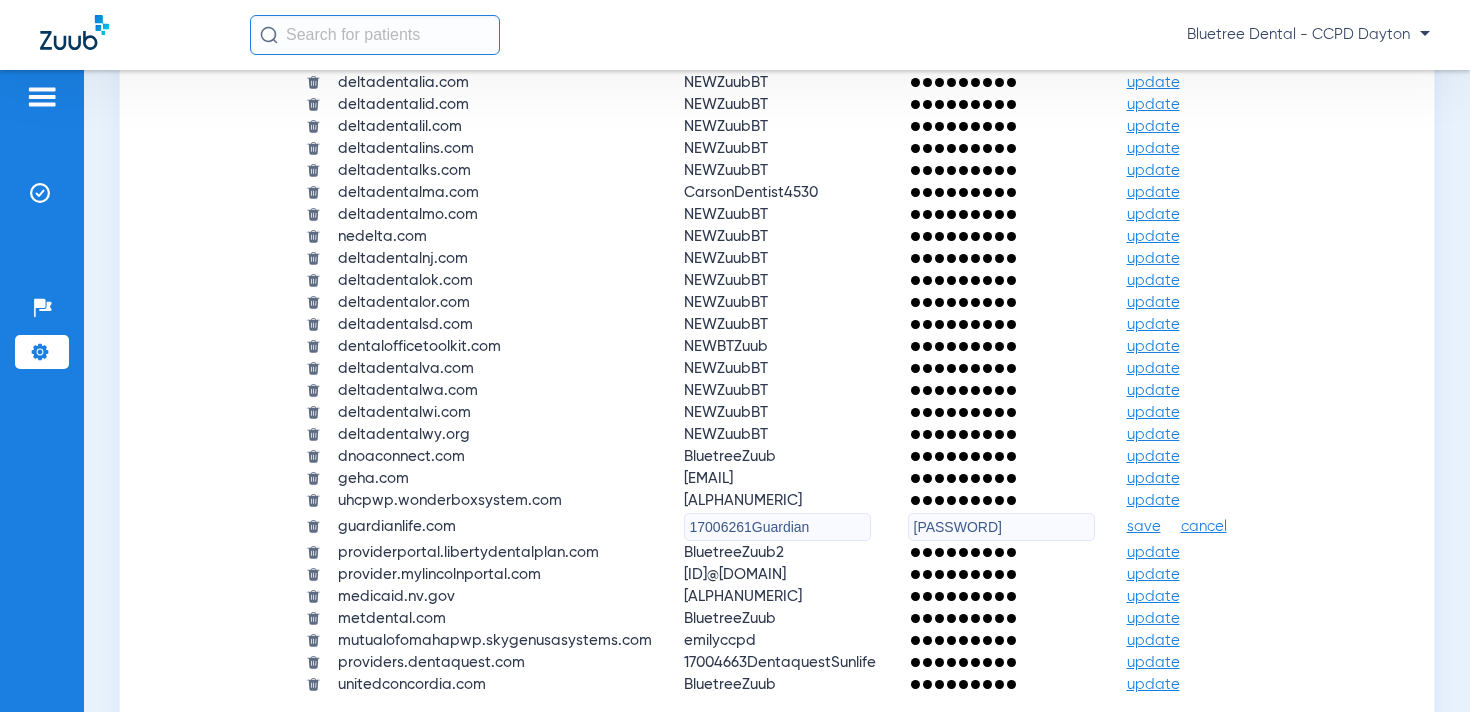 type on "qejbkuCgfK@6r2" 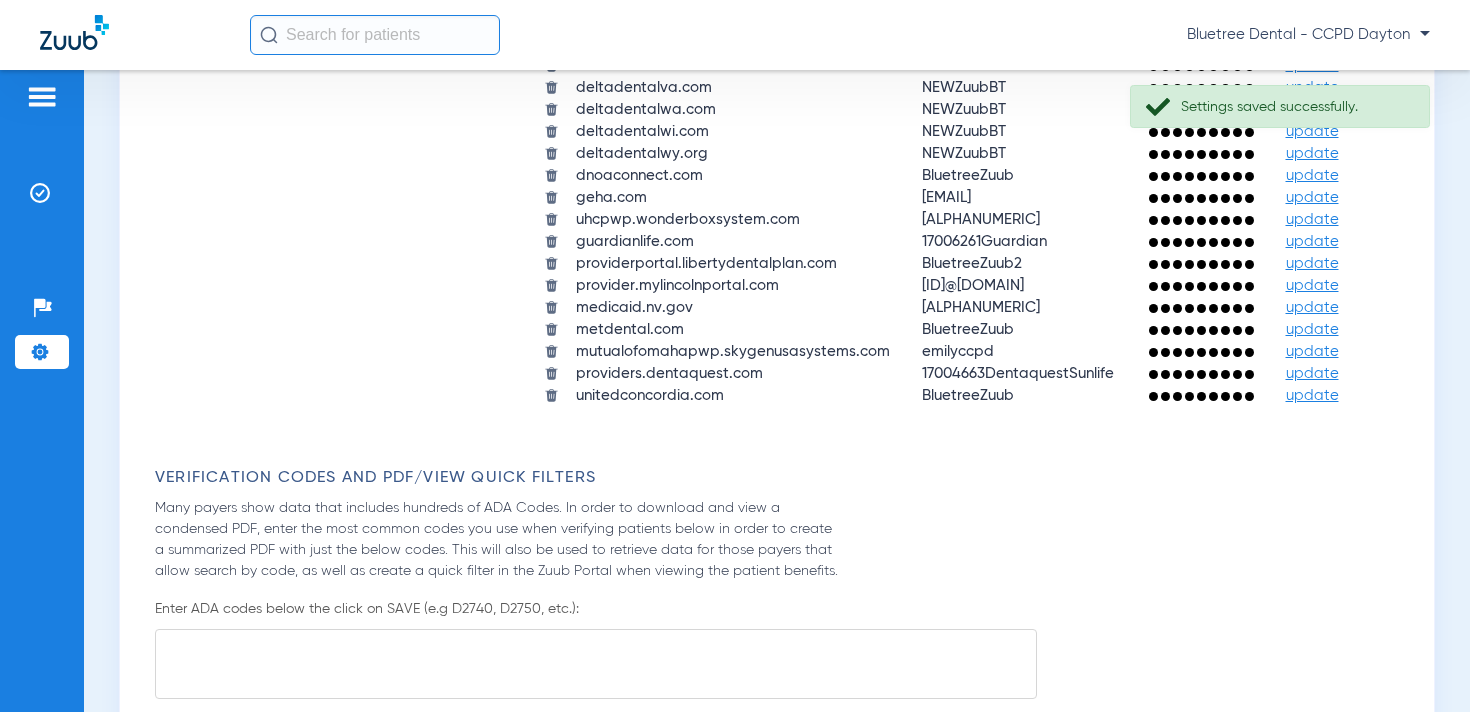 click on "Bluetree Dental - CCPD Dayton" 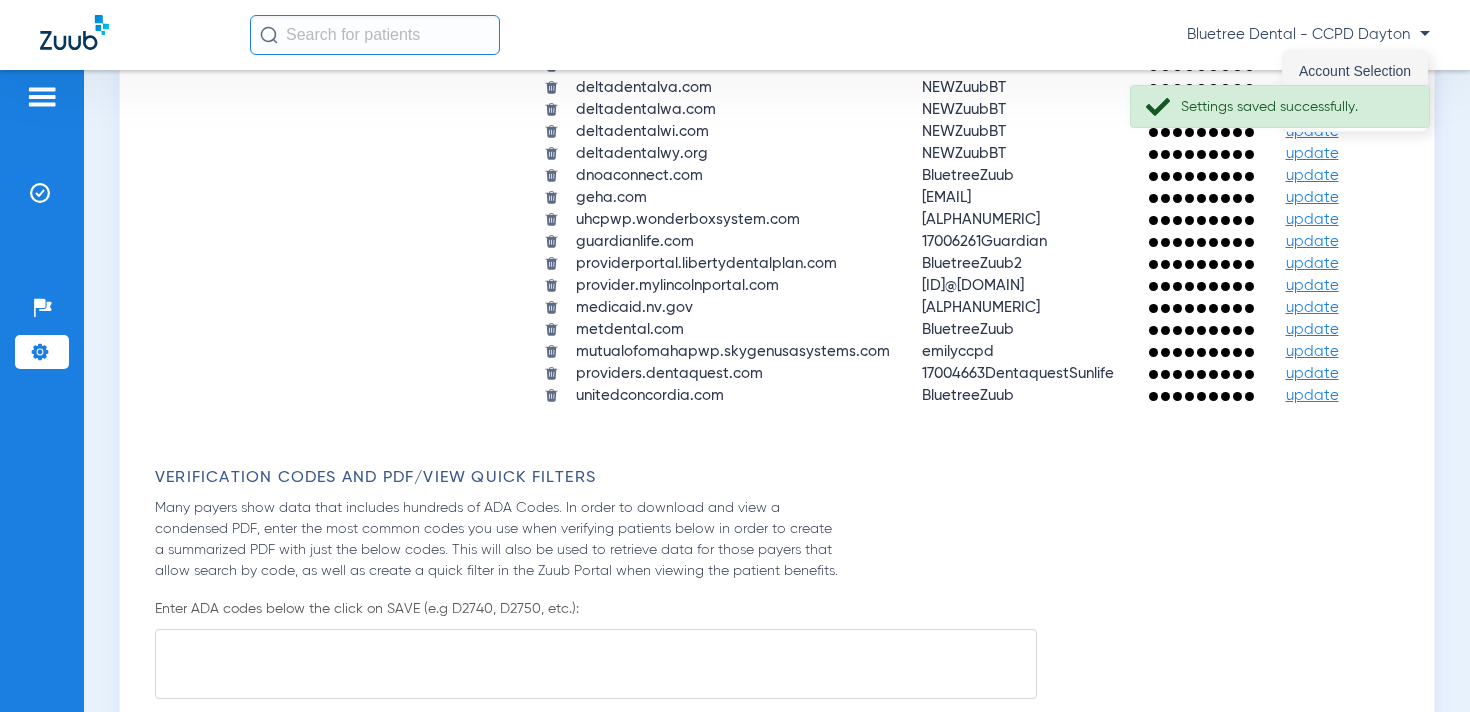 click on "Account Selection" at bounding box center [1355, 71] 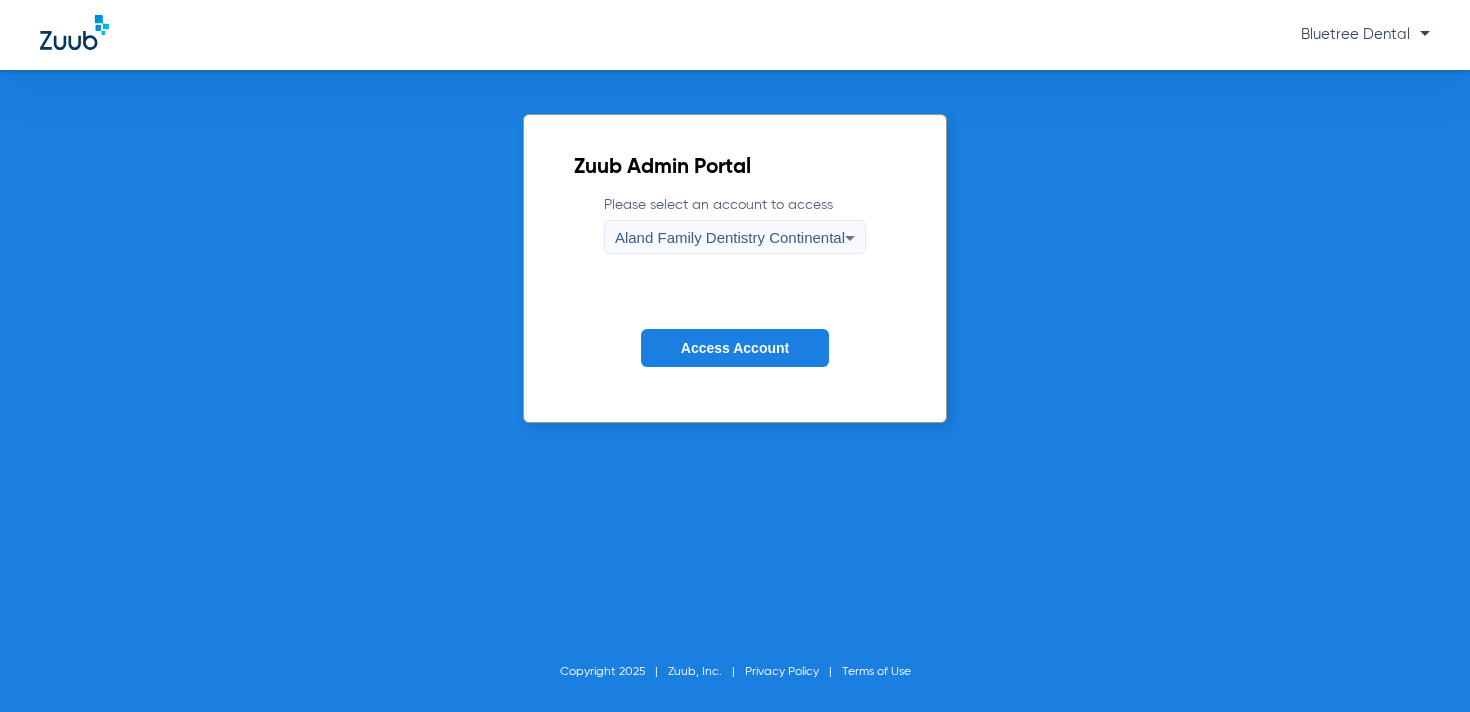 click on "Aland Family Dentistry Continental" at bounding box center [730, 237] 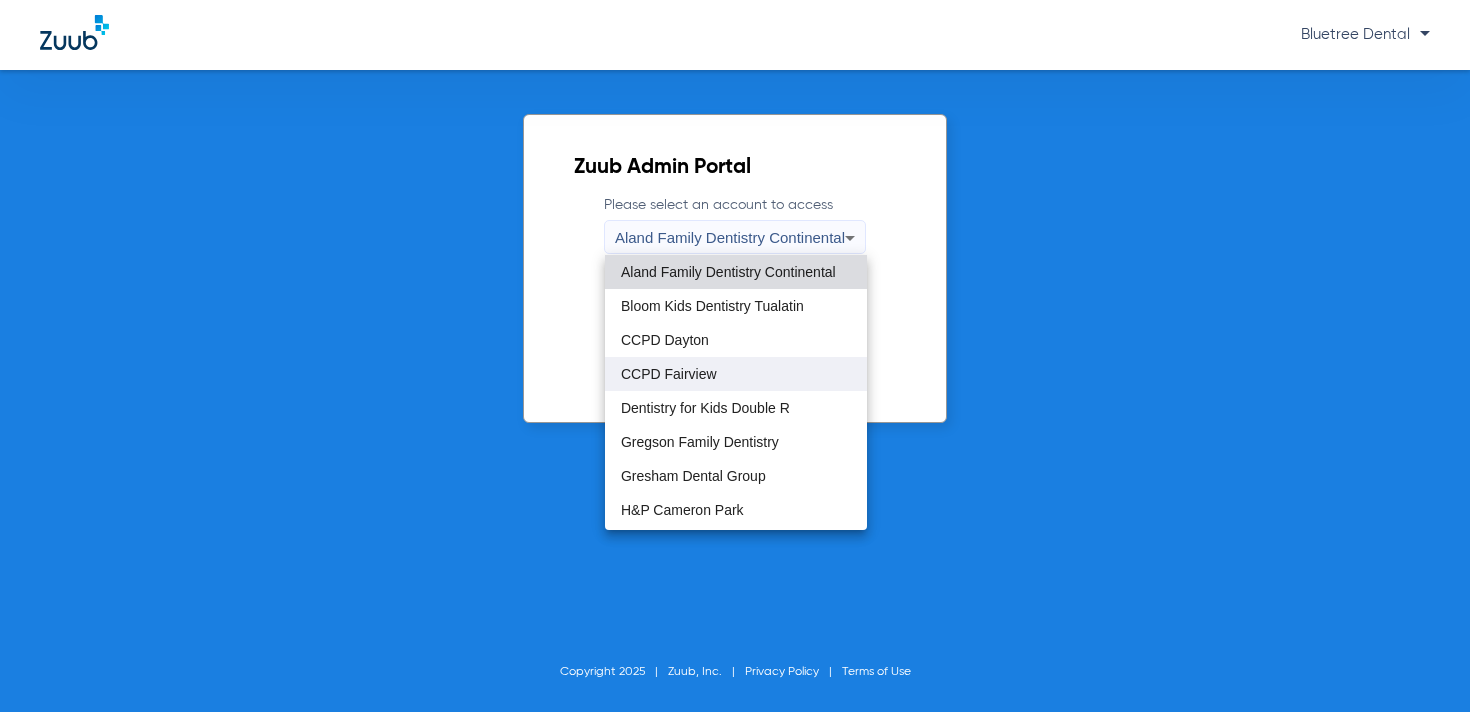 click on "CCPD Fairview" at bounding box center [669, 374] 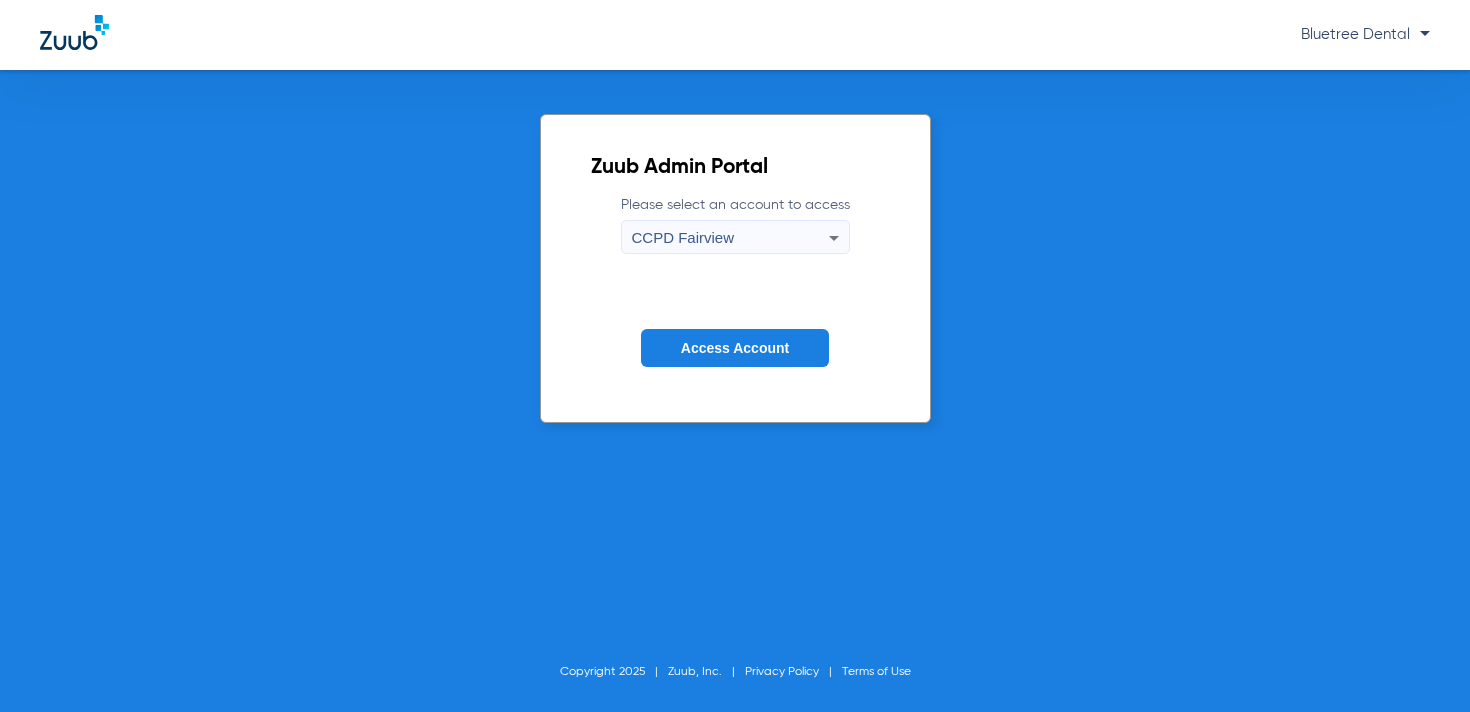 click on "Access Account" 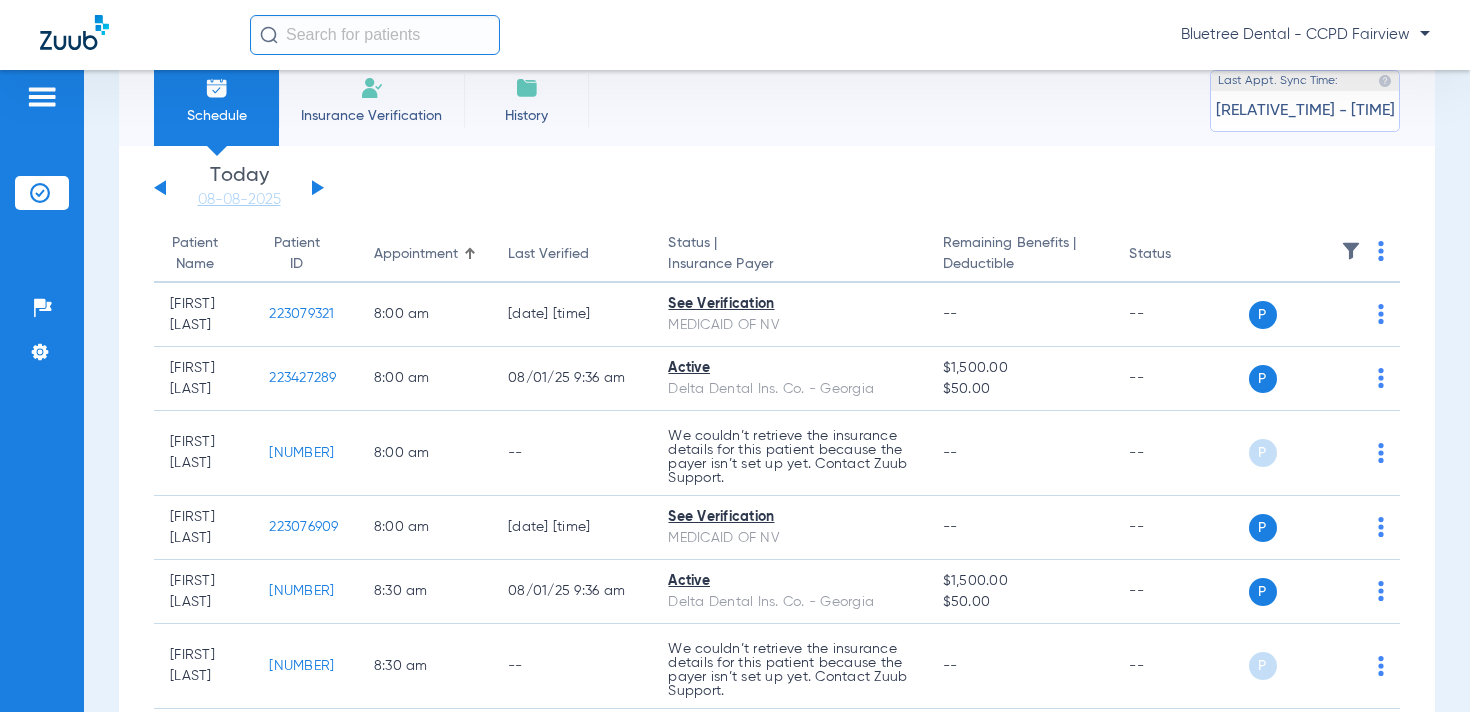 scroll, scrollTop: 0, scrollLeft: 0, axis: both 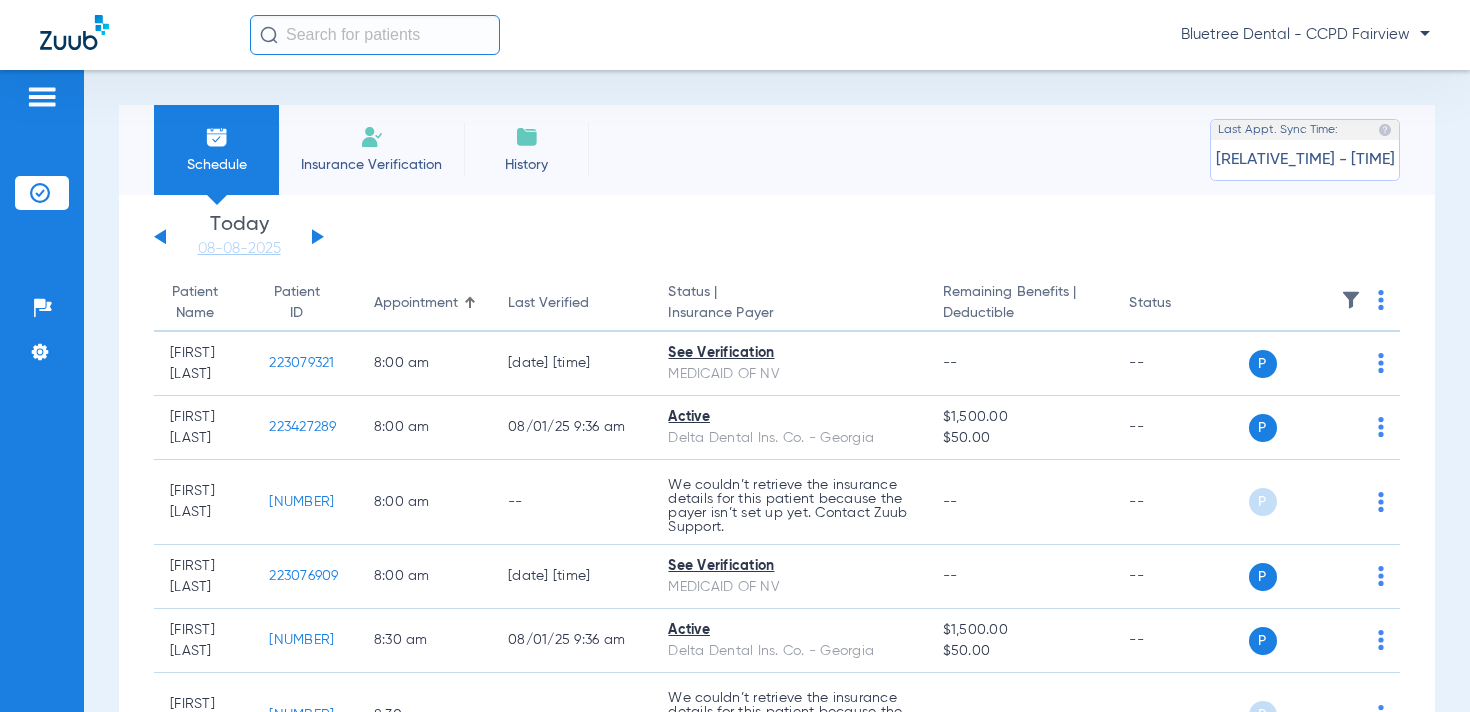 click 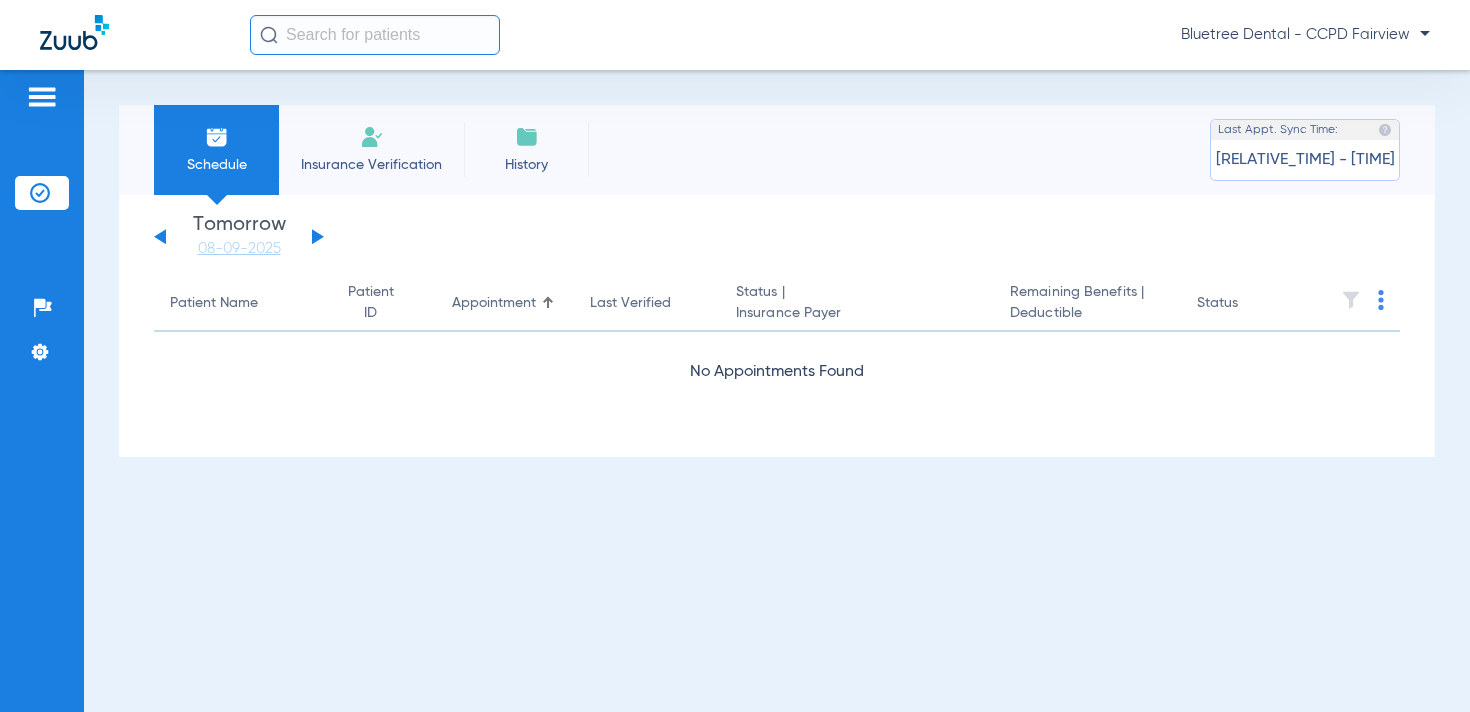 click 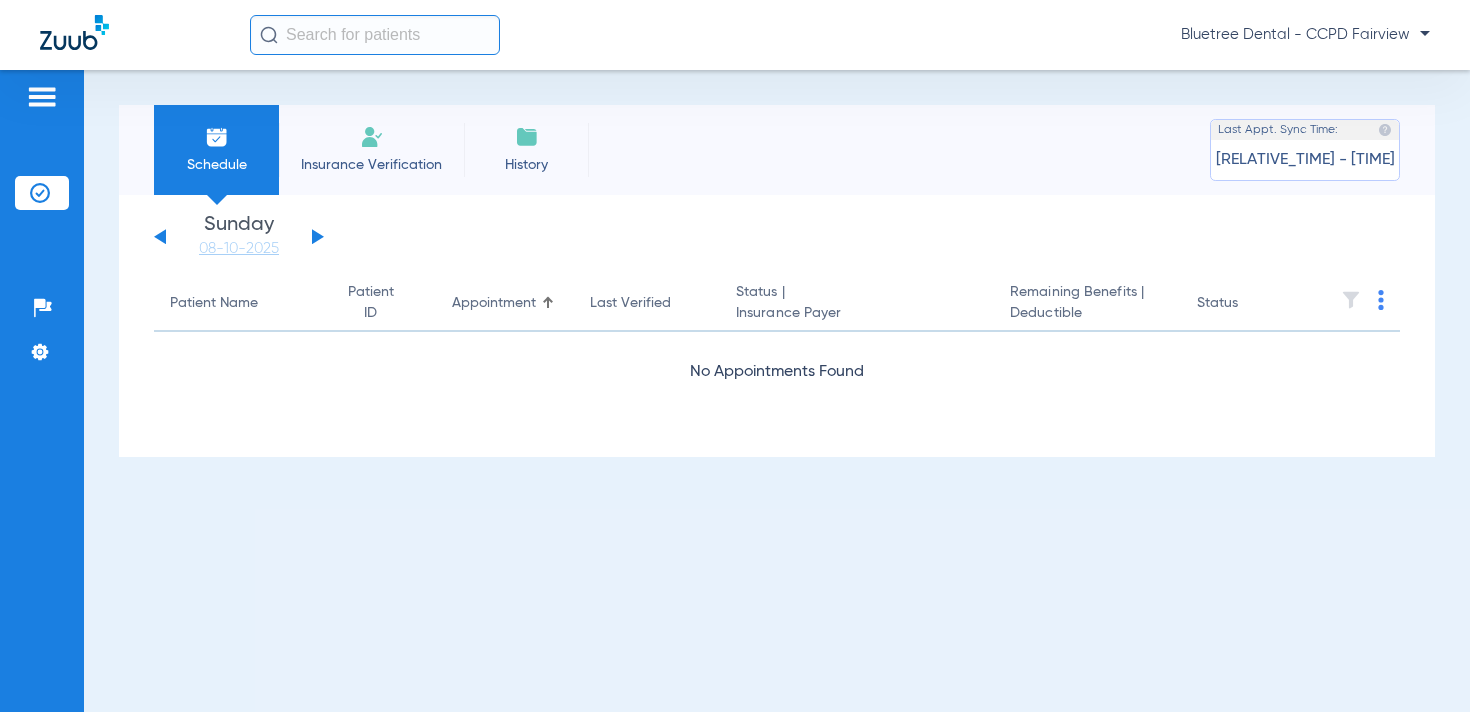 click 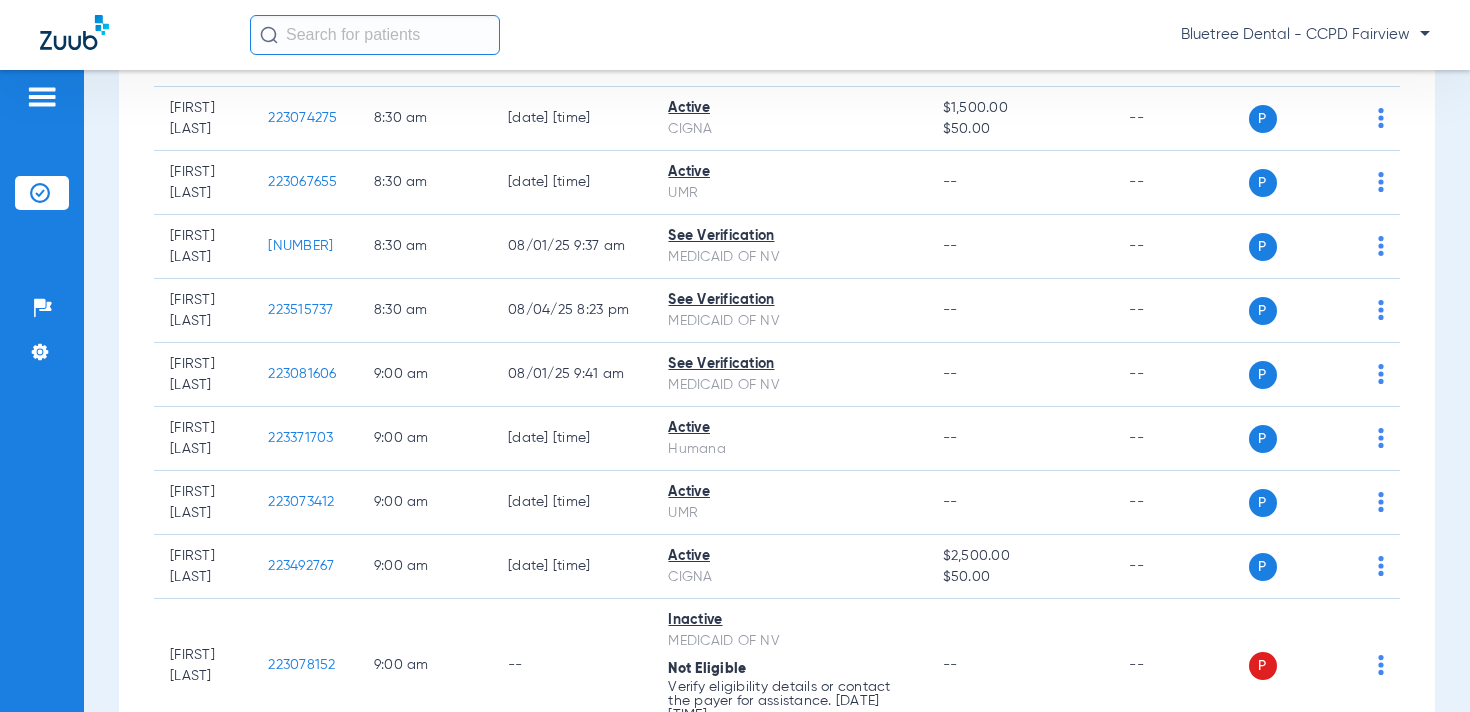 scroll, scrollTop: 892, scrollLeft: 0, axis: vertical 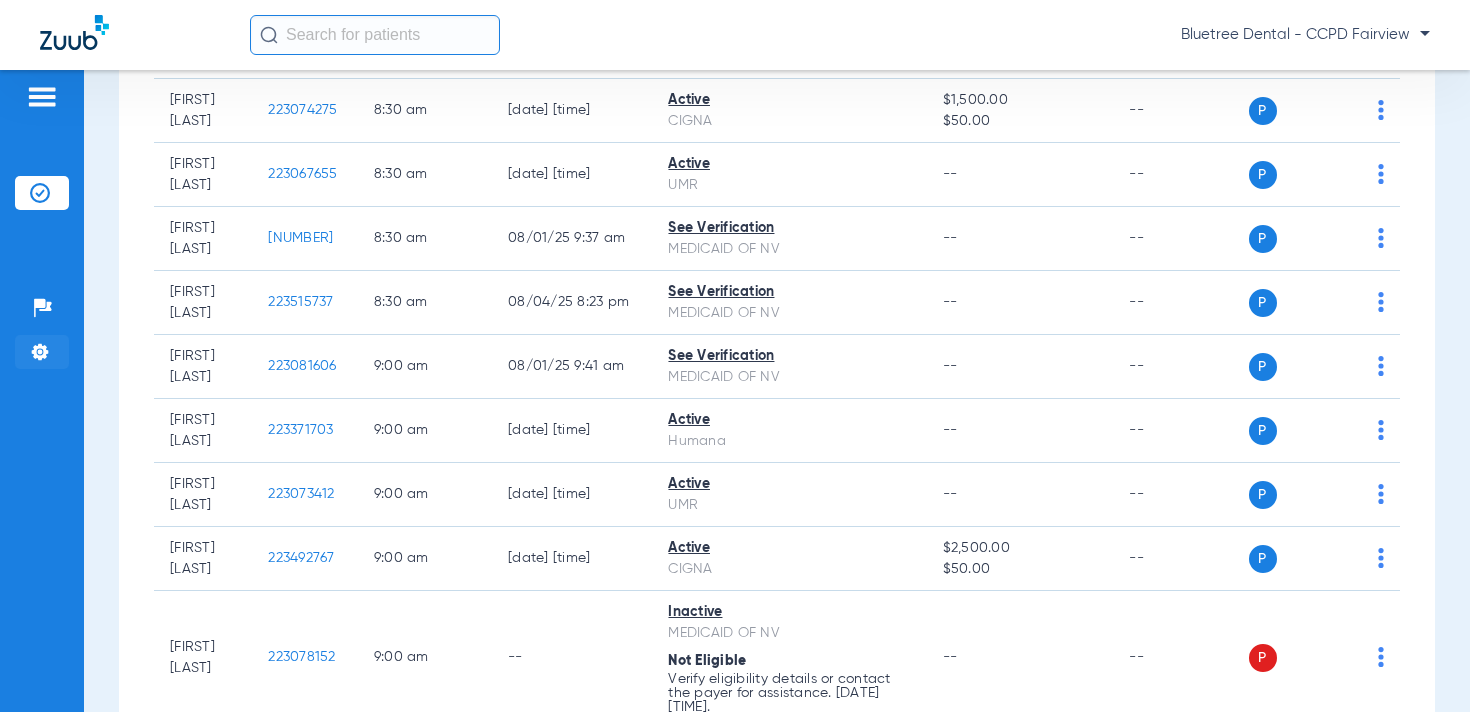 click 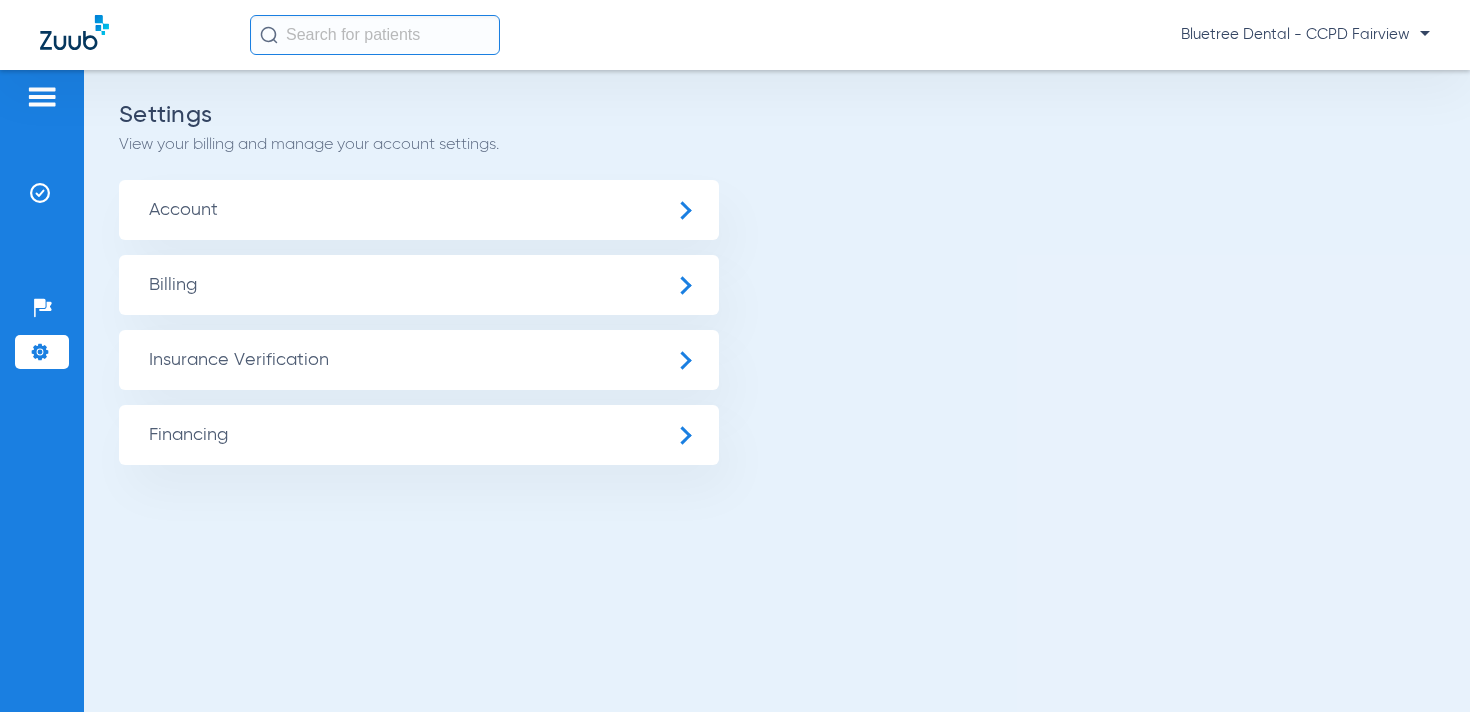 scroll, scrollTop: 0, scrollLeft: 0, axis: both 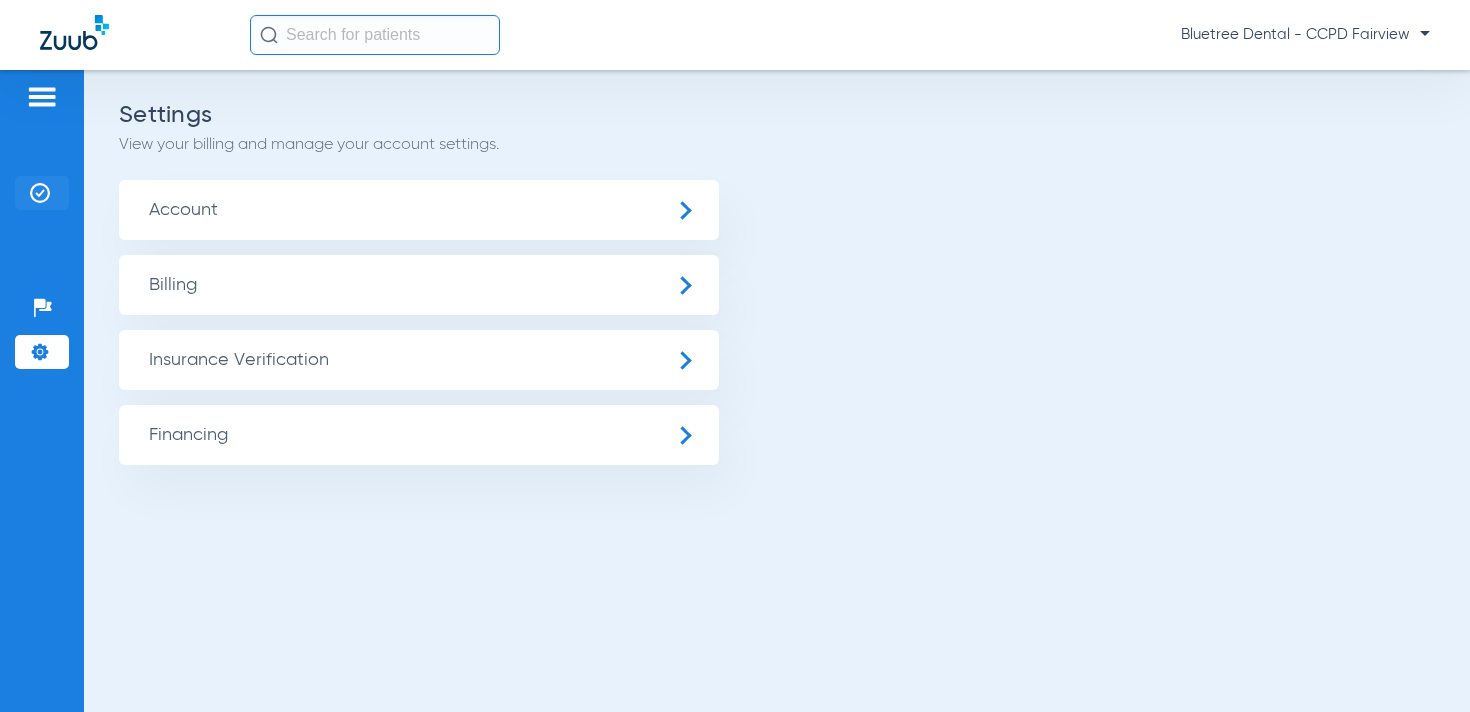 click on "Insurance Verification" 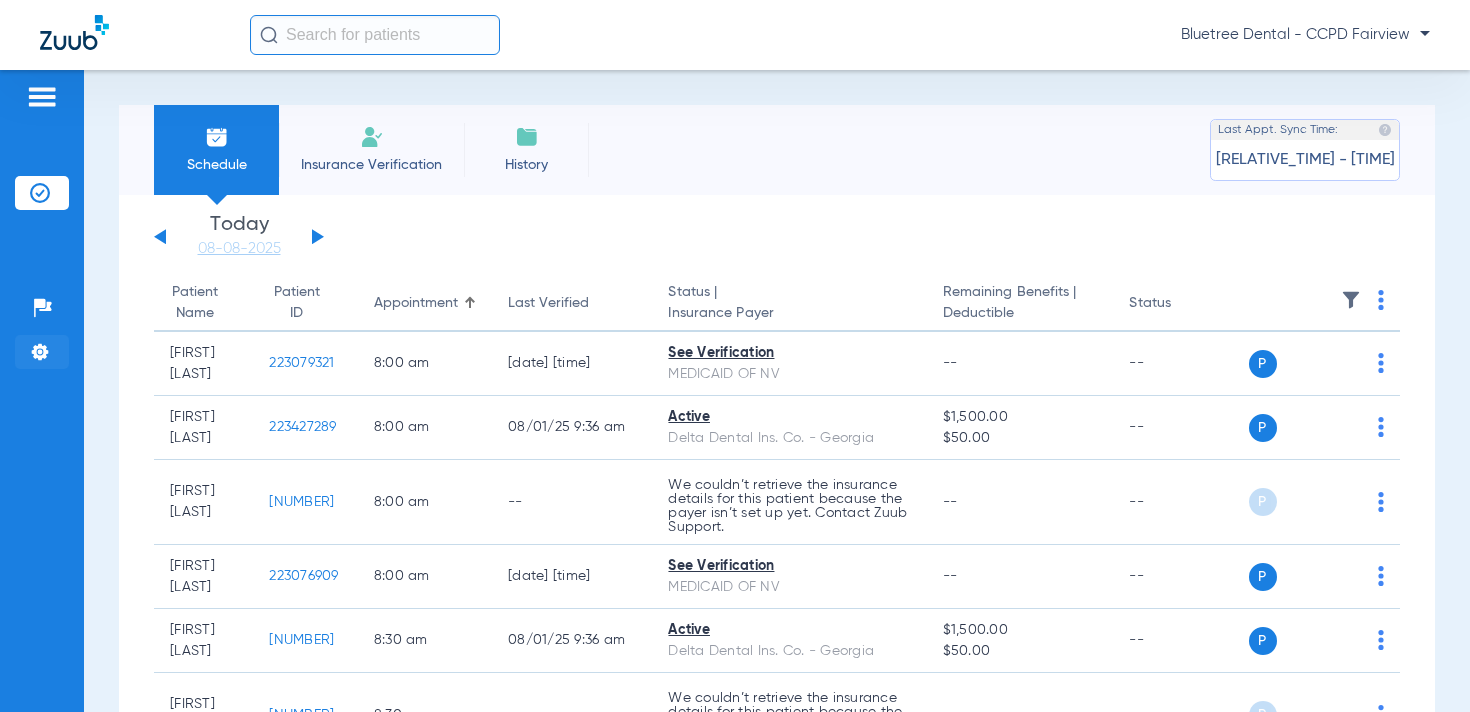 click 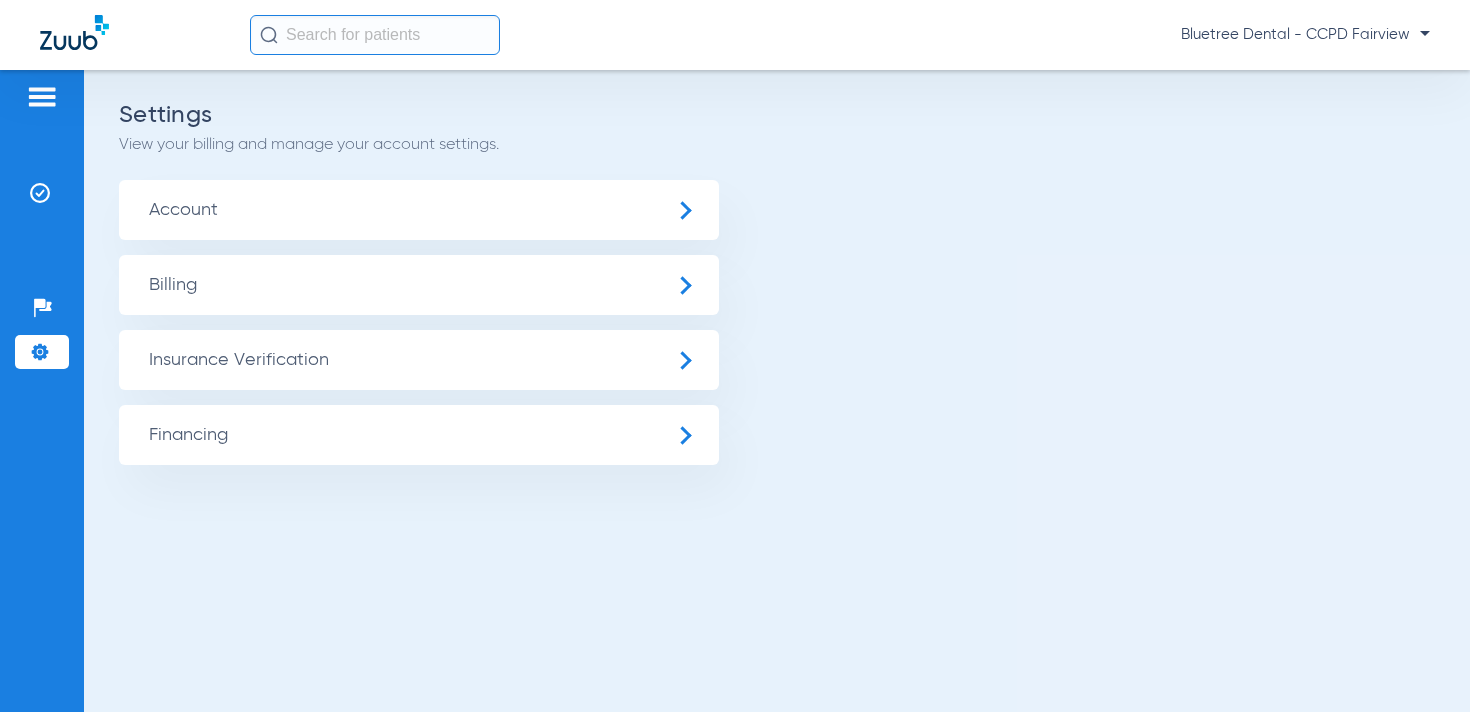 click on "Insurance Verification" 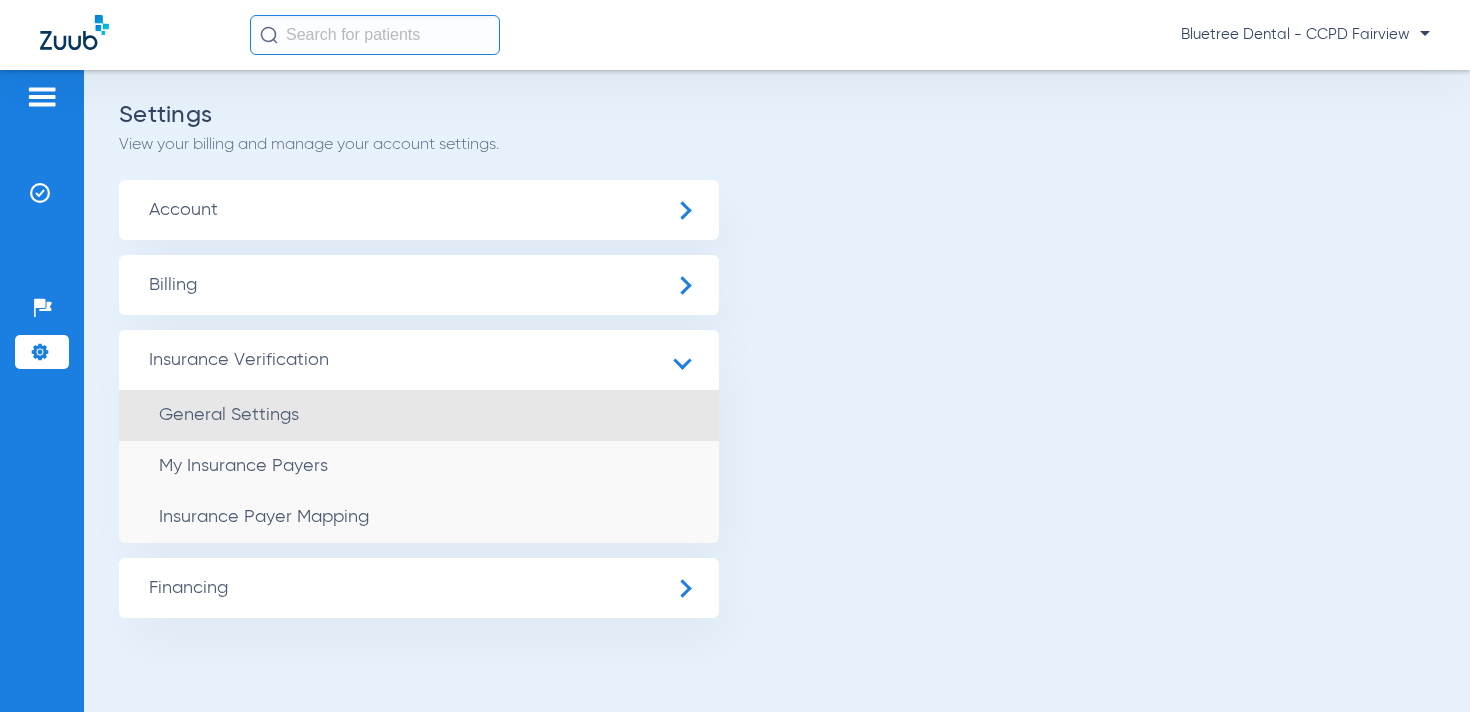 click on "General Settings" 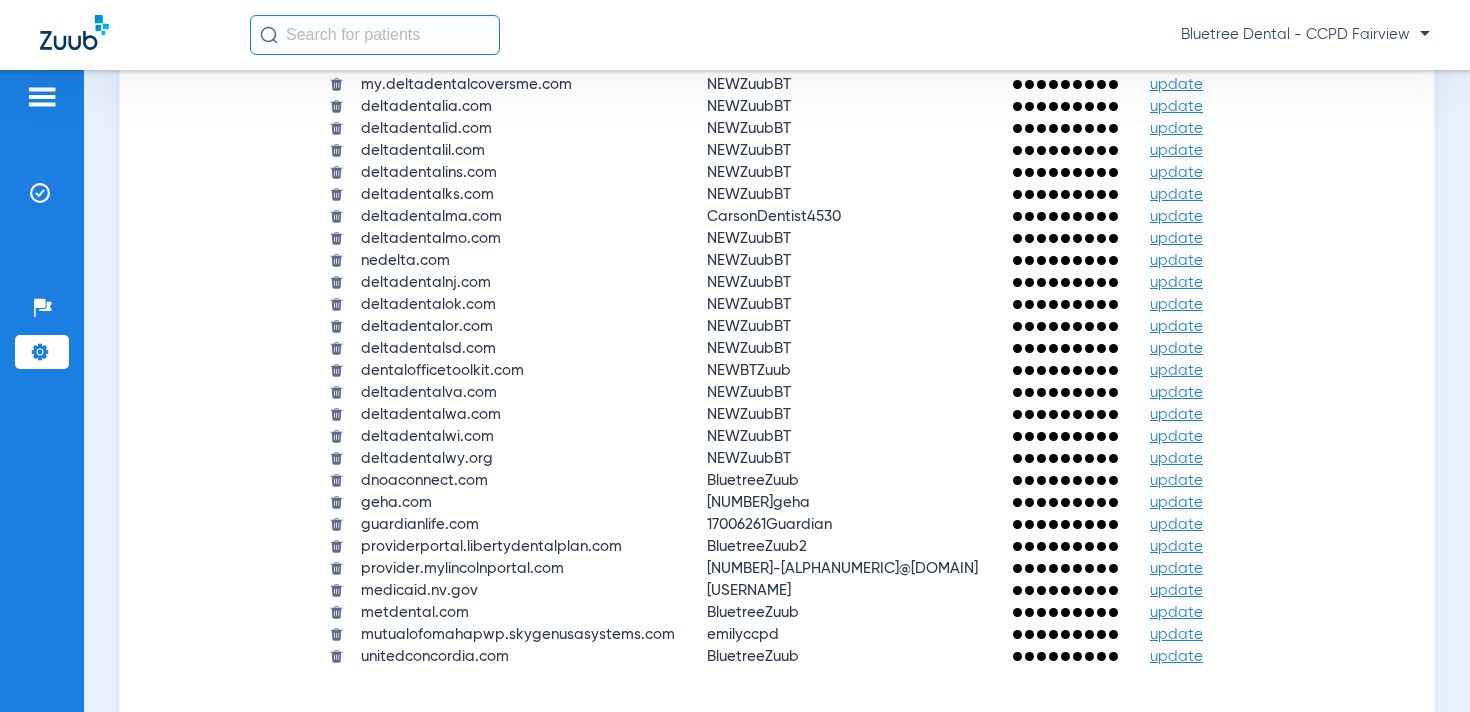 scroll, scrollTop: 2376, scrollLeft: 0, axis: vertical 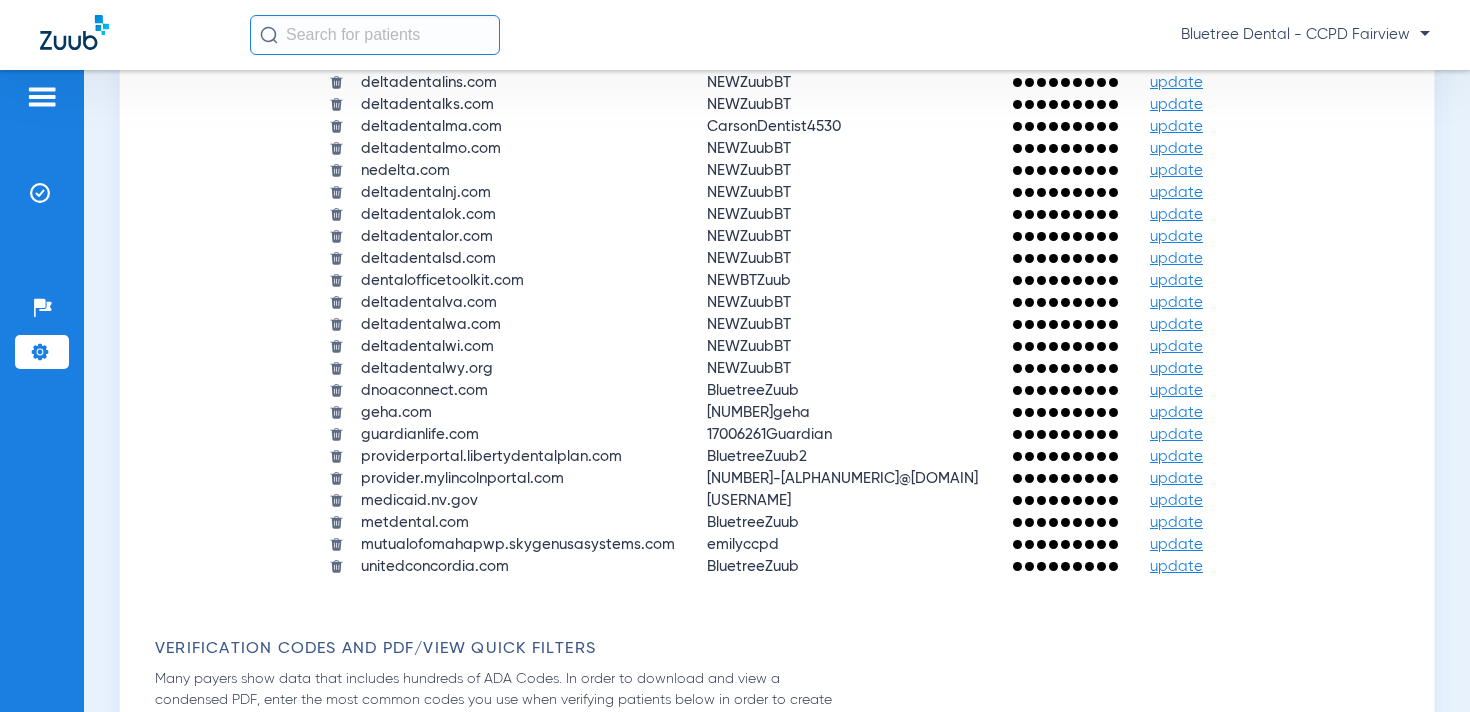 click on "update" 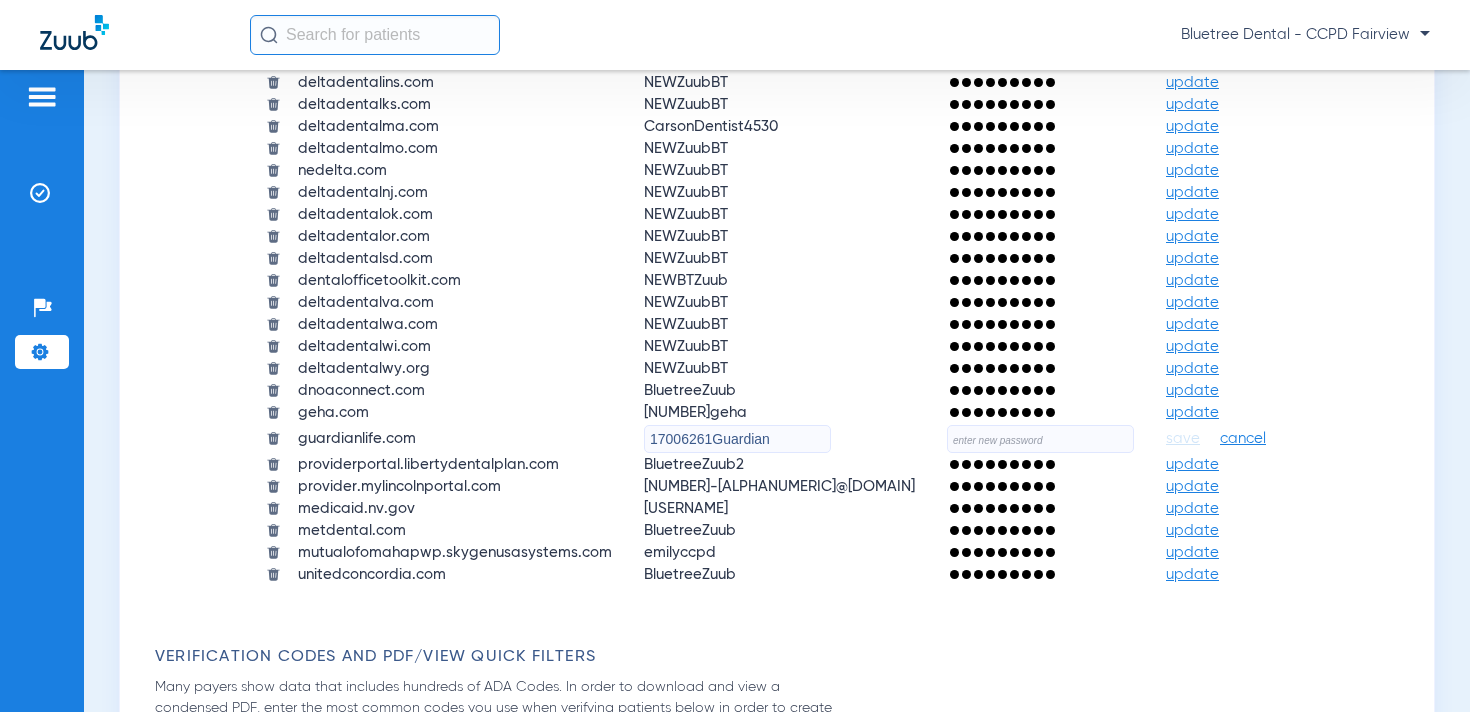 click 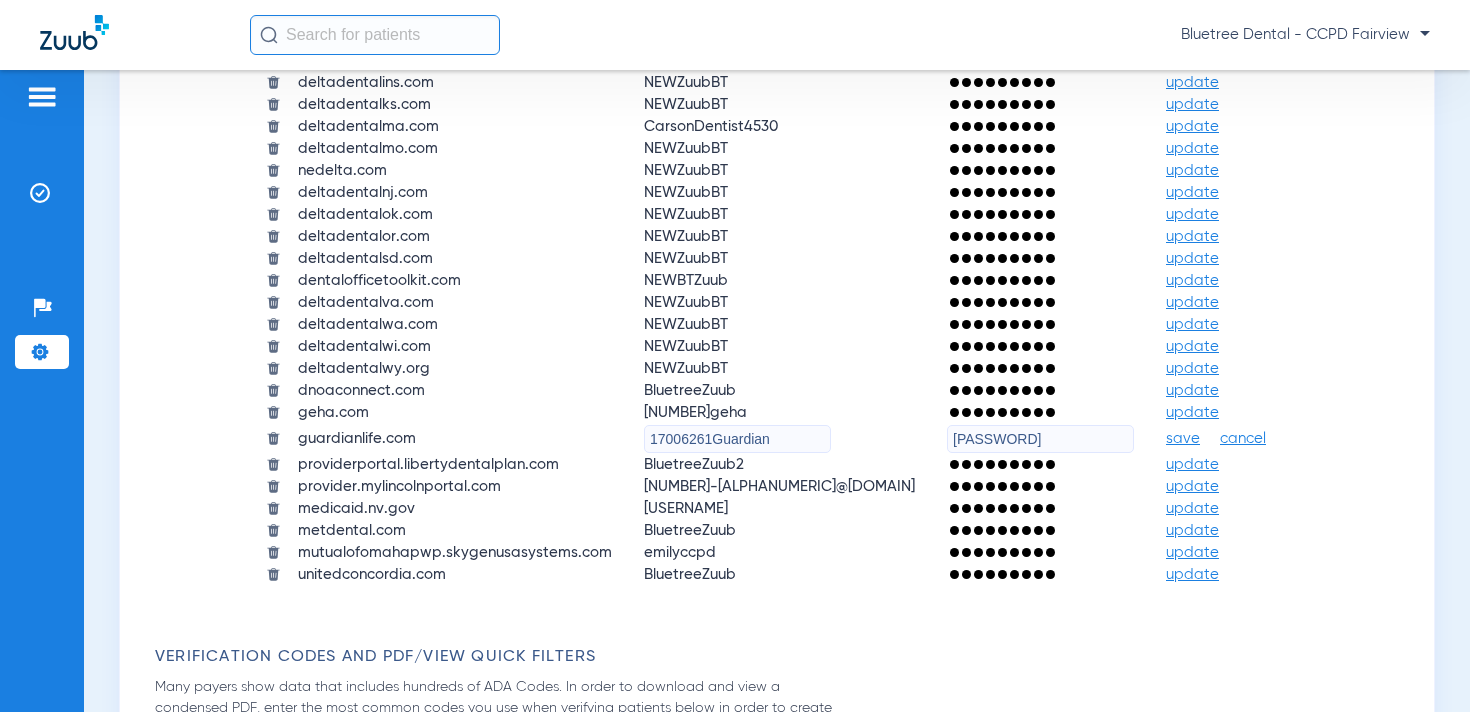 type on "qejbkuCgfK@6r2" 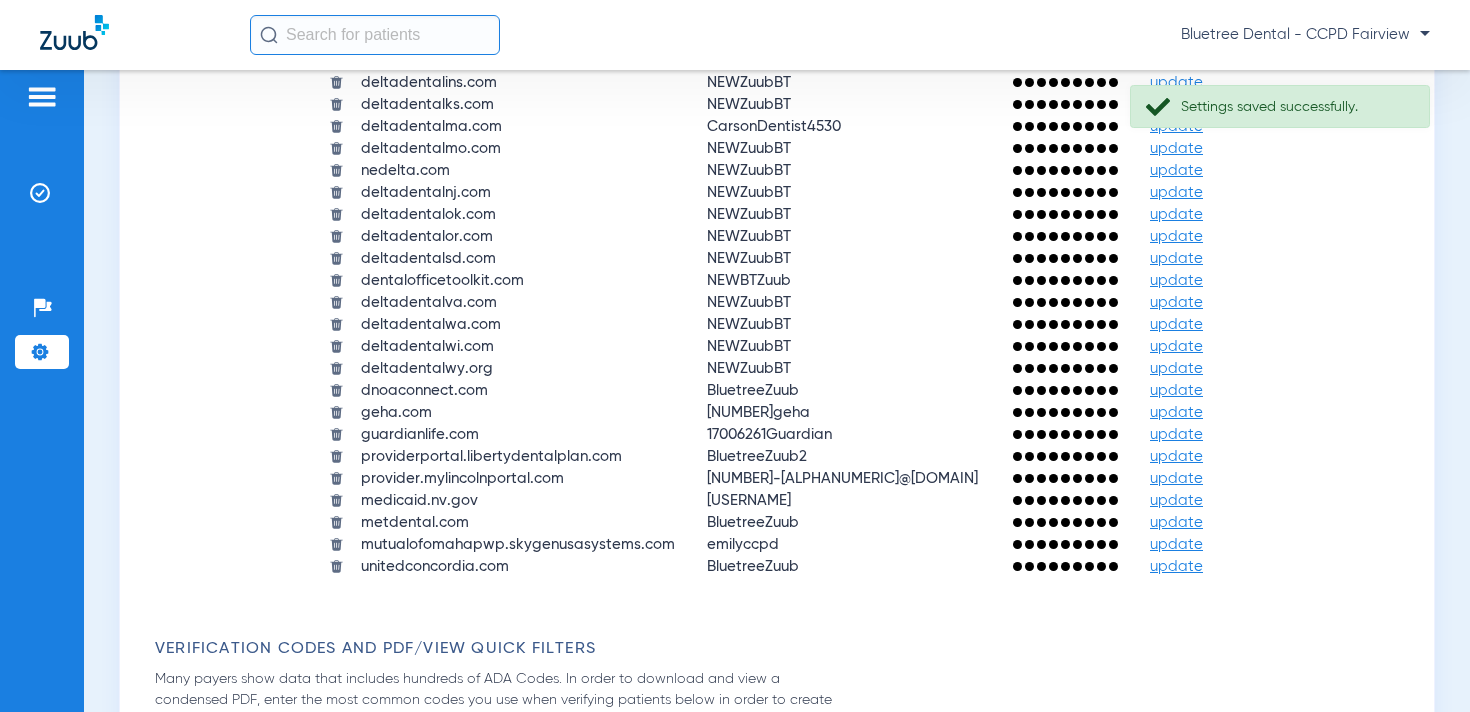 click on "Bluetree Dental - CCPD Fairview" 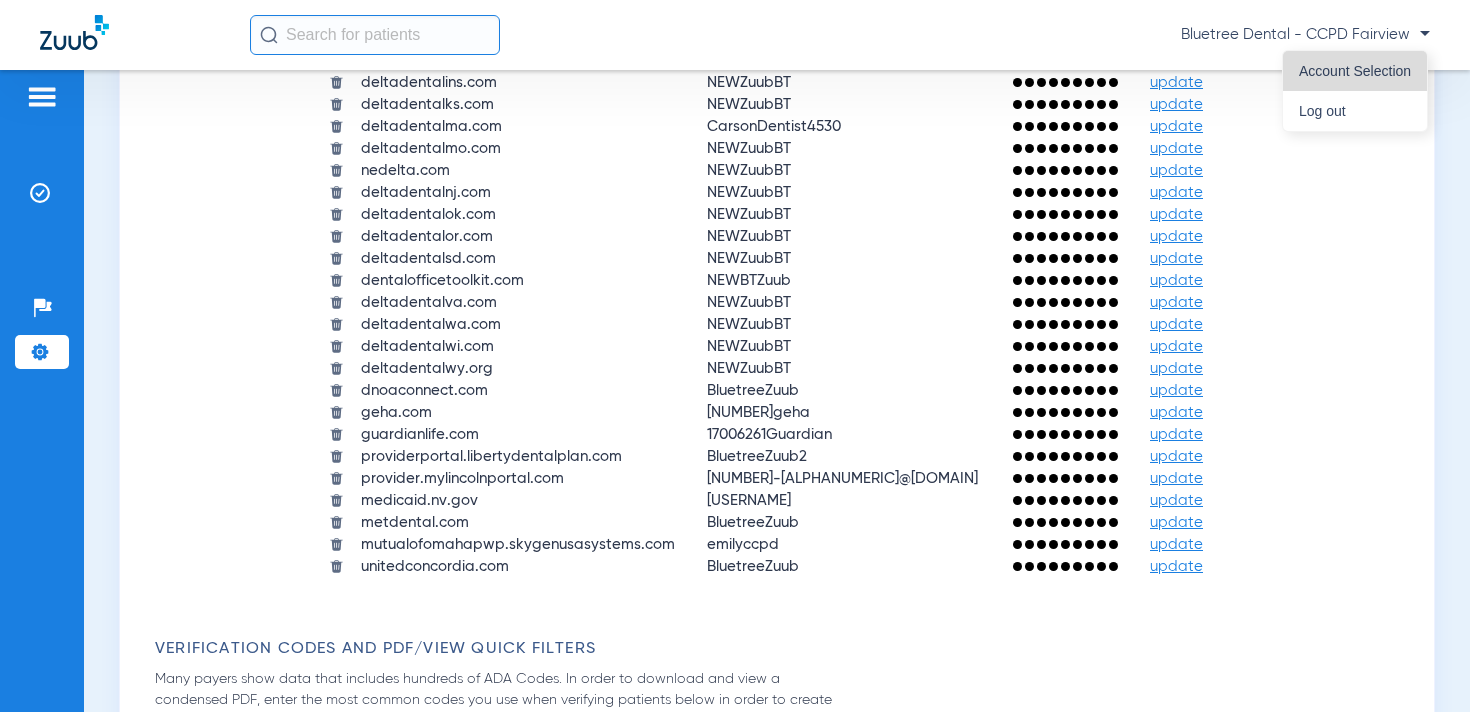 click on "Account Selection" at bounding box center (1355, 71) 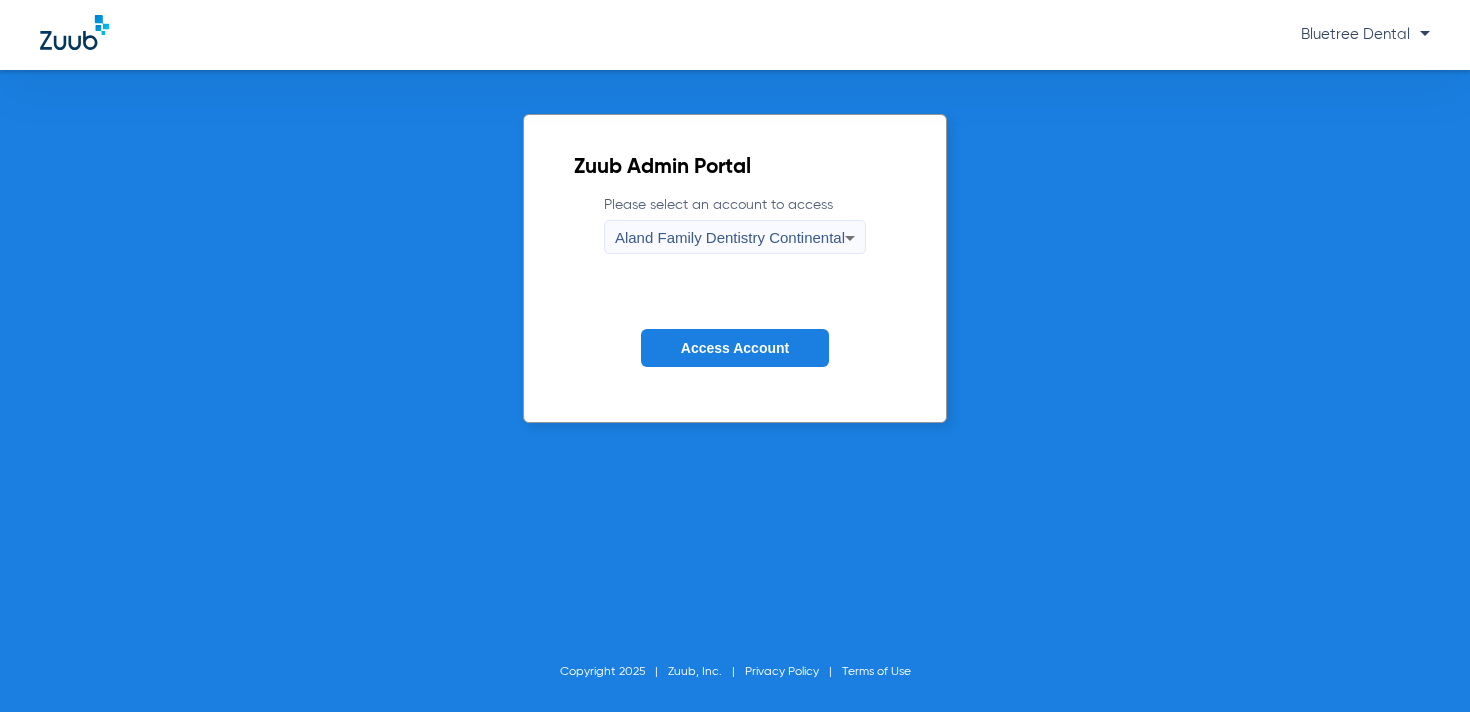 click on "Aland Family Dentistry Continental" at bounding box center (730, 238) 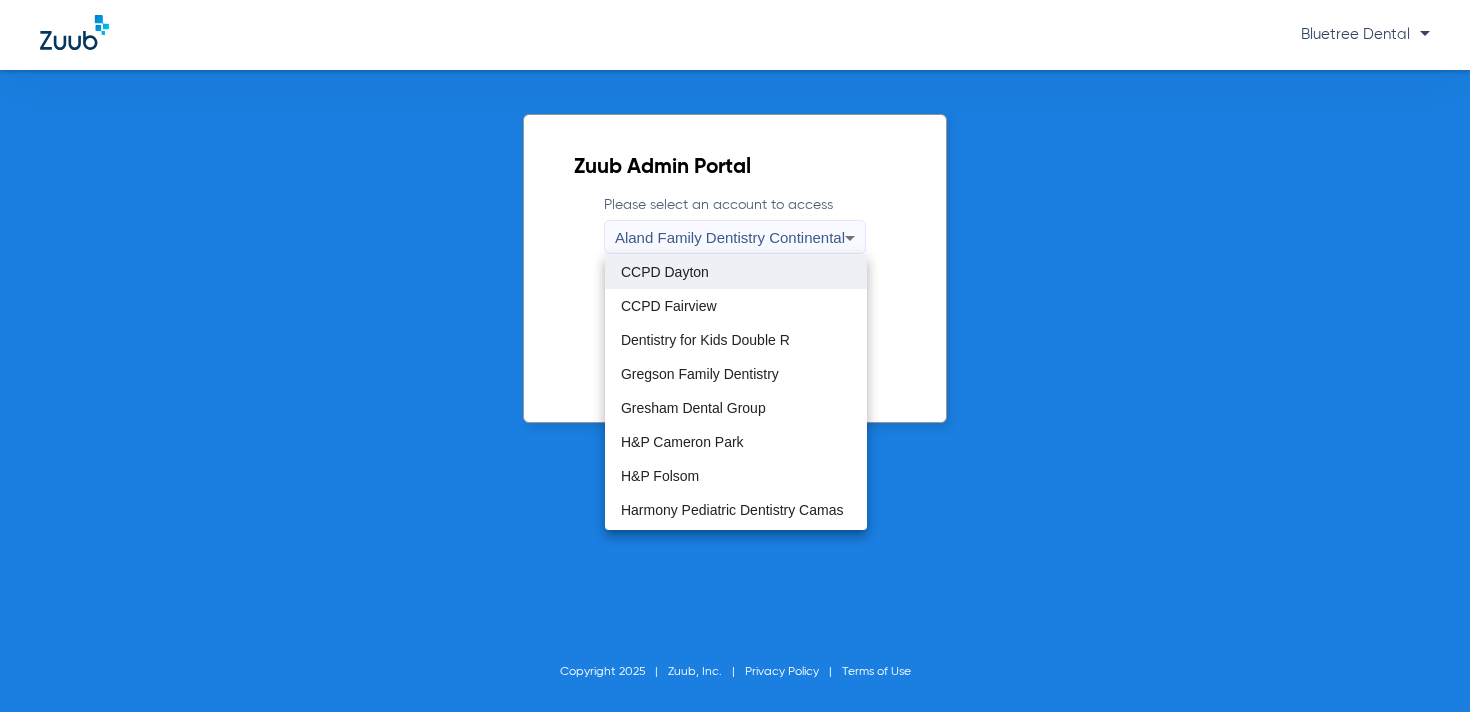 scroll, scrollTop: 72, scrollLeft: 0, axis: vertical 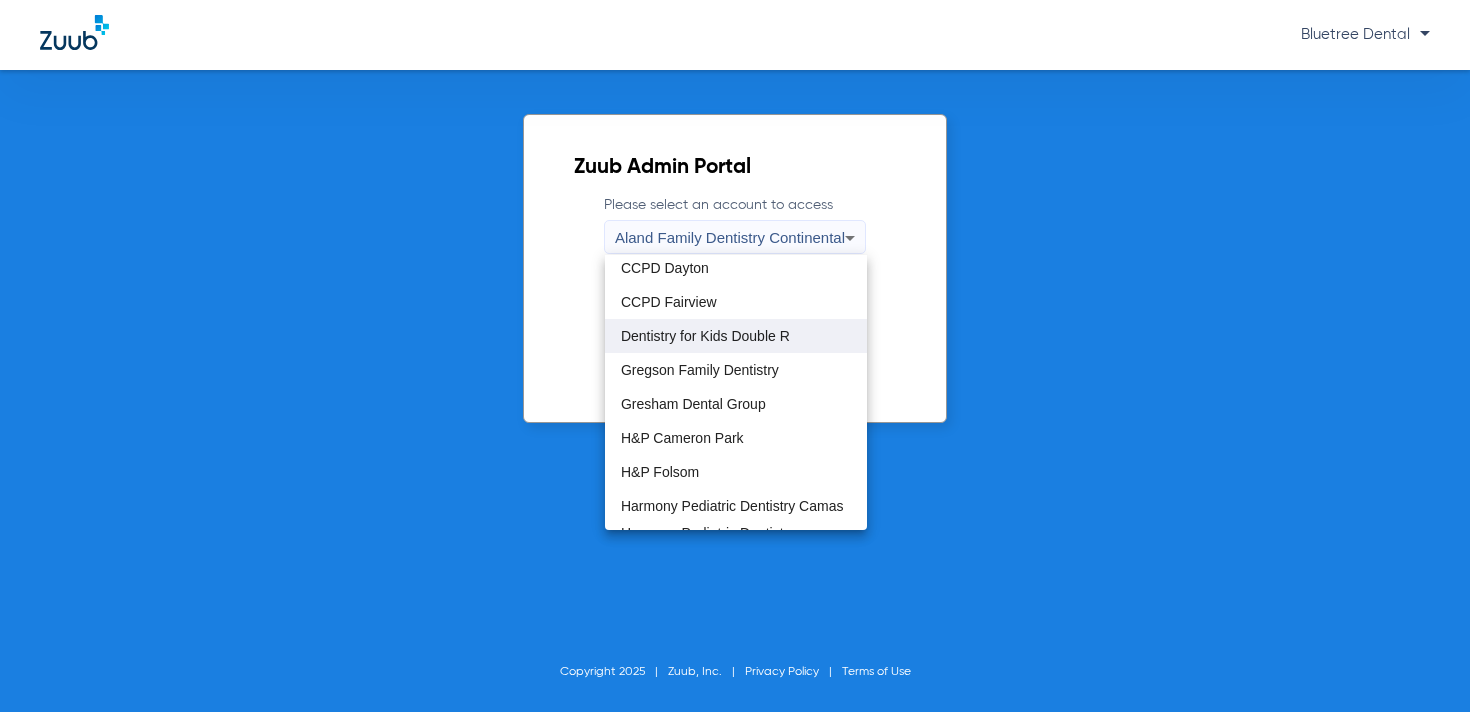 click on "Dentistry for Kids Double R" at bounding box center (705, 336) 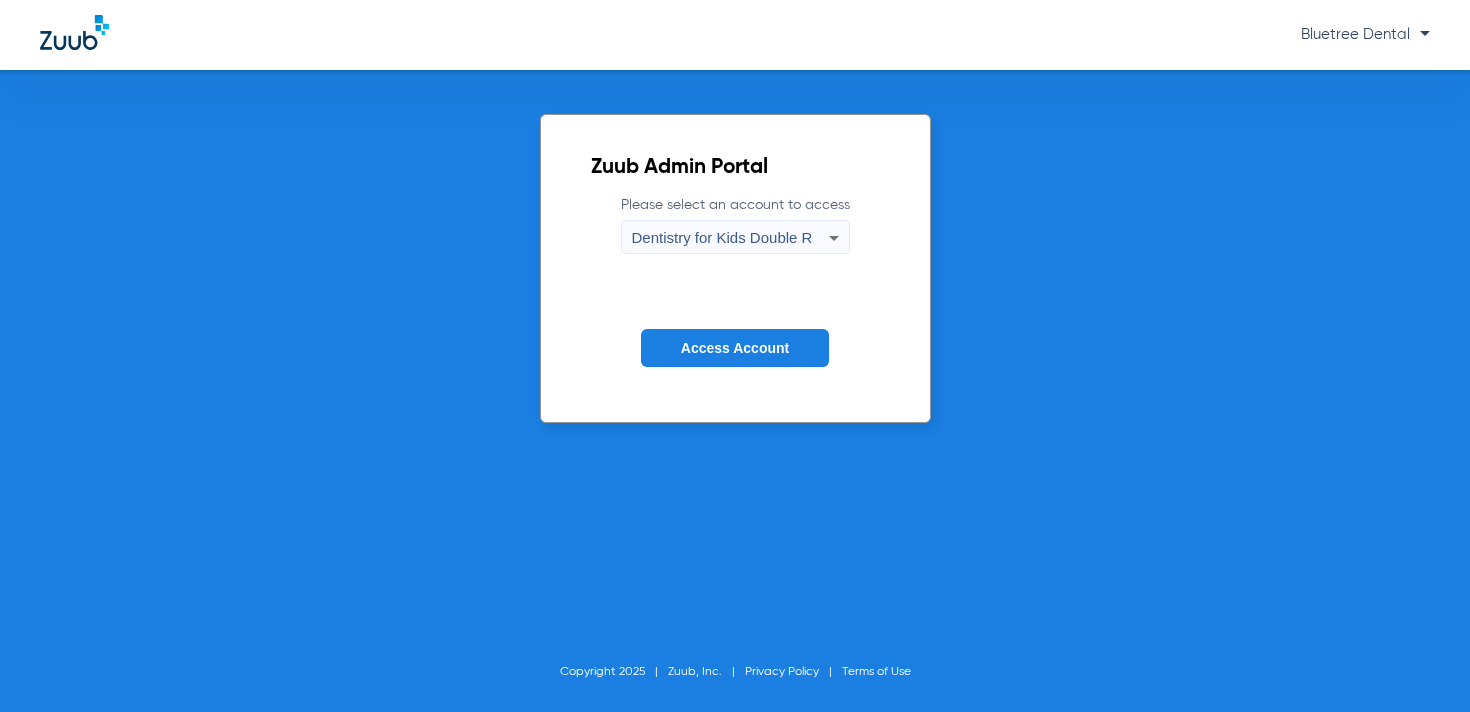 click on "Access Account" 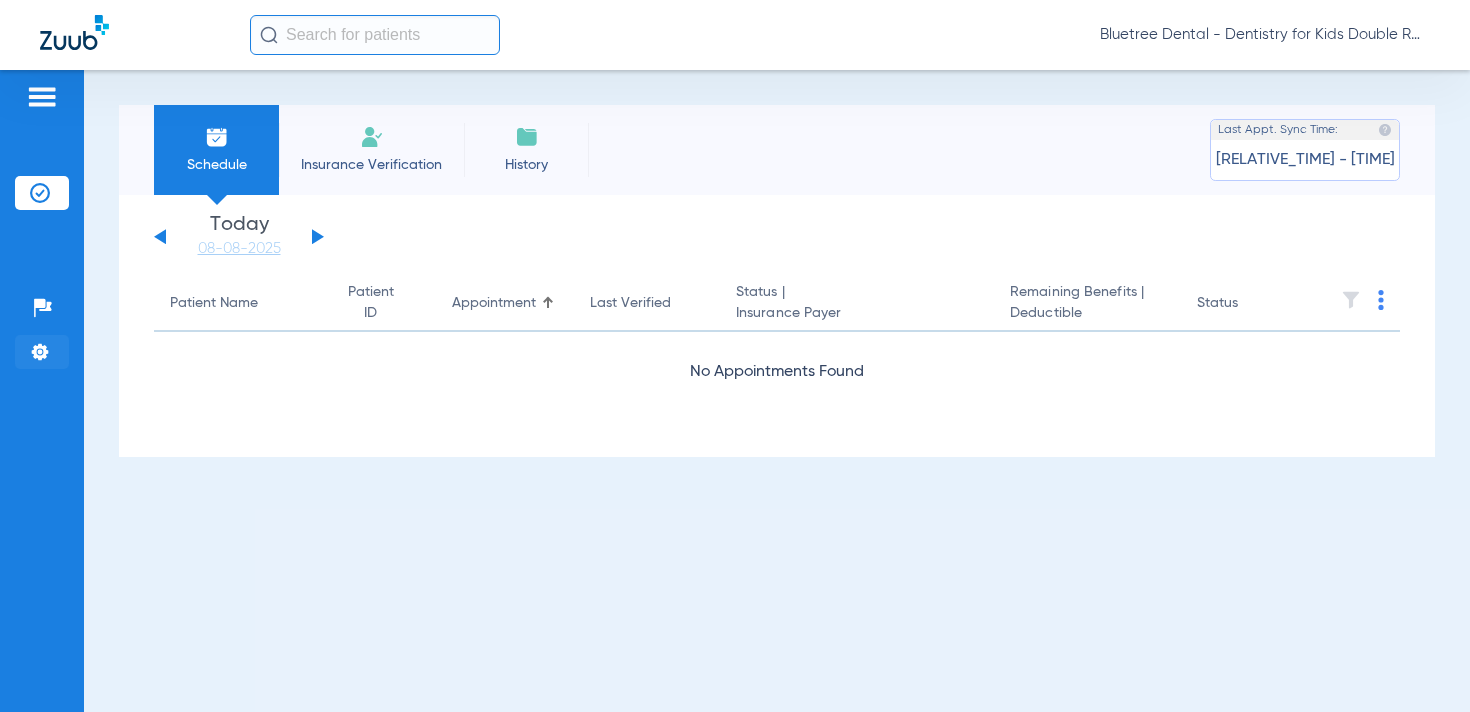 click 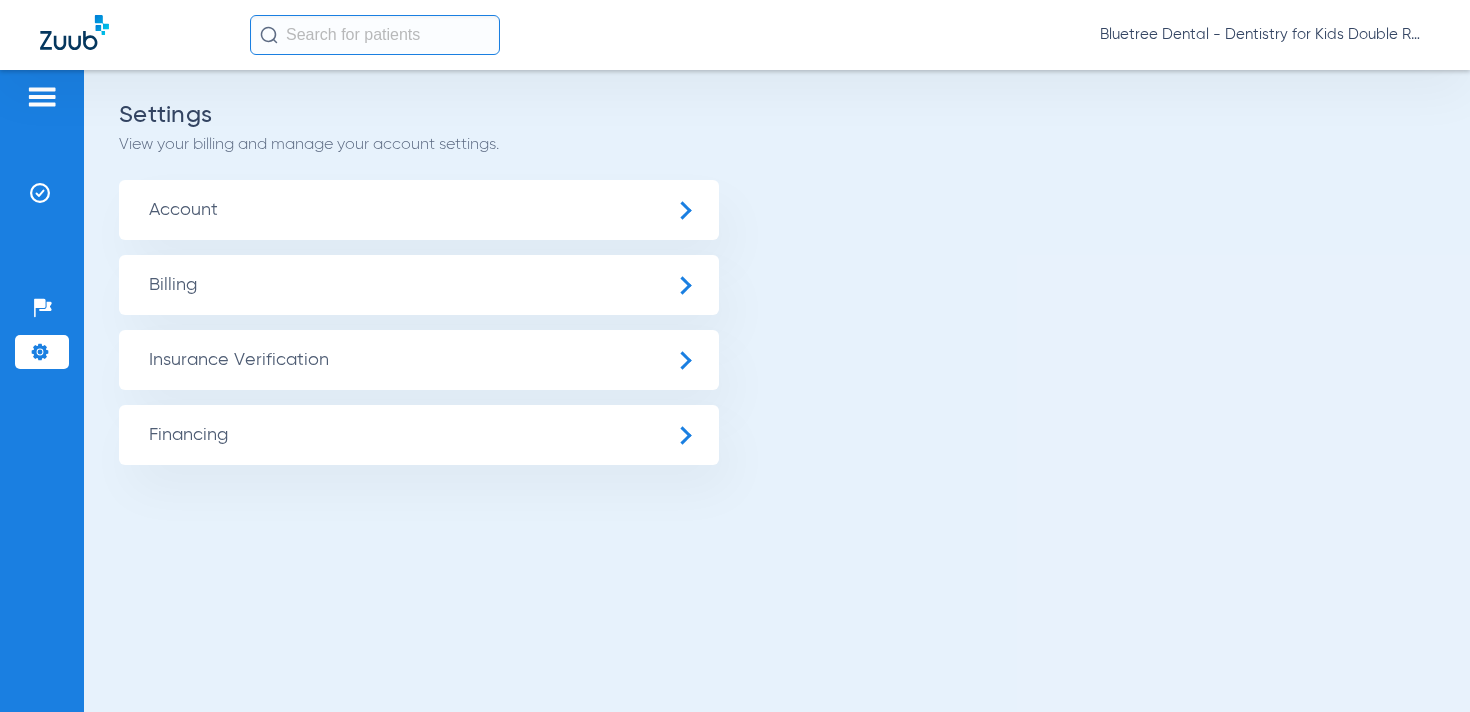 click on "Insurance Verification" 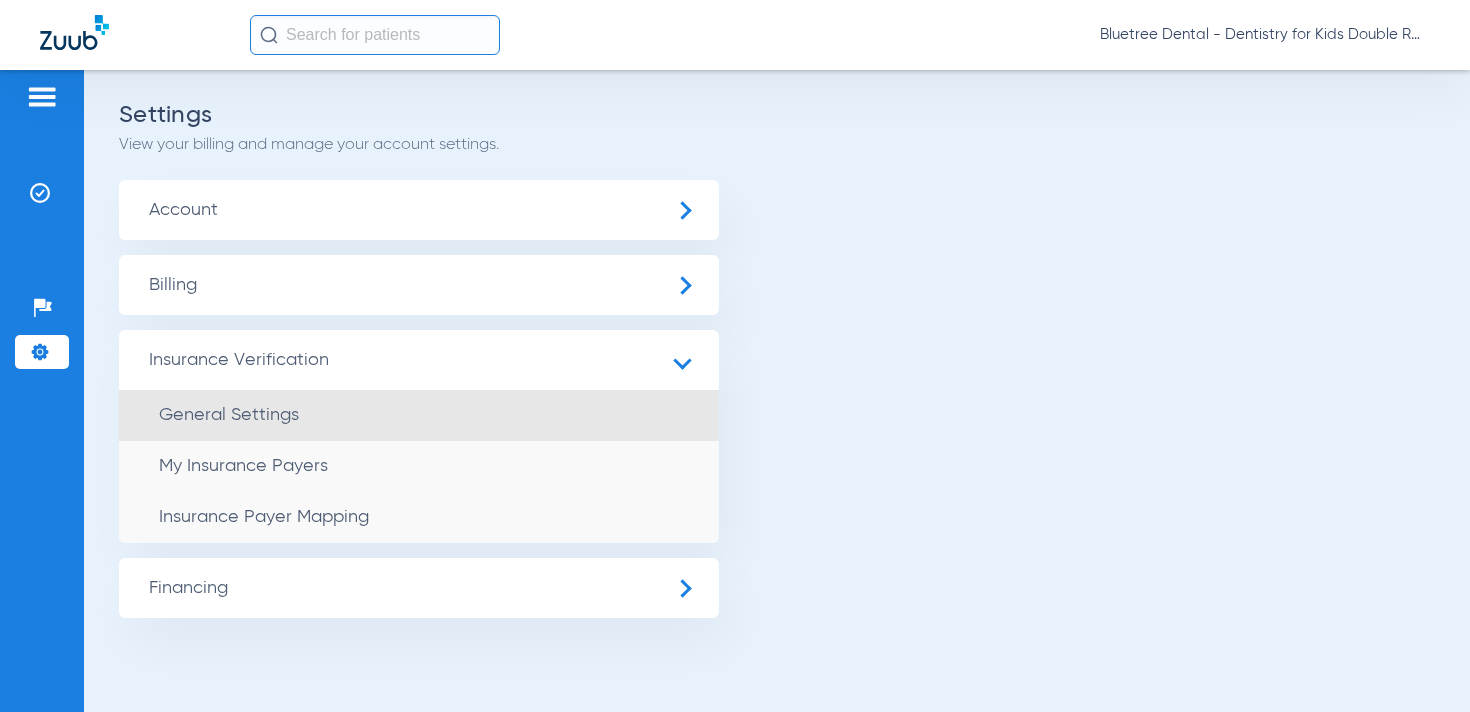 click on "General Settings" 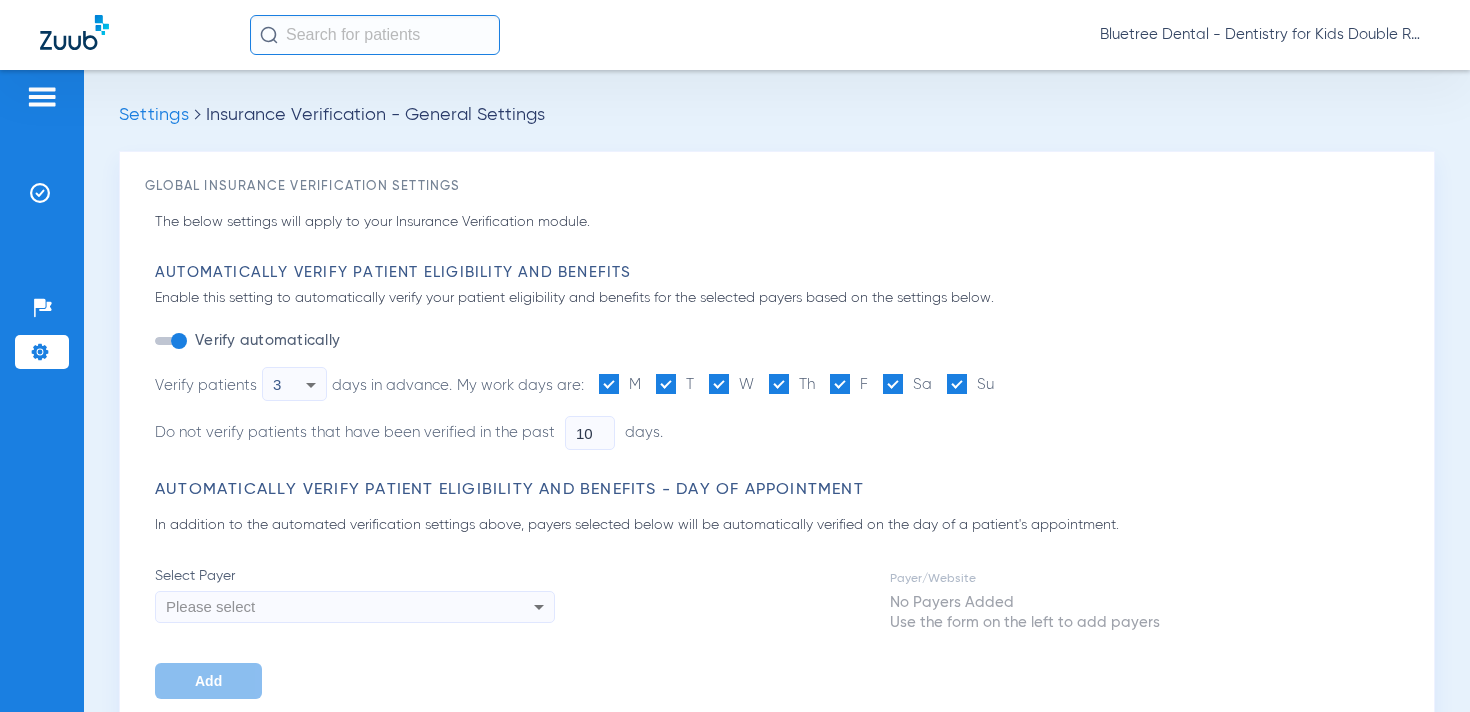 type on "1" 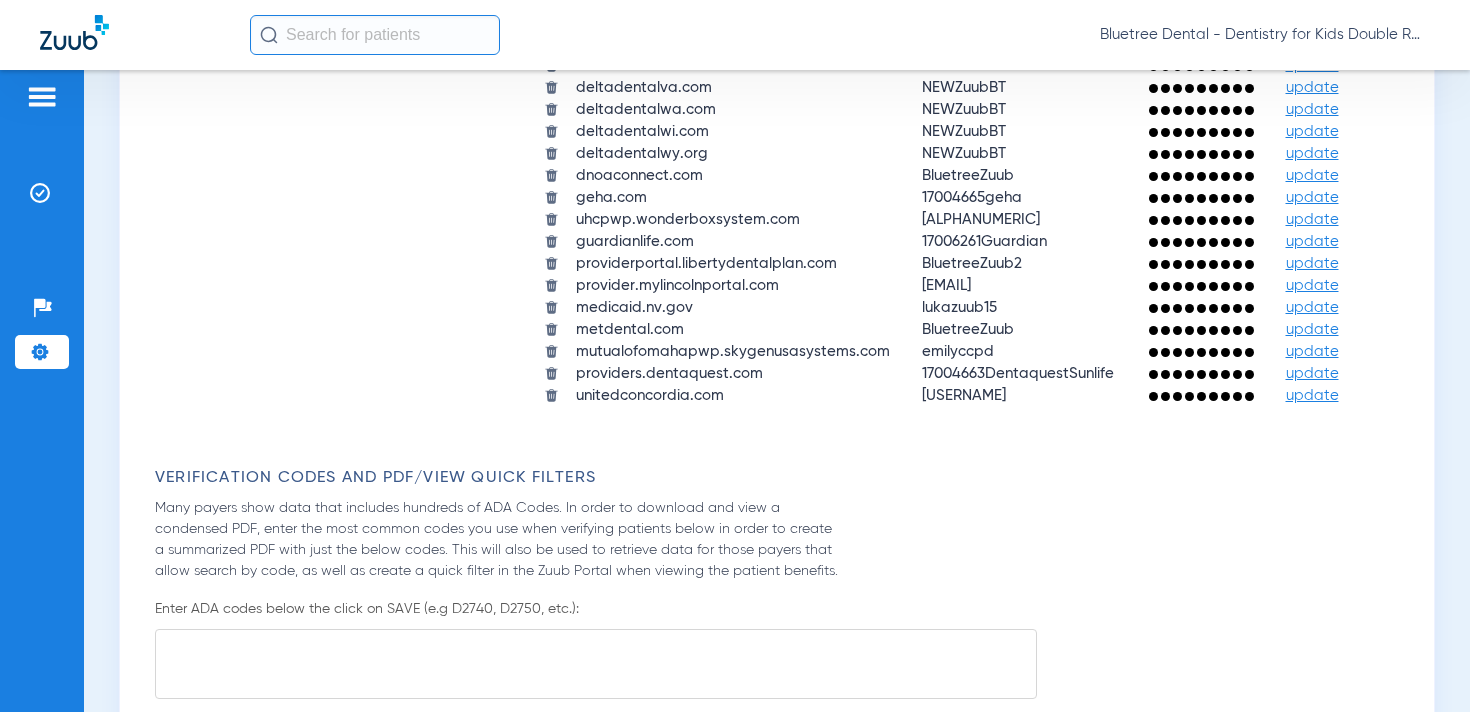 scroll, scrollTop: 2338, scrollLeft: 0, axis: vertical 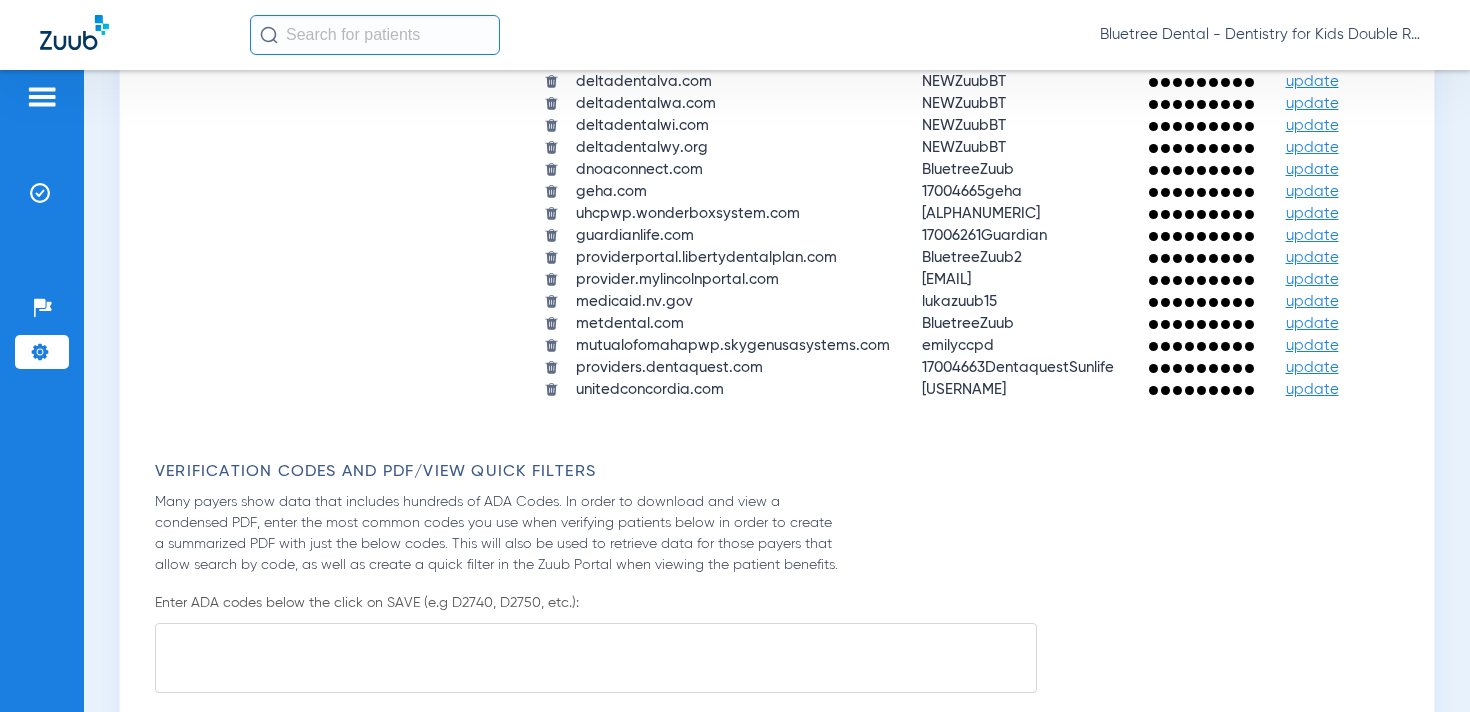 click on "update" 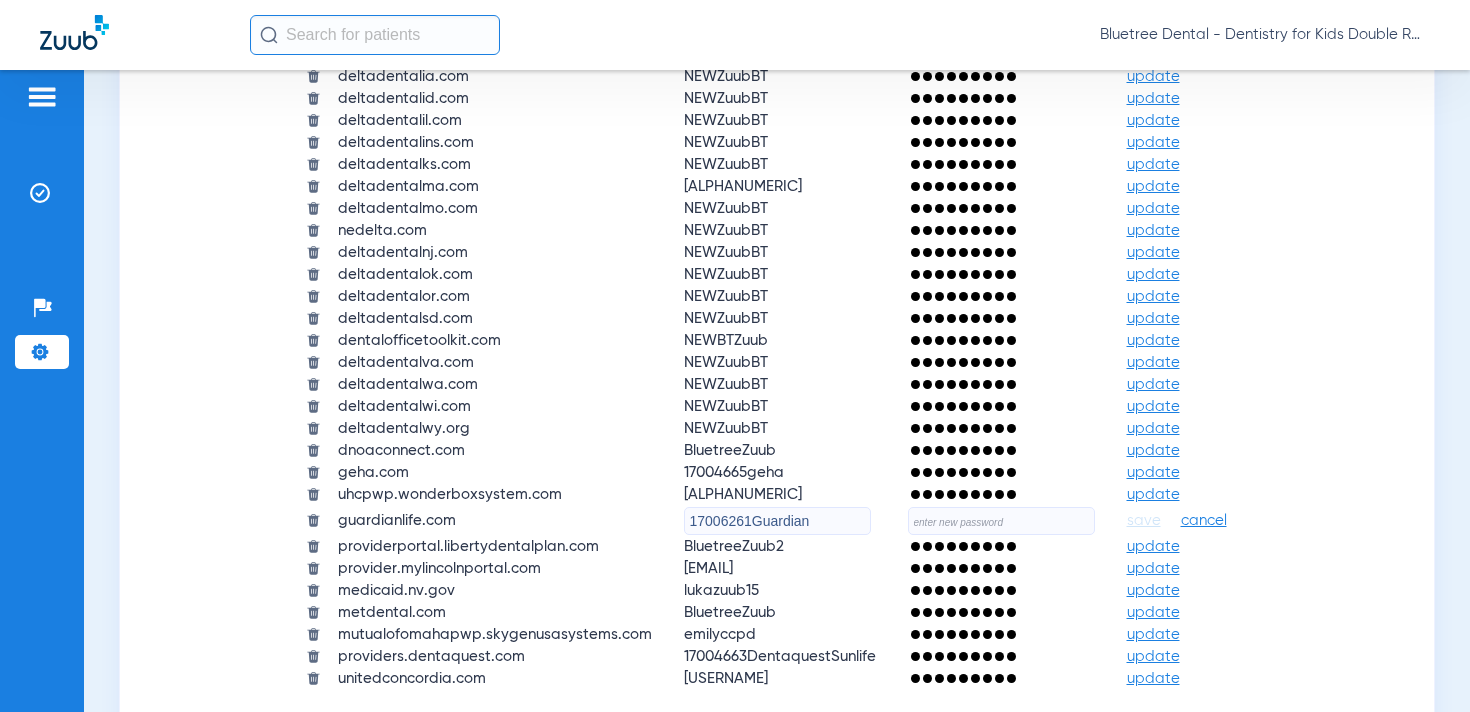 click 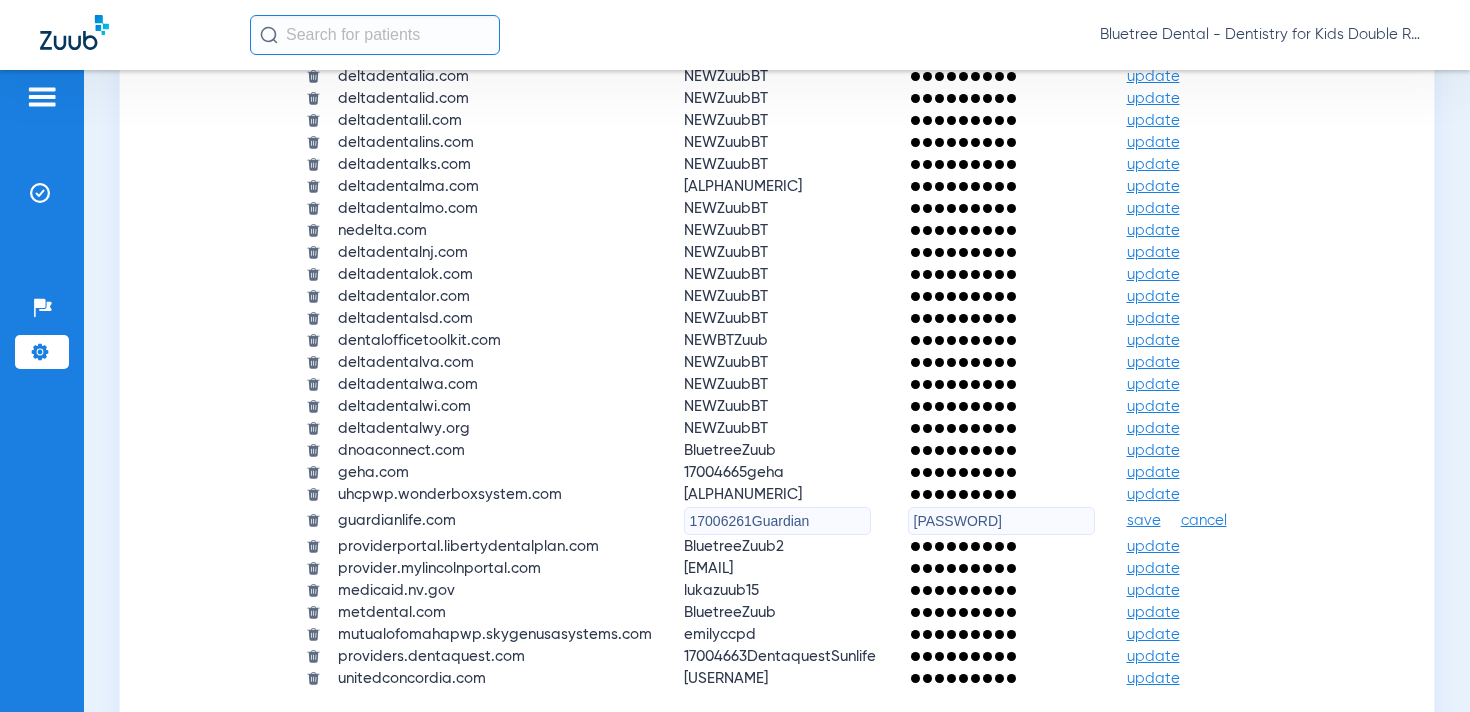 type on "qejbkuCgfK@6r2" 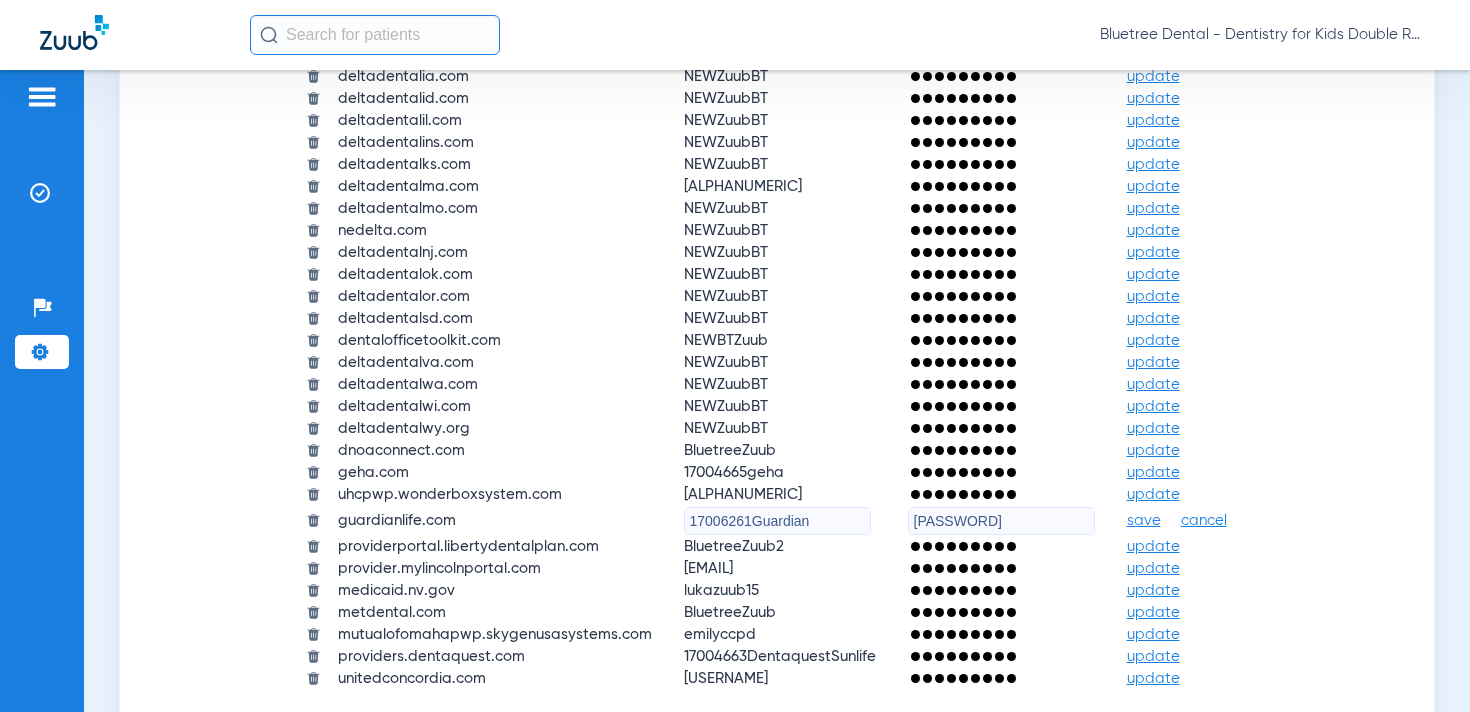 click on "save" 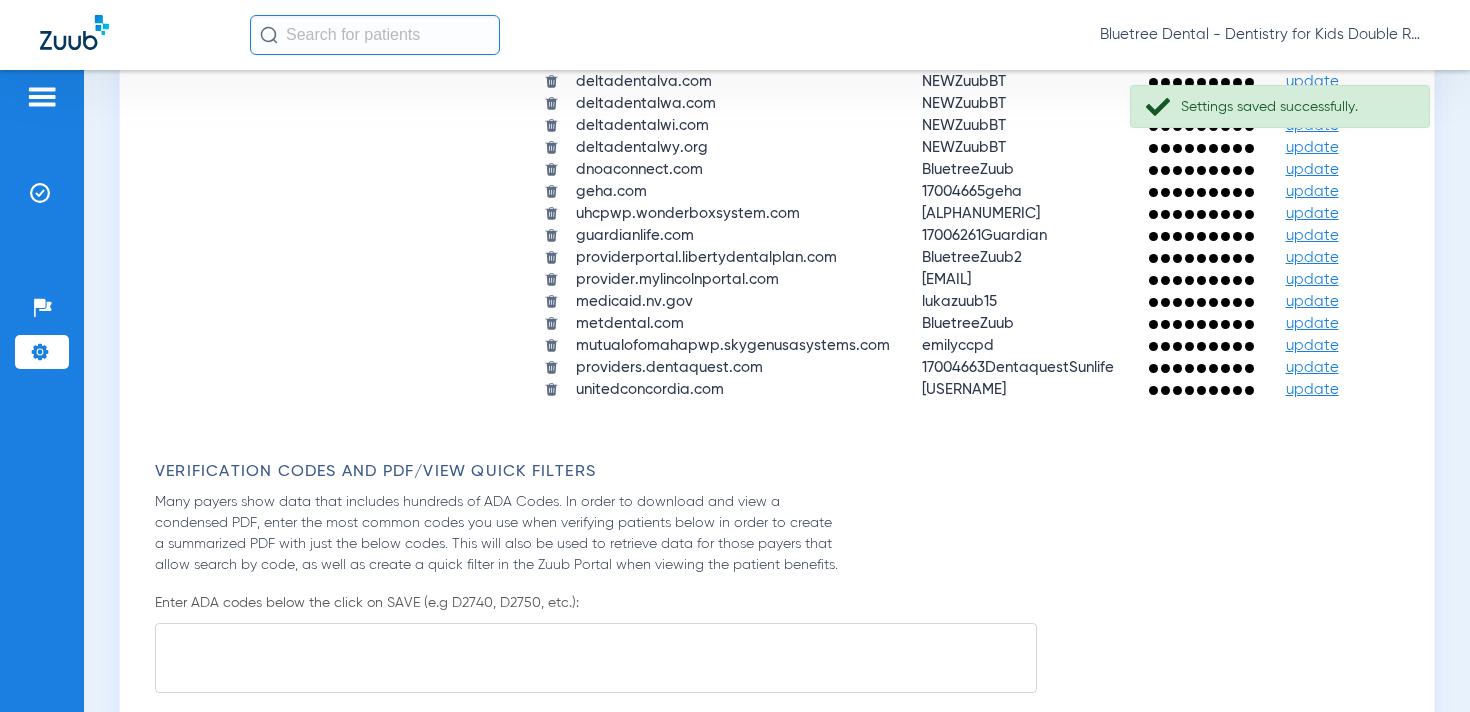 click on "Bluetree Dental - Dentistry for Kids Double R" 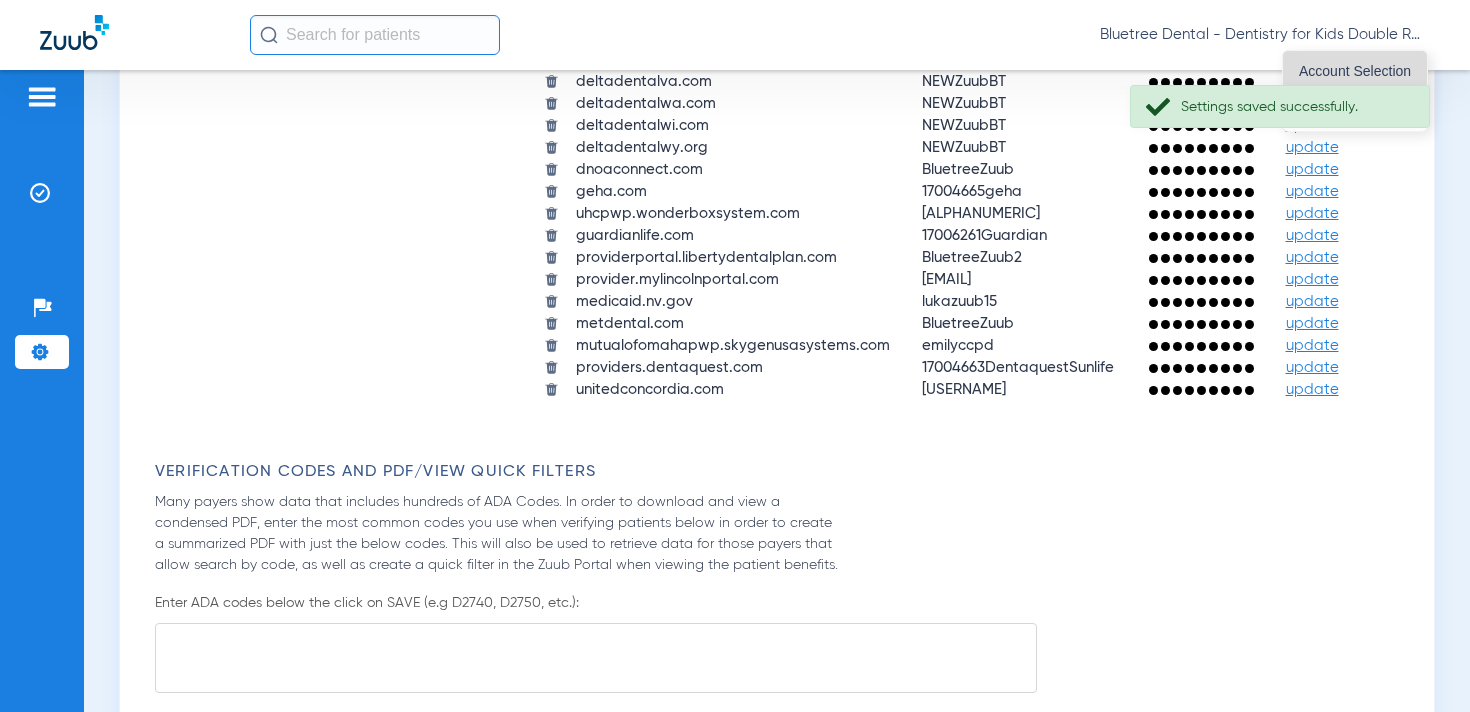 click on "Account Selection" at bounding box center (1355, 71) 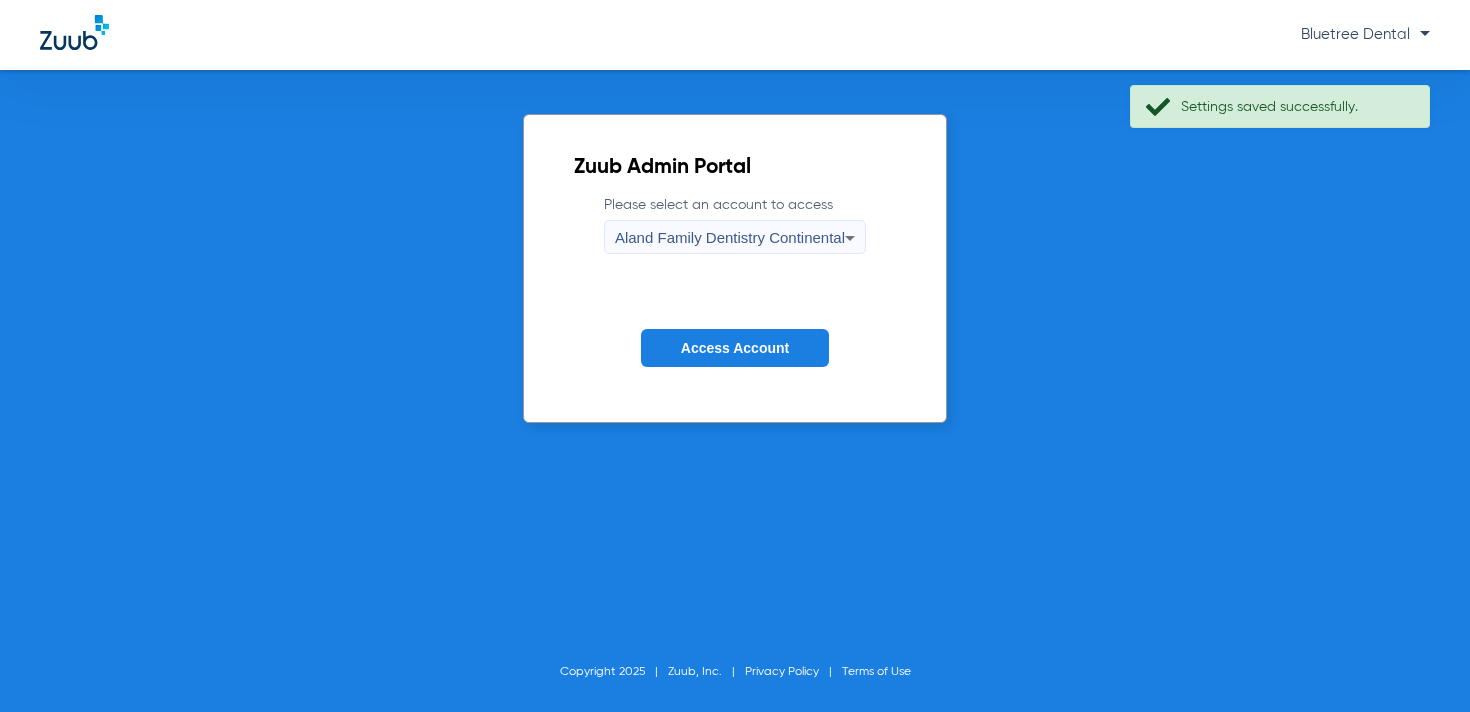 click on "Aland Family Dentistry Continental" at bounding box center (730, 237) 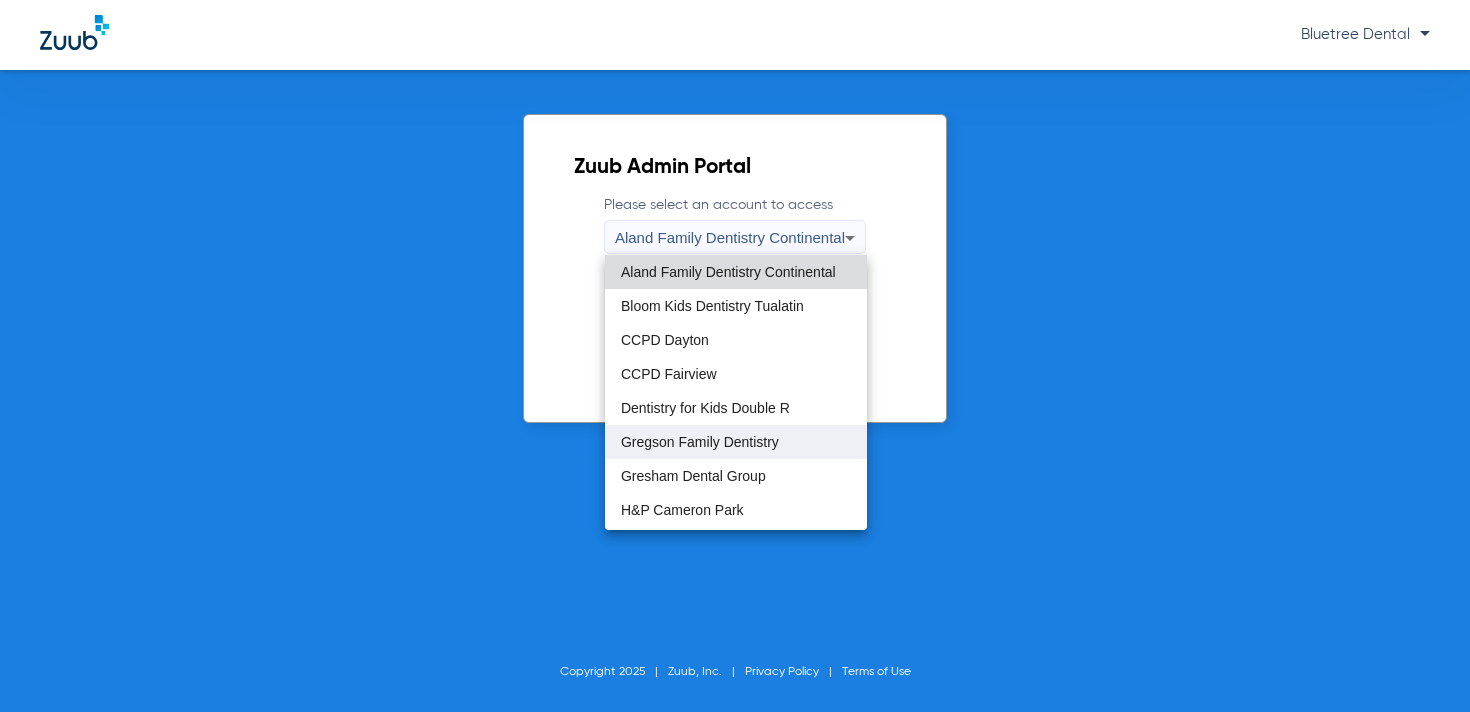 click on "Gregson Family Dentistry" at bounding box center (700, 442) 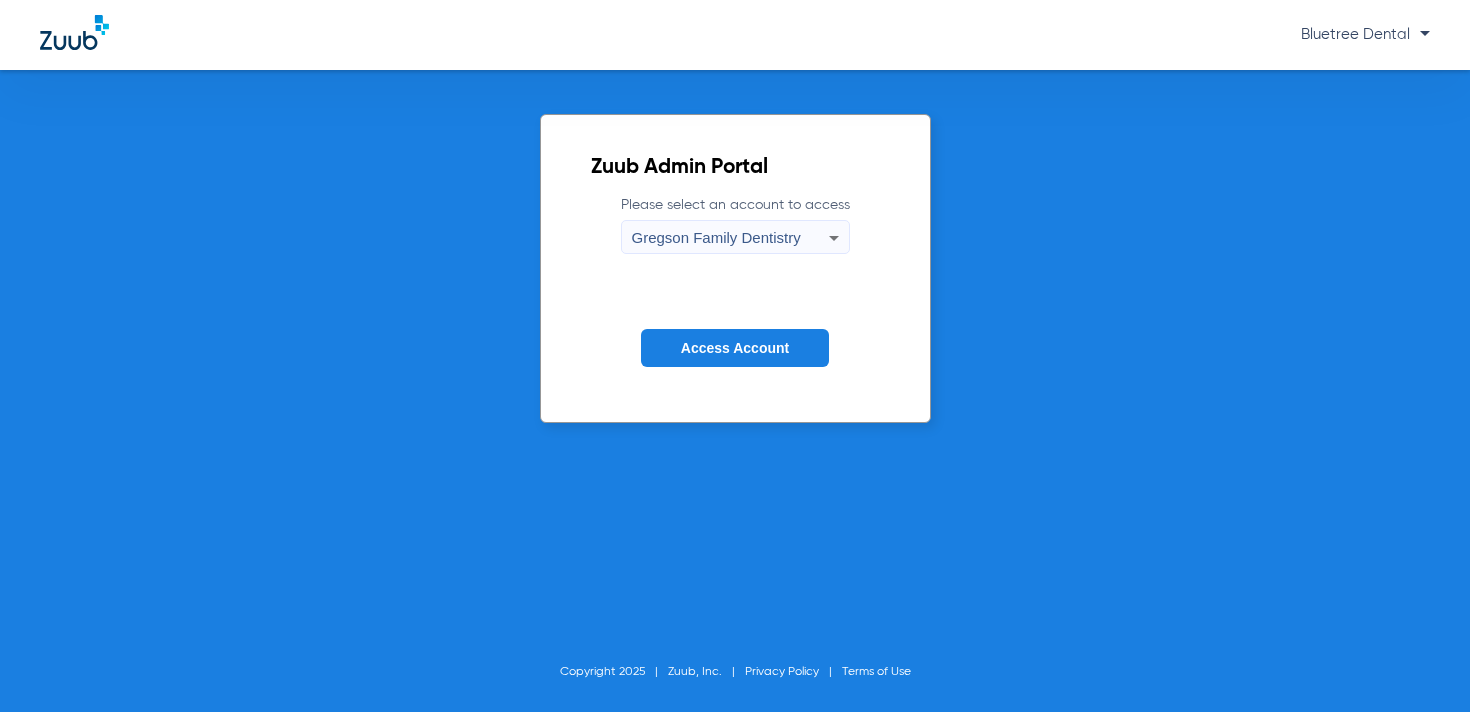click on "Access Account" 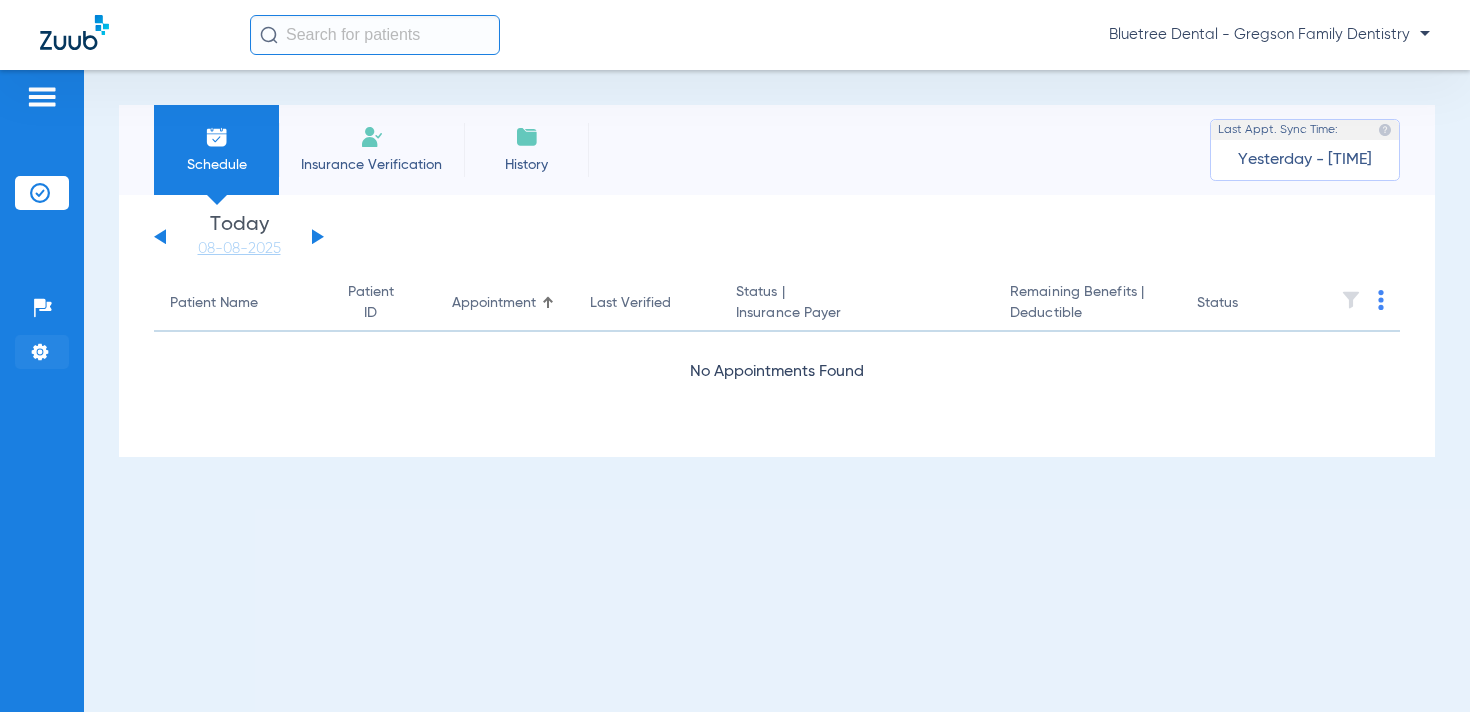 click on "Settings" 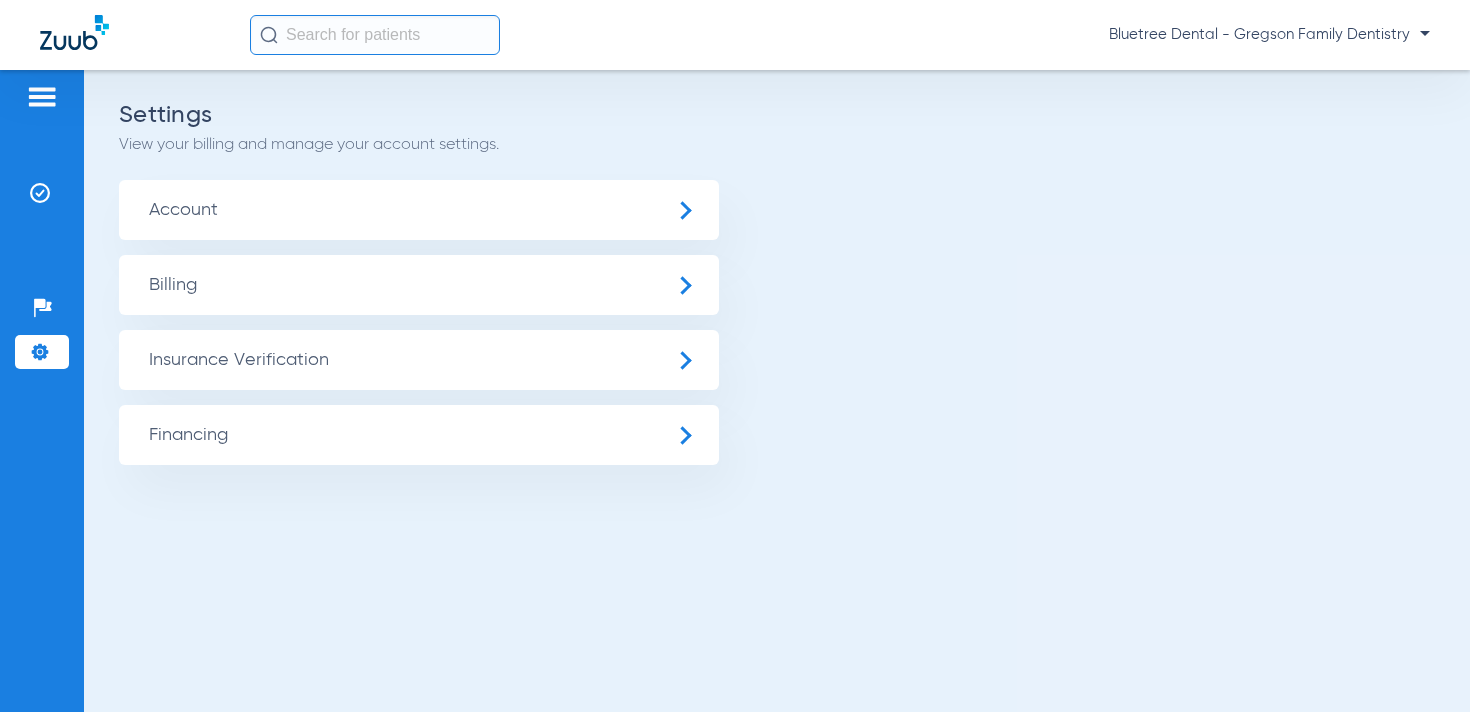 click on "Insurance Verification" 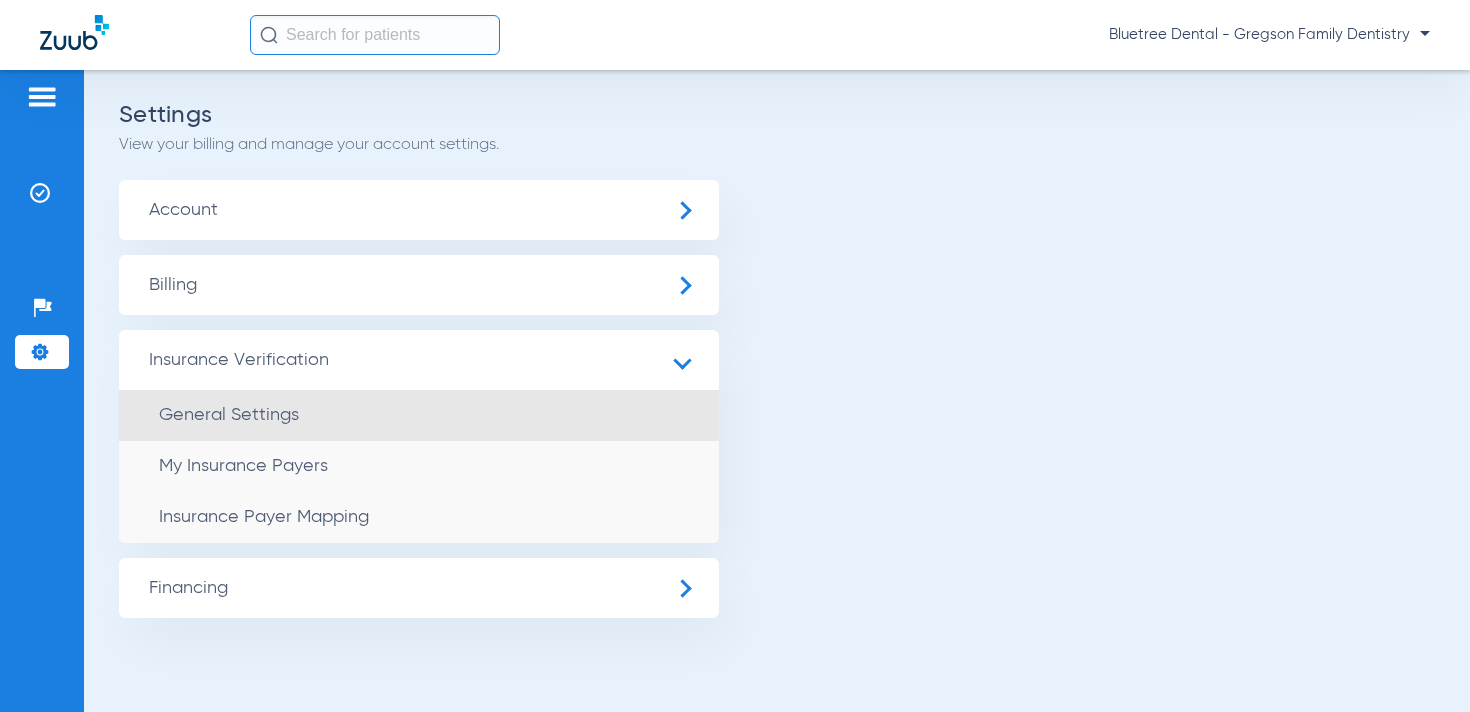 click on "General Settings" 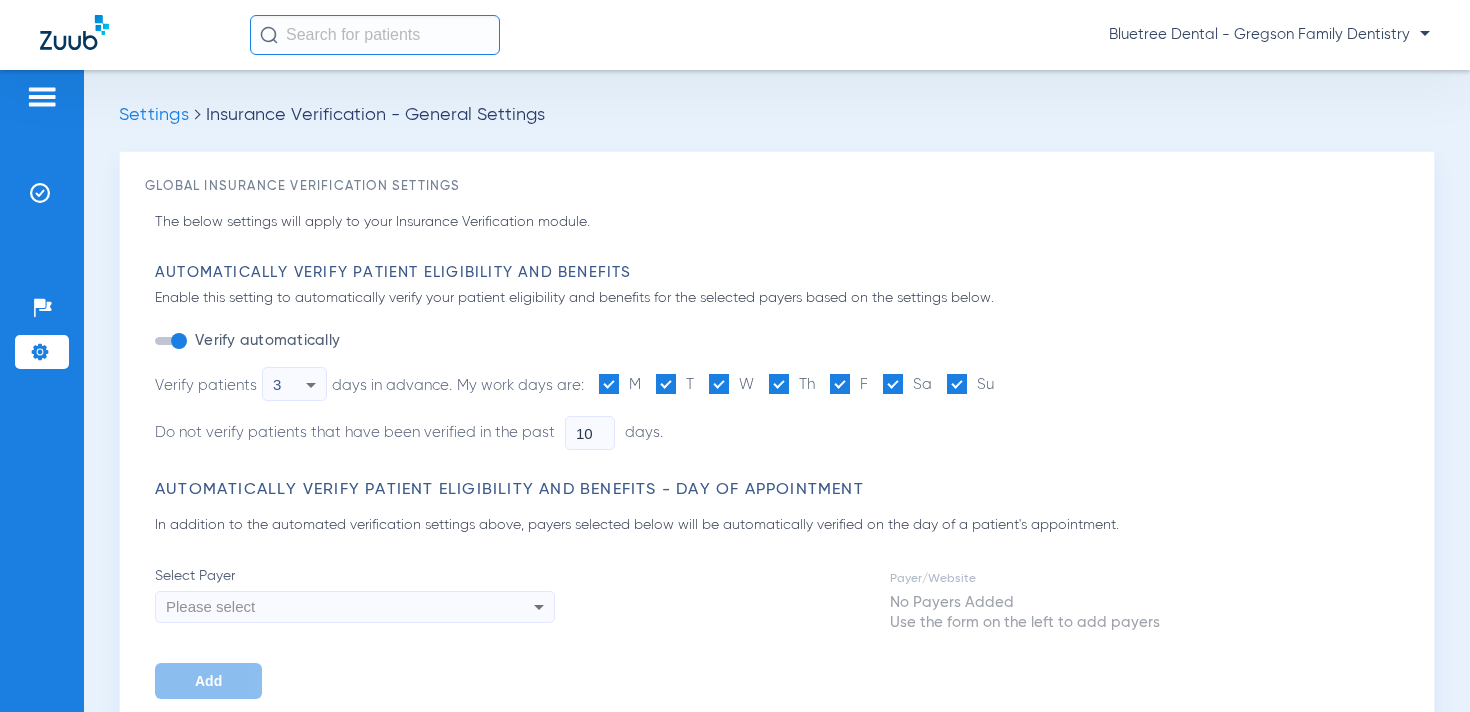 type on "1" 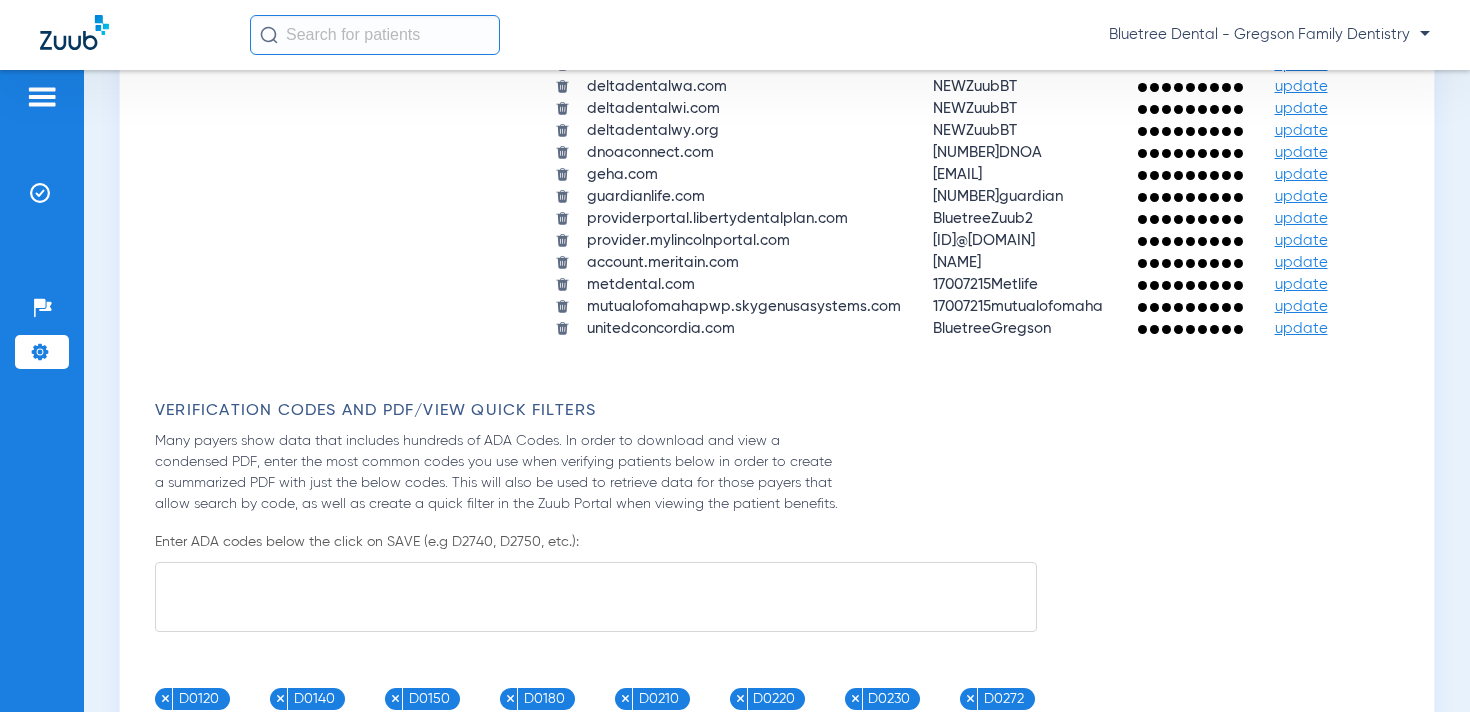 scroll, scrollTop: 2177, scrollLeft: 0, axis: vertical 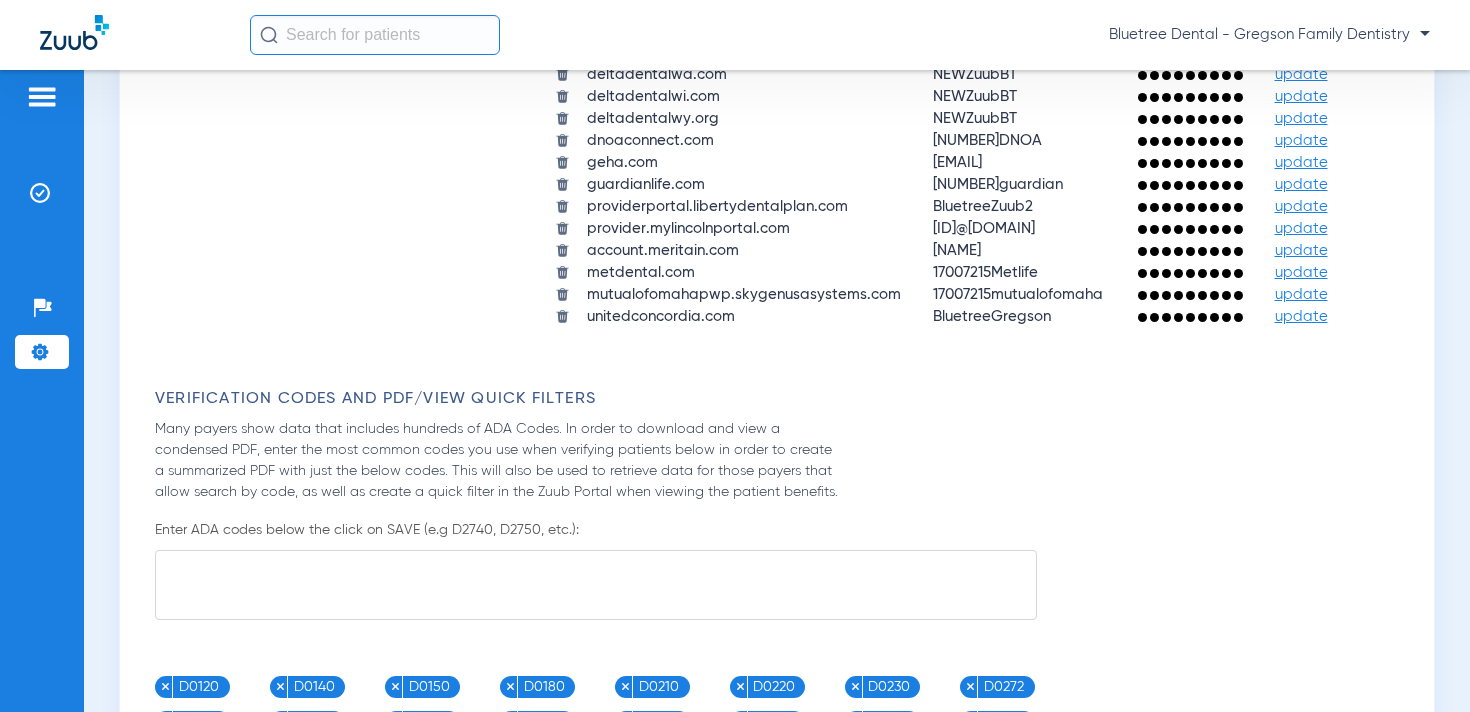 click on "update" 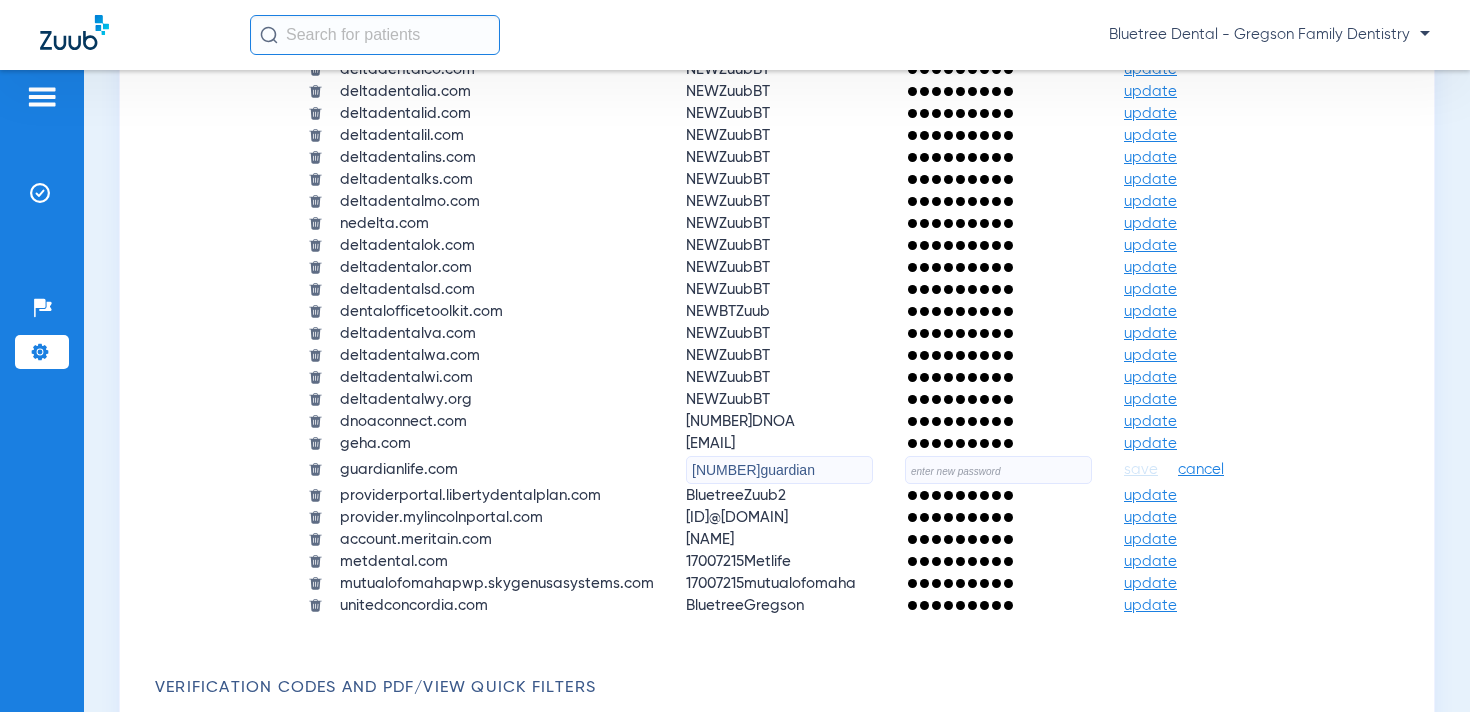 click 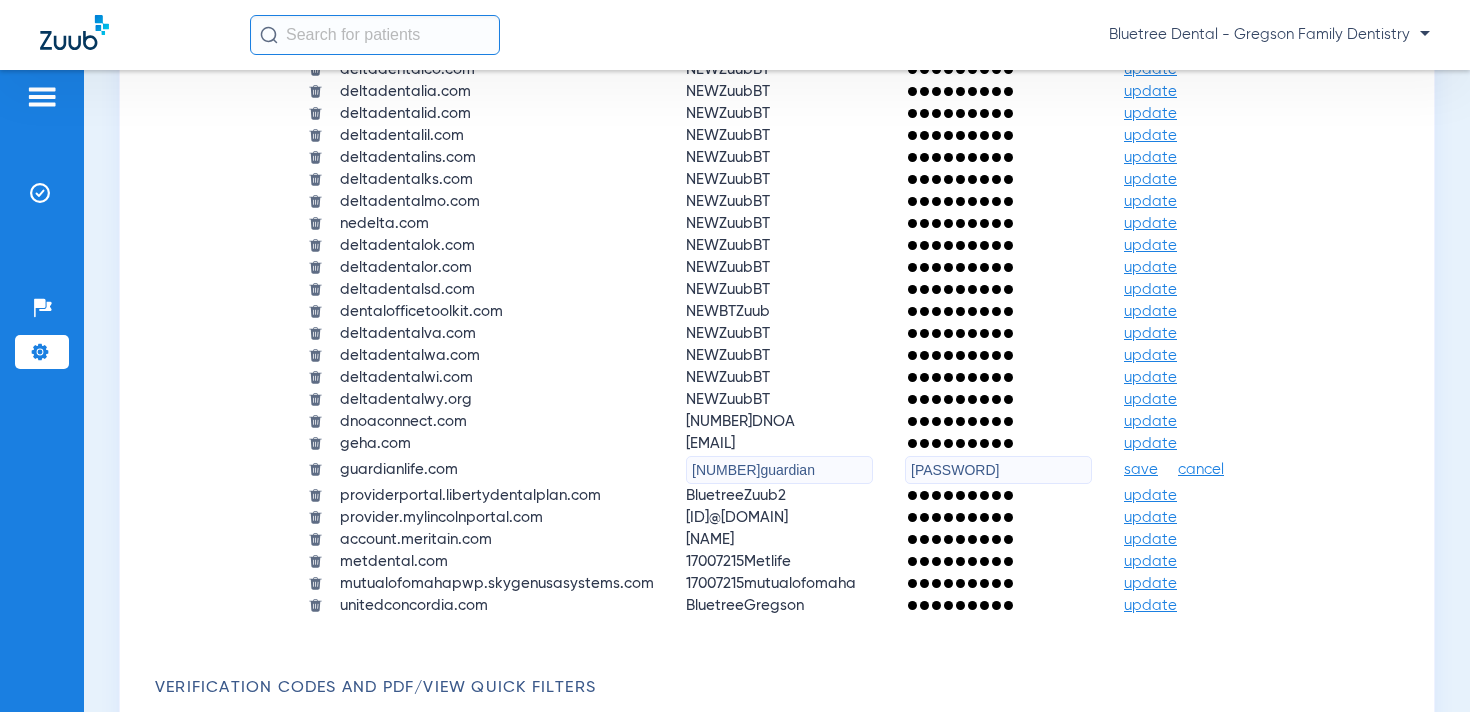 type on "qejbkuCgfK@6r2" 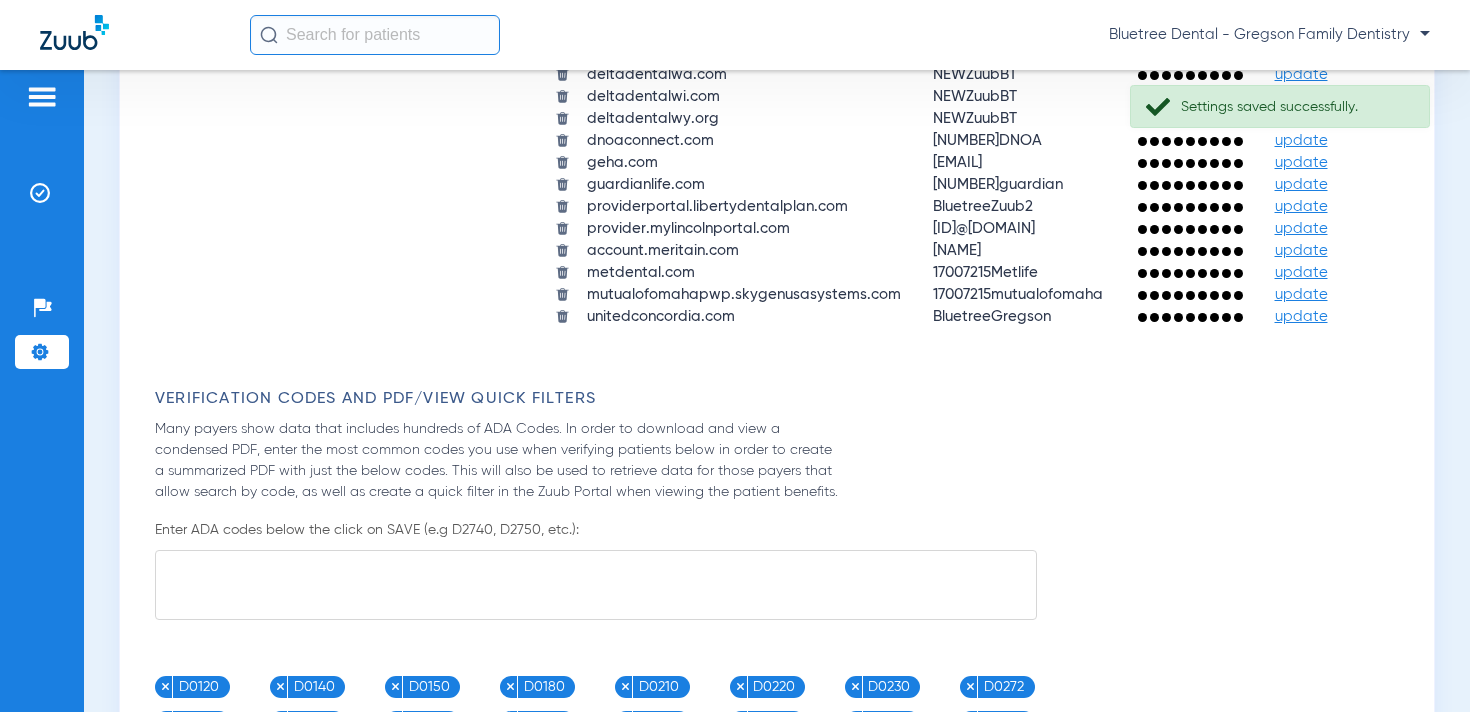 click on "Bluetree Dental - Gregson Family Dentistry" 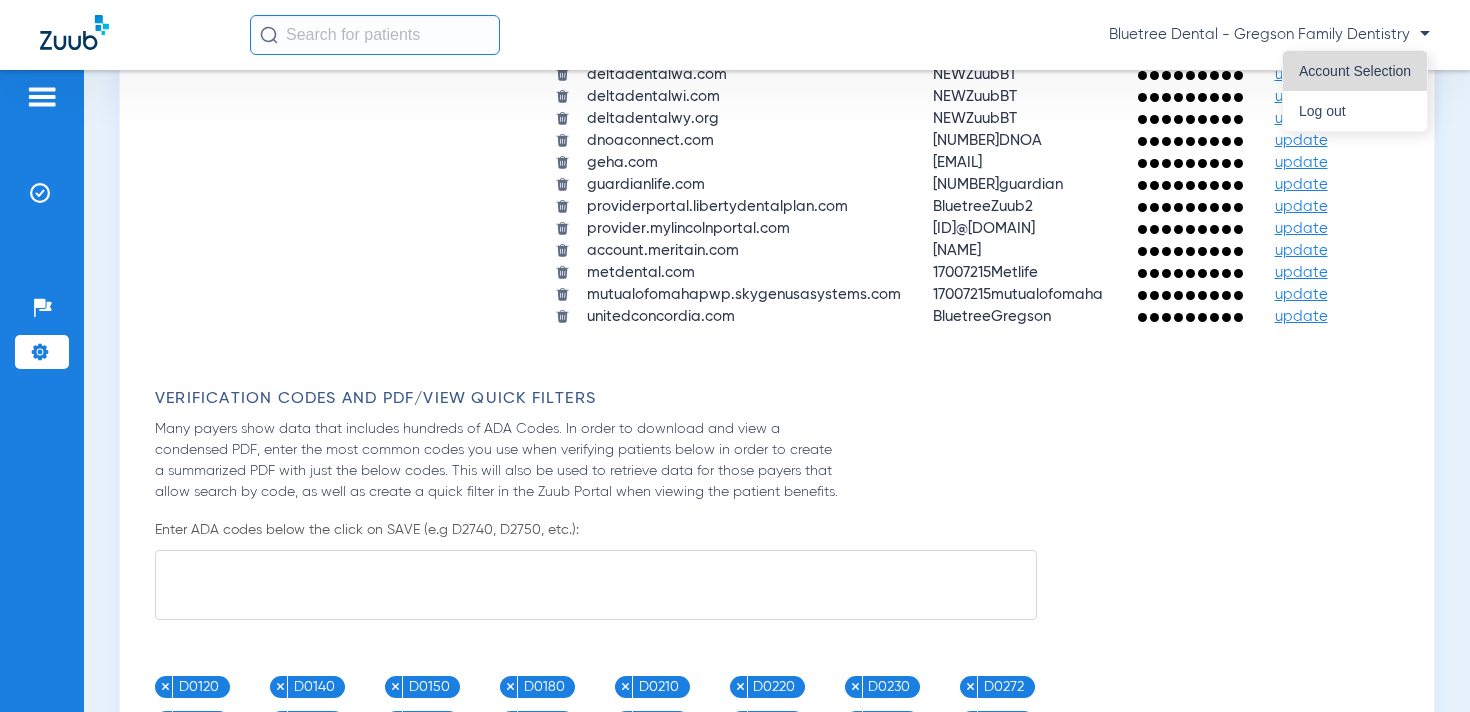click on "Account Selection" at bounding box center (1355, 71) 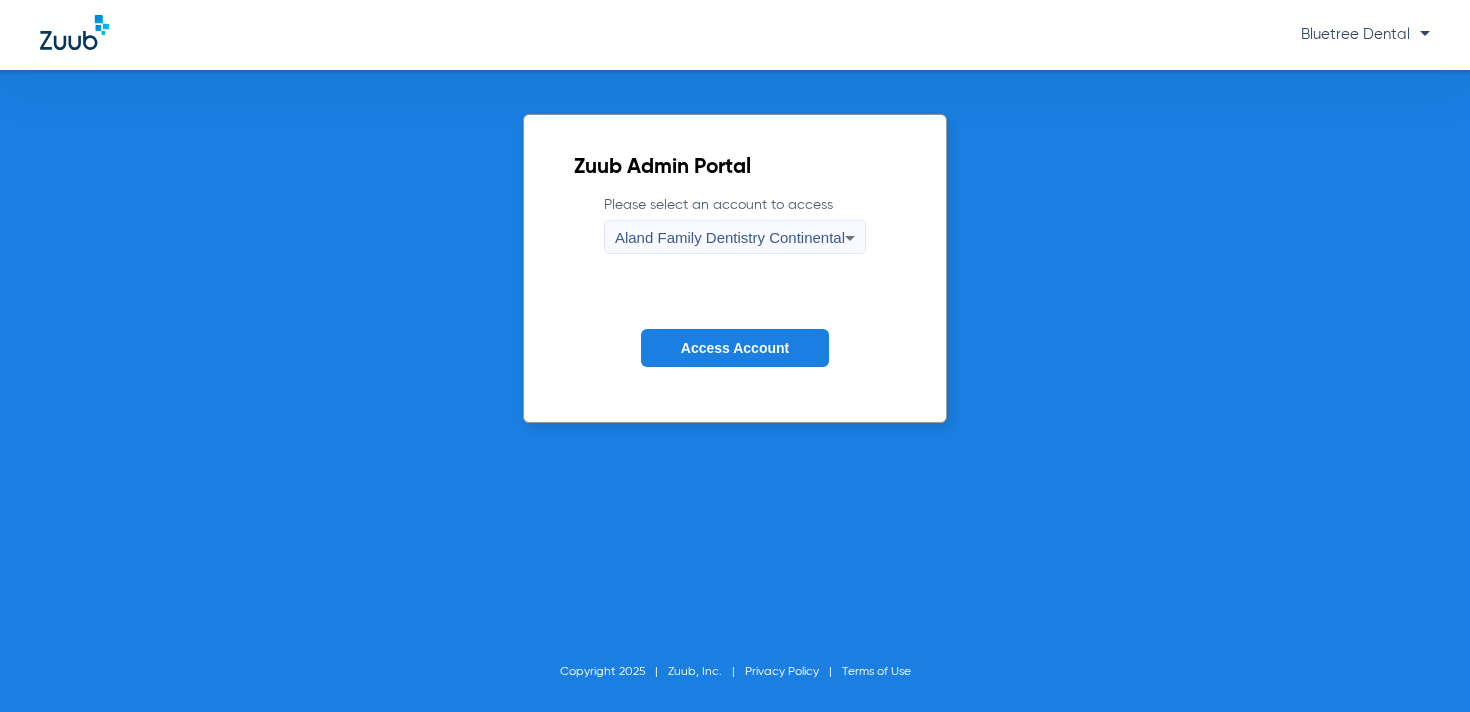 click on "Aland Family Dentistry Continental" at bounding box center [730, 237] 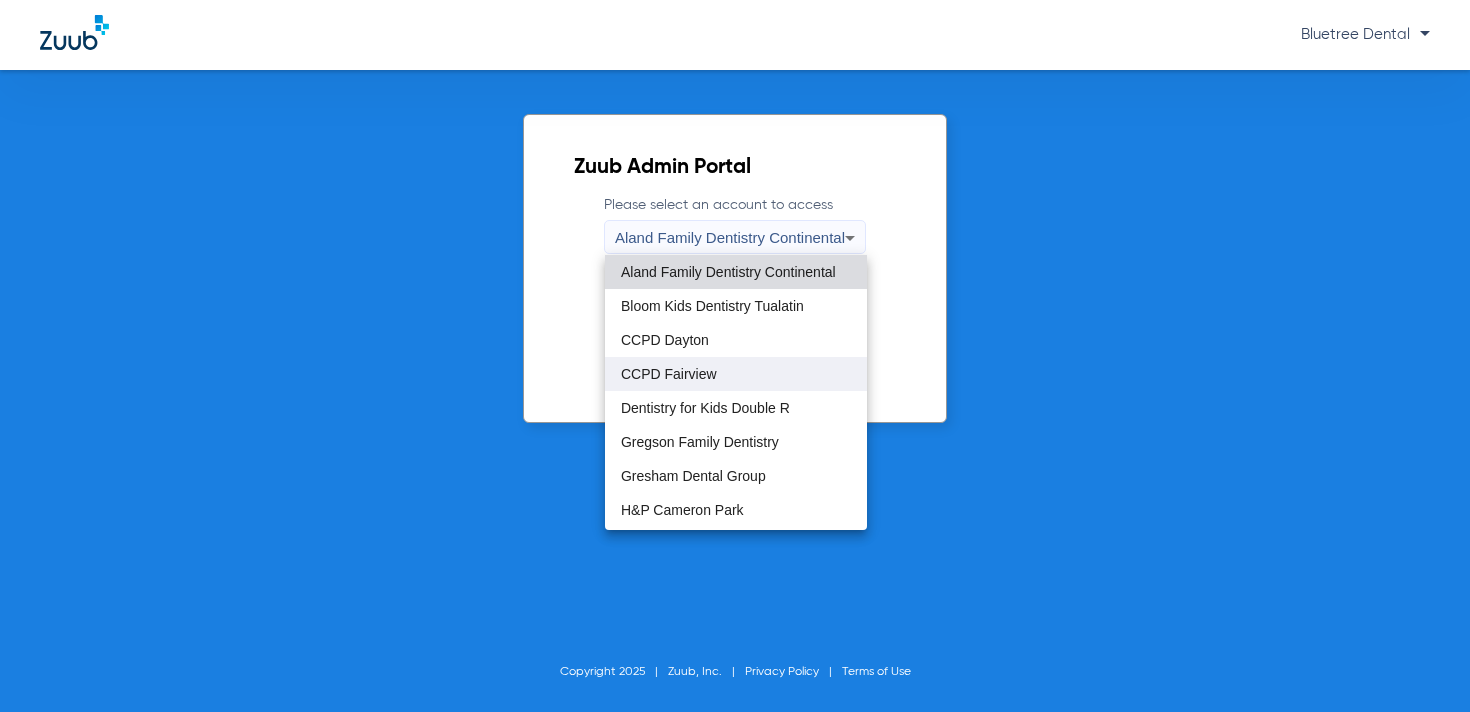 scroll, scrollTop: 27, scrollLeft: 0, axis: vertical 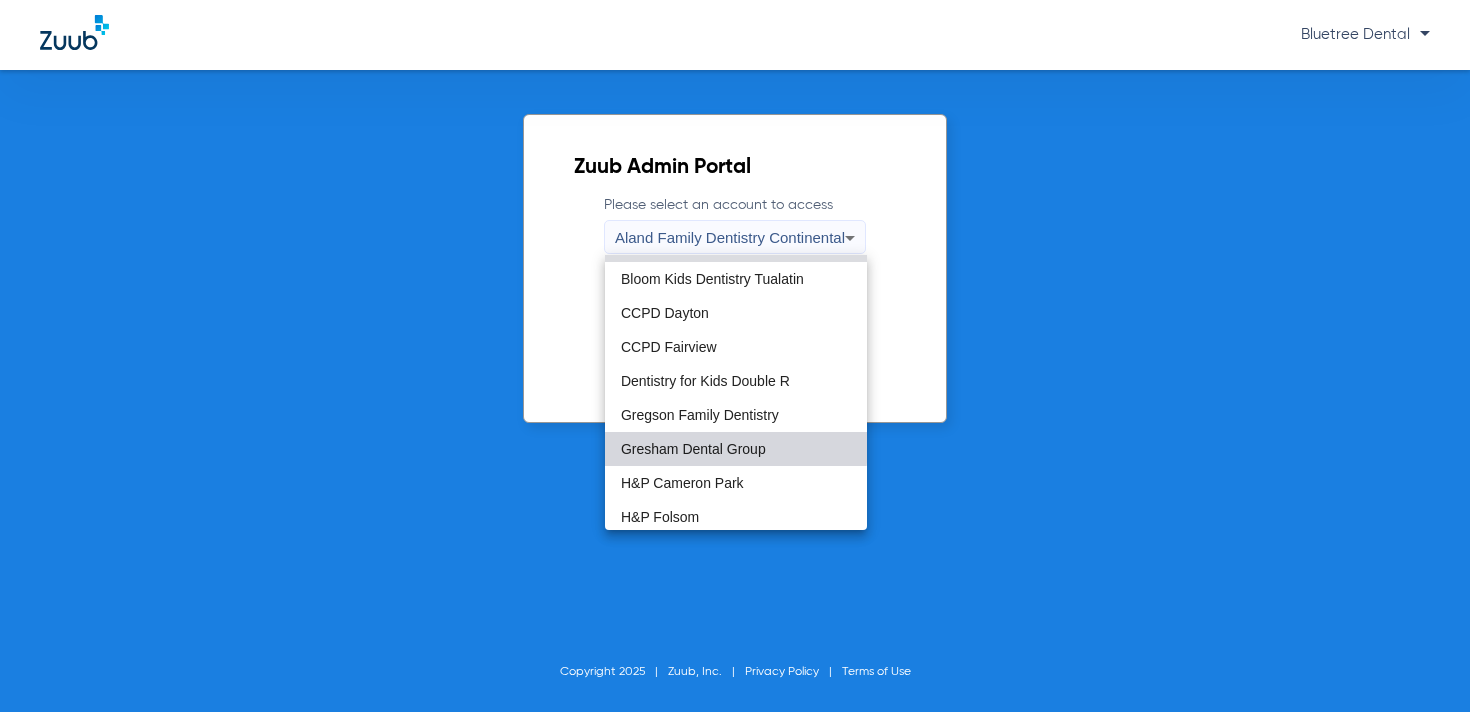 click on "Gresham Dental Group" at bounding box center (693, 449) 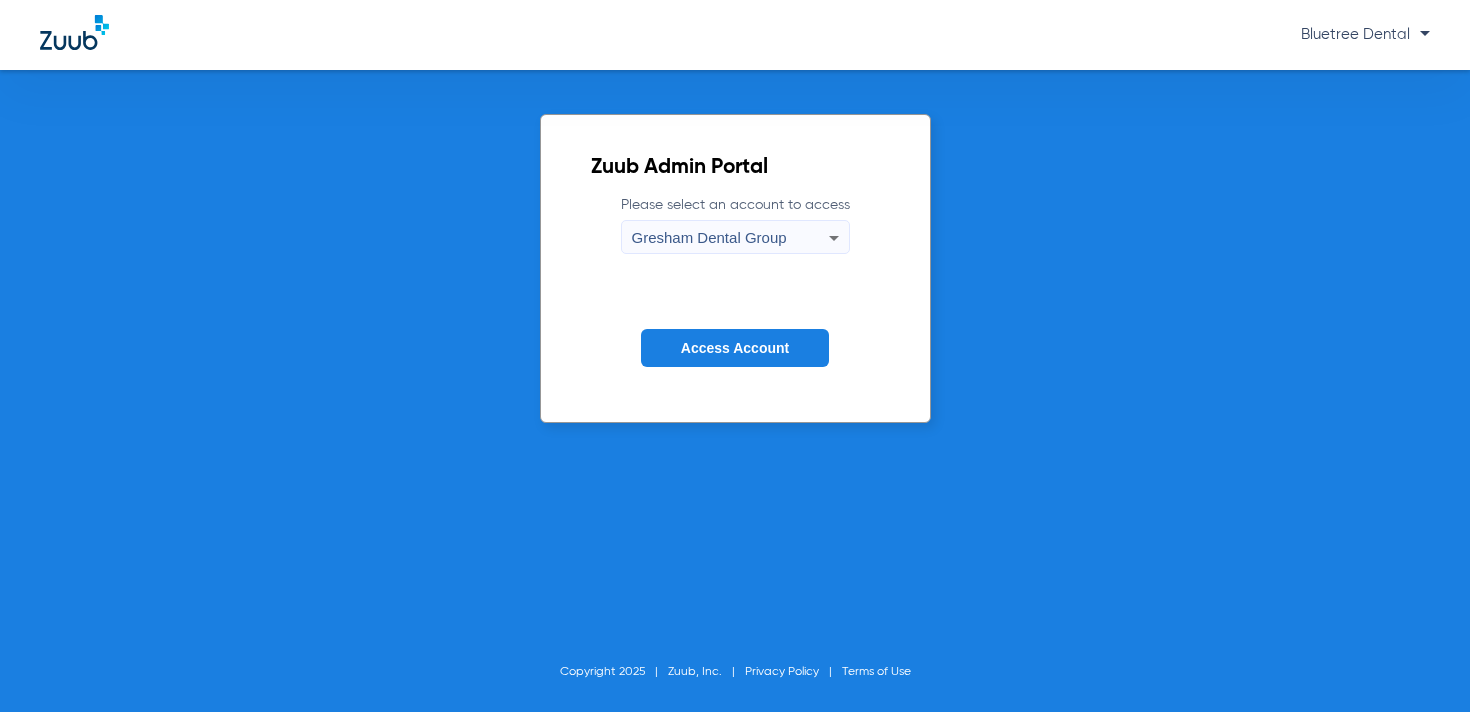 click on "Access Account" 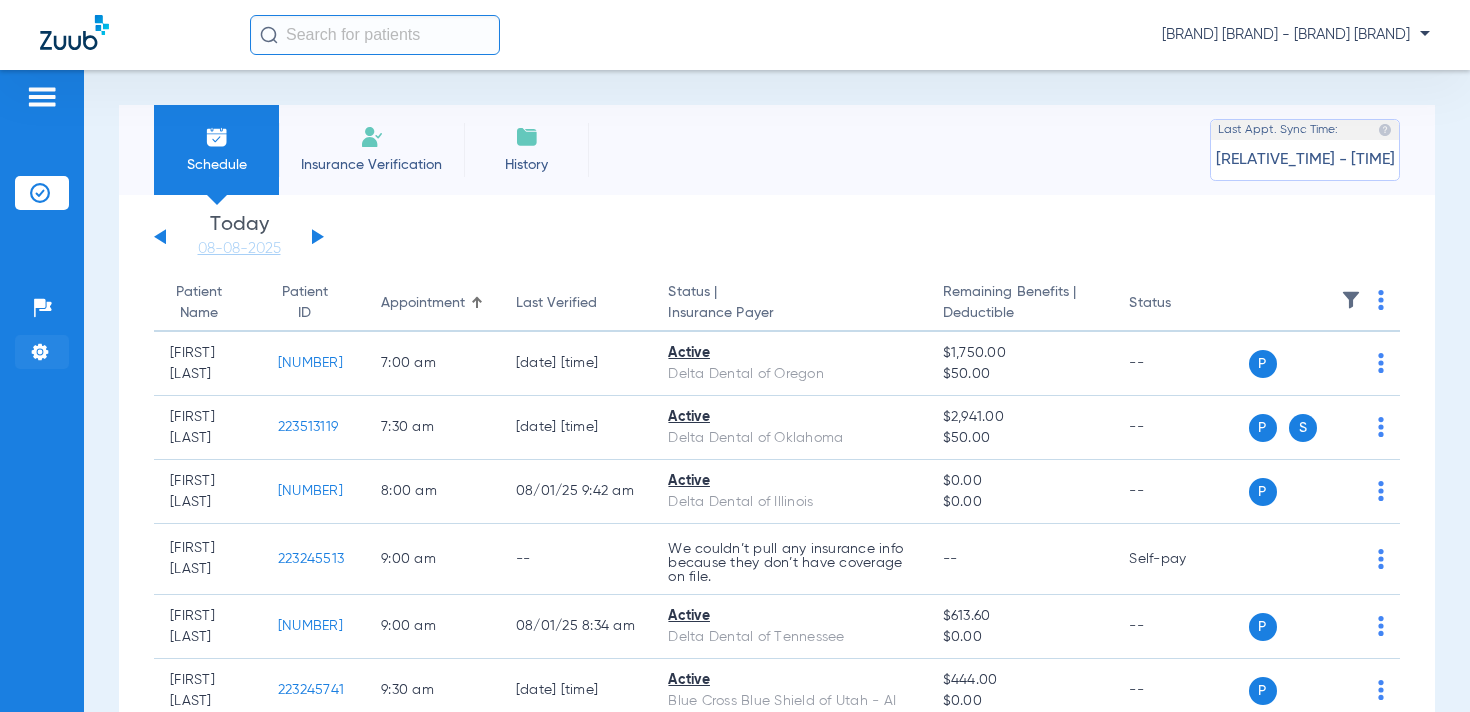 click 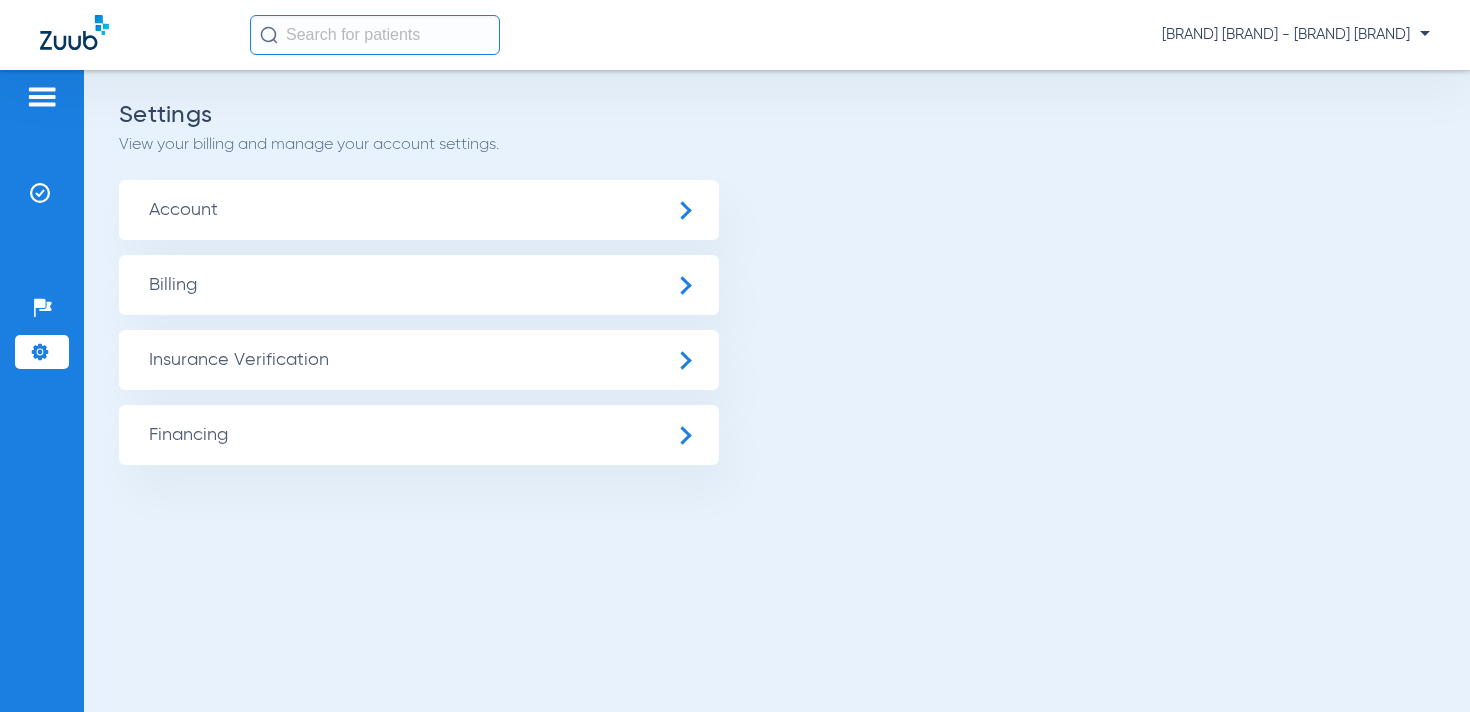 click on "Insurance Verification" 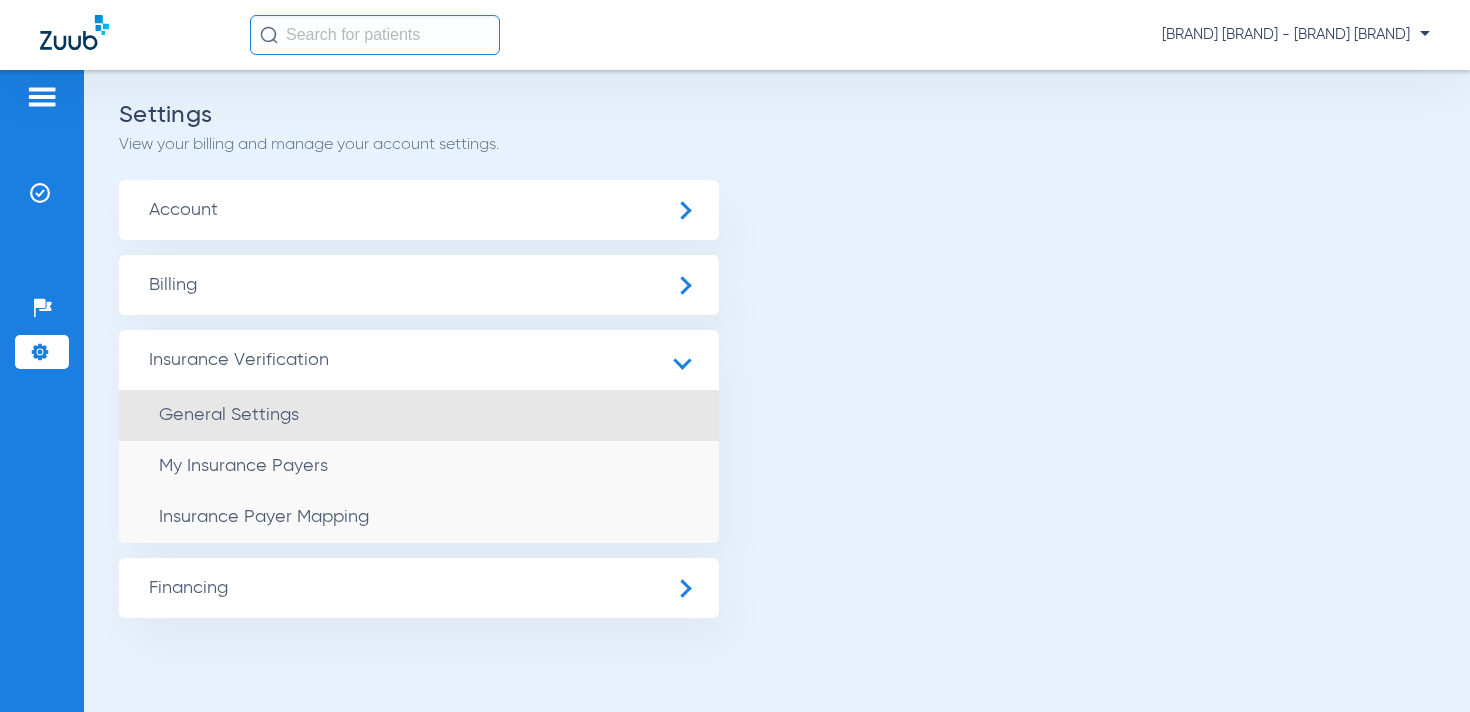 click on "General Settings" 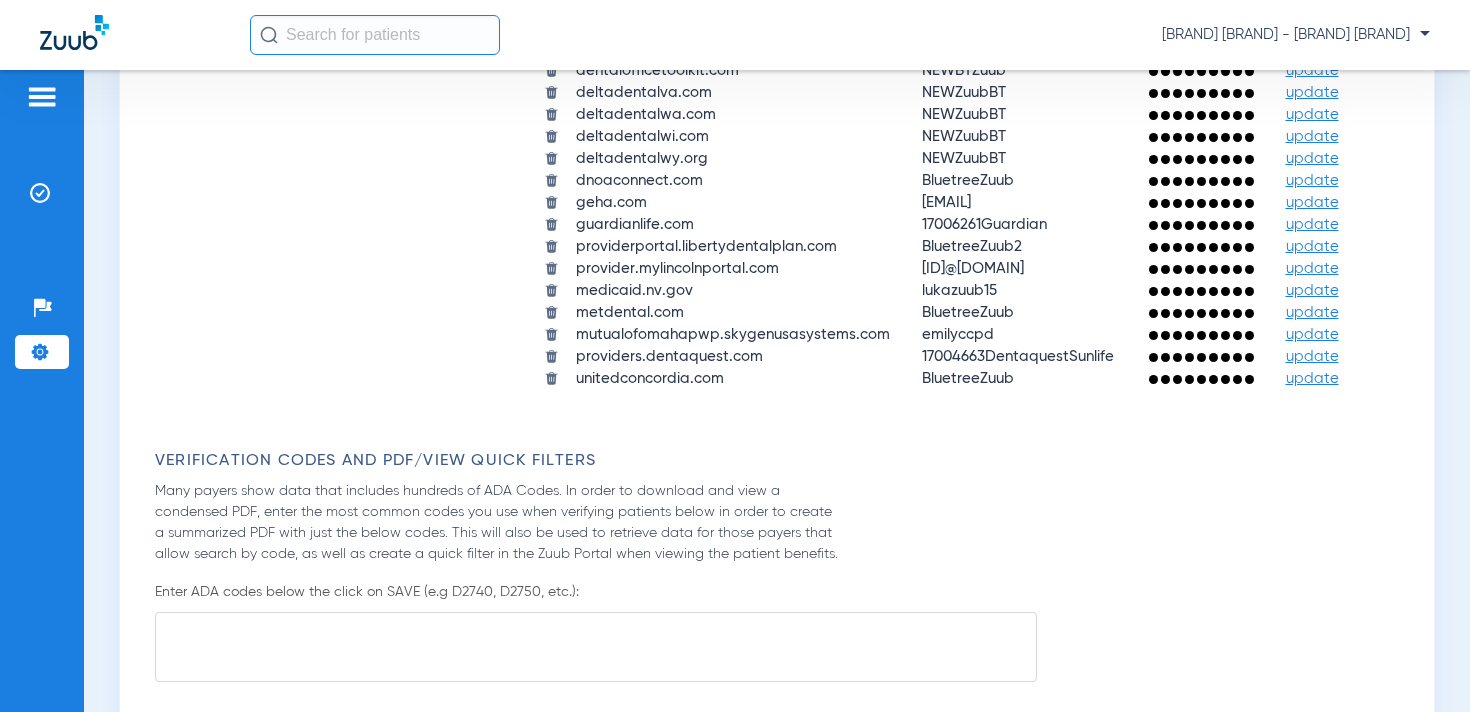scroll, scrollTop: 2279, scrollLeft: 0, axis: vertical 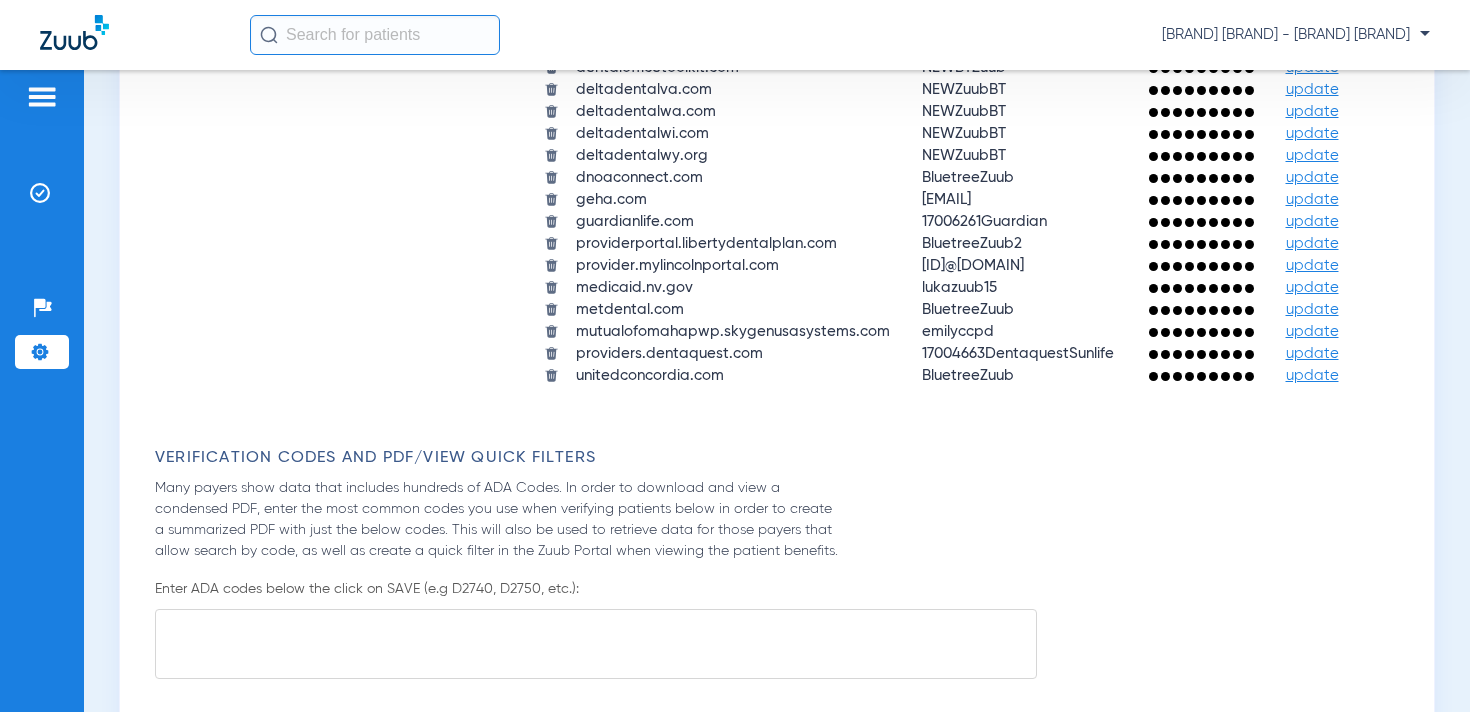 click on "update" 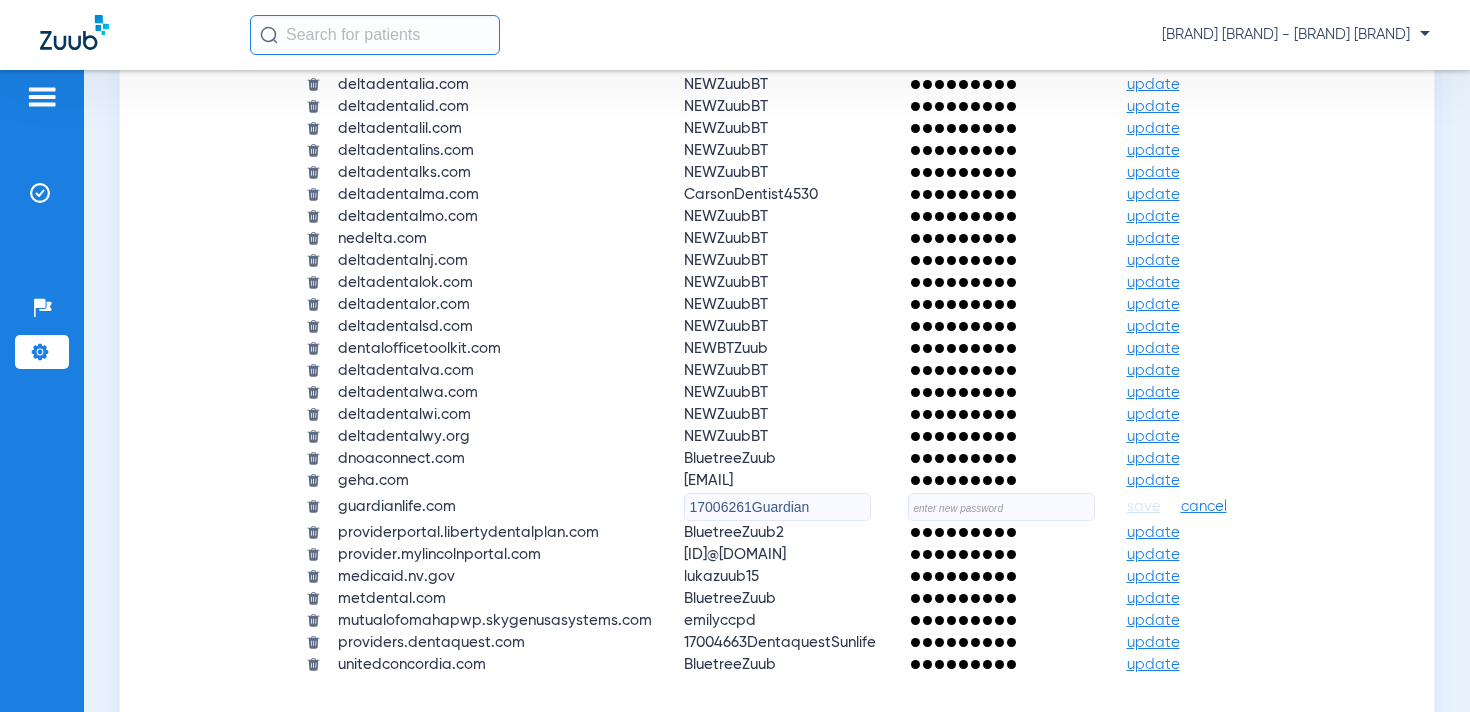 click 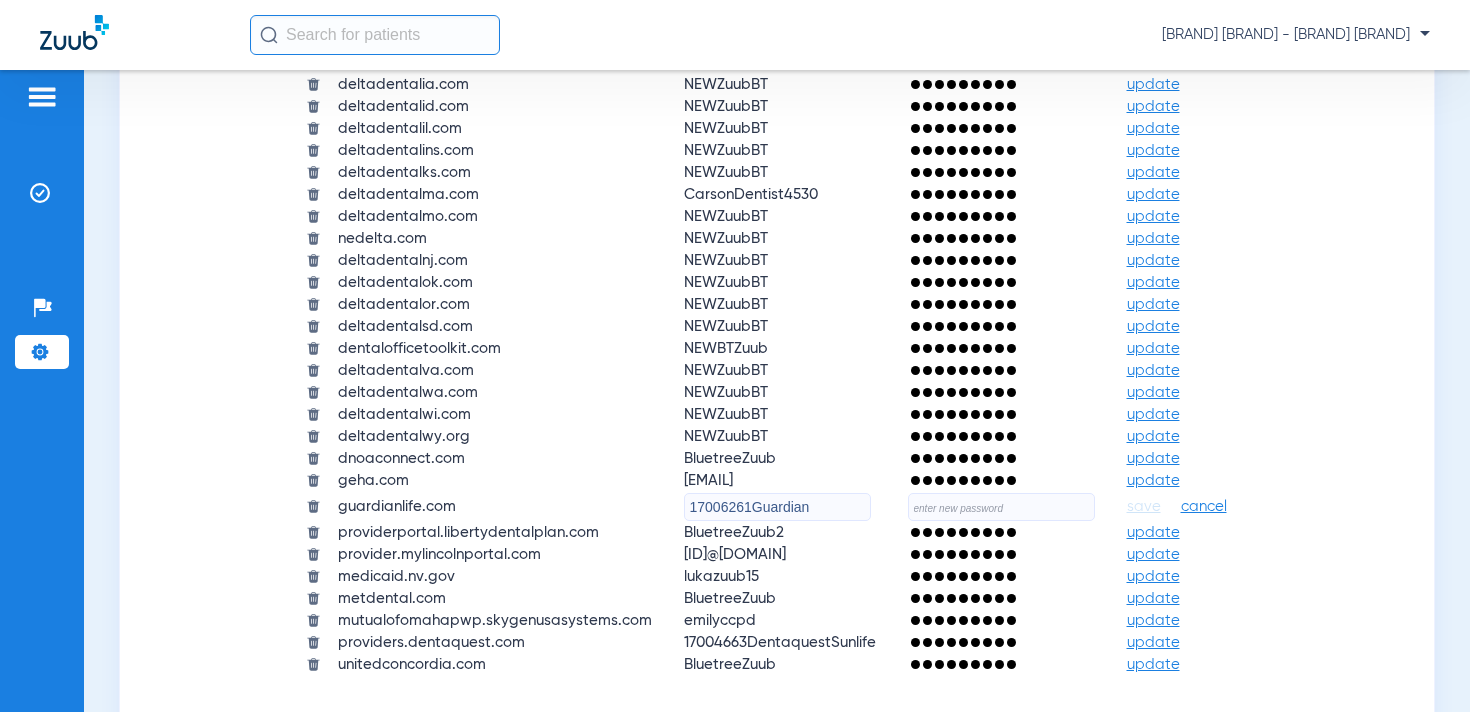 click 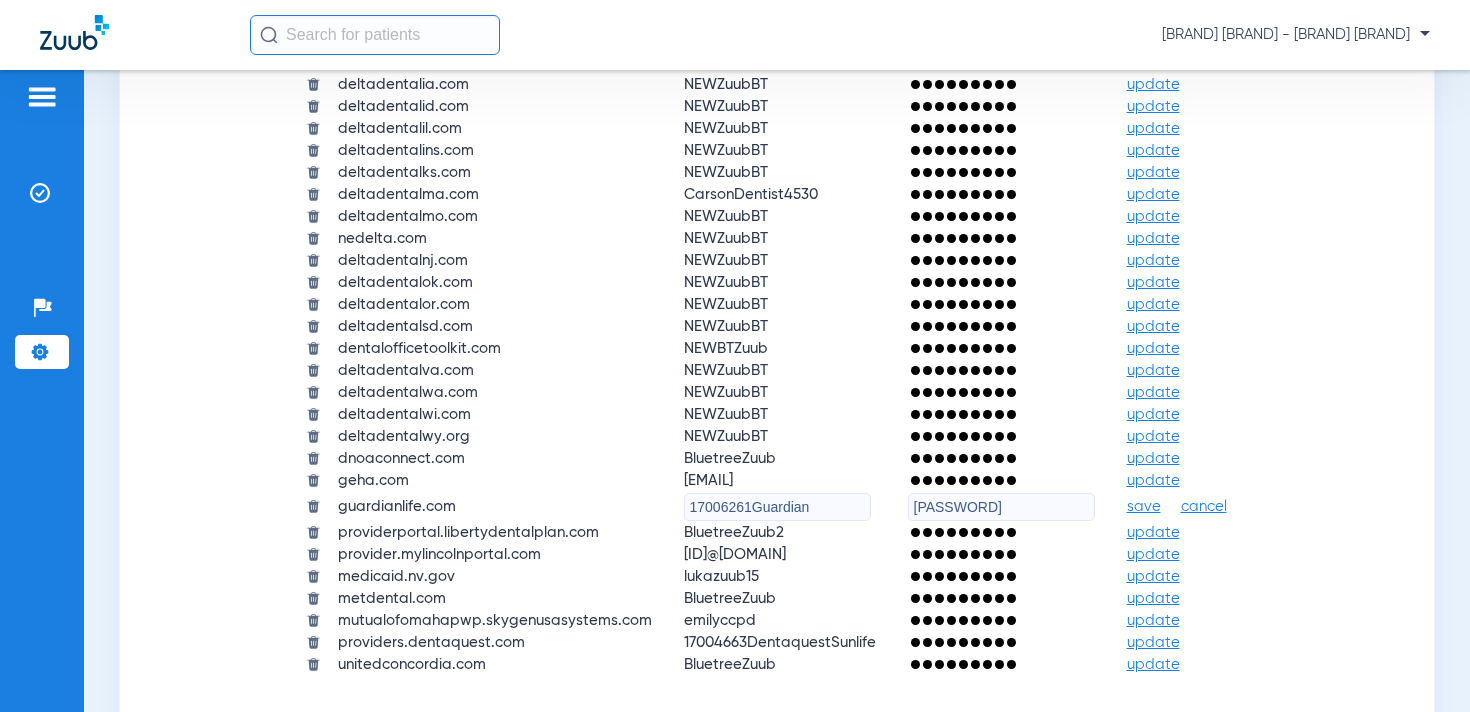 type on "qejbkuCgfK@6r2" 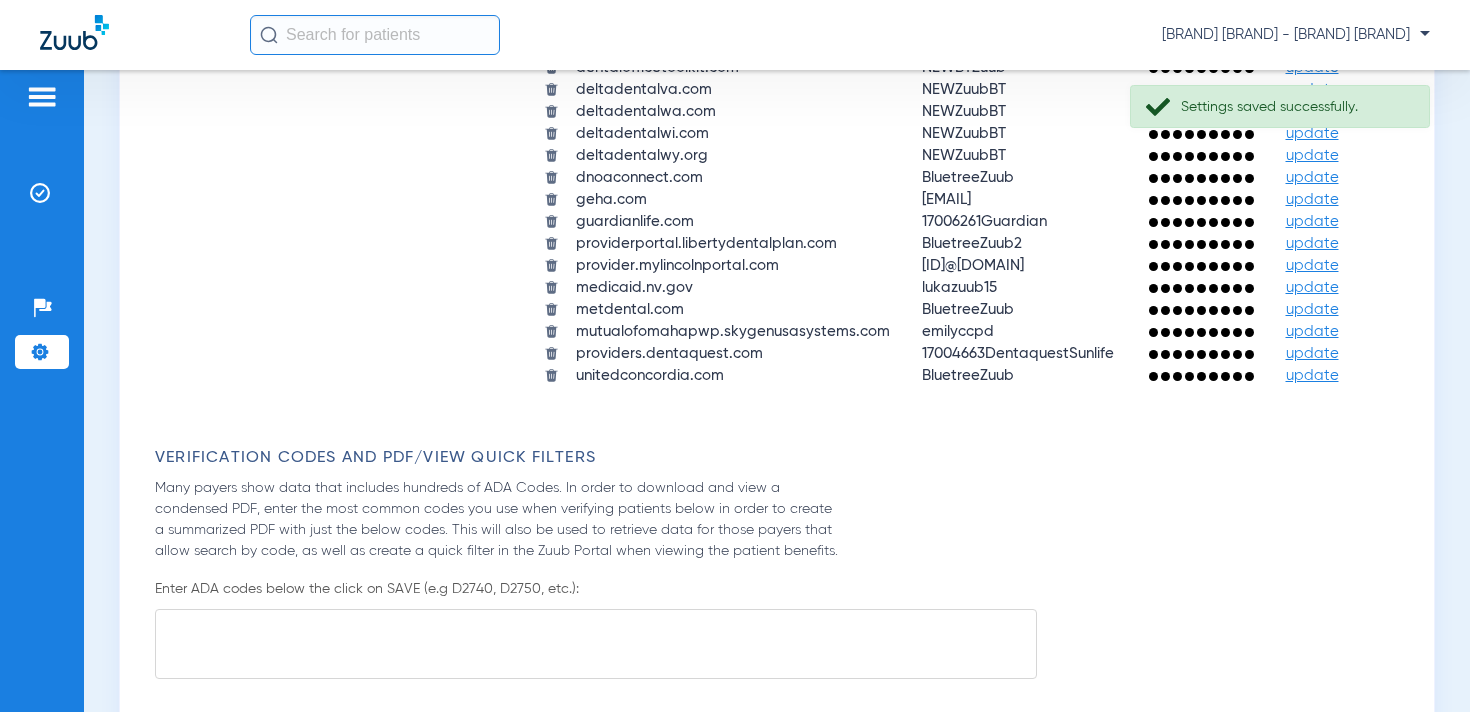 click on "Bluetree Dental - Gresham Dental Group" 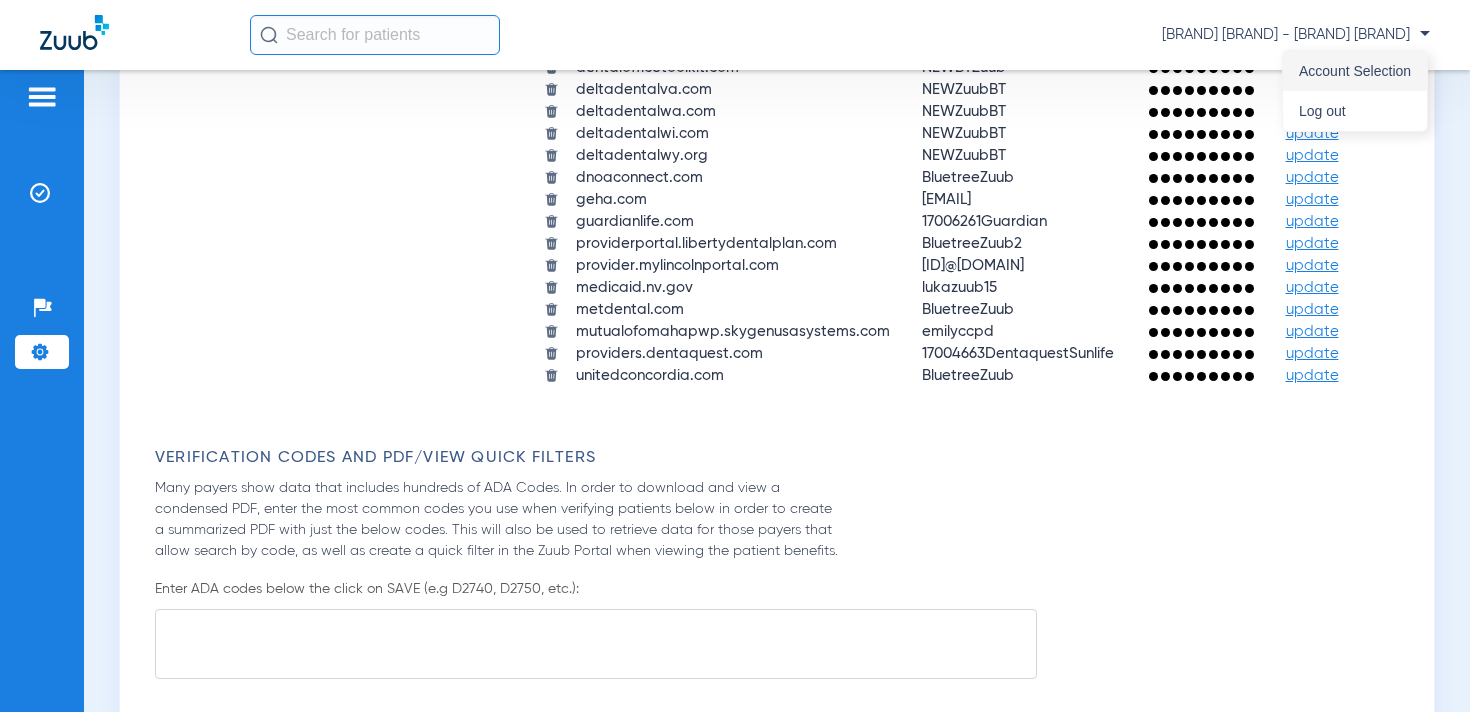 click on "Account Selection" at bounding box center (1355, 71) 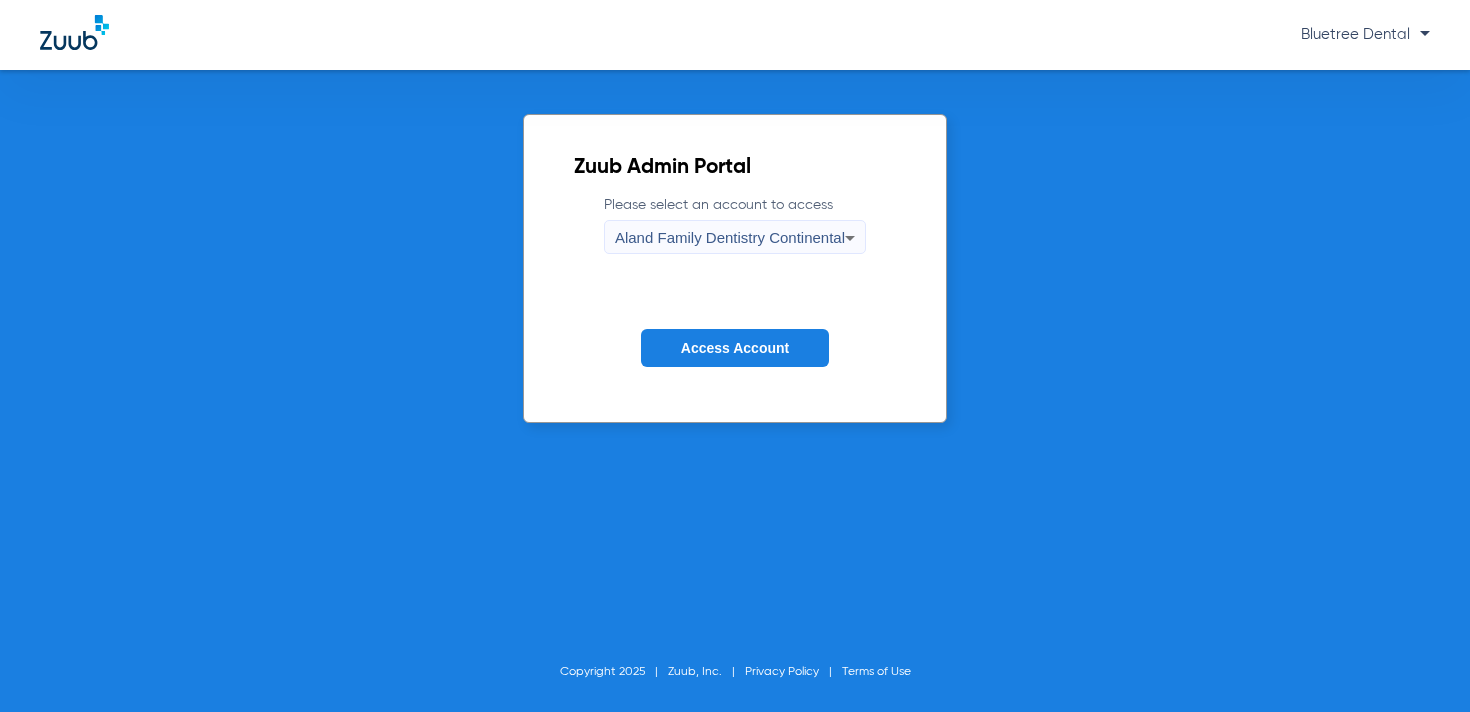 click on "Aland Family Dentistry Continental" at bounding box center [730, 237] 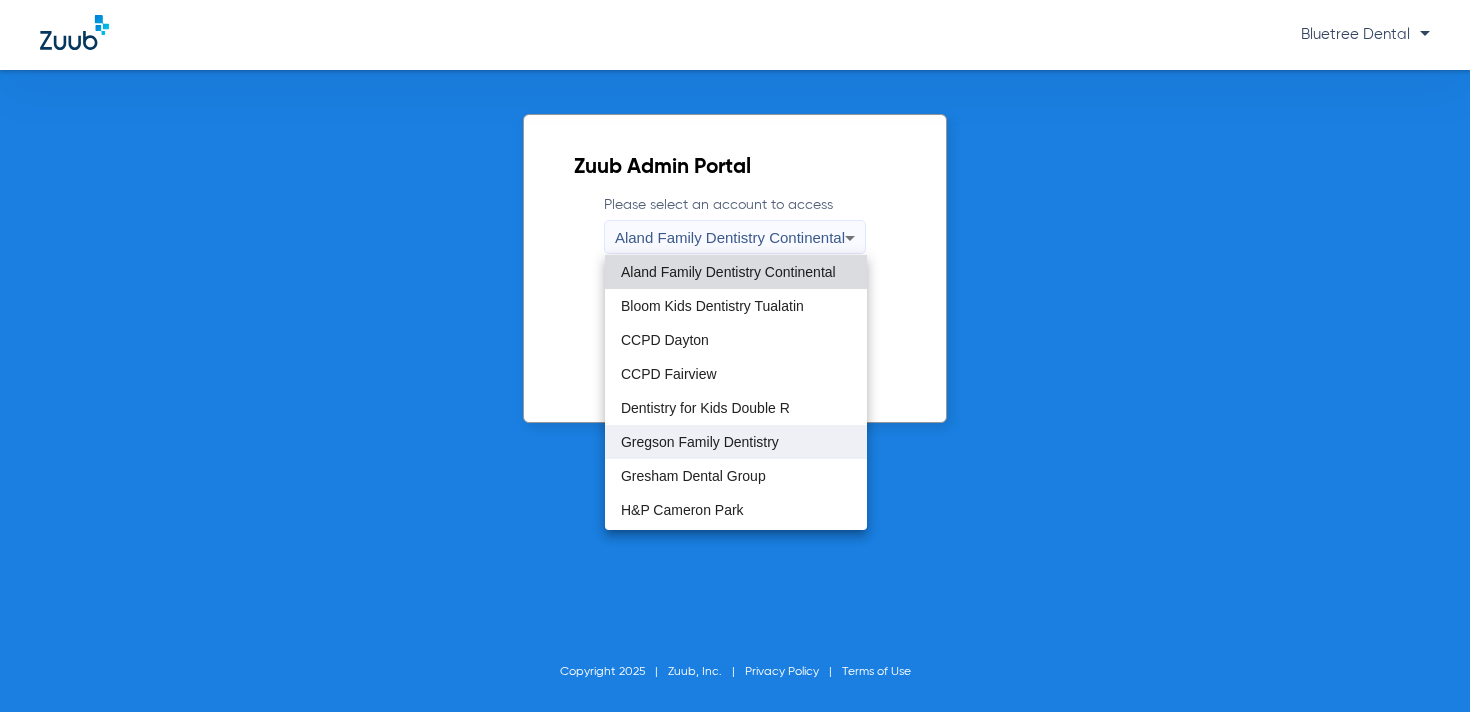 scroll, scrollTop: 6, scrollLeft: 0, axis: vertical 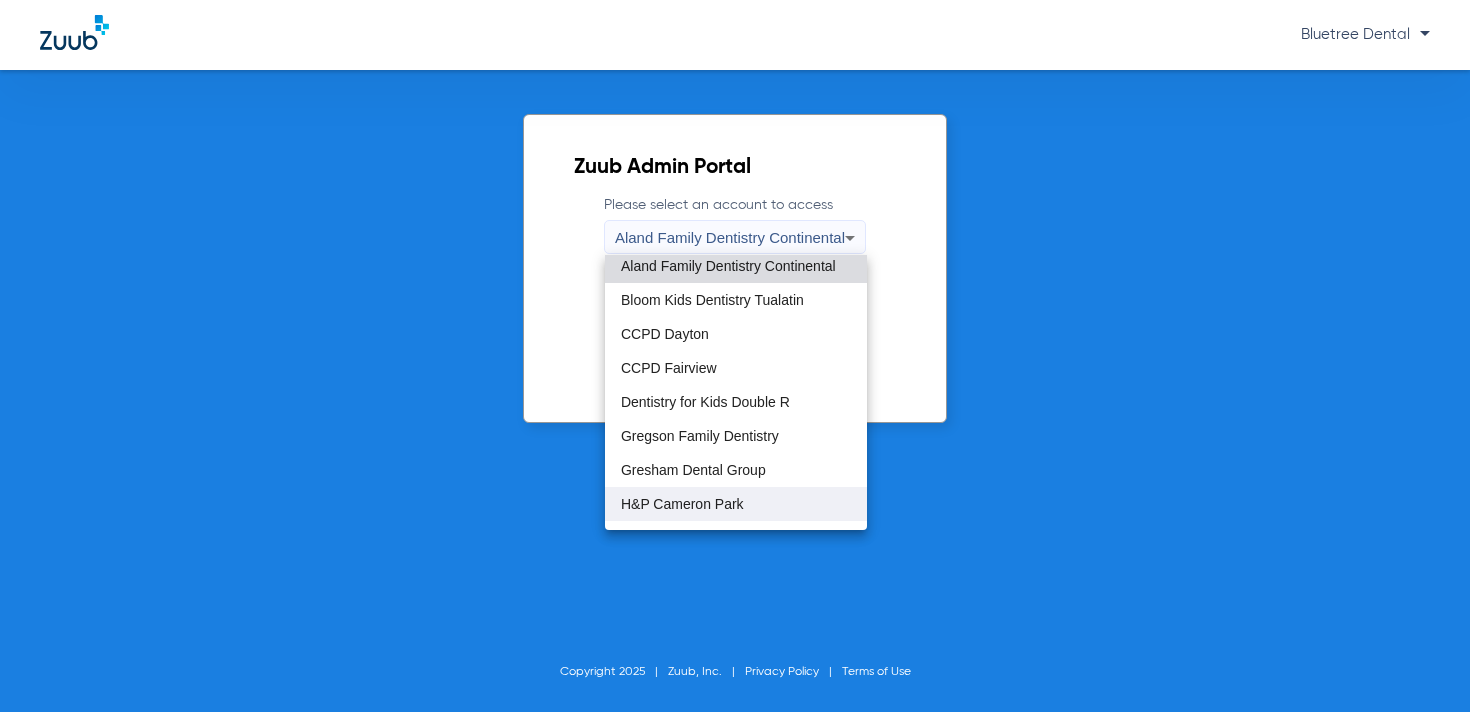 click on "H&P Cameron Park" at bounding box center [682, 504] 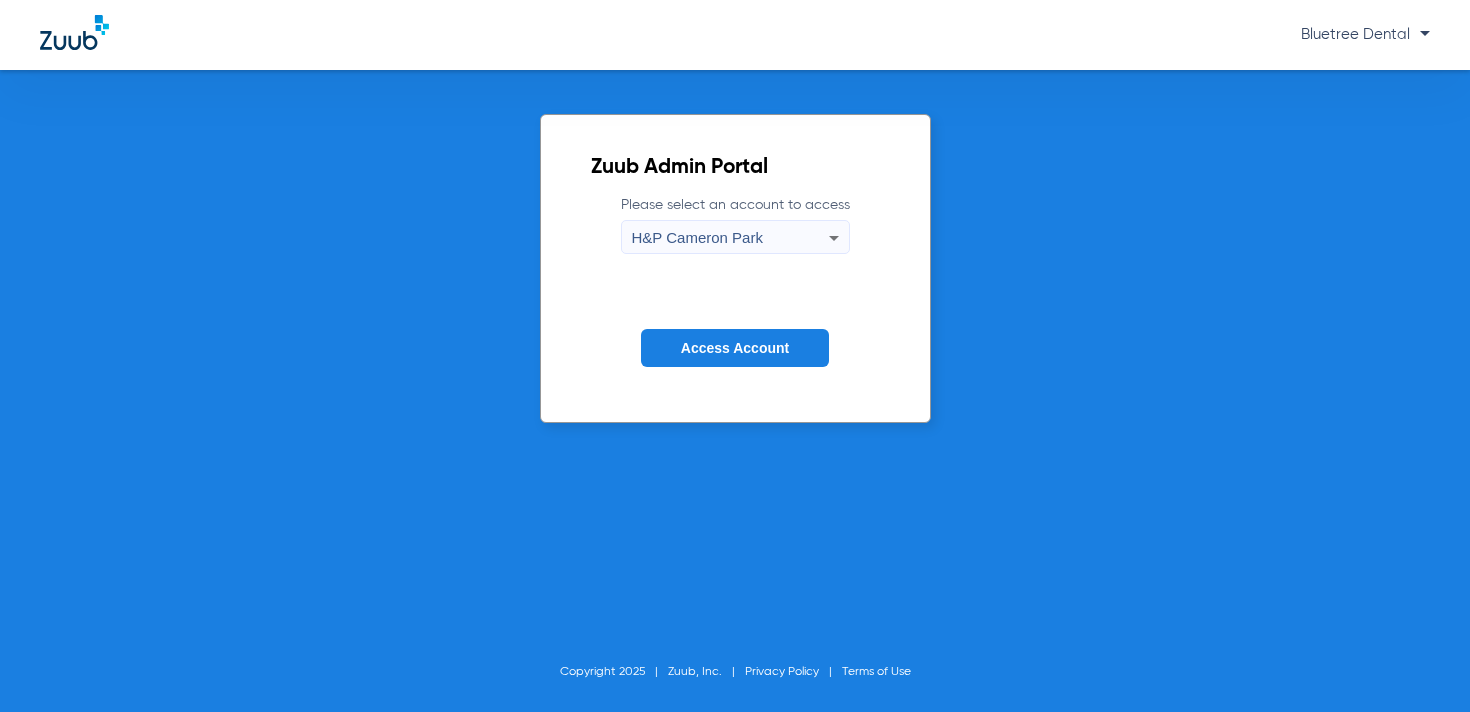 click on "Access Account" 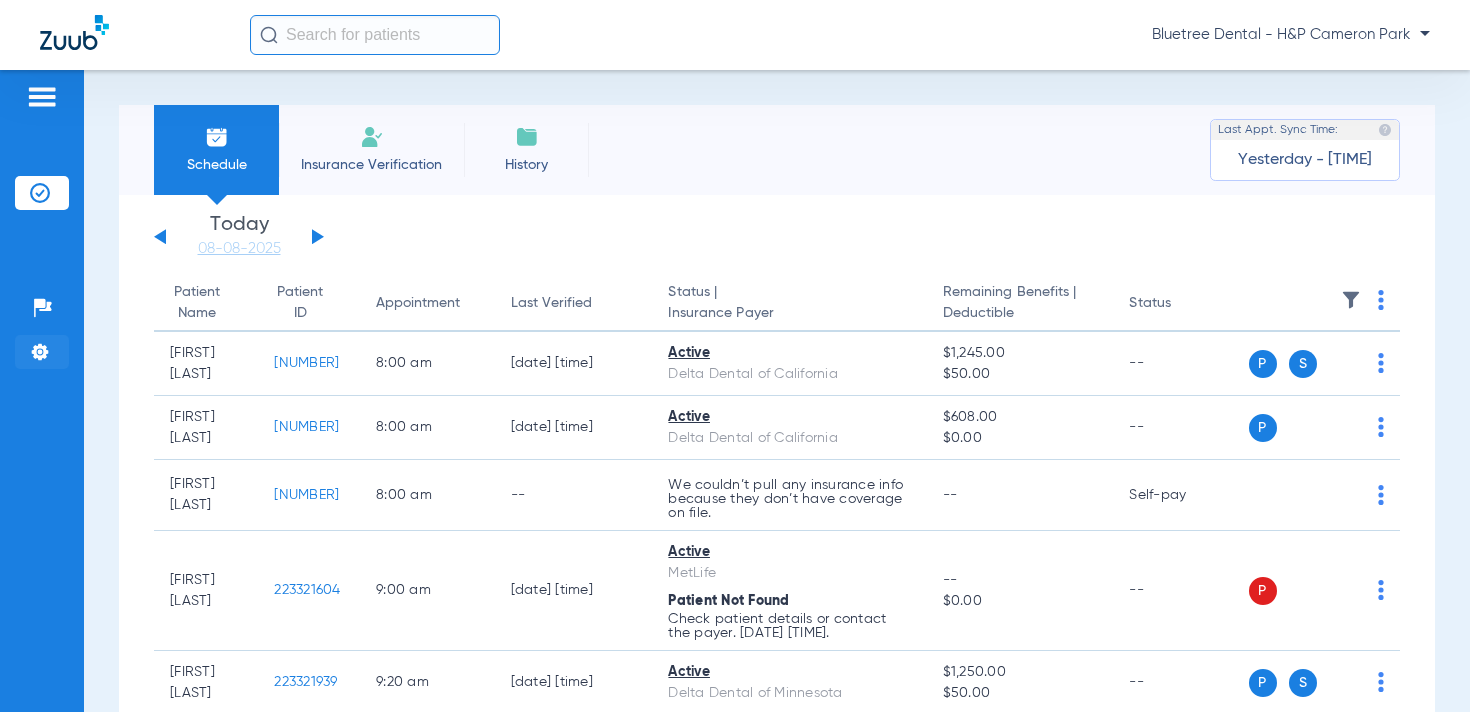 click 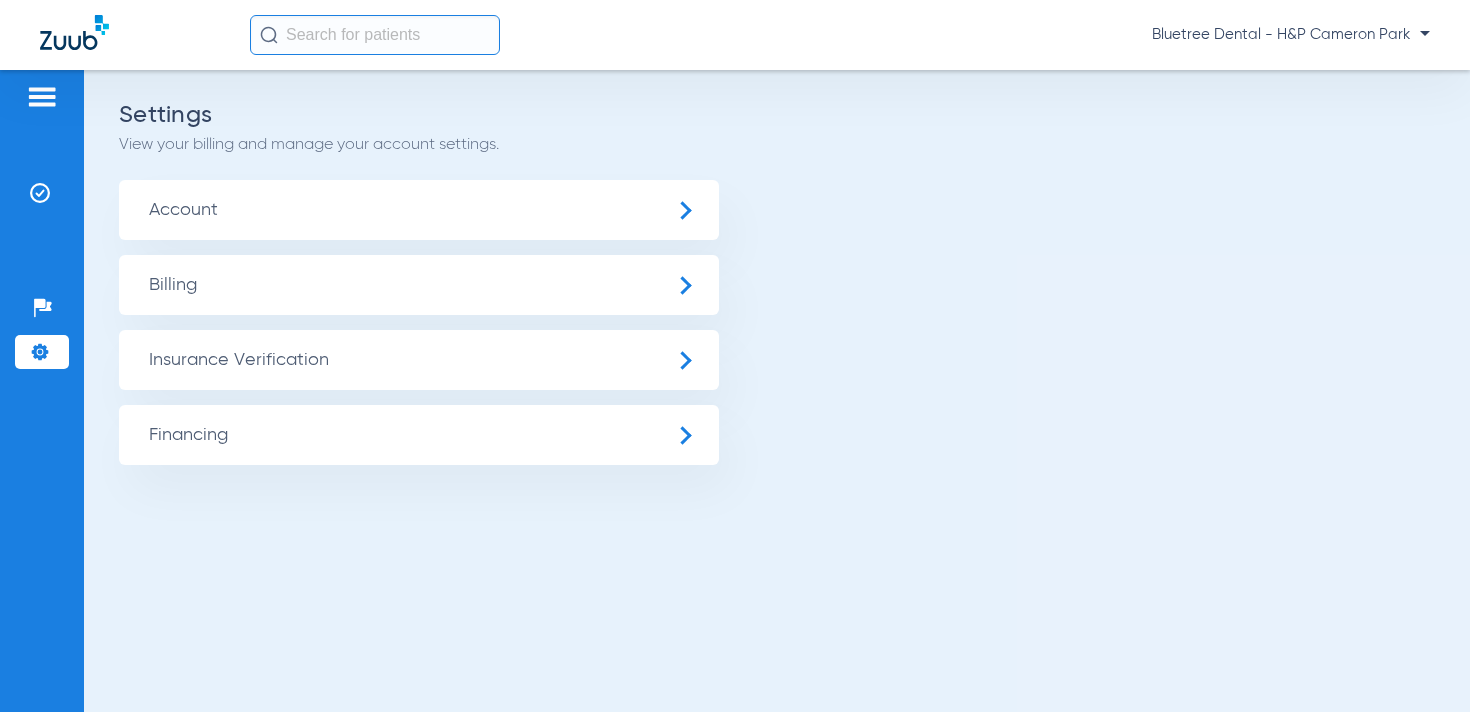 click on "Insurance Verification" 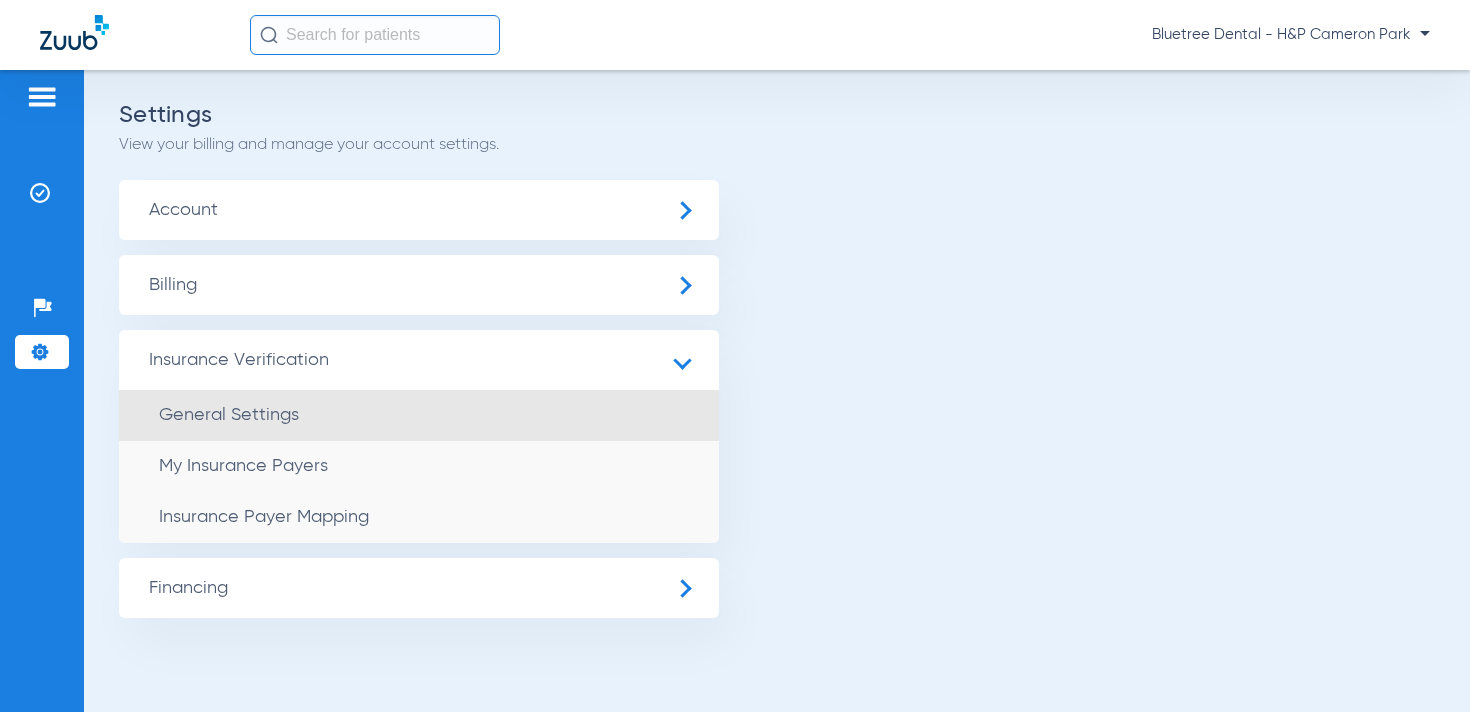 click on "General Settings" 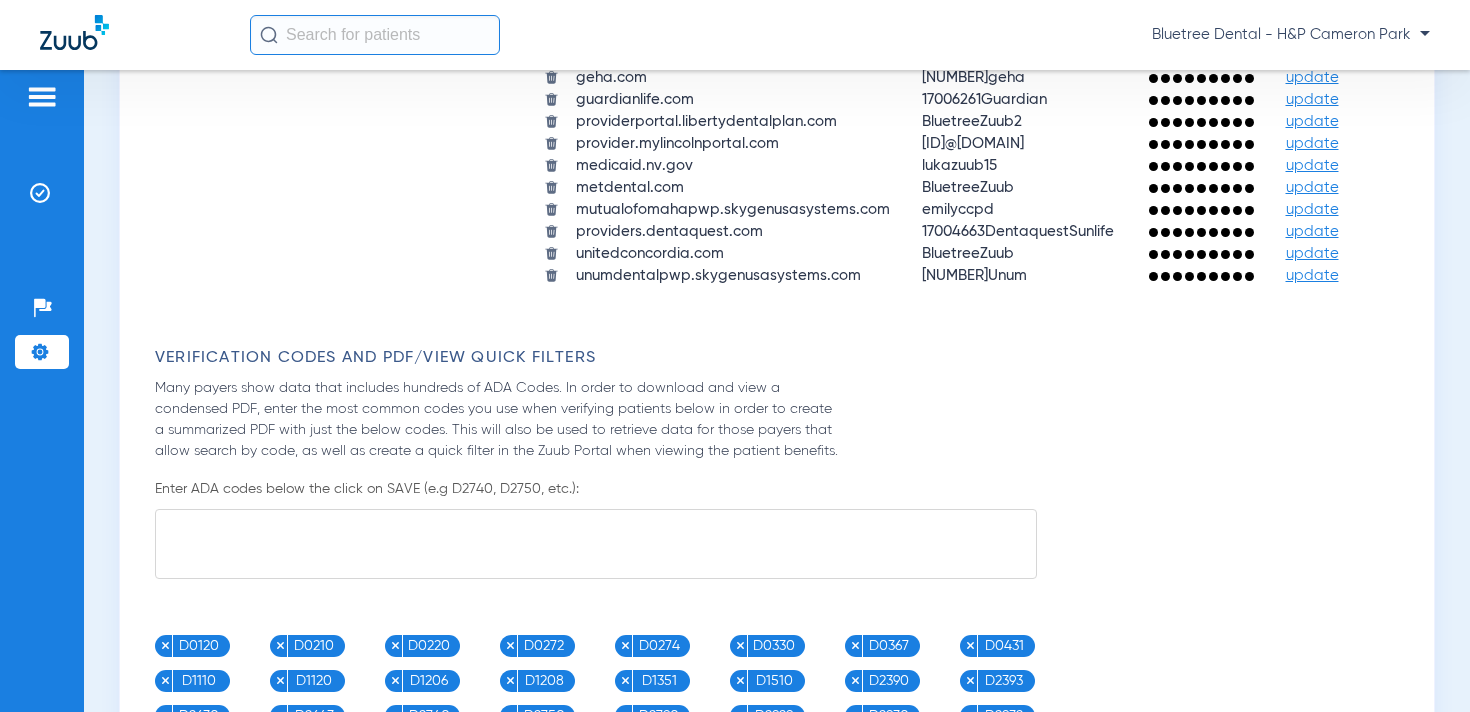 scroll, scrollTop: 2407, scrollLeft: 0, axis: vertical 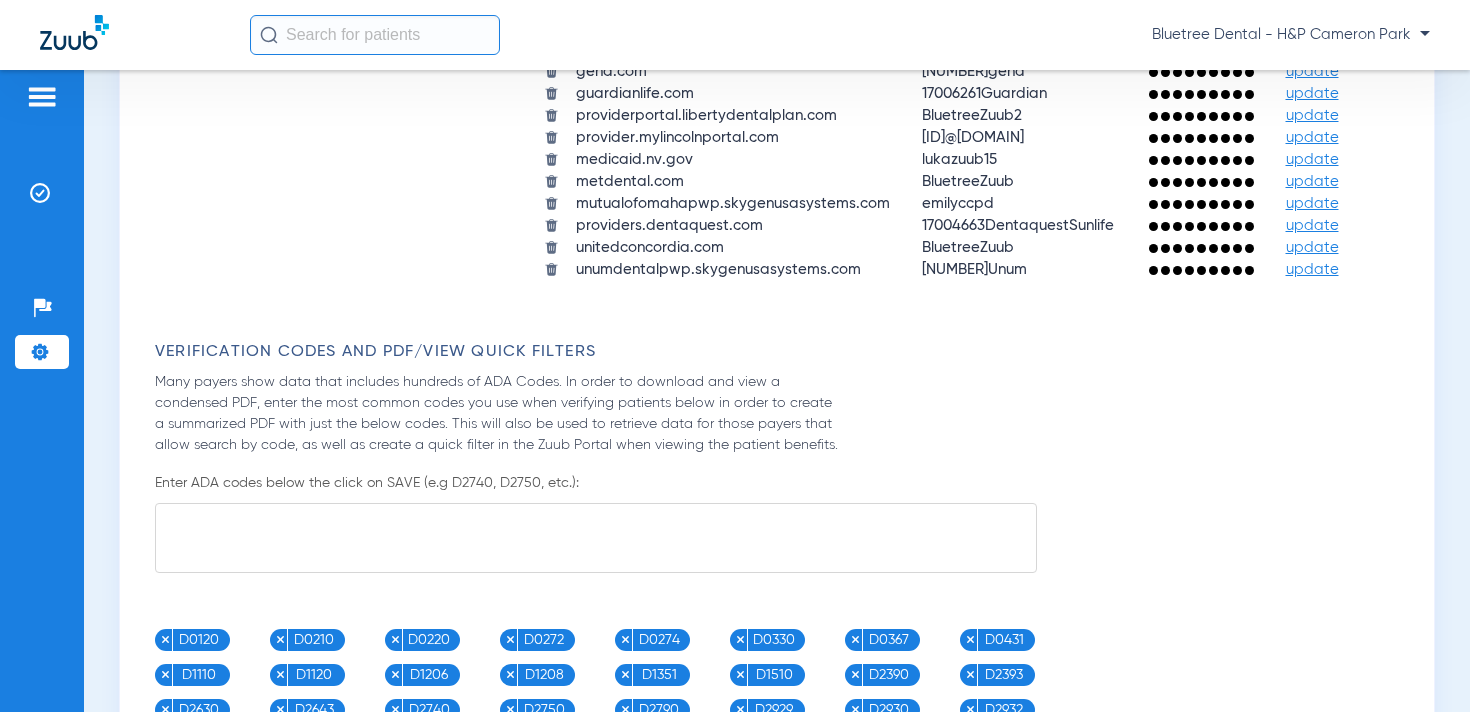 click on "update" 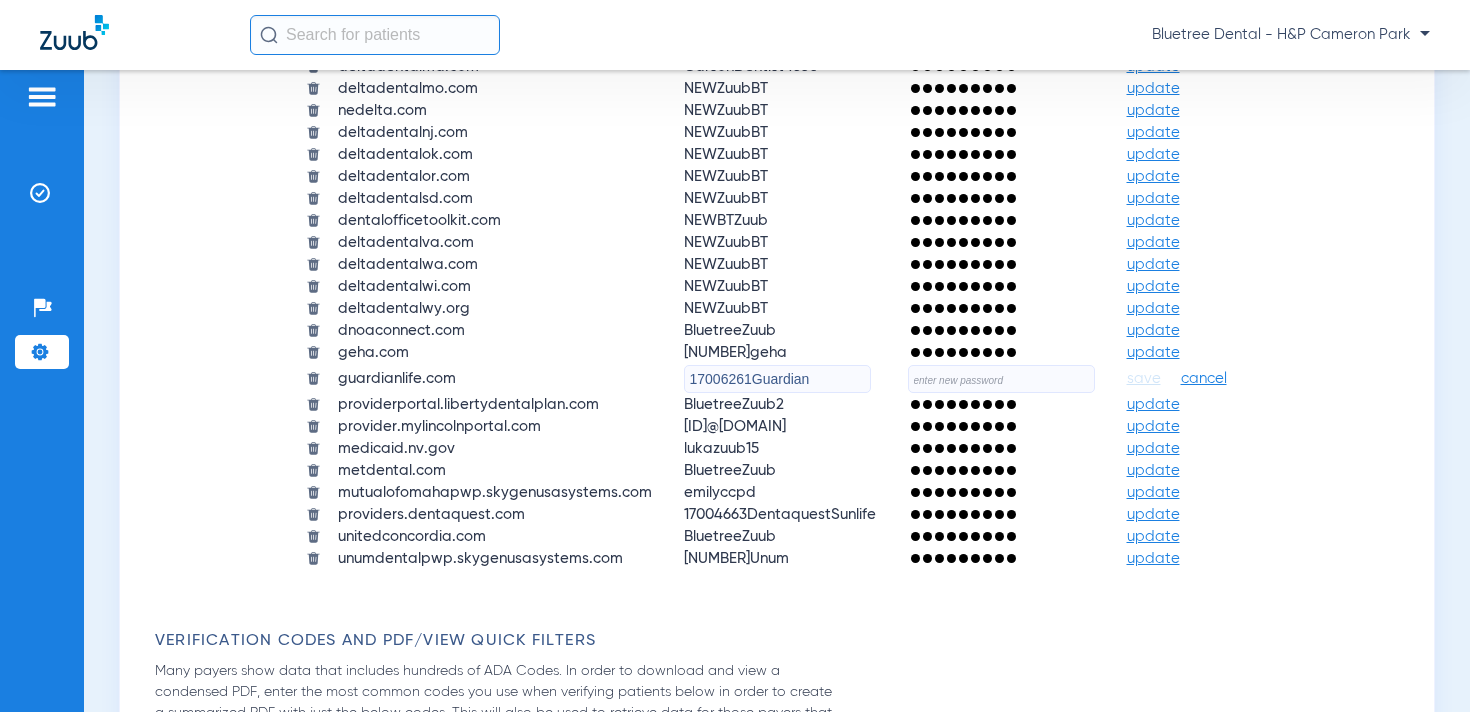 click 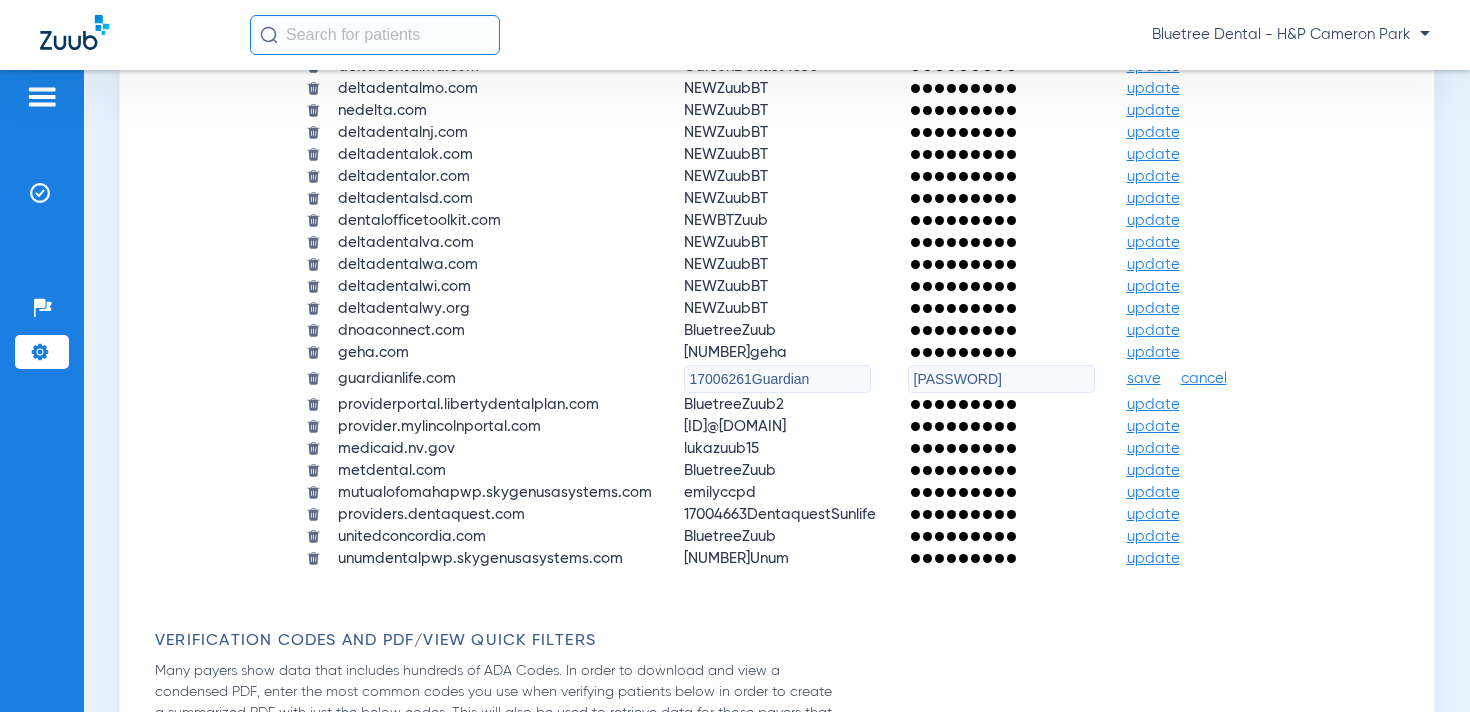 type on "qejbkuCgfK@6r2" 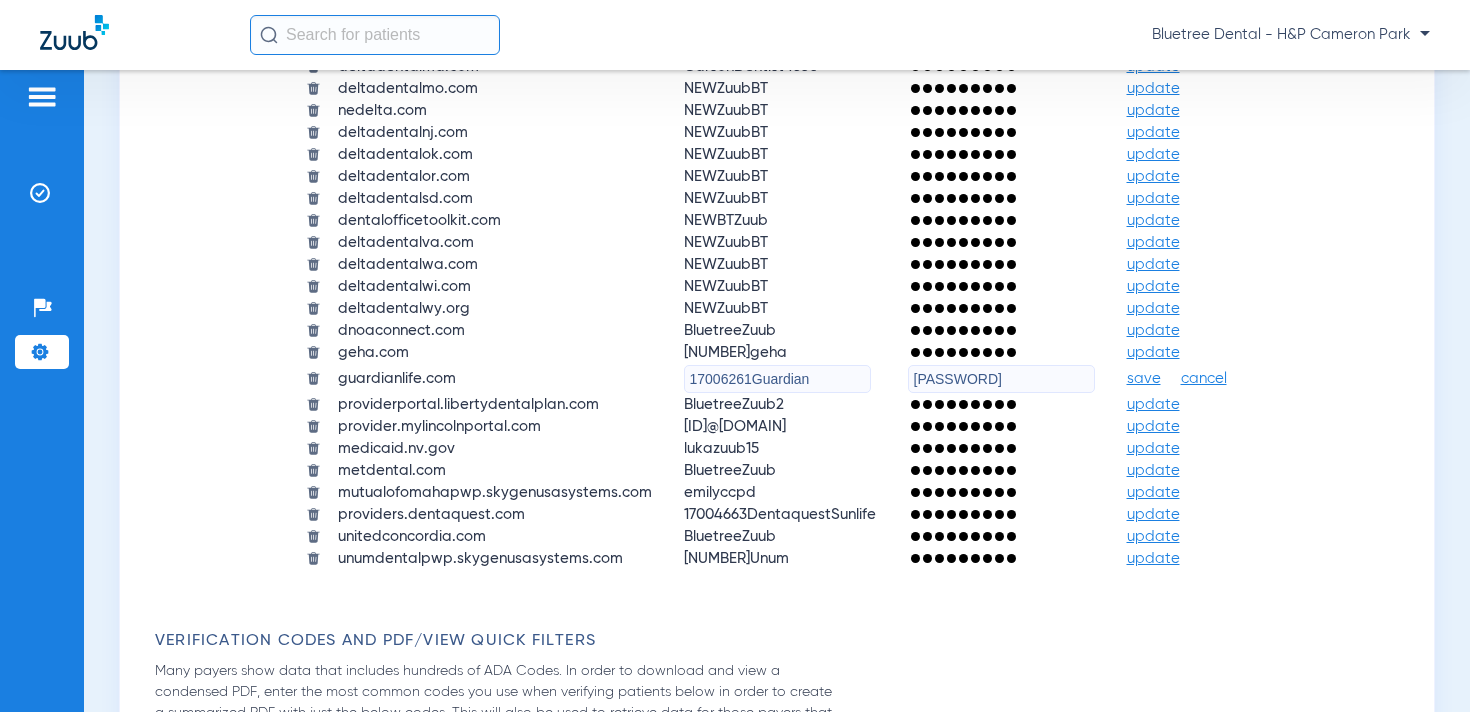 click on "save" 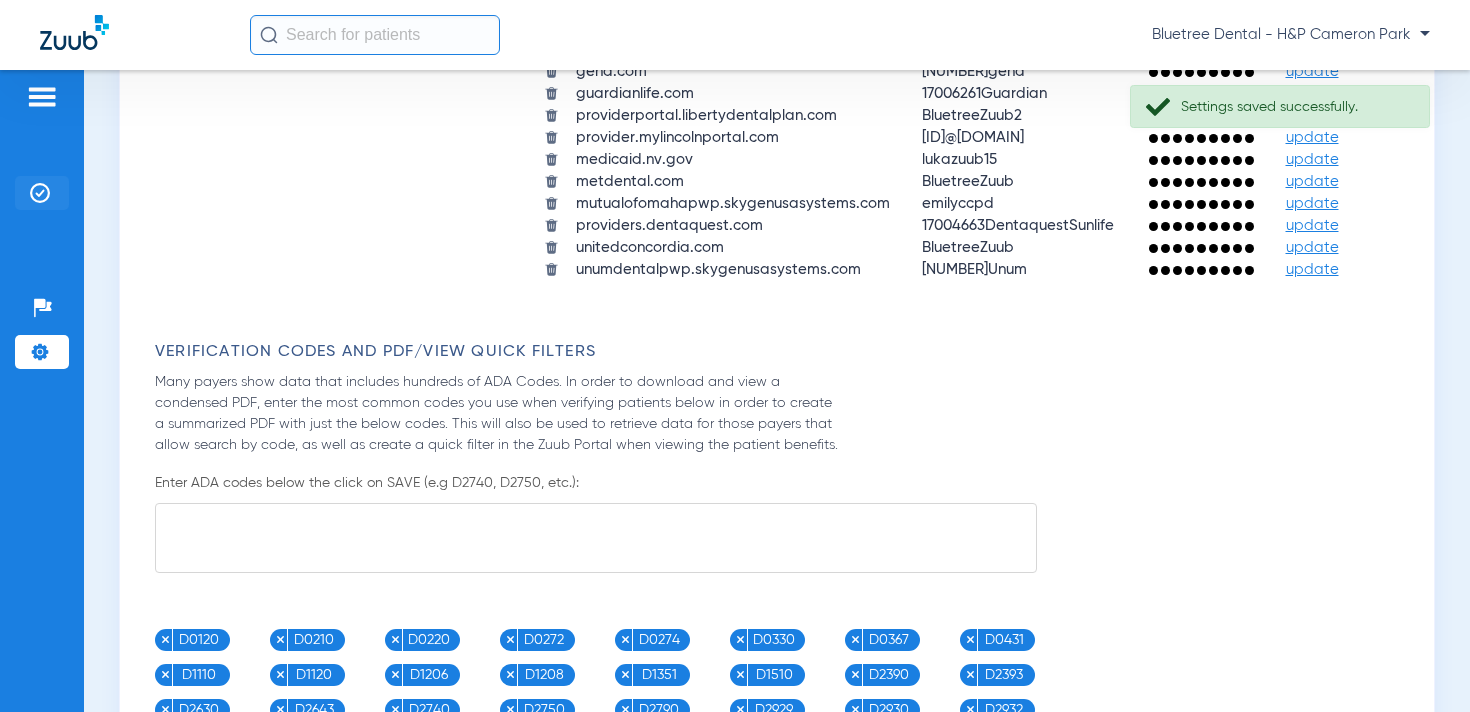 click on "Insurance Verification" 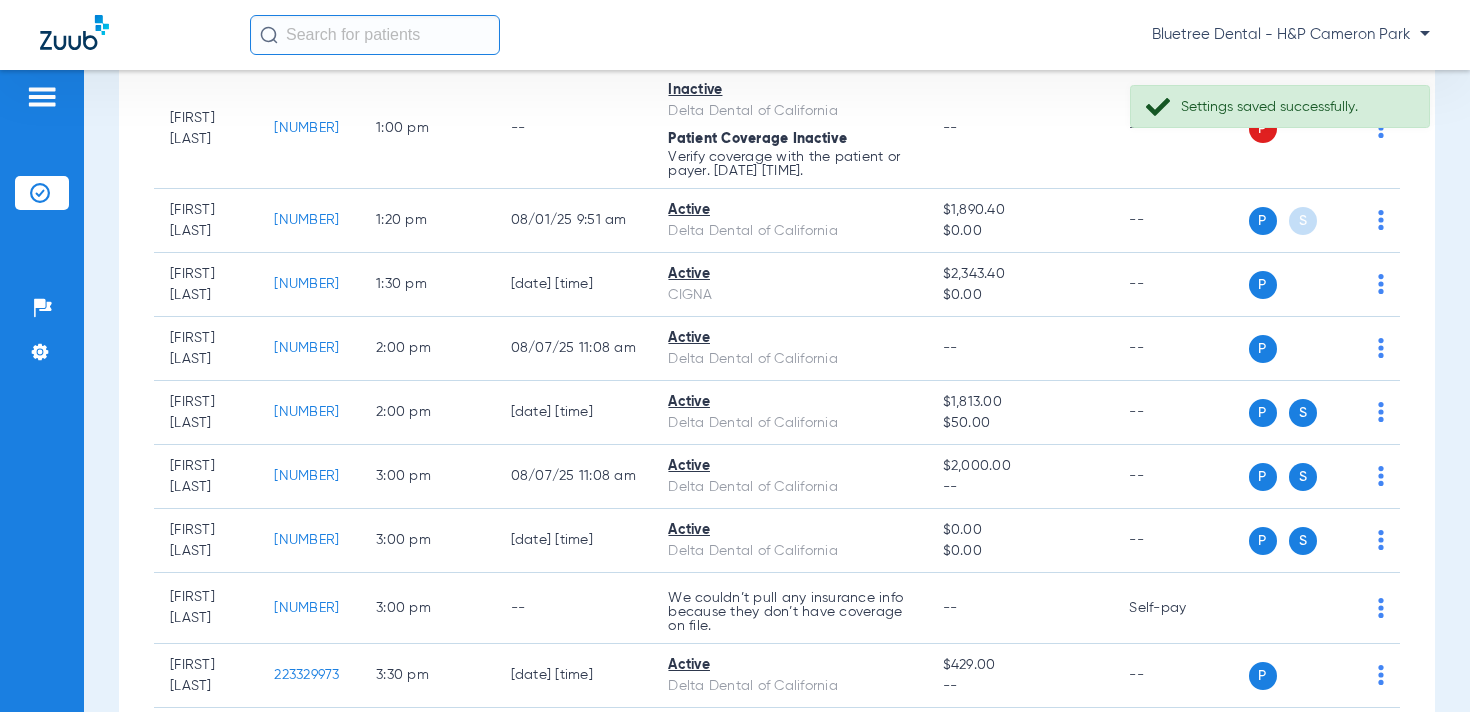 scroll, scrollTop: 1224, scrollLeft: 0, axis: vertical 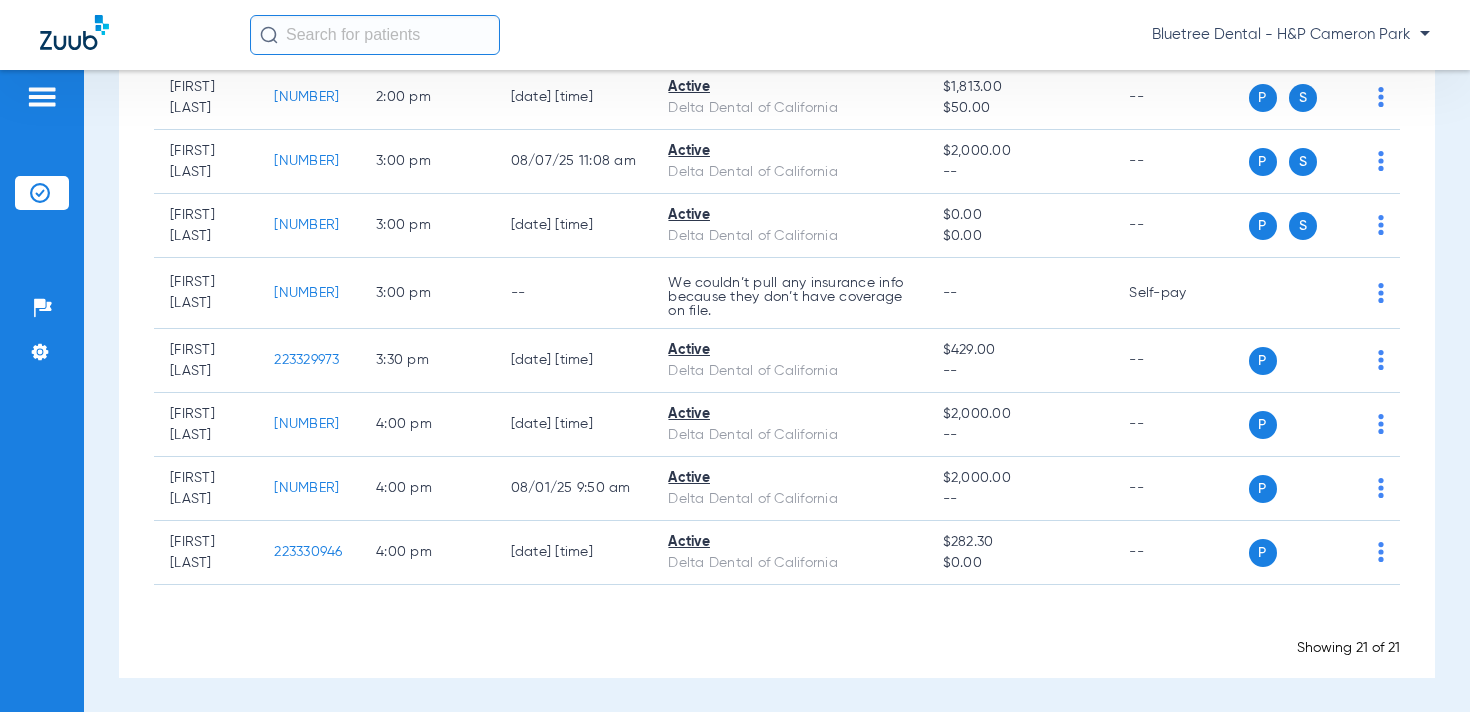 click on "Bluetree Dental - H&P Cameron Park" 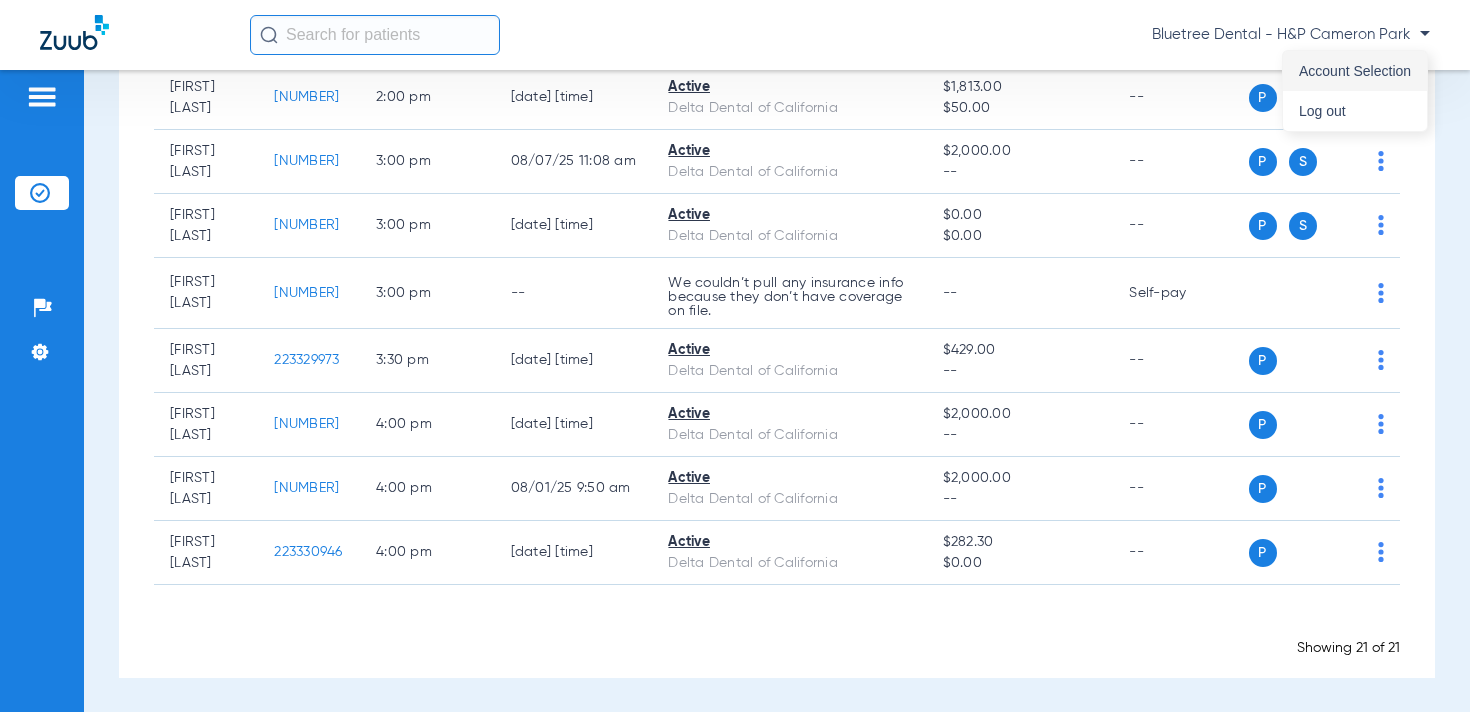 click on "Account Selection" at bounding box center (1355, 71) 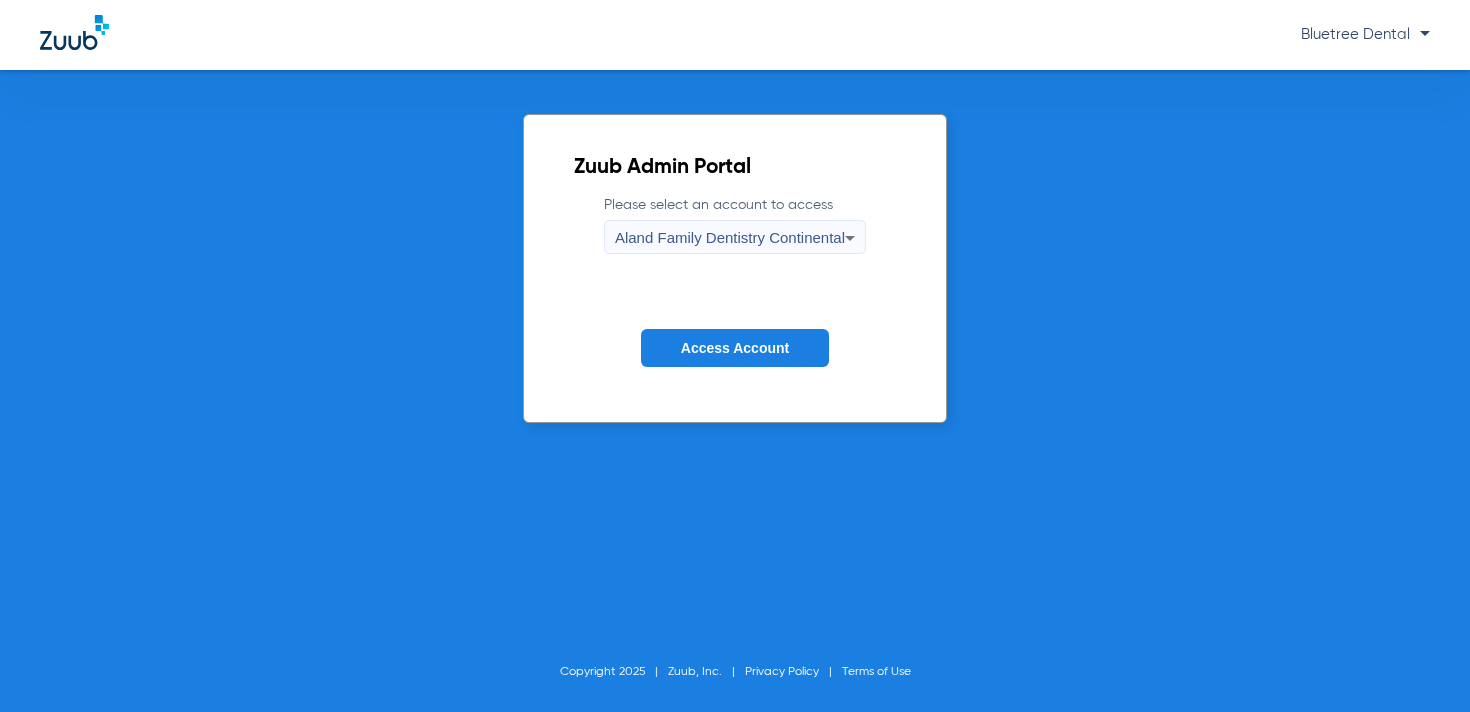 click on "Aland Family Dentistry Continental" at bounding box center [735, 237] 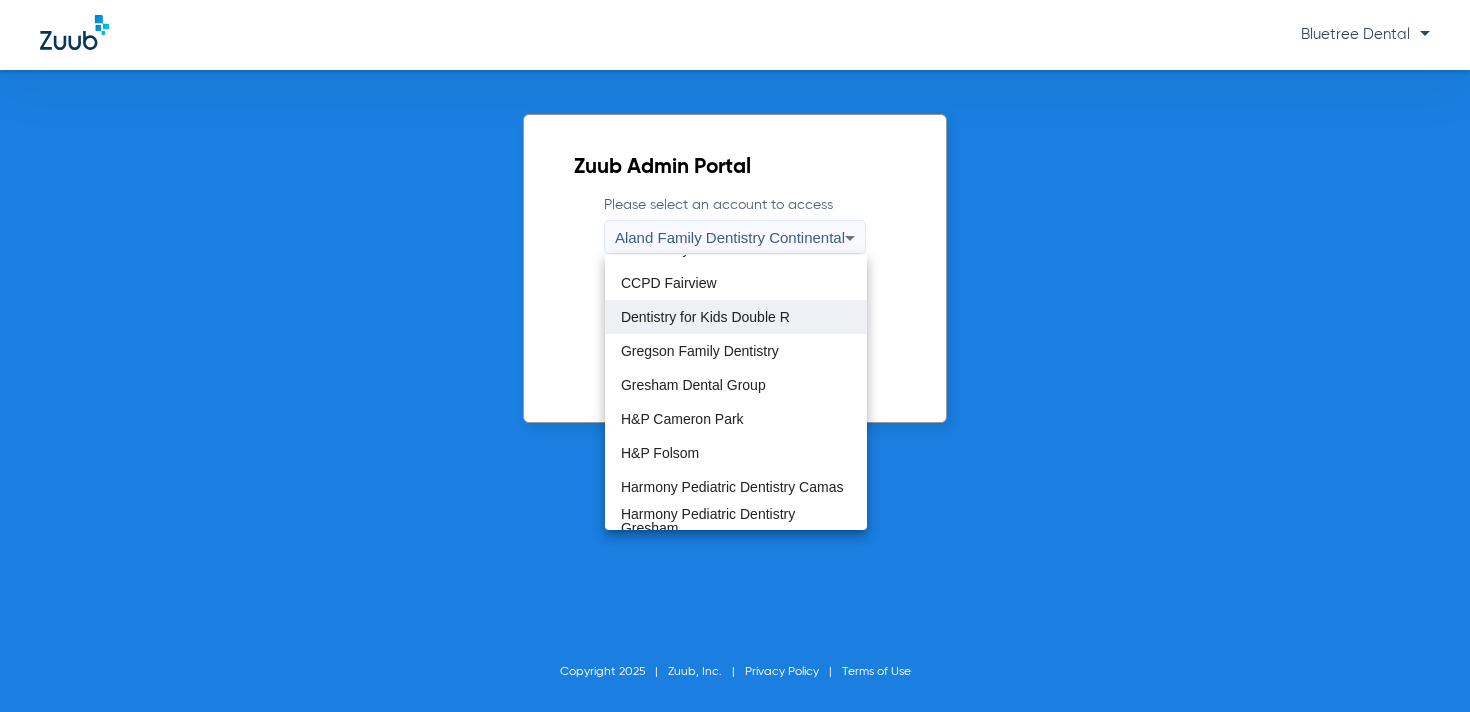 scroll, scrollTop: 99, scrollLeft: 0, axis: vertical 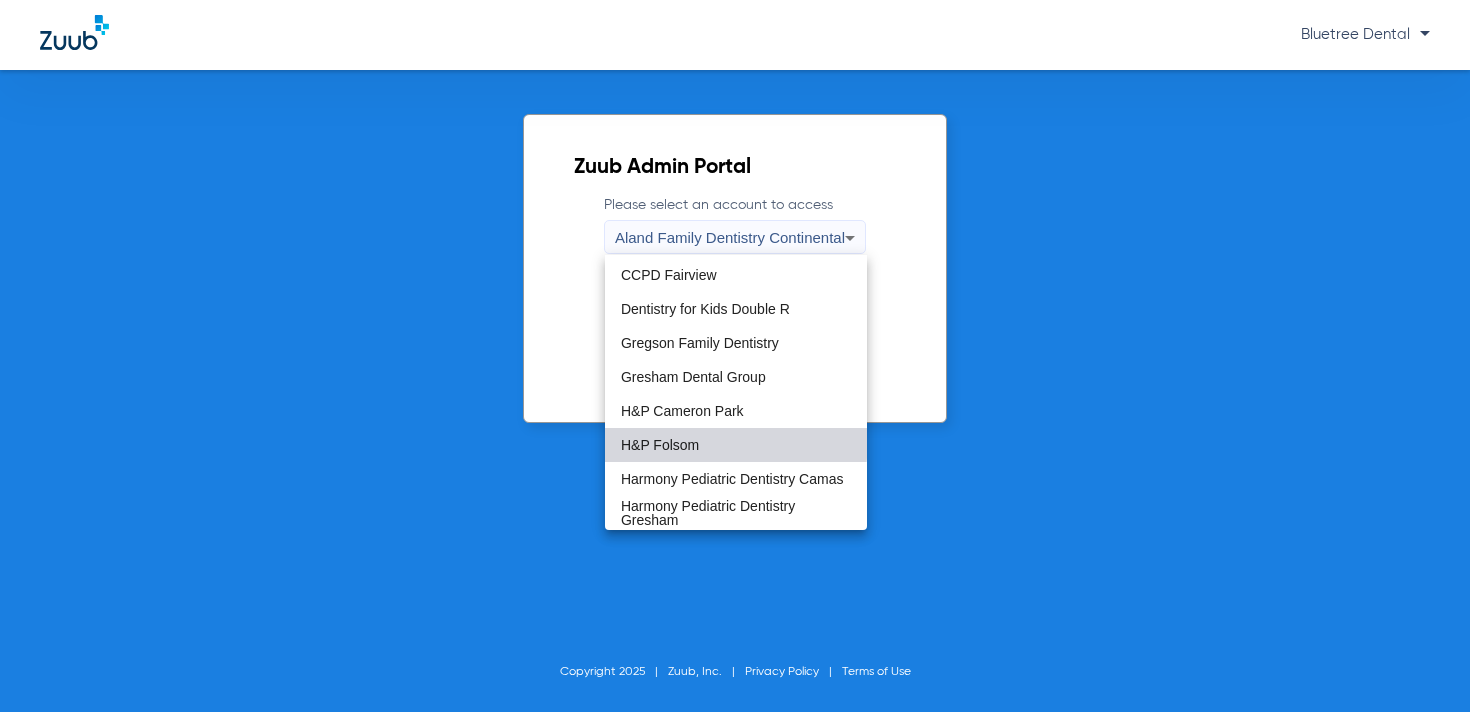 click on "H&P Folsom" at bounding box center [736, 445] 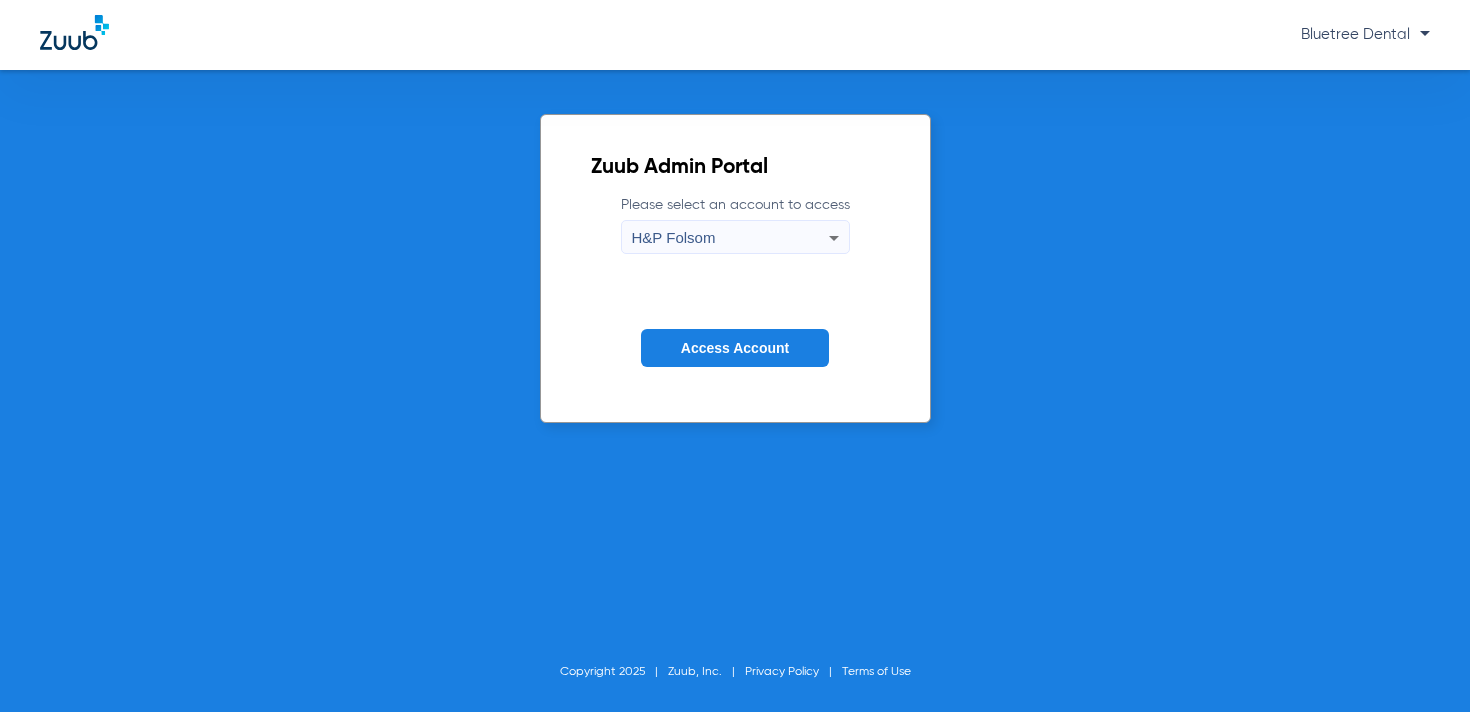 click on "Access Account" 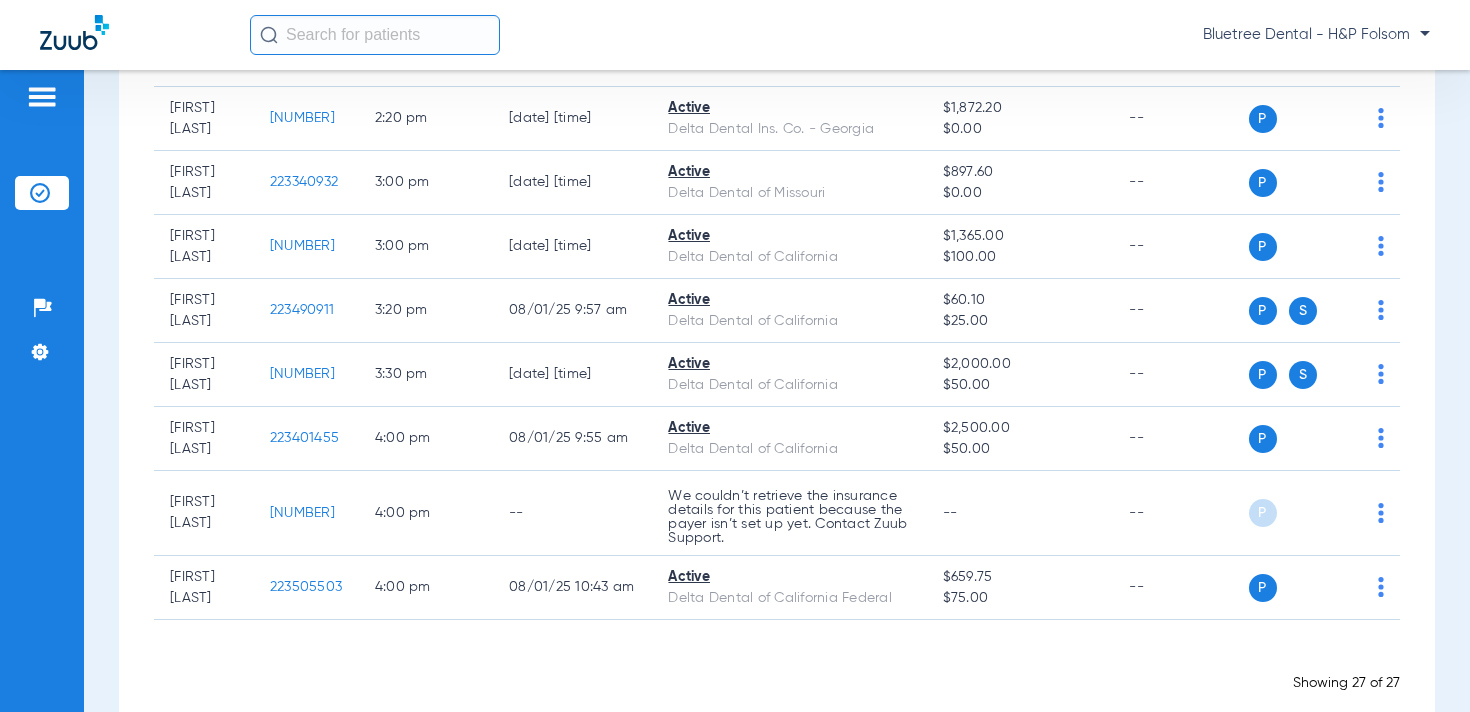 scroll, scrollTop: 1503, scrollLeft: 0, axis: vertical 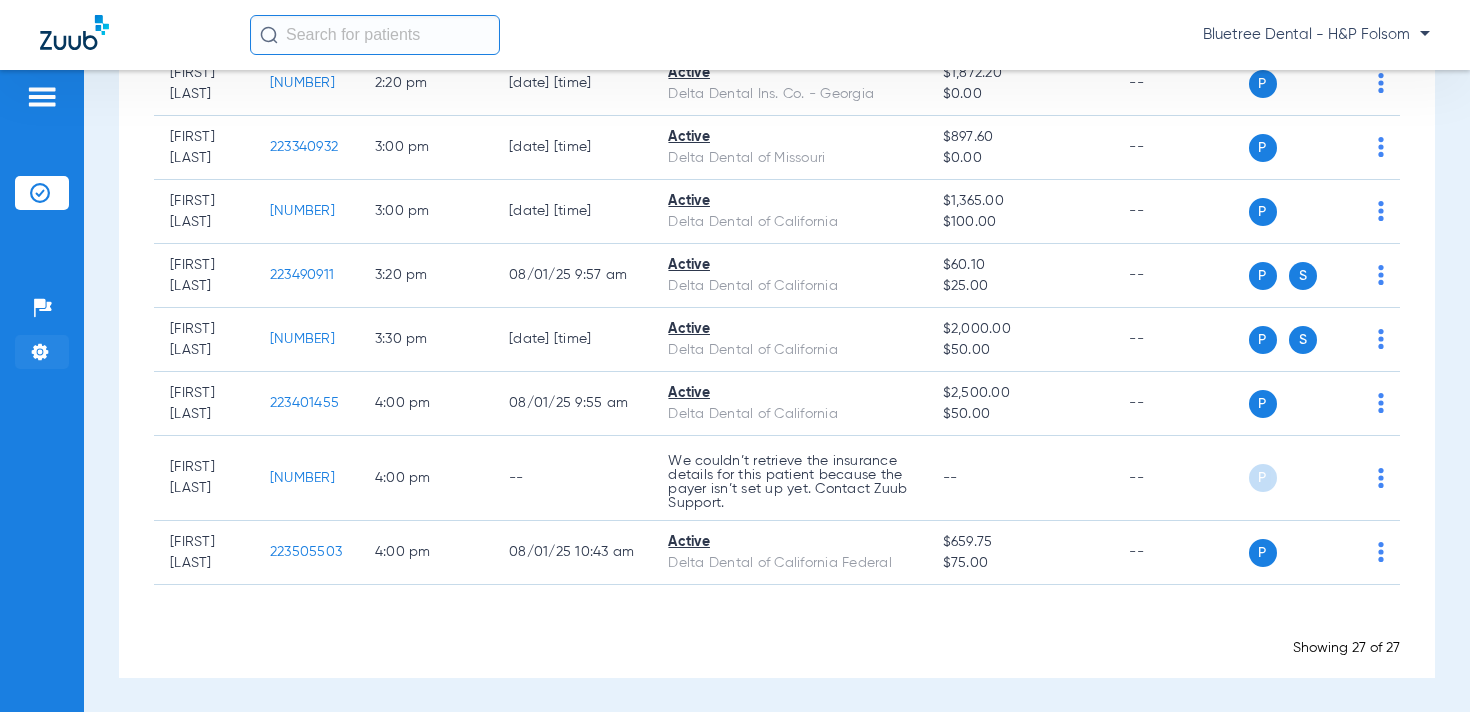 click 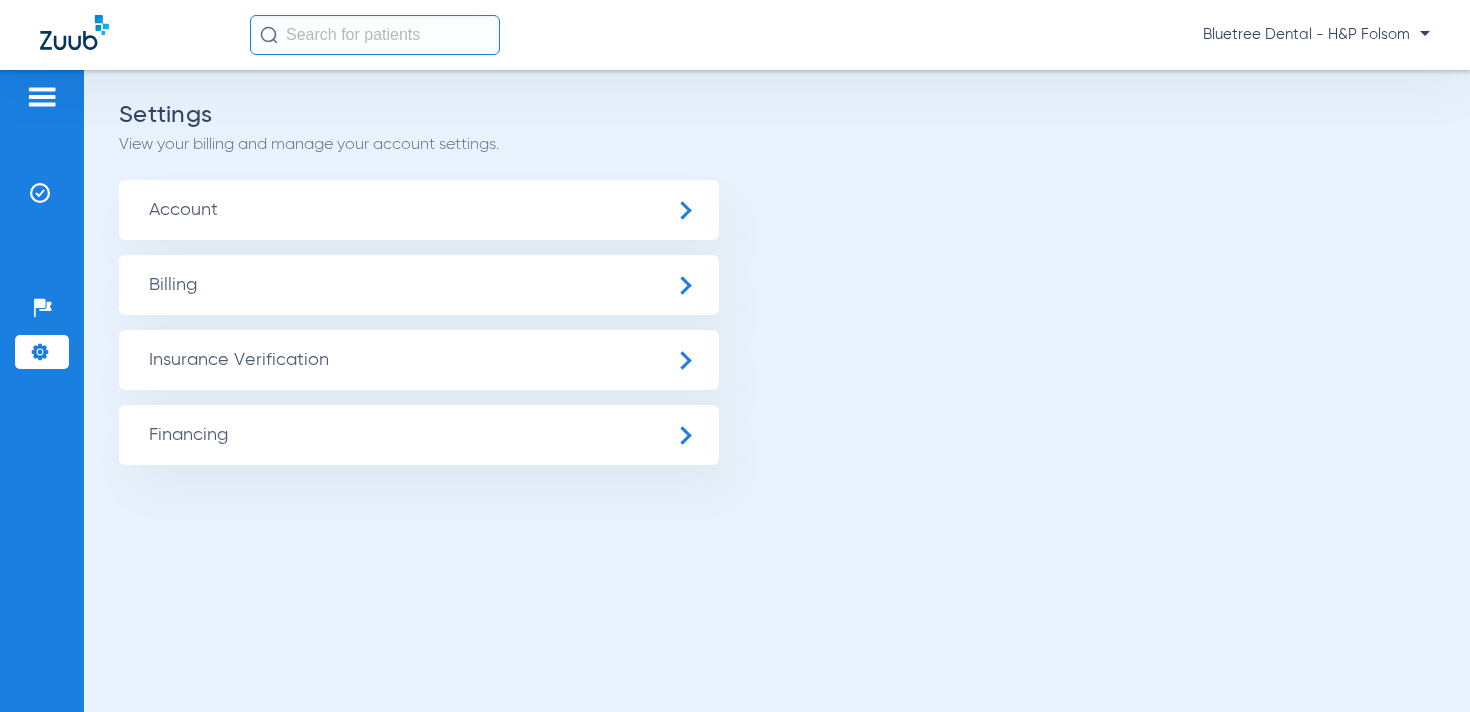 click on "Insurance Verification" 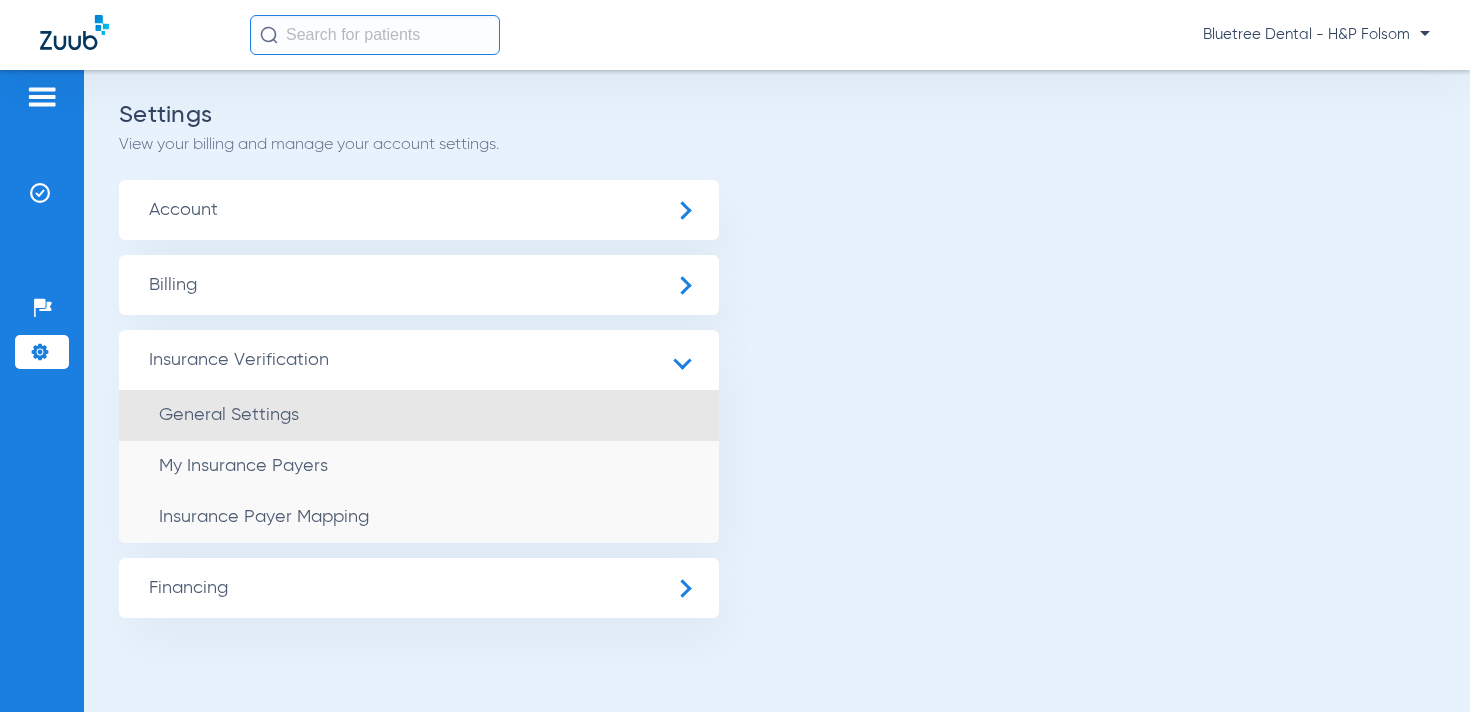 click on "General Settings" 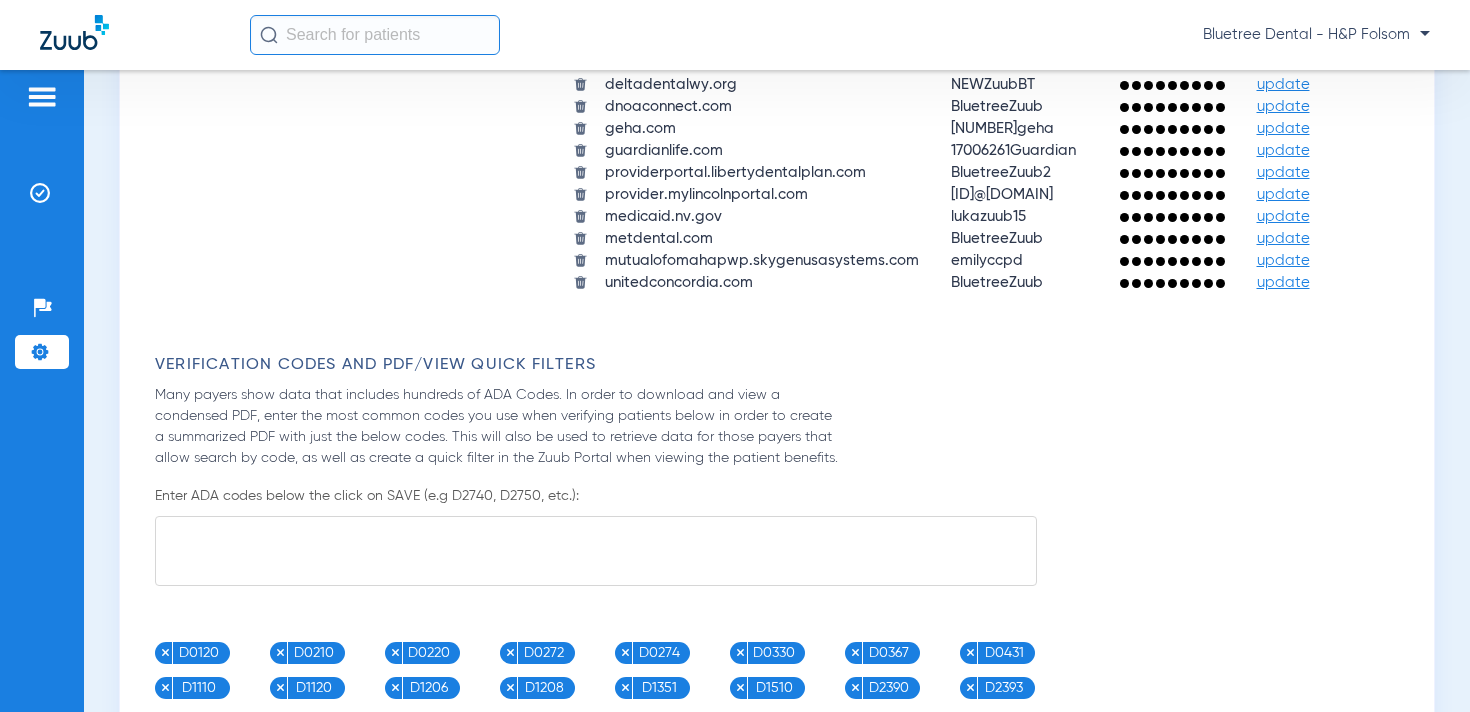 scroll, scrollTop: 2371, scrollLeft: 0, axis: vertical 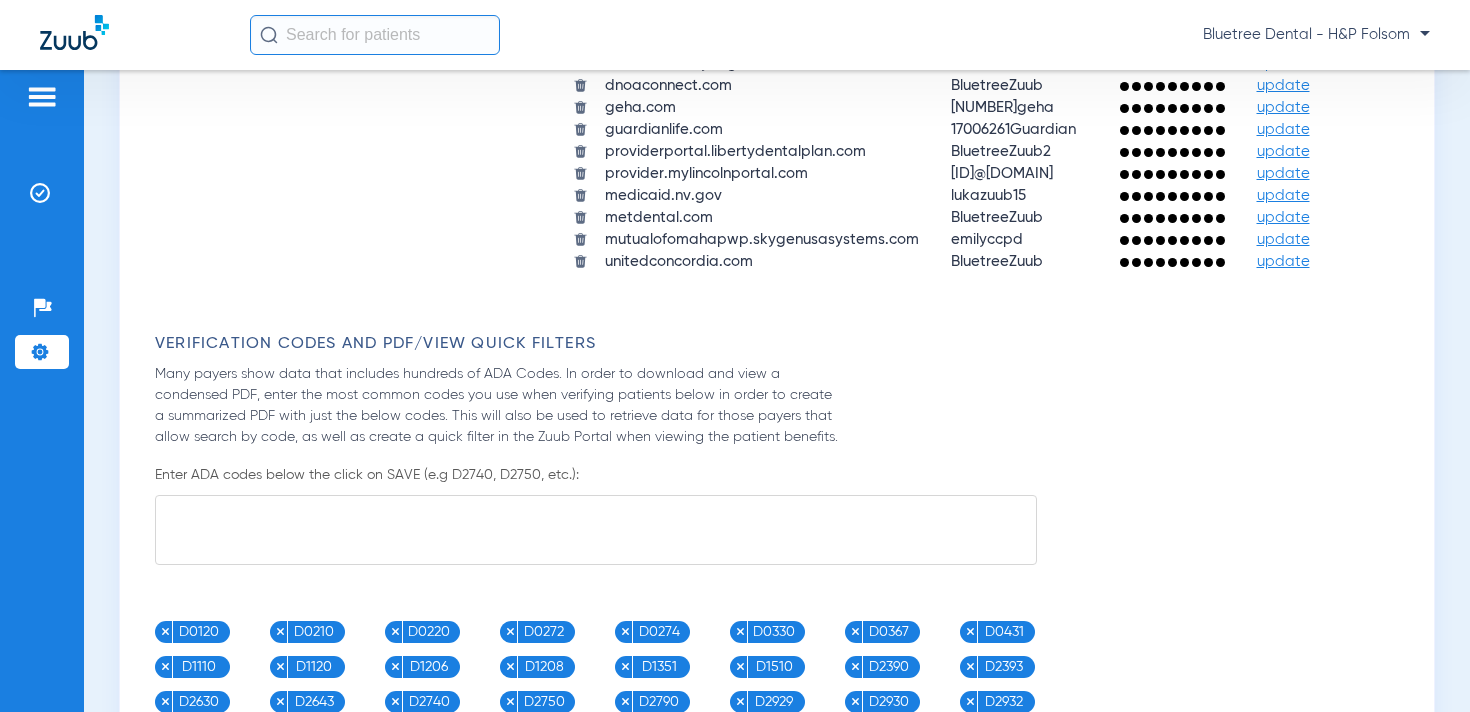click on "update" 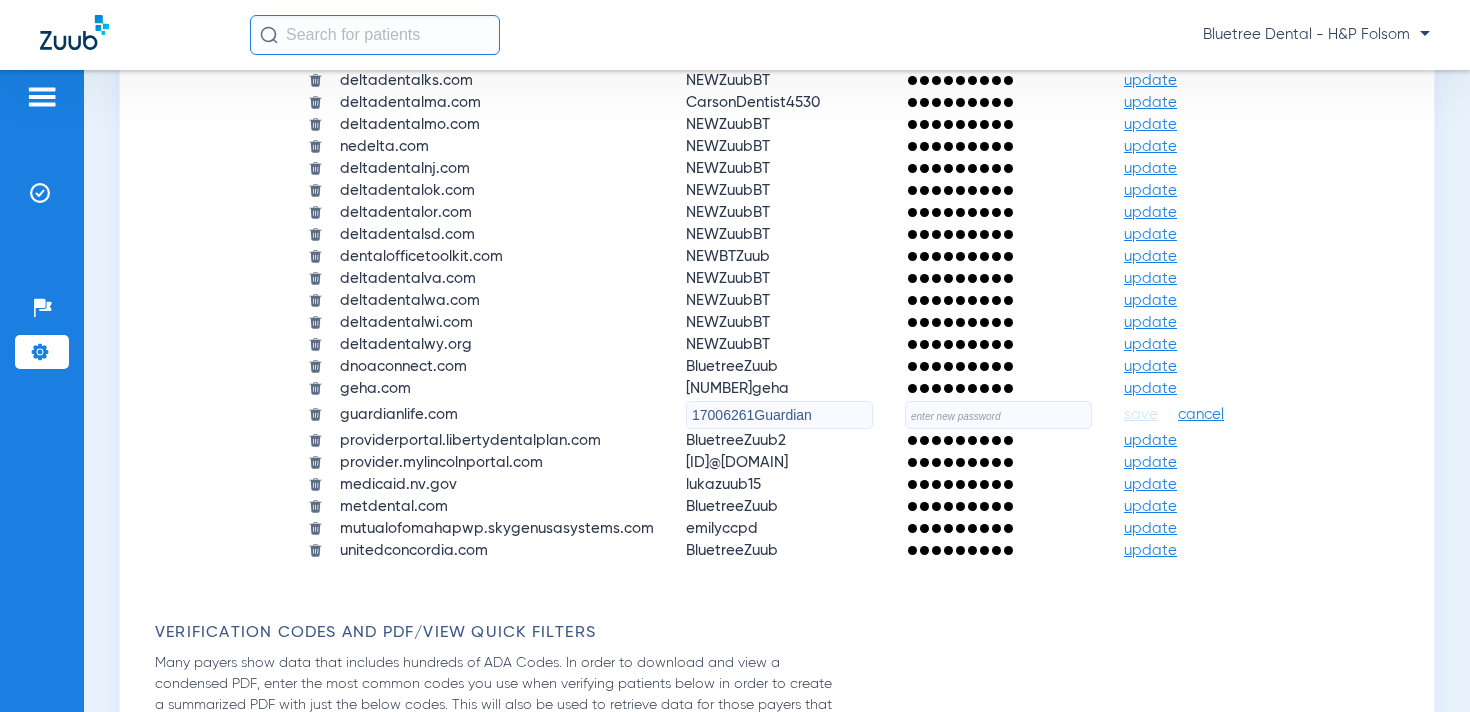 click 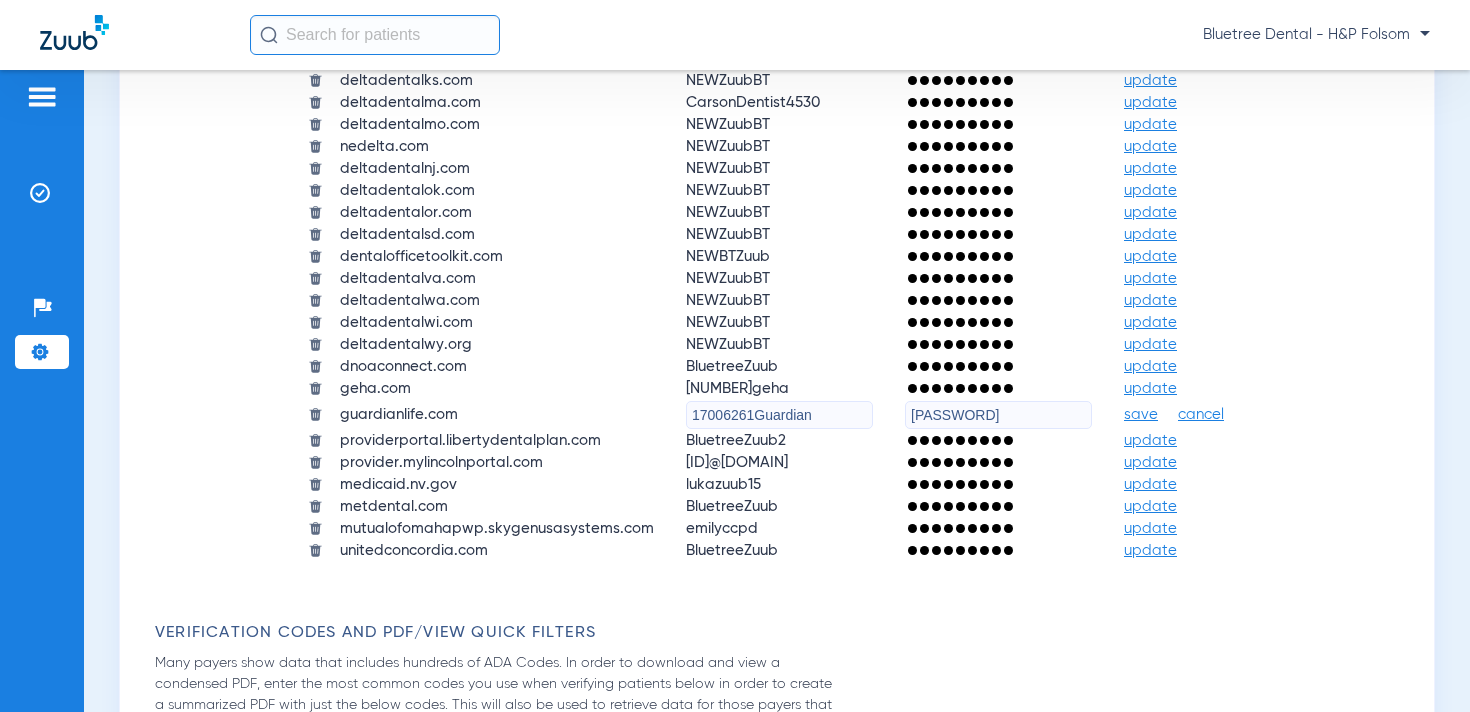 type on "qejbkuCgfK@6r2" 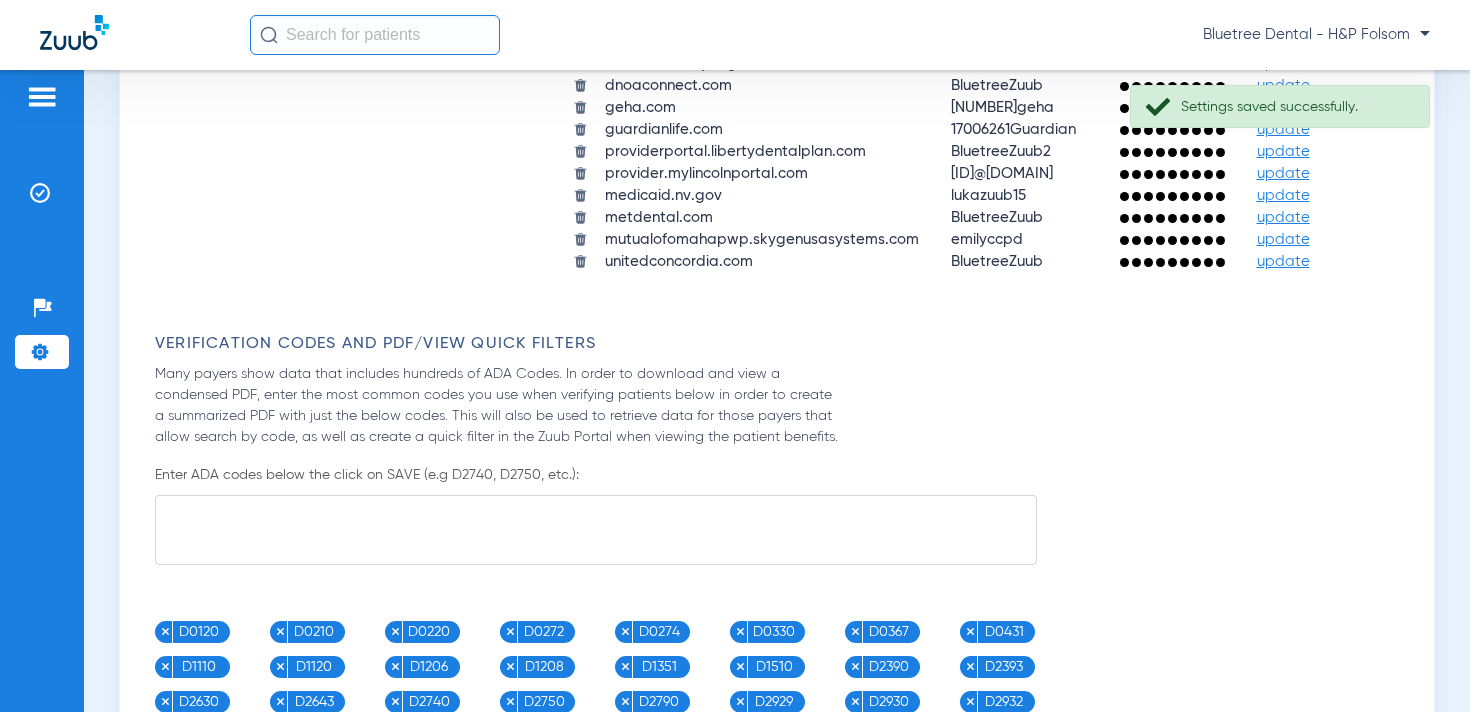 click on "Bluetree Dental - H&P Folsom" 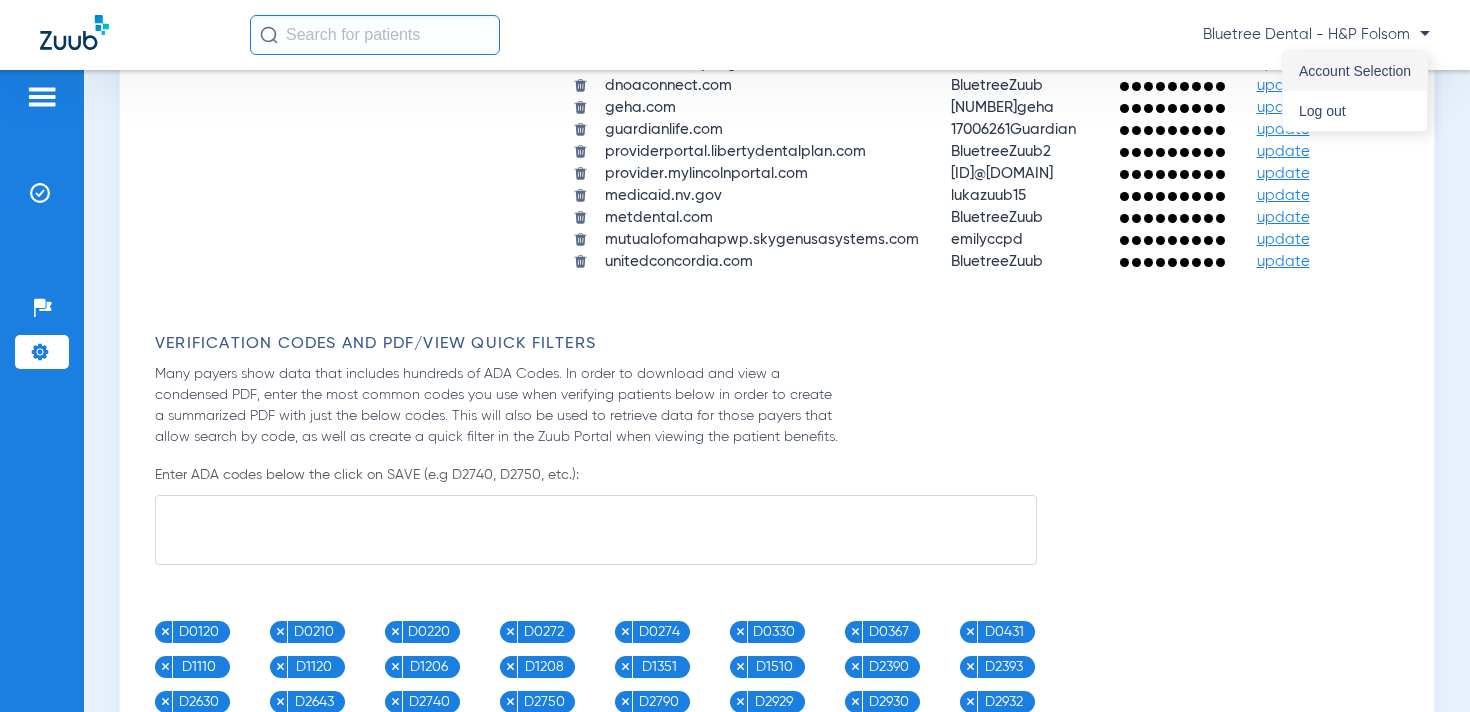 click on "Account Selection" at bounding box center (1355, 71) 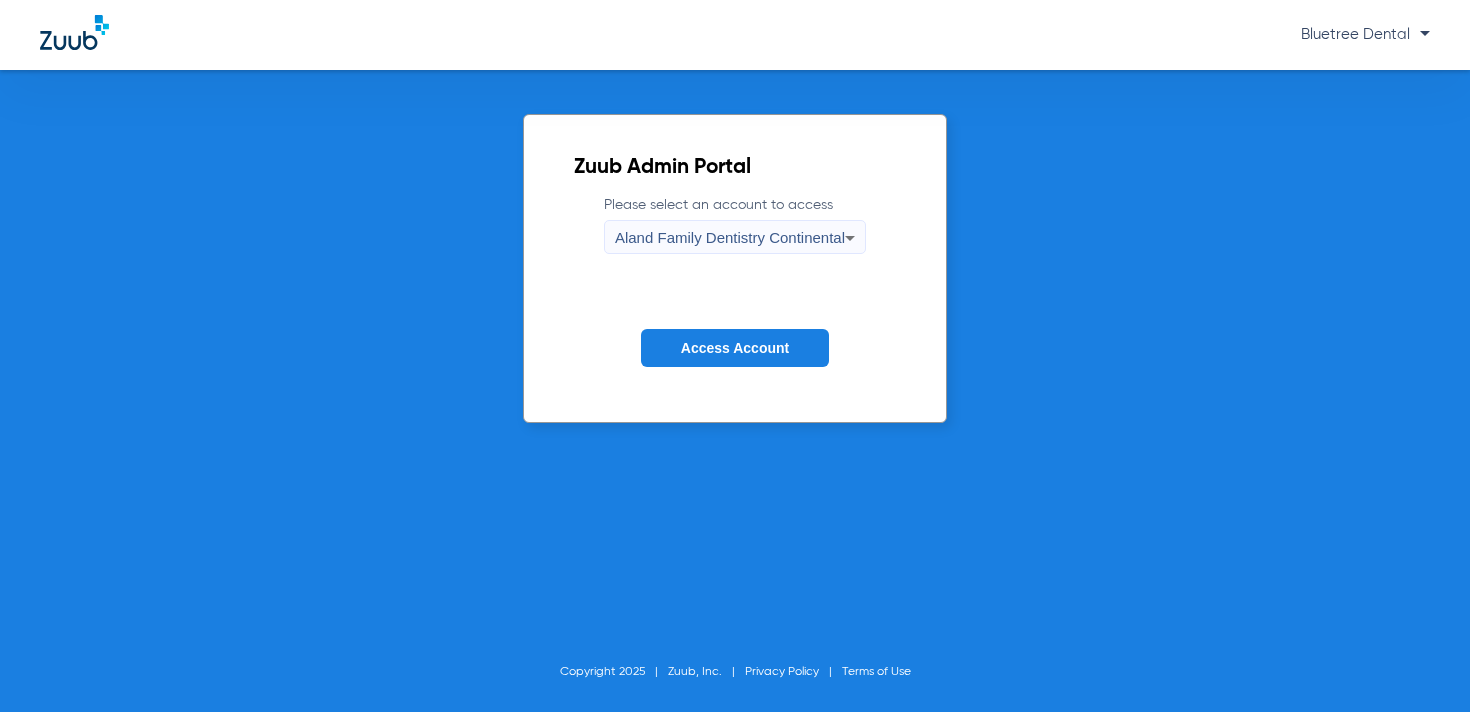 click on "Aland Family Dentistry Continental" at bounding box center (730, 237) 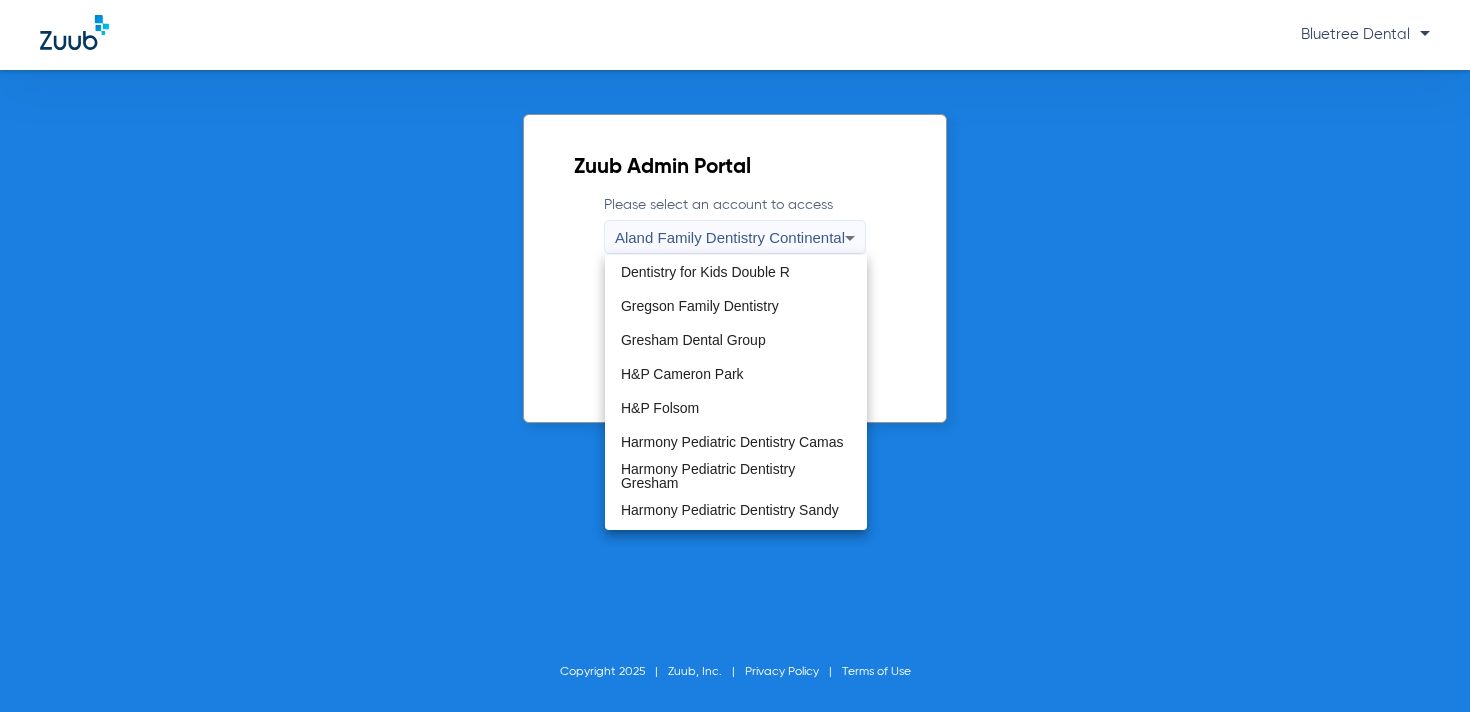 scroll, scrollTop: 158, scrollLeft: 0, axis: vertical 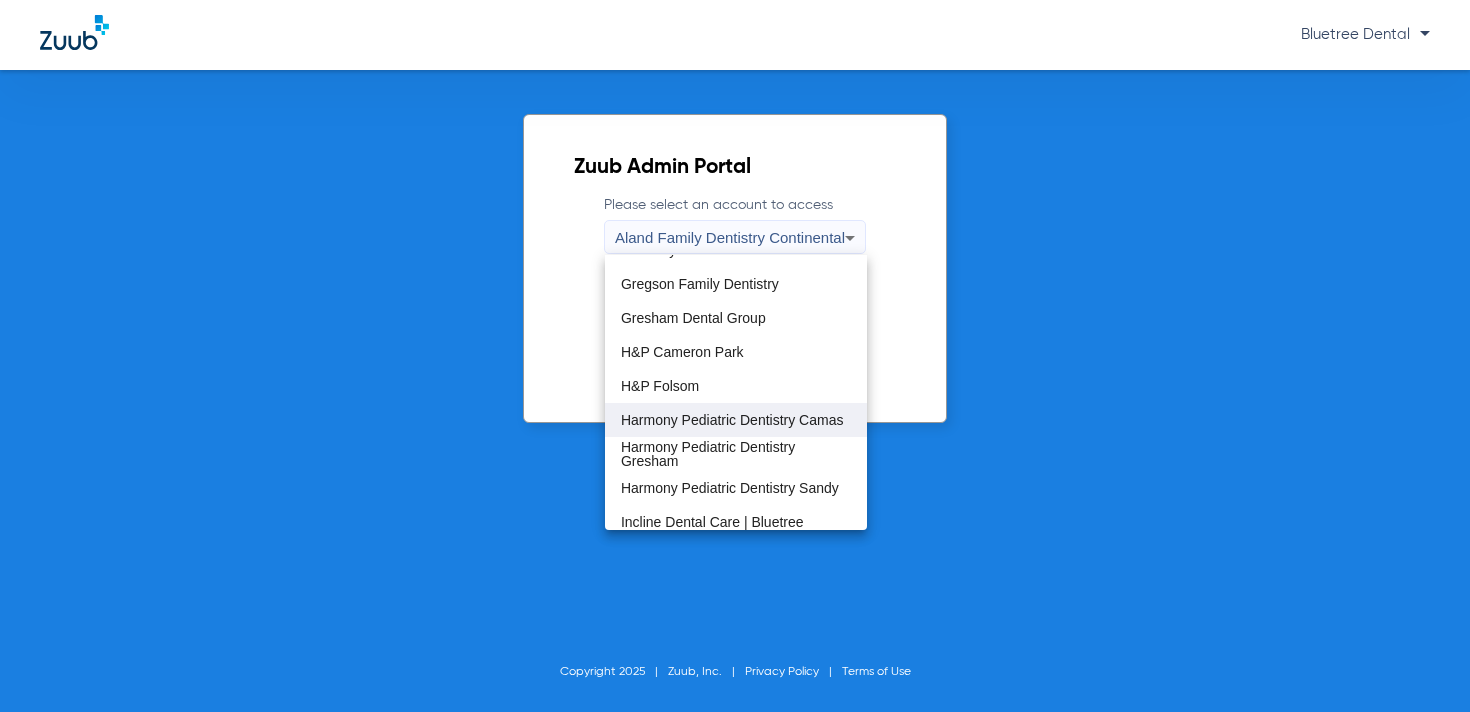 click on "Harmony Pediatric Dentistry Camas" at bounding box center [732, 420] 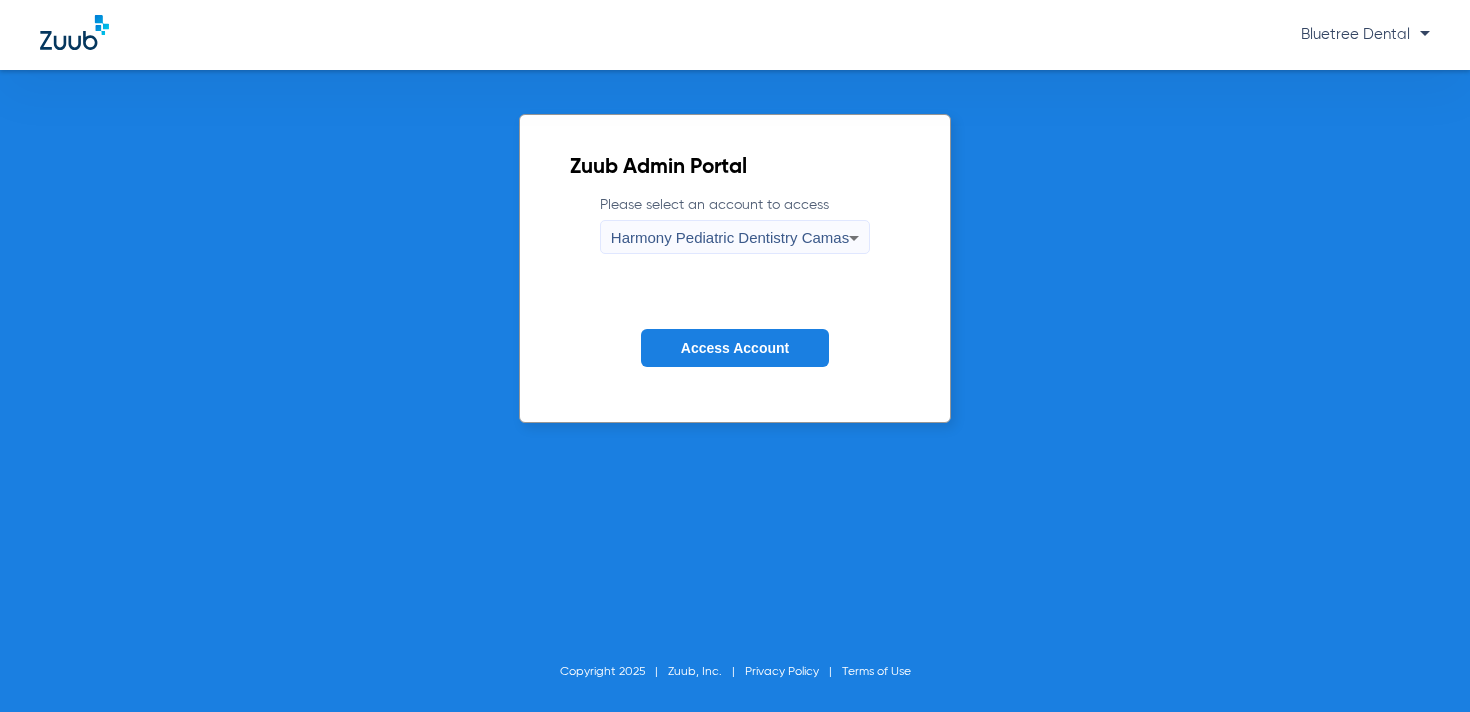 click on "Access Account" 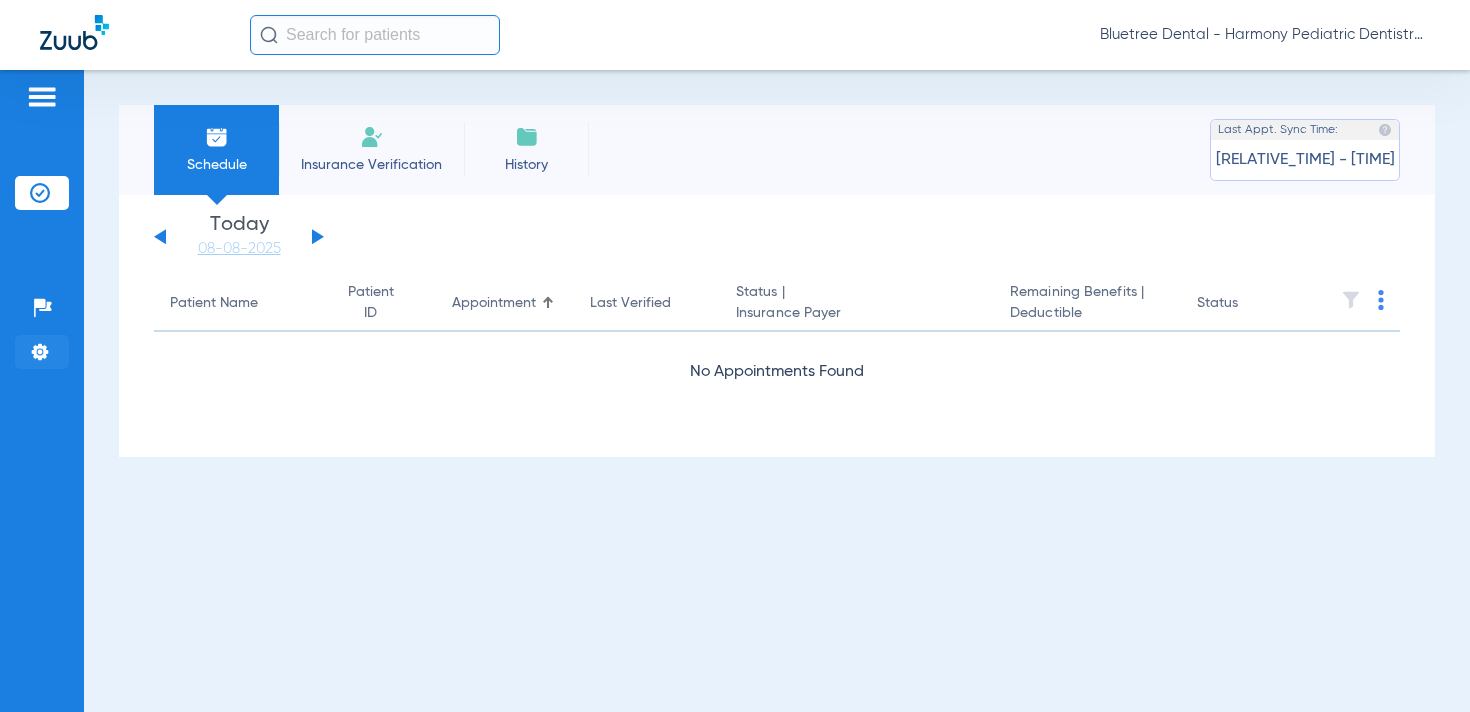 click on "Settings" 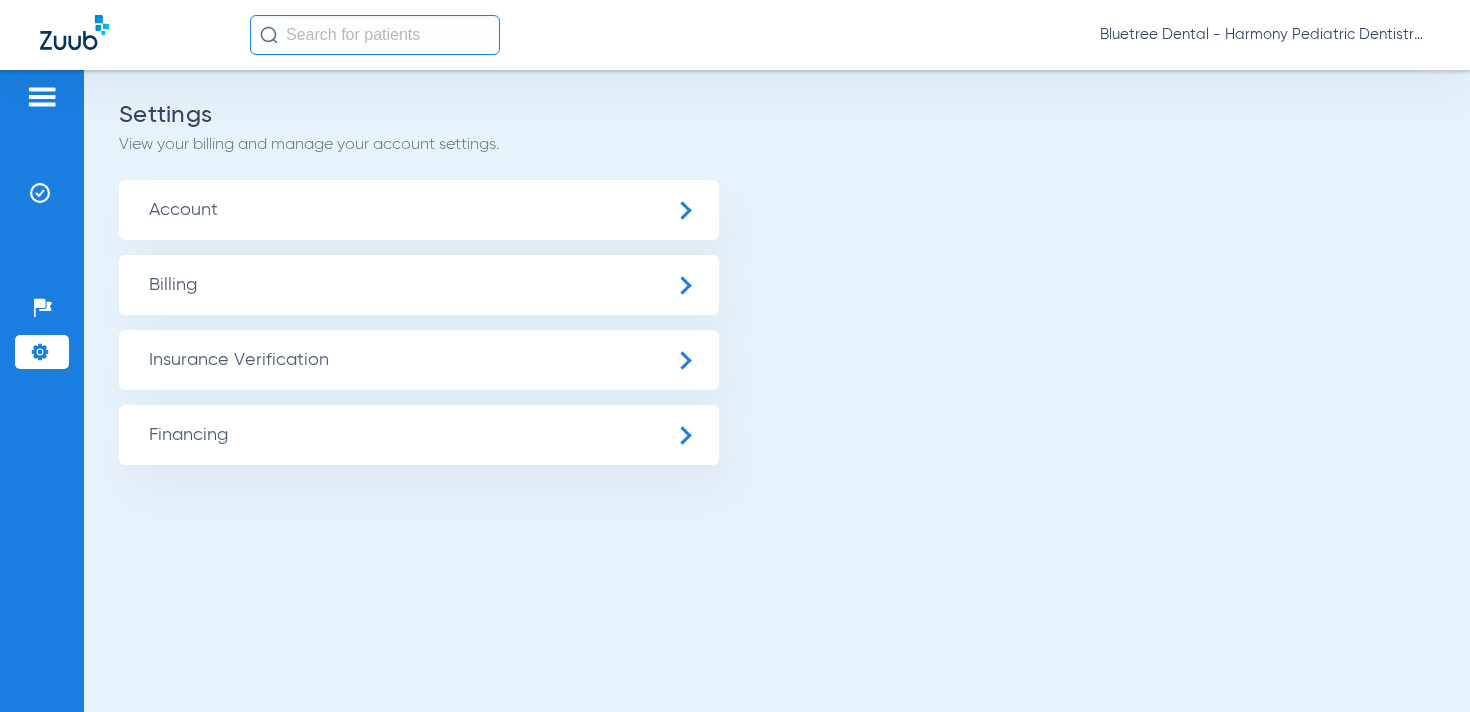 click on "Insurance Verification" 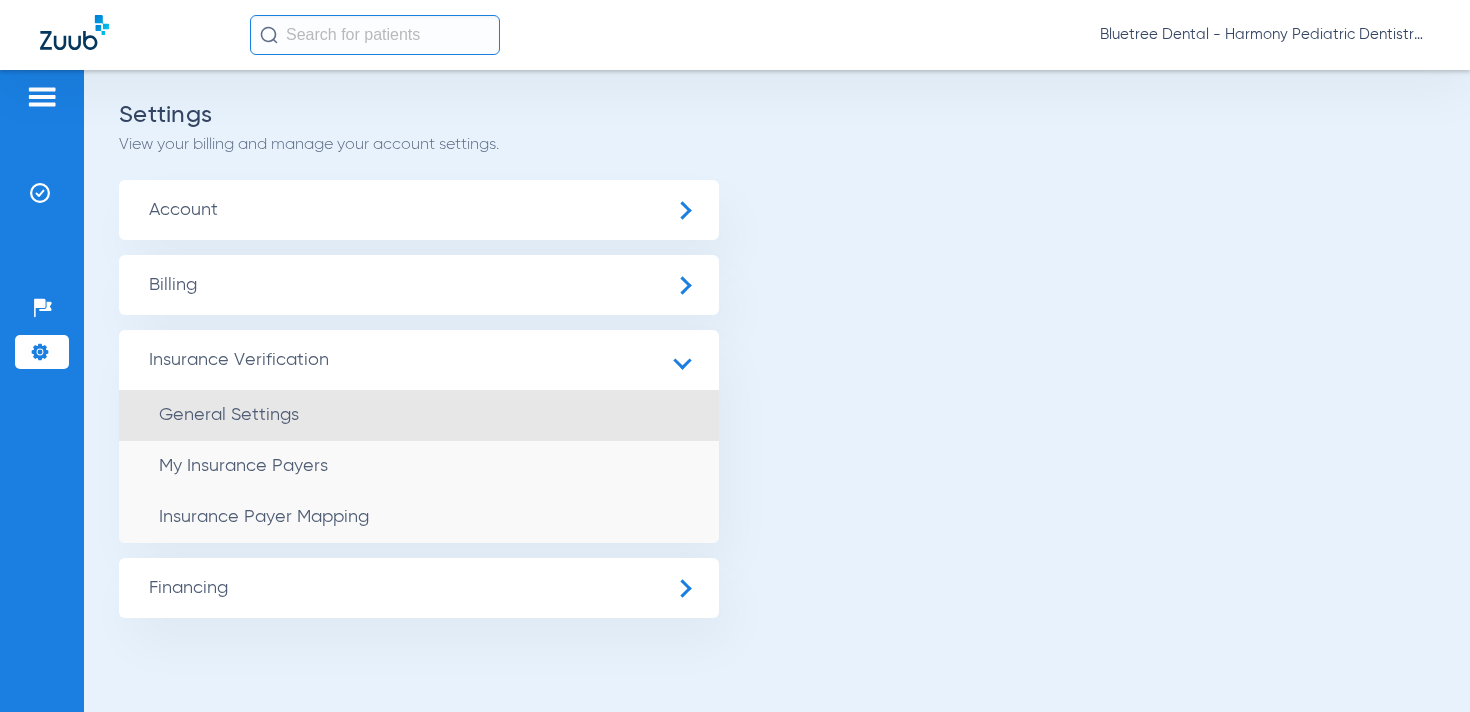 click on "General Settings" 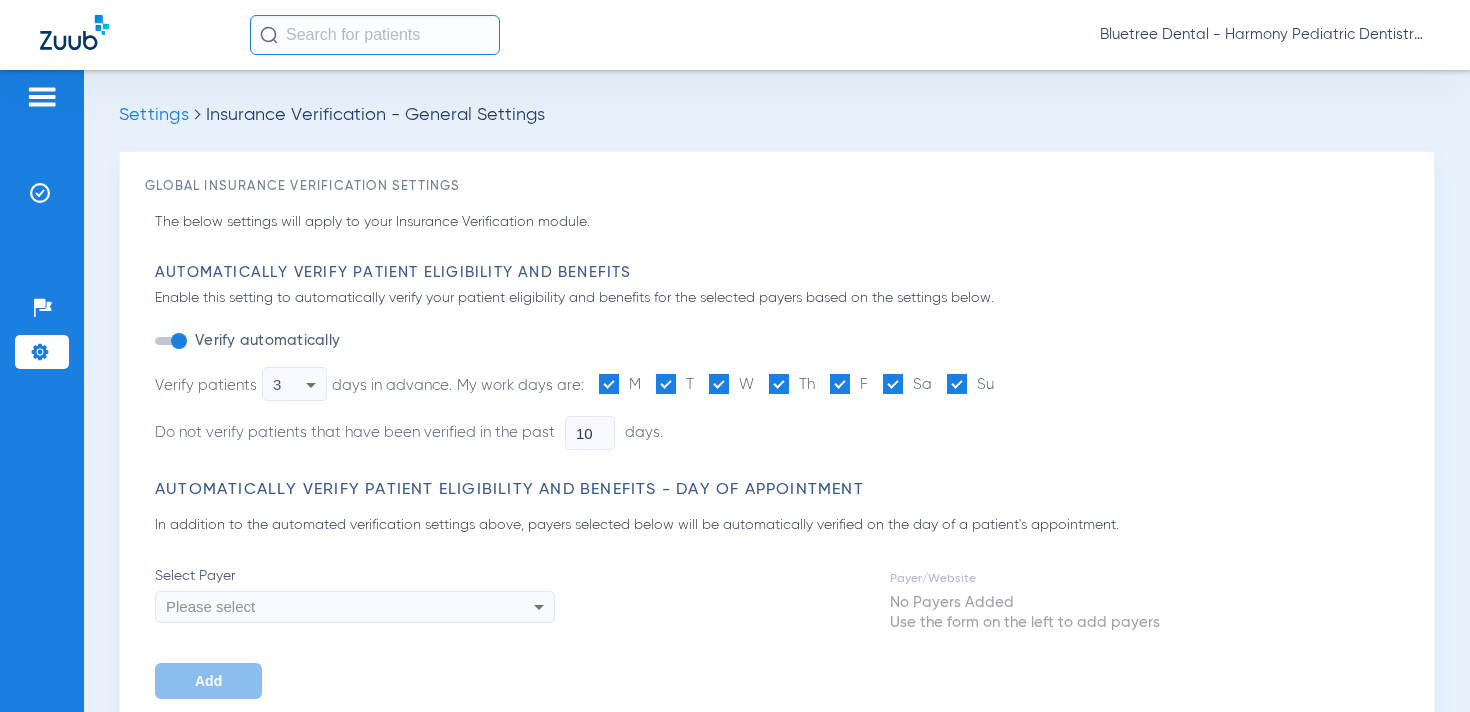 type on "1" 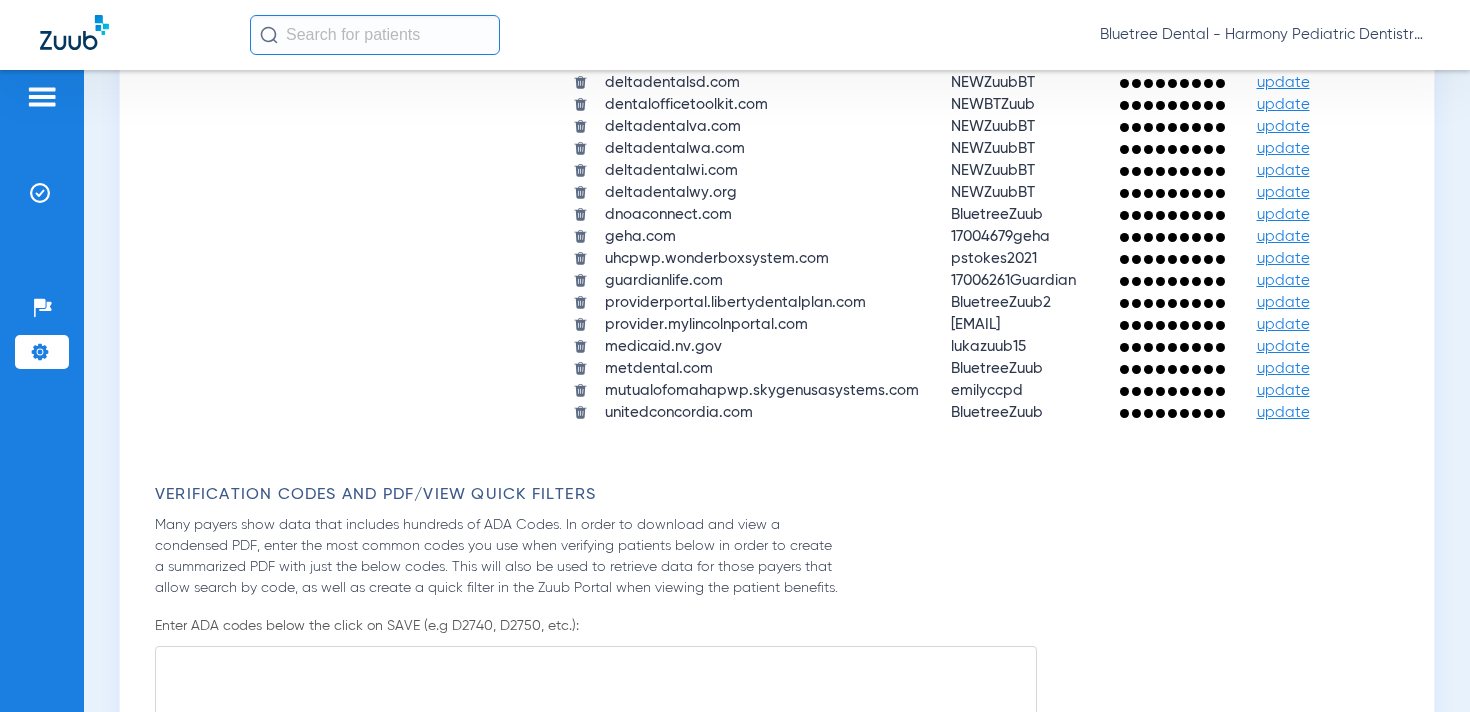 scroll, scrollTop: 2267, scrollLeft: 0, axis: vertical 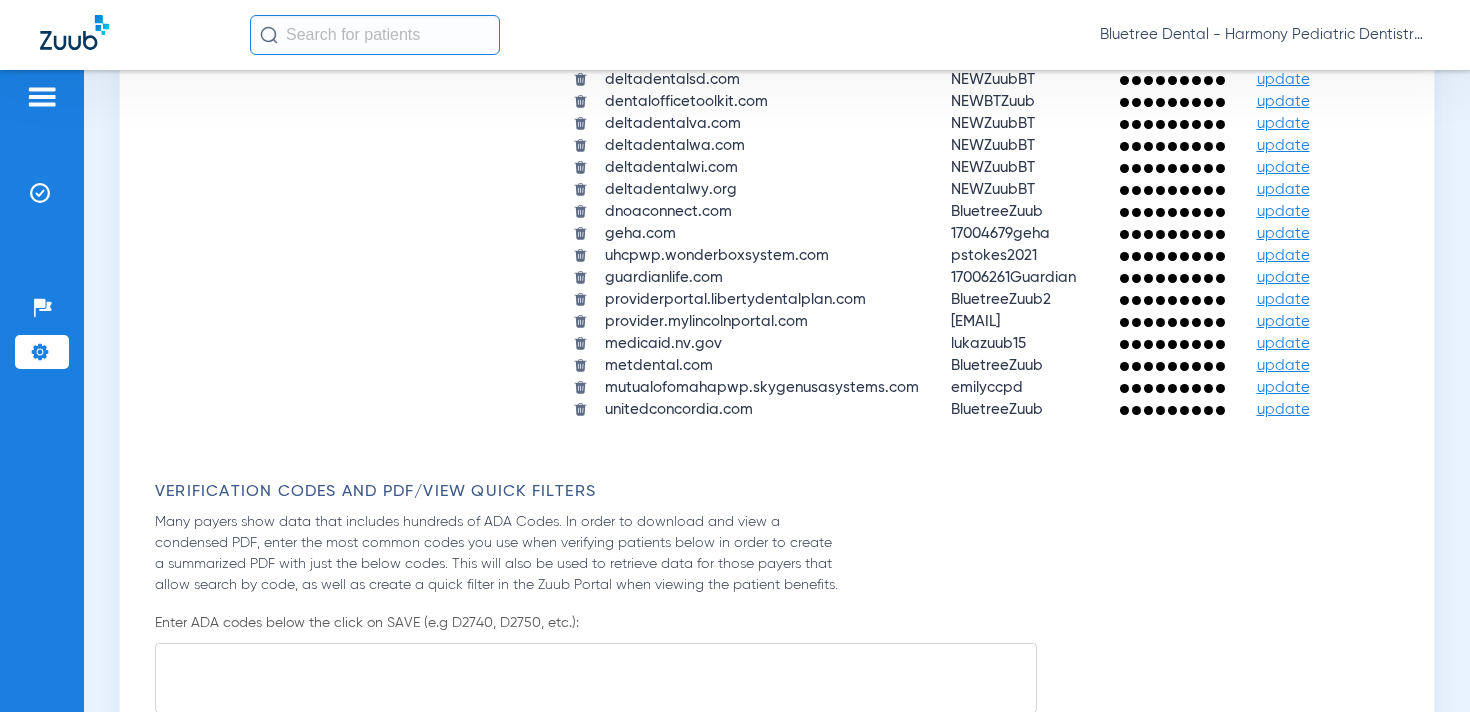 click on "update" 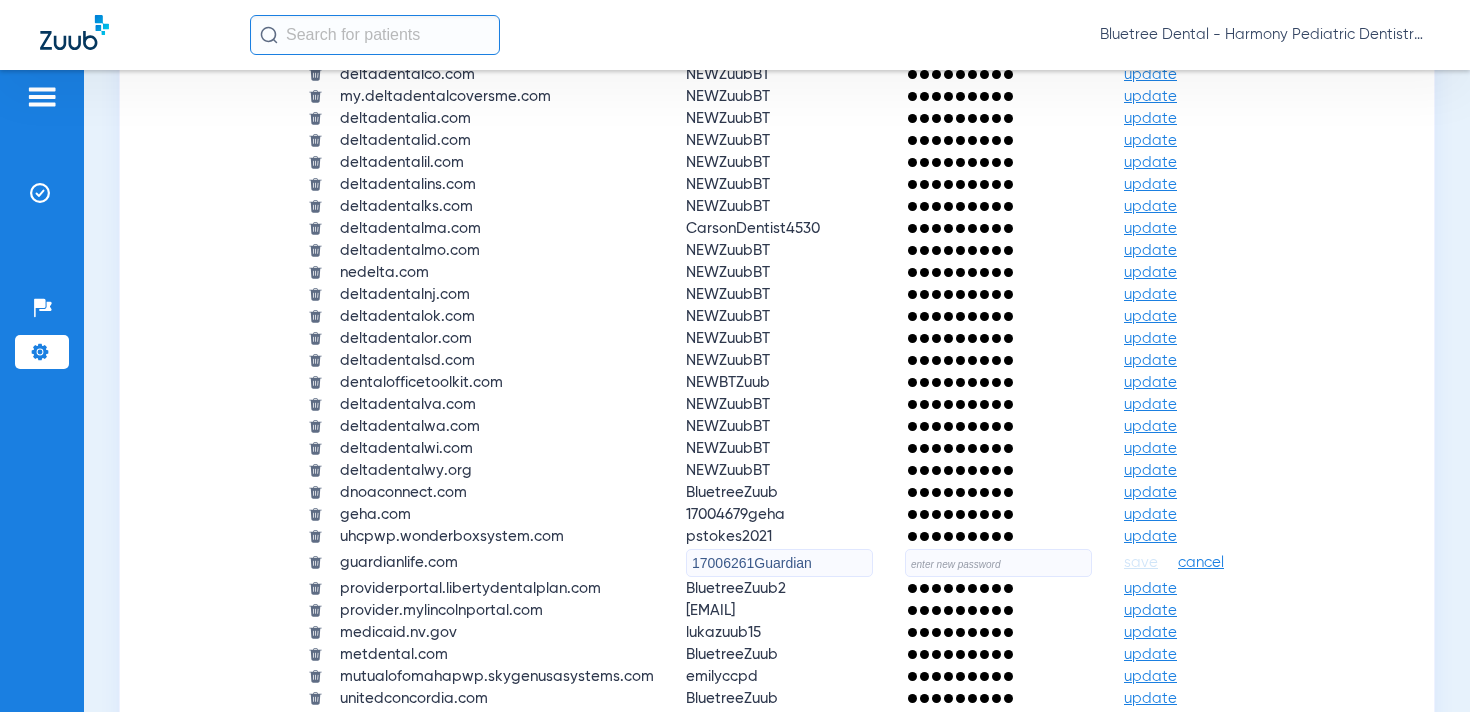 click 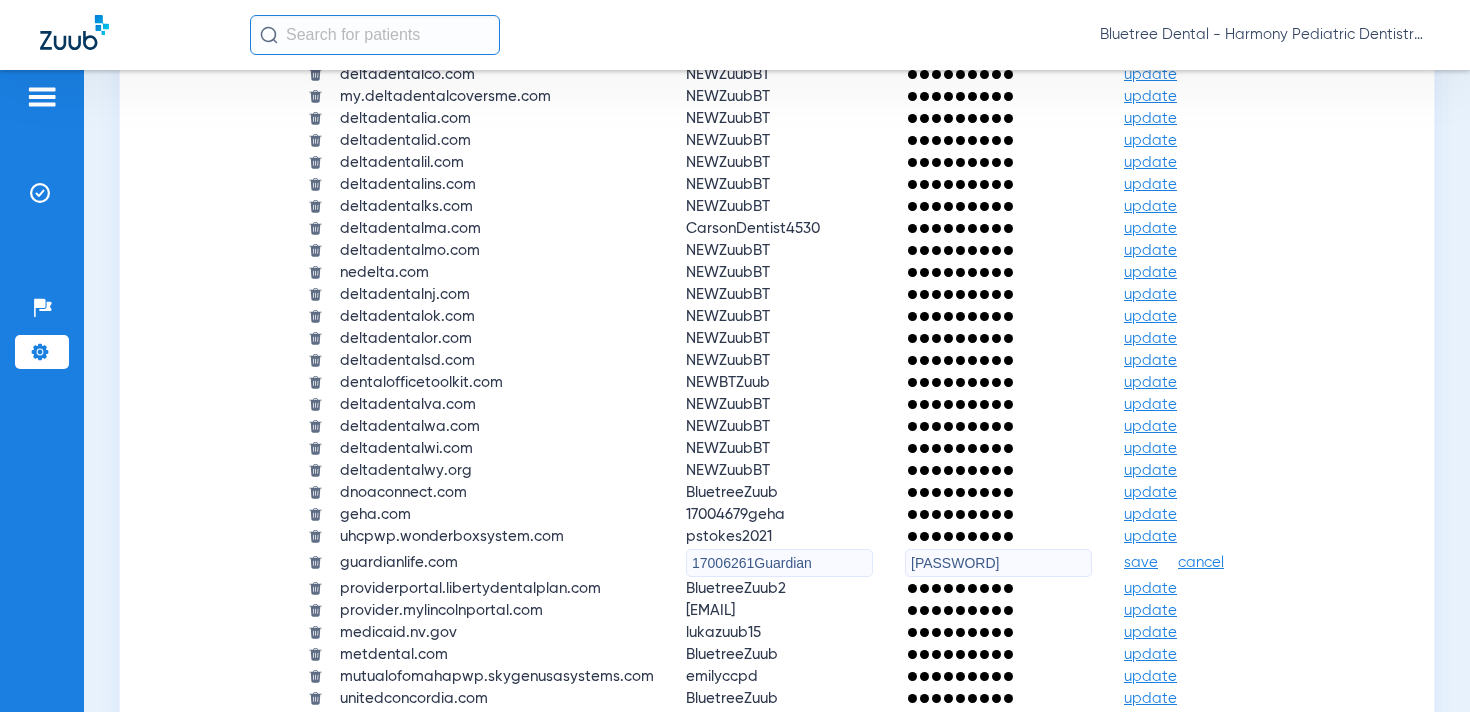 type on "qejbkuCgfK@6r2" 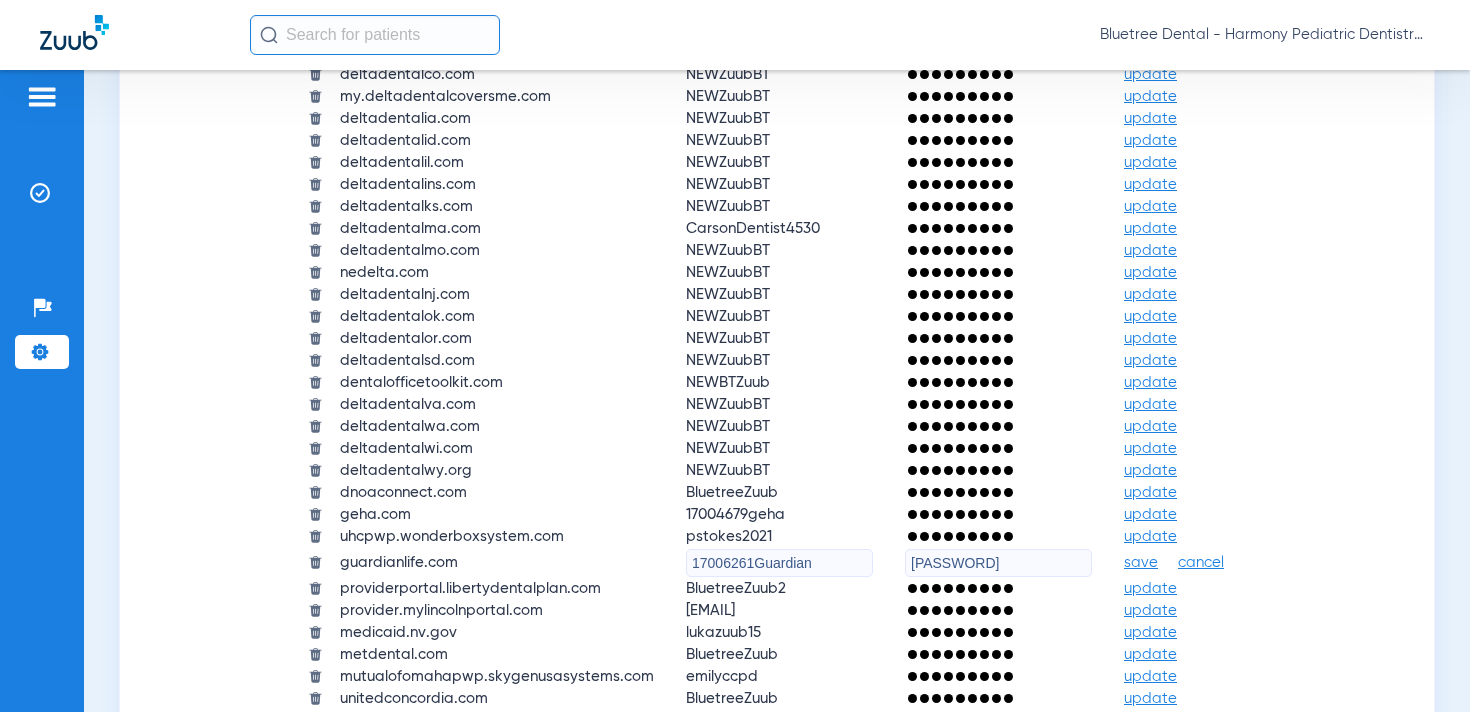 click on "save" 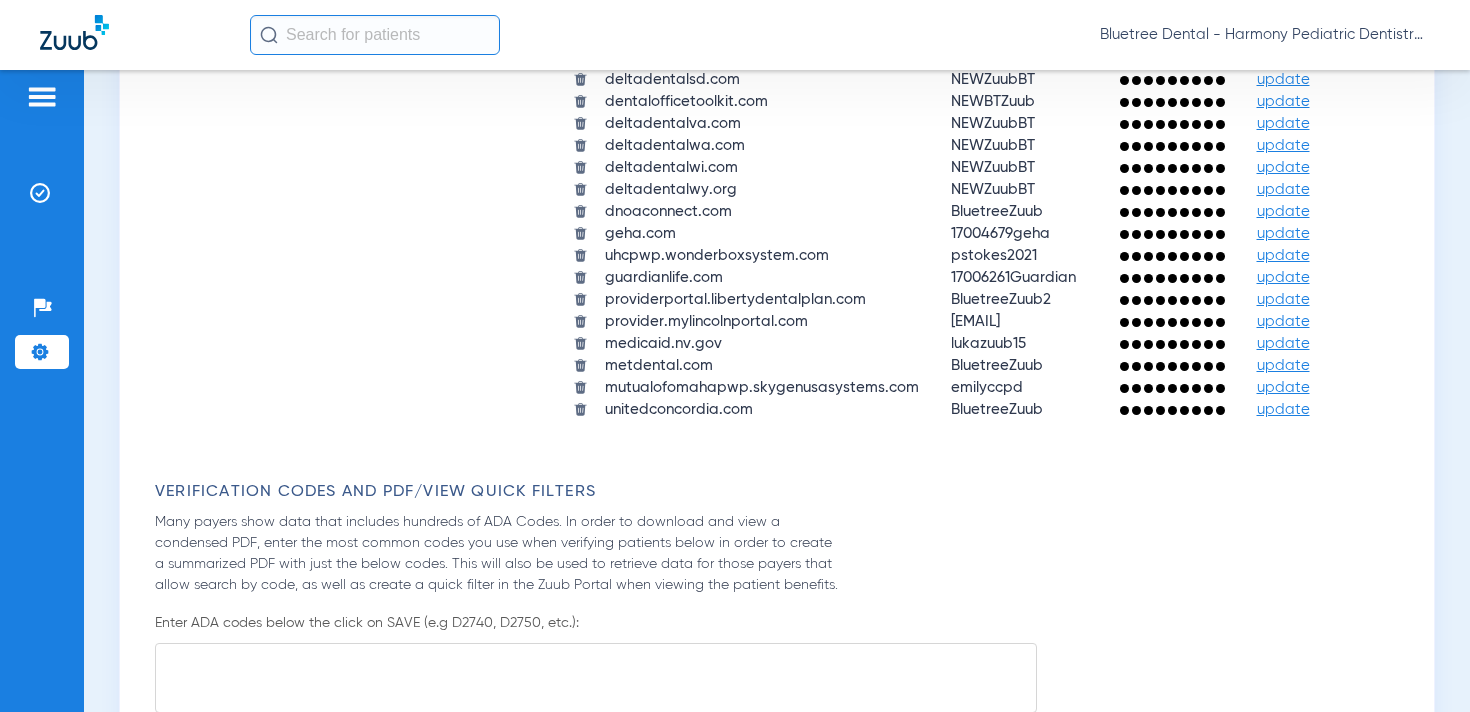 click on "Bluetree Dental - Harmony Pediatric Dentistry Camas" 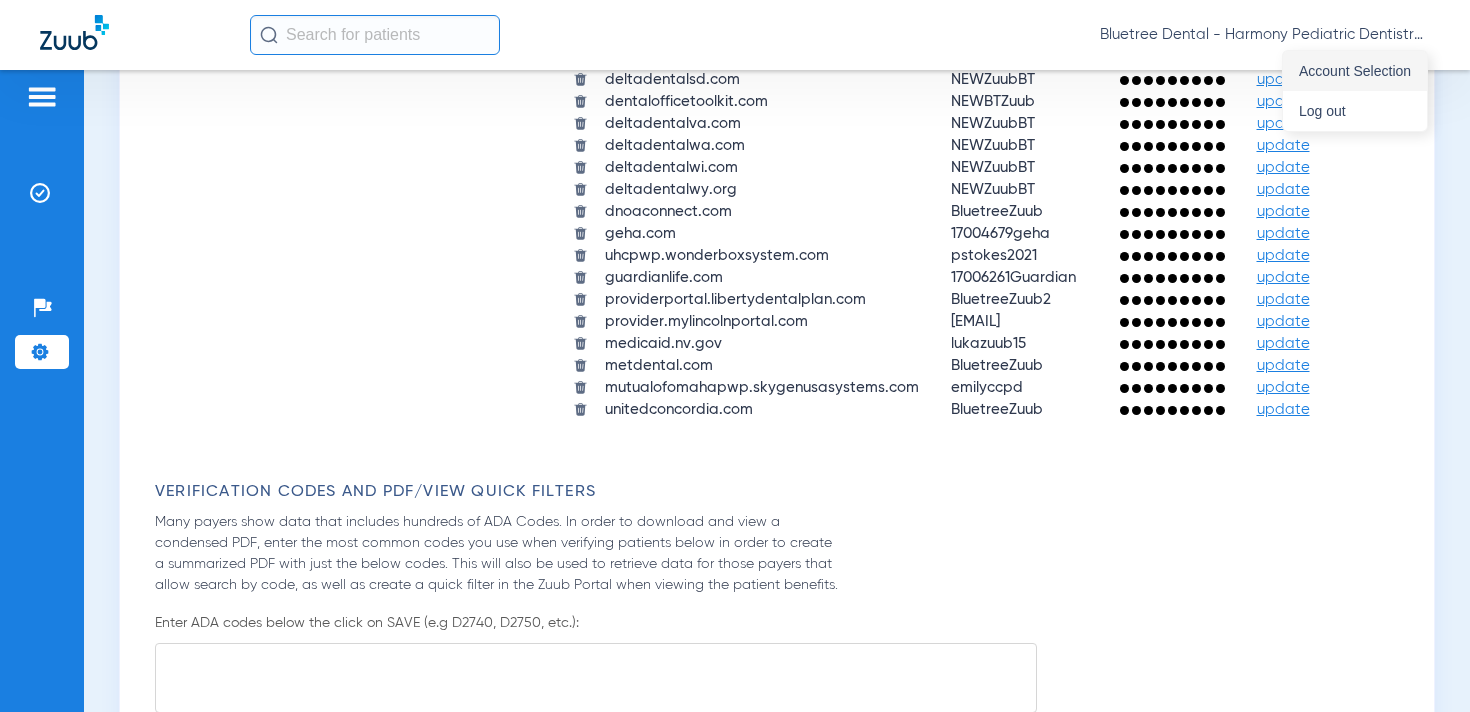 click on "Account Selection" at bounding box center [1355, 71] 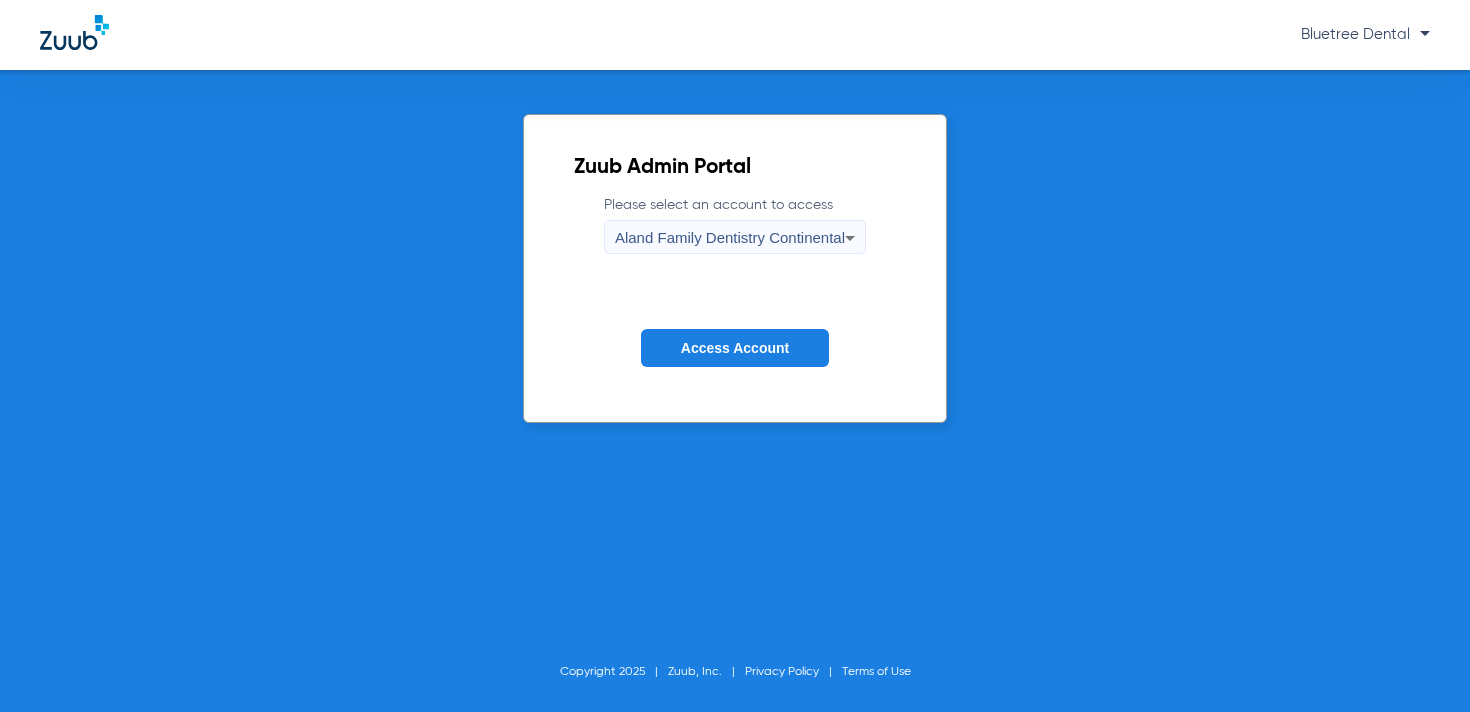 click on "Aland Family Dentistry Continental" at bounding box center (730, 237) 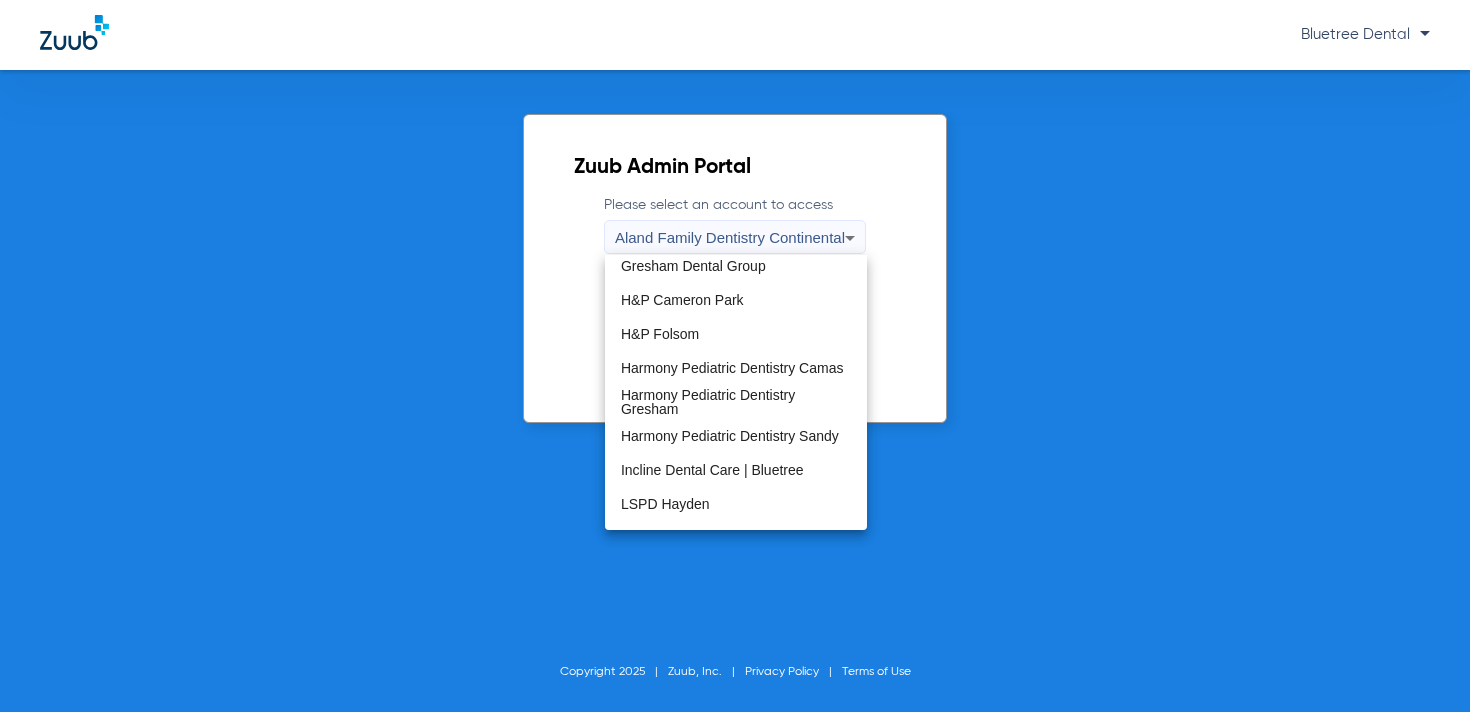 scroll, scrollTop: 226, scrollLeft: 0, axis: vertical 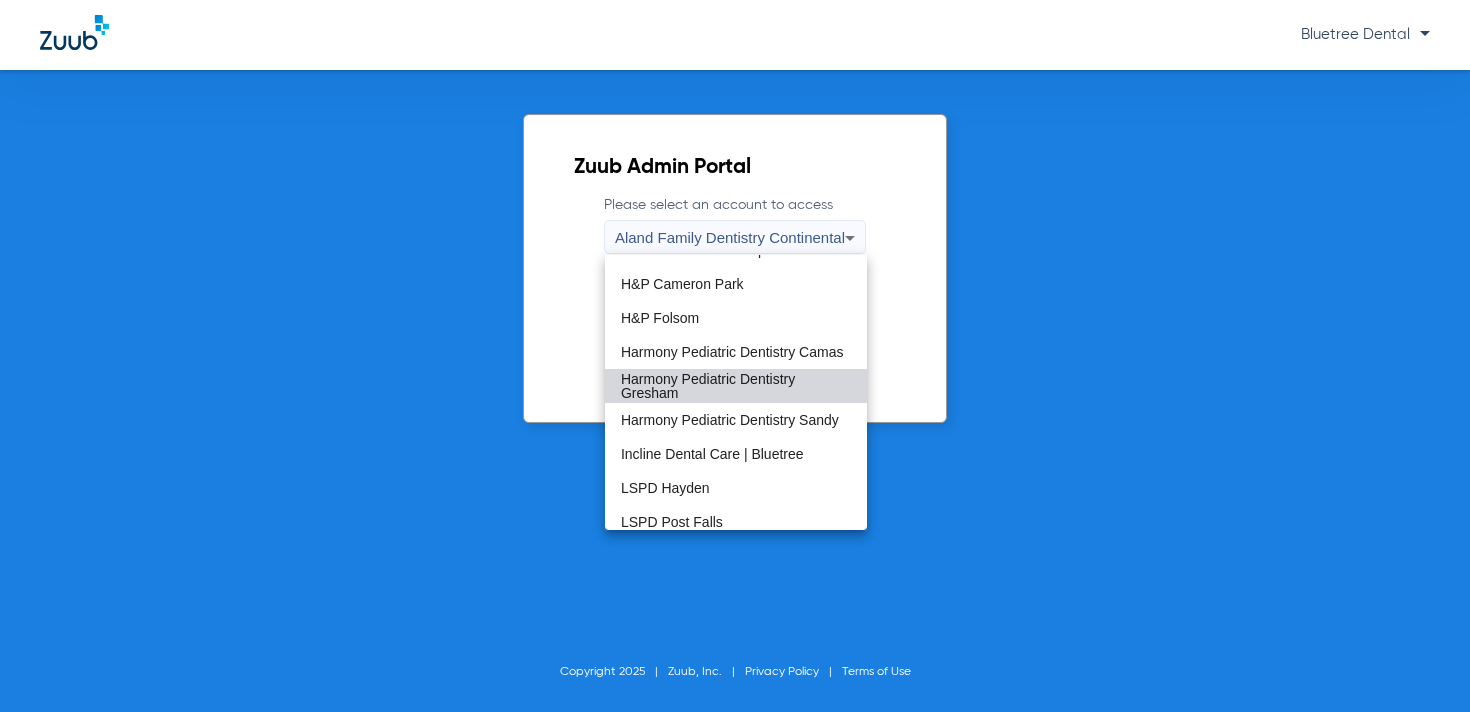 click on "Harmony Pediatric Dentistry Gresham" at bounding box center [736, 386] 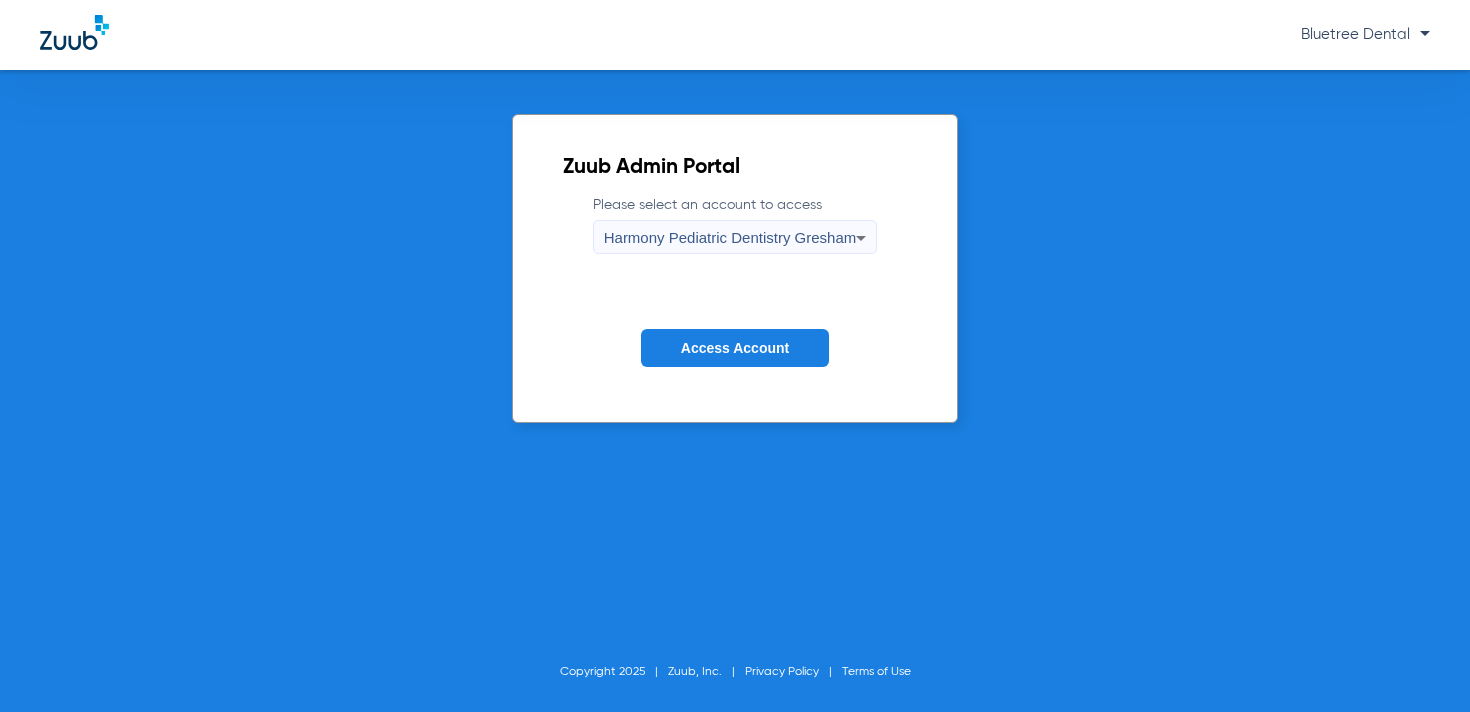 click on "Access Account" 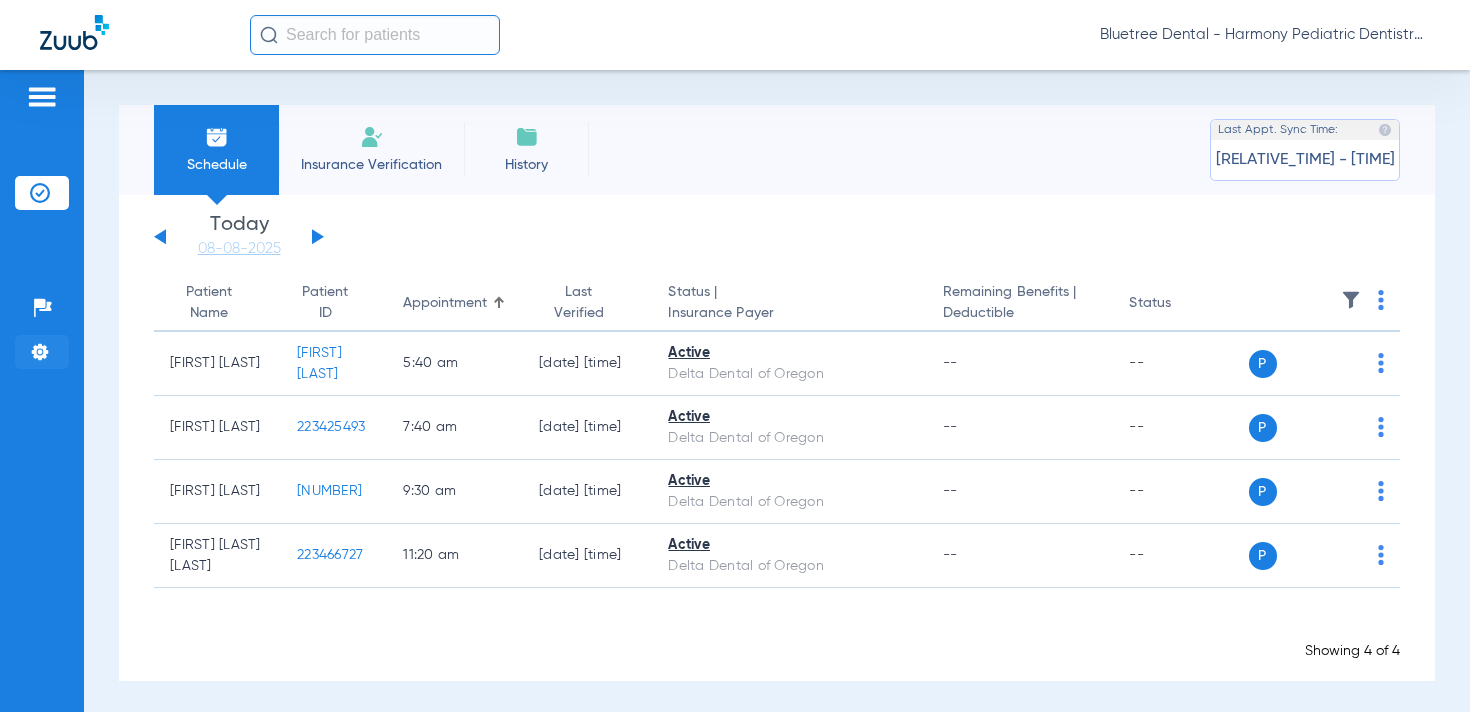 click 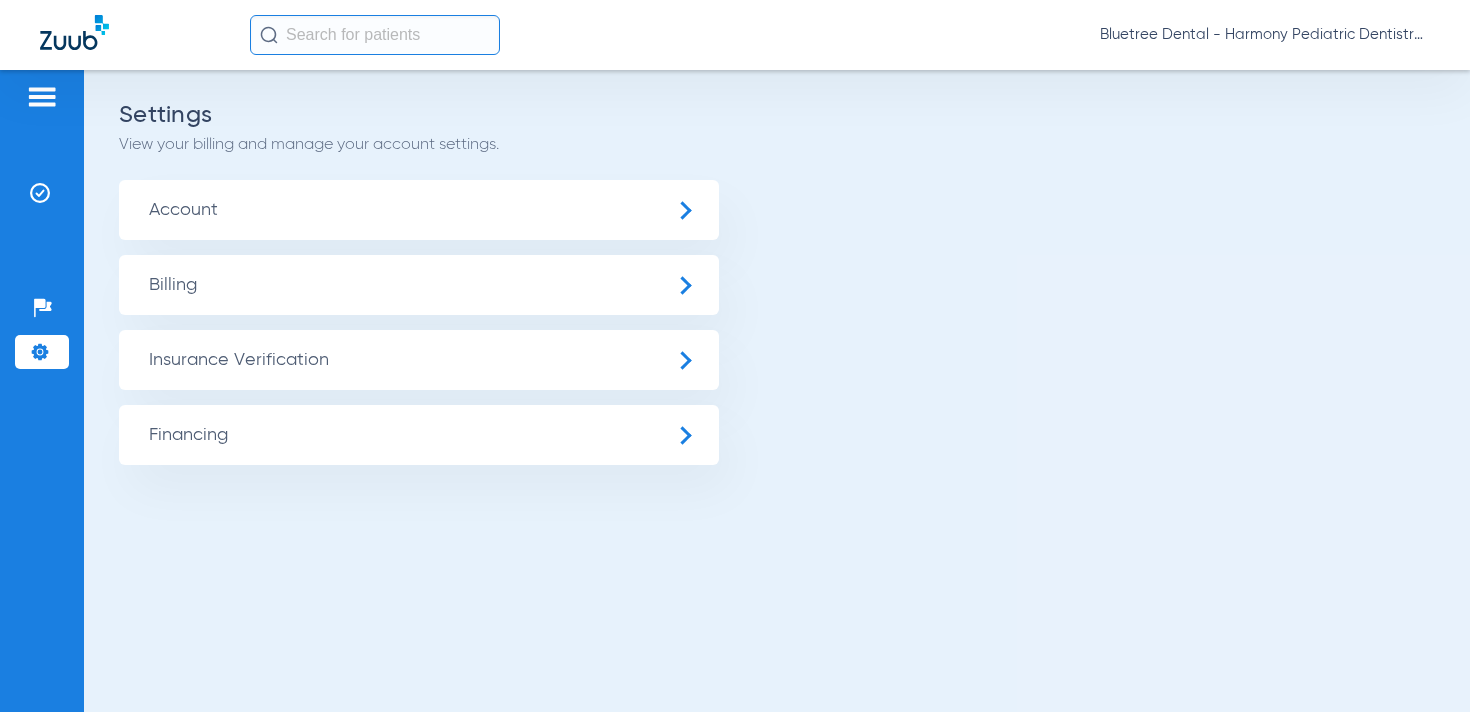 click on "Insurance Verification" 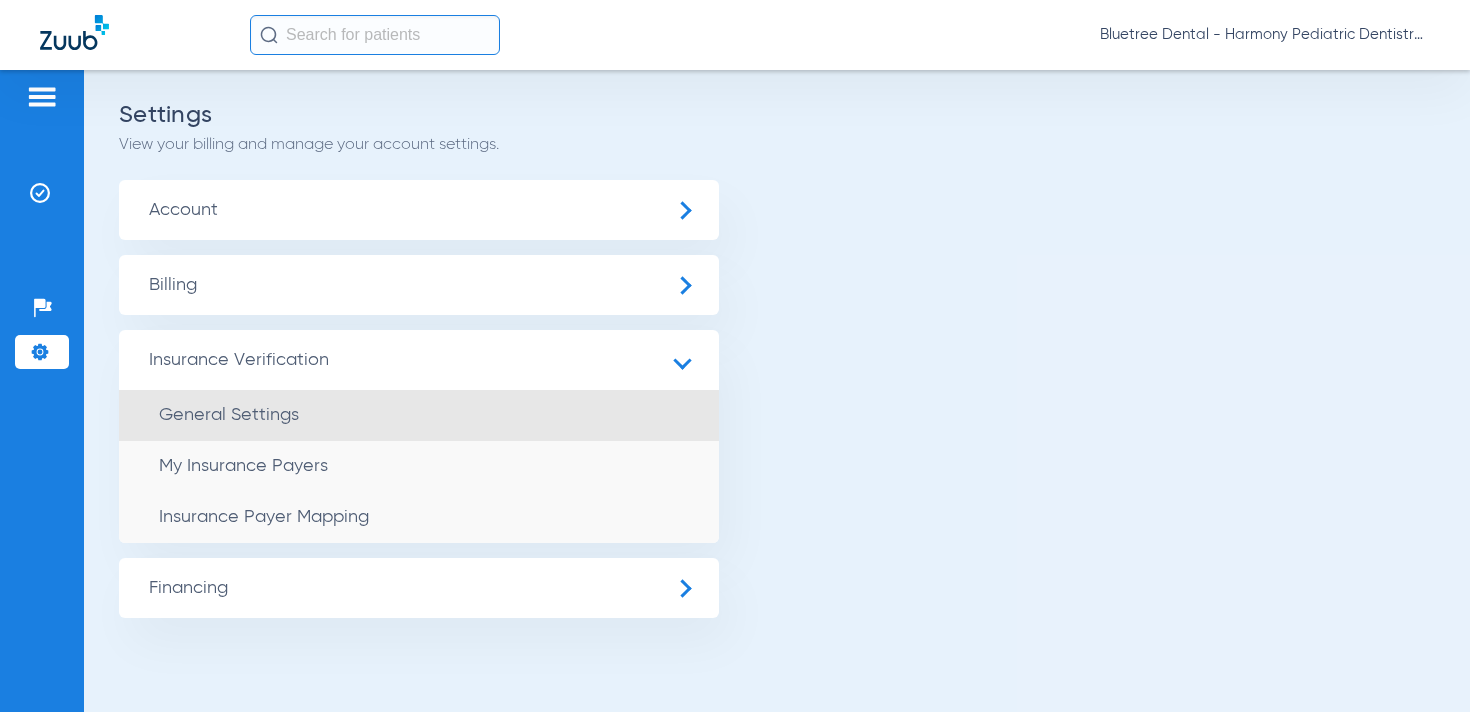 click on "General Settings" 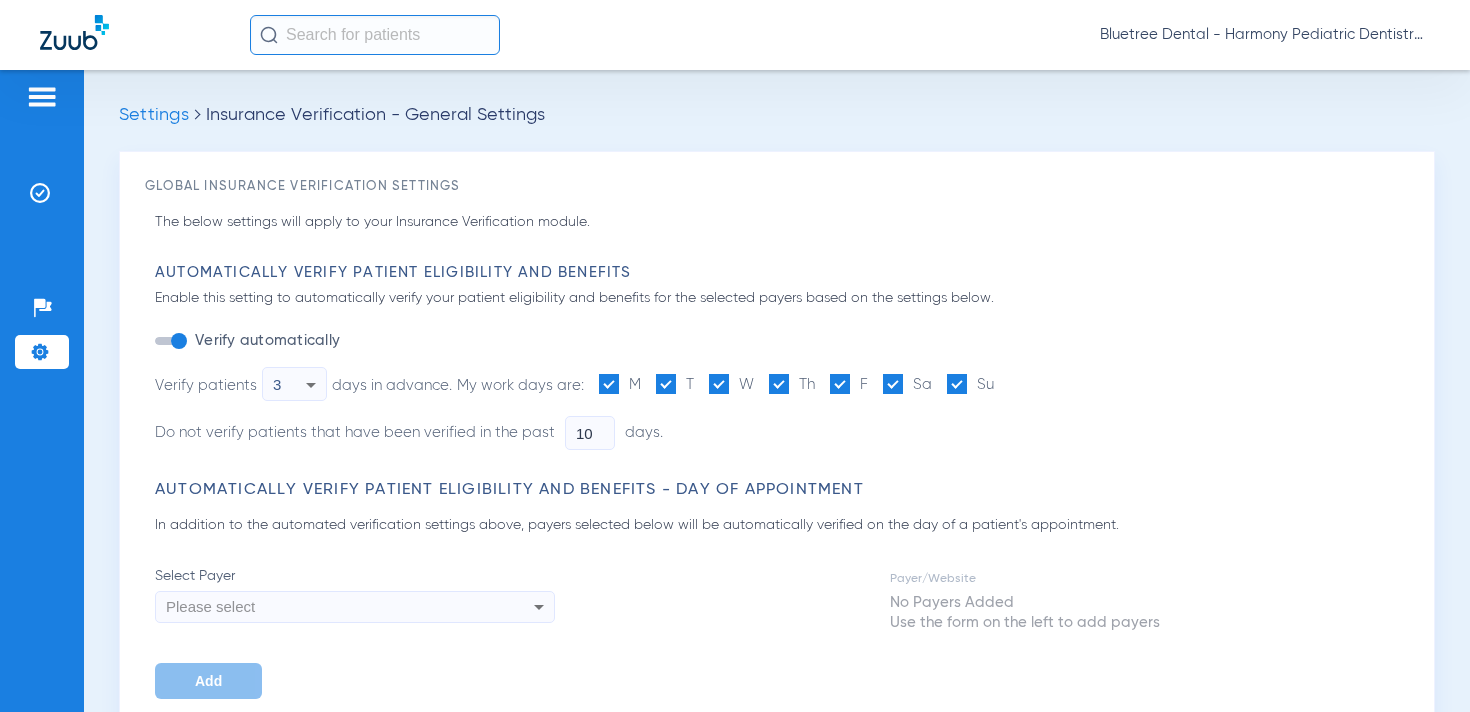 type on "1" 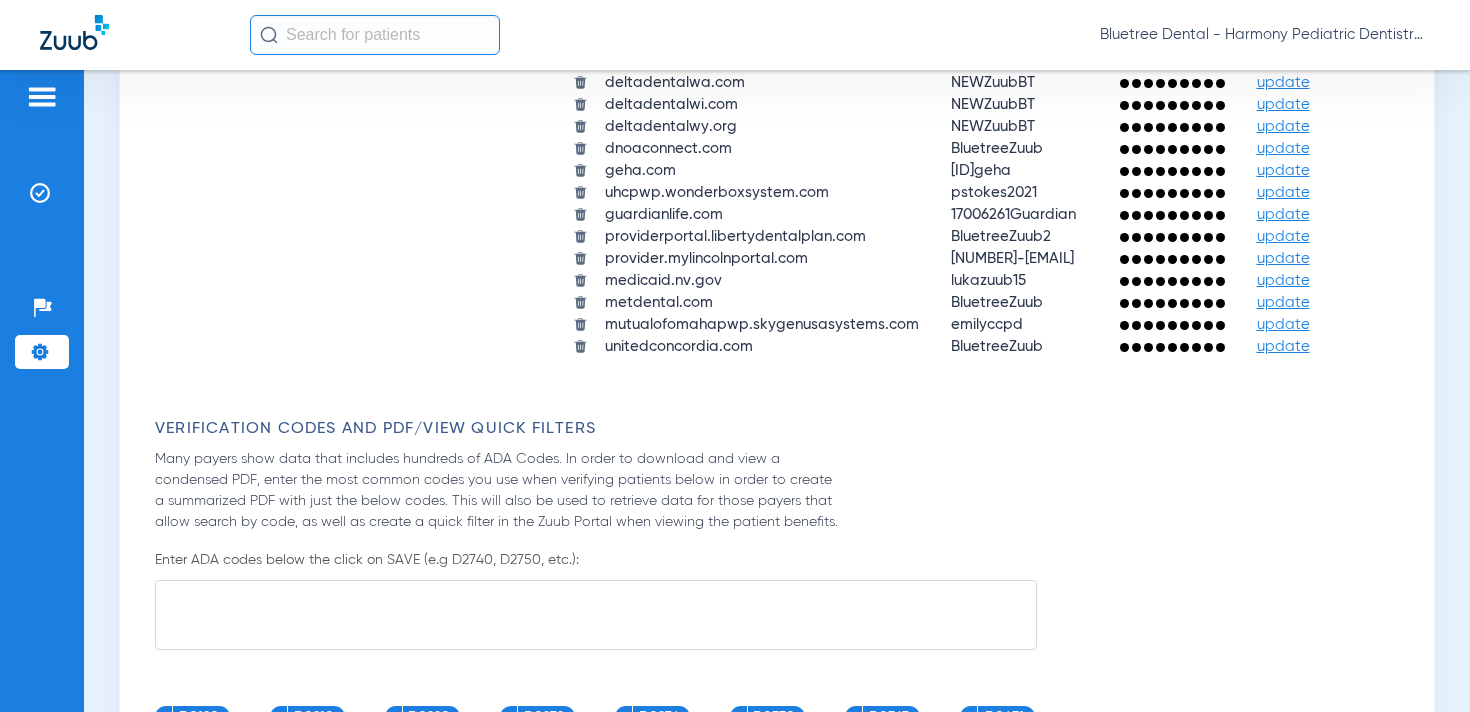 scroll, scrollTop: 2376, scrollLeft: 0, axis: vertical 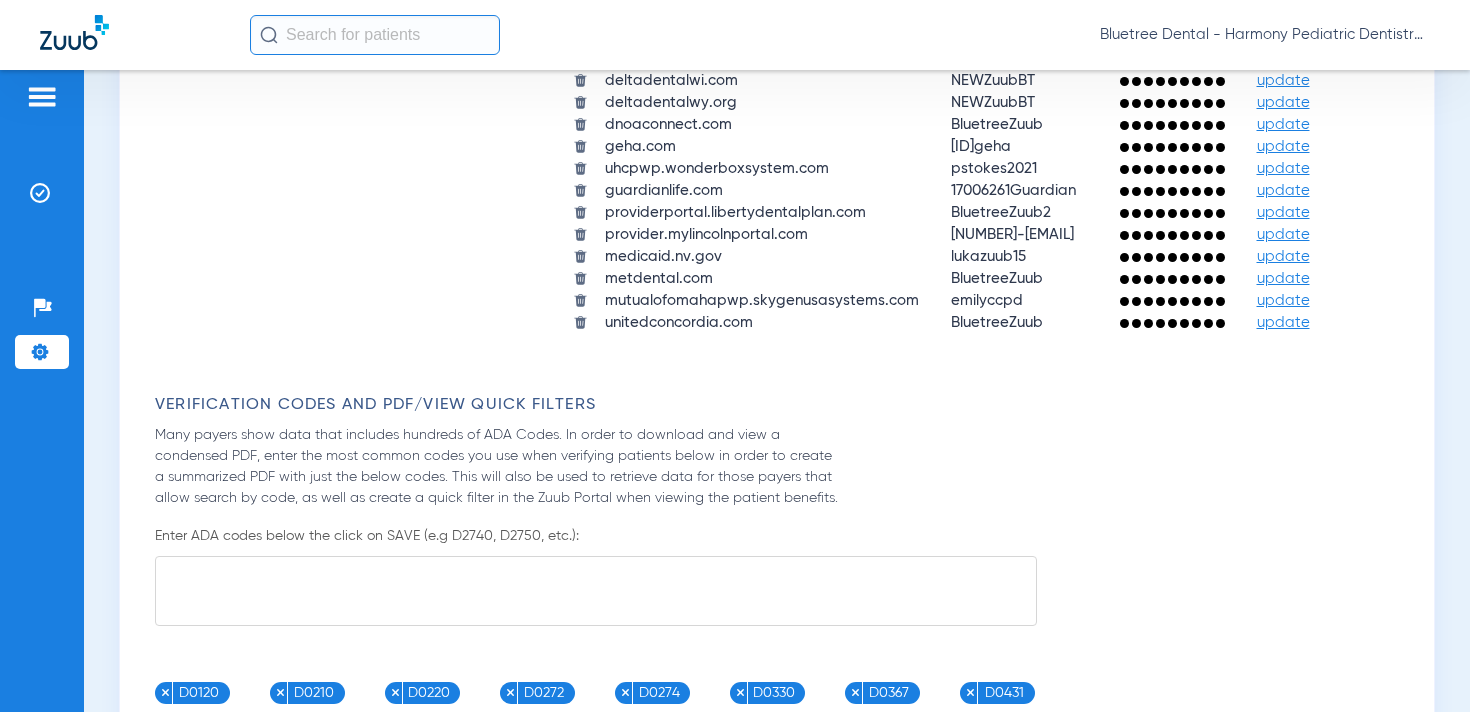 click on "update" 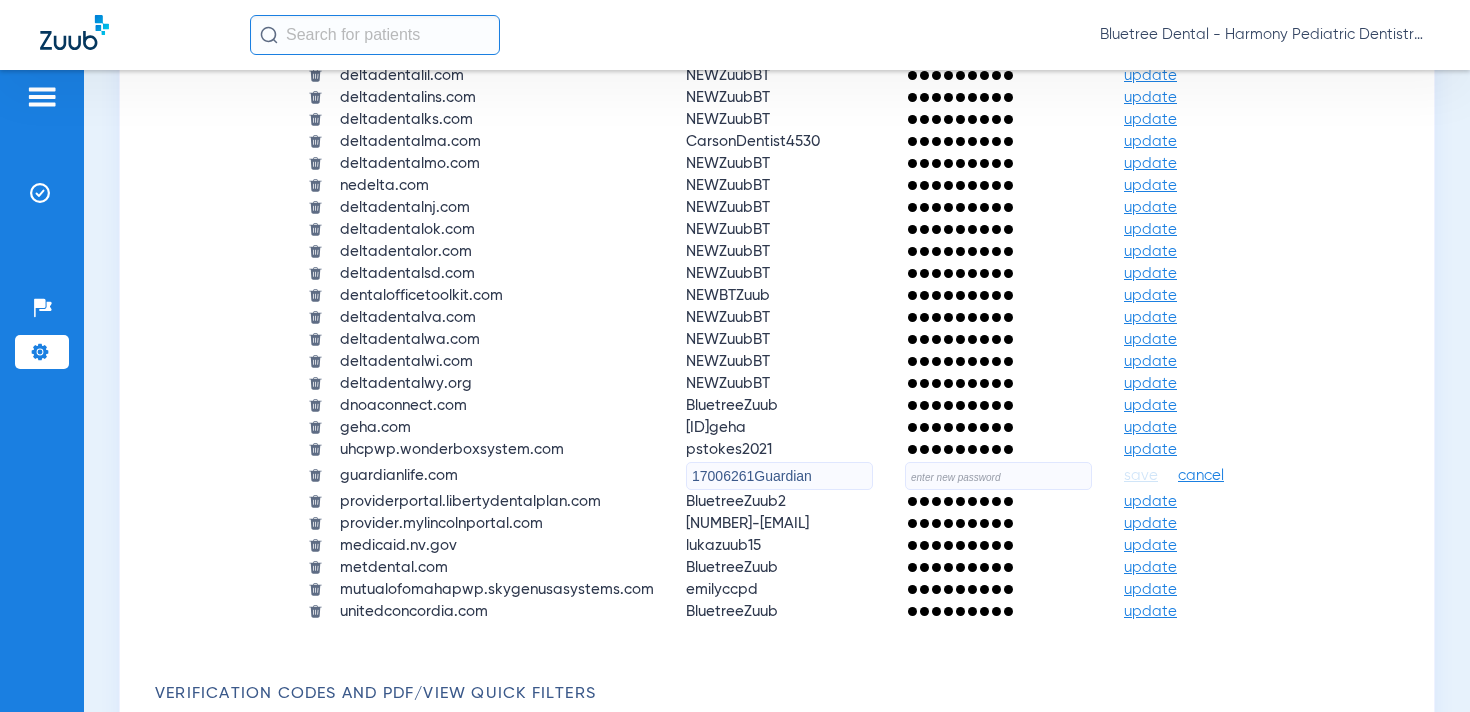 click 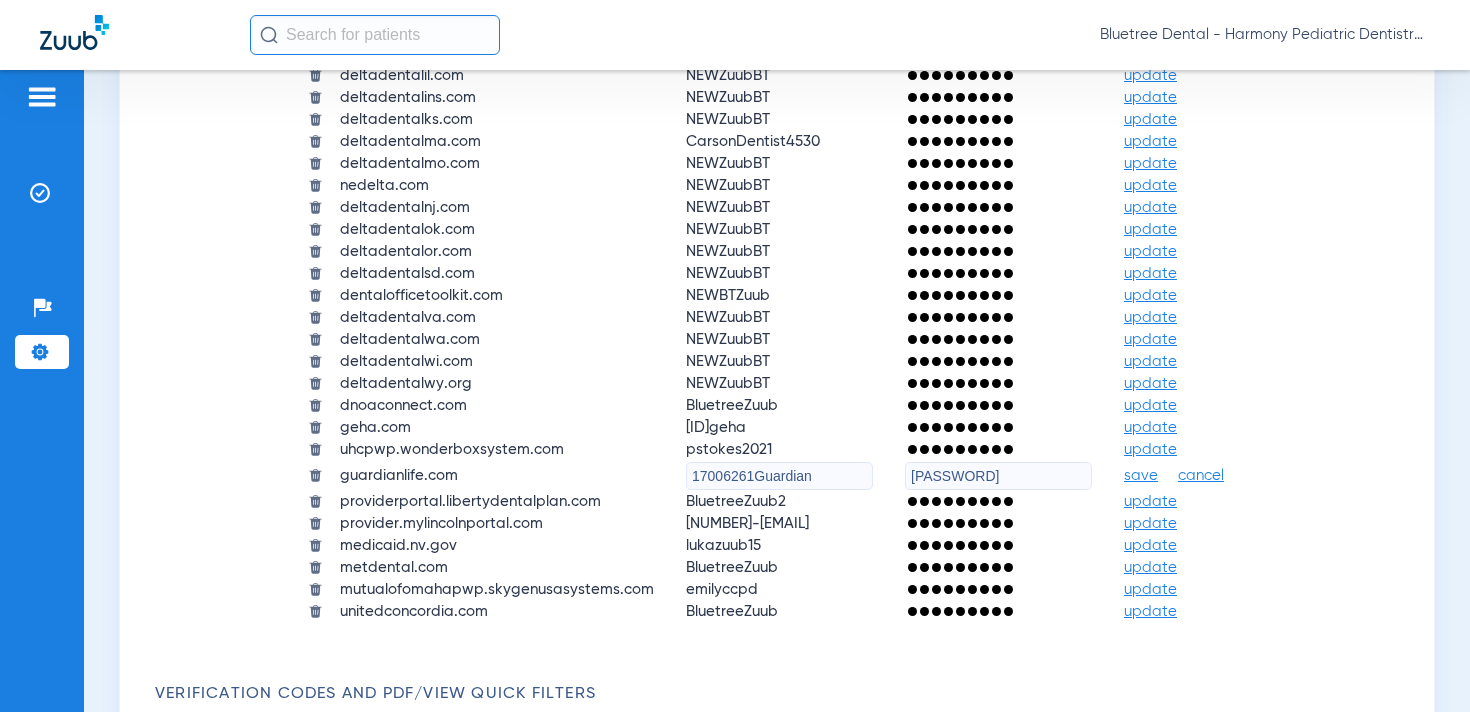 type on "qejbkuCgfK@6r2" 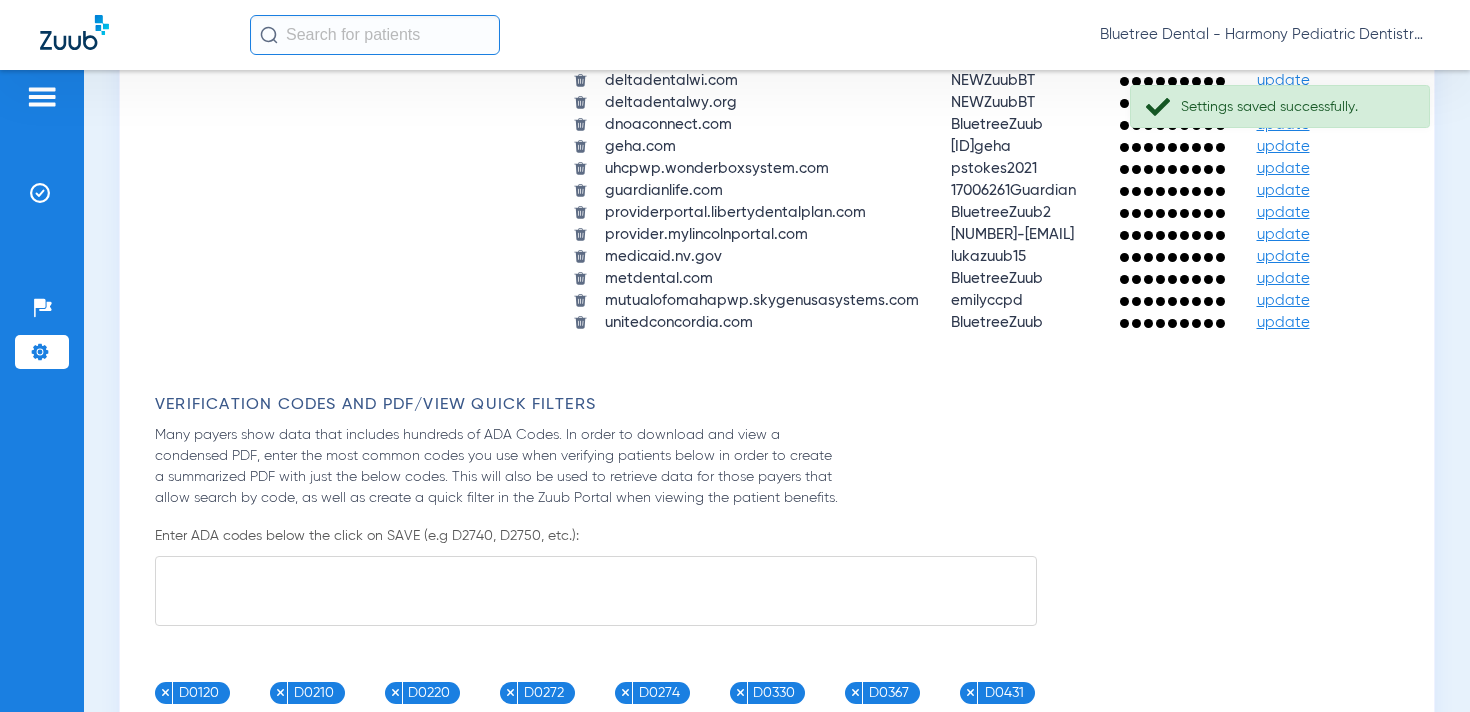 click on "Bluetree Dental - Harmony Pediatric Dentistry Gresham" 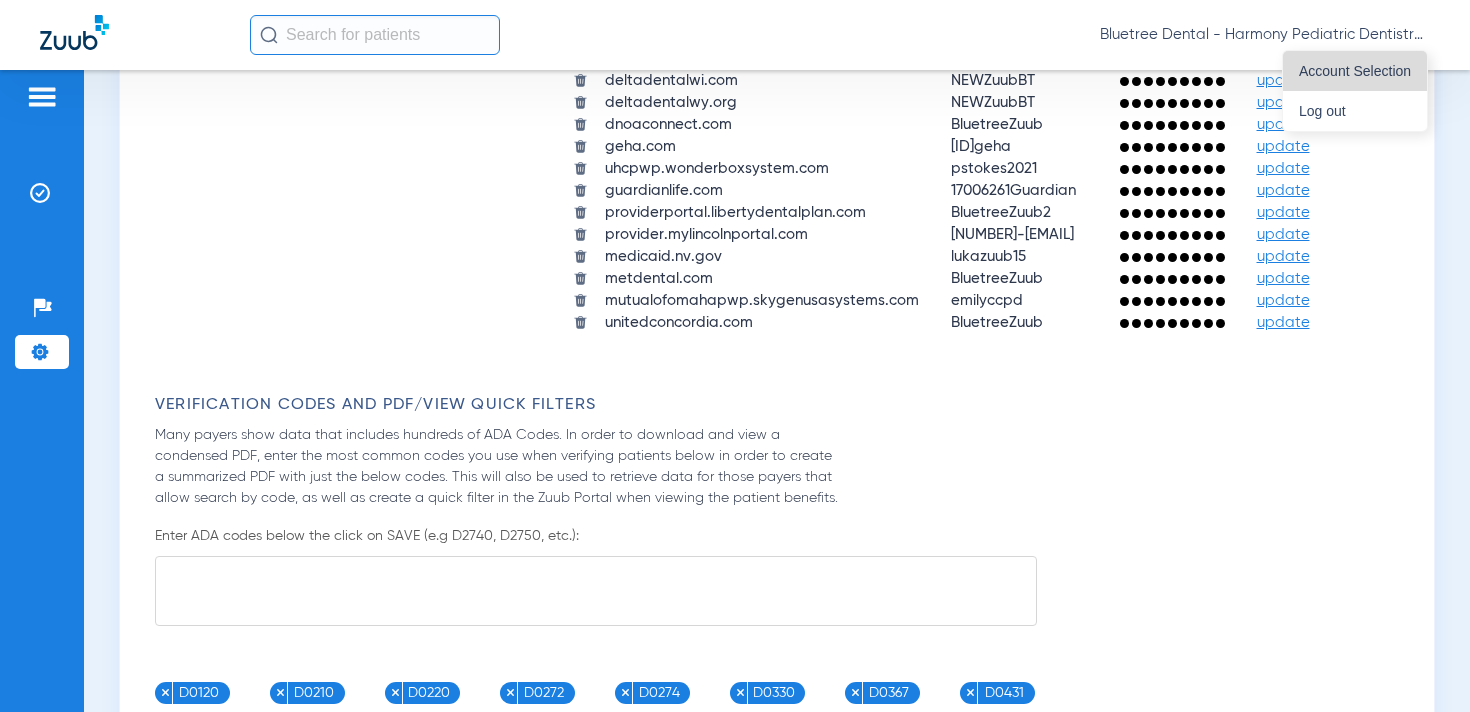 click on "Account Selection" at bounding box center (1355, 71) 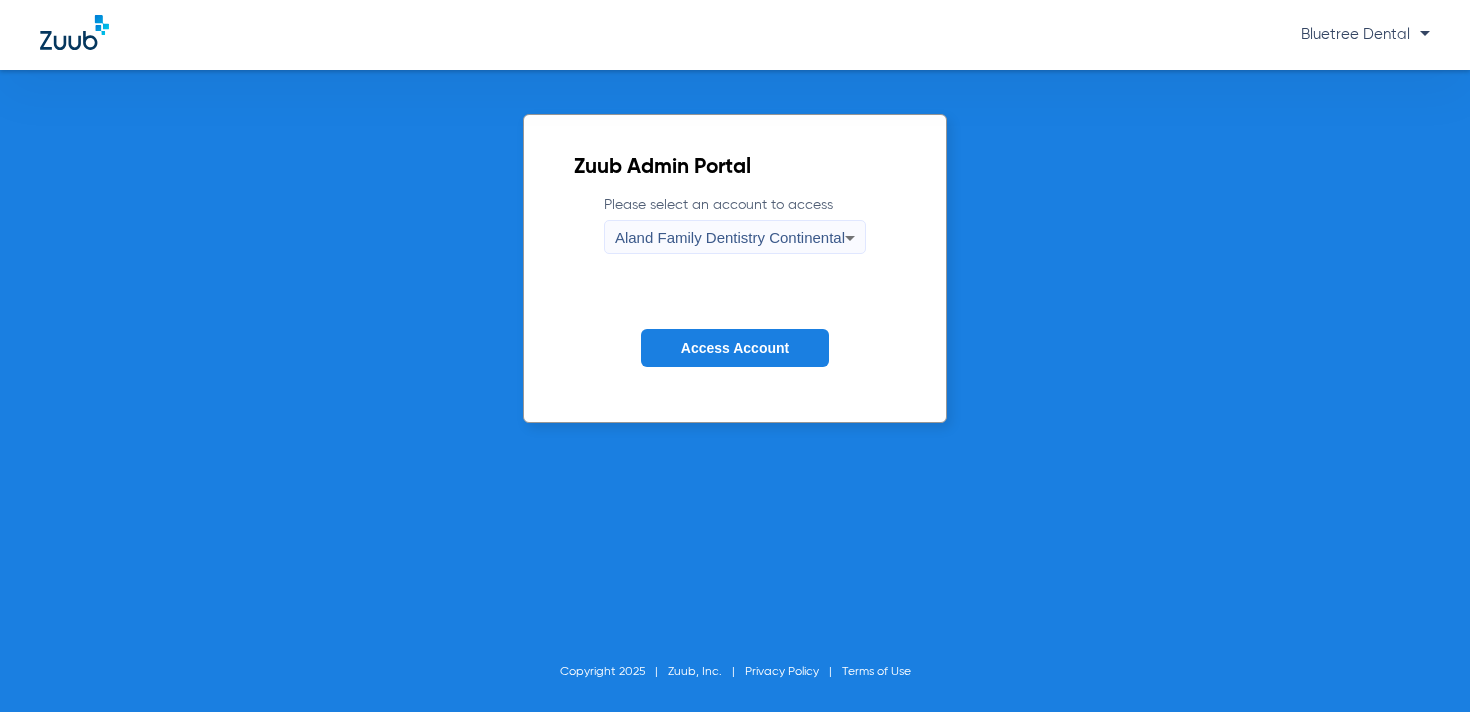 click on "Aland Family Dentistry Continental" at bounding box center (730, 237) 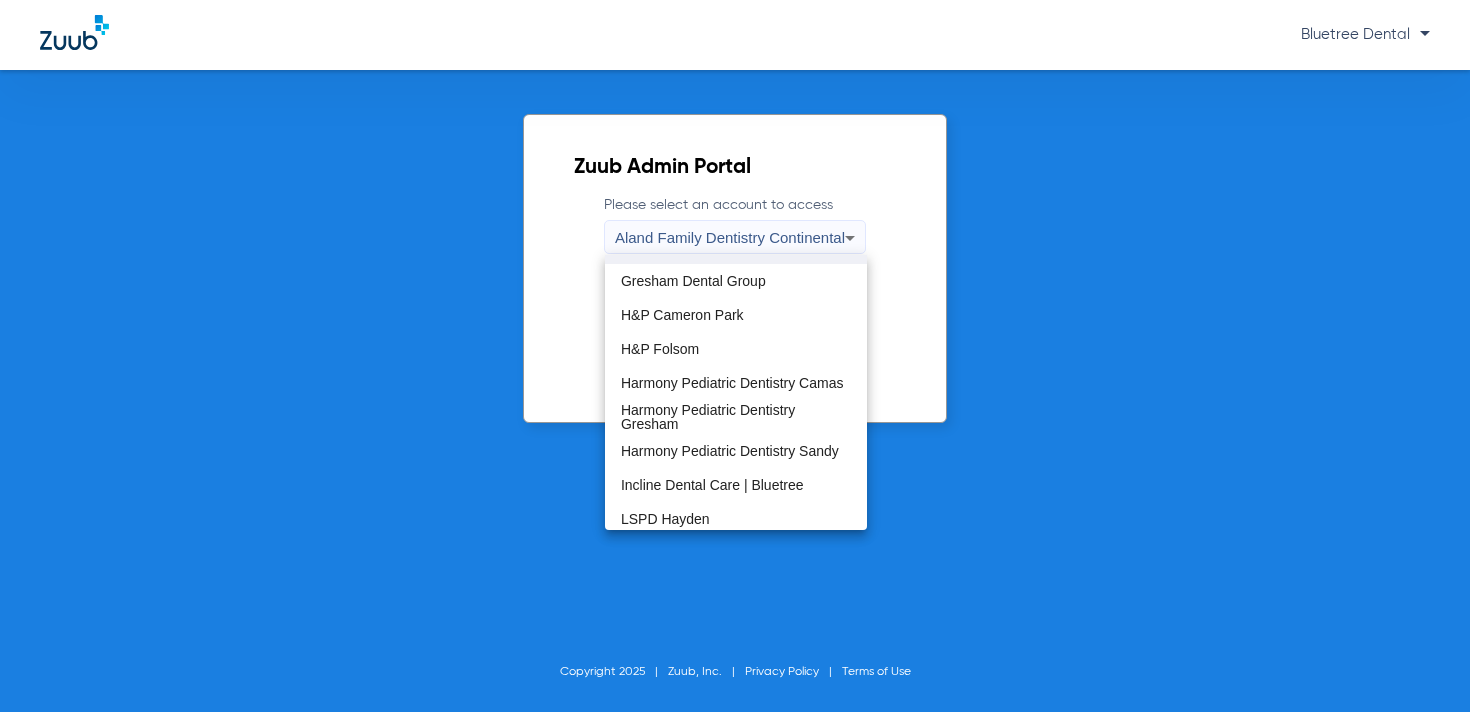scroll, scrollTop: 196, scrollLeft: 0, axis: vertical 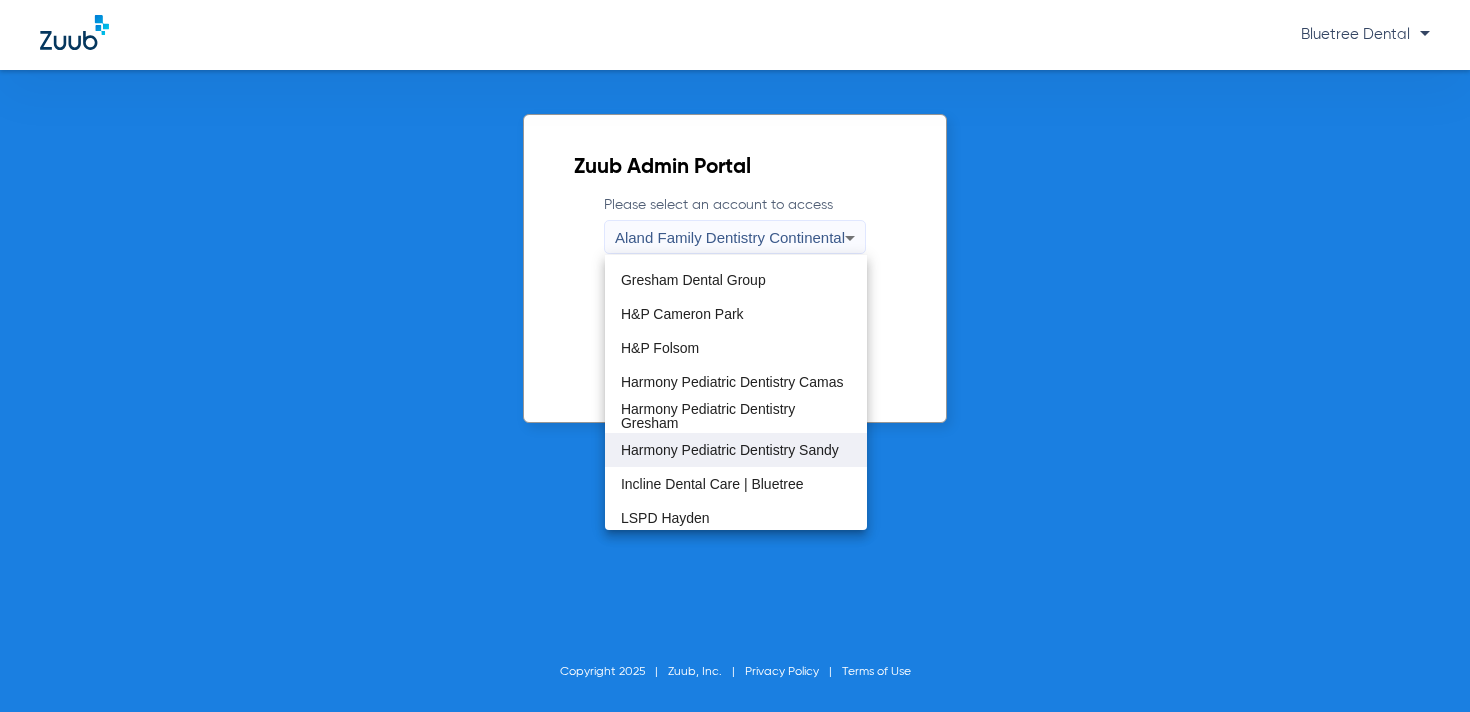 click on "Harmony Pediatric Dentistry Sandy" at bounding box center (730, 450) 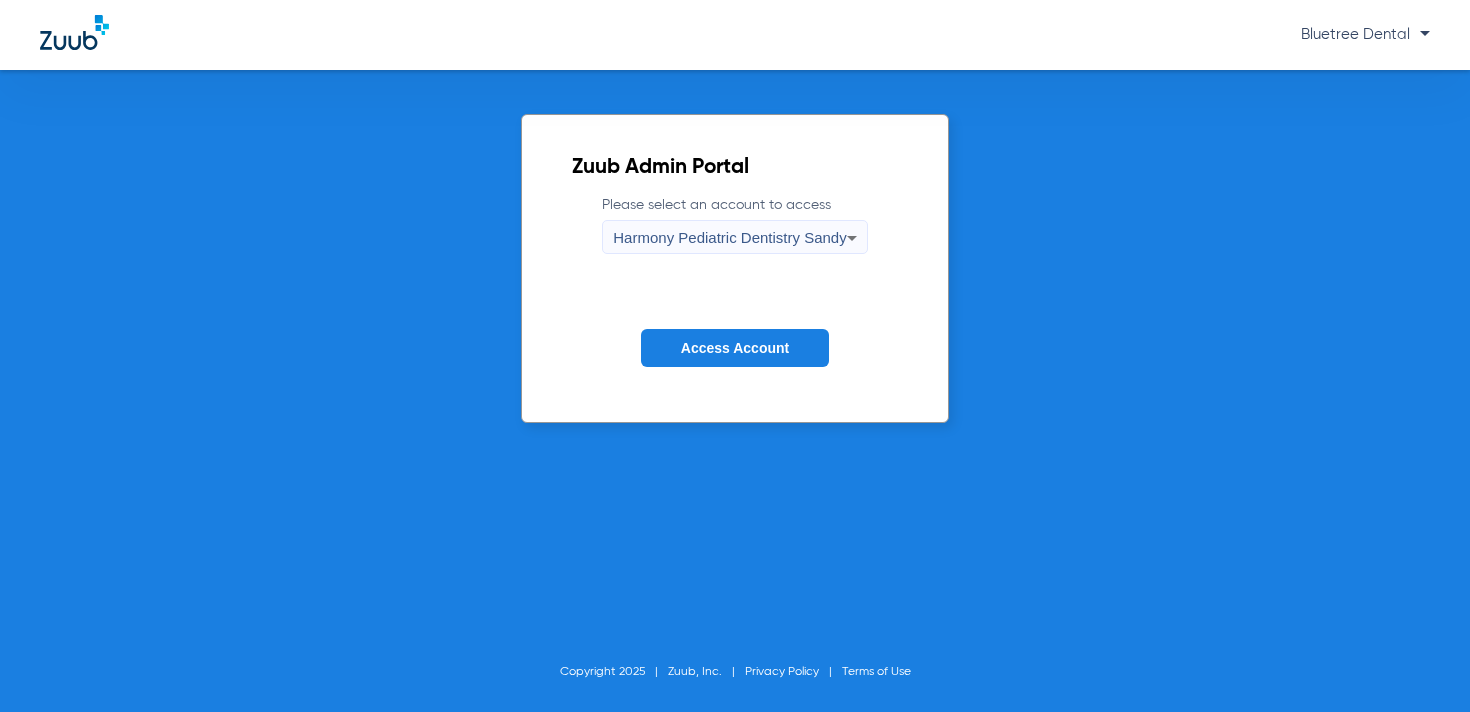 click on "Access Account" 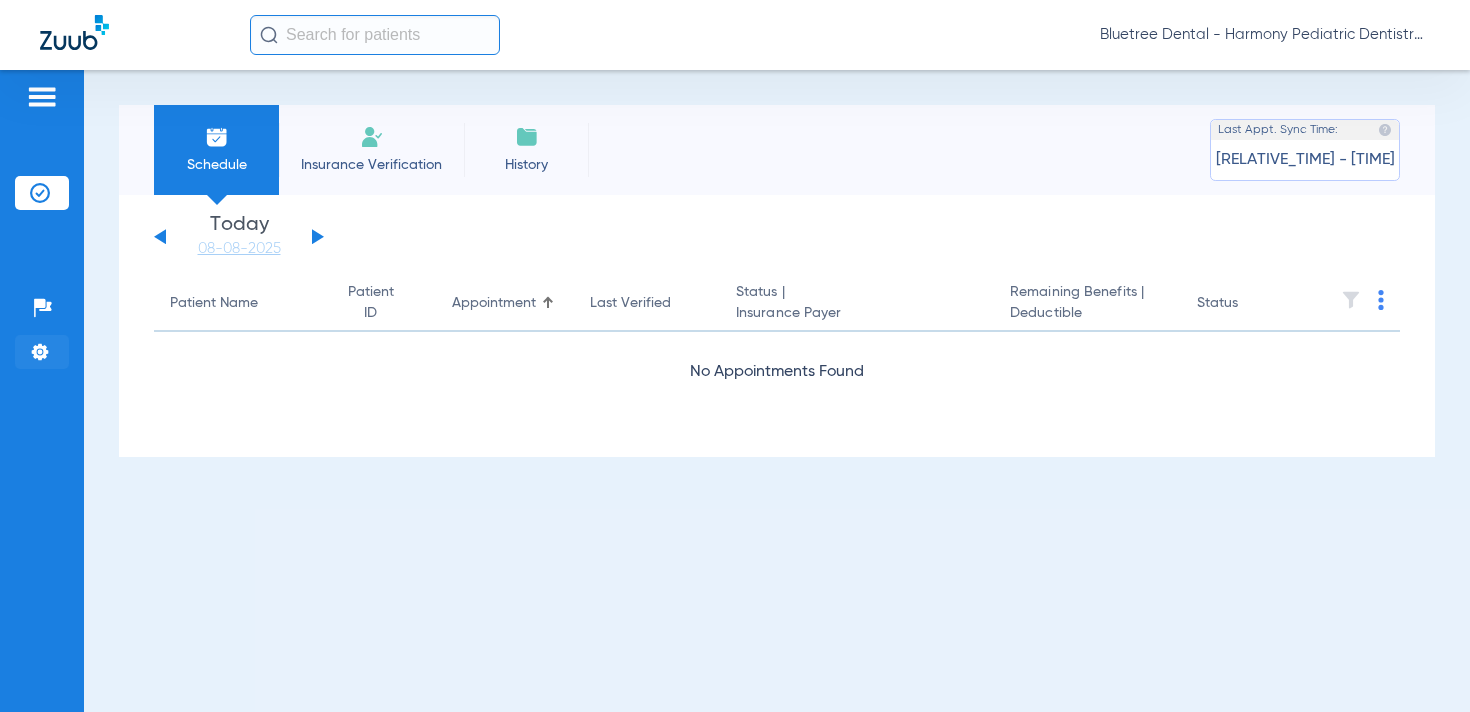 click 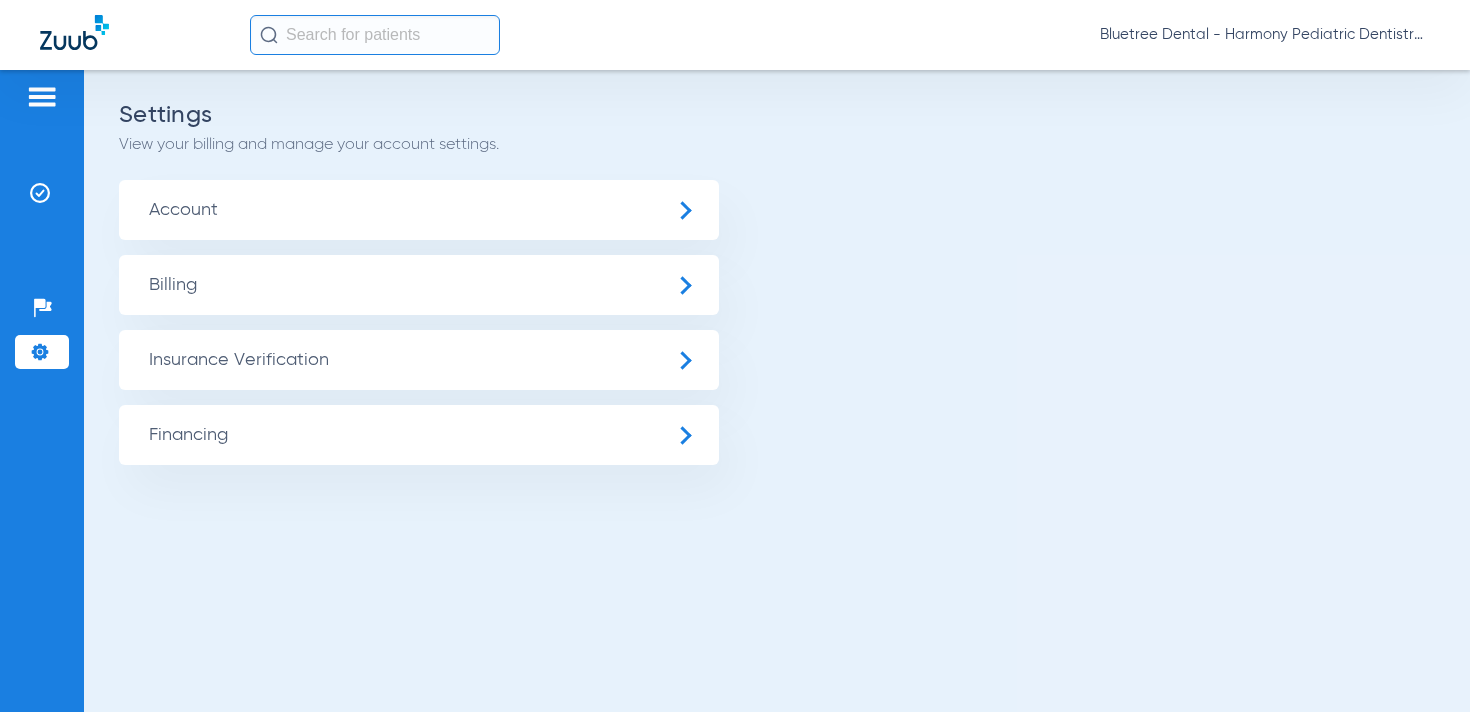 click on "Insurance Verification" 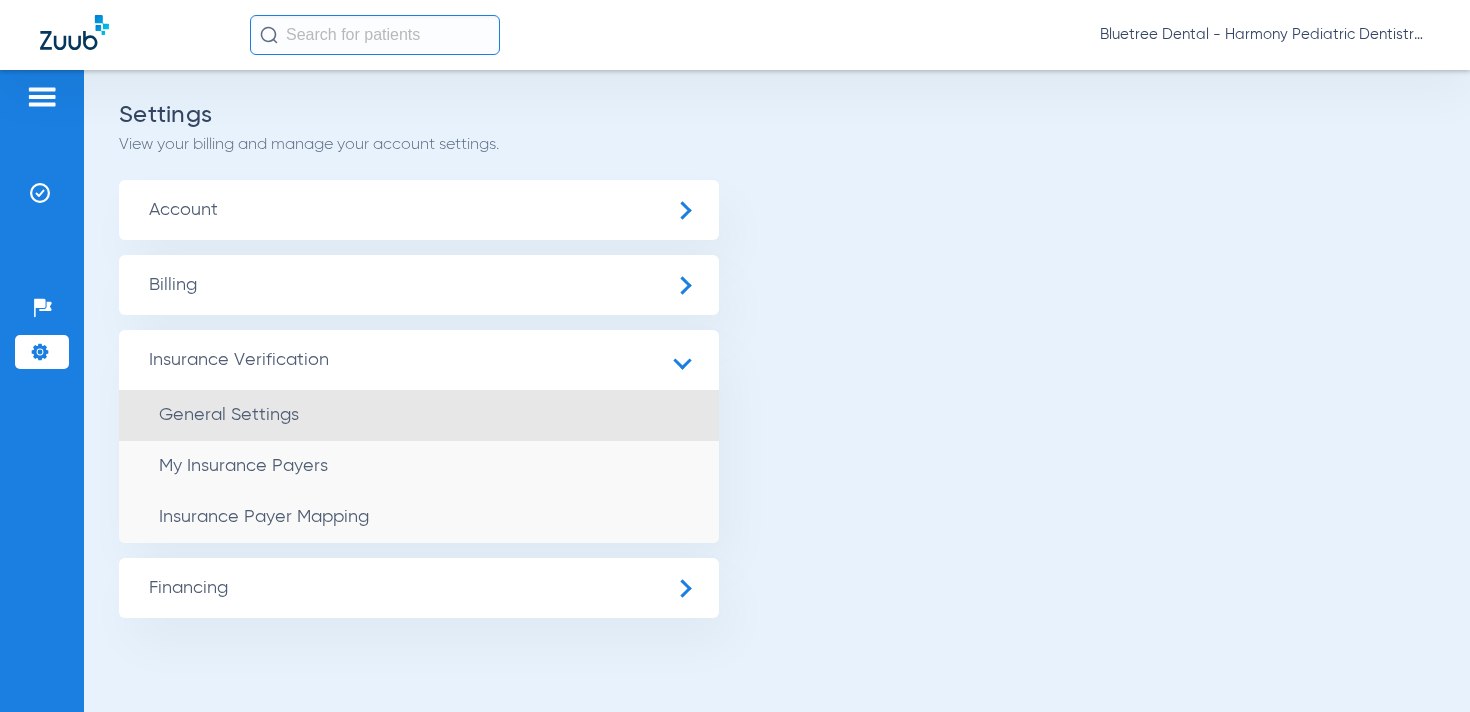 click on "General Settings" 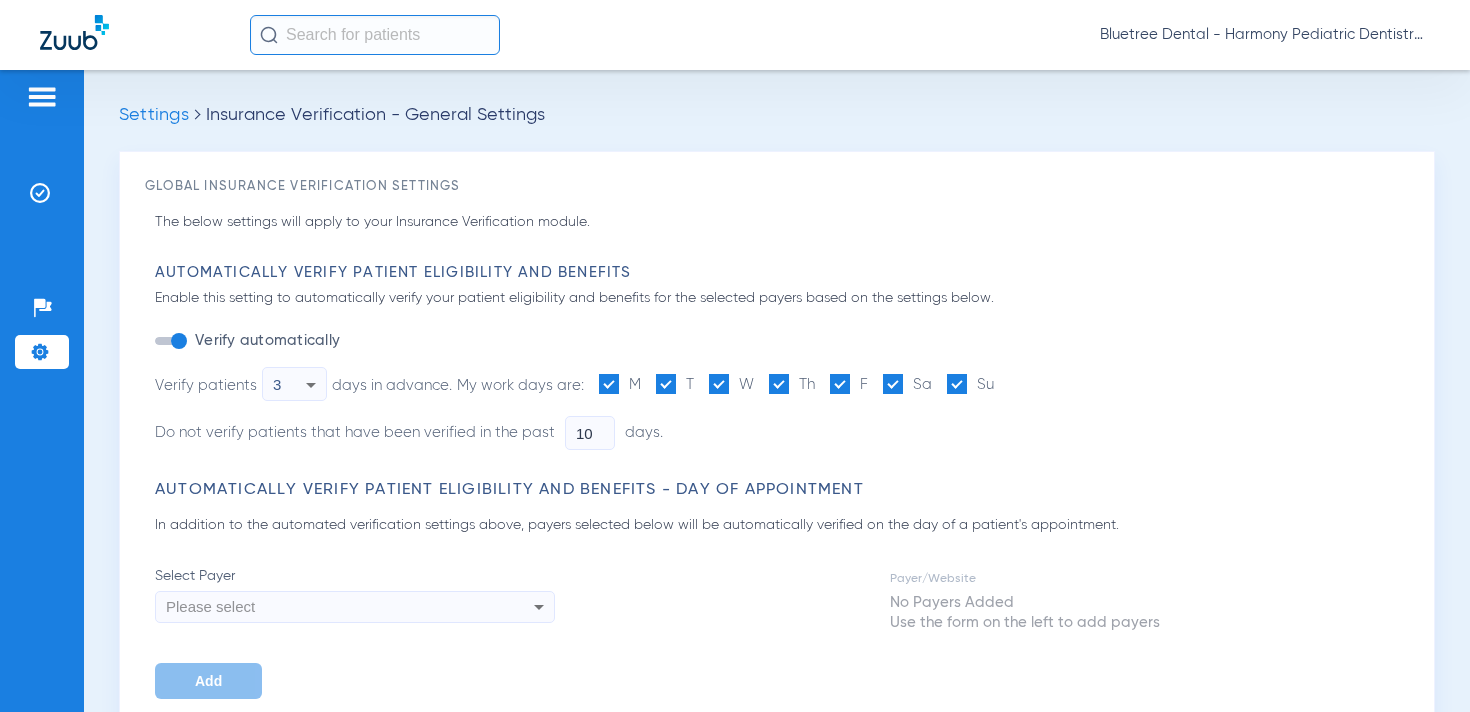 type on "1" 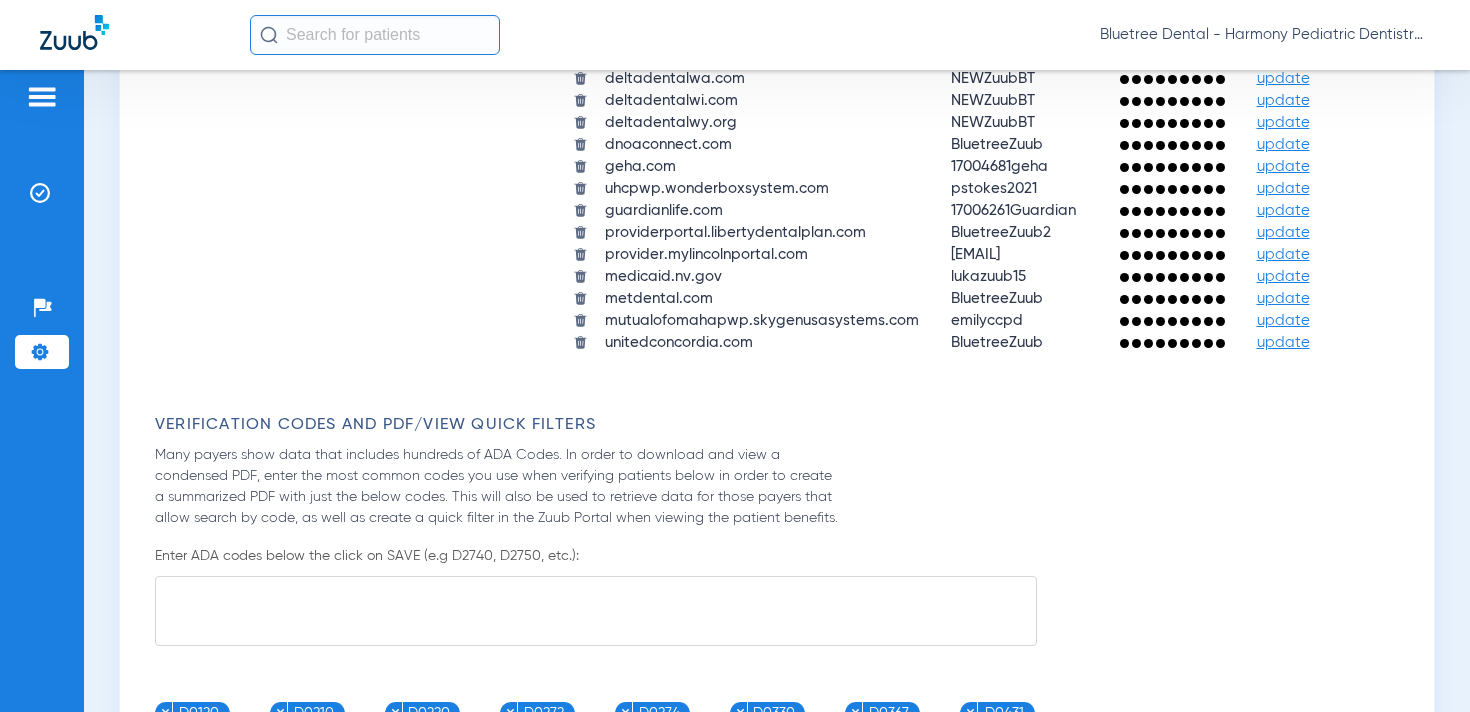 scroll, scrollTop: 2385, scrollLeft: 0, axis: vertical 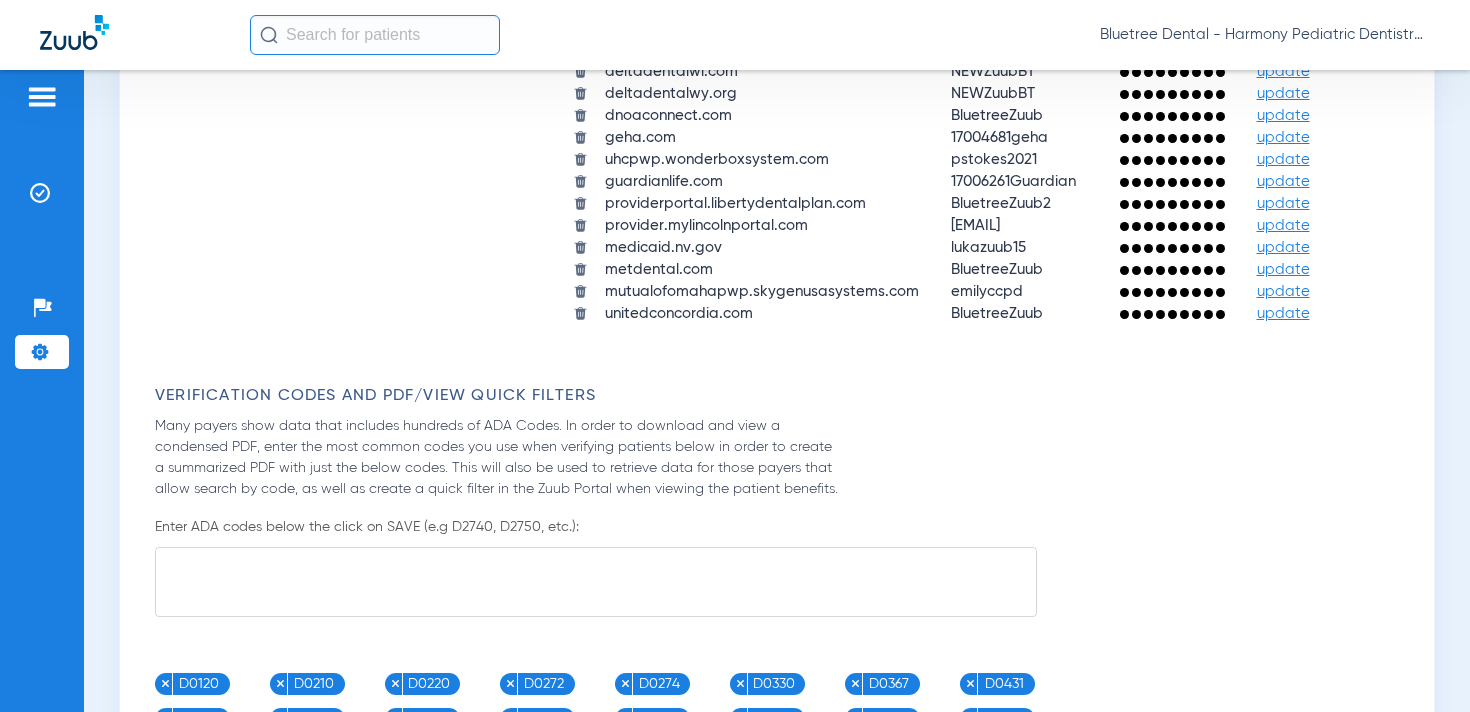click on "update" 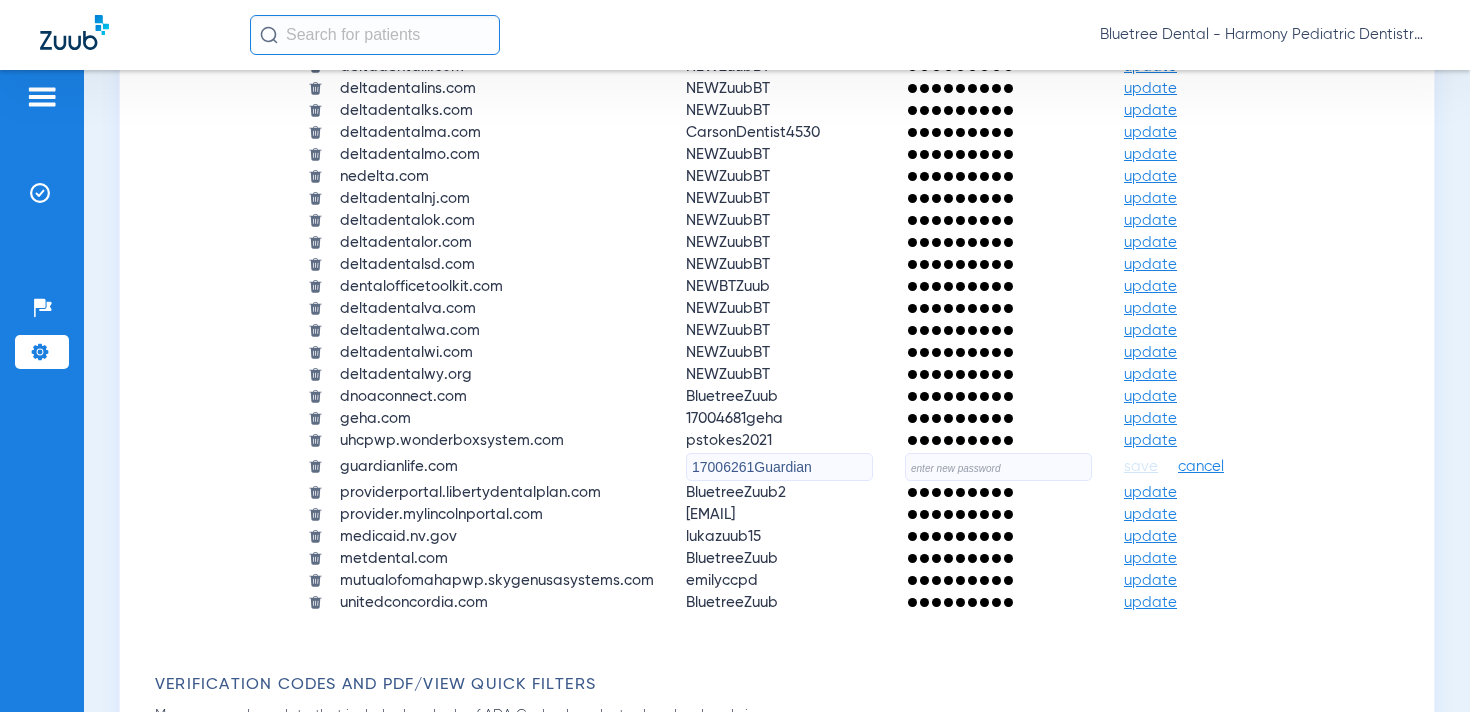 click 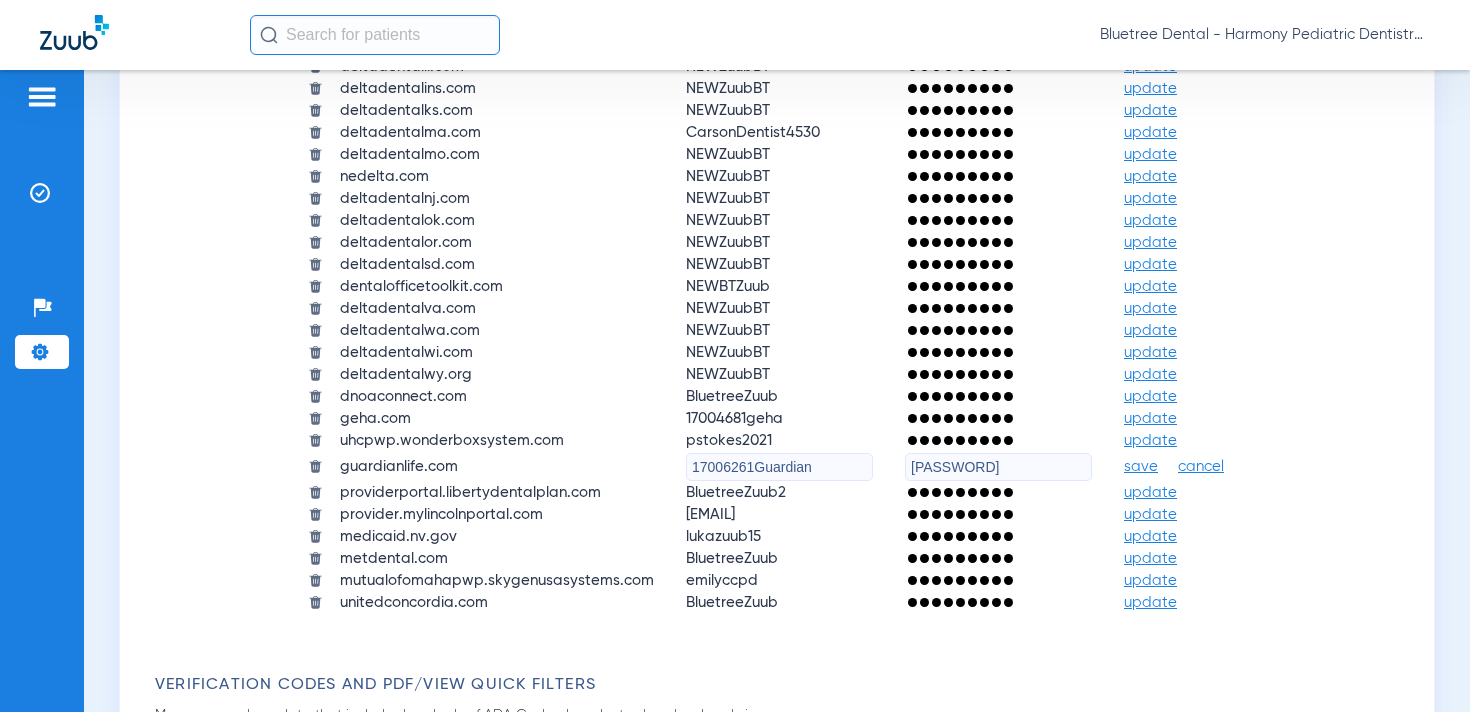 type on "qejbkuCgfK@6r2" 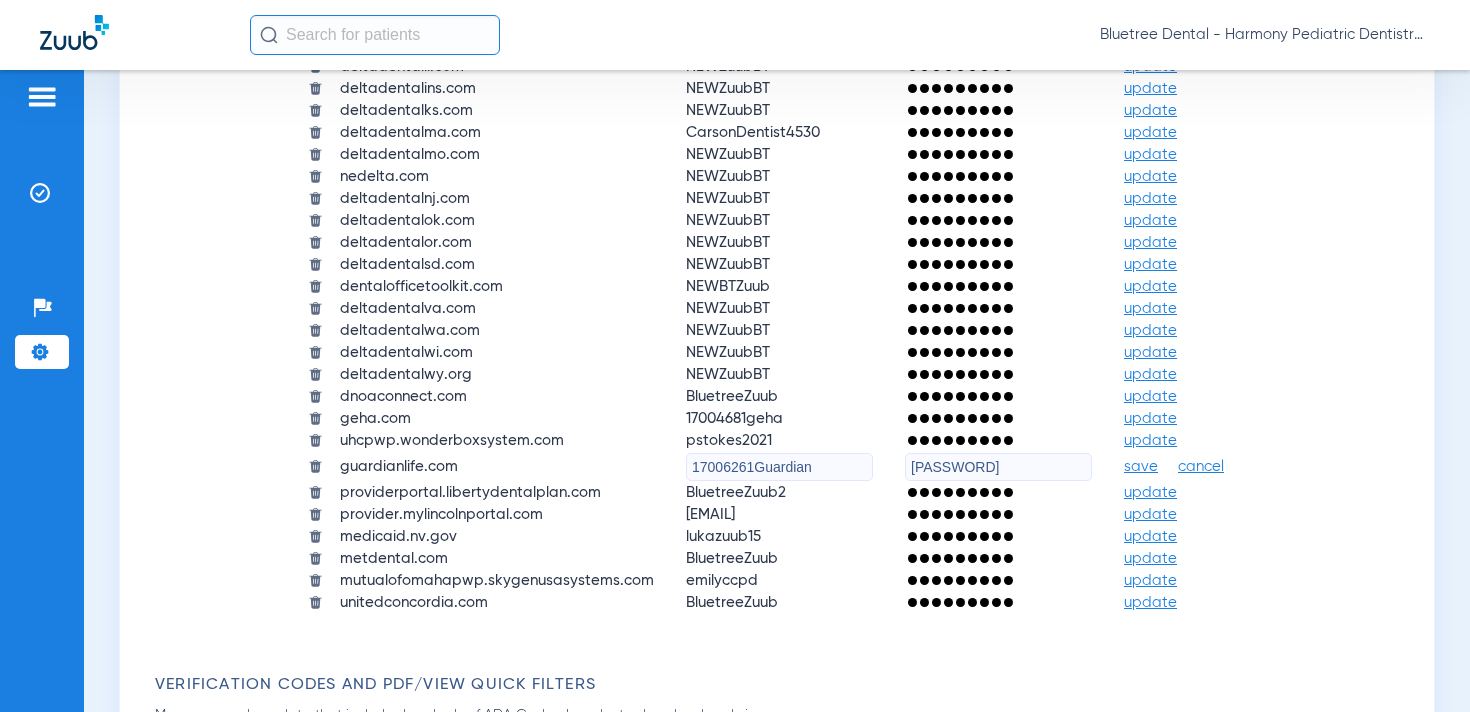 click on "save" 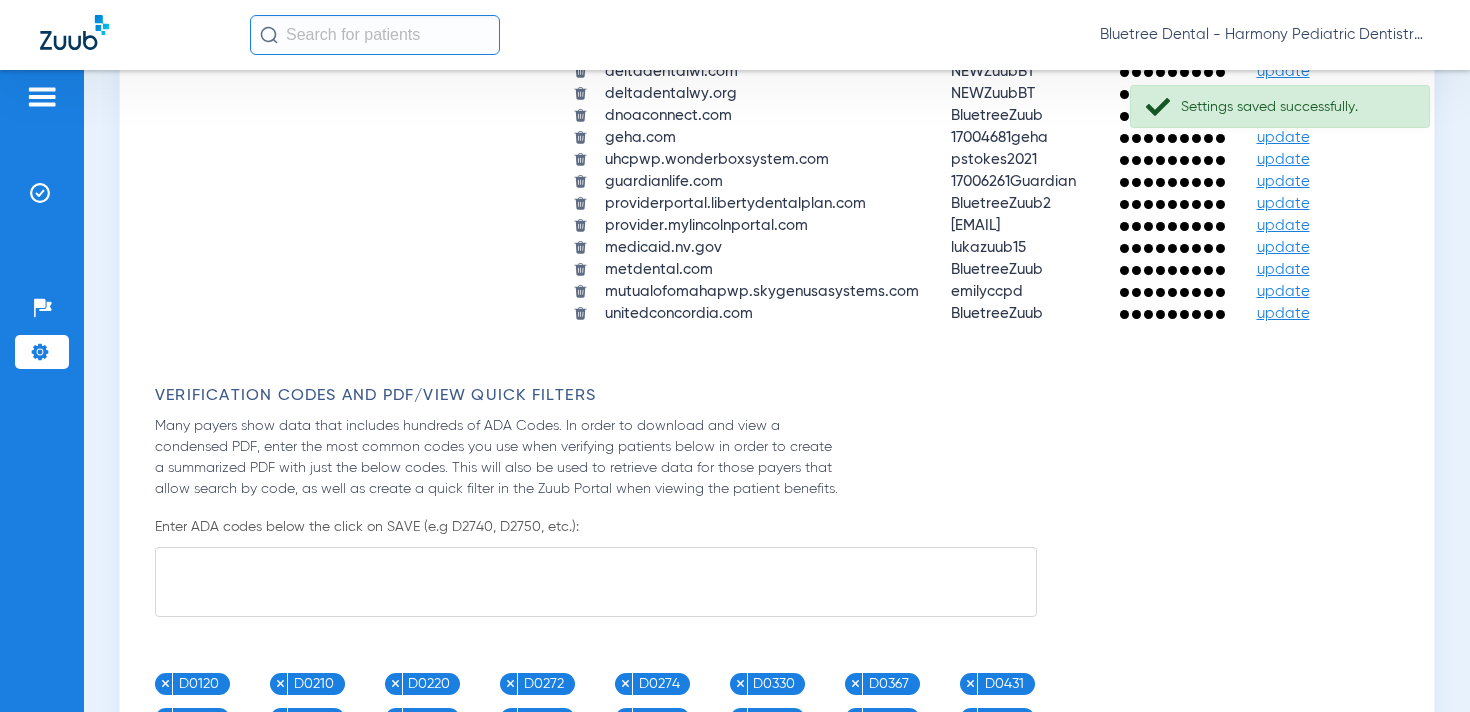 click on "Bluetree Dental - Harmony Pediatric Dentistry Sandy" 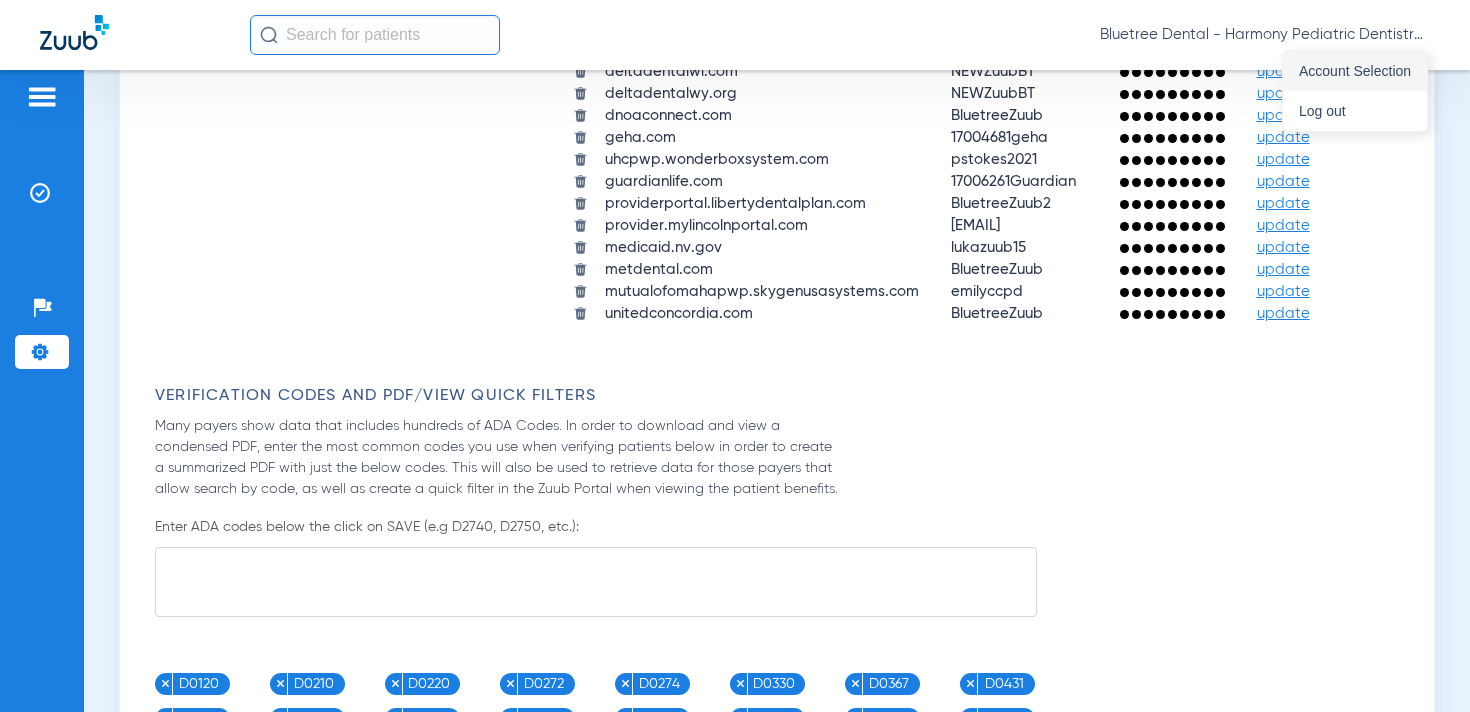 click on "Account Selection" at bounding box center [1355, 71] 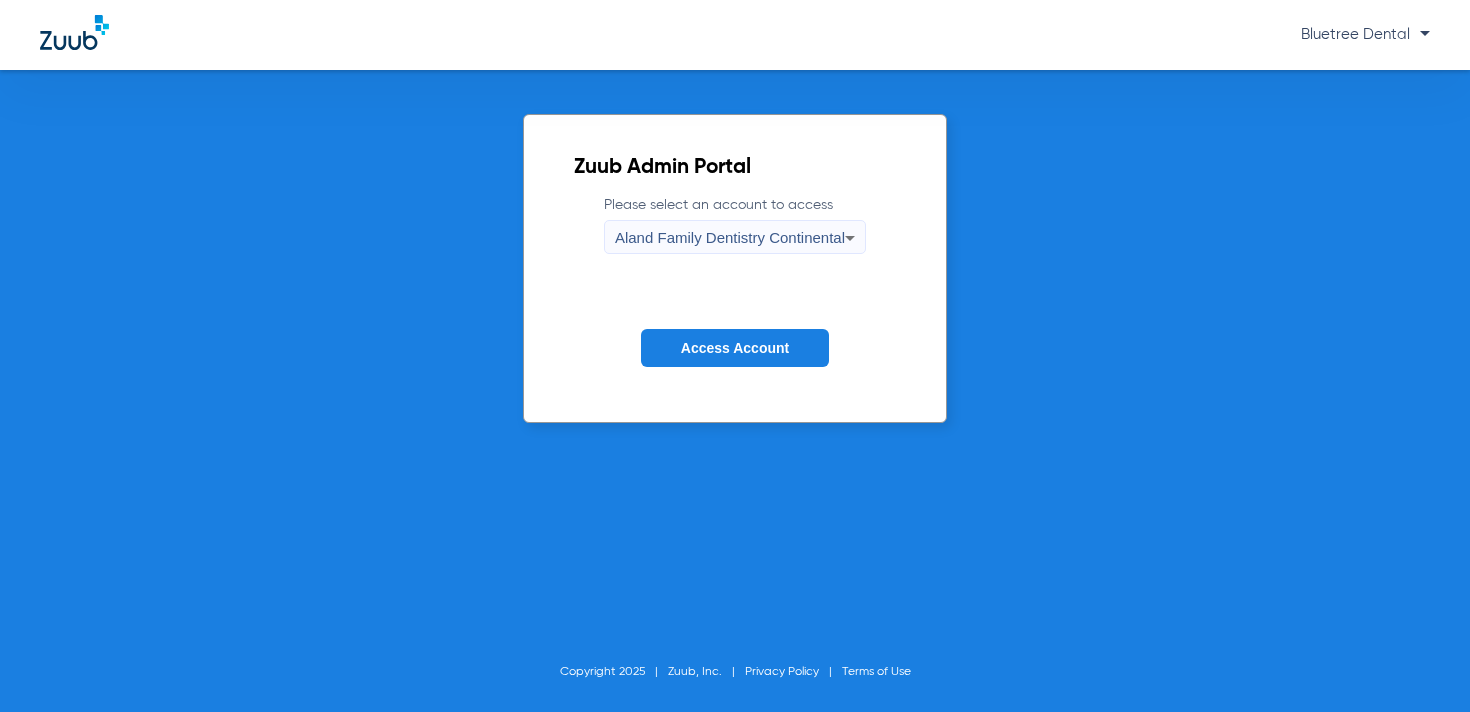 click on "Aland Family Dentistry Continental" at bounding box center (730, 238) 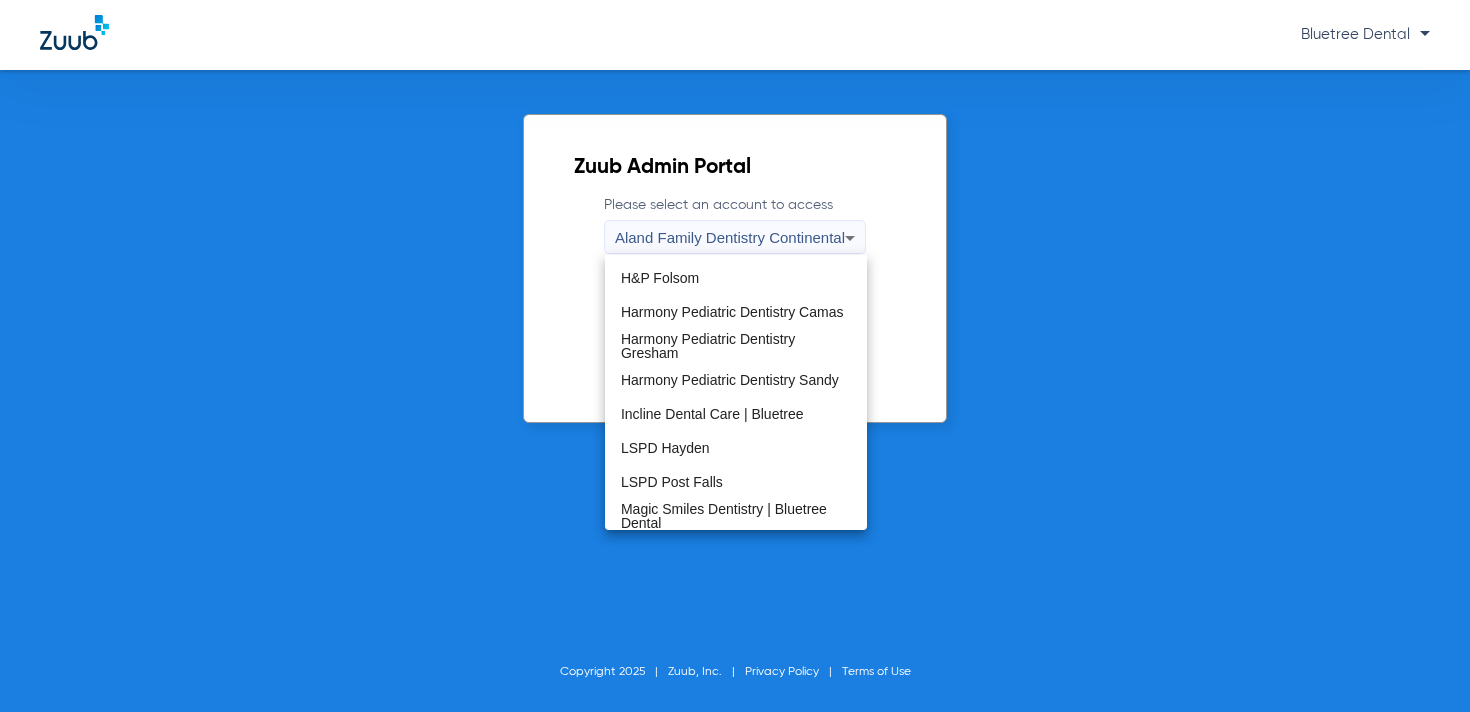 scroll, scrollTop: 265, scrollLeft: 0, axis: vertical 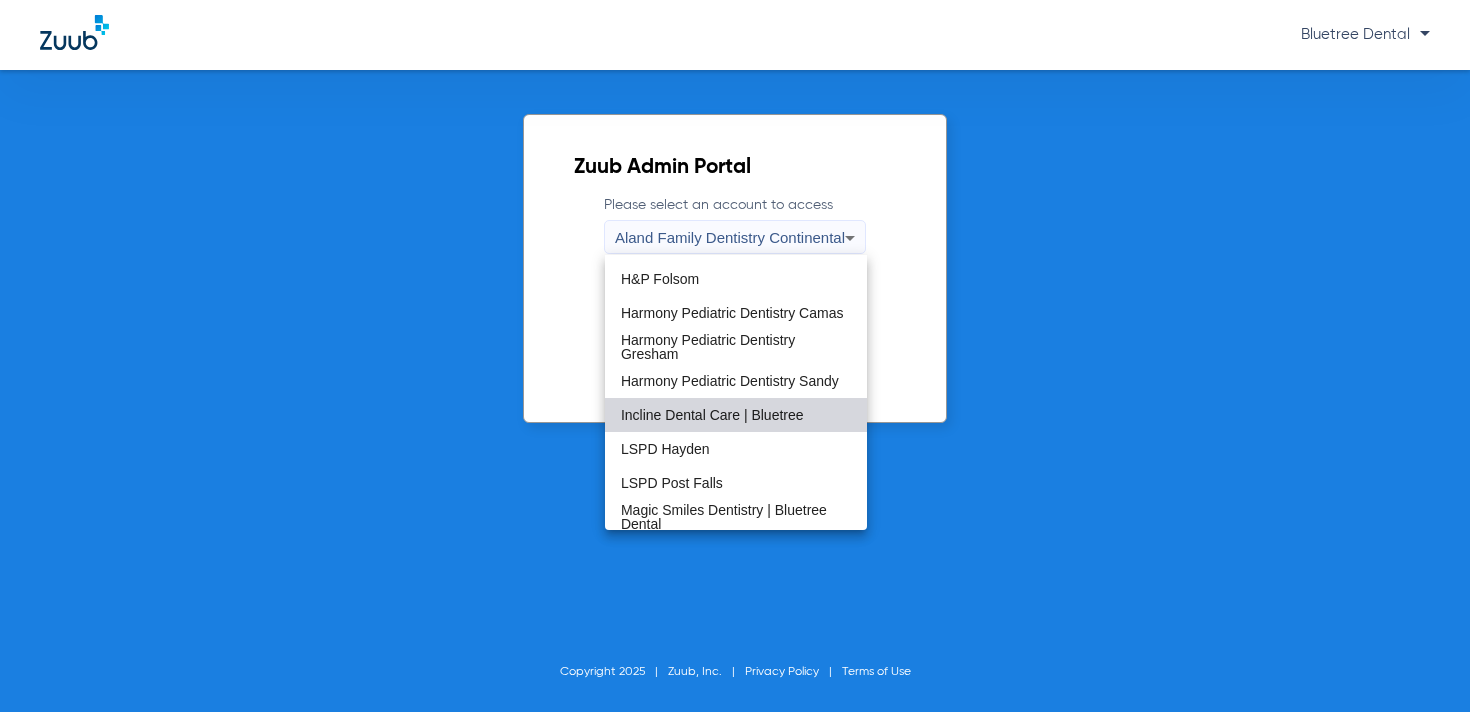 click on "Incline Dental Care | Bluetree" at bounding box center (736, 415) 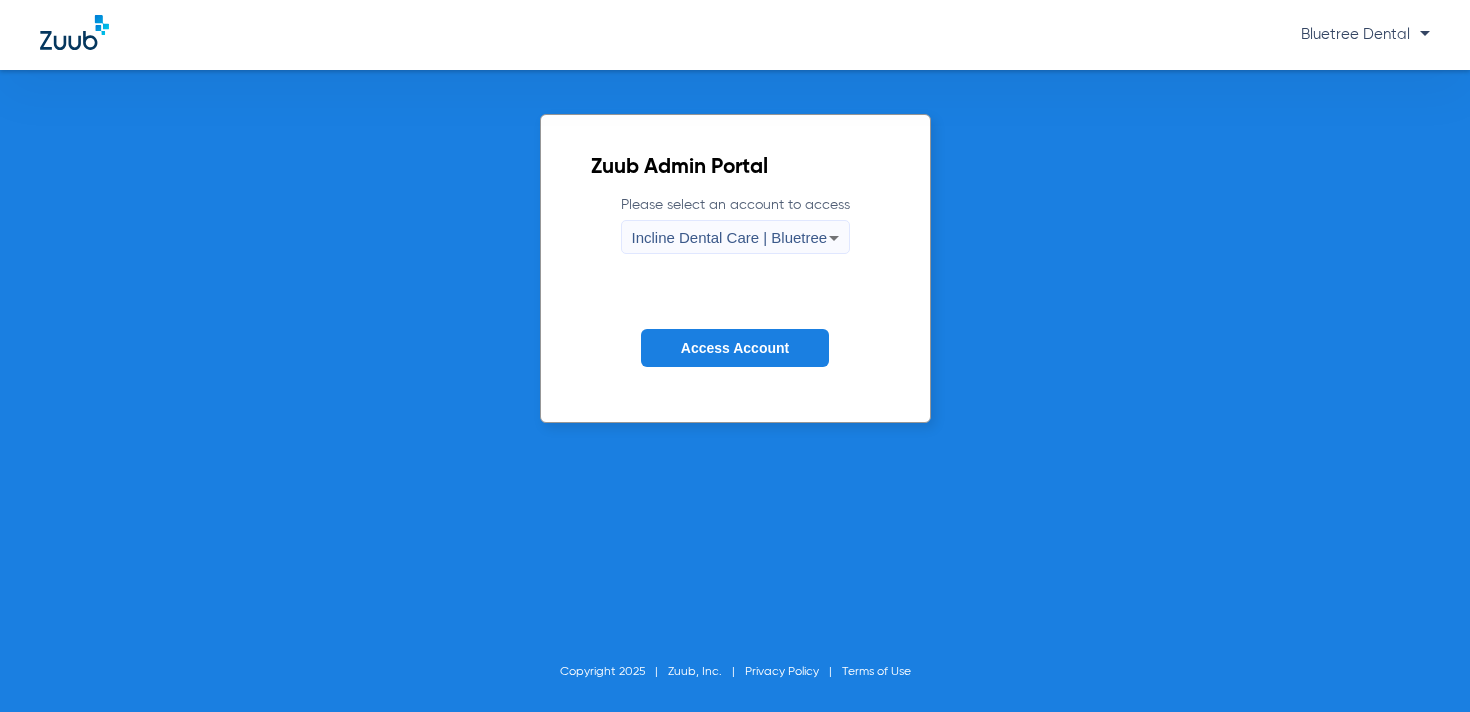 click on "Access Account" 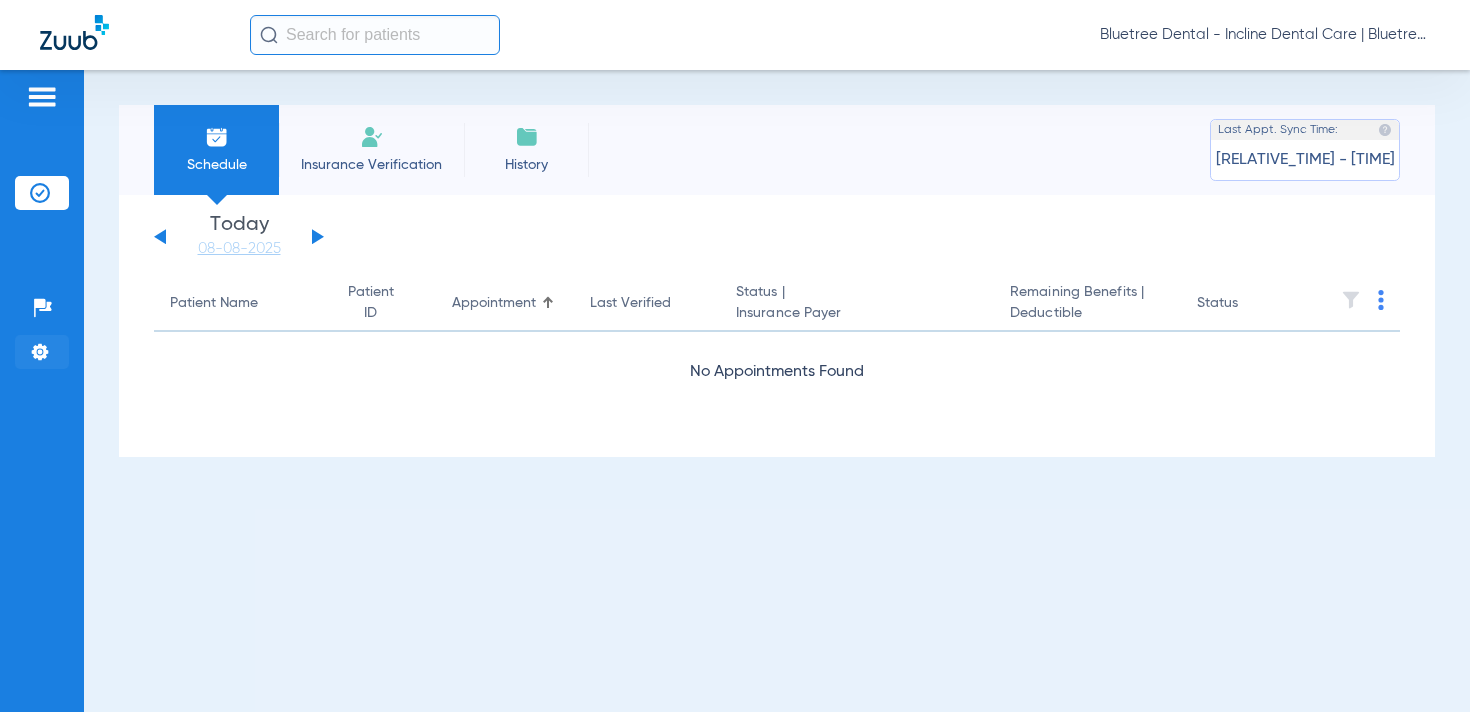 click 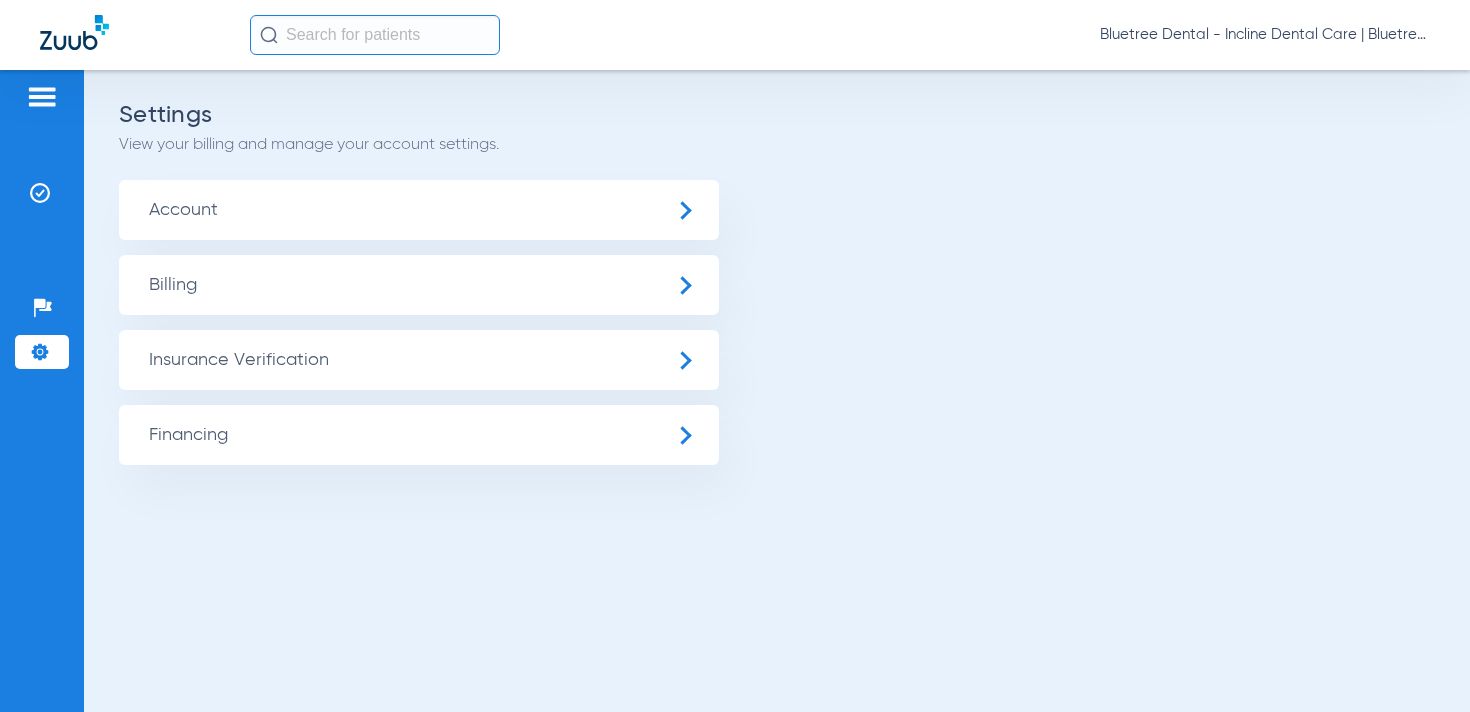 click on "Insurance Verification" 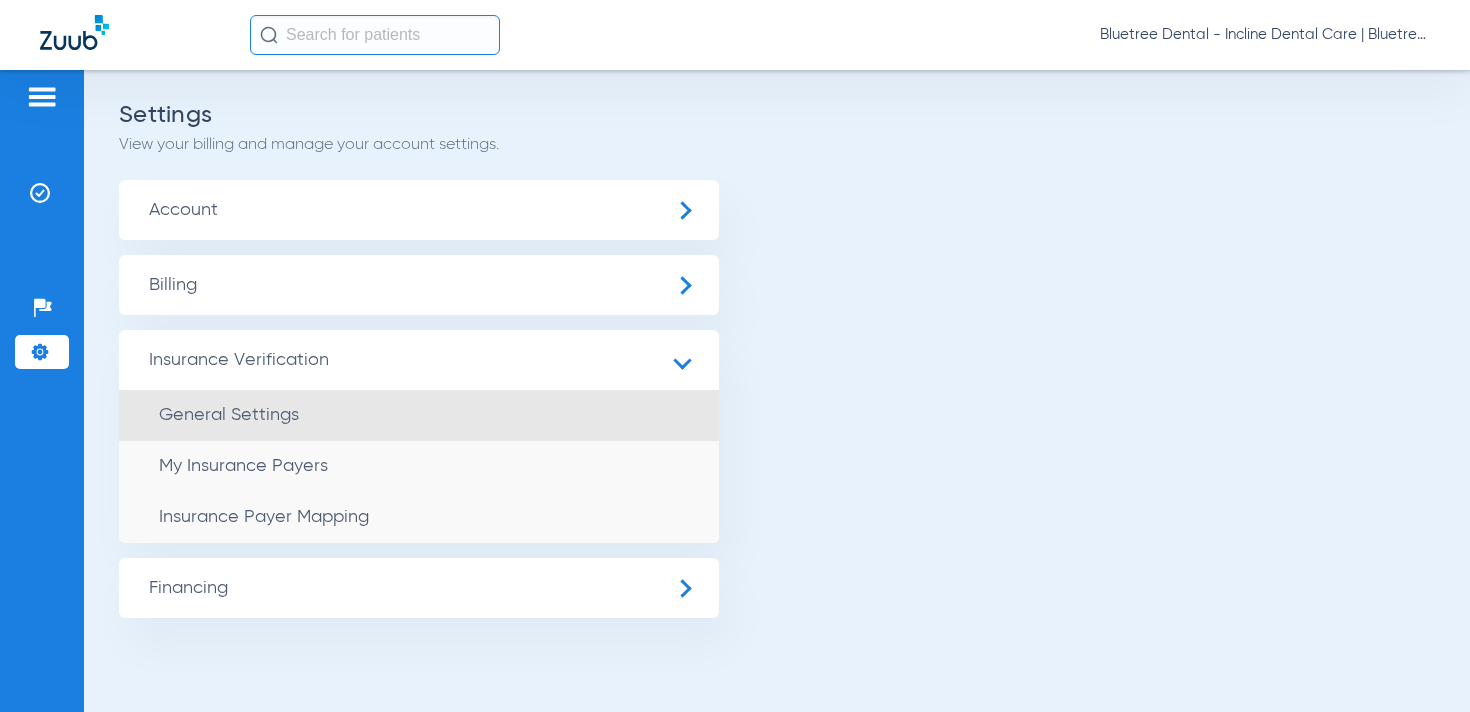 click on "General Settings" 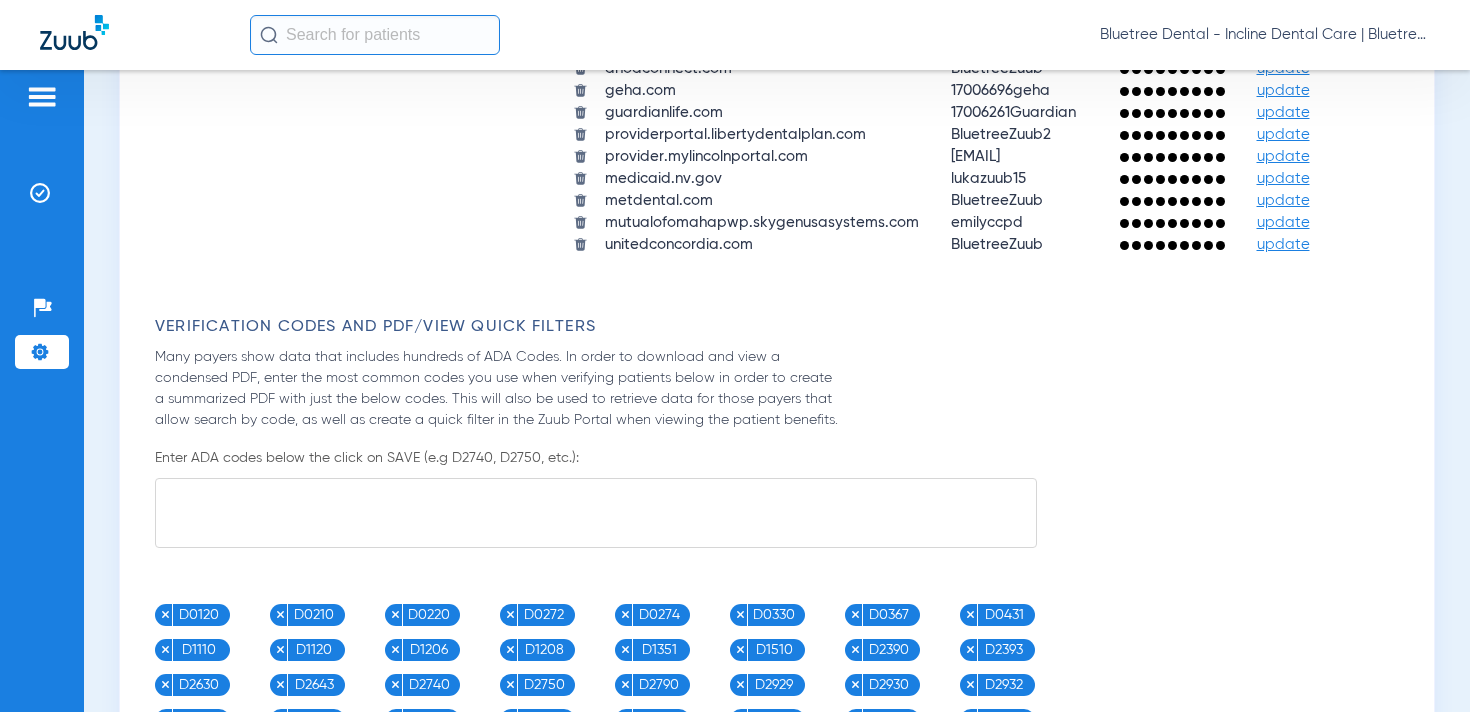 scroll, scrollTop: 2391, scrollLeft: 0, axis: vertical 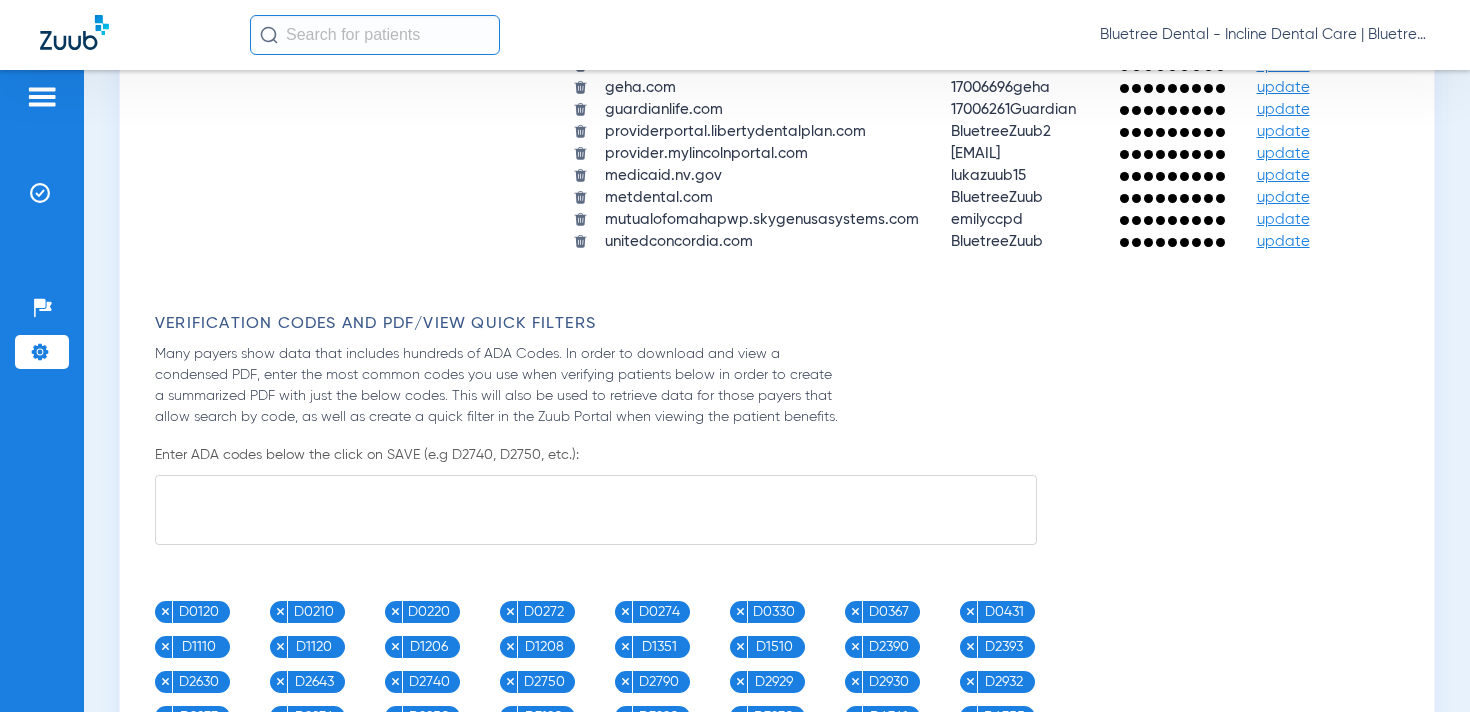 click on "update" 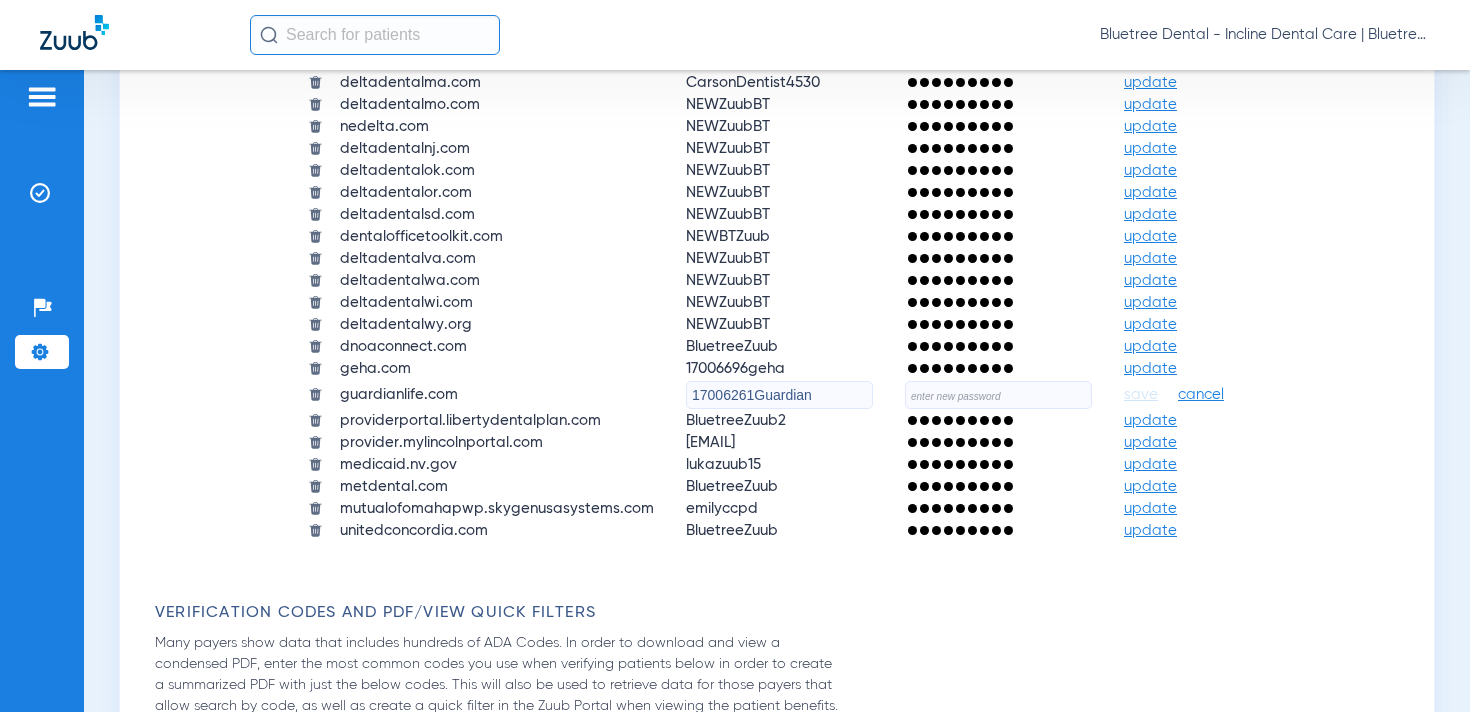 click 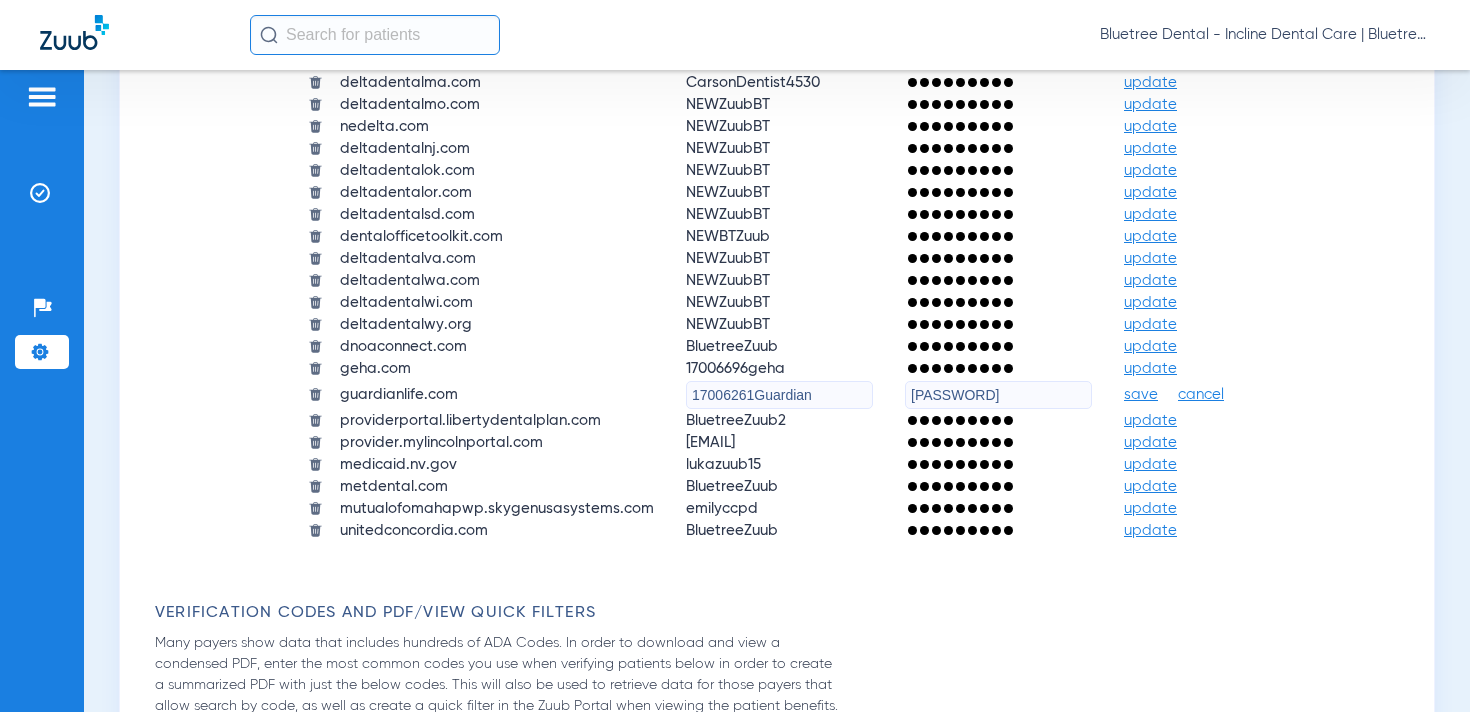 type on "qejbkuCgfK@6r2" 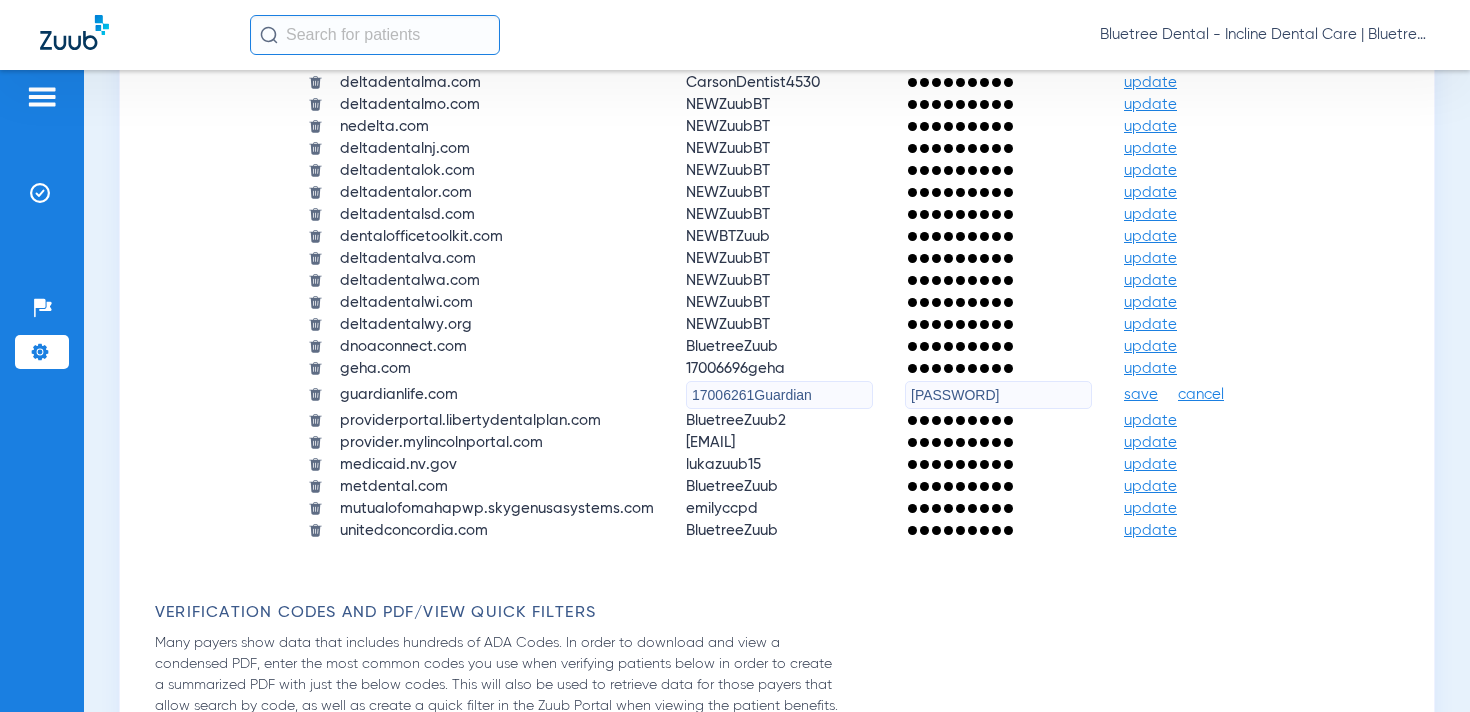 click on "save" 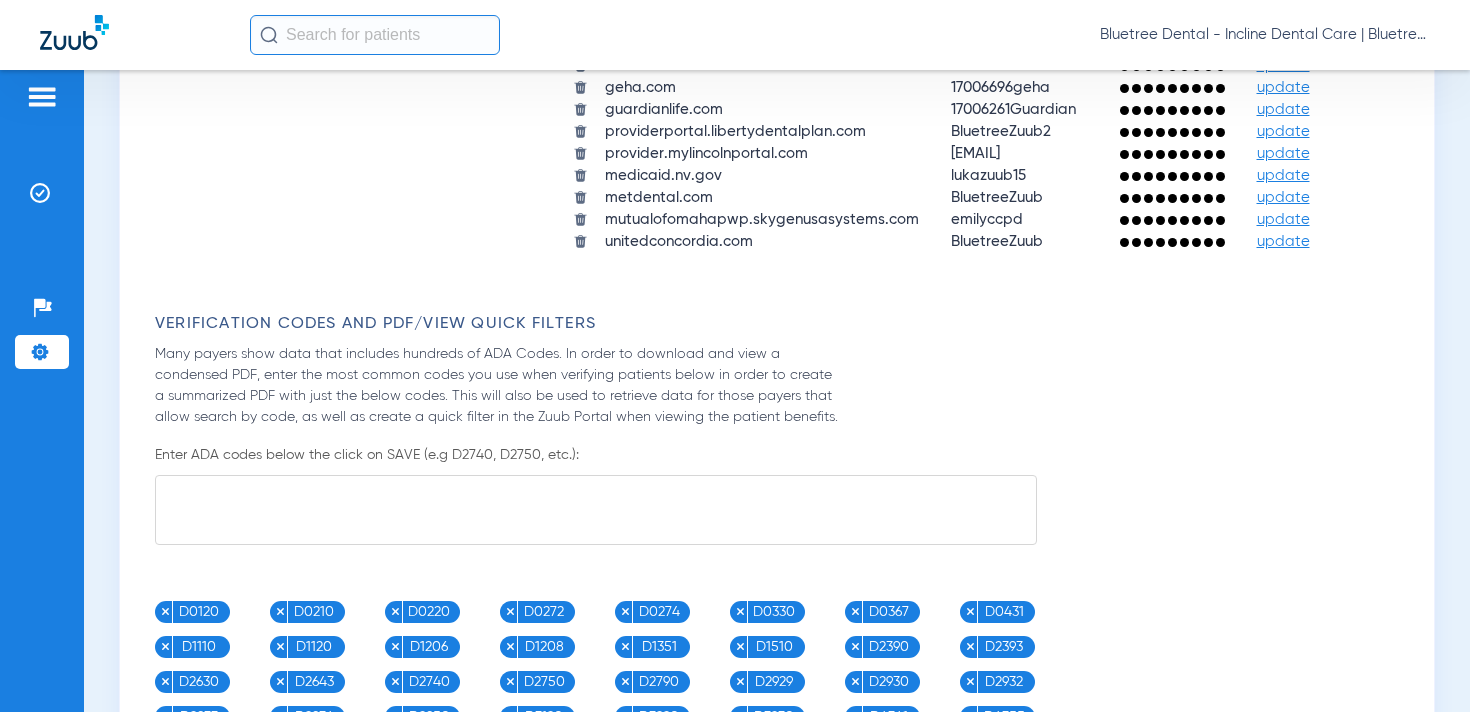 click on "Bluetree Dental - Incline Dental Care | Bluetree" 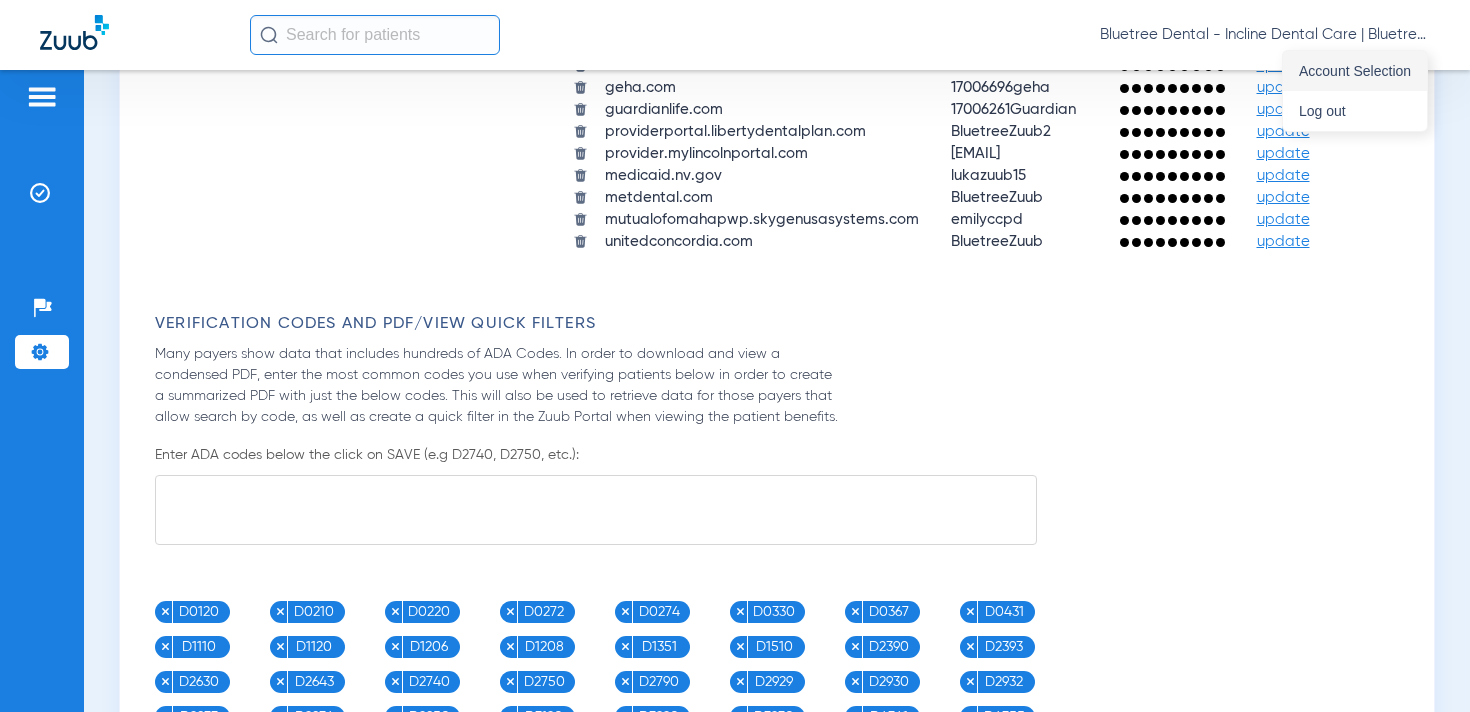 click on "Account Selection" at bounding box center (1355, 71) 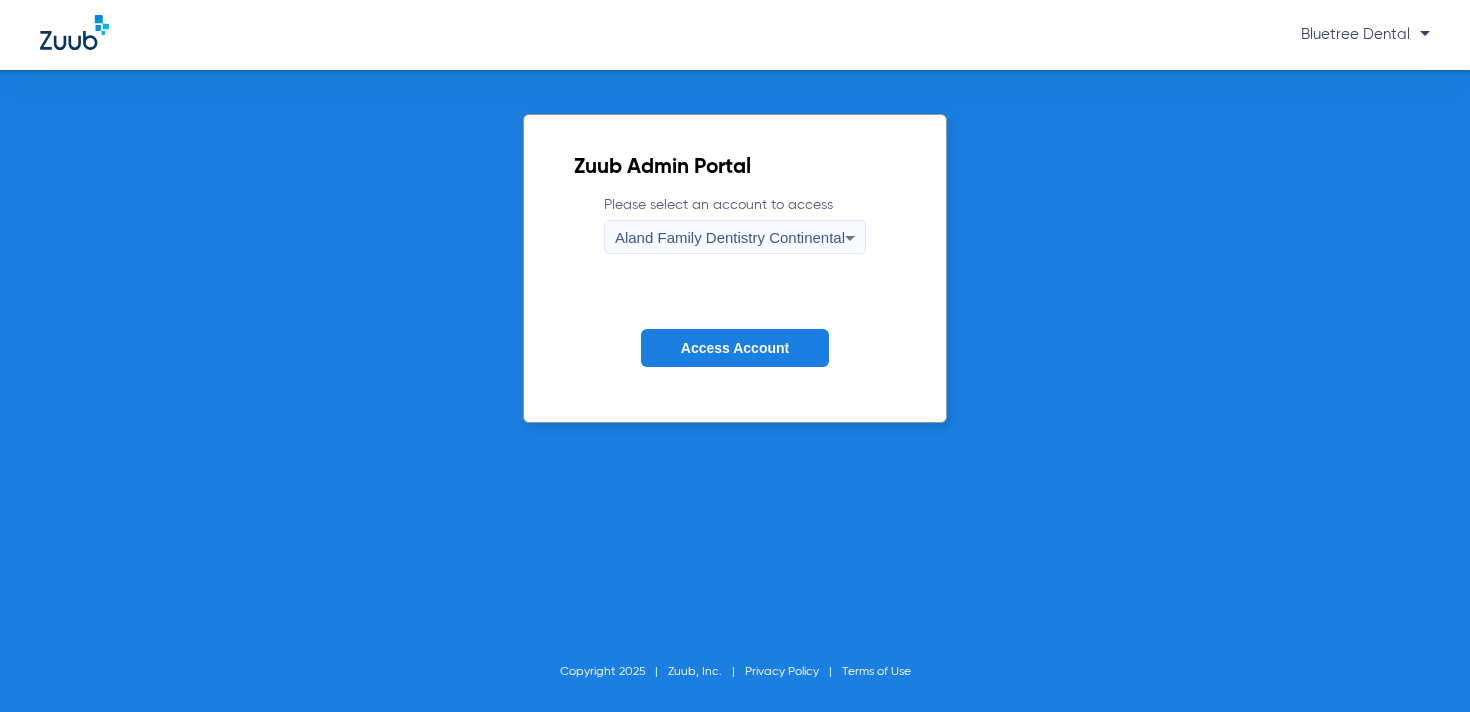 click on "Aland Family Dentistry Continental" at bounding box center [730, 237] 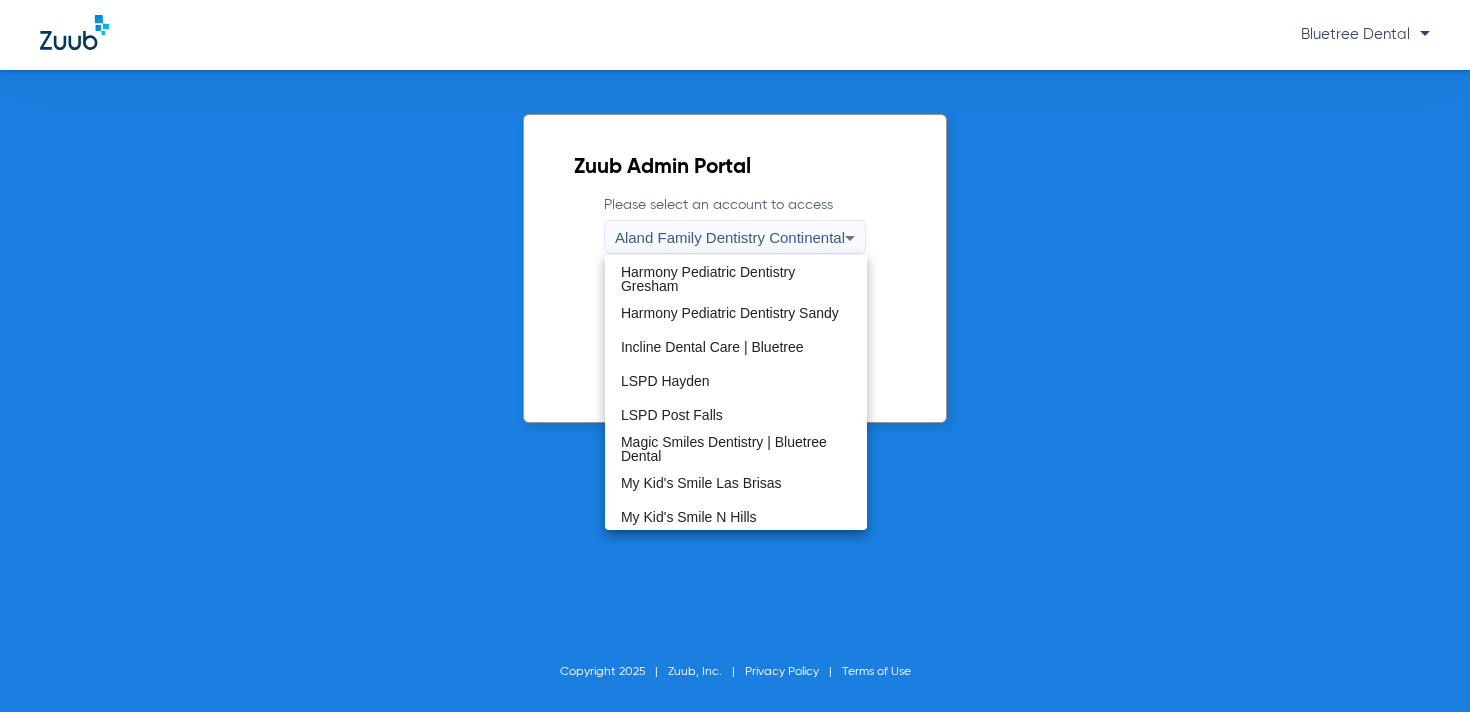 scroll, scrollTop: 332, scrollLeft: 0, axis: vertical 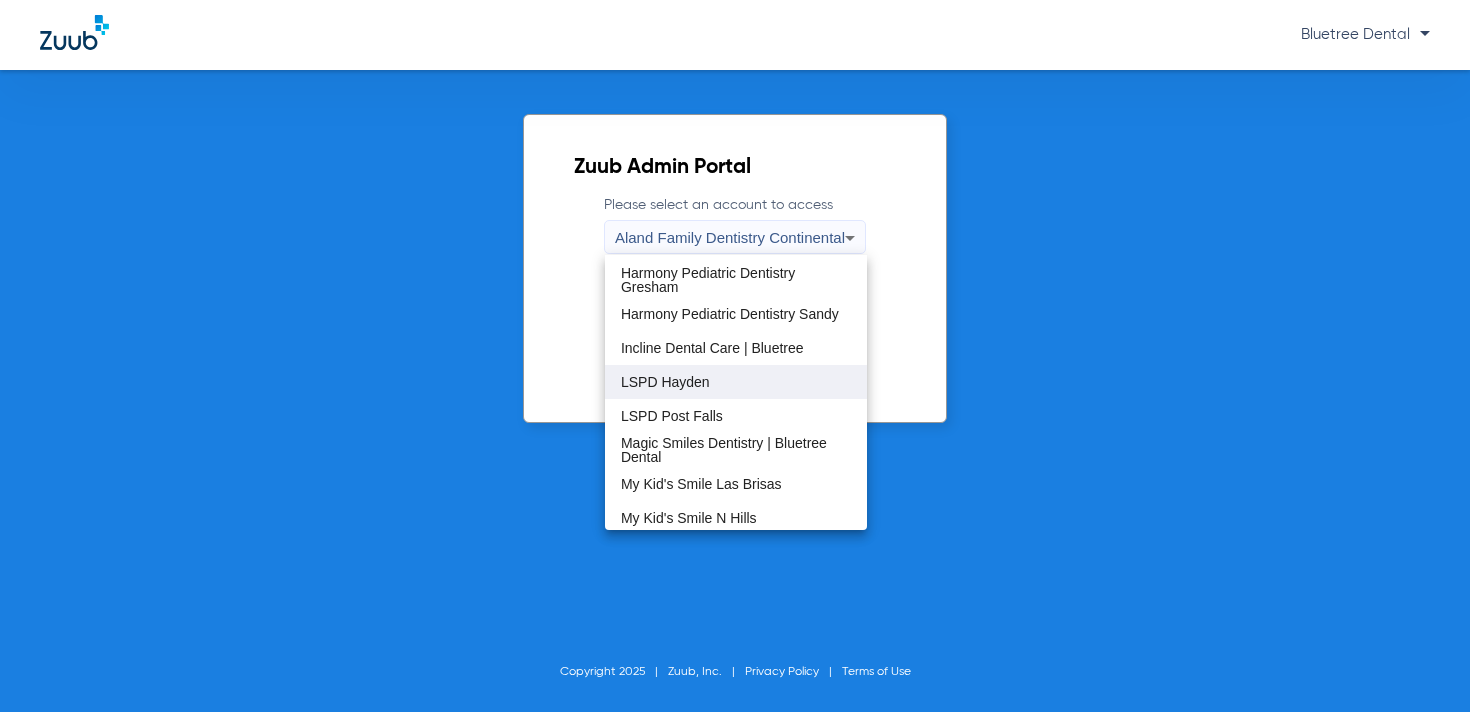 click on "LSPD Hayden" at bounding box center (665, 382) 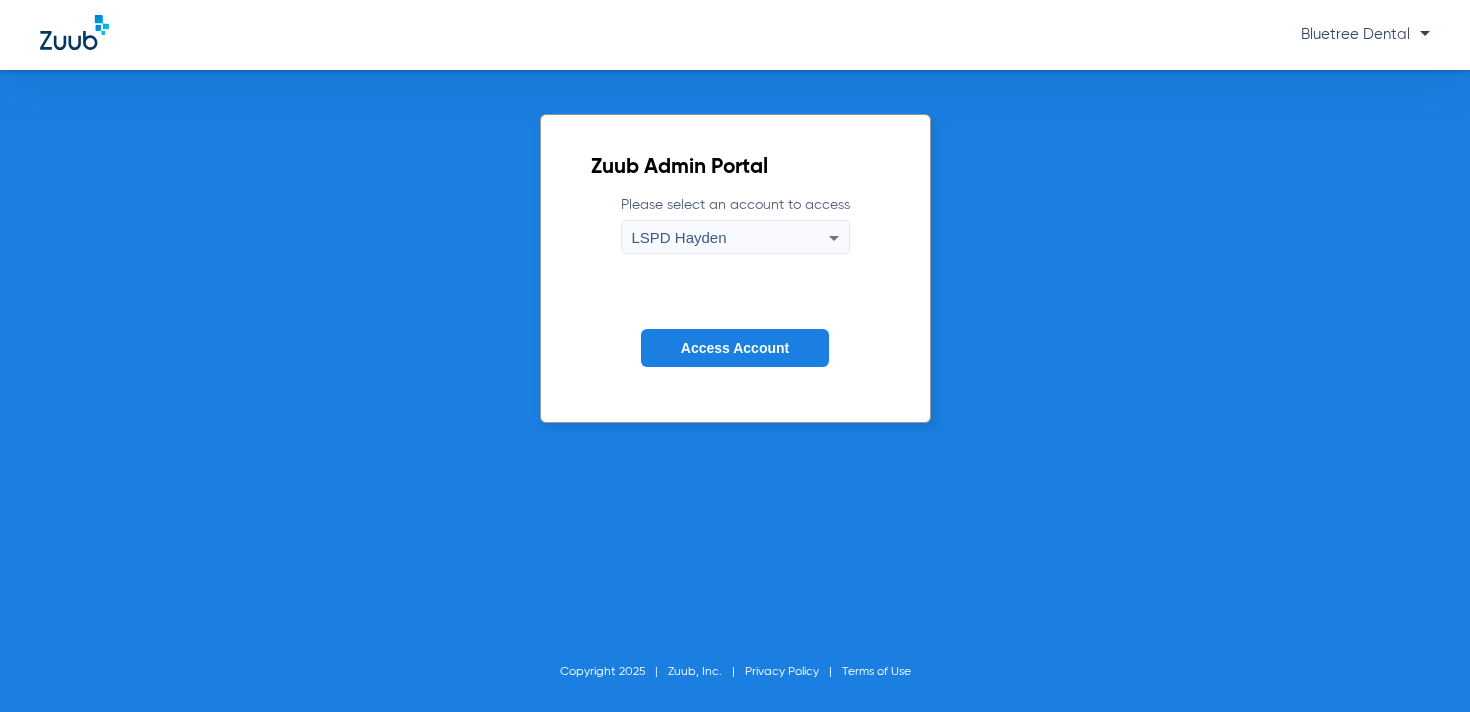 click on "Access Account" 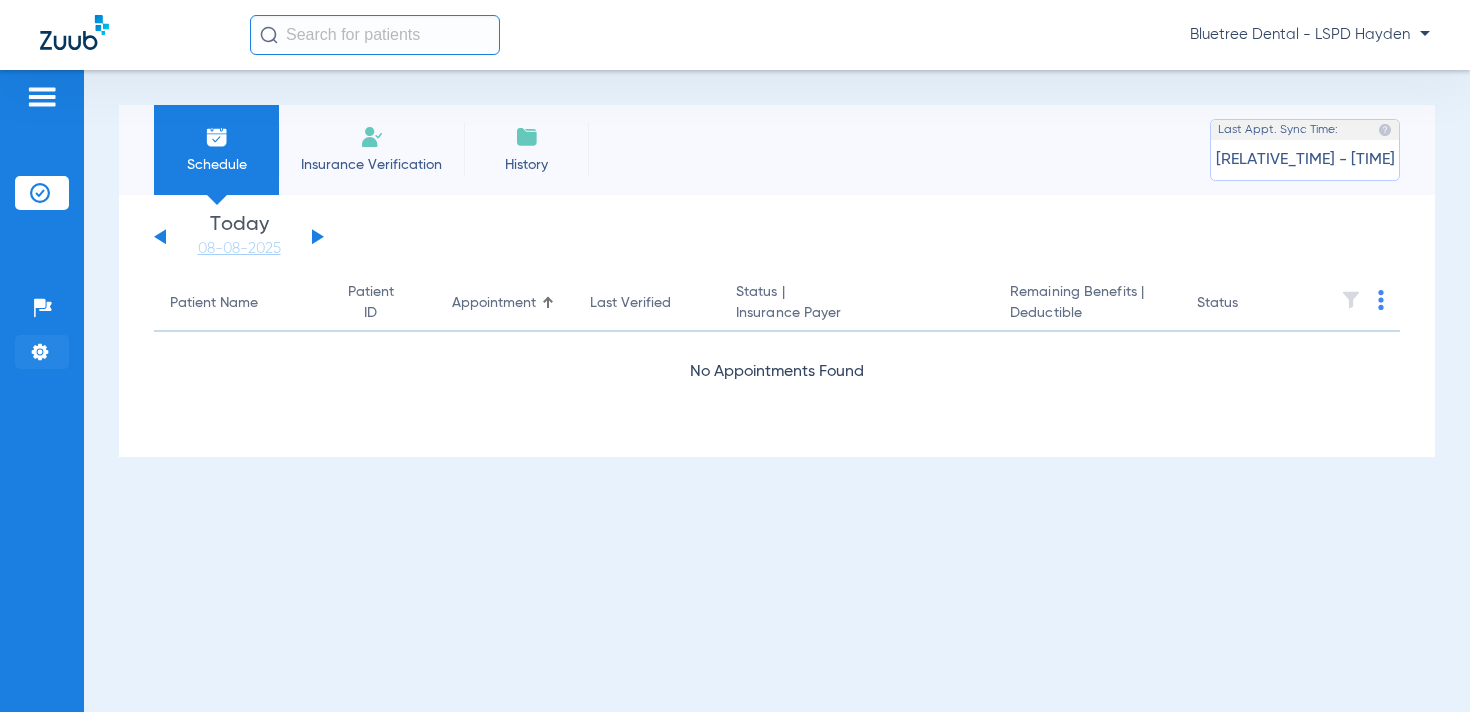 click on "Settings" 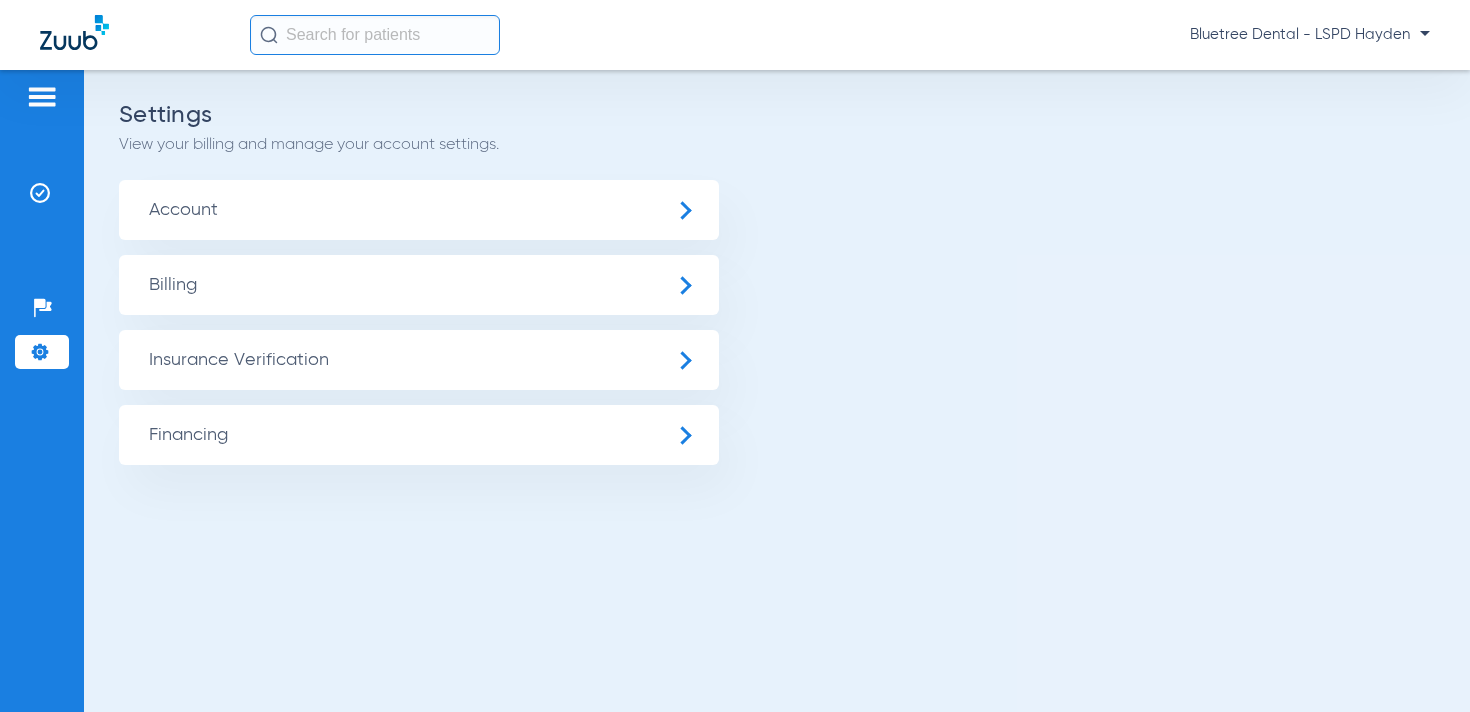 click on "Insurance Verification" 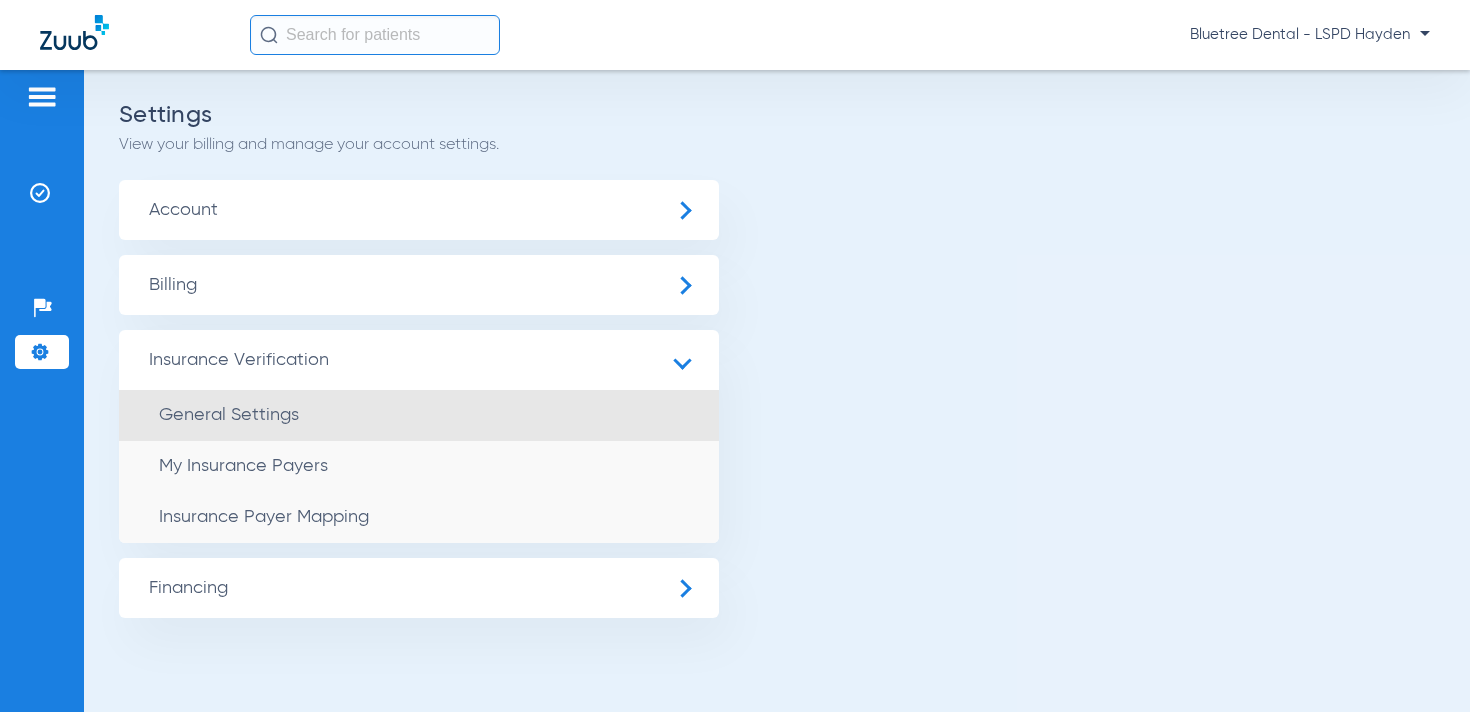 click on "General Settings" 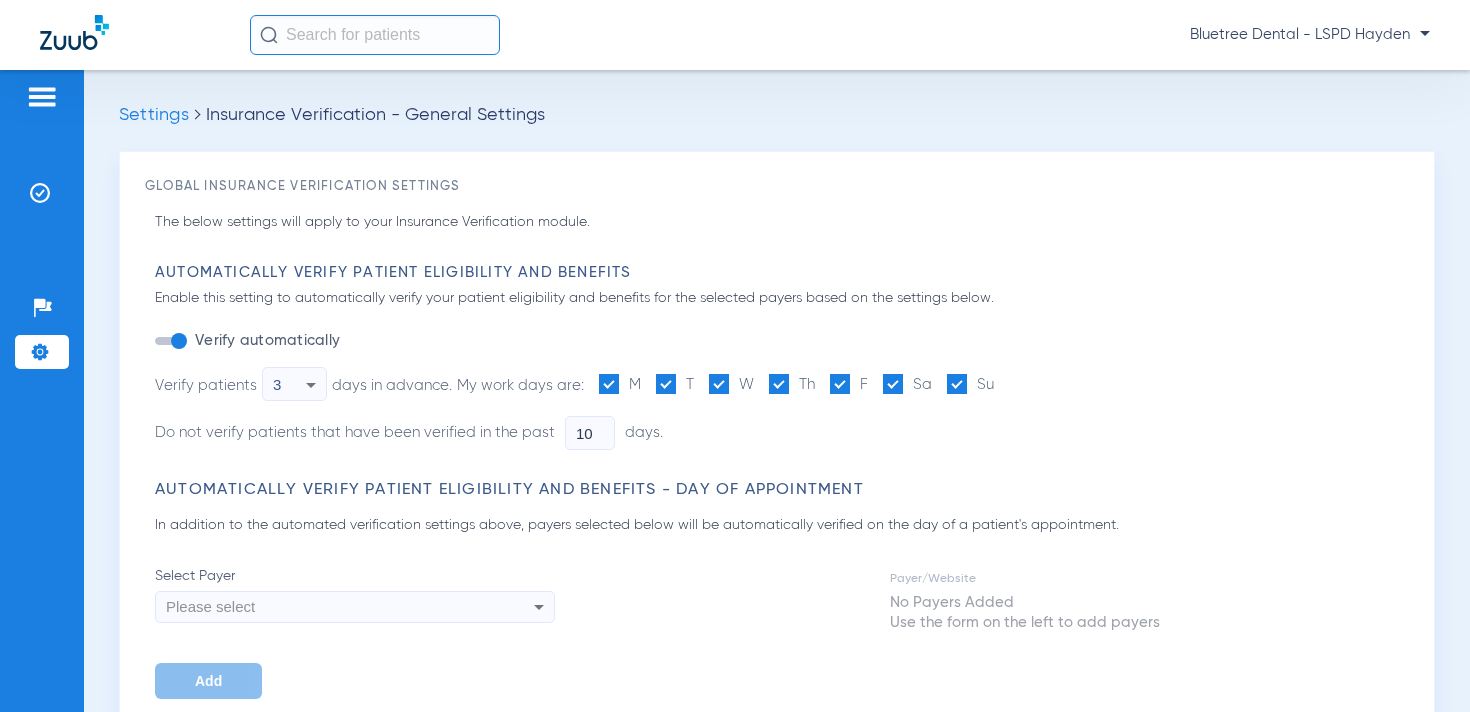 type on "3" 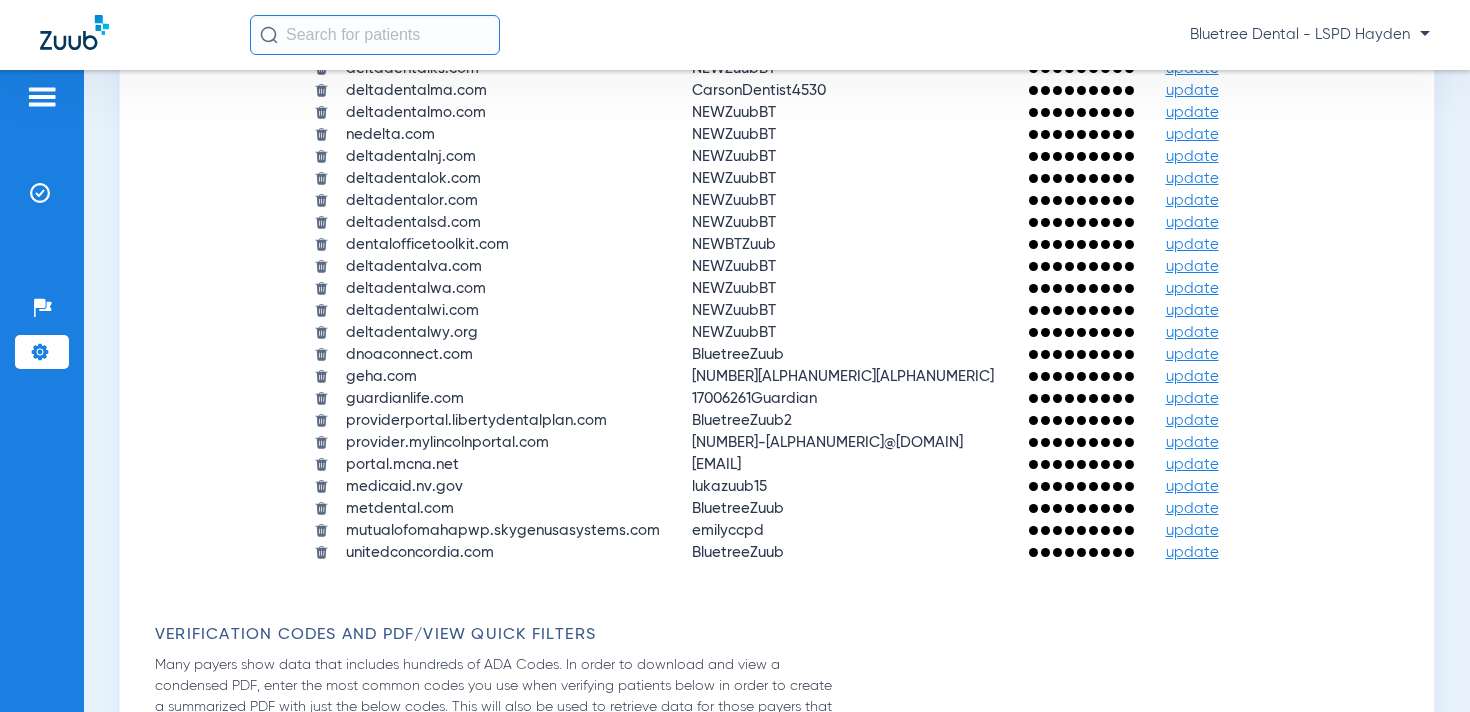 scroll, scrollTop: 2382, scrollLeft: 0, axis: vertical 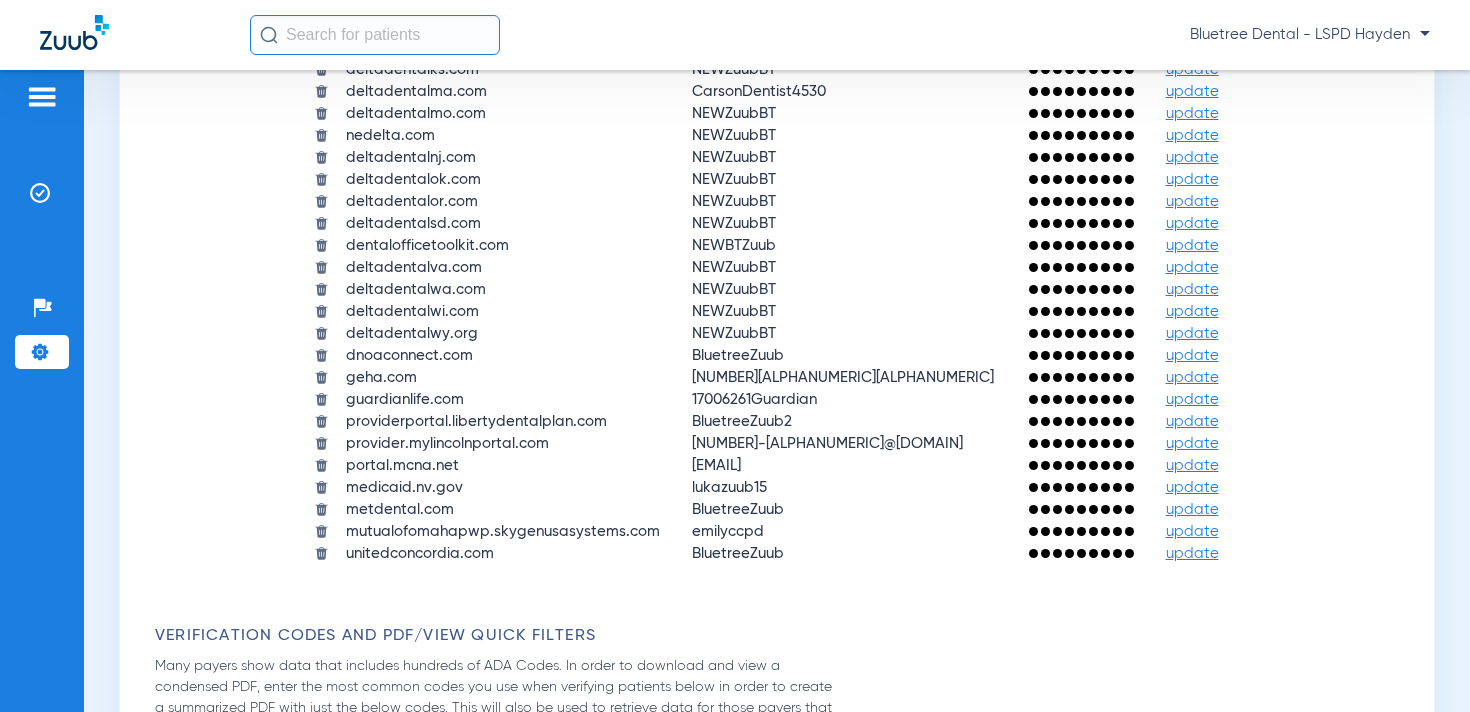 click on "update" 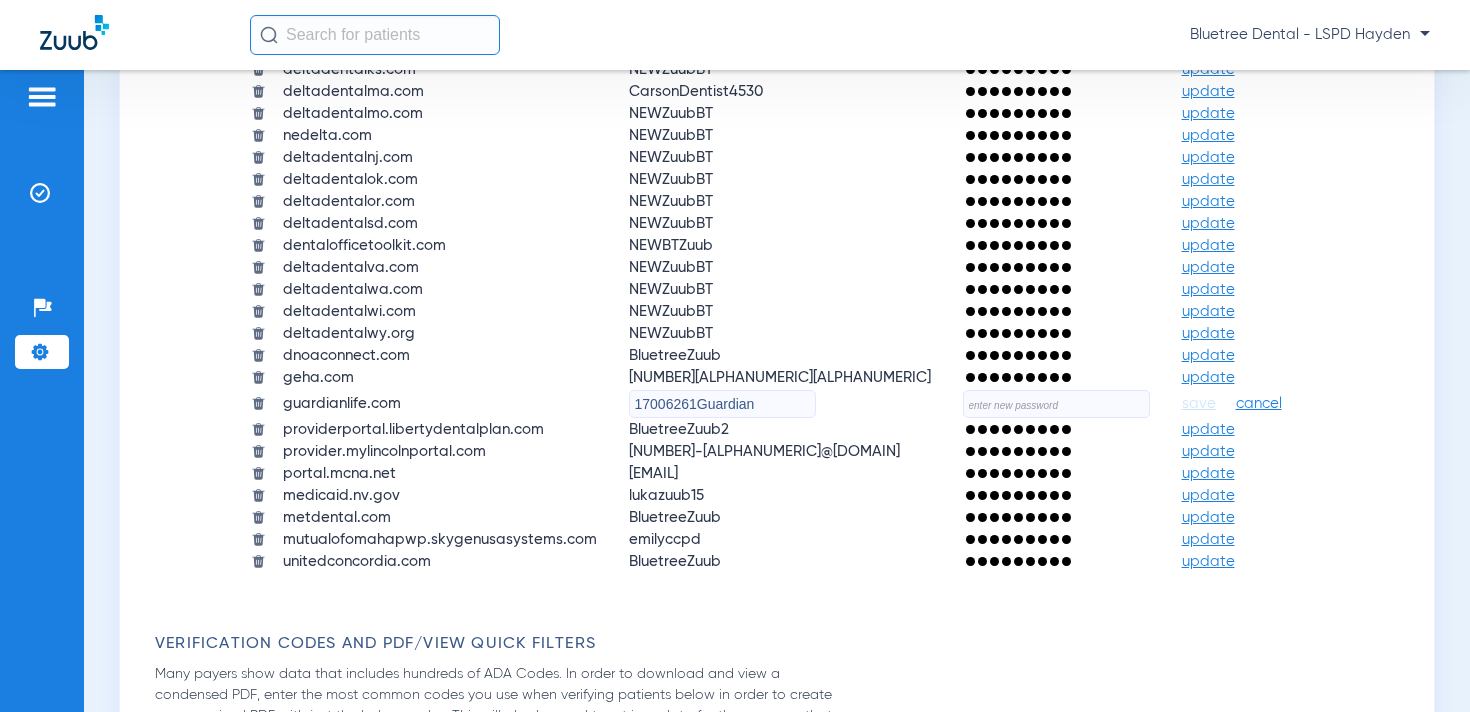 click 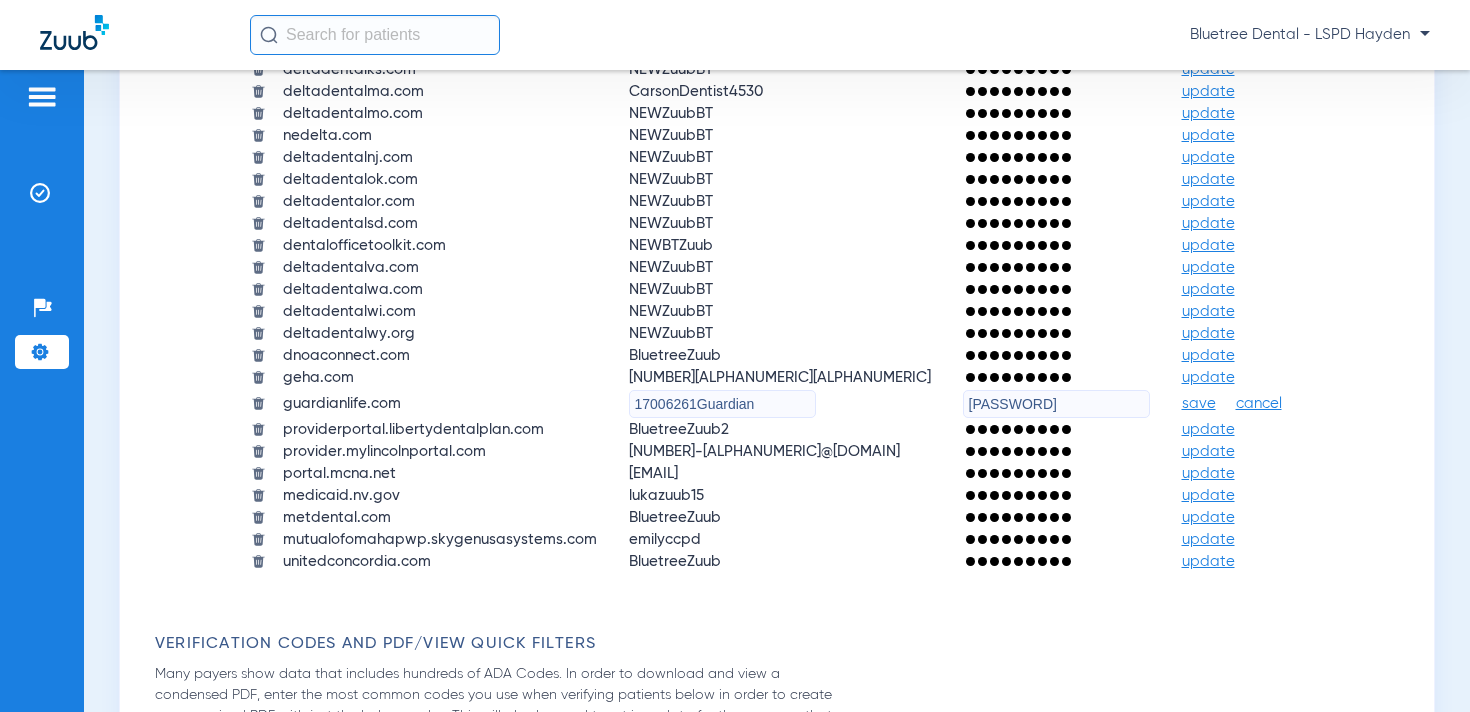 type on "qejbkuCgfK@6r2" 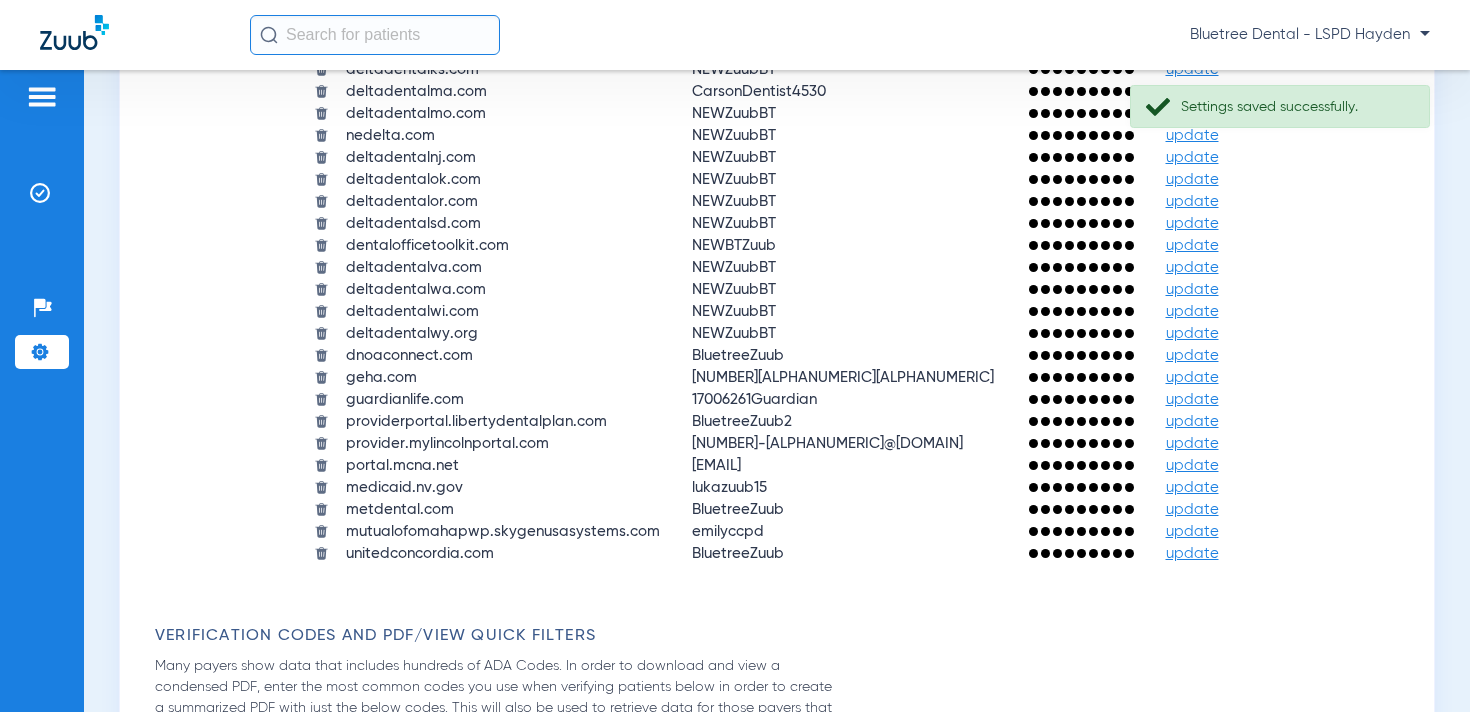 click on "Bluetree Dental - LSPD Hayden" 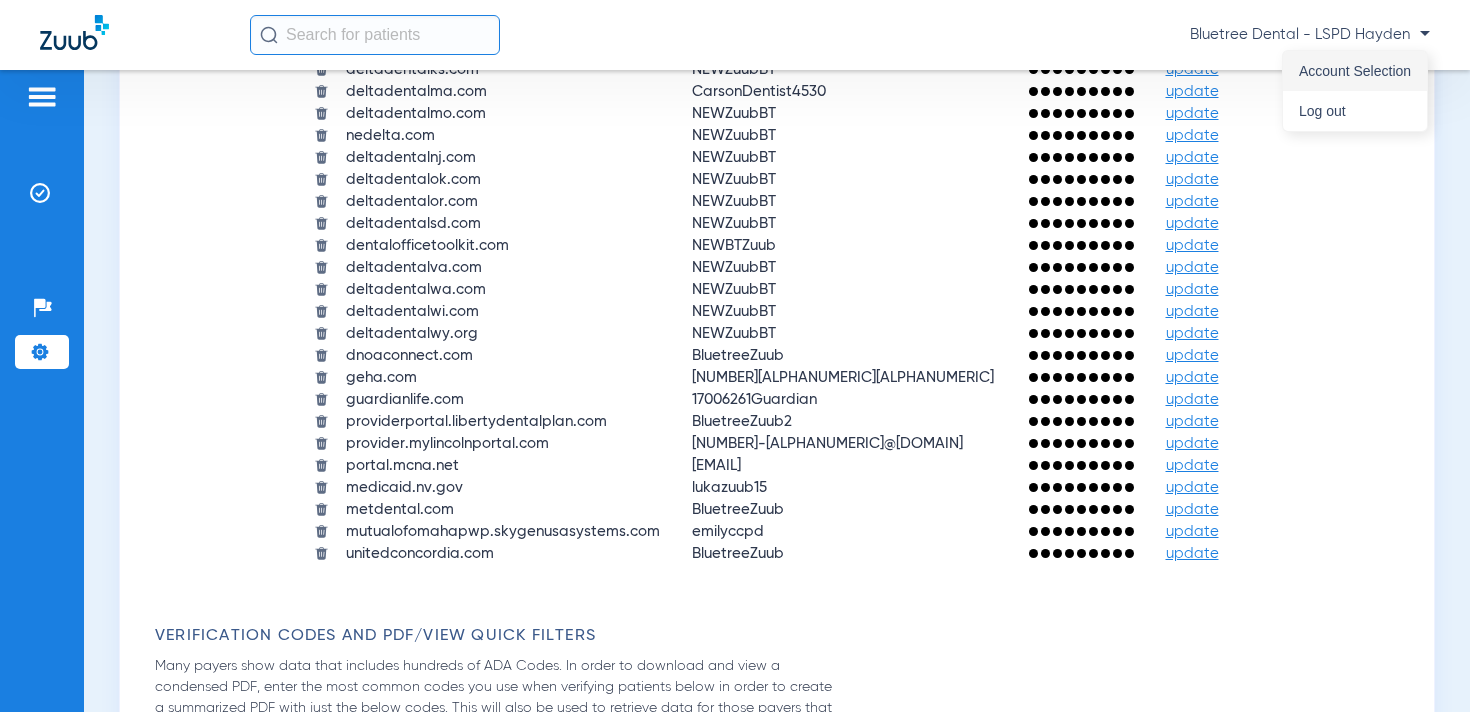 click on "Account Selection" at bounding box center [1355, 71] 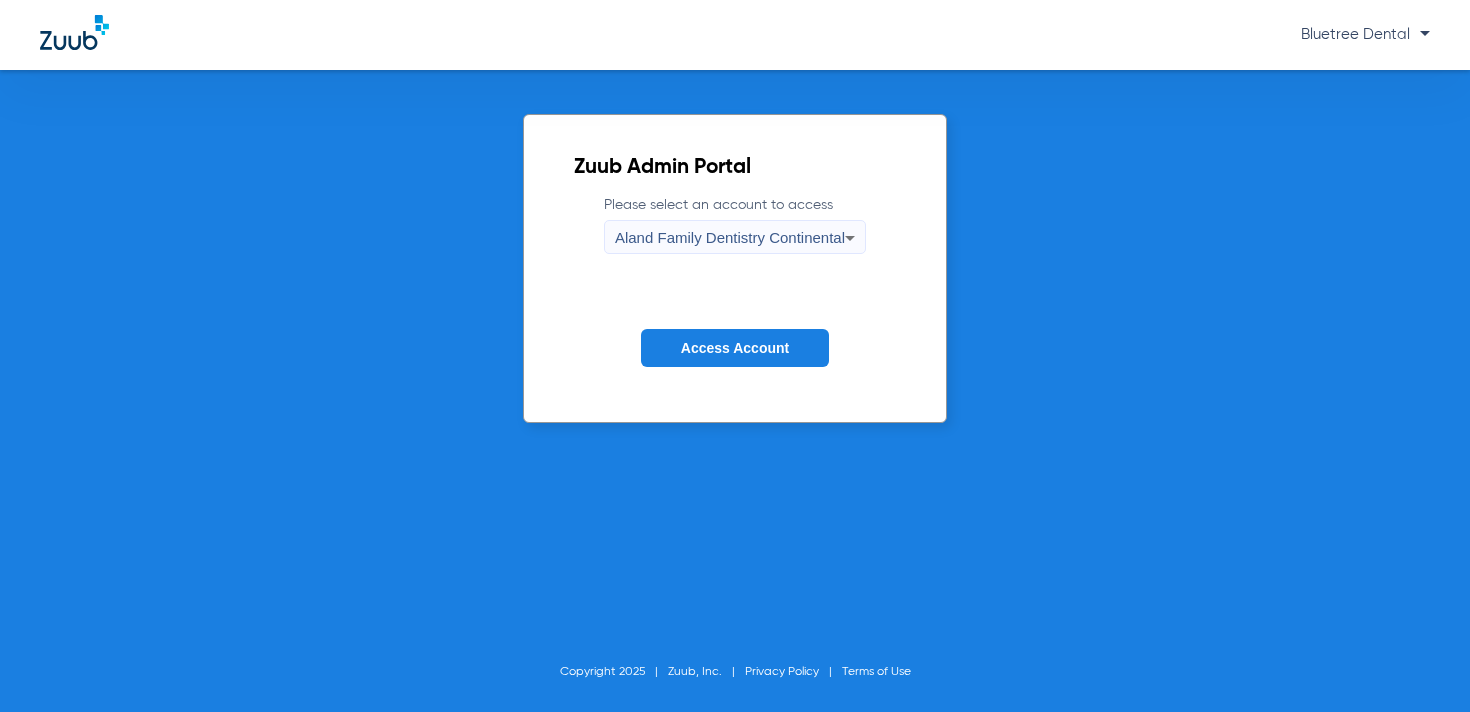 click on "Aland Family Dentistry Continental" at bounding box center [730, 237] 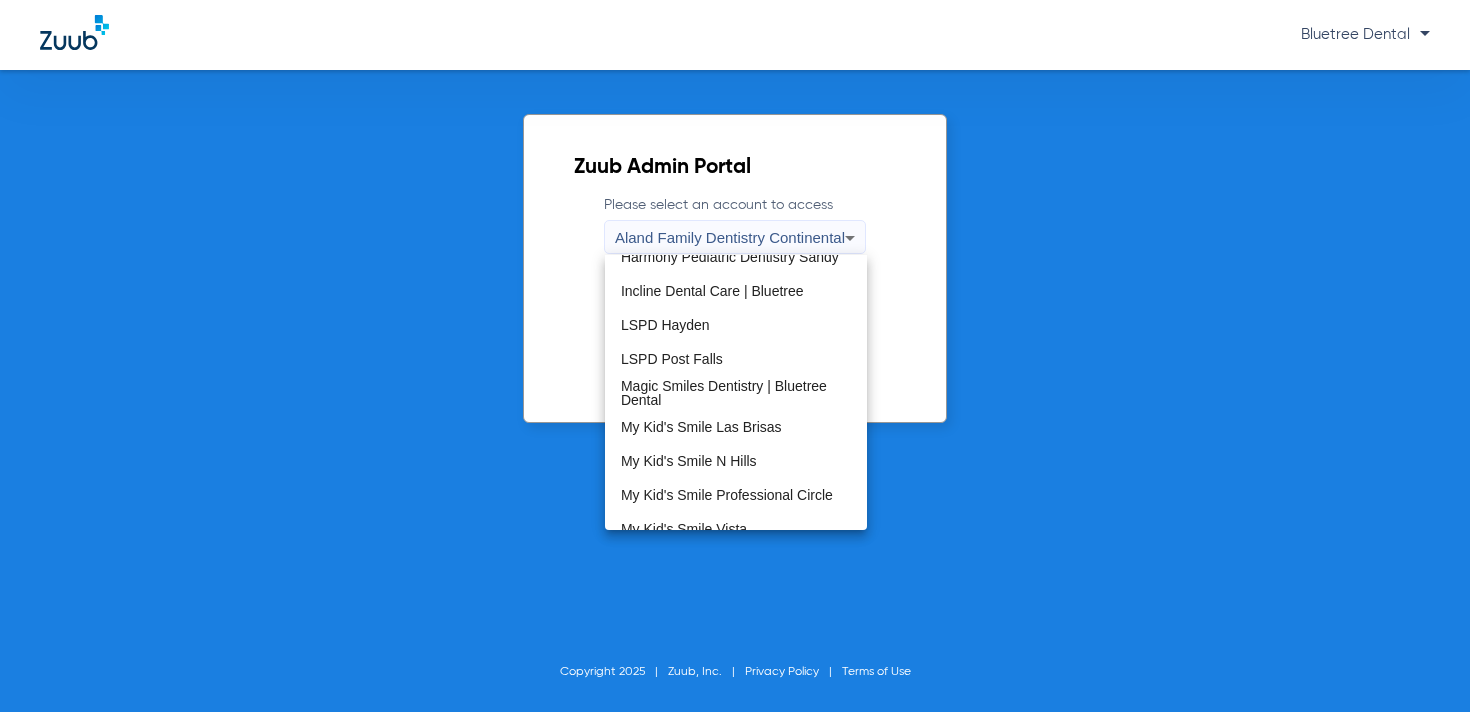 scroll, scrollTop: 403, scrollLeft: 0, axis: vertical 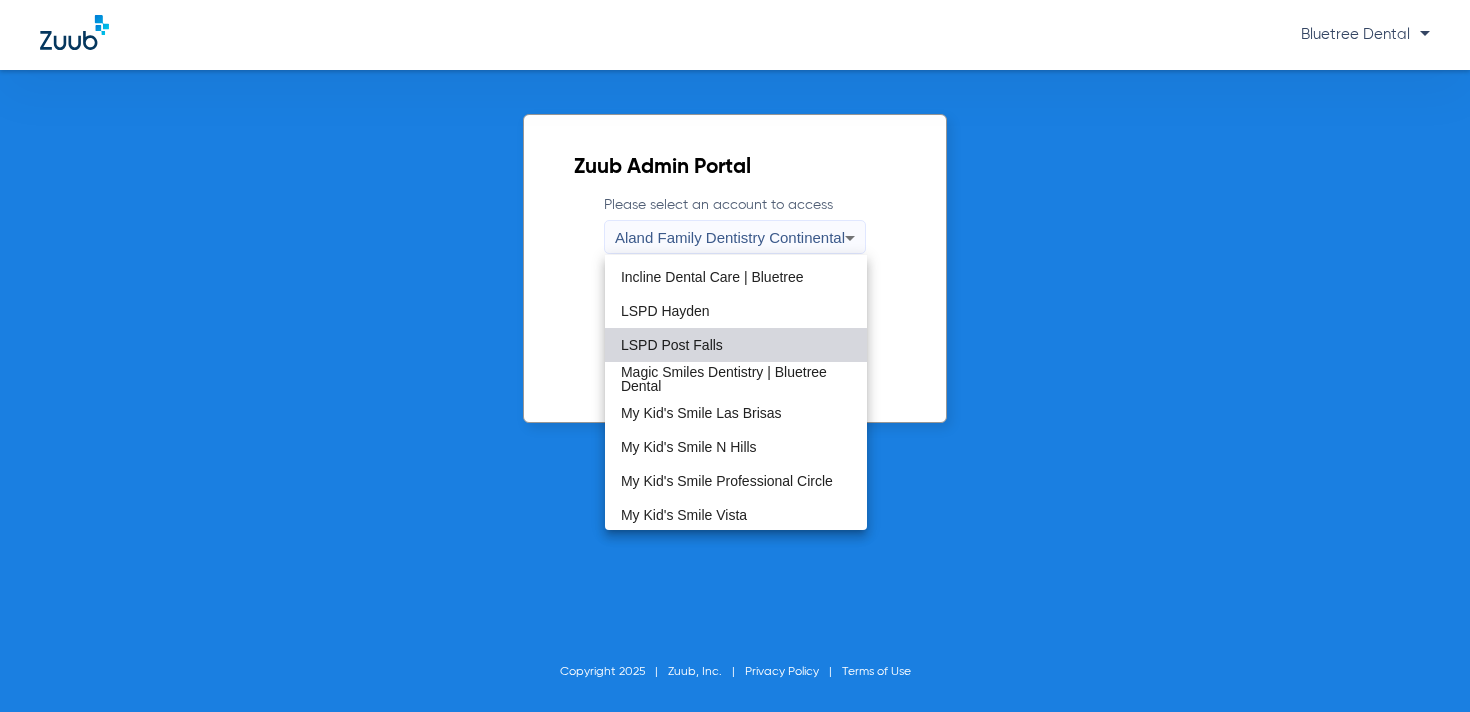 click on "LSPD Post Falls" at bounding box center [672, 345] 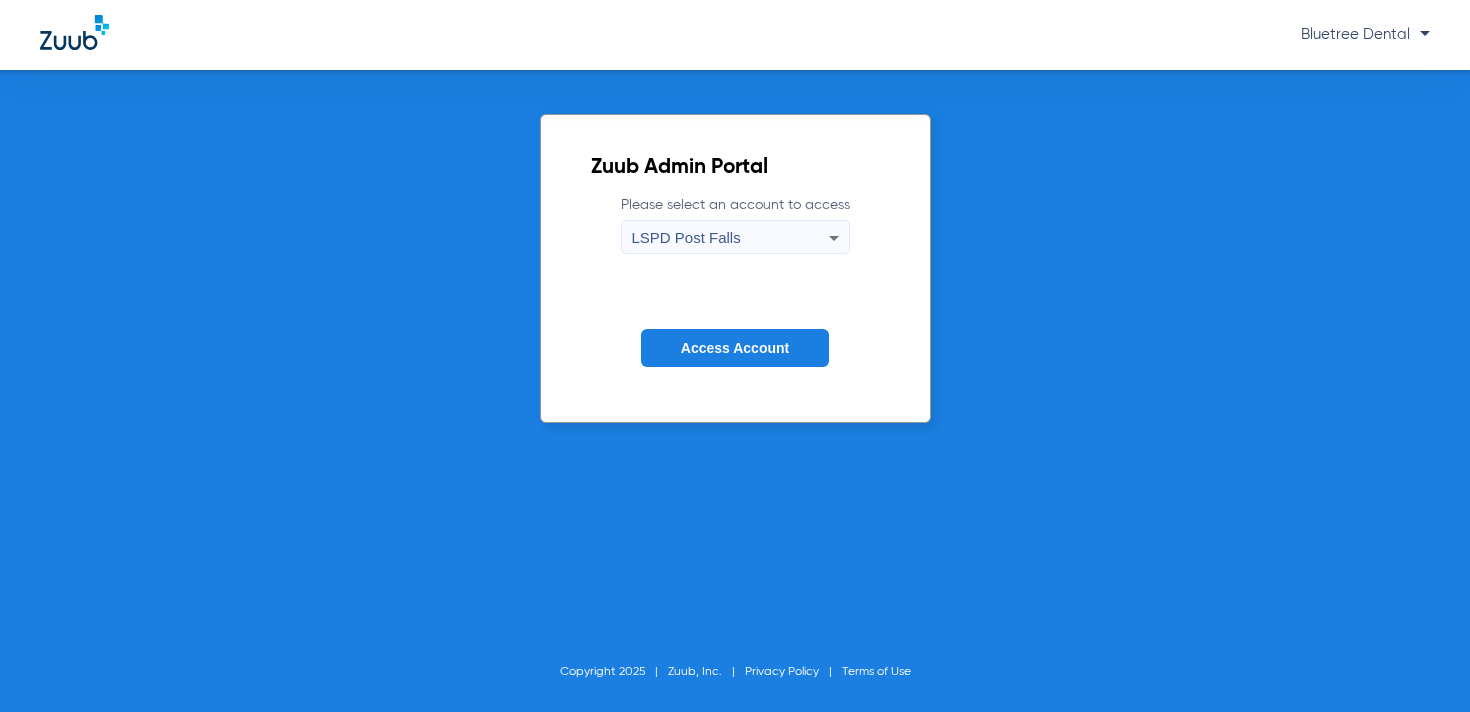 click on "Access Account" 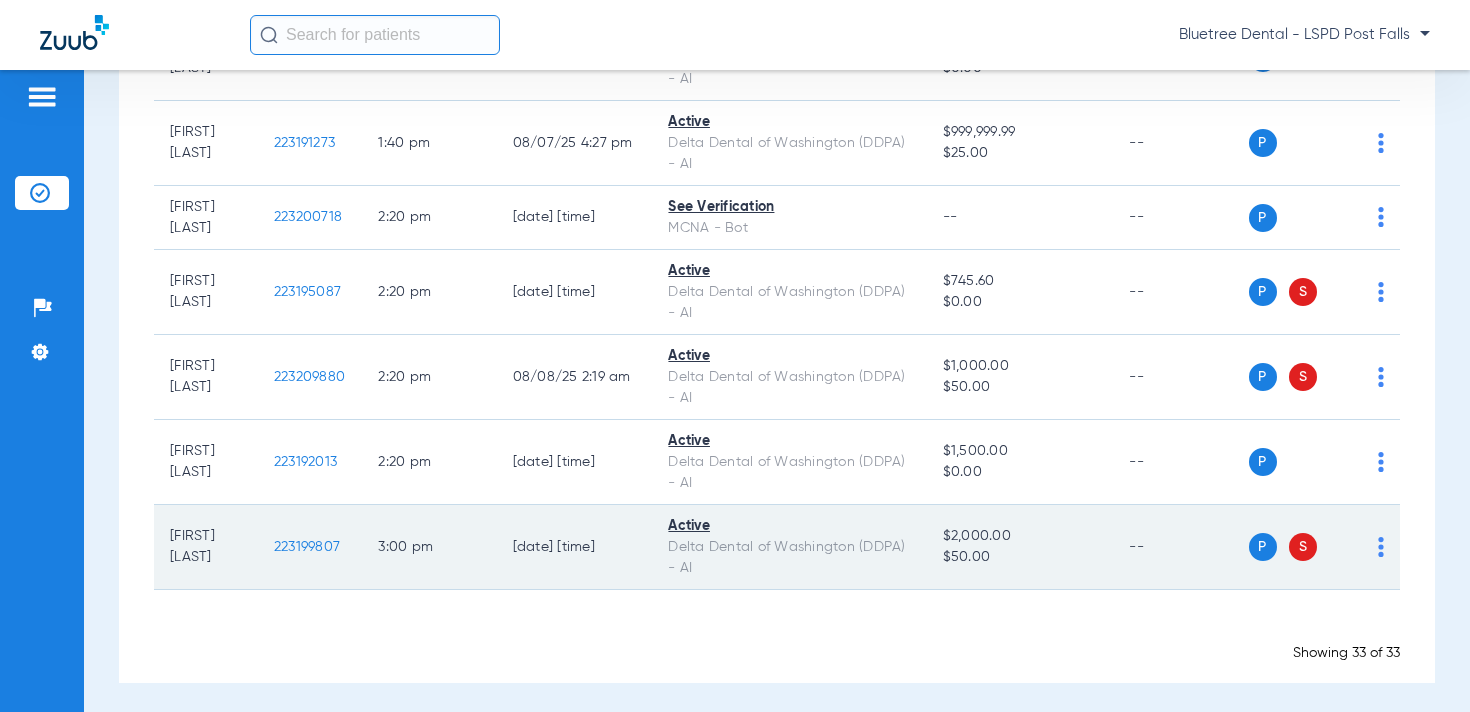scroll, scrollTop: 2209, scrollLeft: 0, axis: vertical 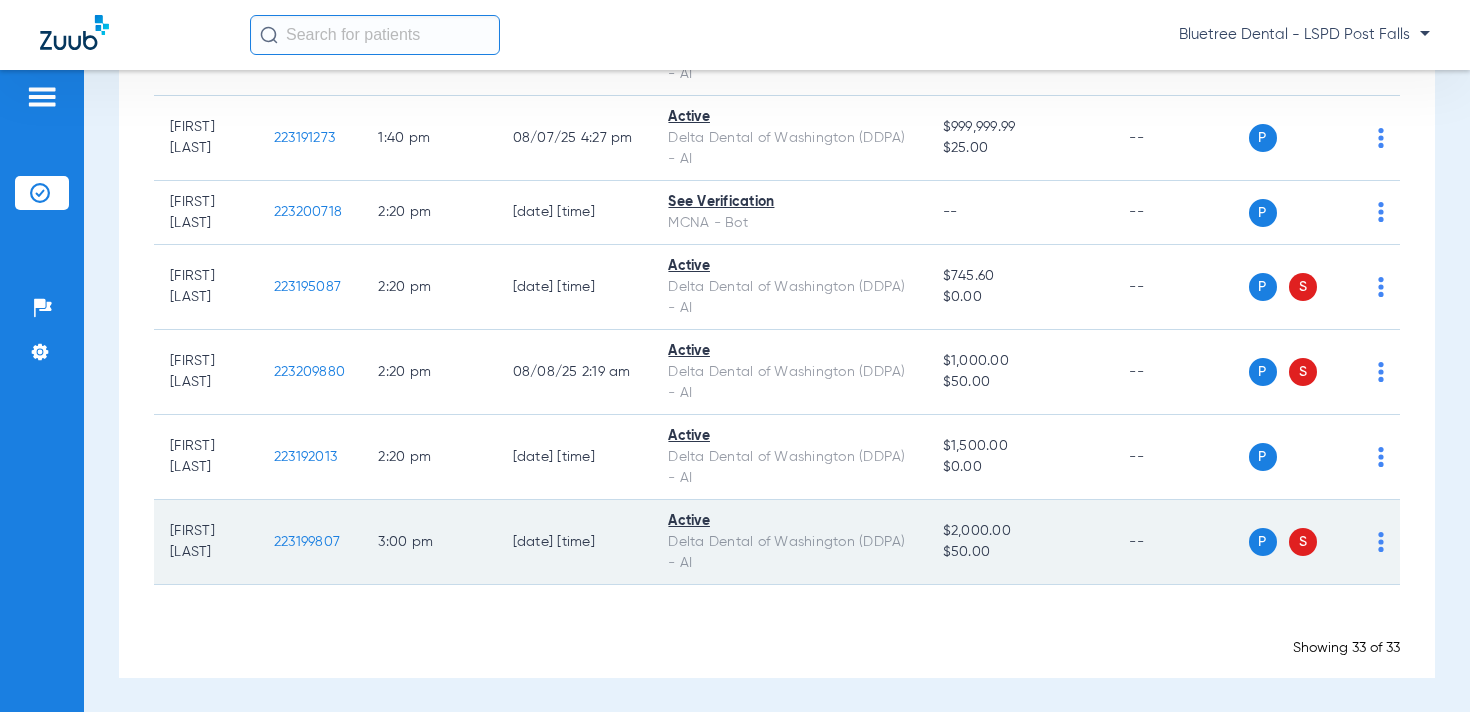 click on "223199807" 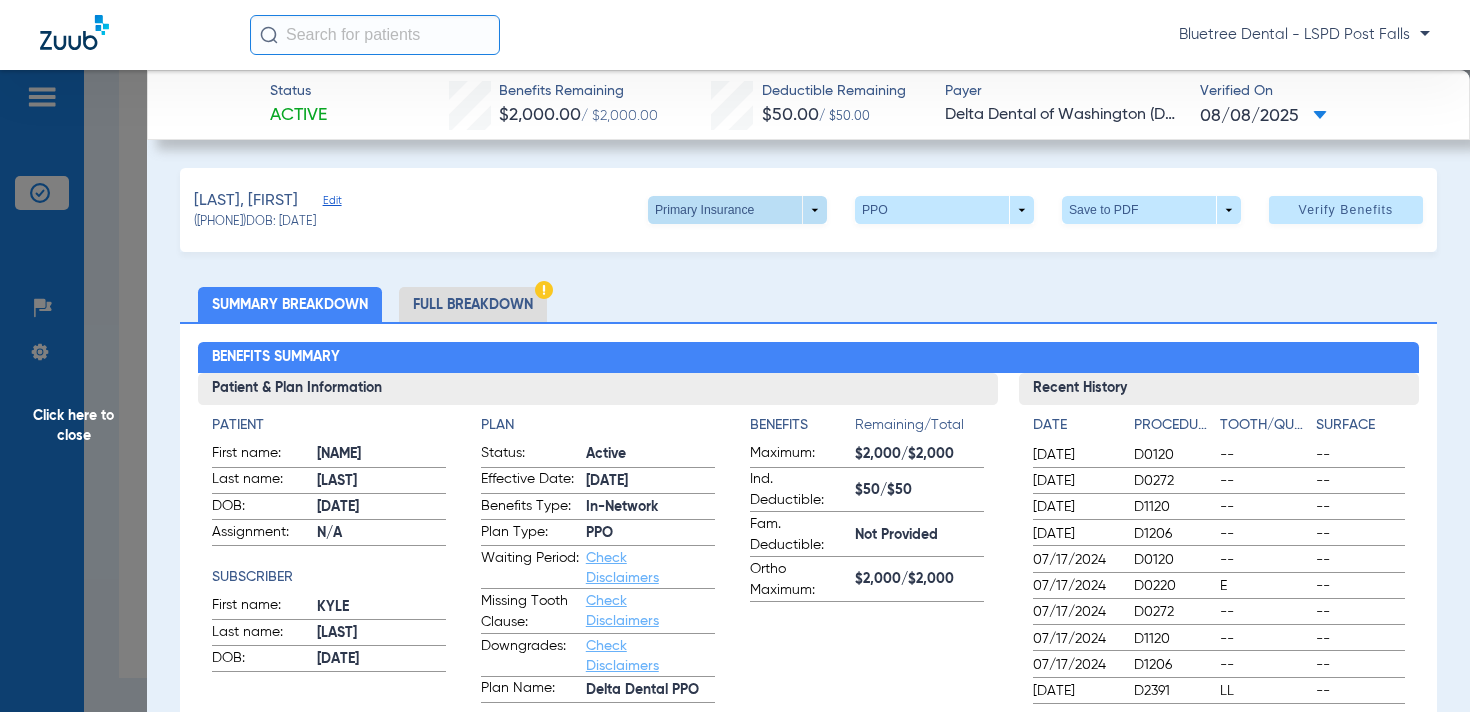 click 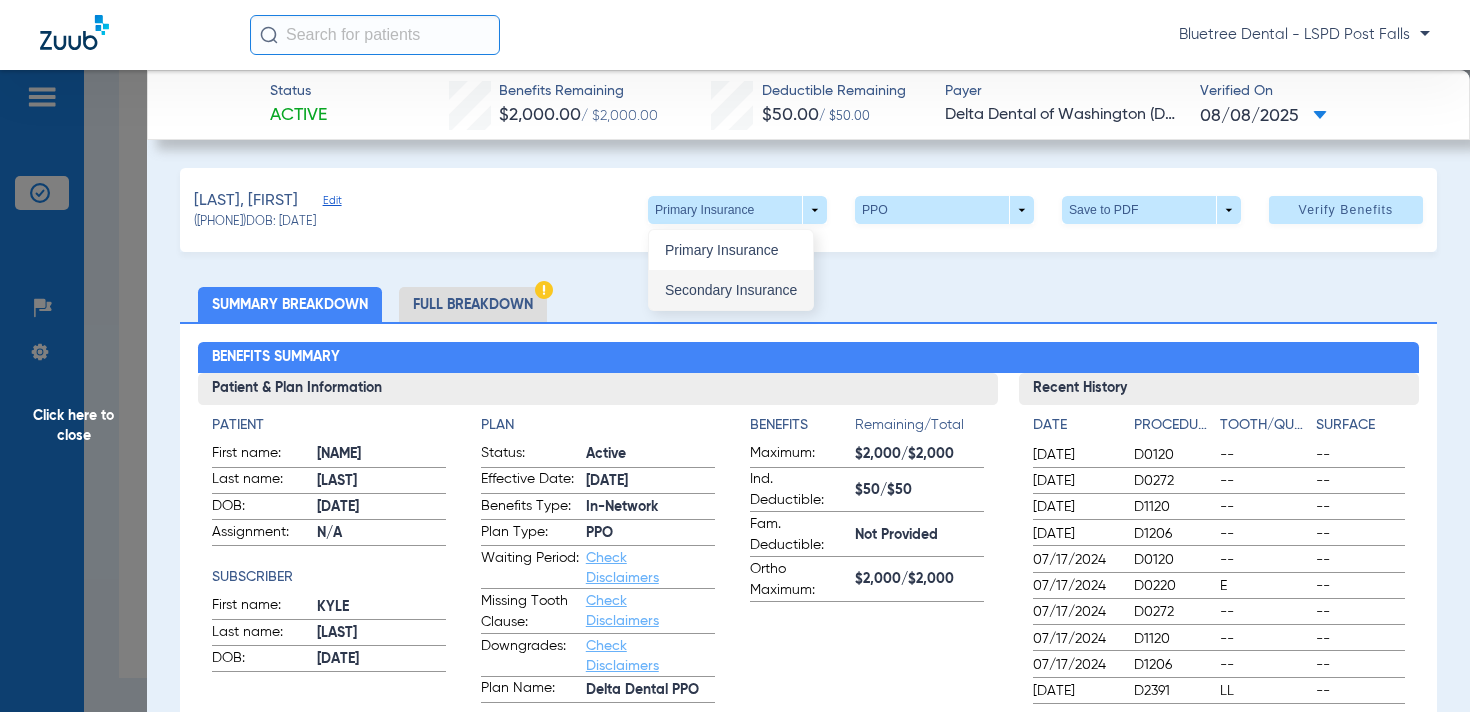 click on "Secondary Insurance" at bounding box center (731, 290) 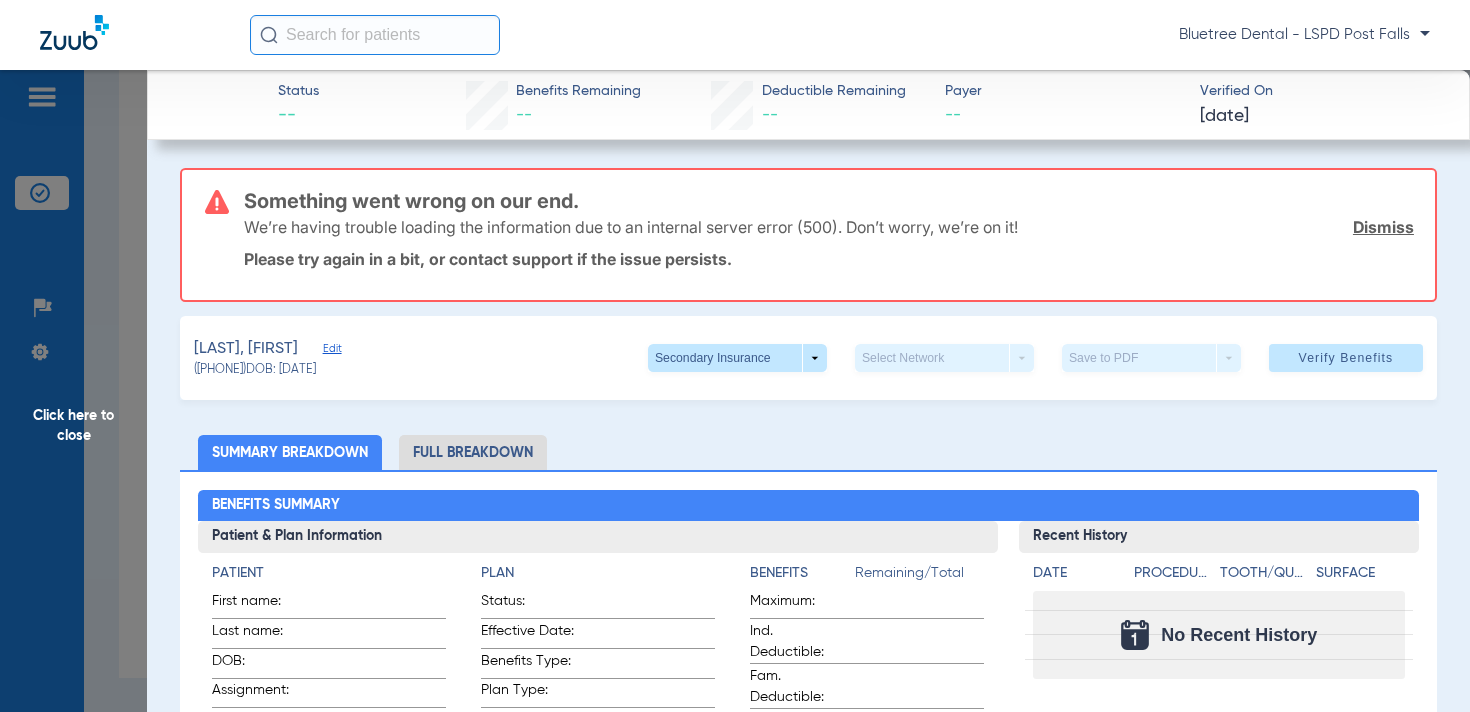 click on "Edit" 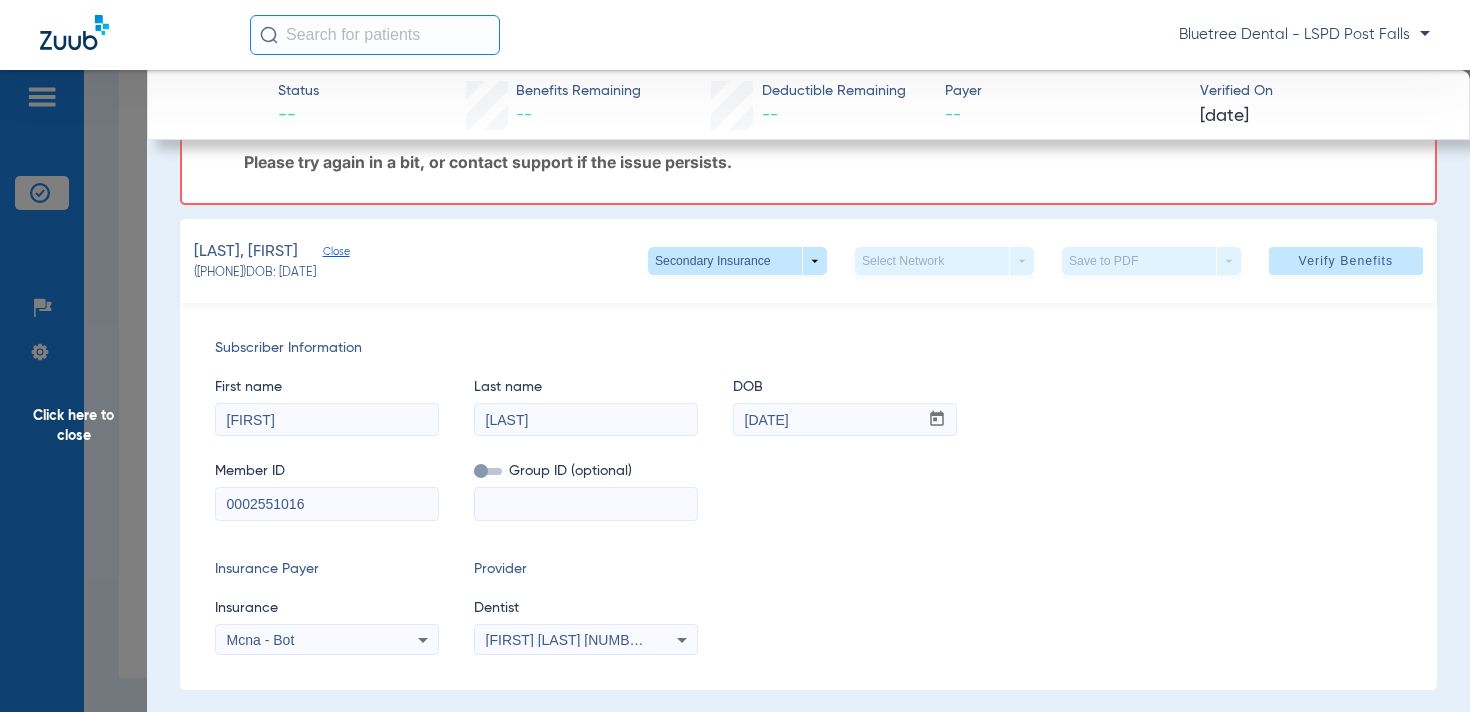 scroll, scrollTop: 95, scrollLeft: 0, axis: vertical 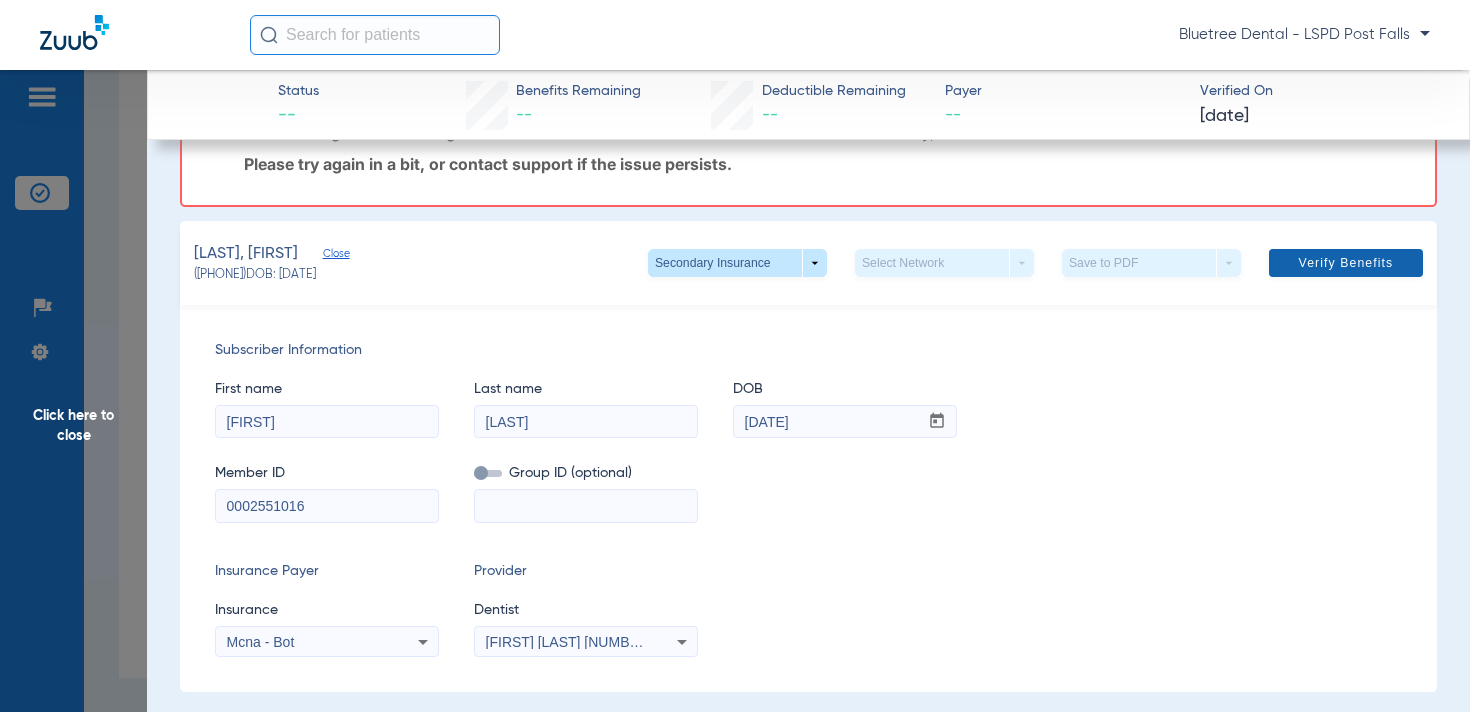 click on "Verify Benefits" 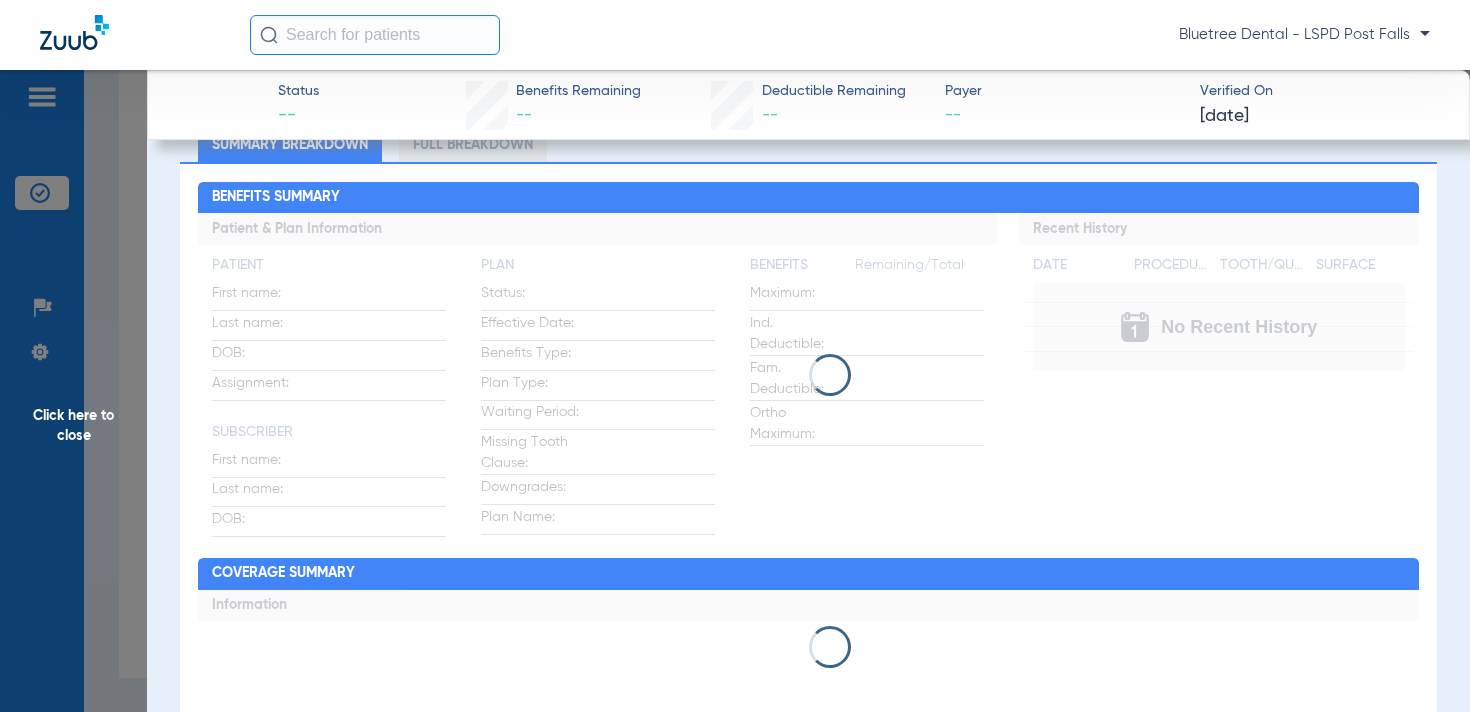 scroll, scrollTop: 549, scrollLeft: 0, axis: vertical 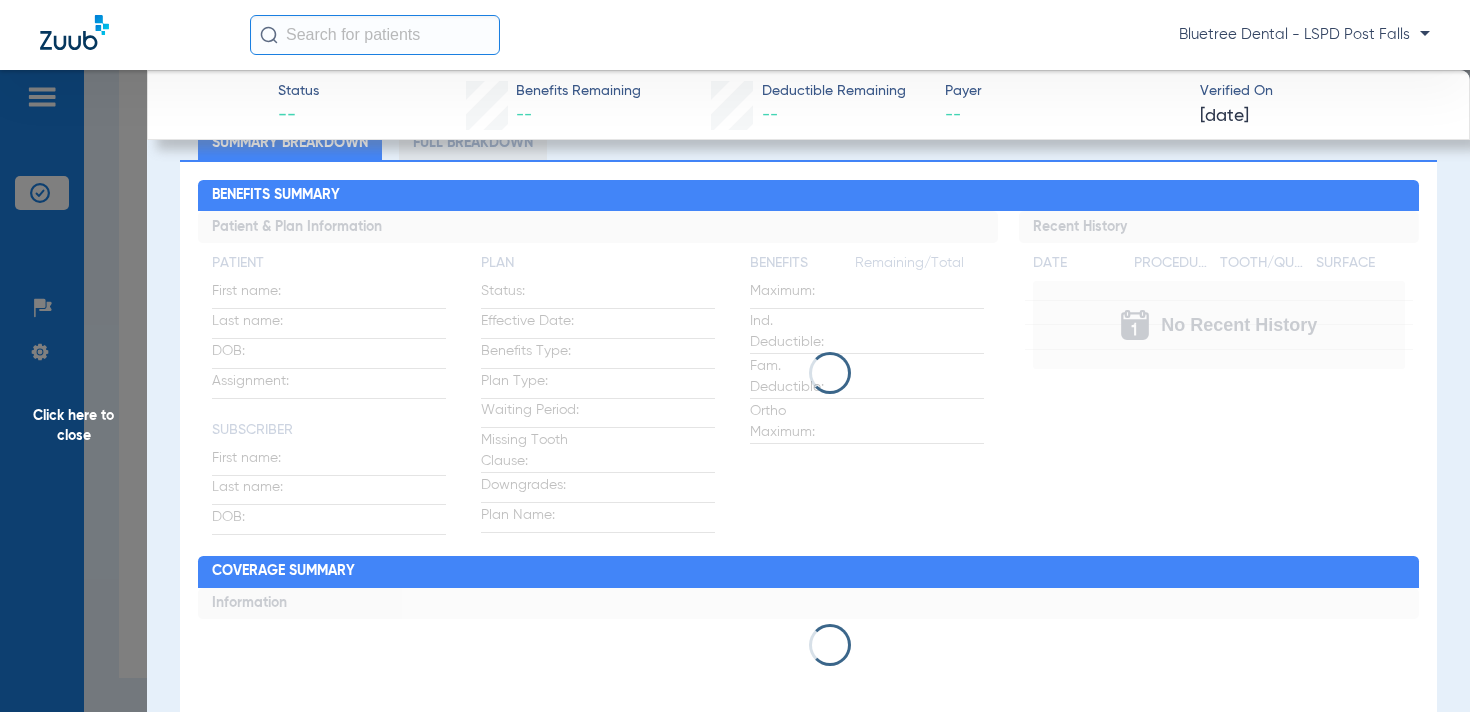 click on "Click here to close" 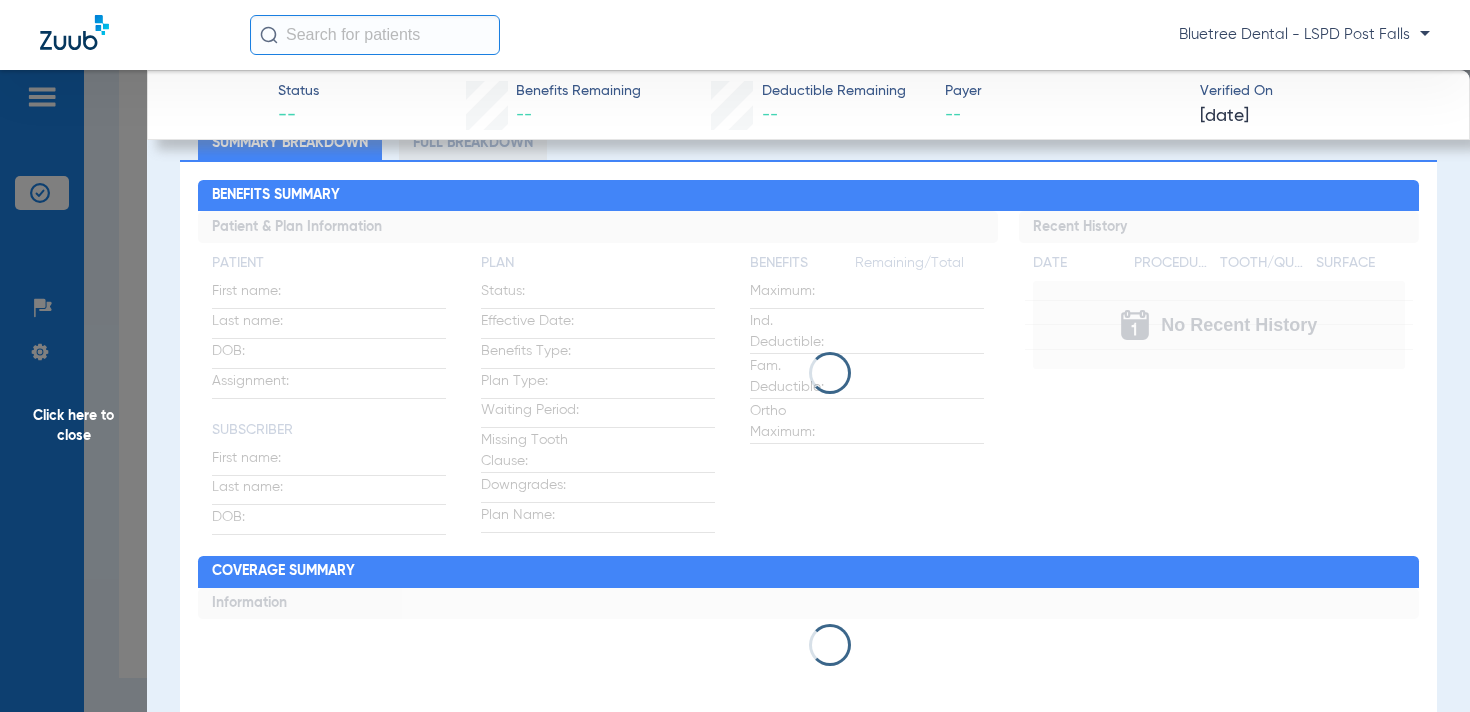 scroll, scrollTop: 0, scrollLeft: 0, axis: both 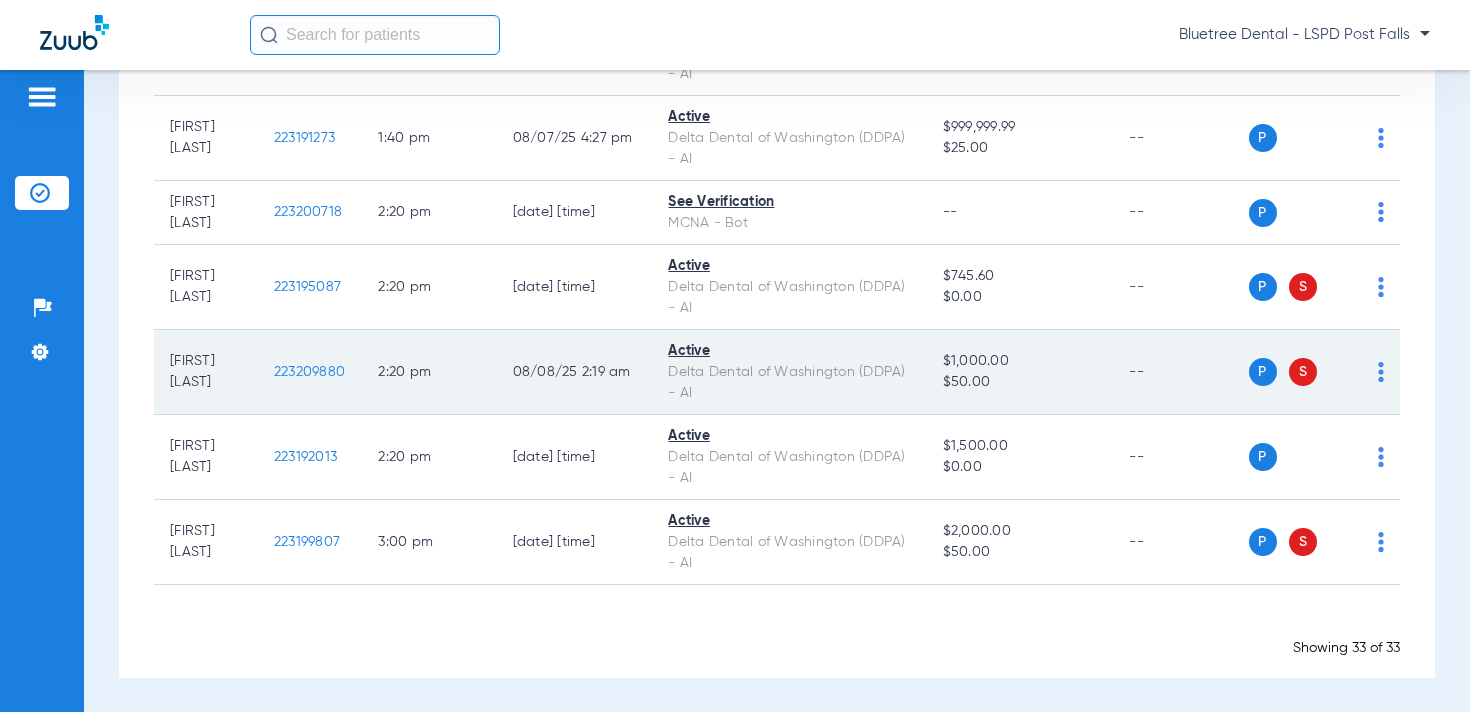 click on "P S" 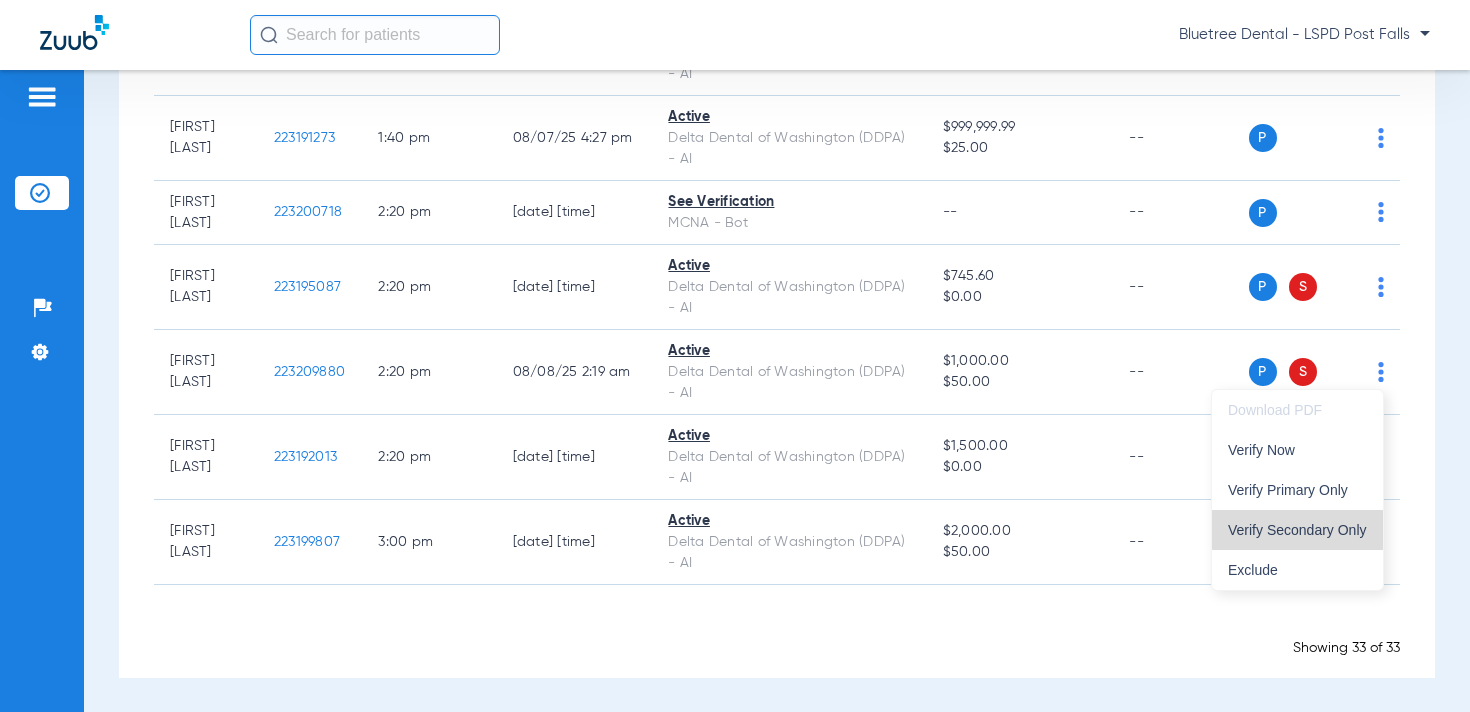 click on "Verify Secondary Only" at bounding box center [1297, 530] 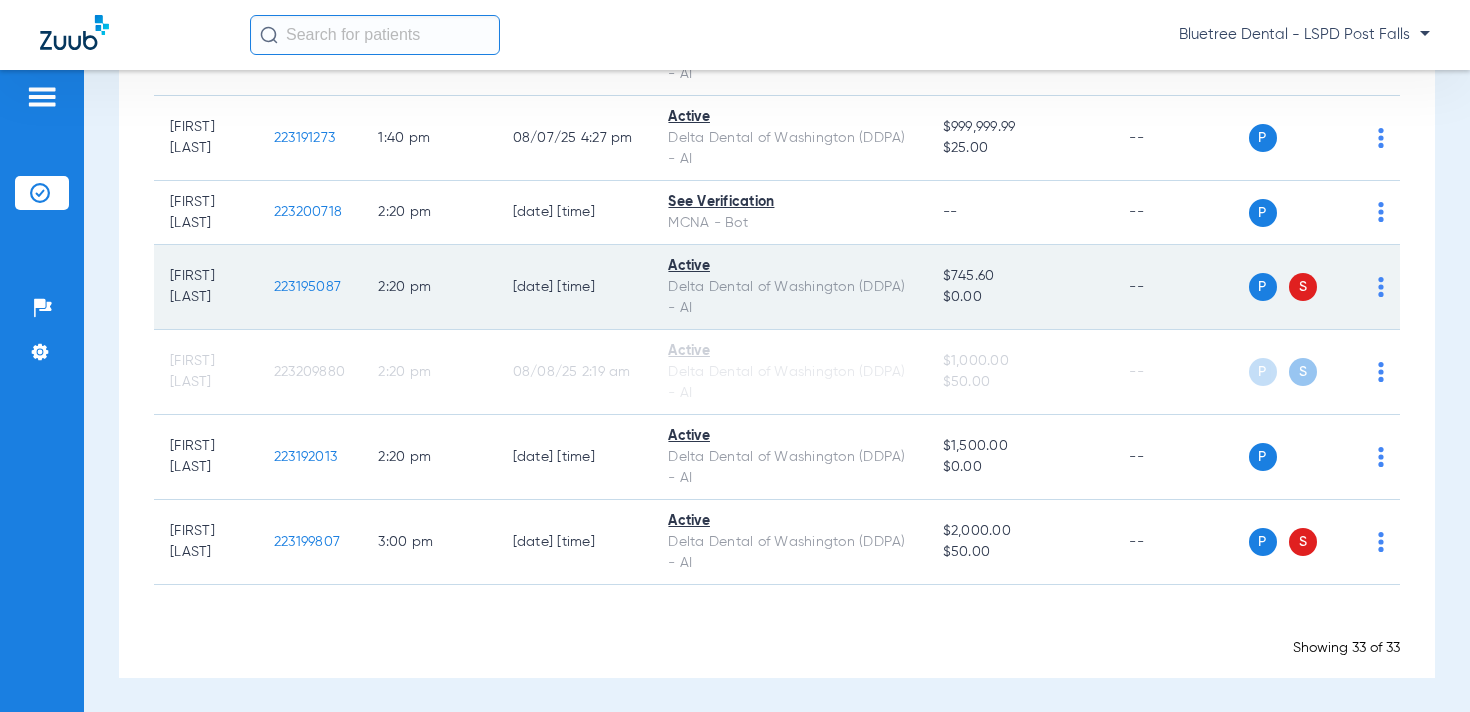 click 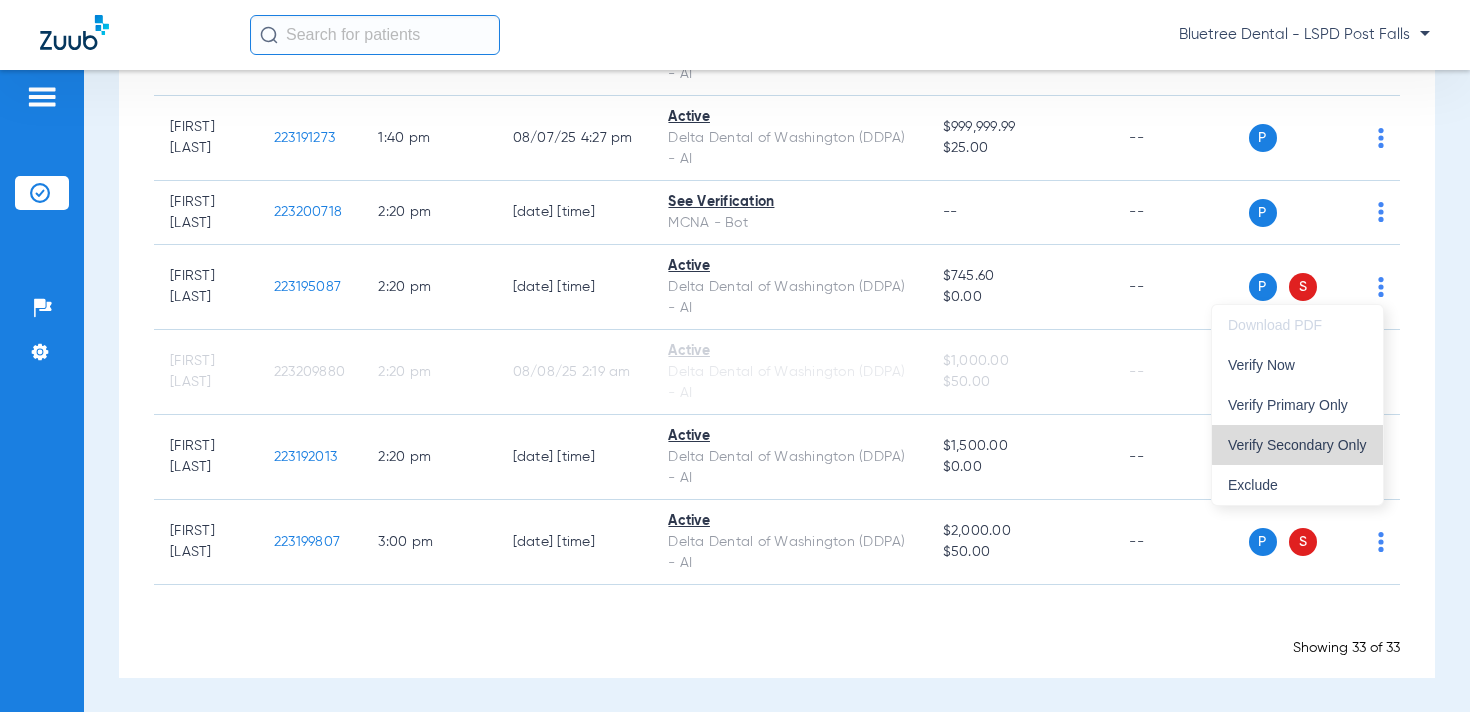 click on "Verify Secondary Only" at bounding box center [1297, 445] 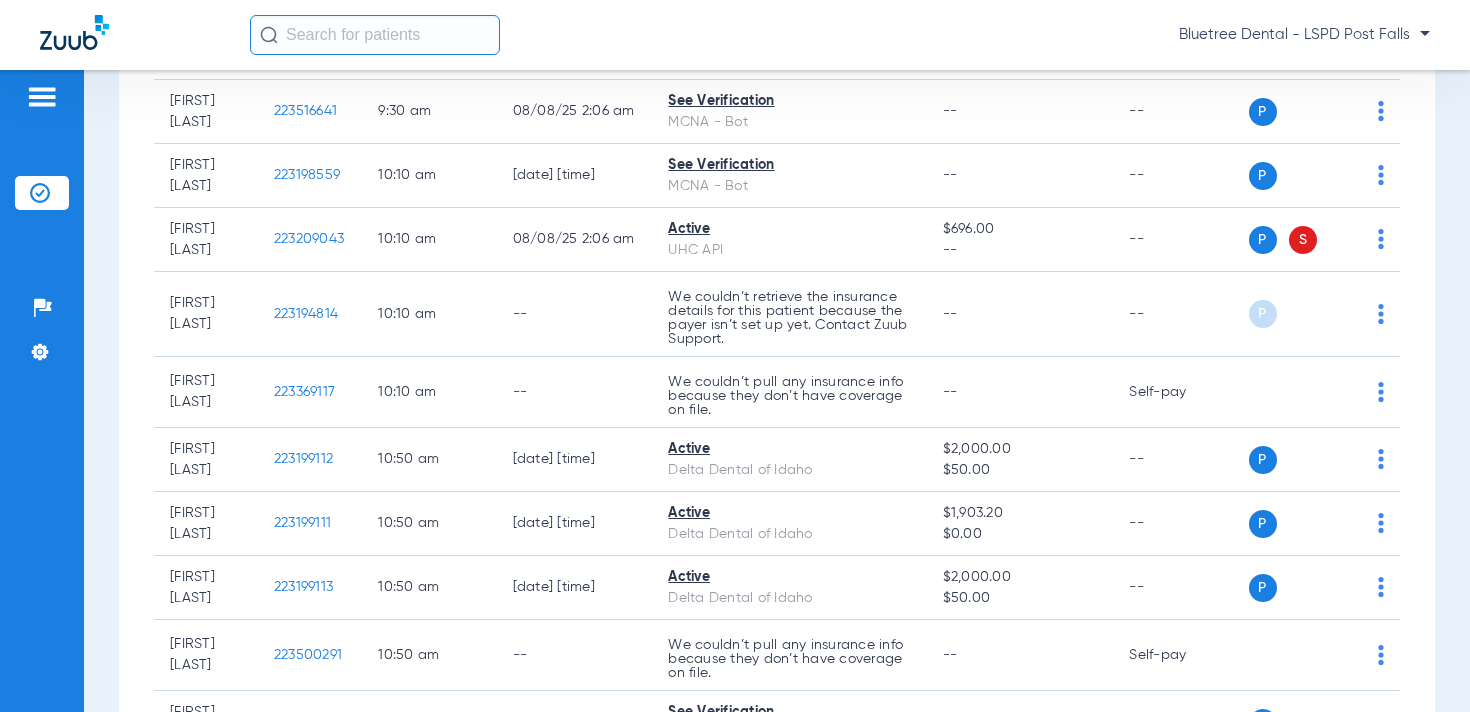 scroll, scrollTop: 1123, scrollLeft: 0, axis: vertical 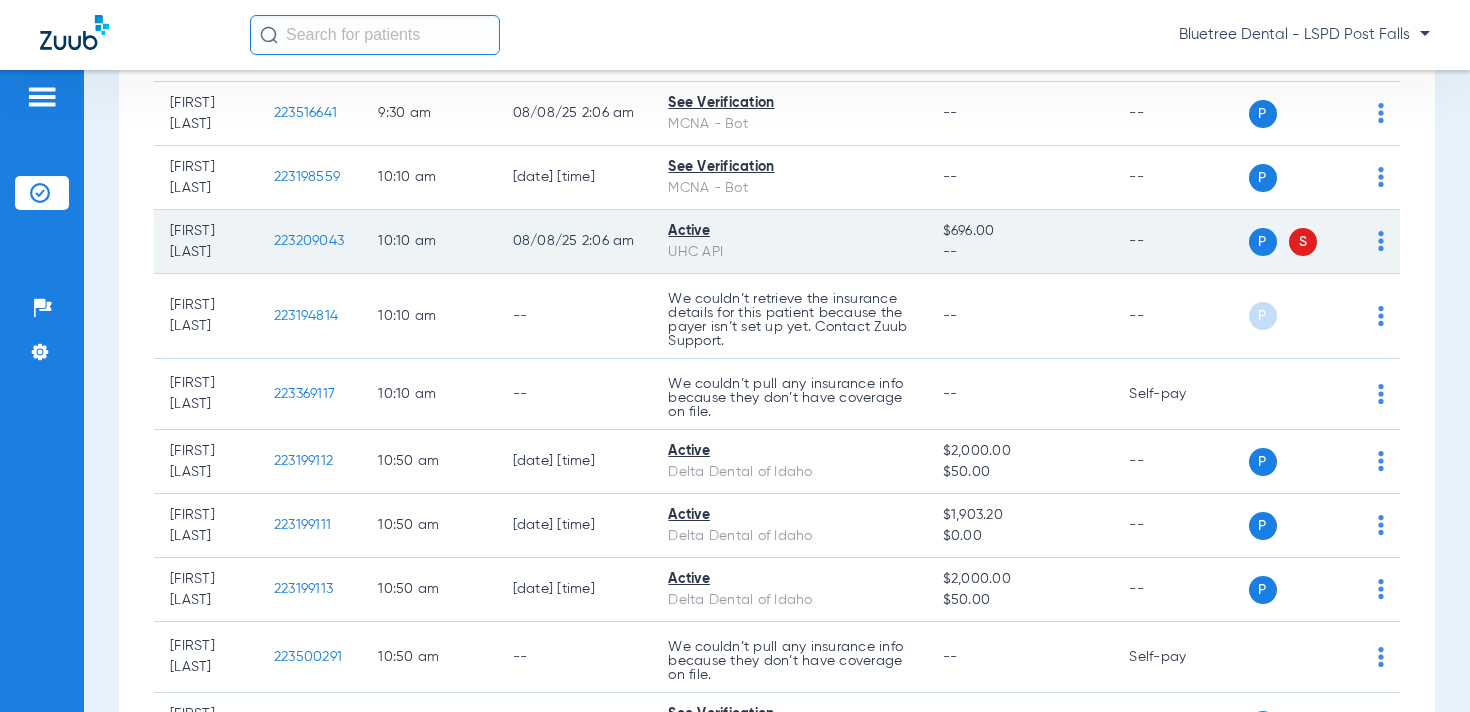 click 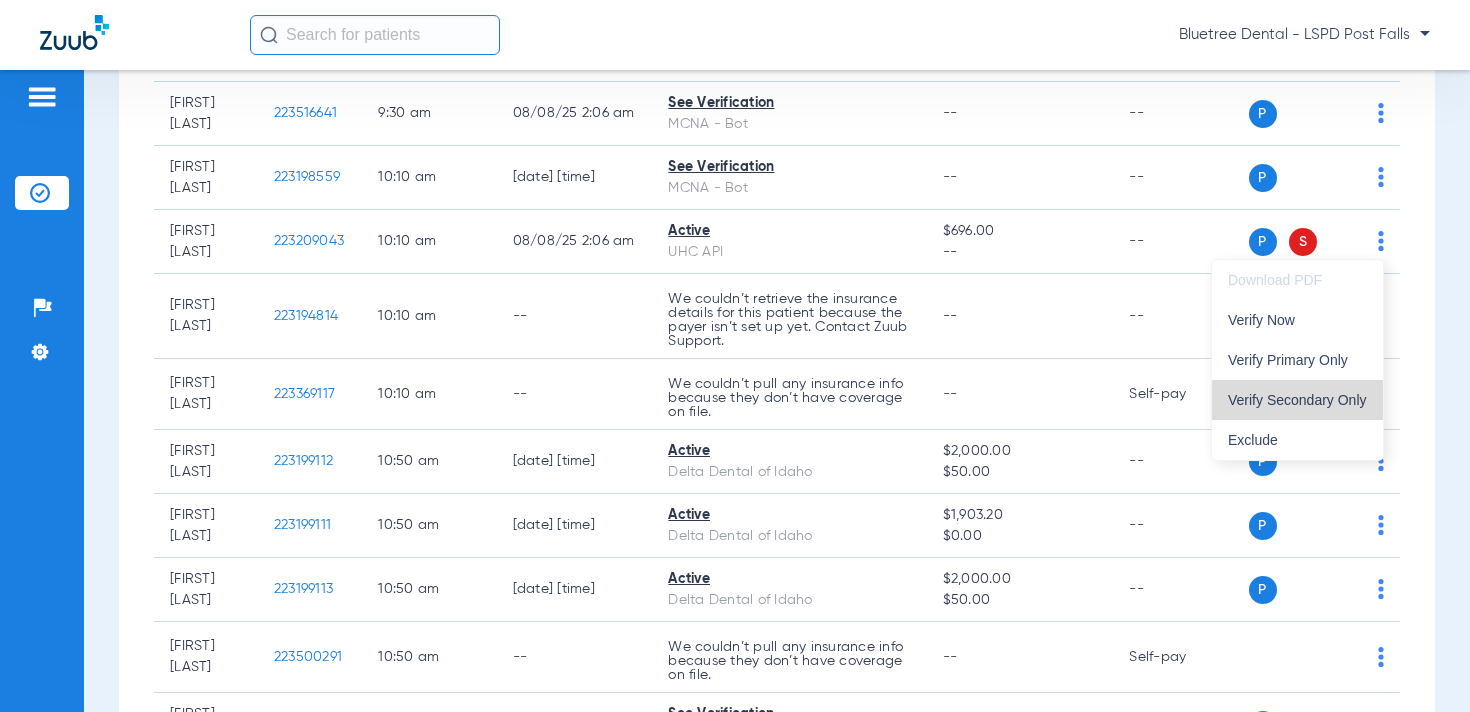 click on "Verify Secondary Only" at bounding box center [1297, 400] 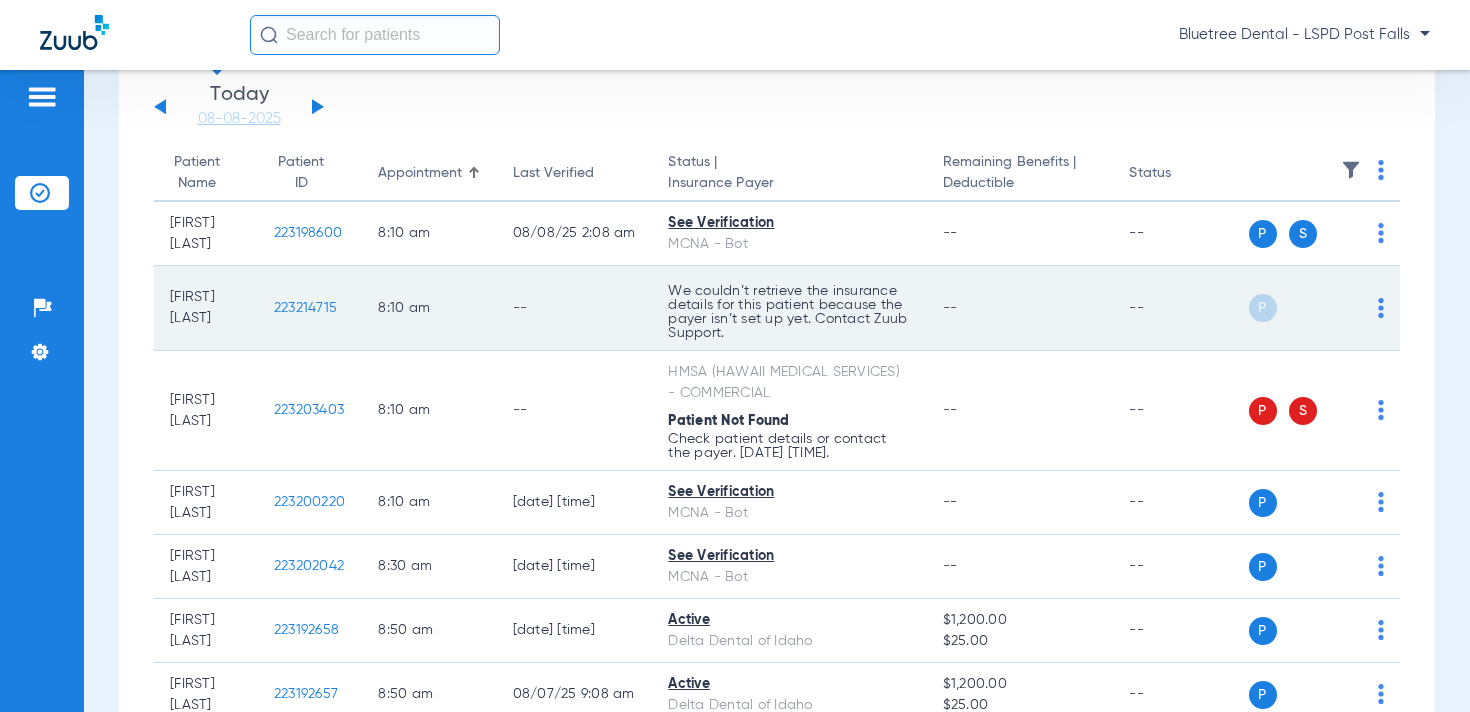 scroll, scrollTop: 140, scrollLeft: 0, axis: vertical 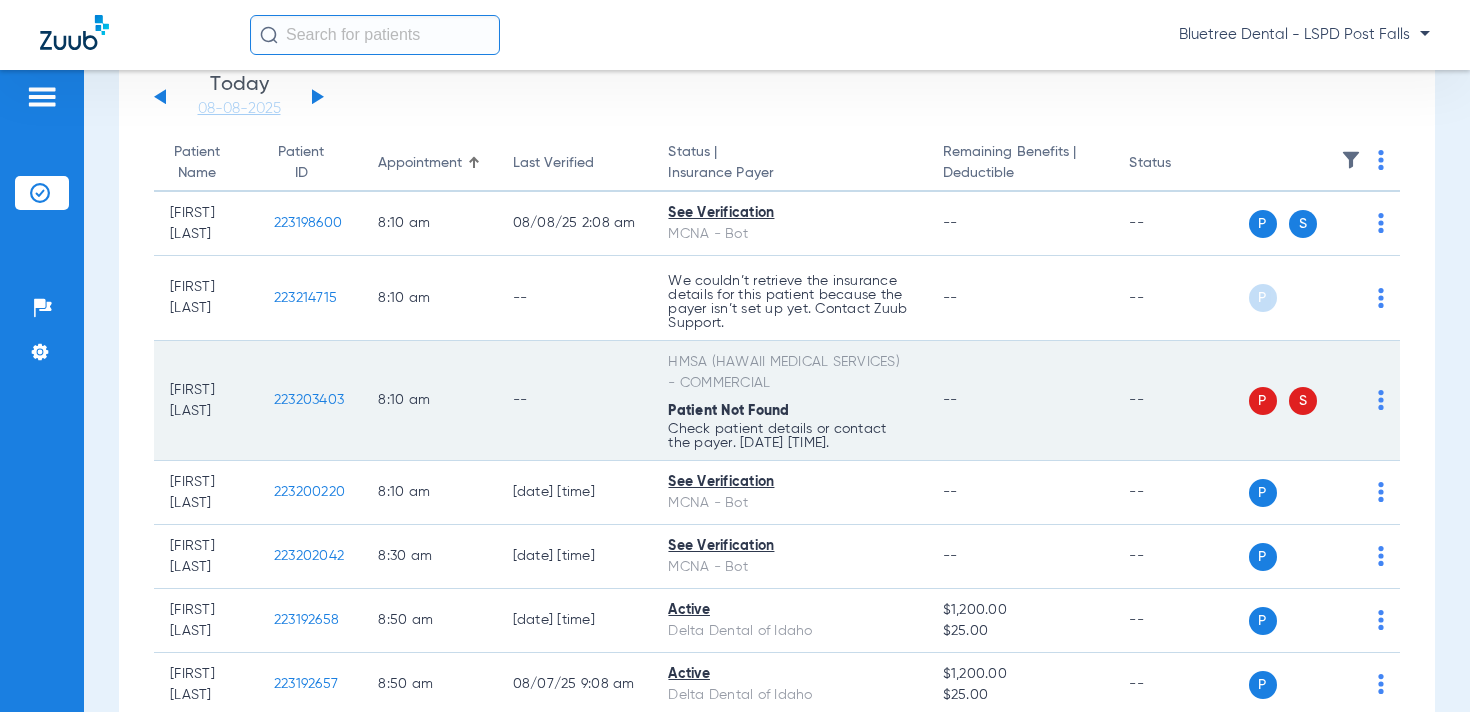 click 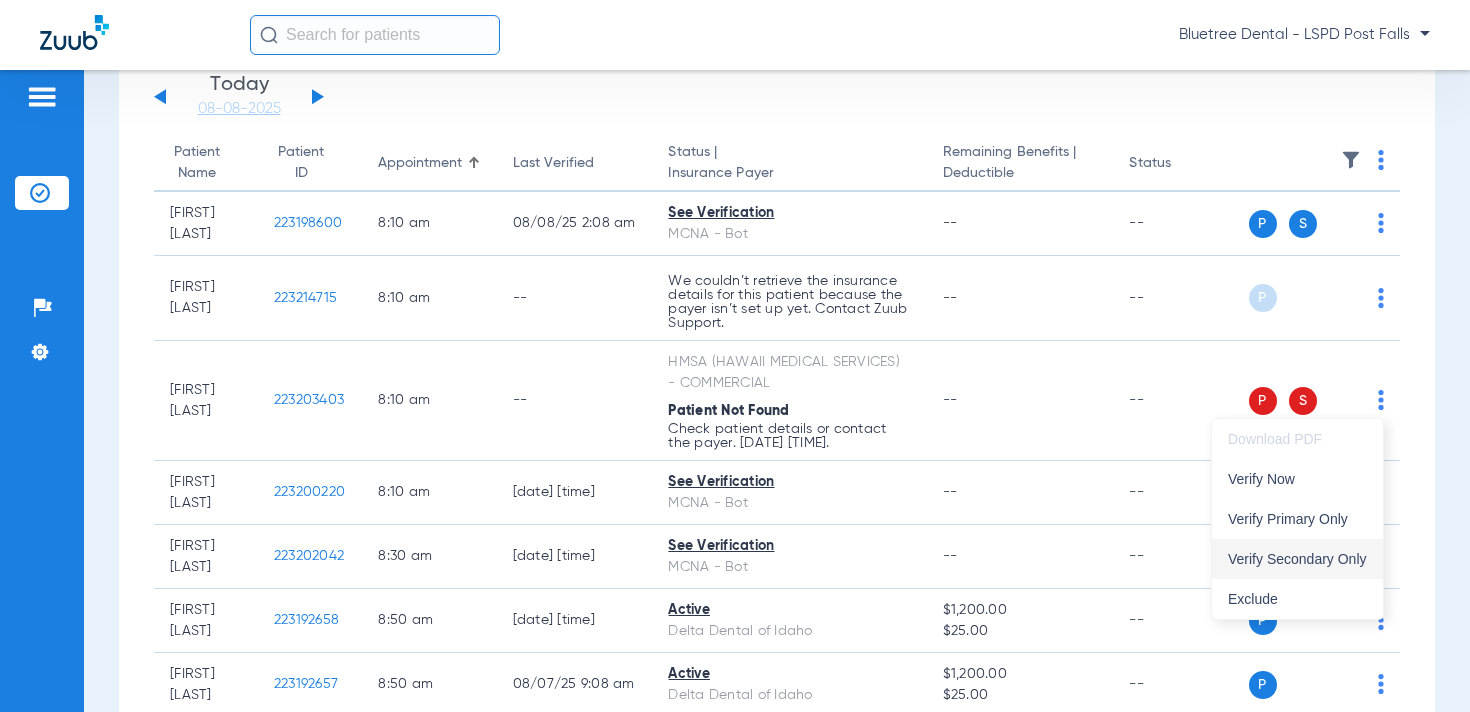 click on "Verify Secondary Only" at bounding box center (1297, 559) 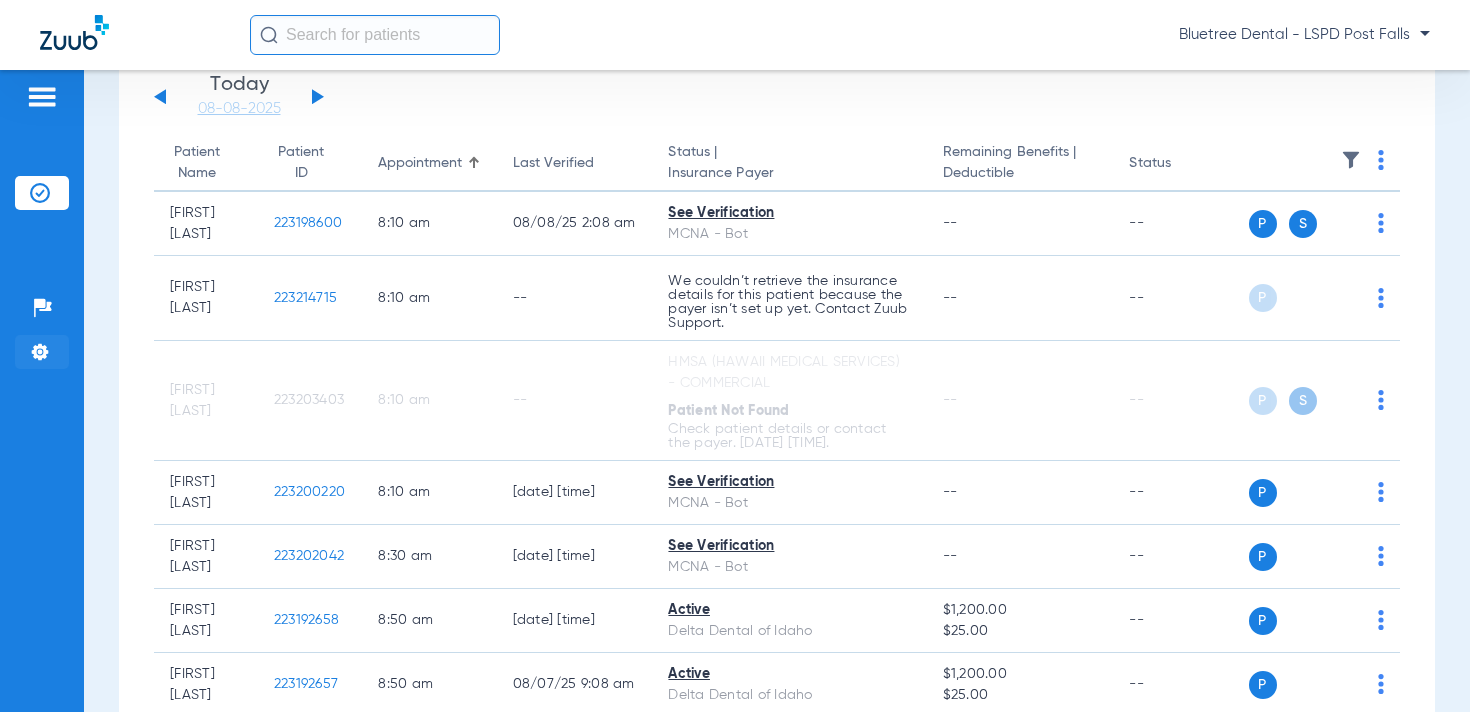 click 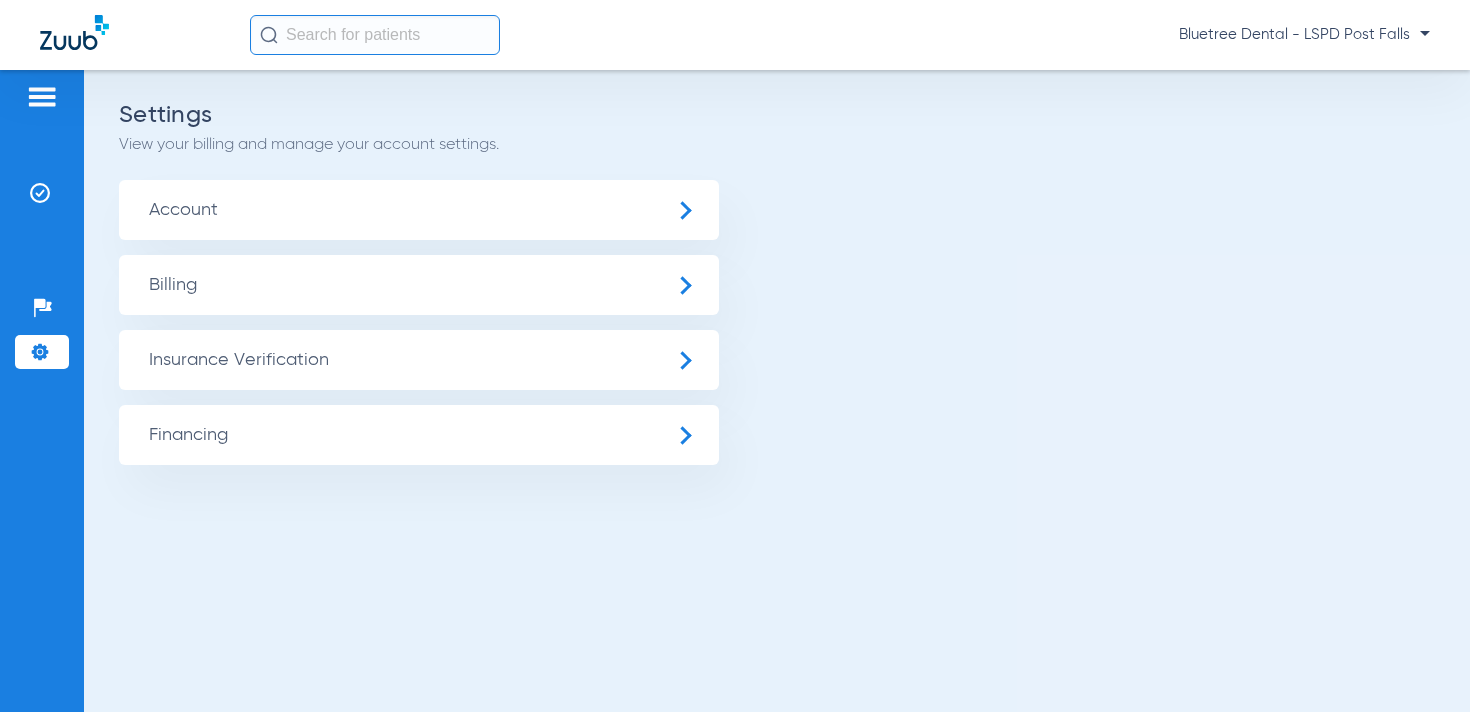 click on "Insurance Verification" 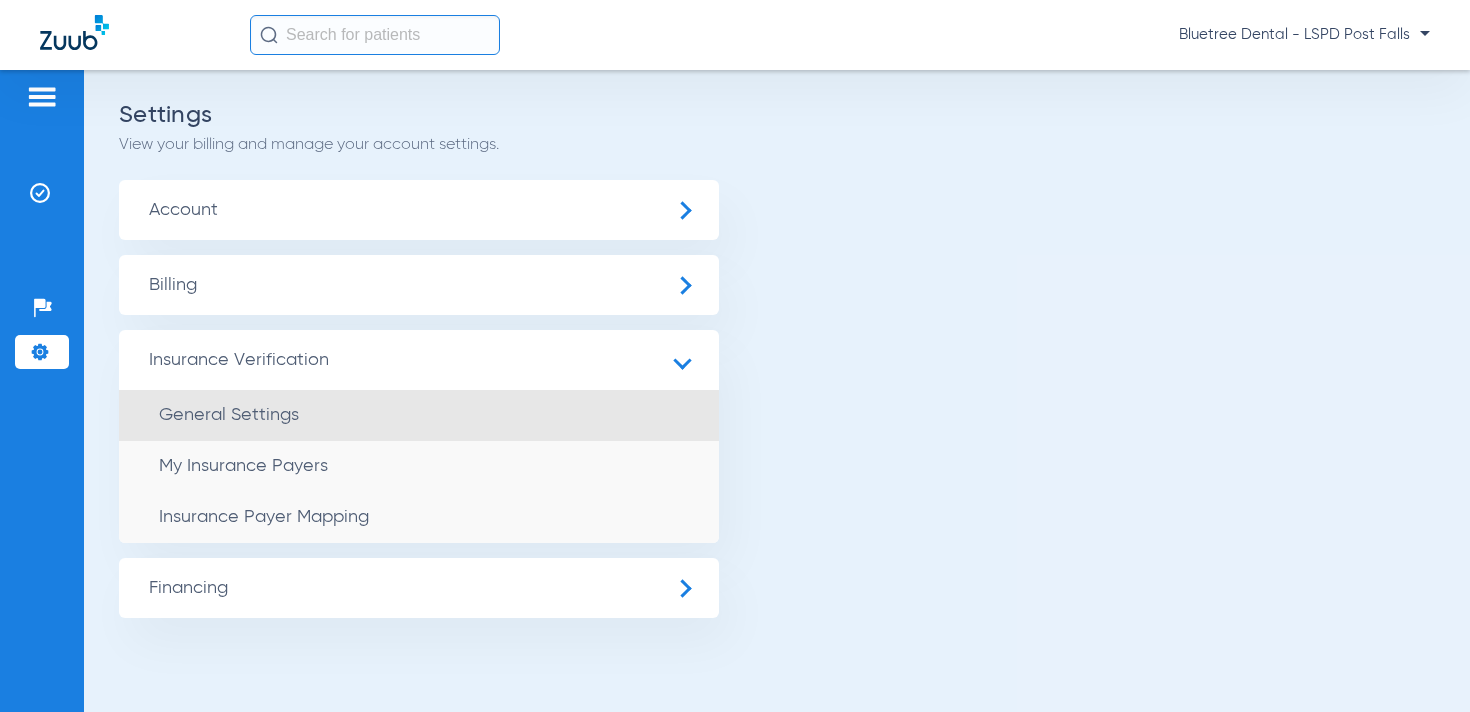 click on "General Settings" 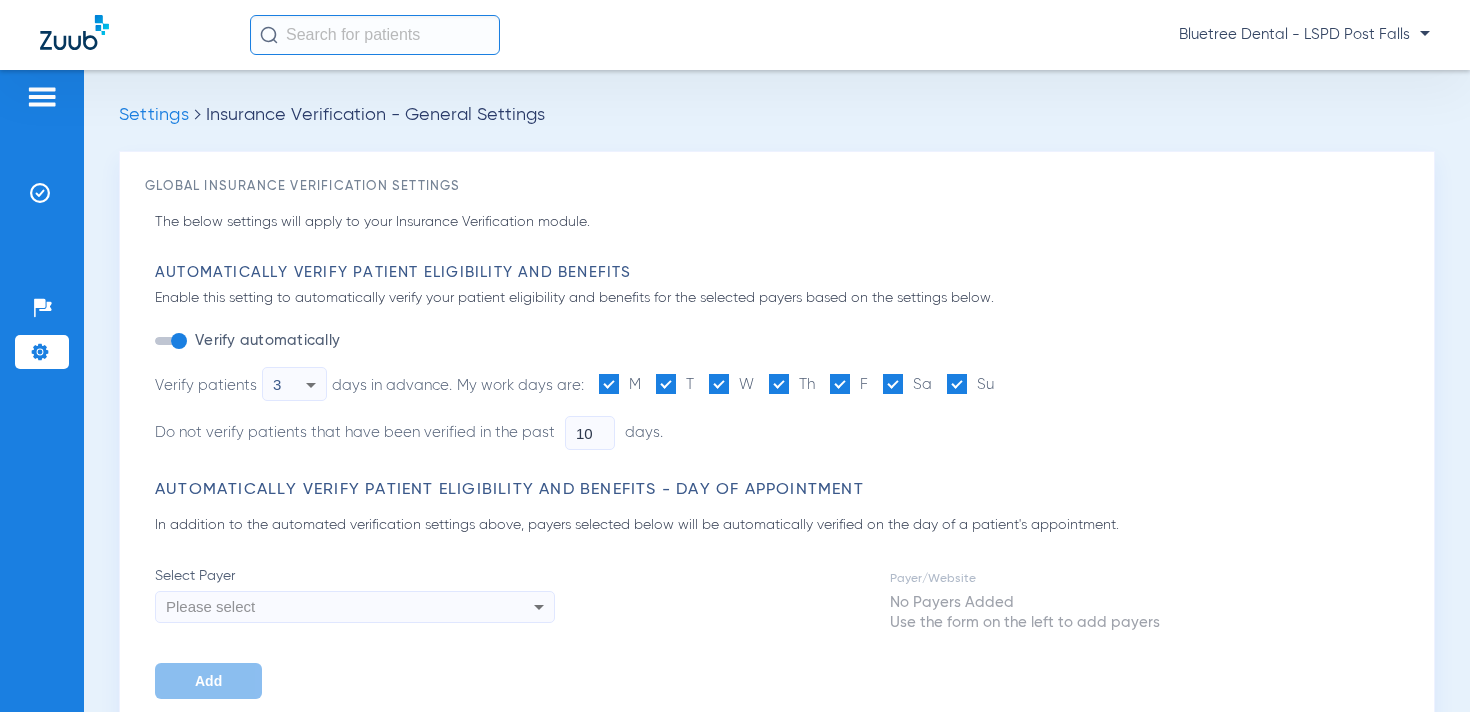 type on "1" 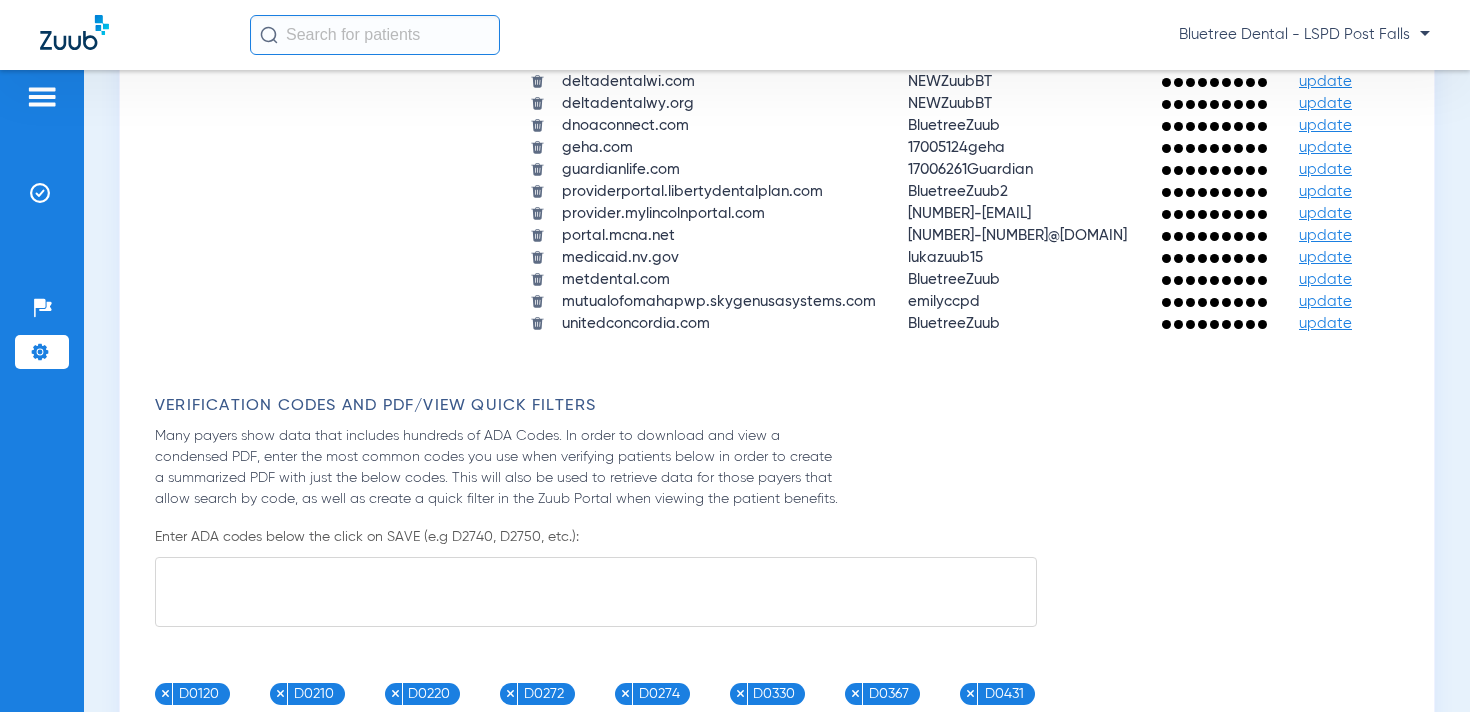 scroll, scrollTop: 2372, scrollLeft: 0, axis: vertical 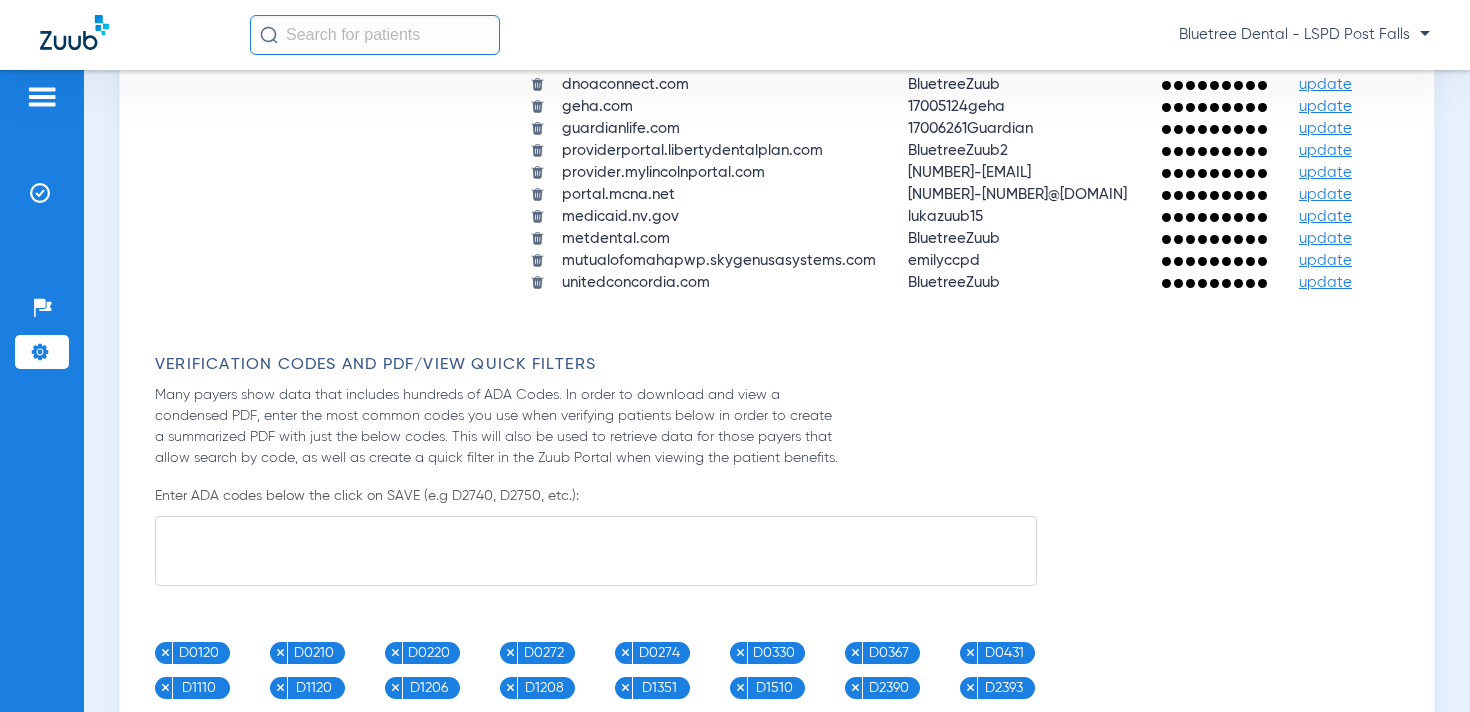 click on "update" 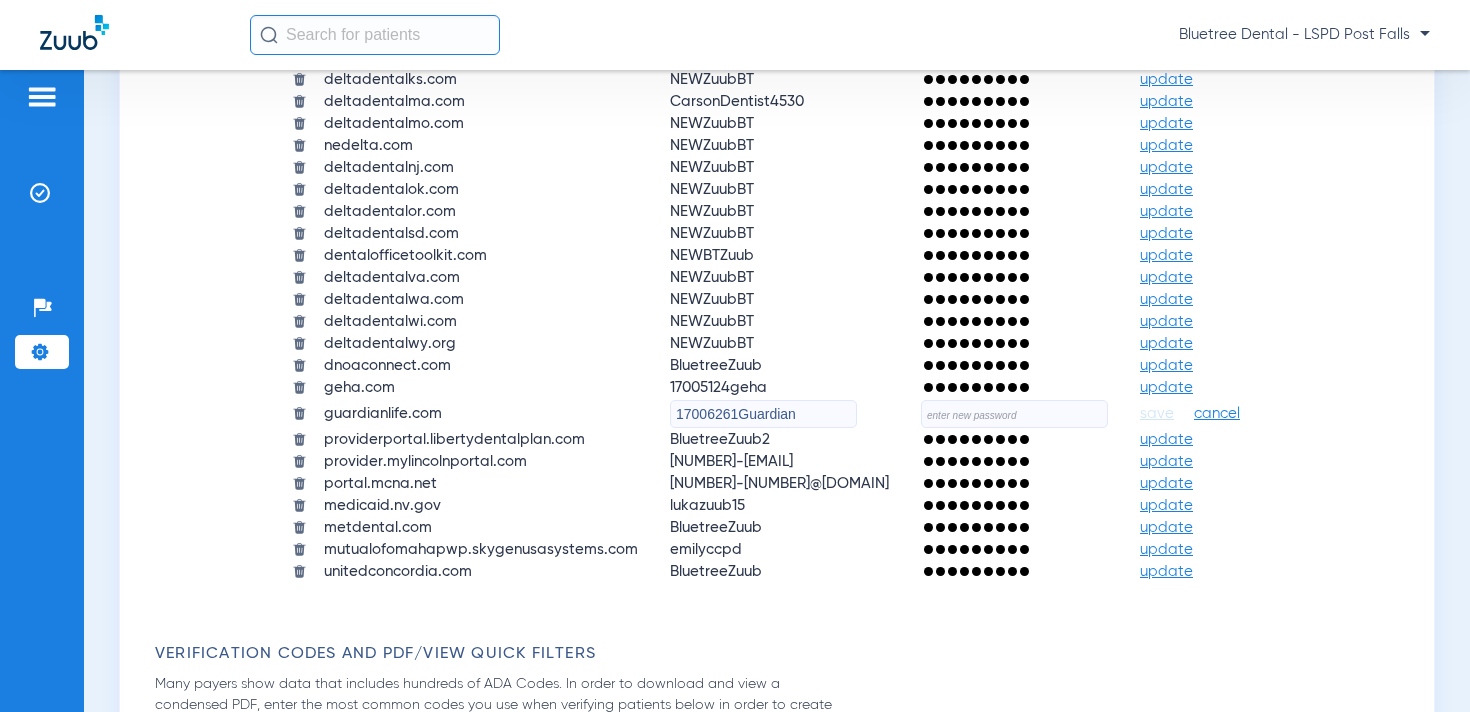 click 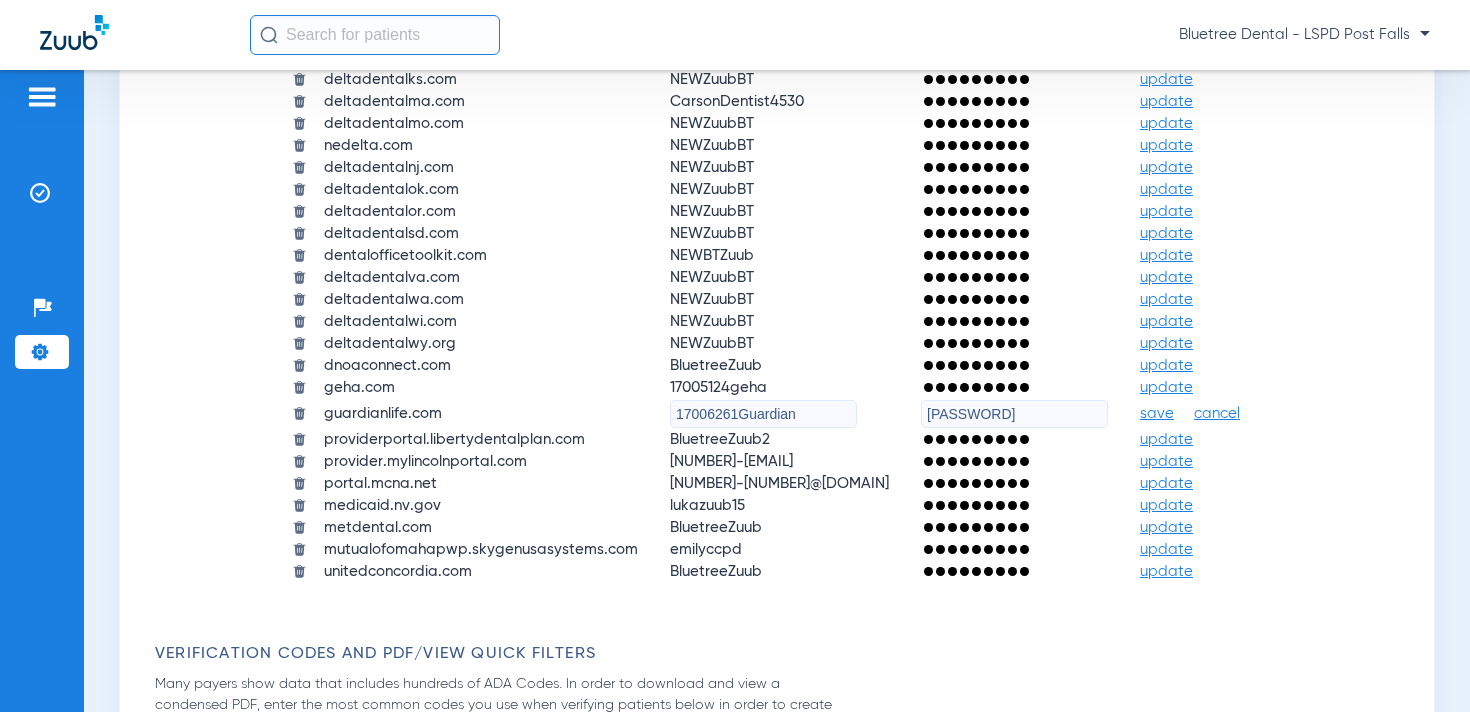 type on "qejbkuCgfK@6r2" 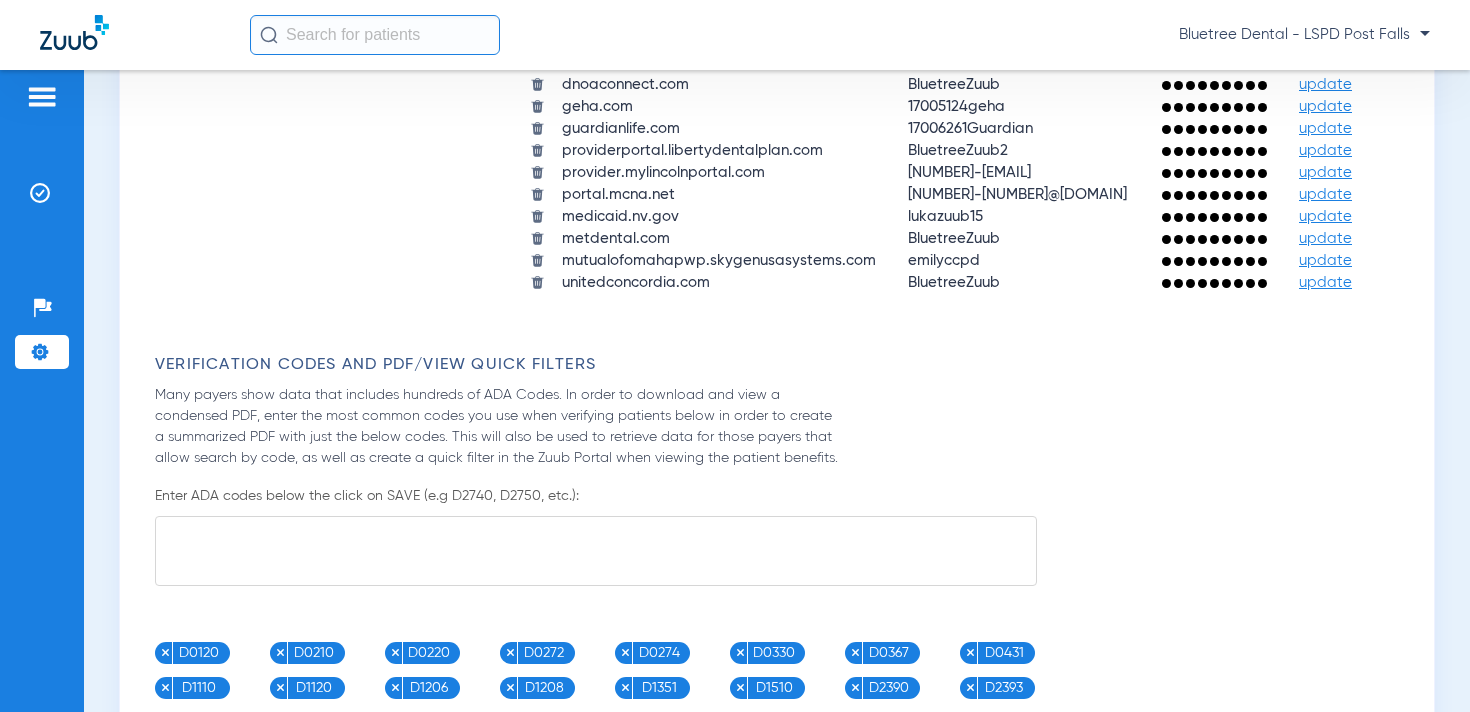 click on "Bluetree Dental - LSPD Post Falls" 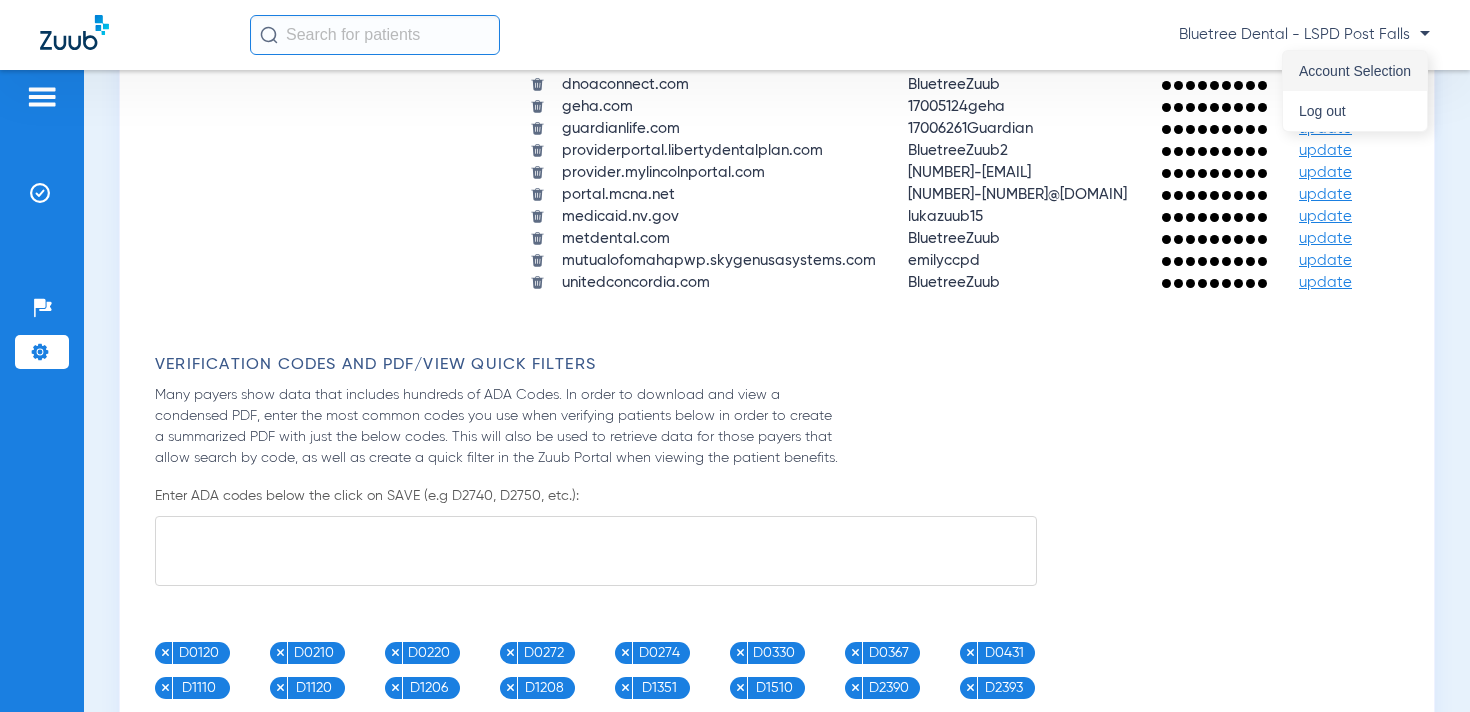 click on "Account Selection" at bounding box center (1355, 71) 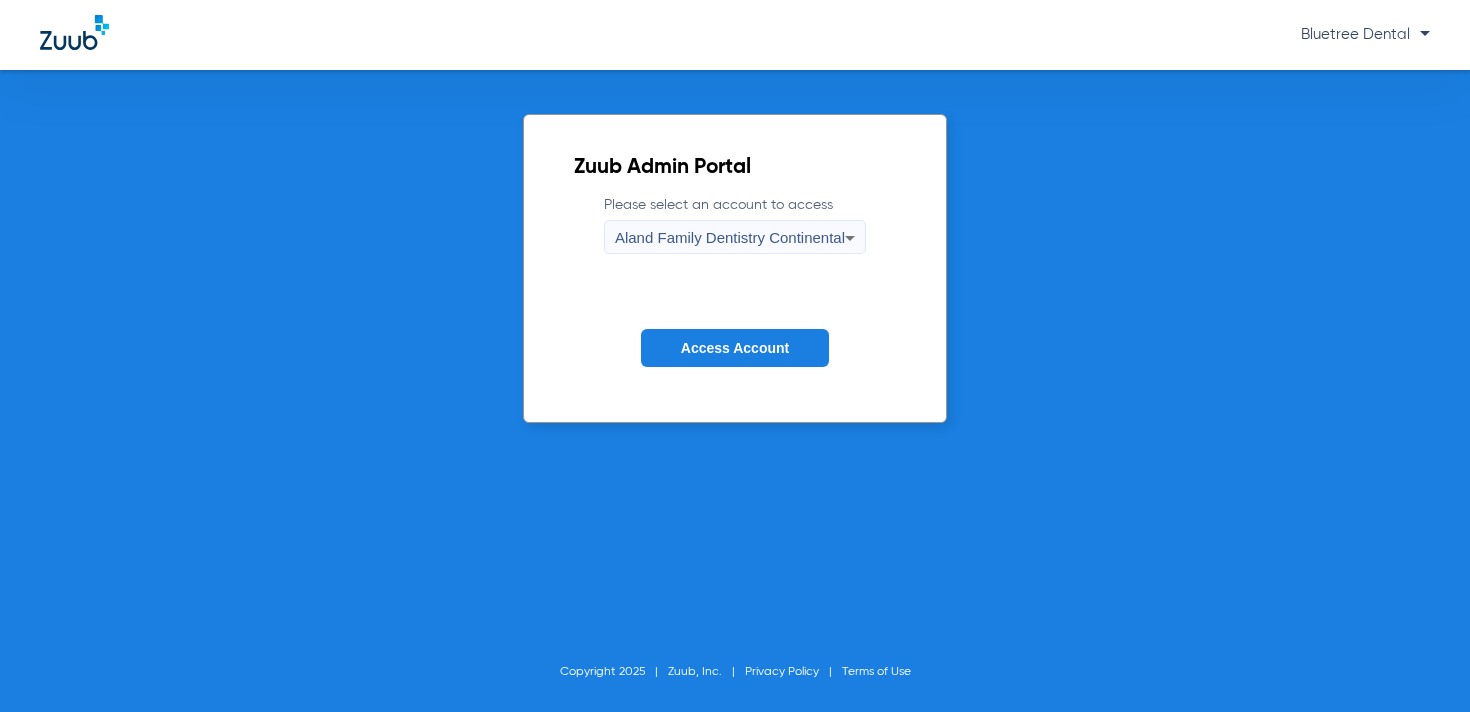 click on "Aland Family Dentistry Continental" at bounding box center [730, 237] 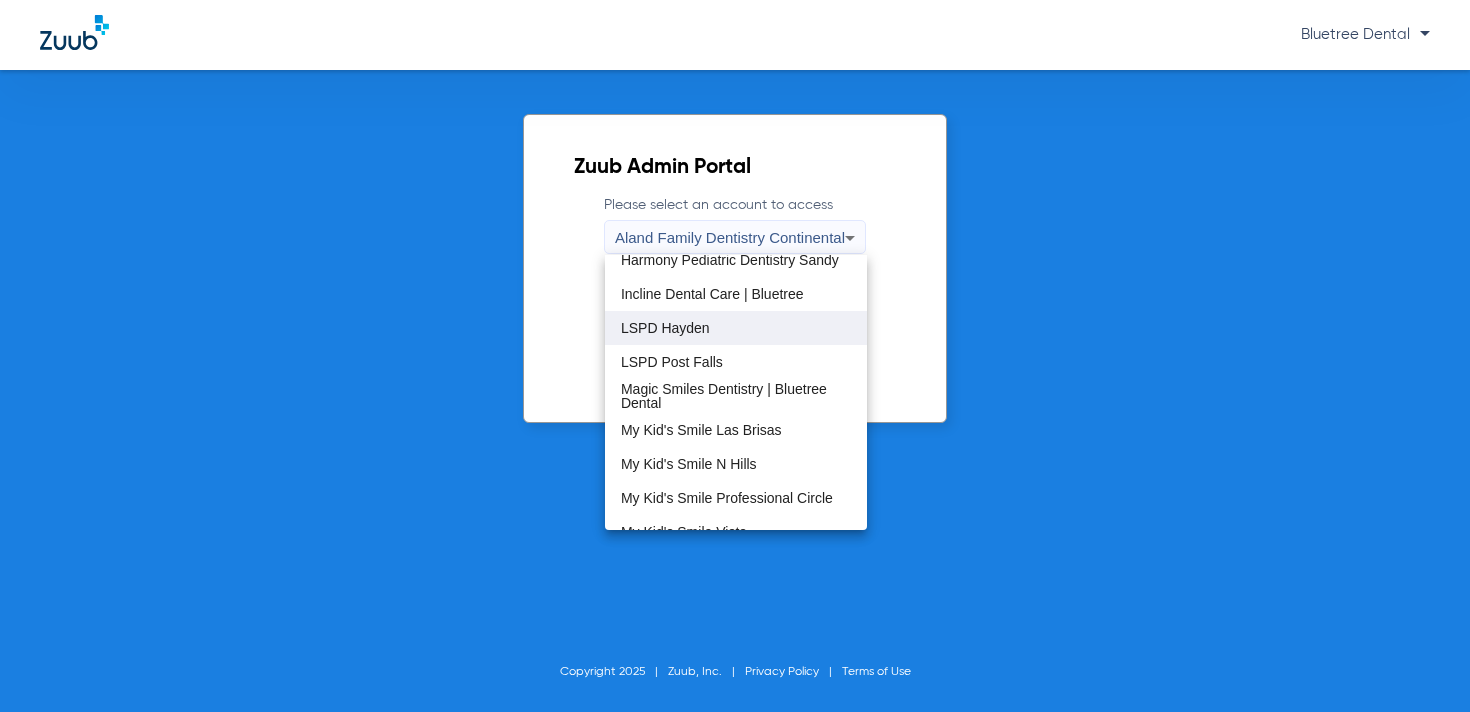 scroll, scrollTop: 388, scrollLeft: 0, axis: vertical 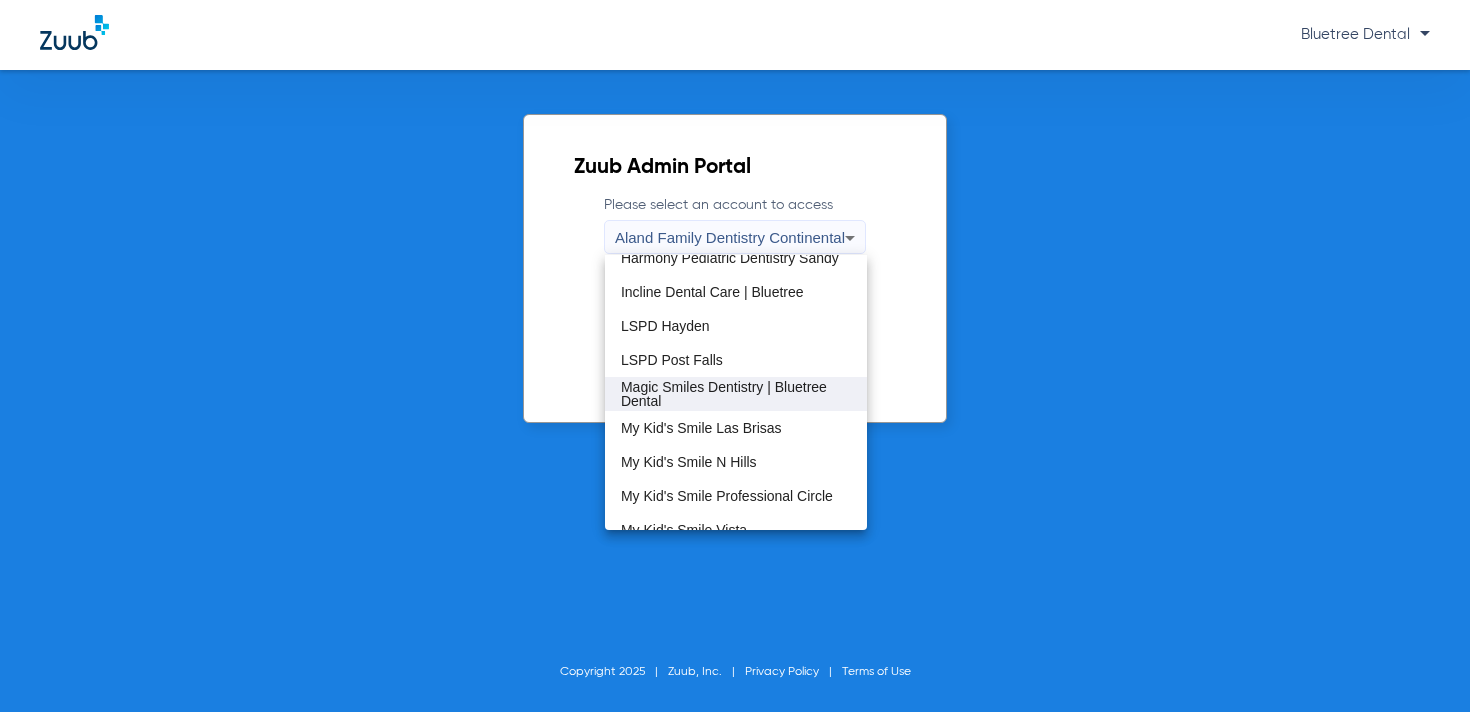 click on "Magic Smiles Dentistry | Bluetree Dental" at bounding box center (736, 394) 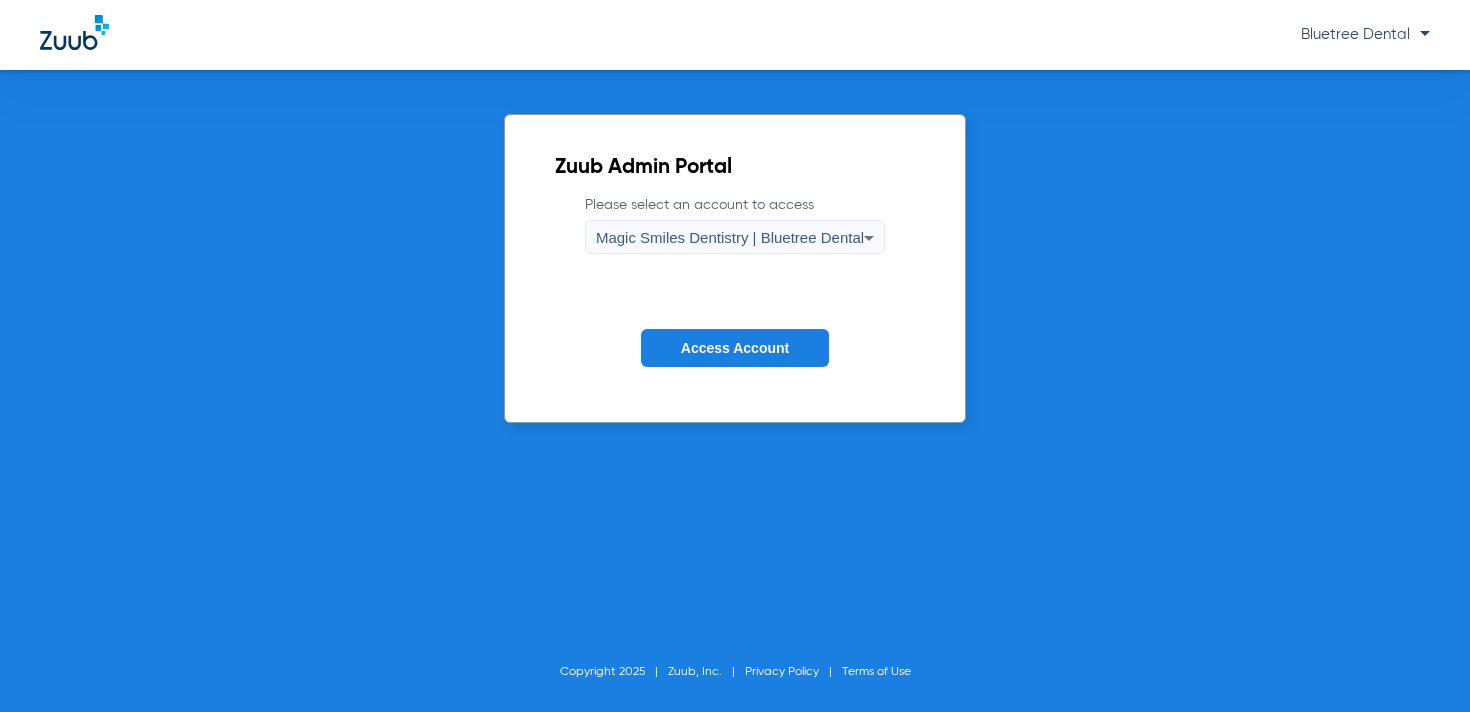 click on "Access Account" 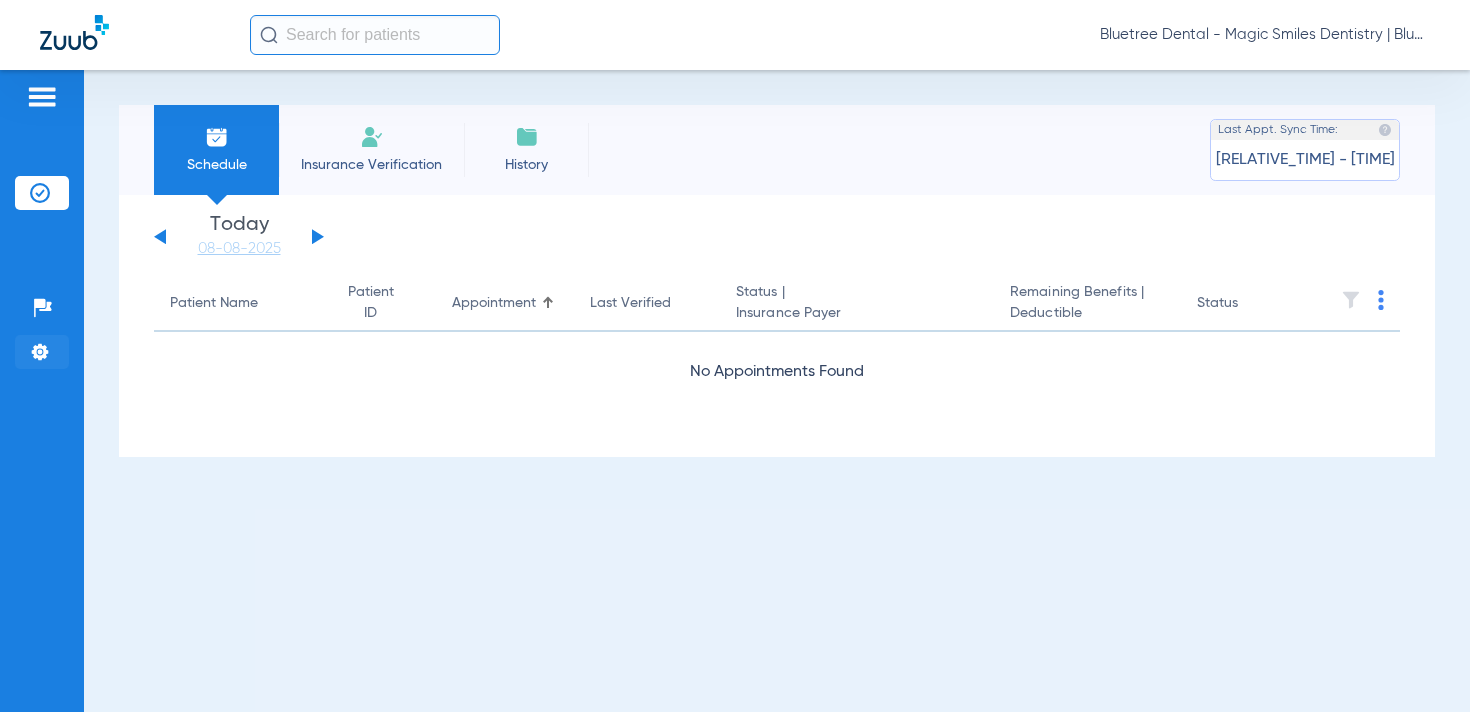 click 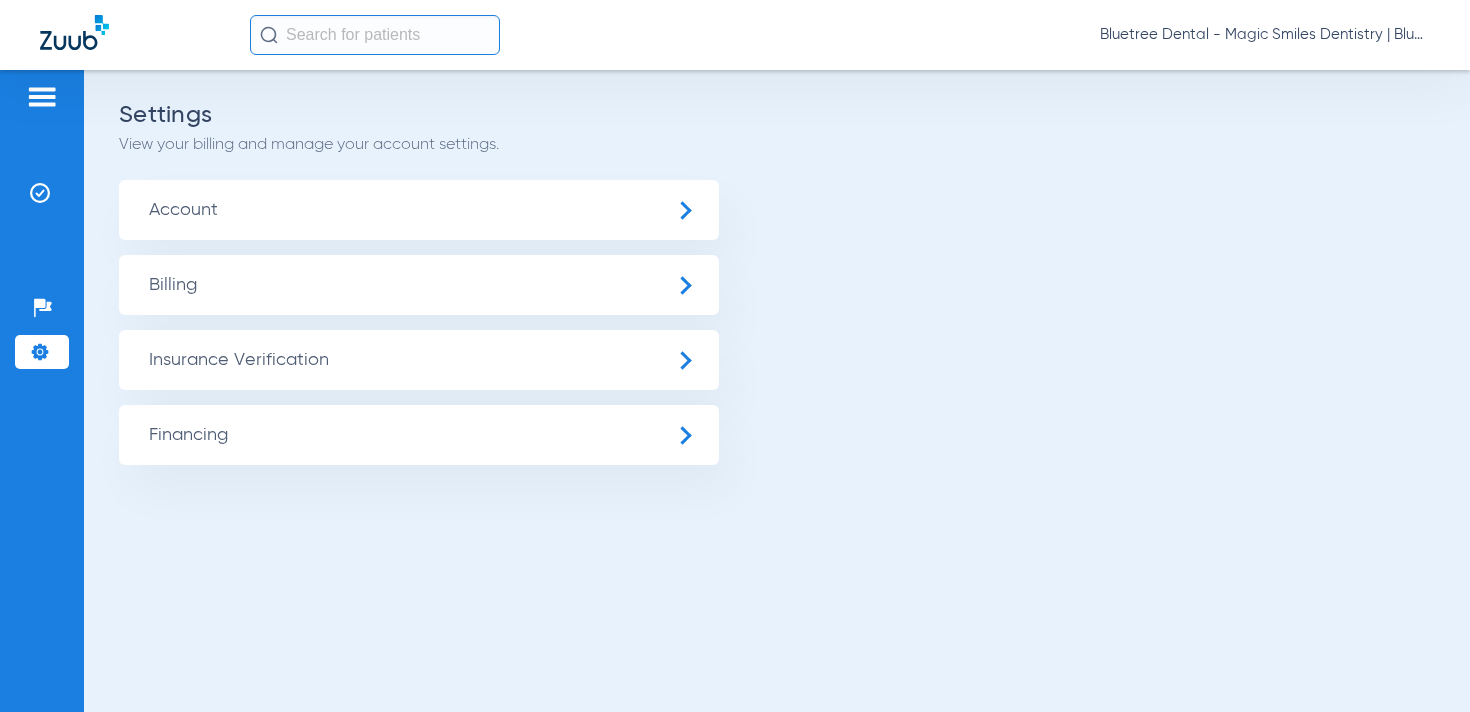 click on "Insurance Verification" 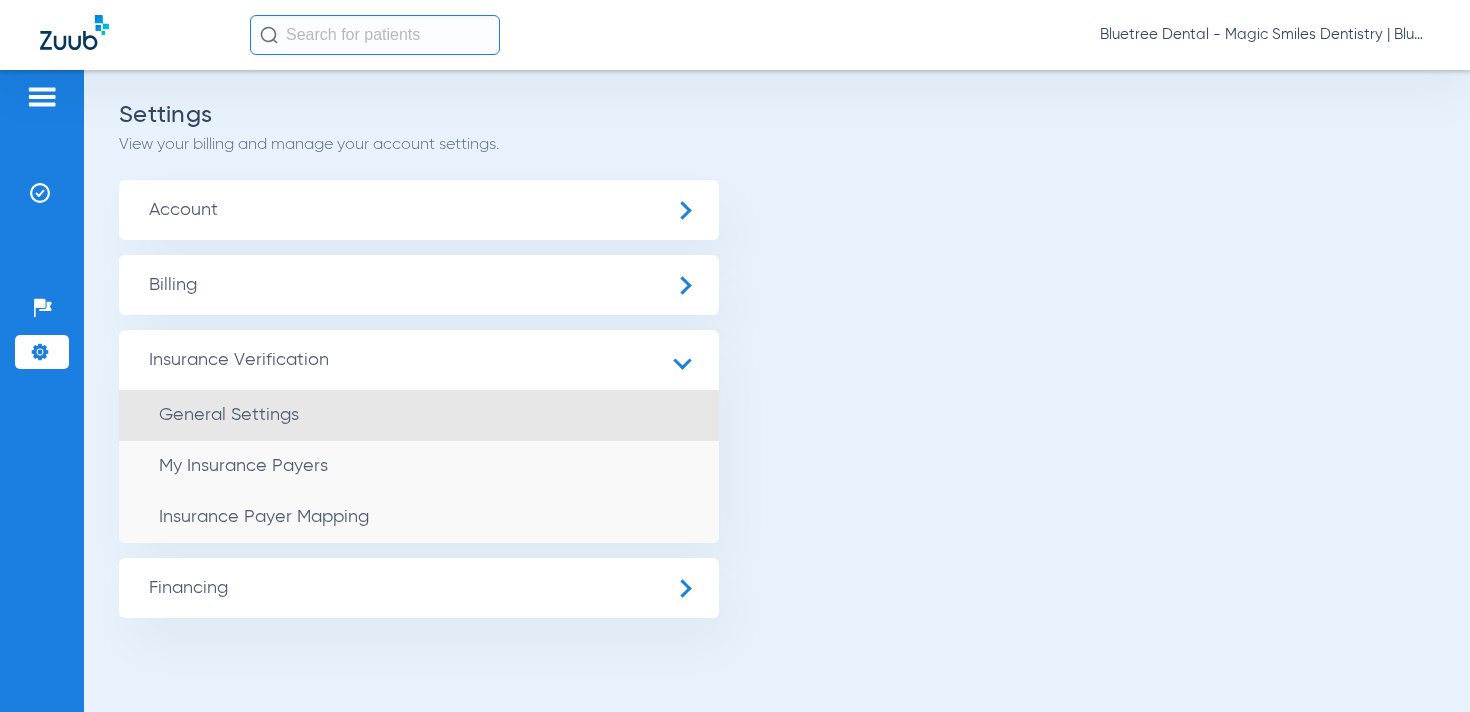 click on "General Settings" 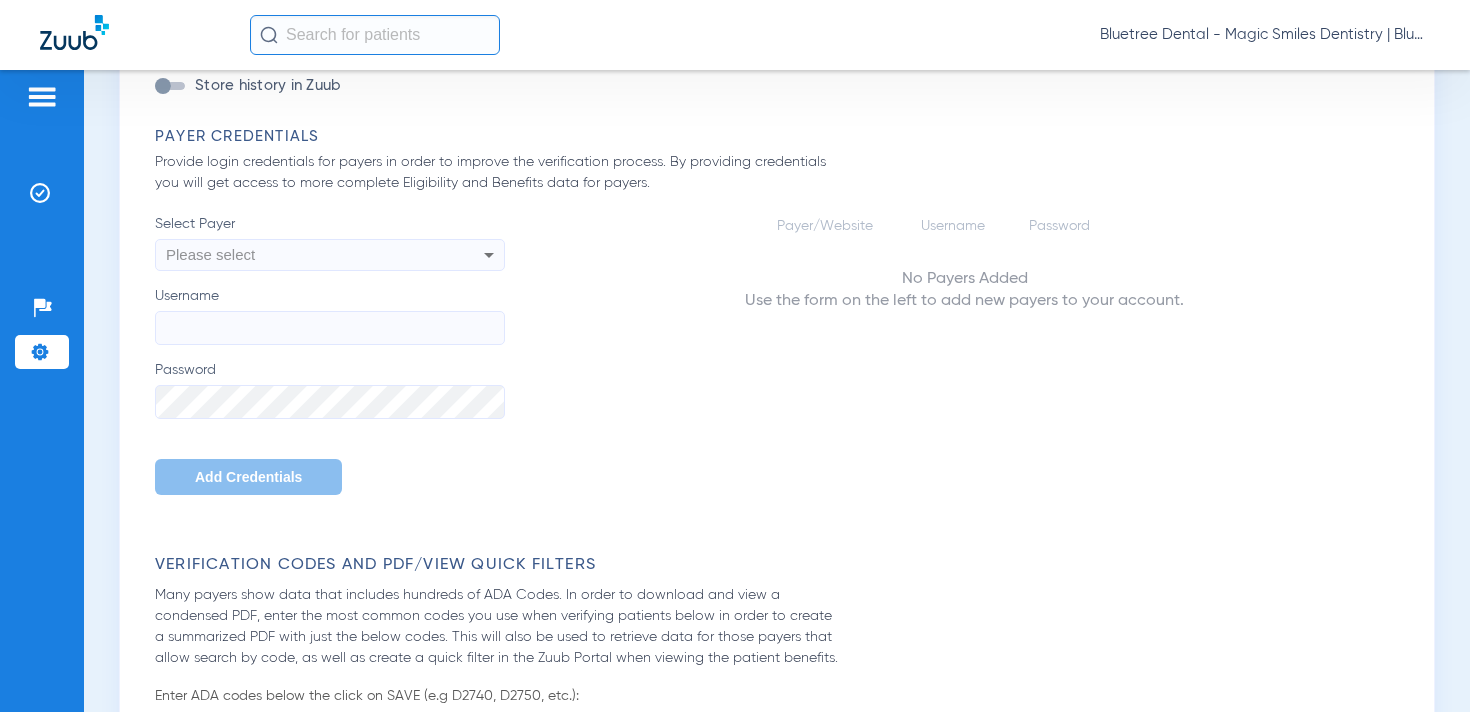 scroll, scrollTop: 1235, scrollLeft: 0, axis: vertical 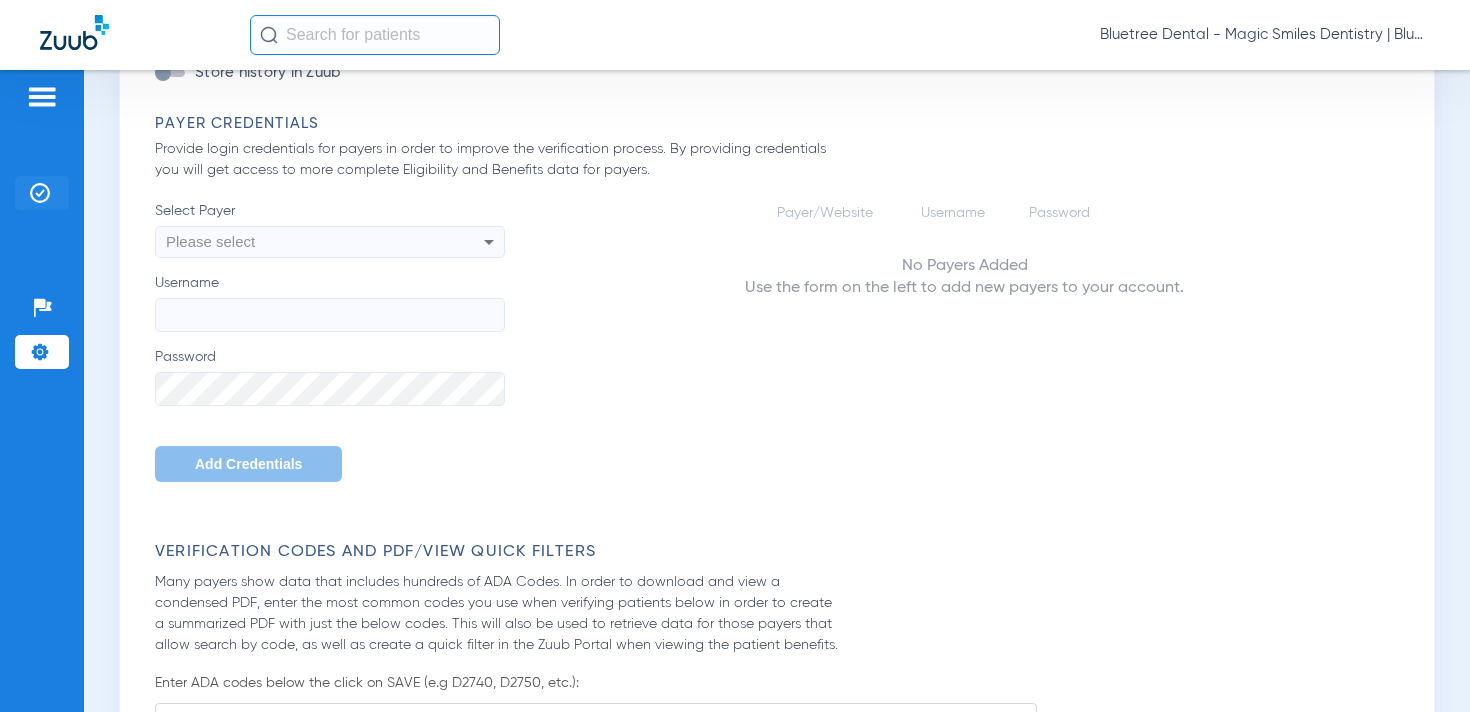 click 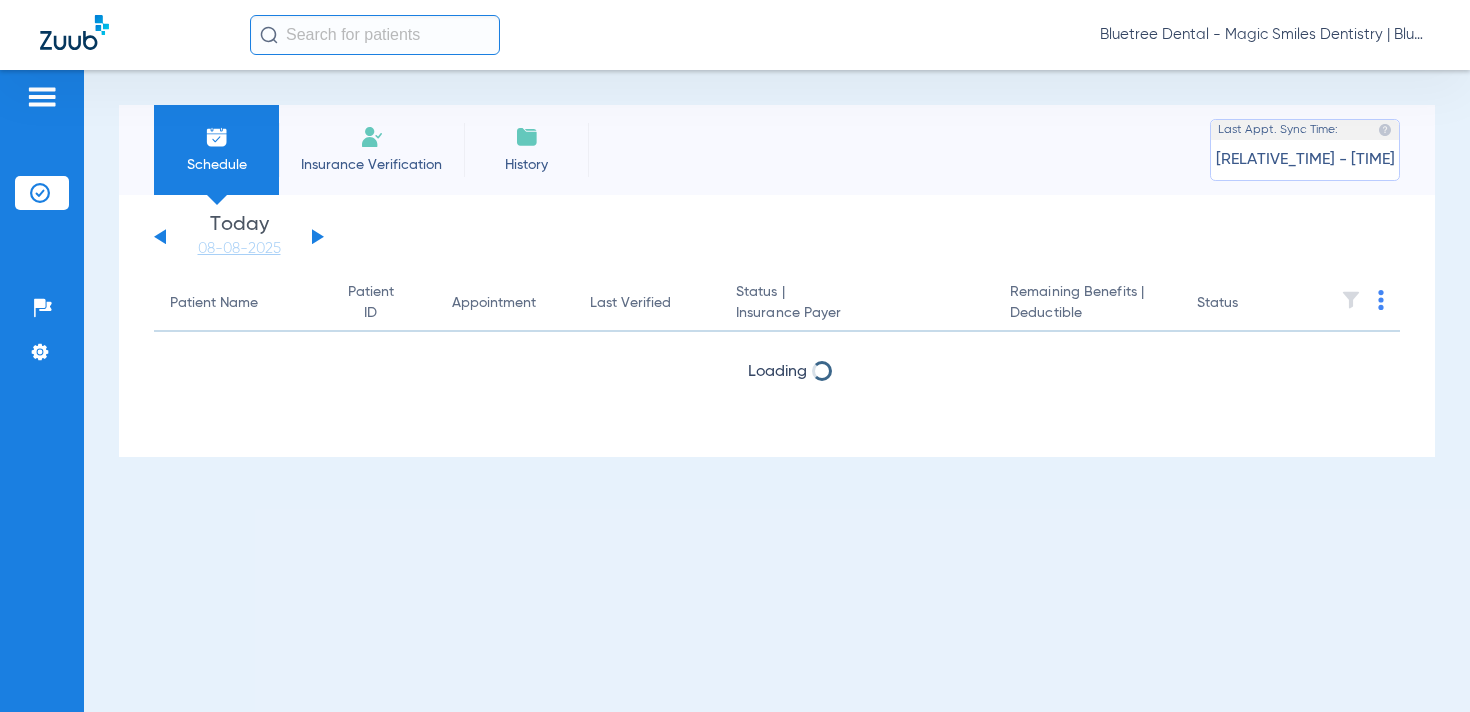 scroll, scrollTop: 0, scrollLeft: 0, axis: both 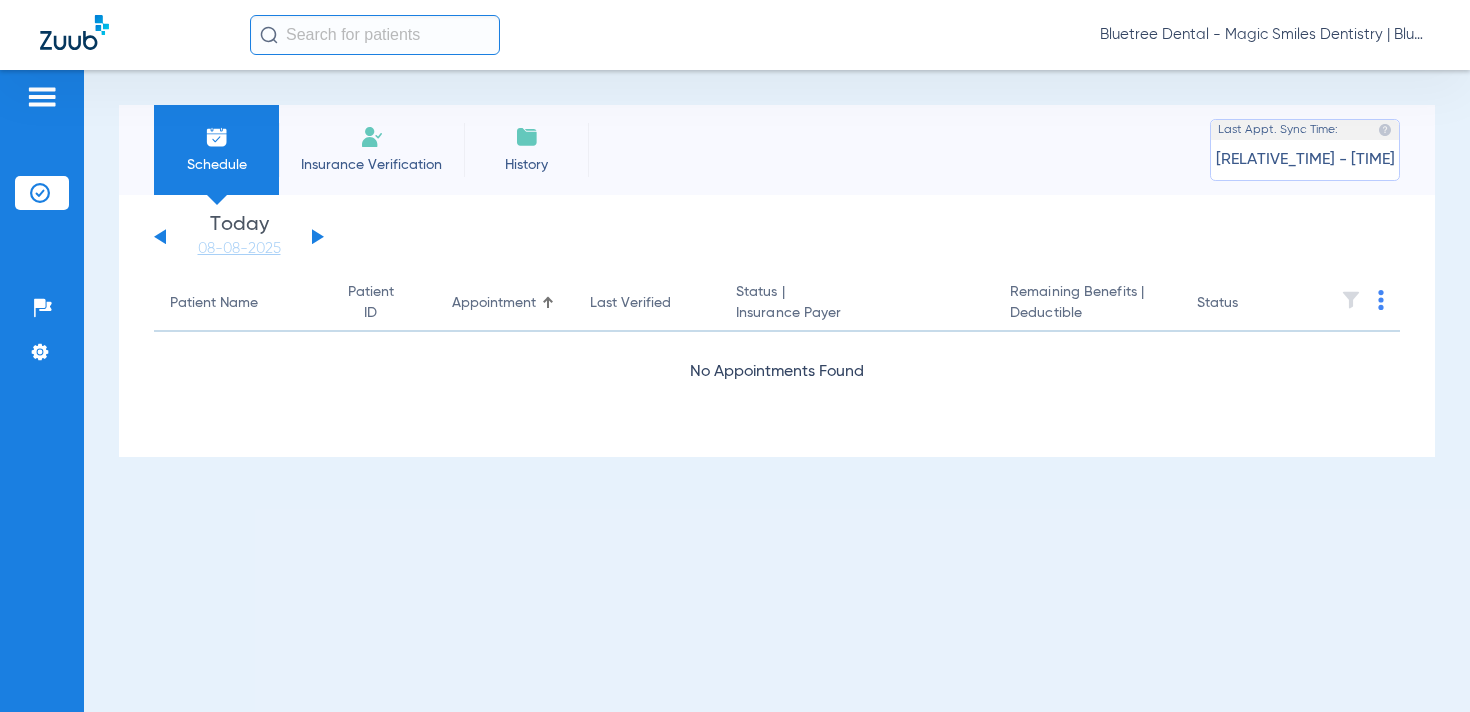 click 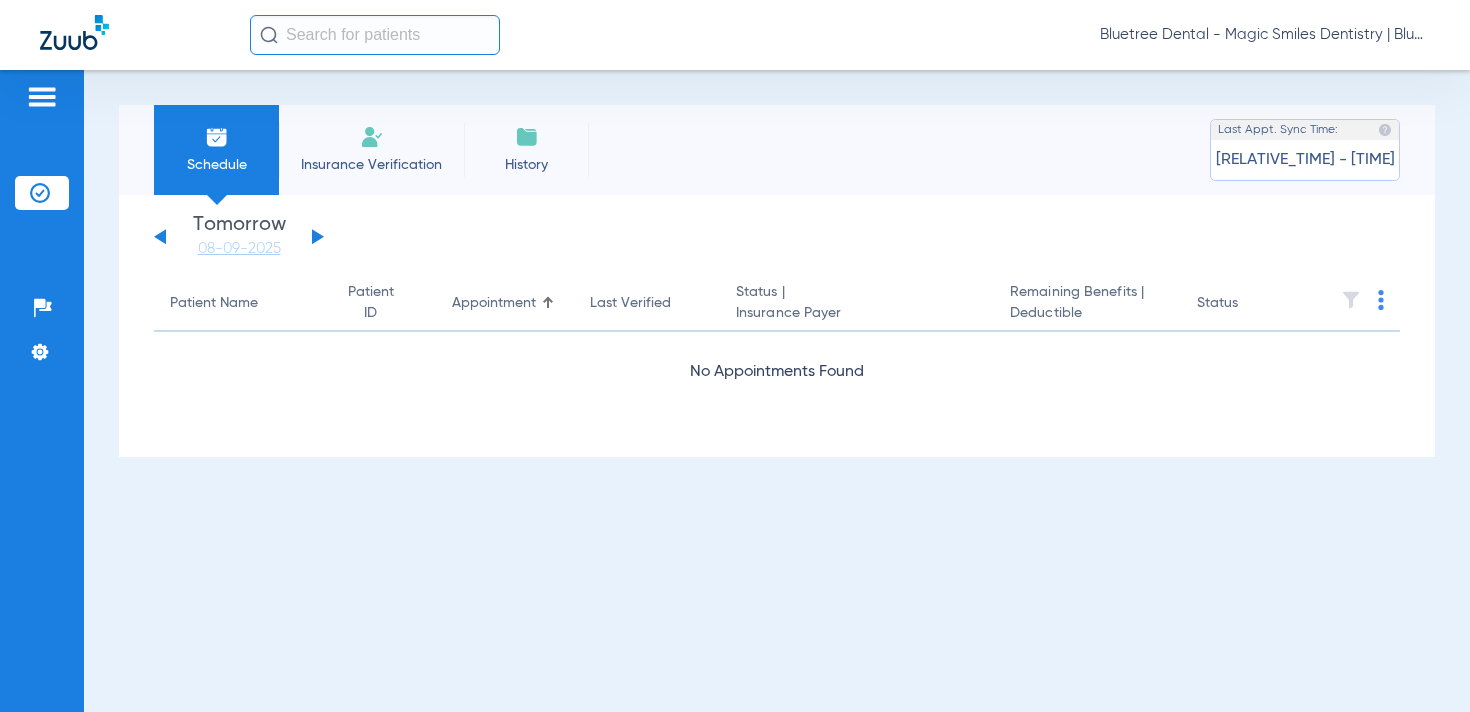 click 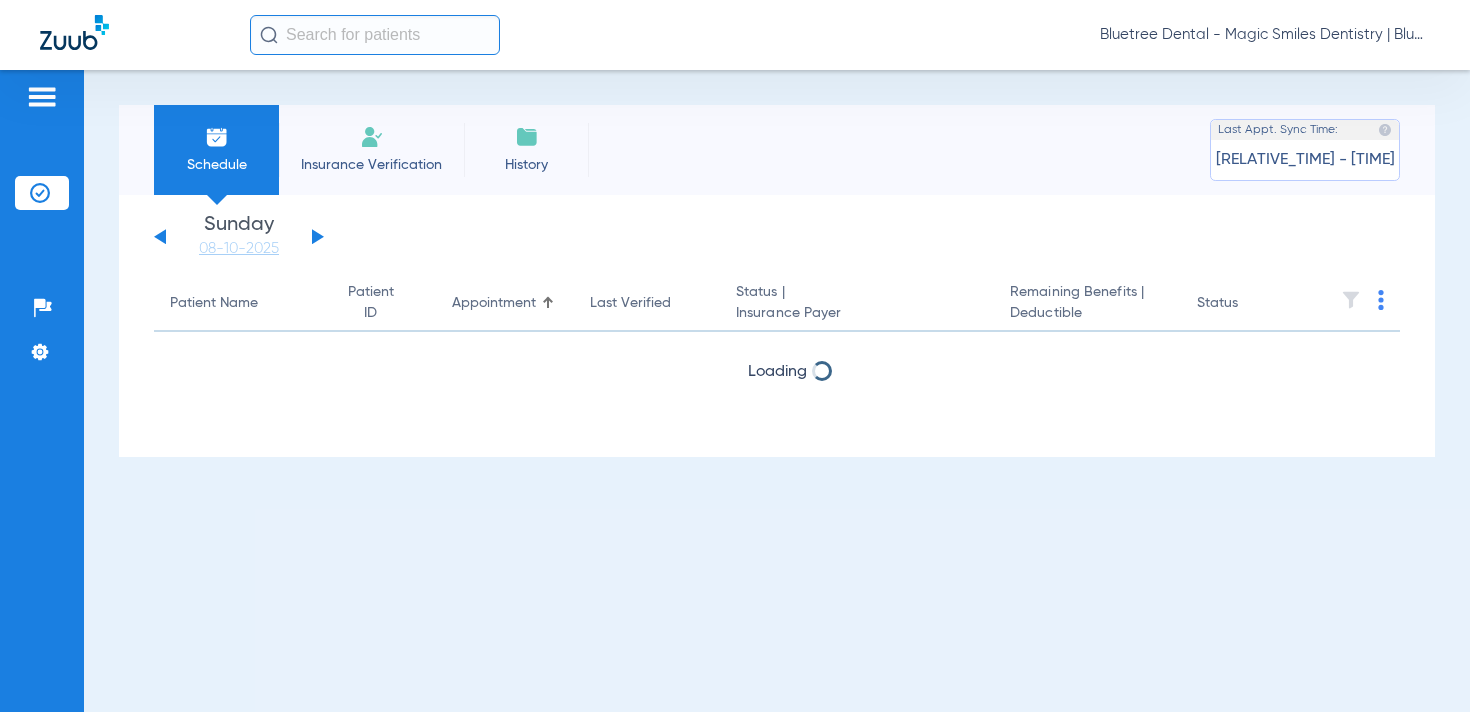 click 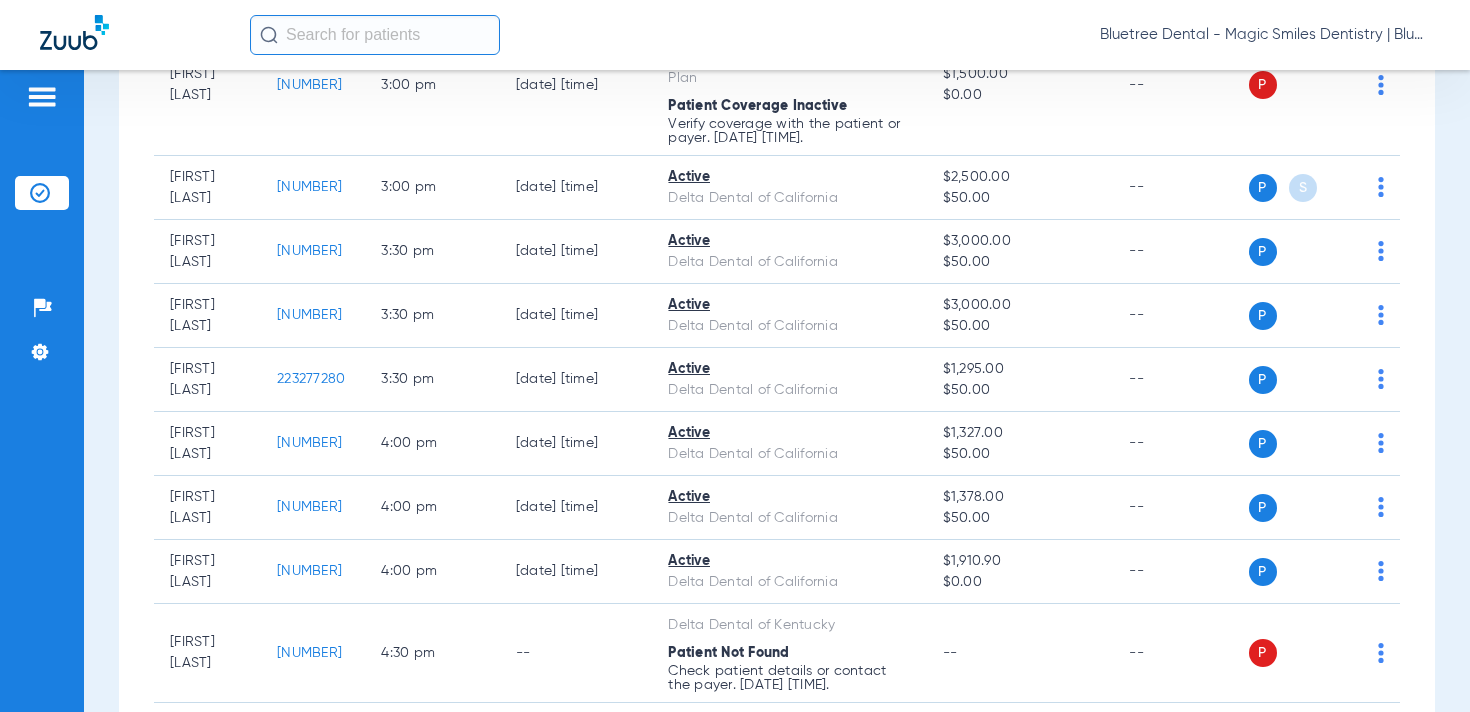 scroll, scrollTop: 1812, scrollLeft: 0, axis: vertical 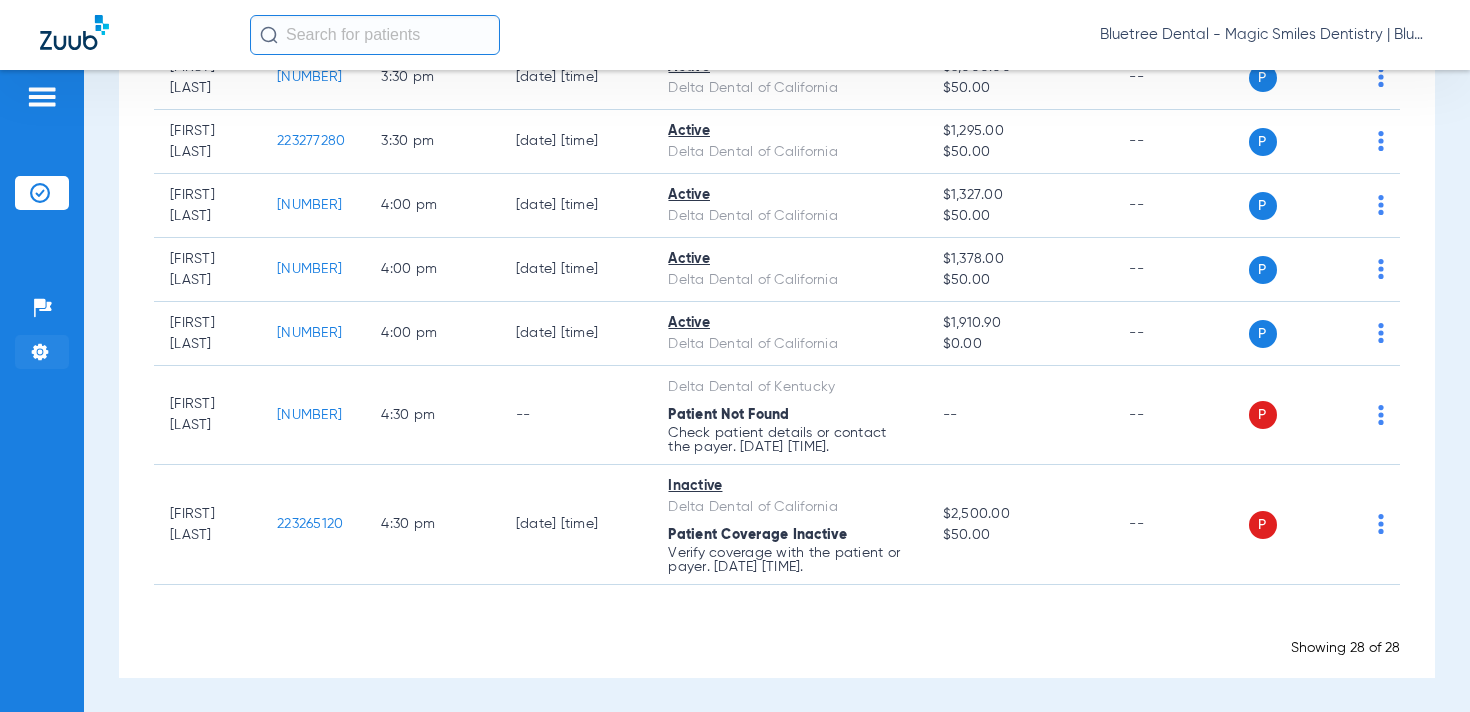 click 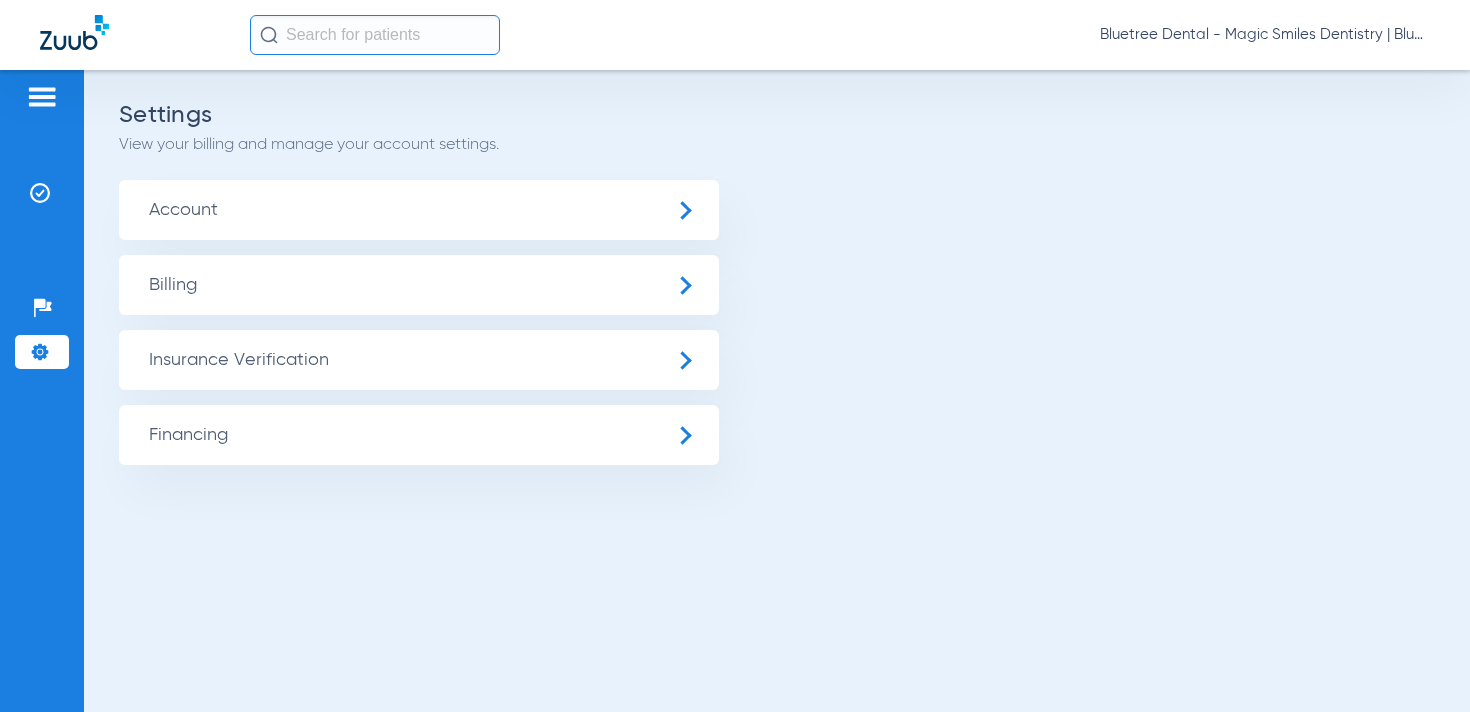 scroll, scrollTop: 0, scrollLeft: 0, axis: both 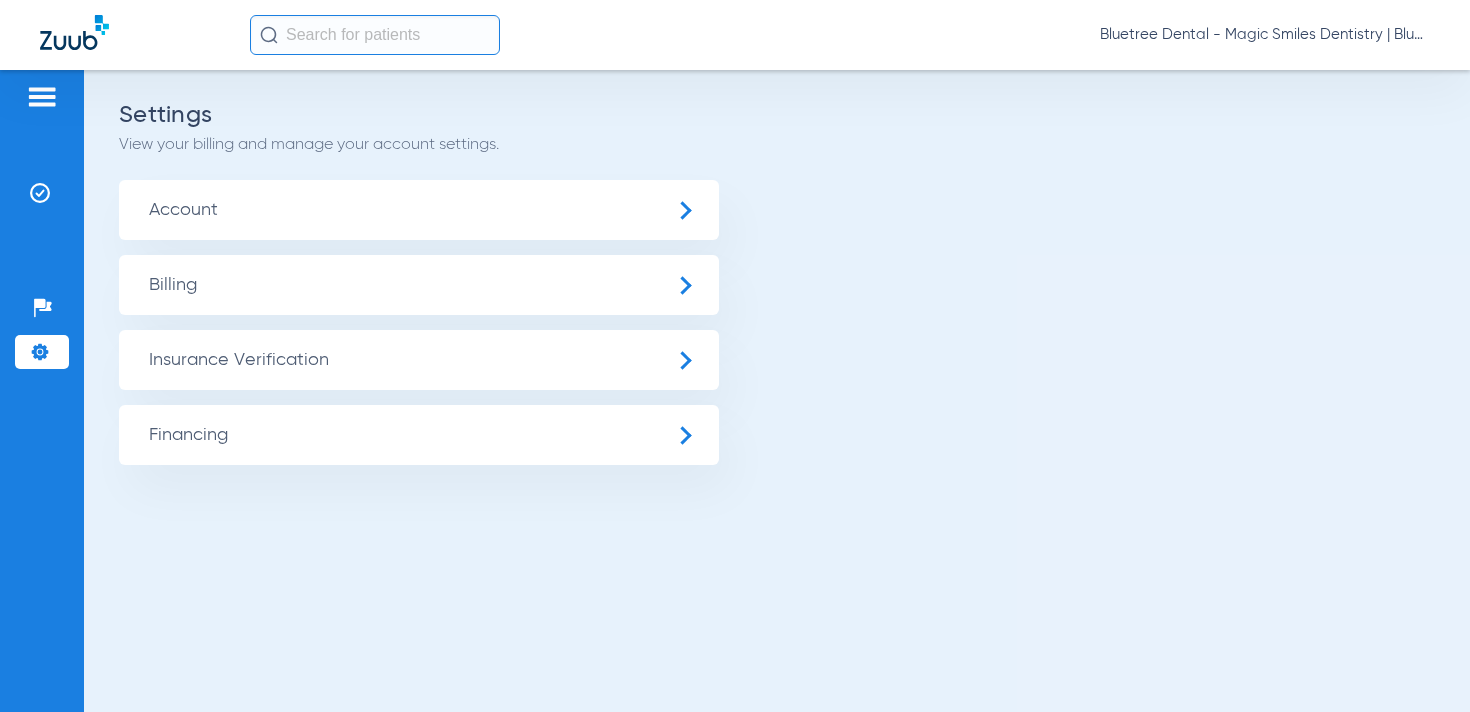 click on "Insurance Verification" 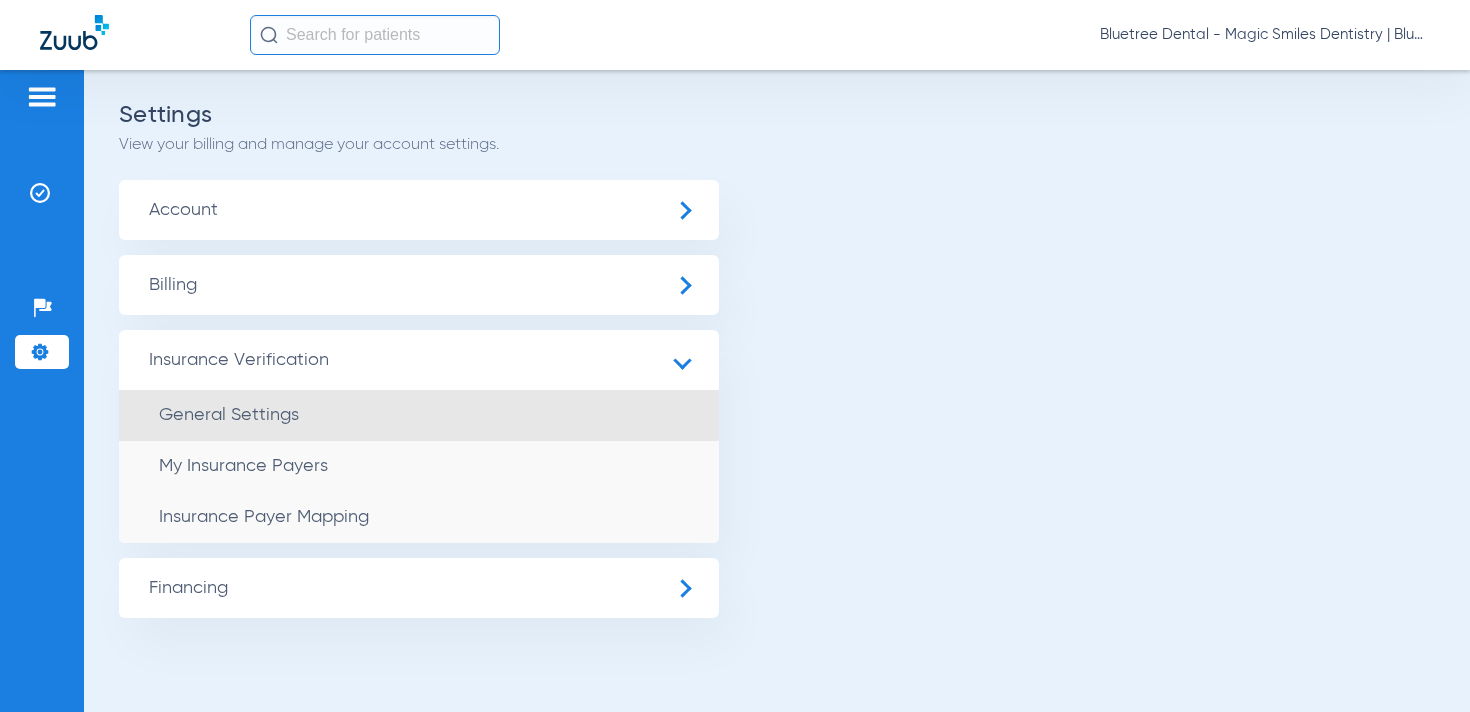 click on "General Settings" 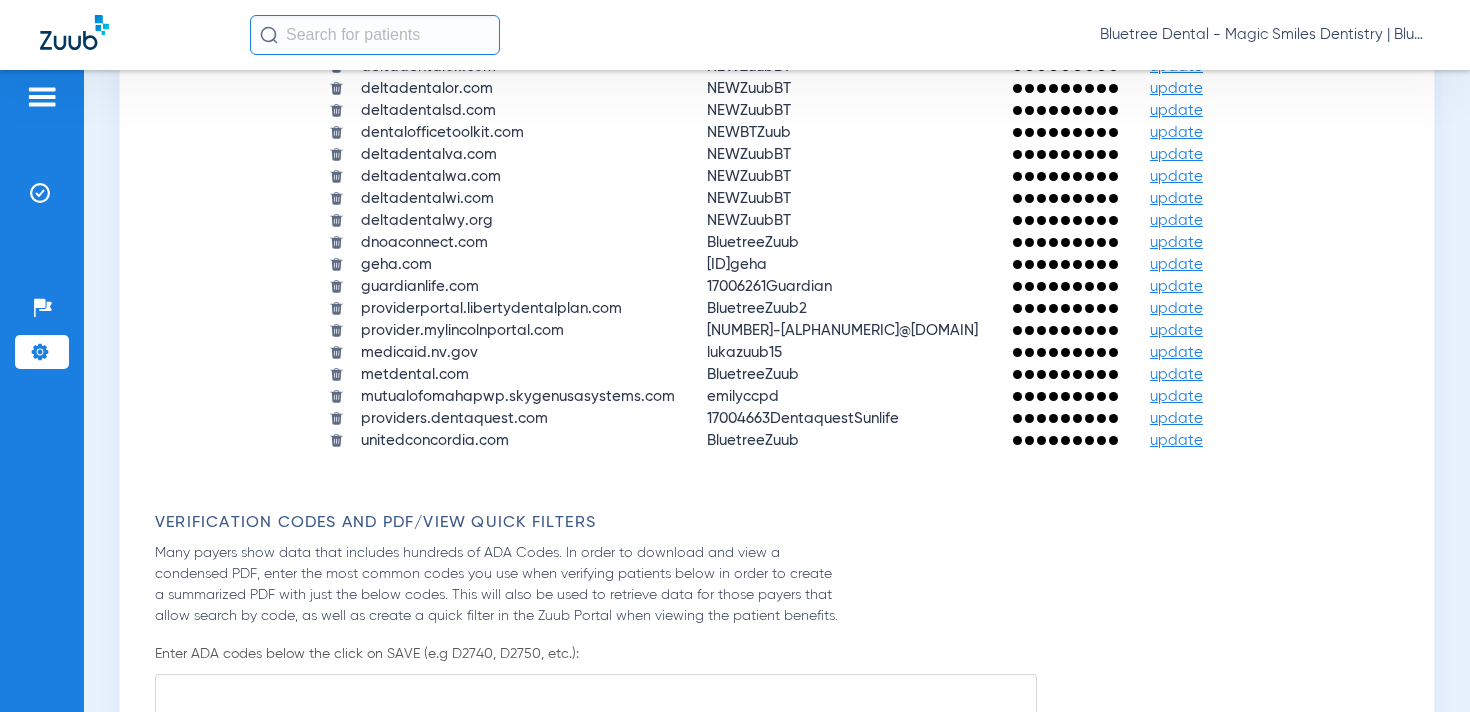 scroll, scrollTop: 2497, scrollLeft: 0, axis: vertical 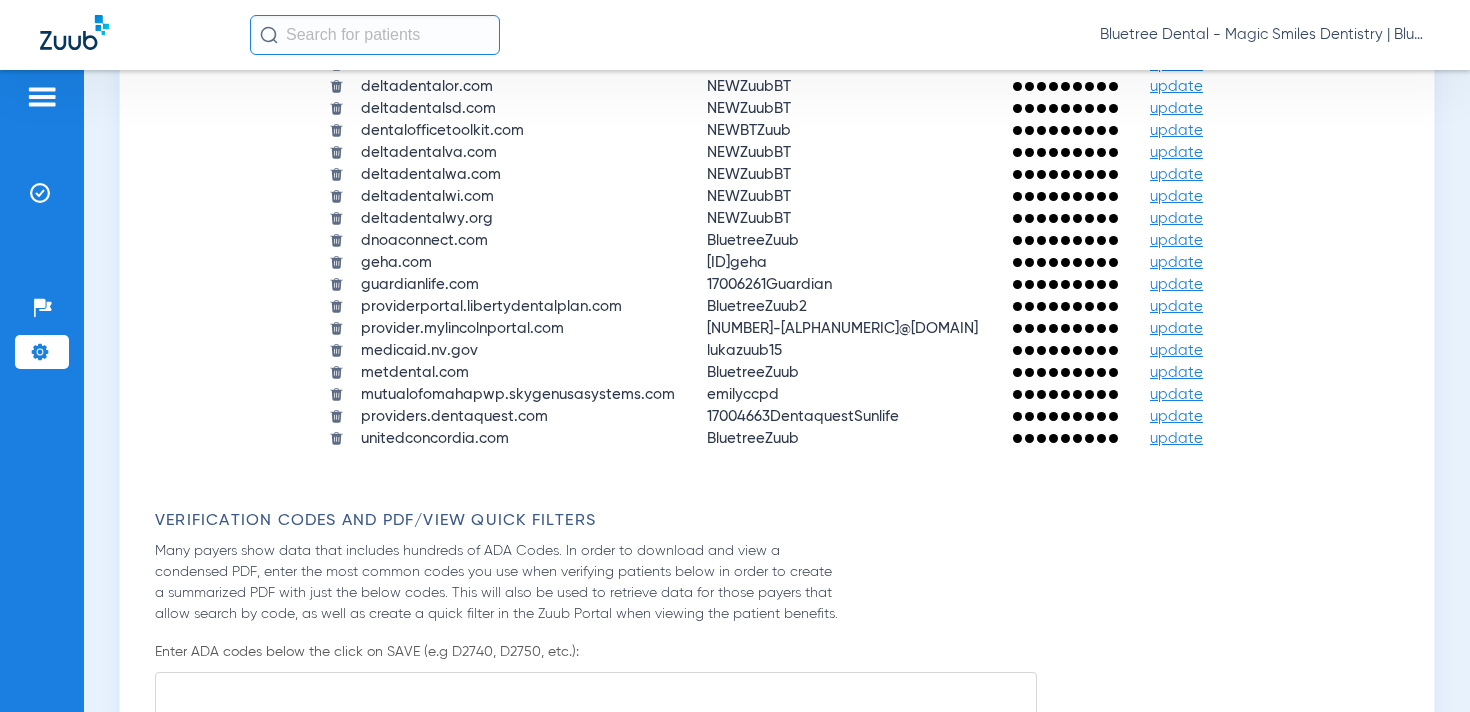 click on "update" 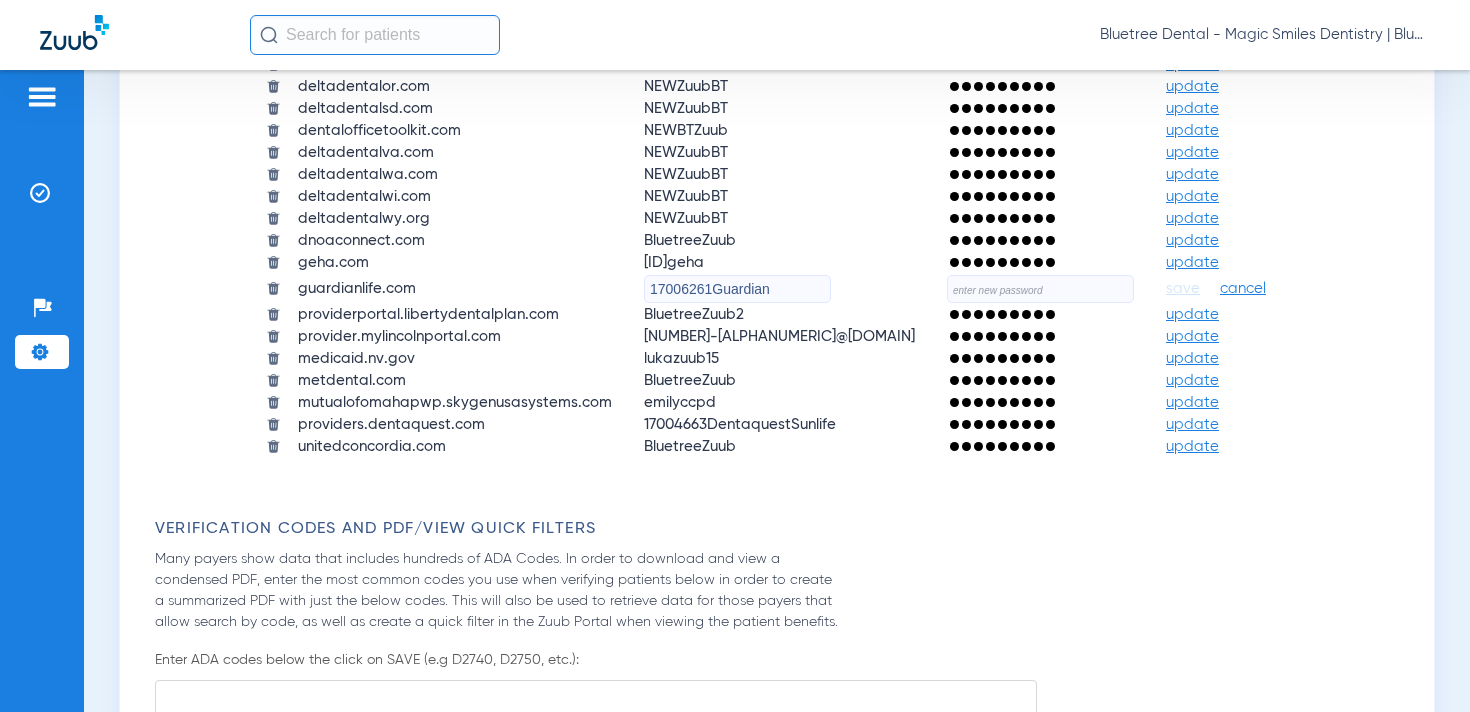 click 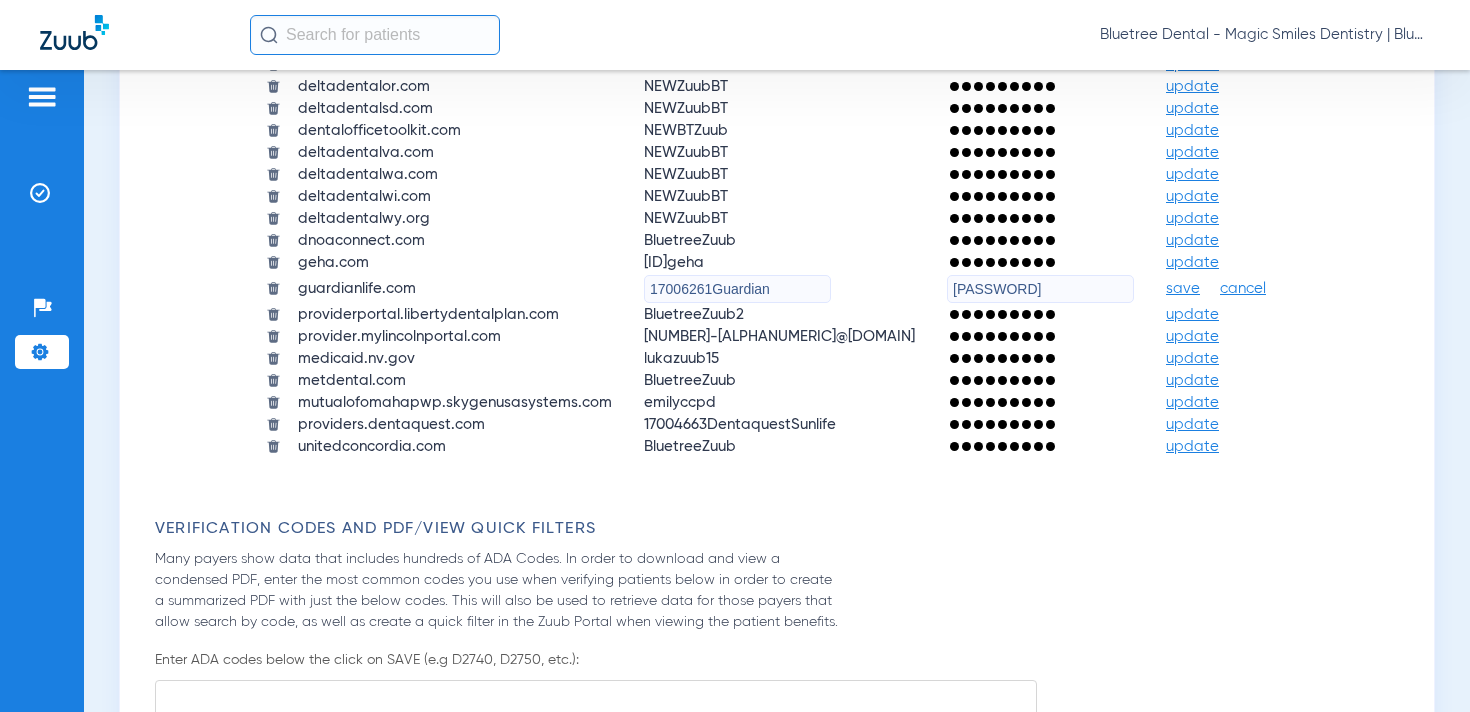 type on "qejbkuCgfK@6r2" 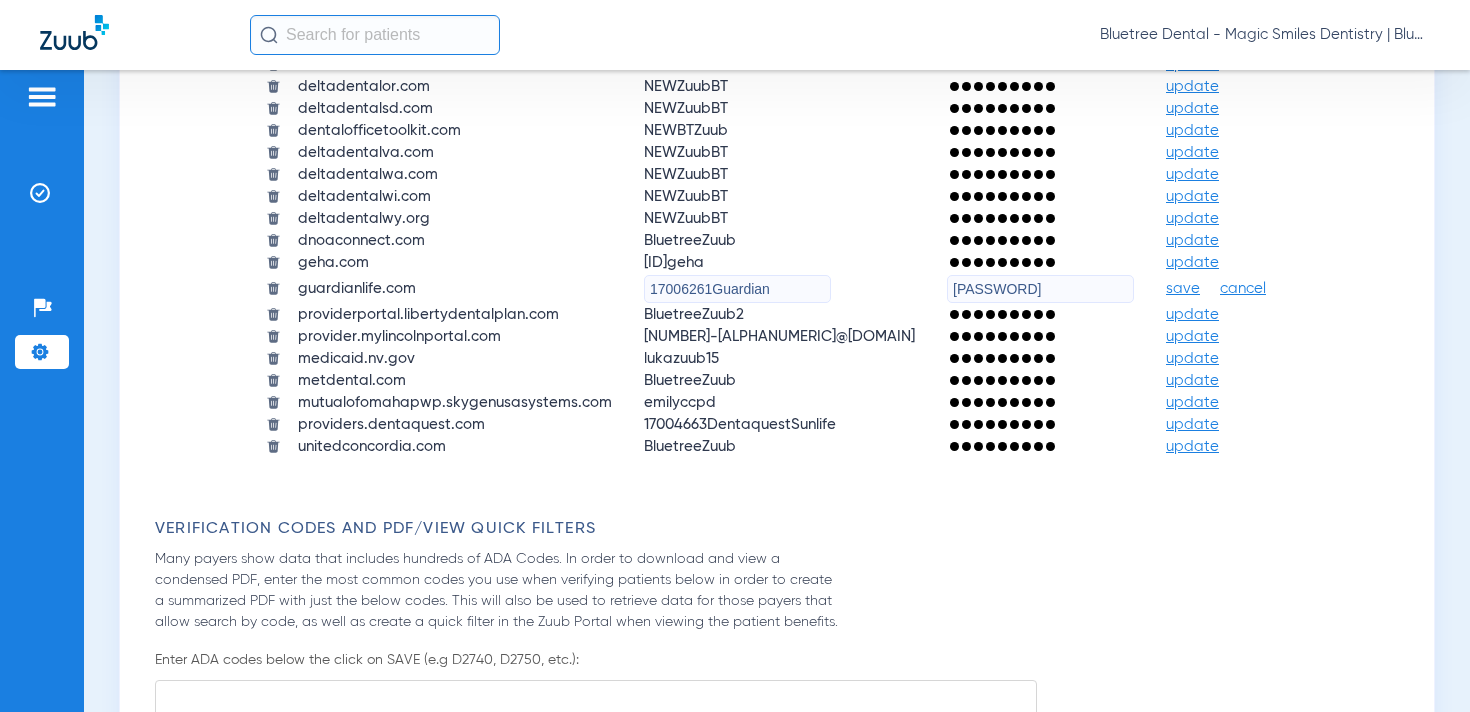 click on "save" 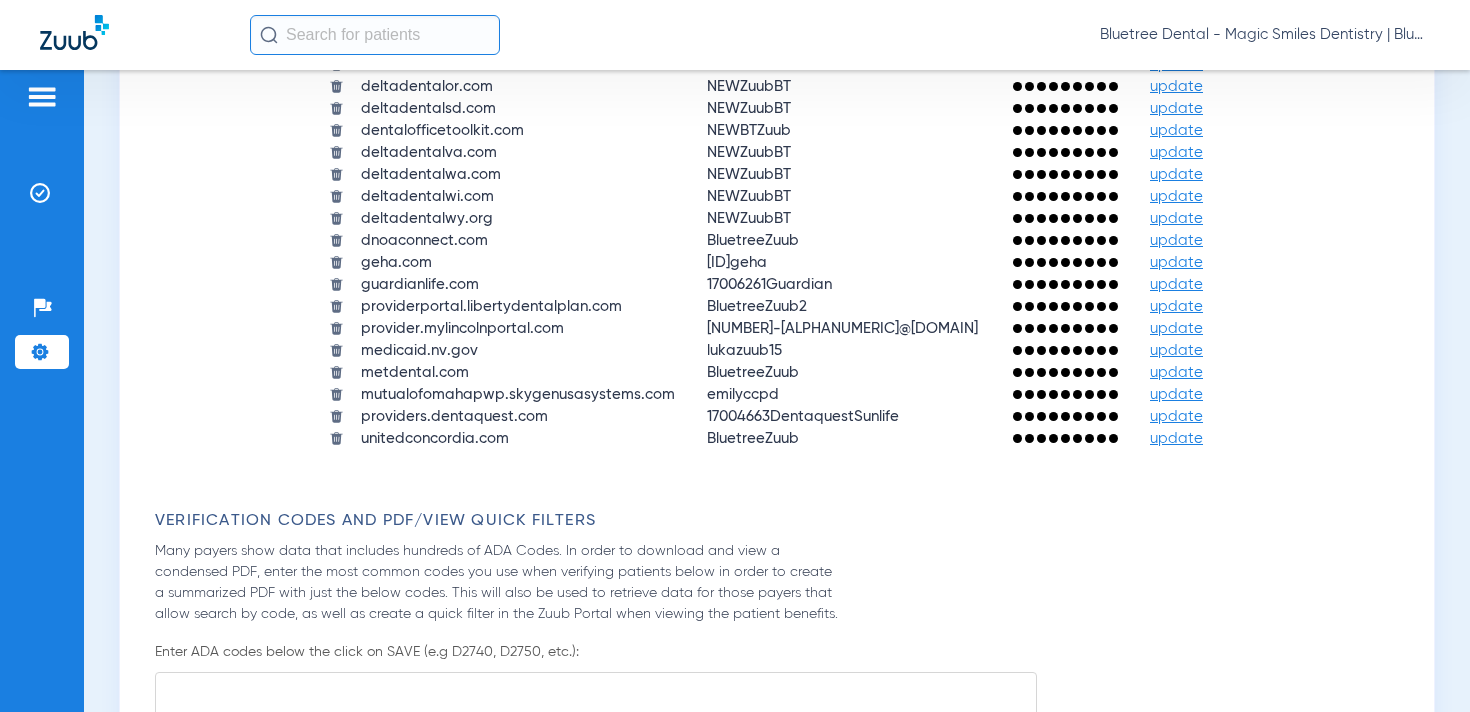 click on "update" 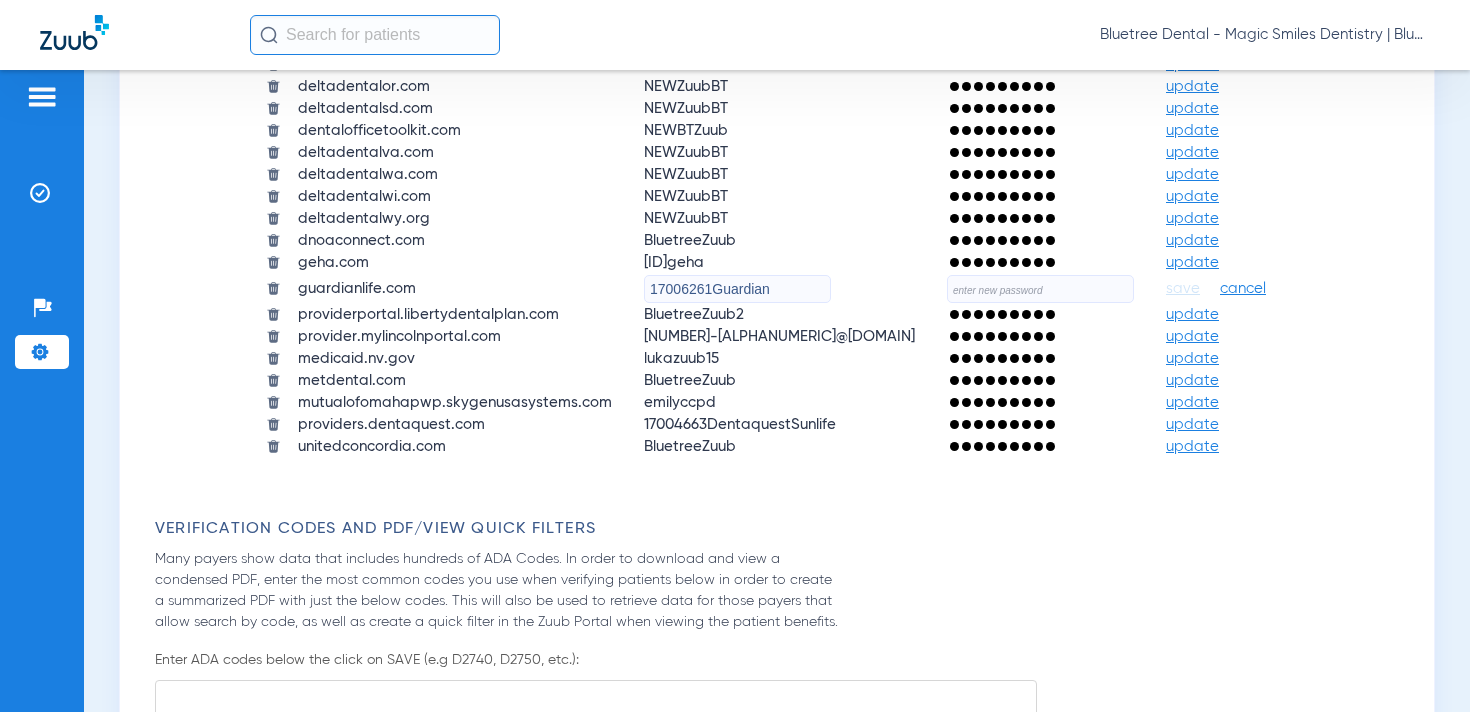 click 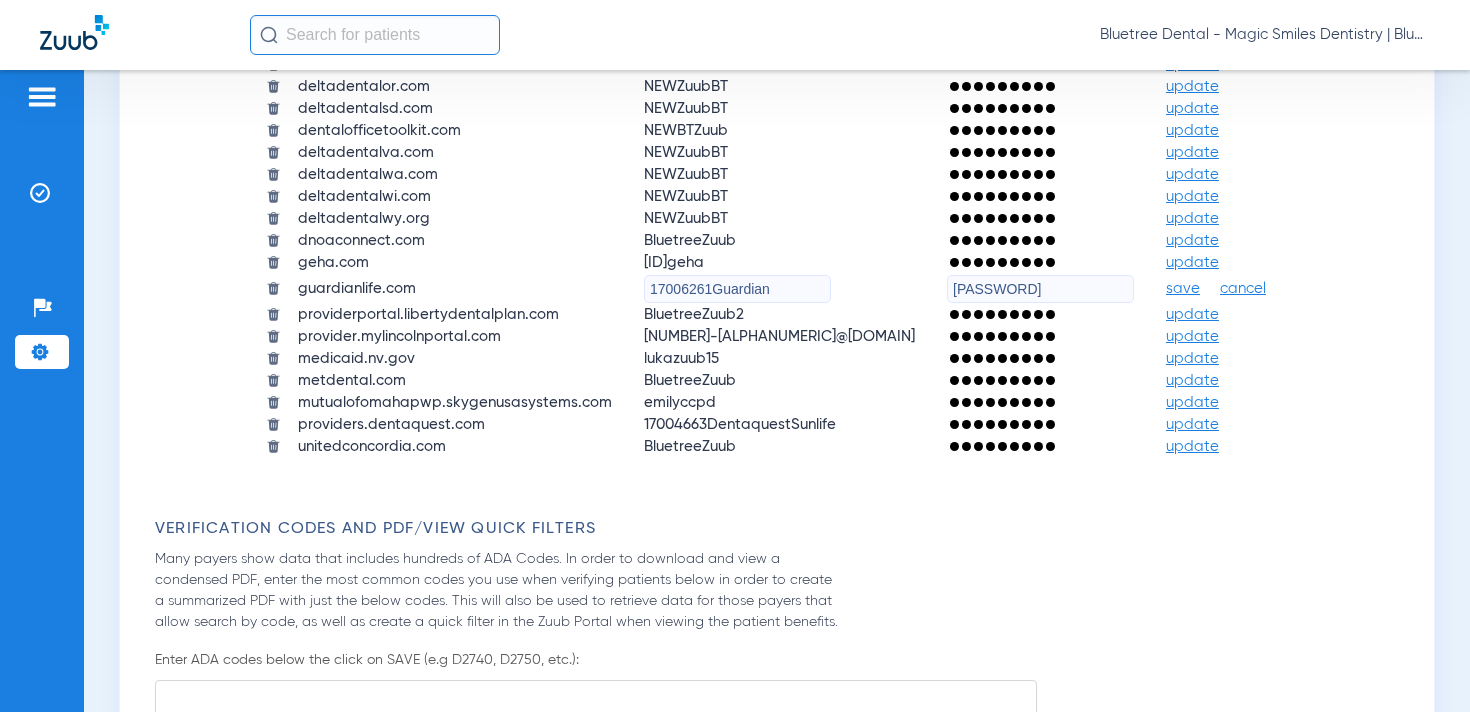 type on "qejbkuCgfK@6r2" 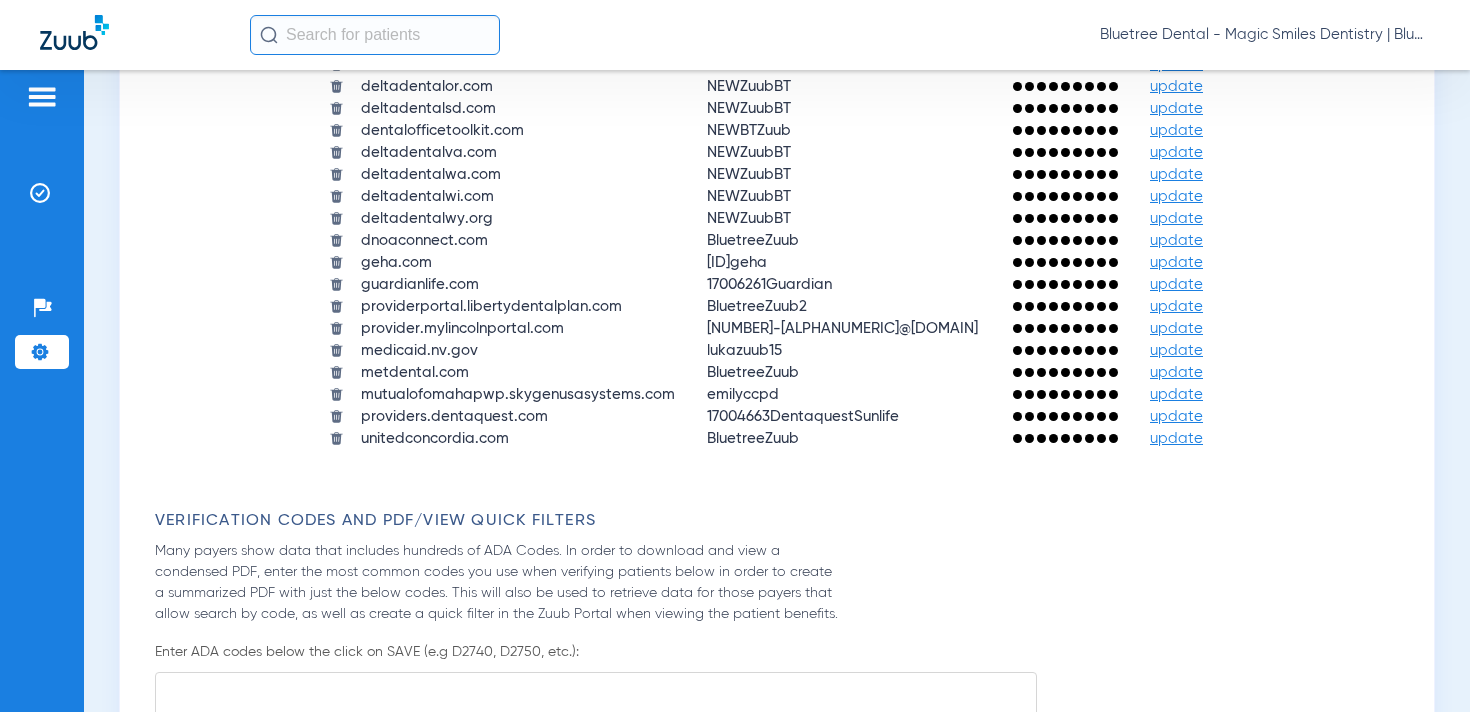 click on "Bluetree Dental - Magic Smiles Dentistry | Bluetree Dental" 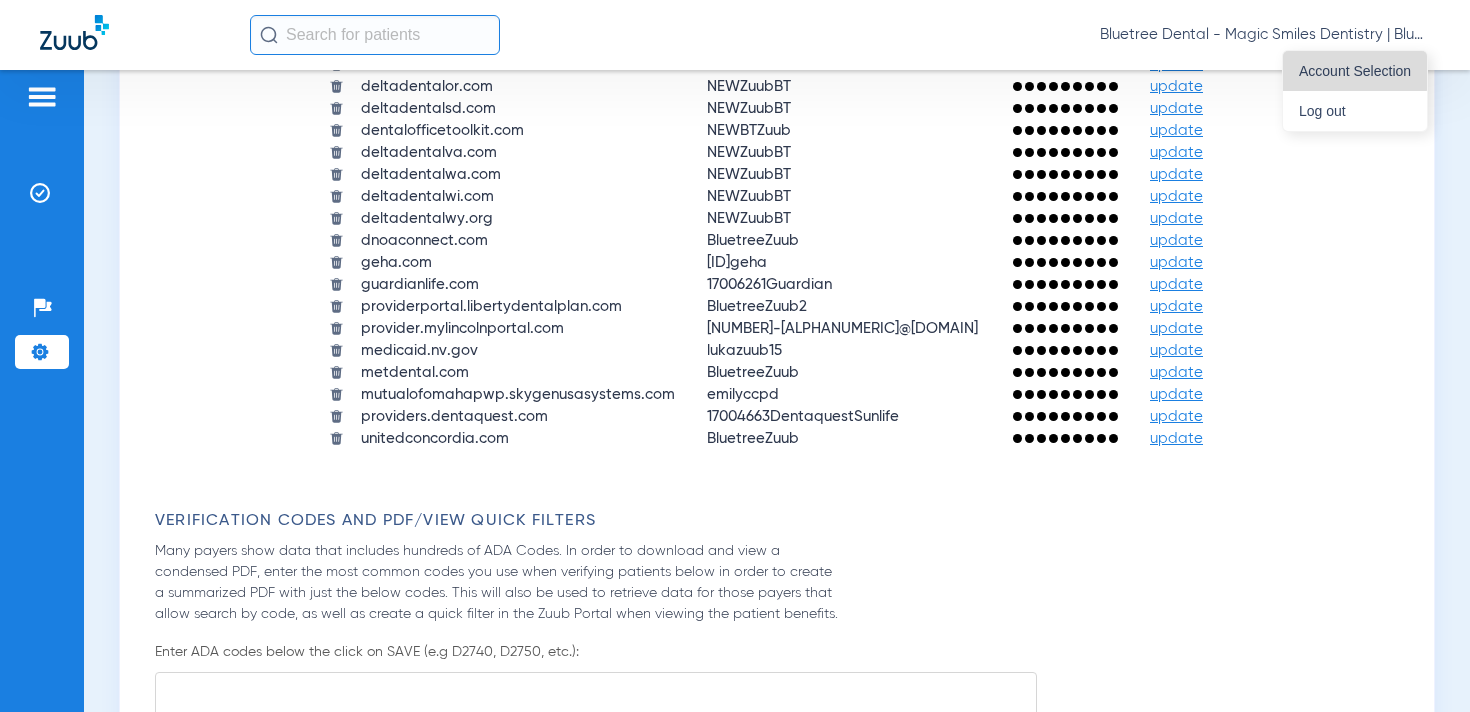 click on "Account Selection" at bounding box center [1355, 71] 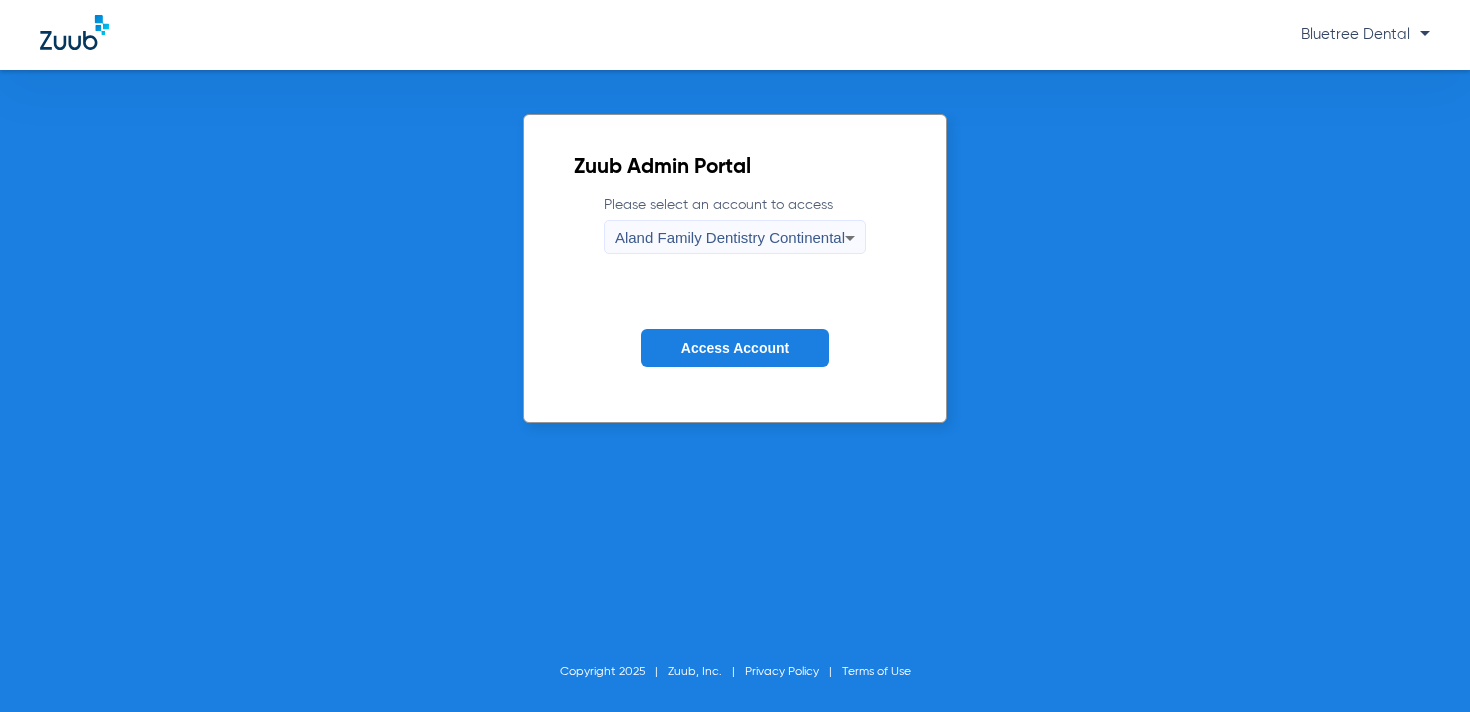 click on "Aland Family Dentistry Continental" at bounding box center [730, 237] 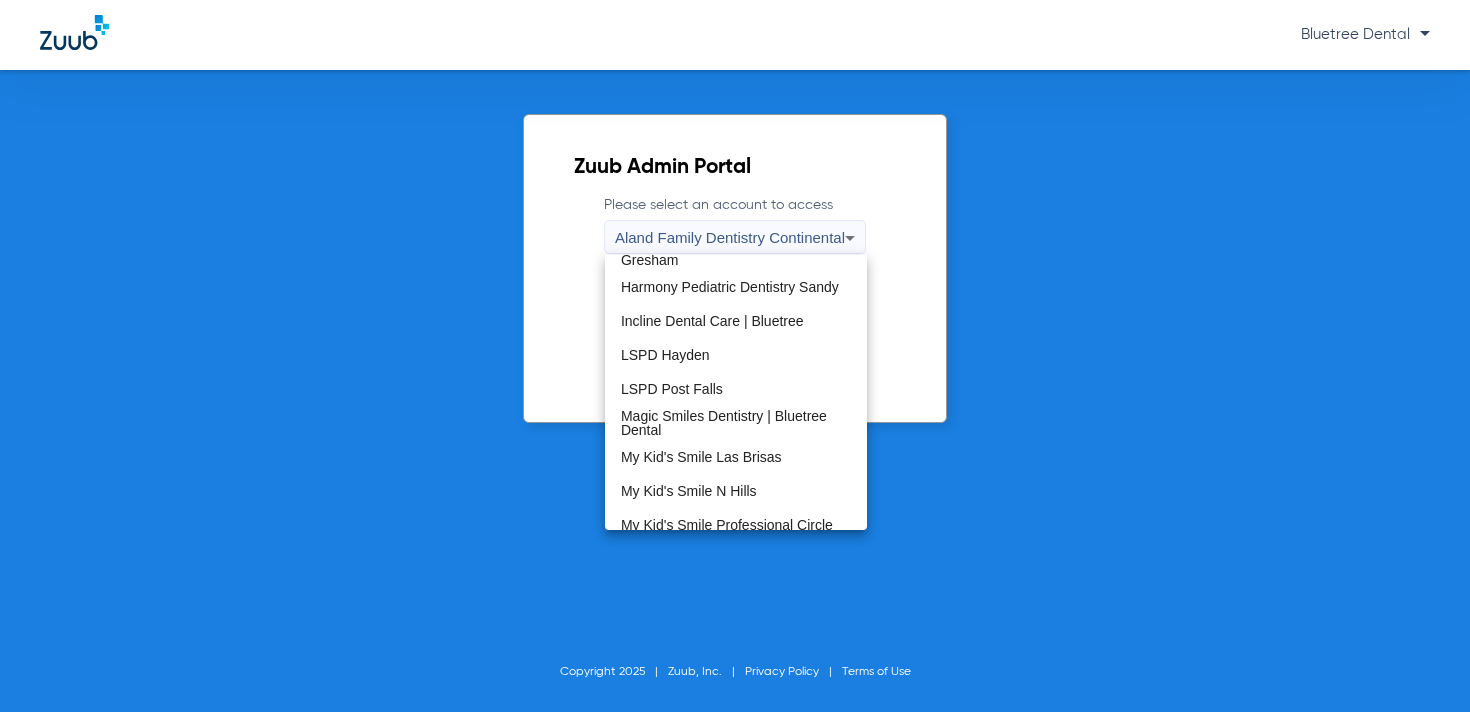 scroll, scrollTop: 391, scrollLeft: 0, axis: vertical 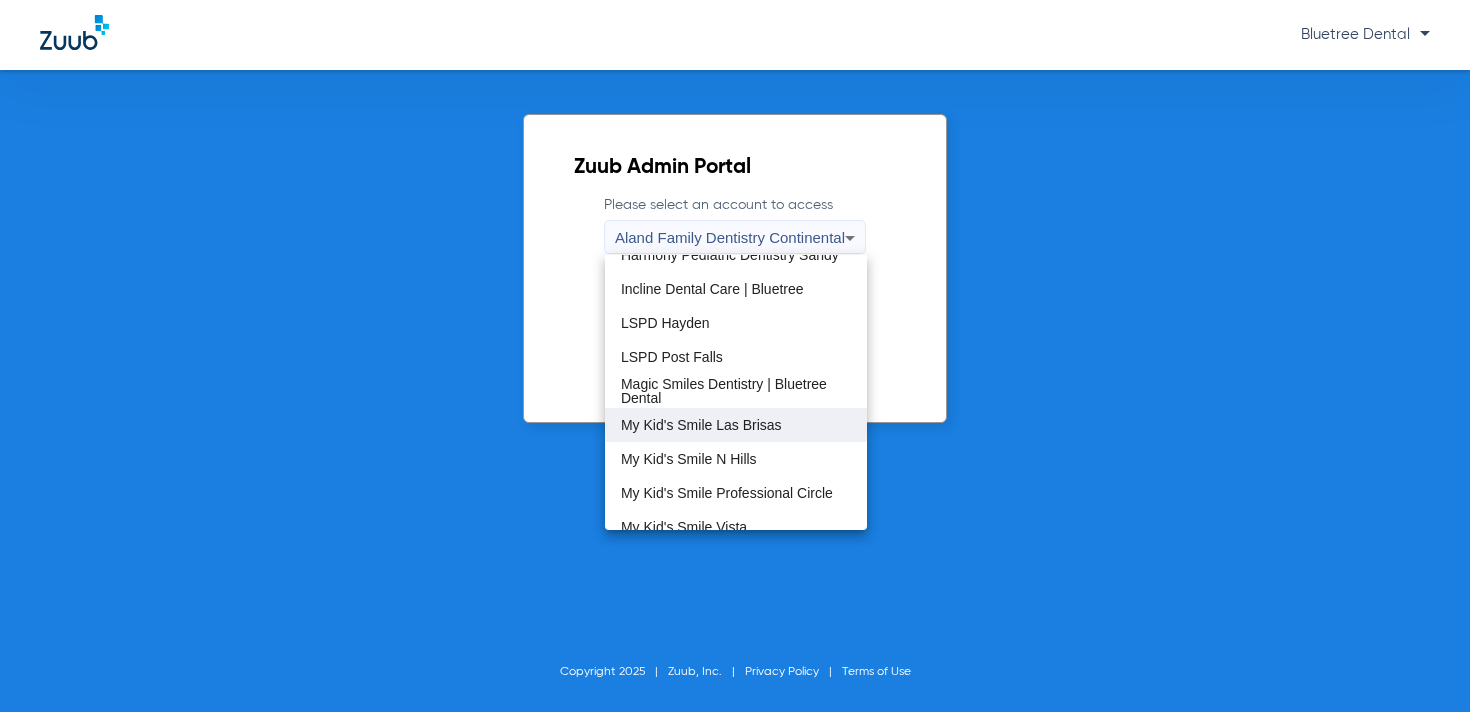 click on "My Kid's Smile Las Brisas" at bounding box center (701, 425) 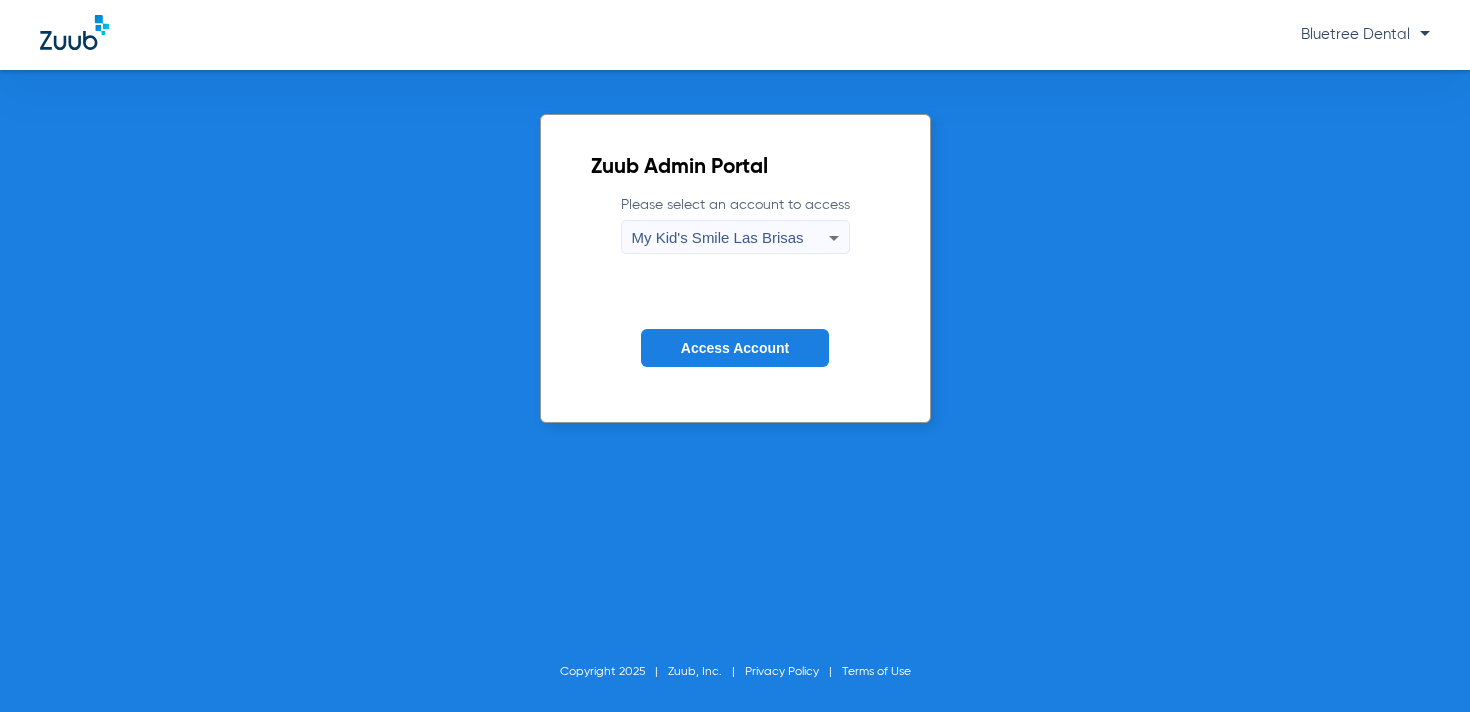 click on "Access Account" 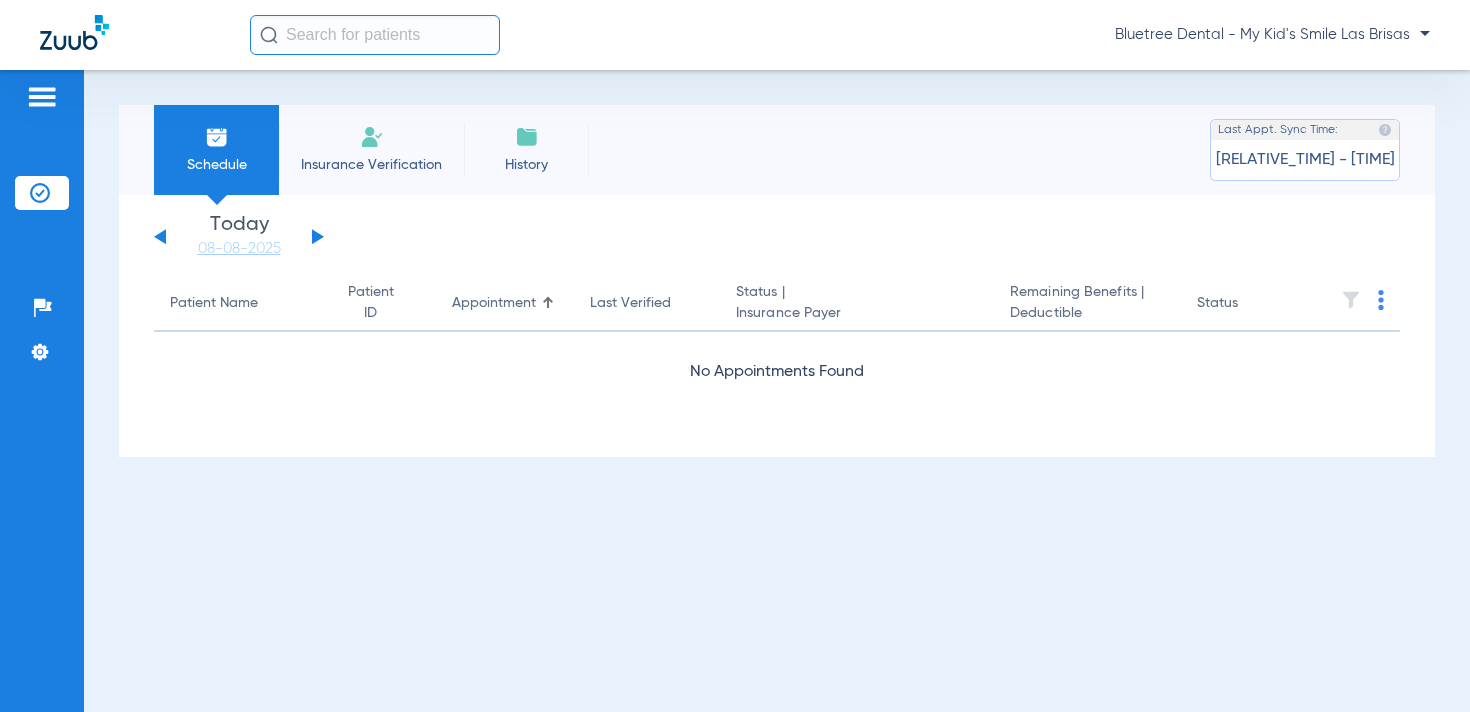 click 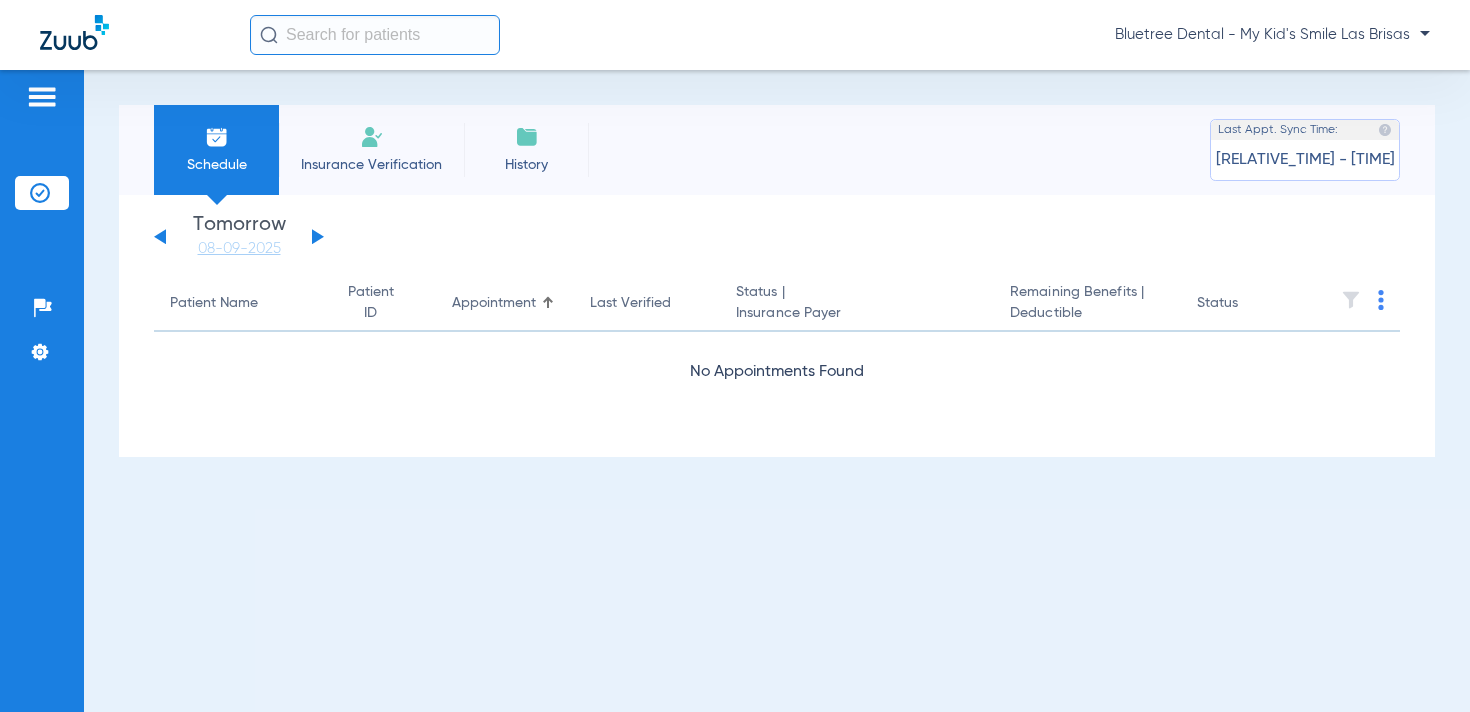 click 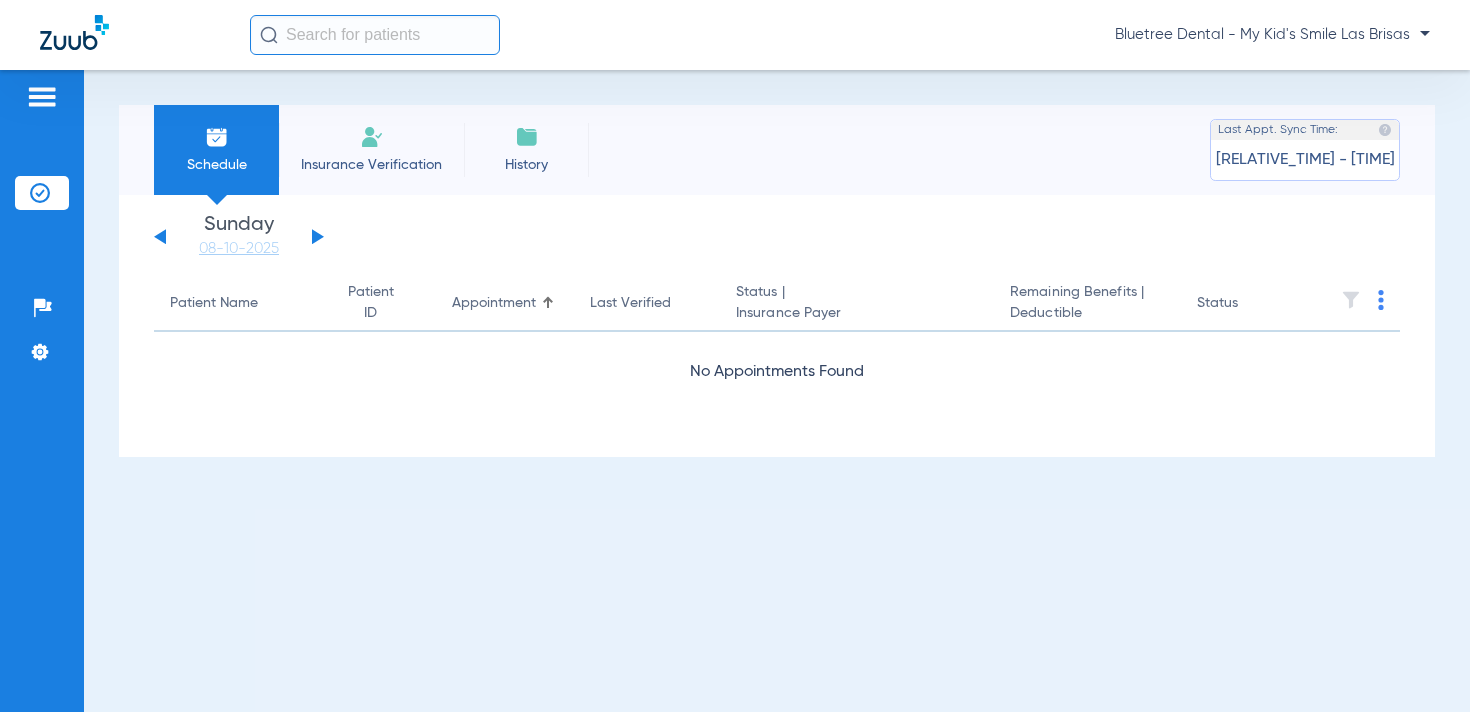 click 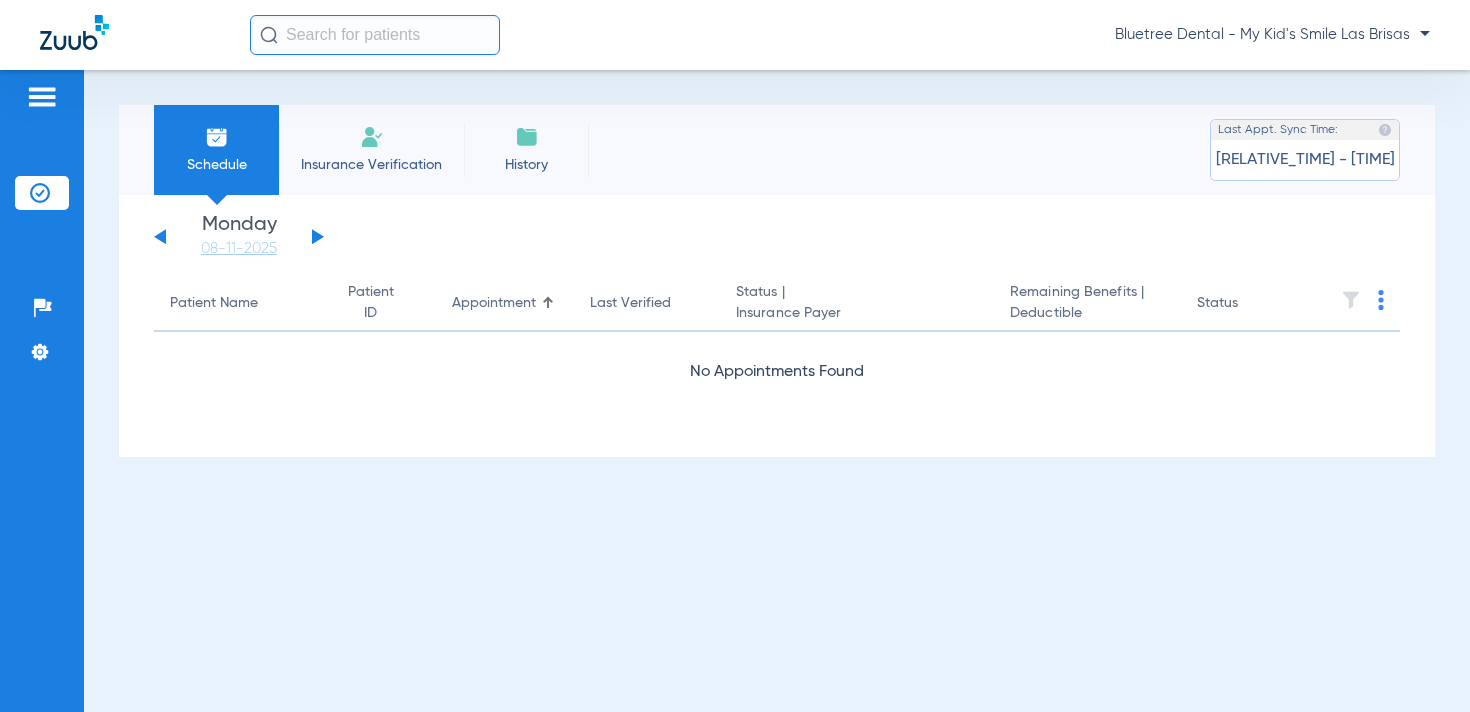 click 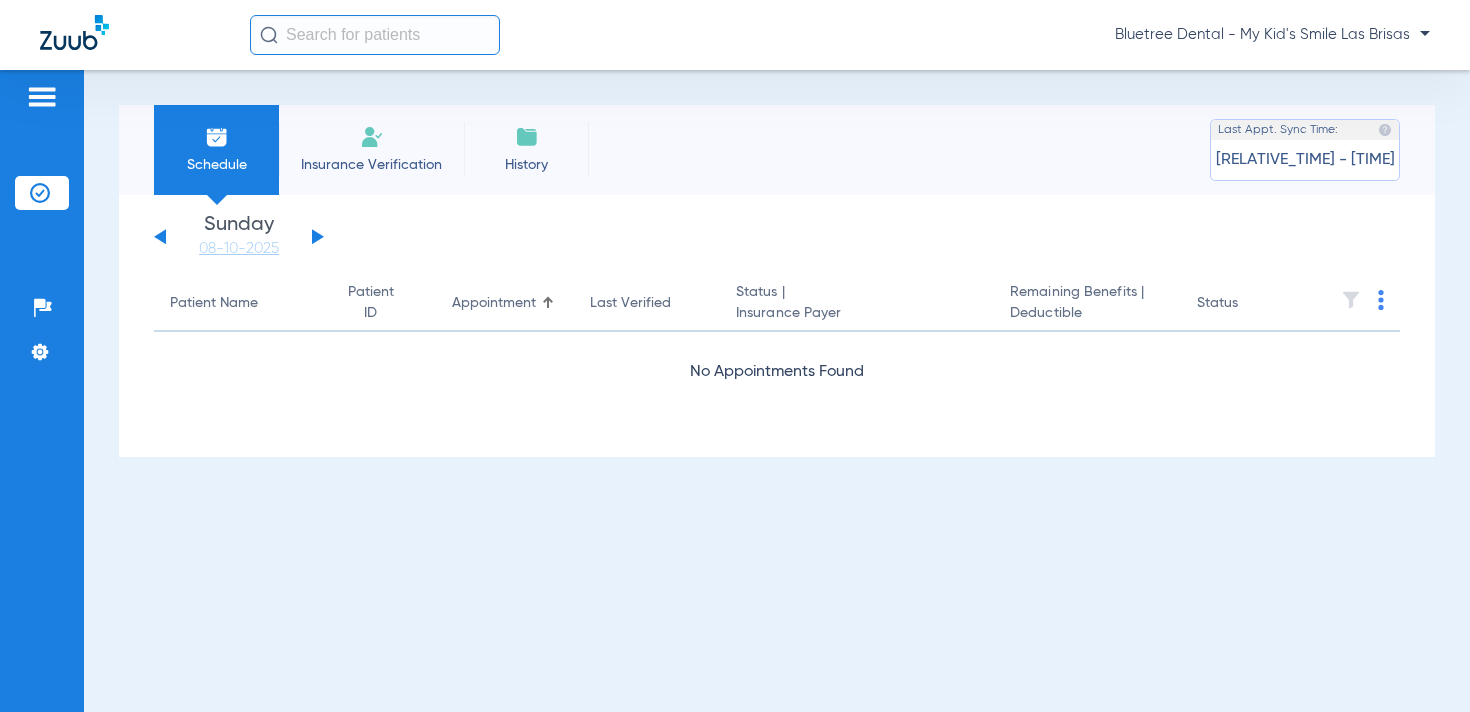 click 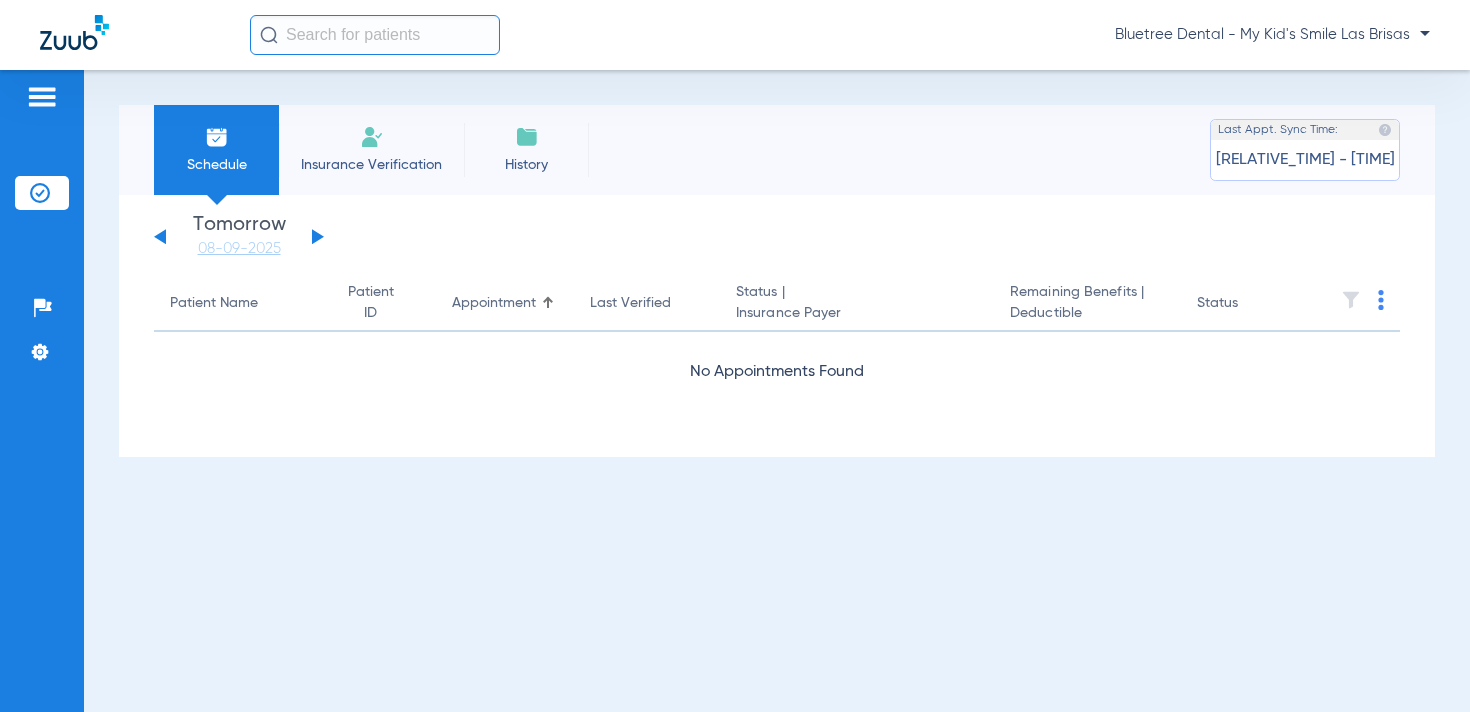 click 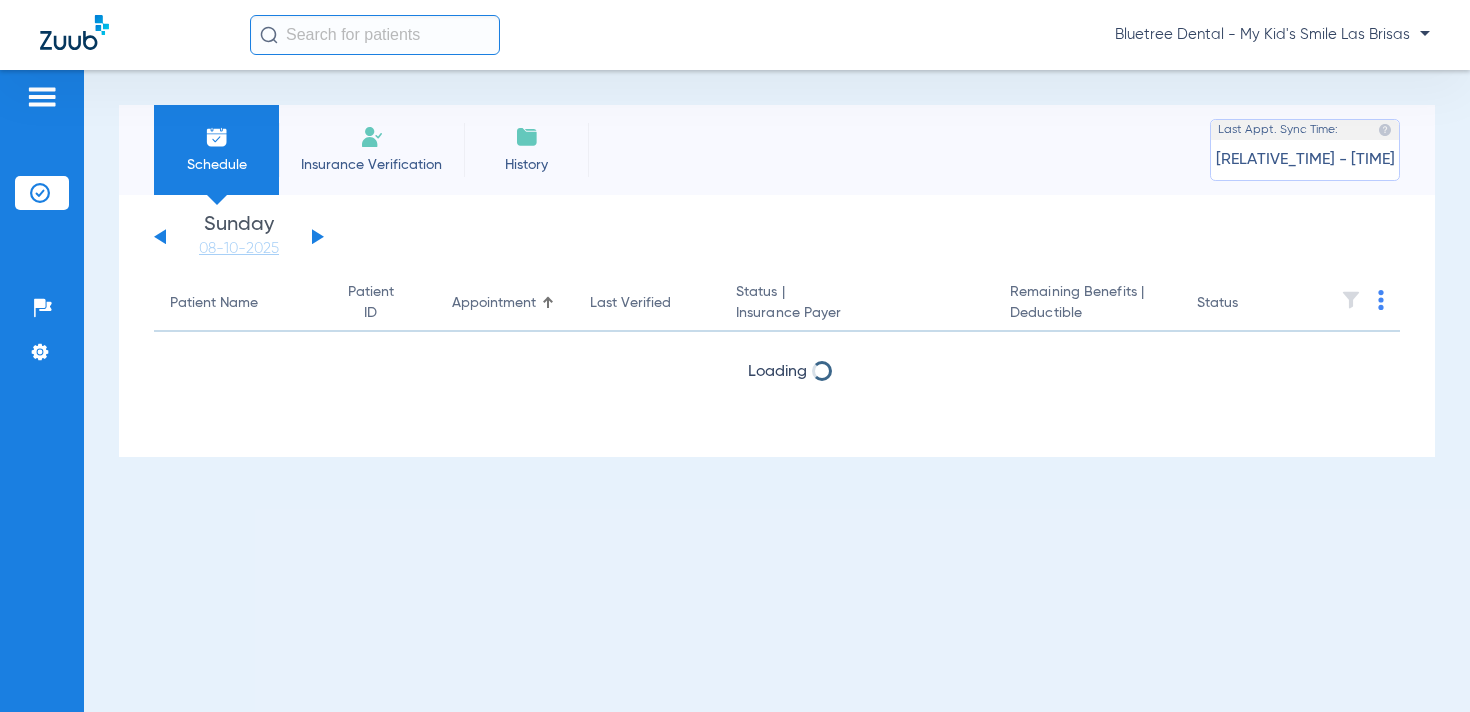click 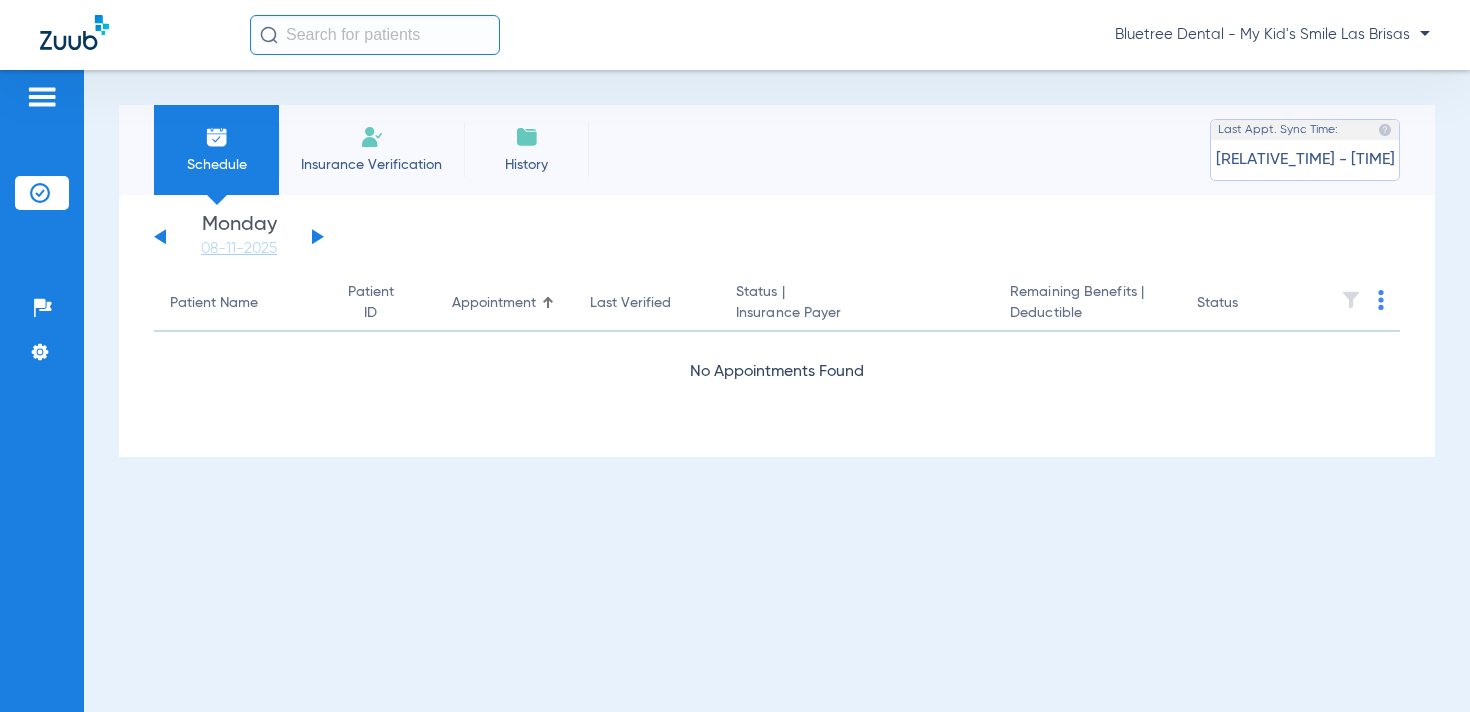 click 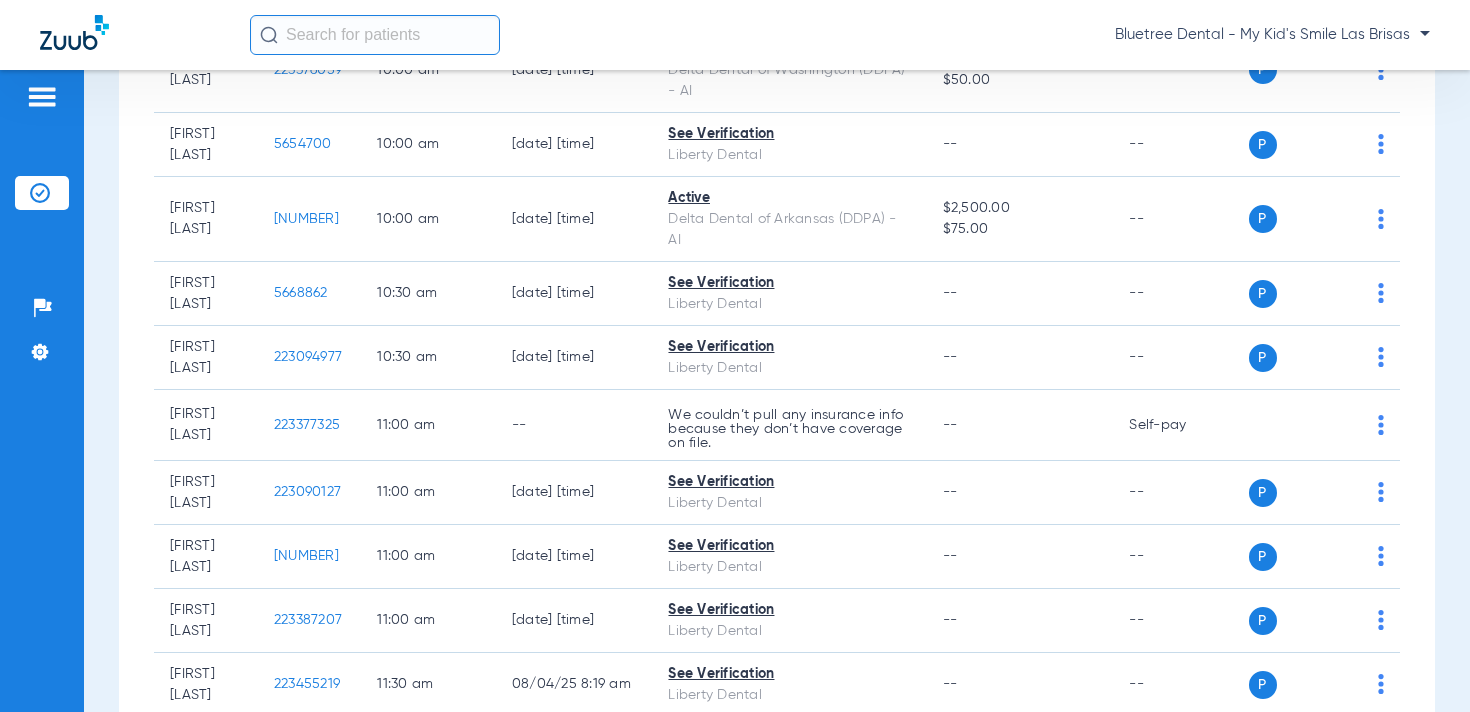 scroll, scrollTop: 1171, scrollLeft: 0, axis: vertical 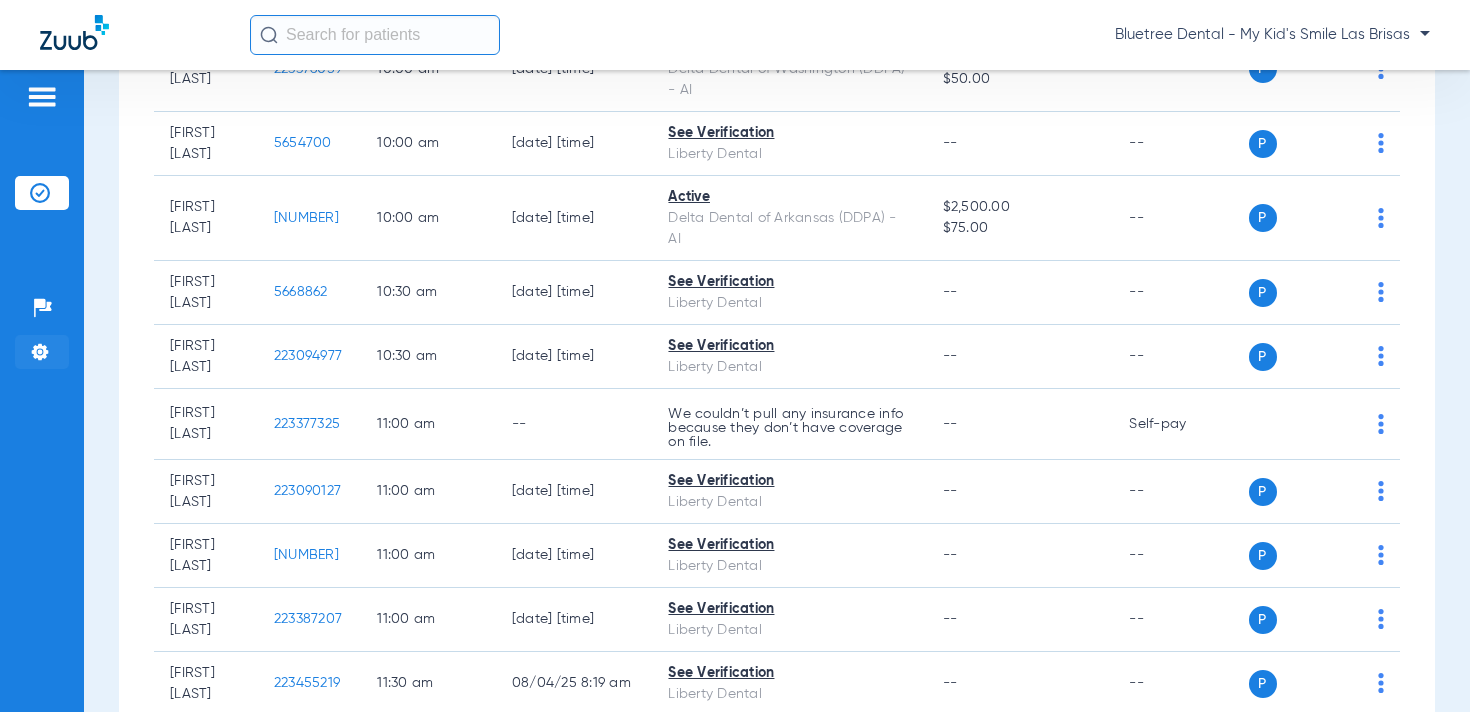 click 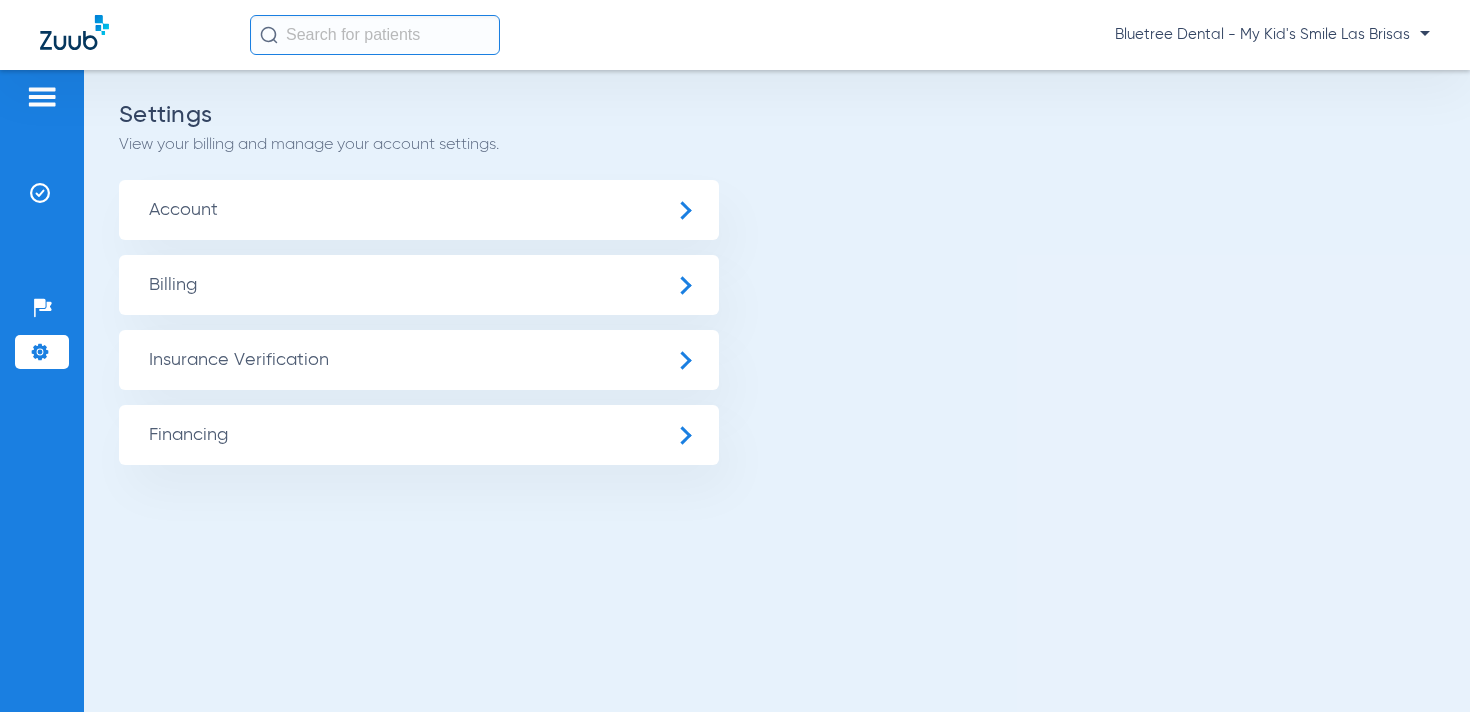 click on "Insurance Verification" 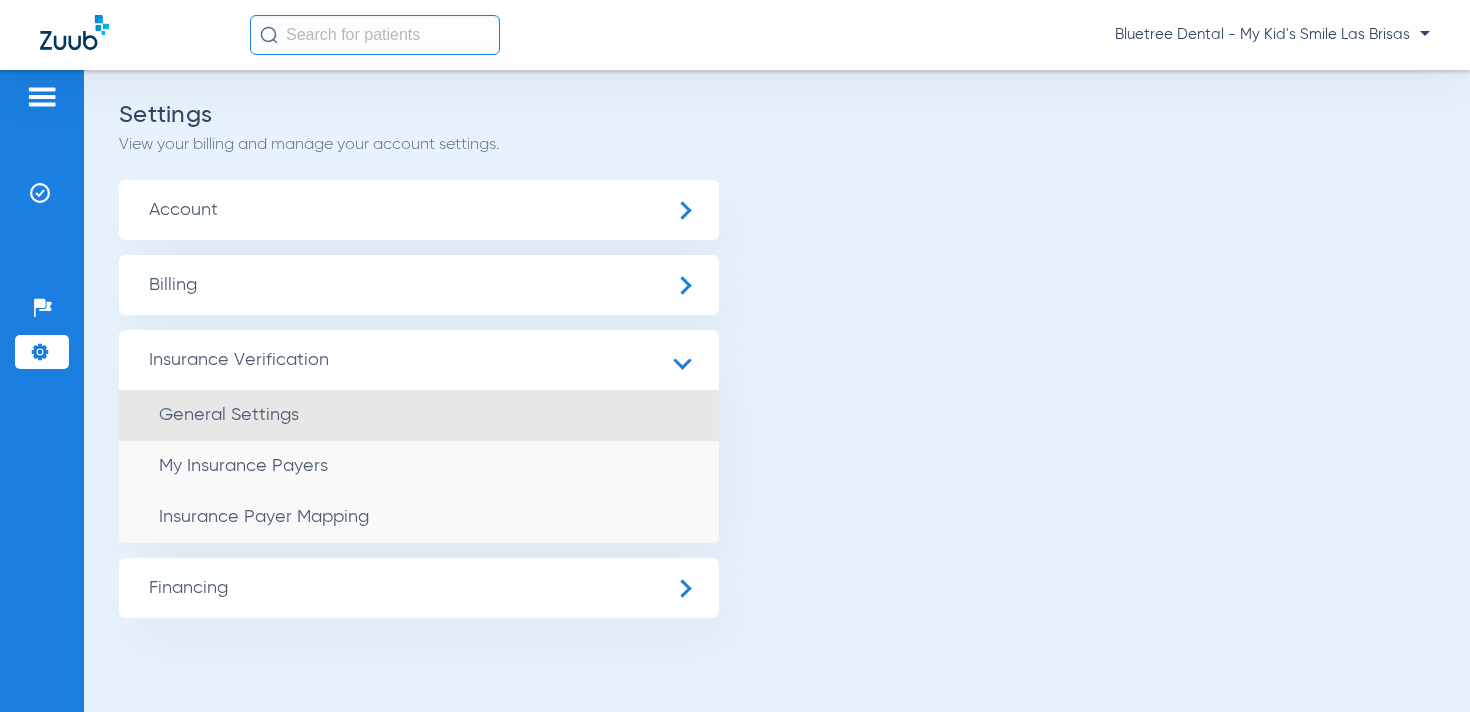 click on "General Settings" 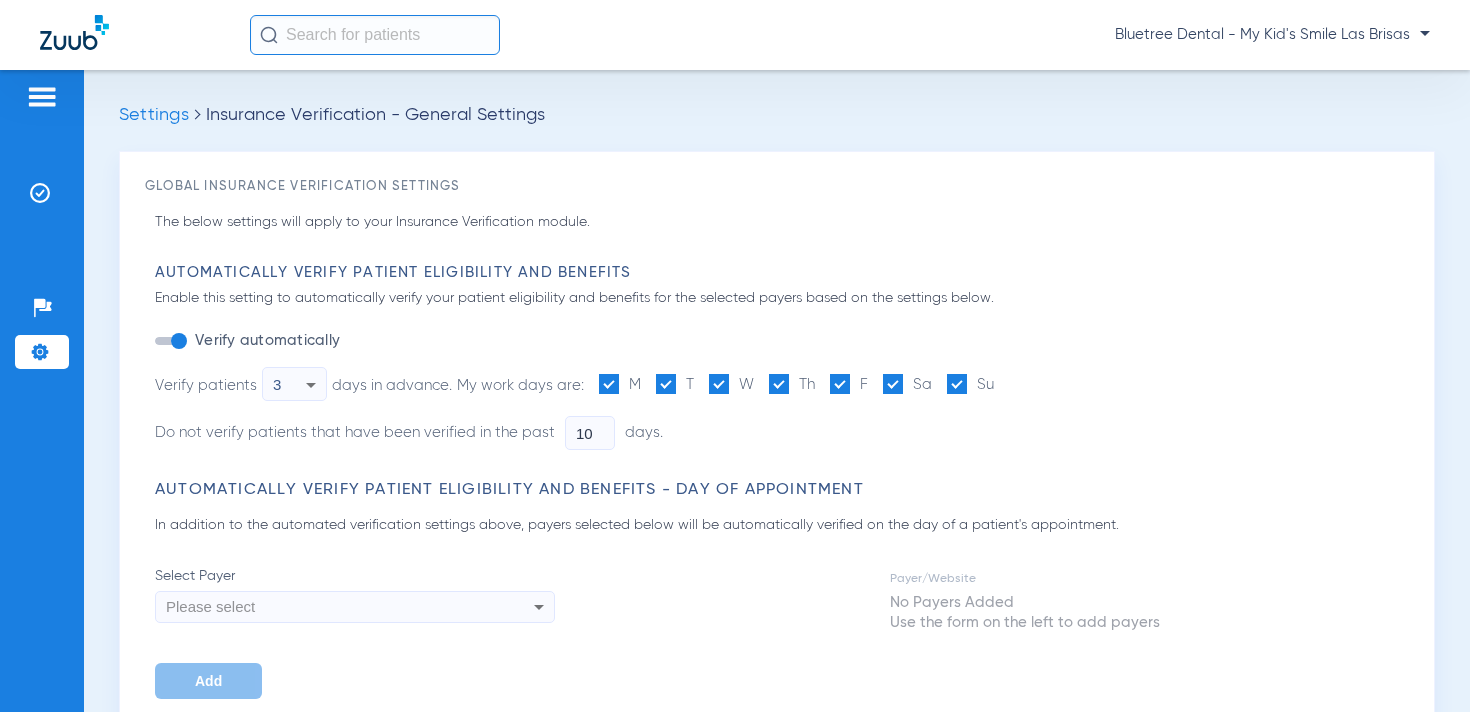 type on "1" 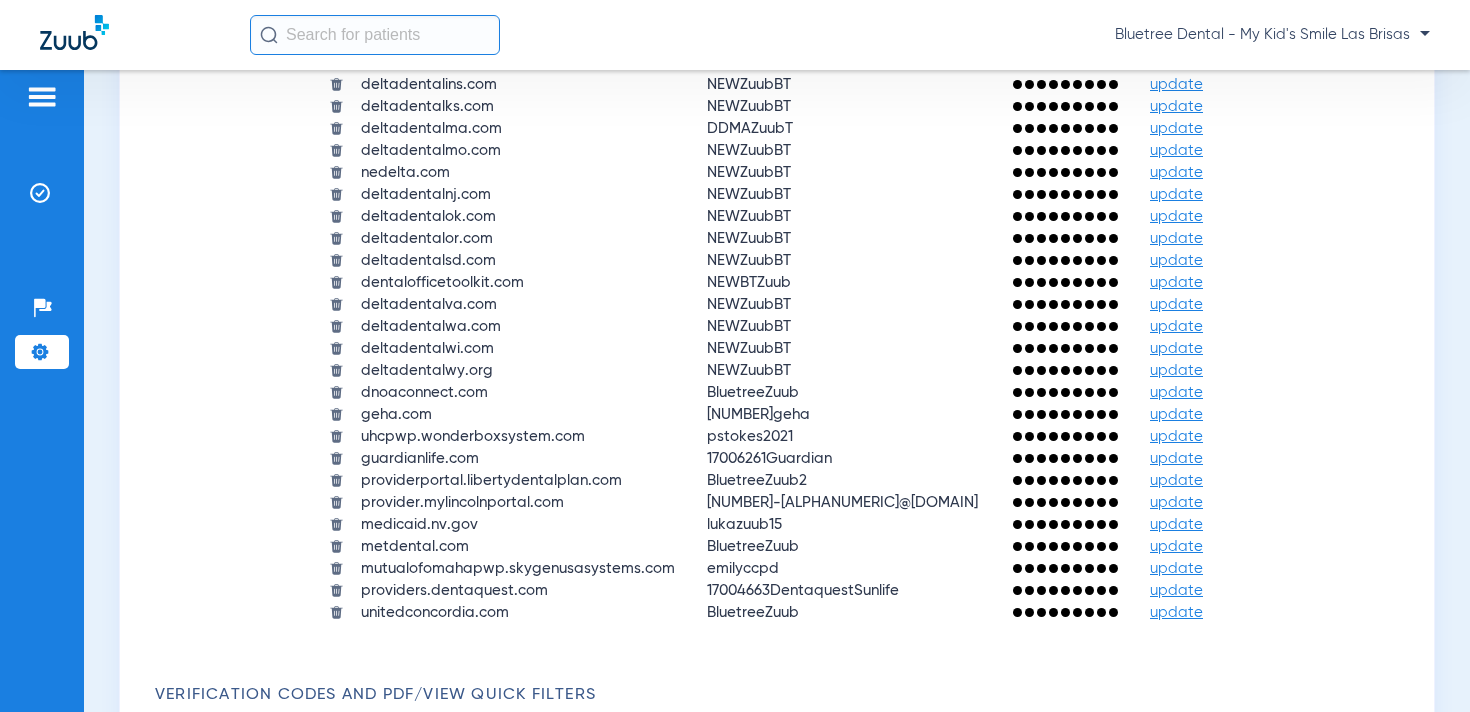 scroll, scrollTop: 2368, scrollLeft: 0, axis: vertical 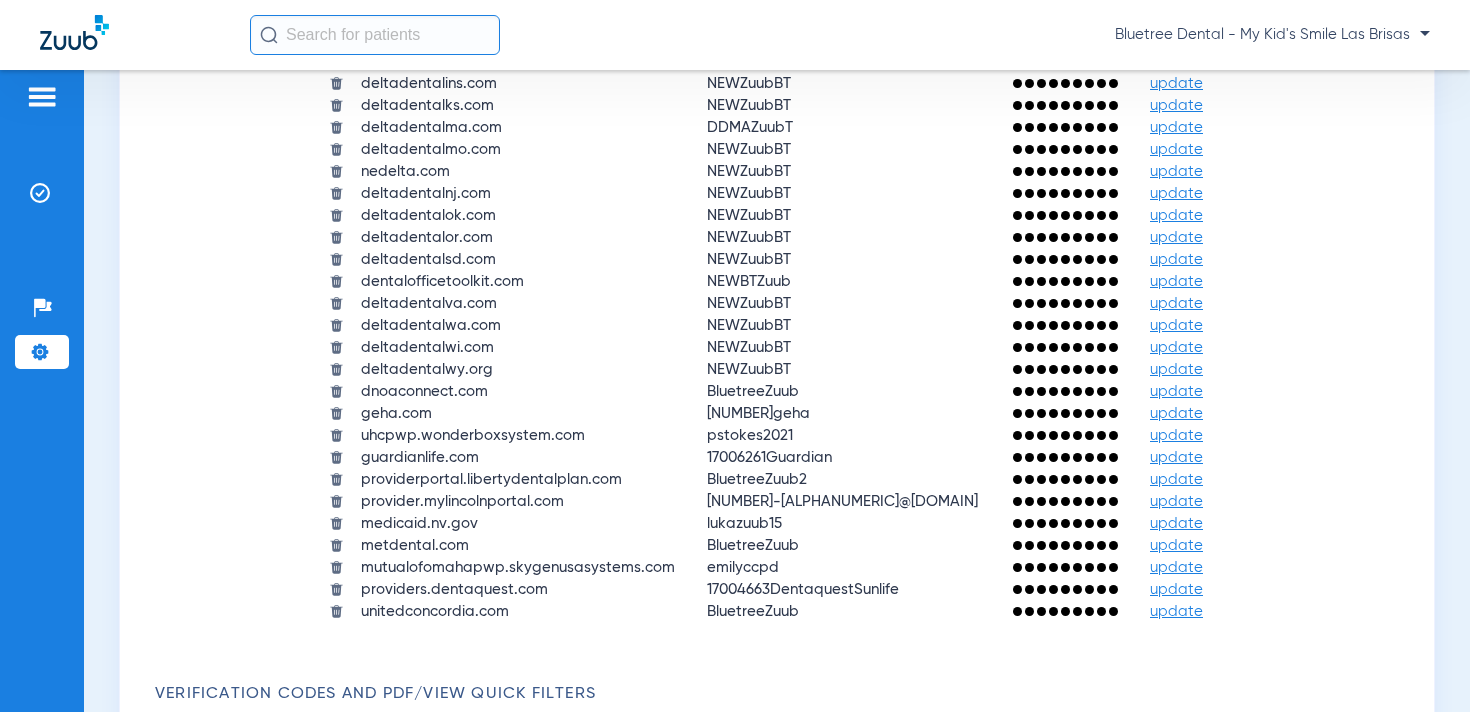 click on "update" 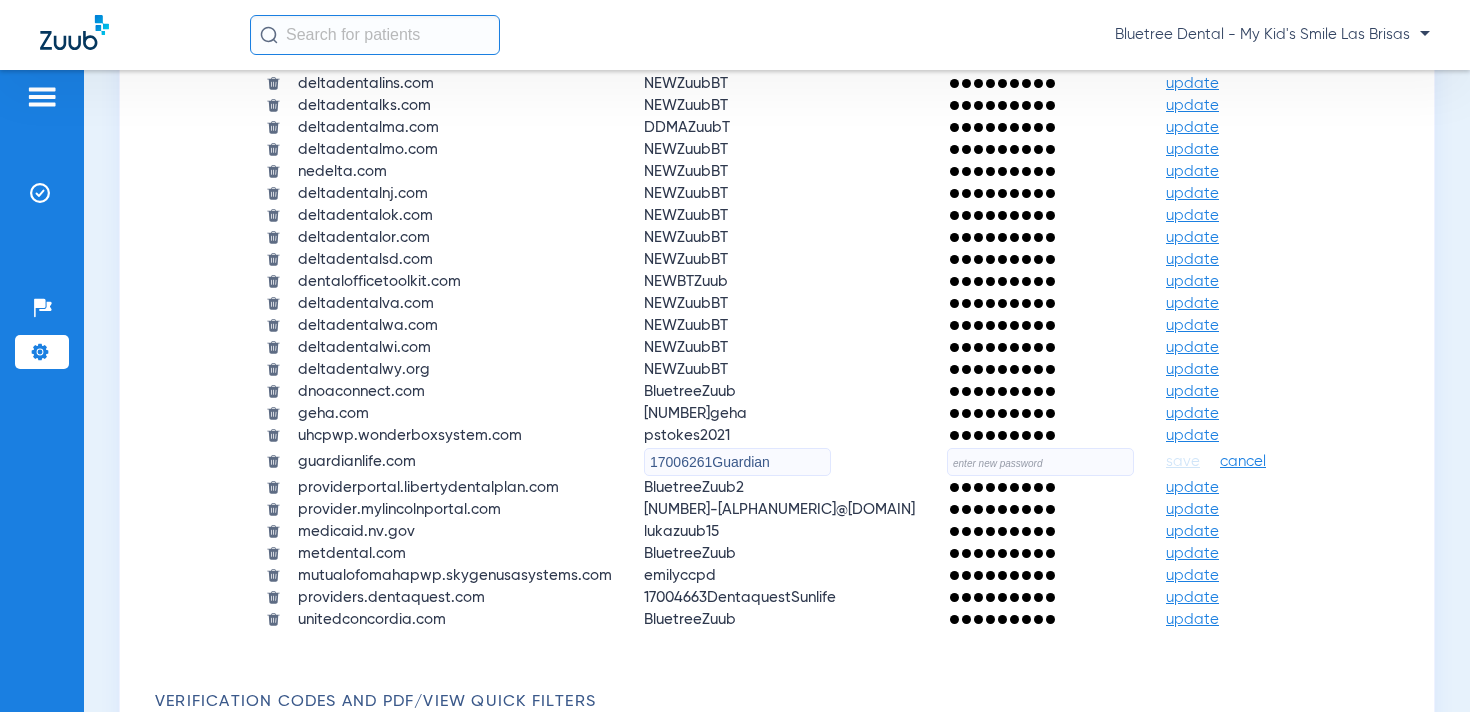 click 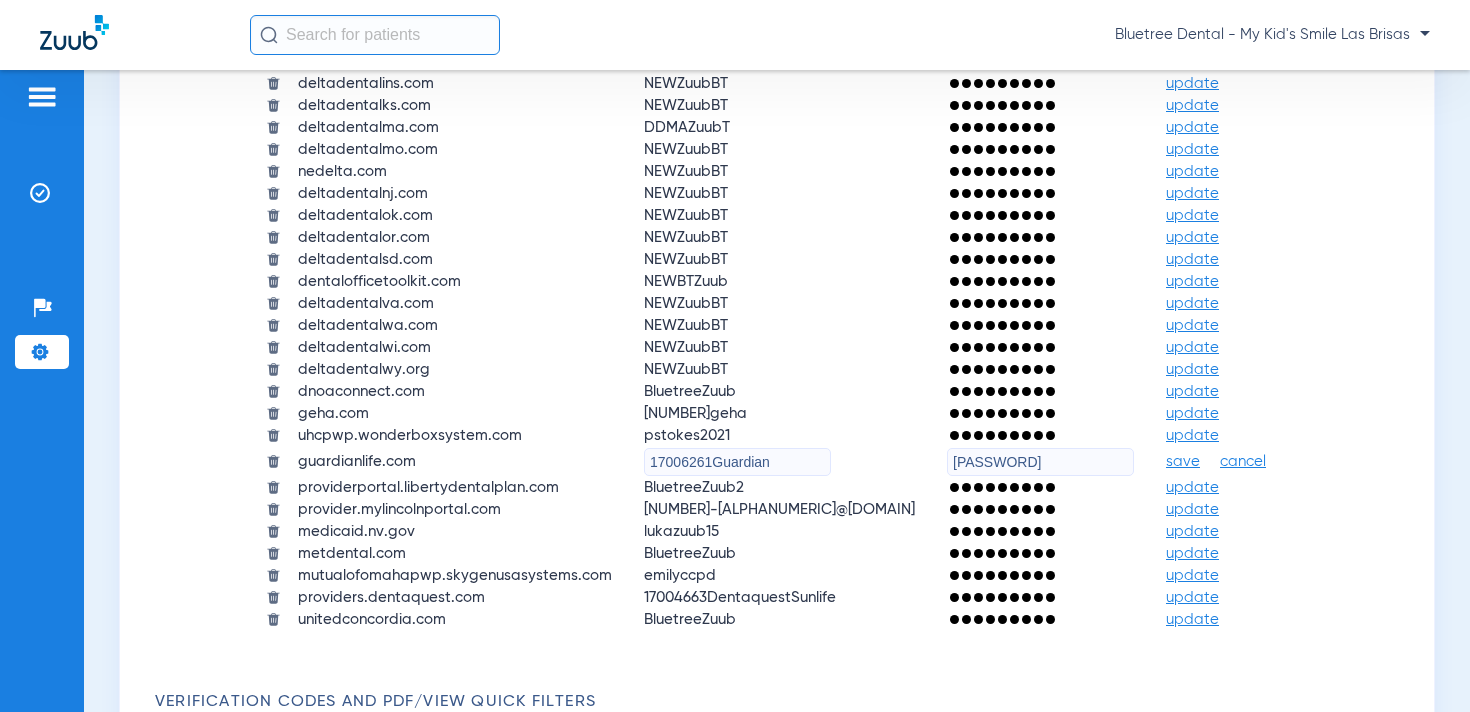 type on "qejbkuCgfK@6r2" 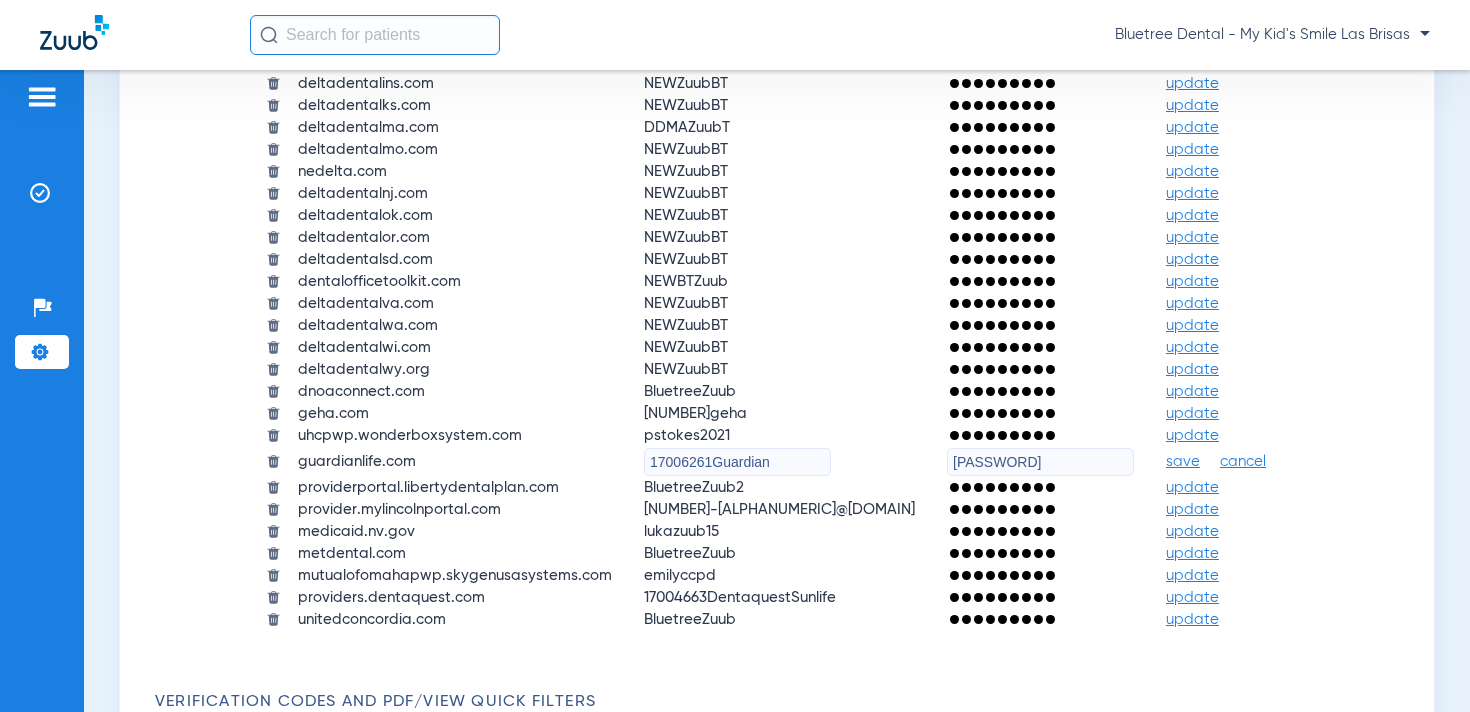 click on "save" 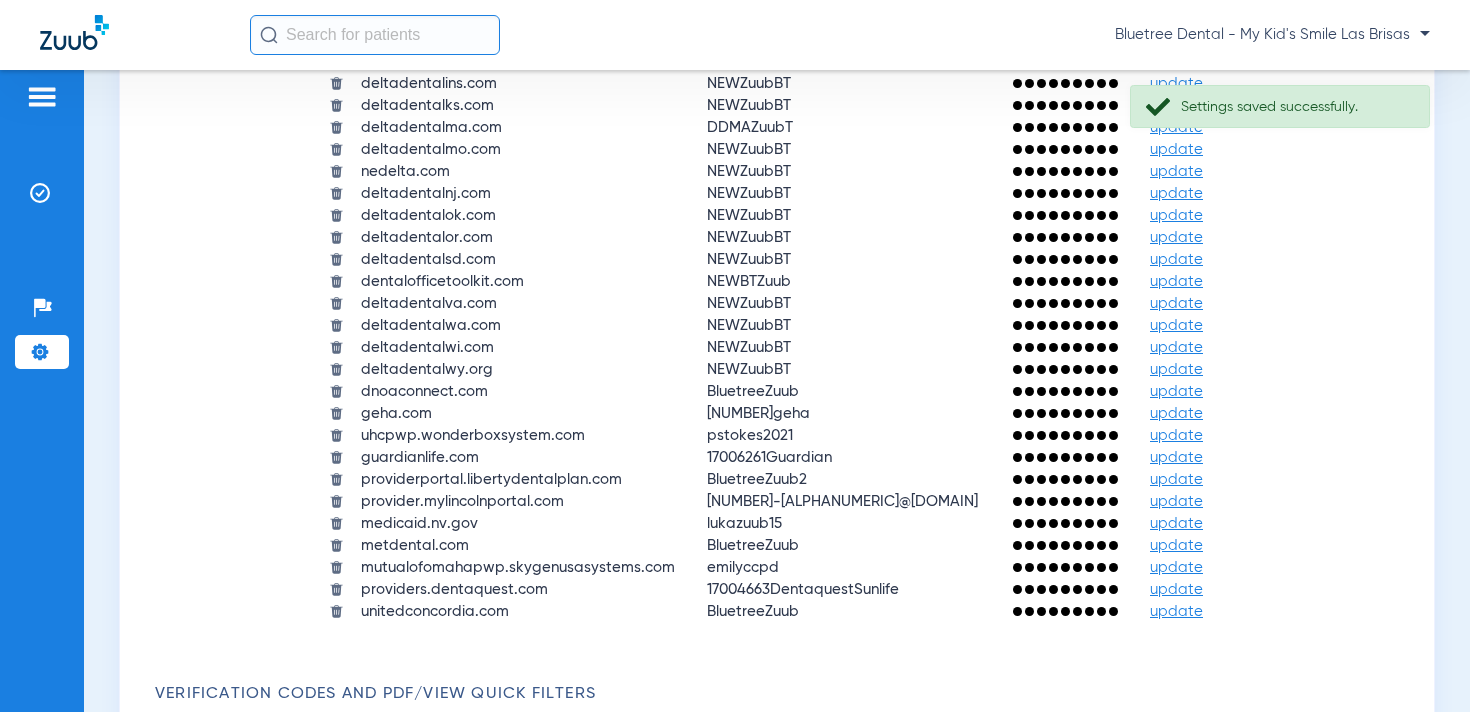 click on "Bluetree Dental - My Kid's Smile Las Brisas" 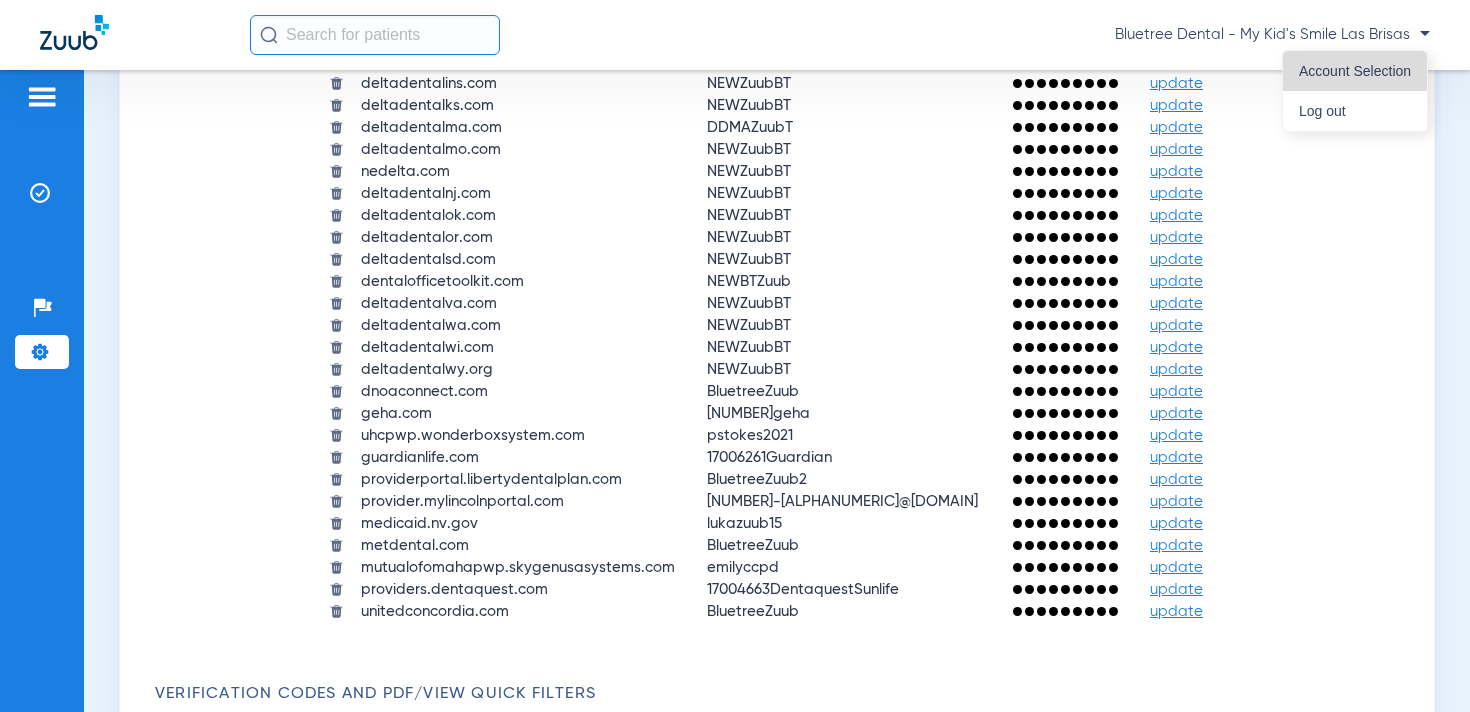 click on "Account Selection" at bounding box center [1355, 71] 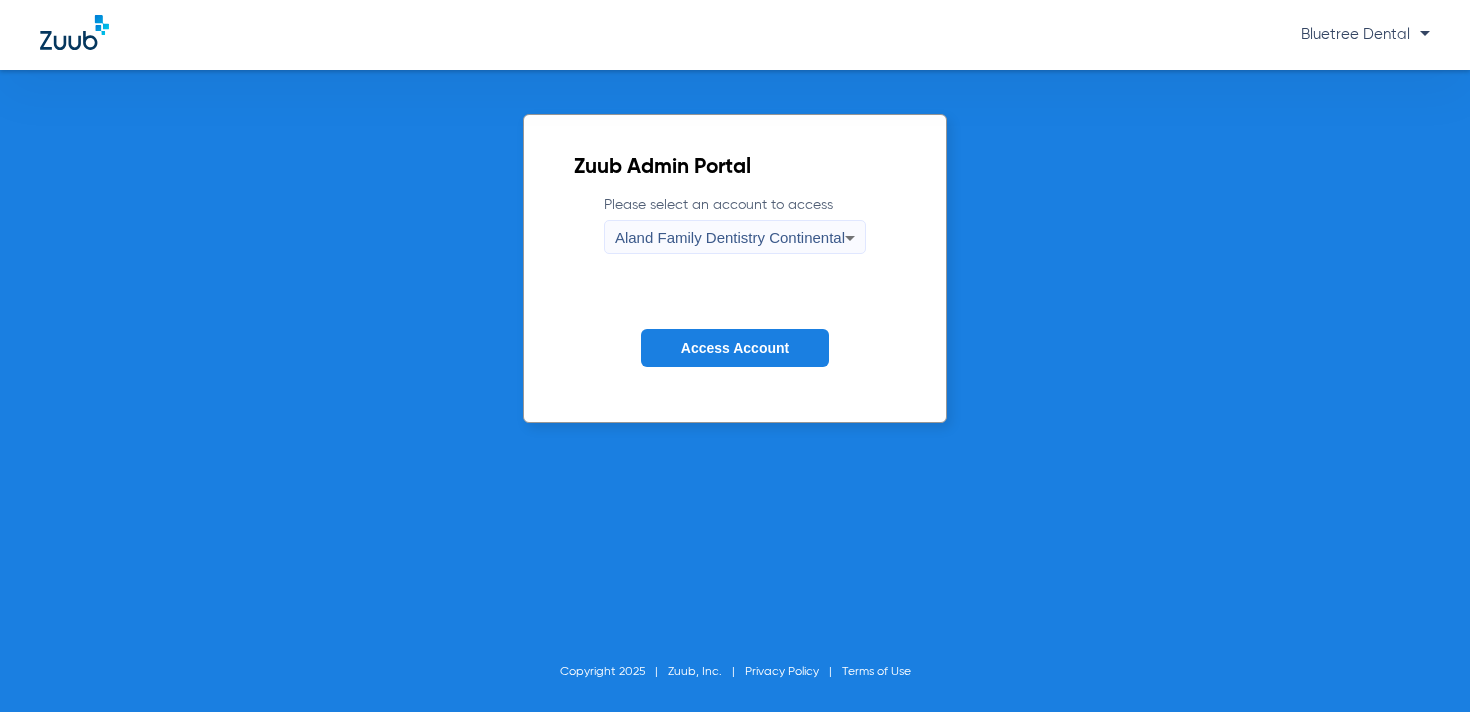 click on "Aland Family Dentistry Continental" at bounding box center [730, 237] 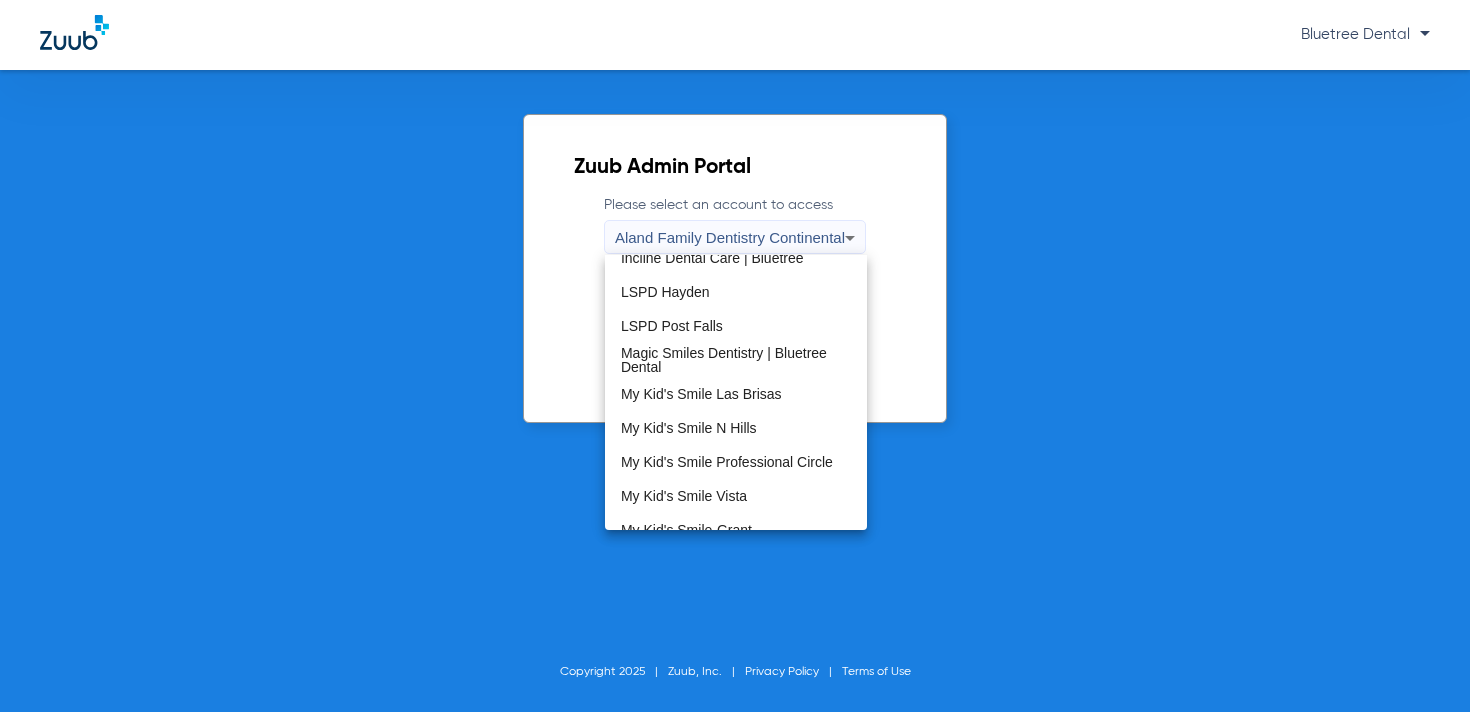 scroll, scrollTop: 421, scrollLeft: 0, axis: vertical 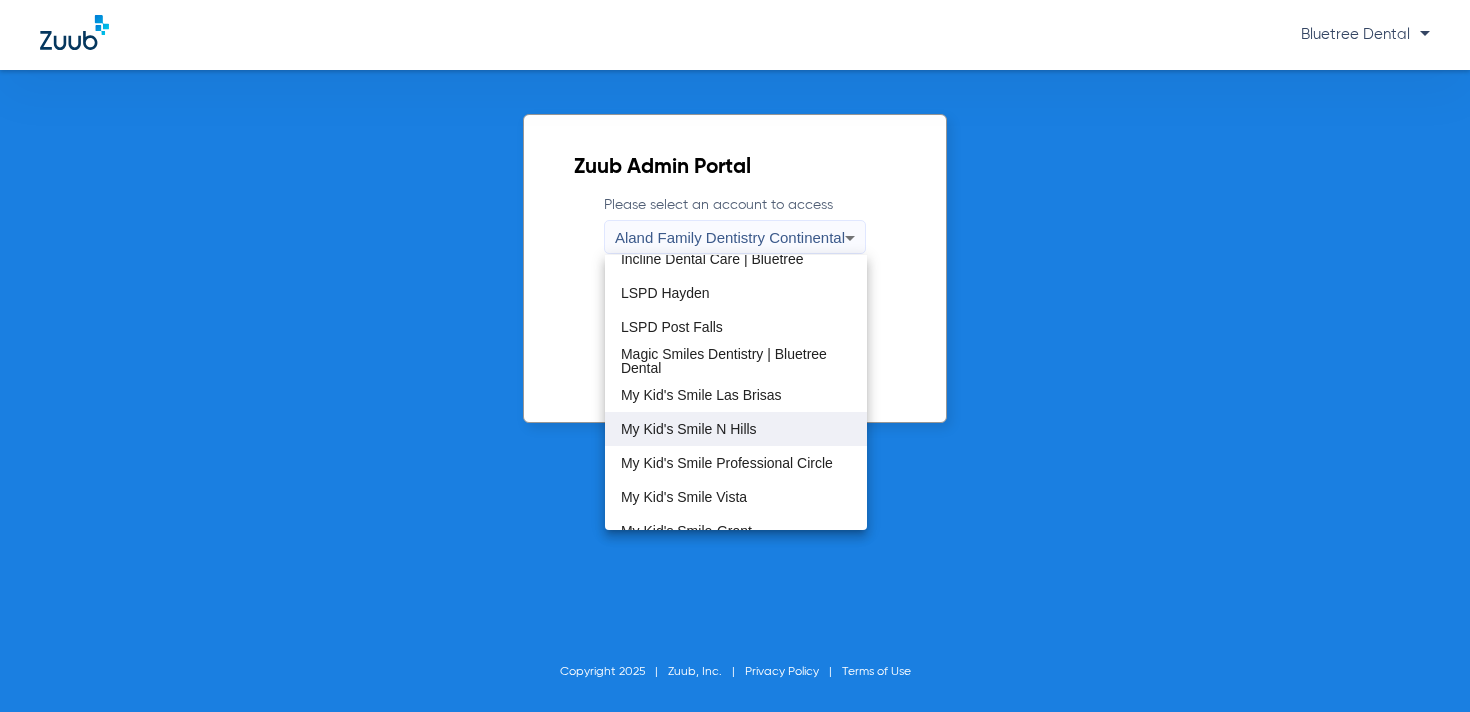 click on "My Kid's Smile N Hills" at bounding box center [689, 429] 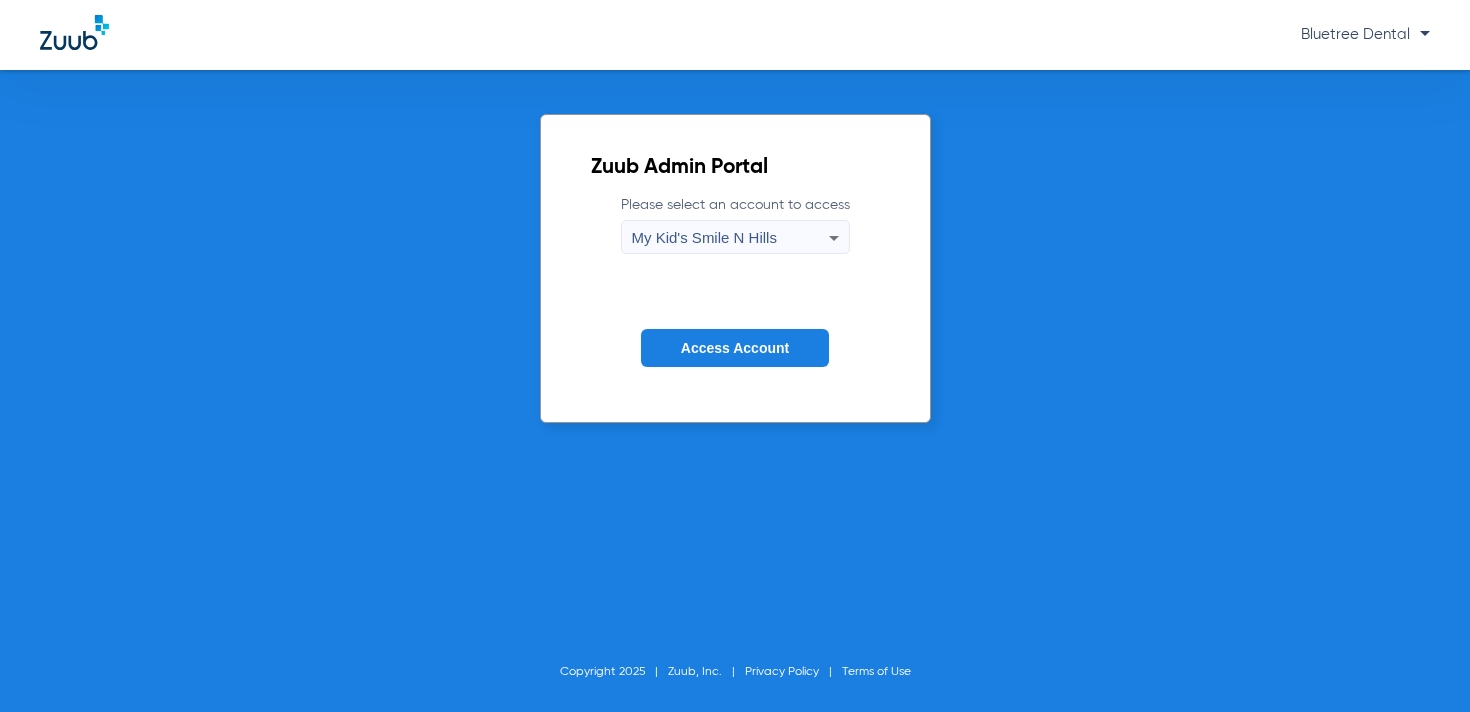 click on "Access Account" 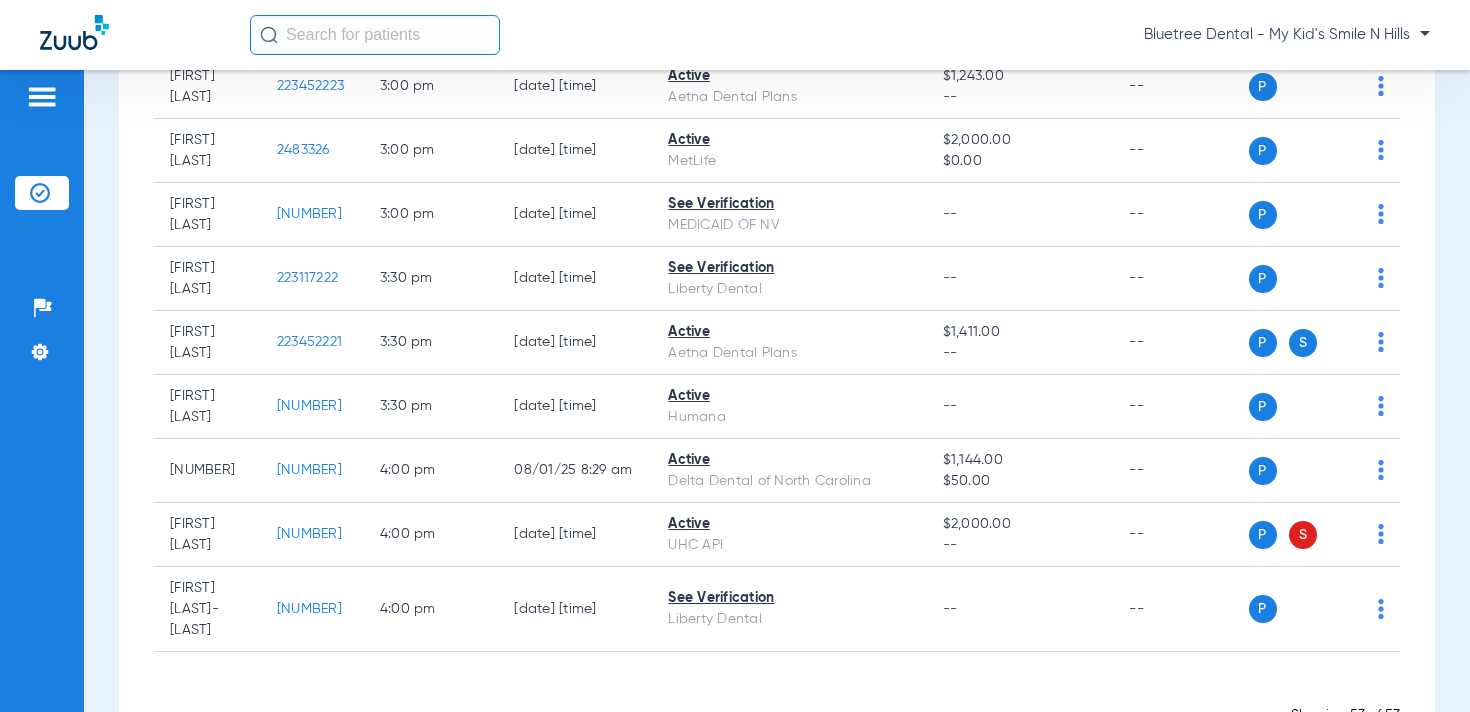 scroll, scrollTop: 3489, scrollLeft: 0, axis: vertical 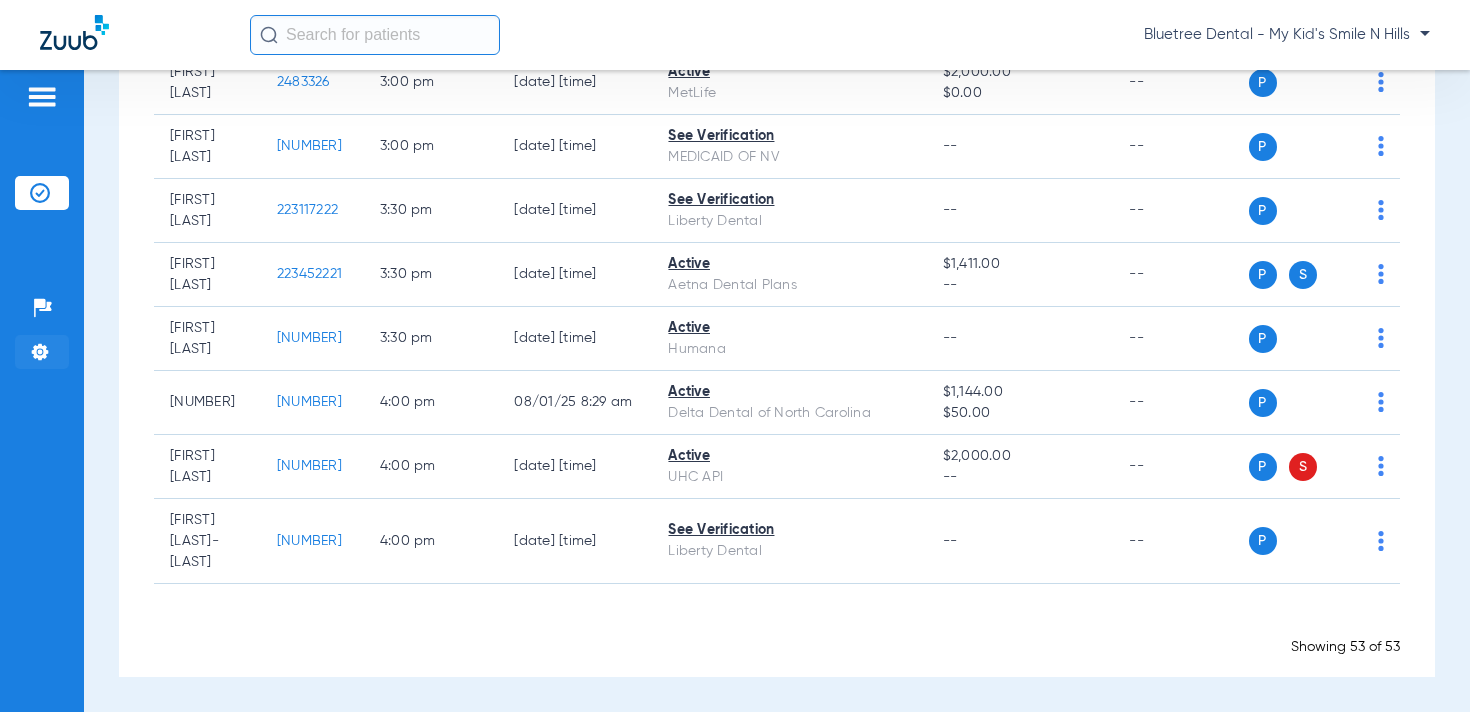 click on "Settings" 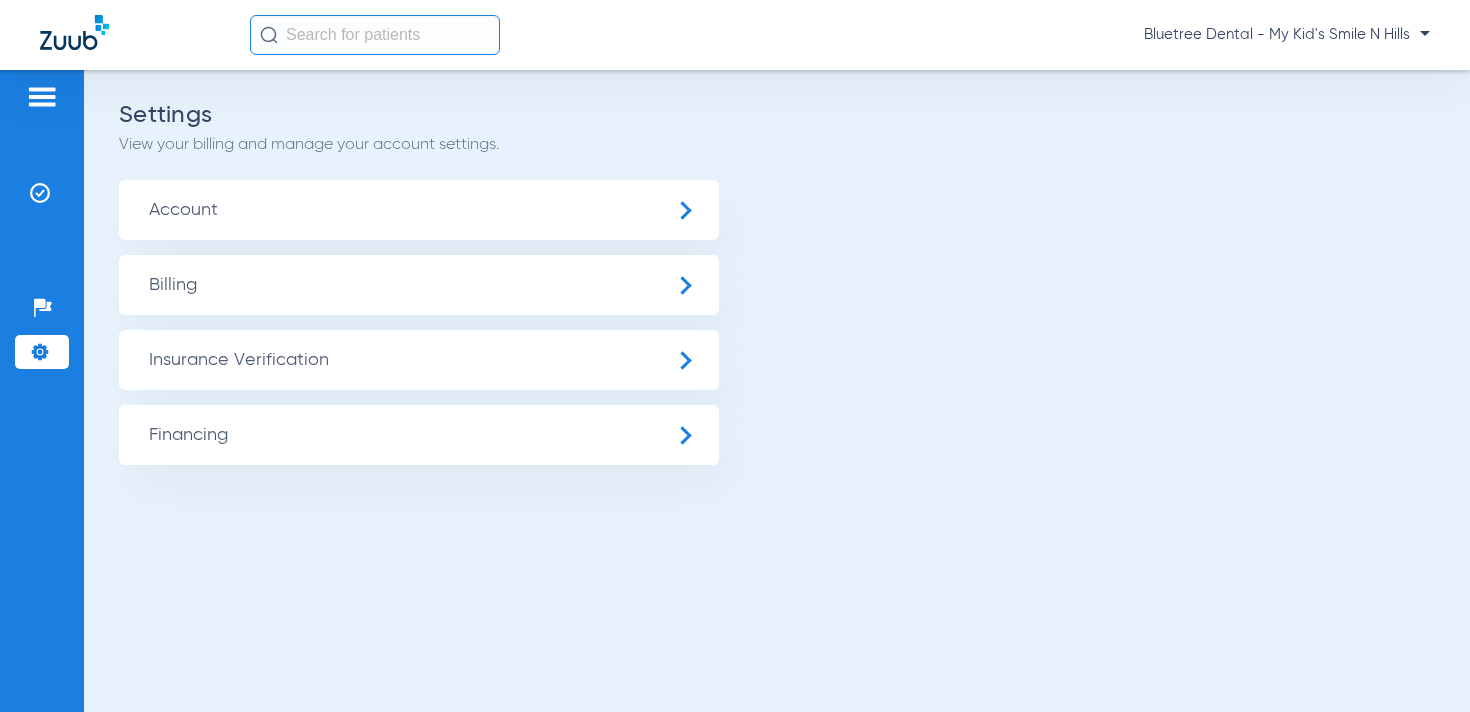 scroll, scrollTop: 0, scrollLeft: 0, axis: both 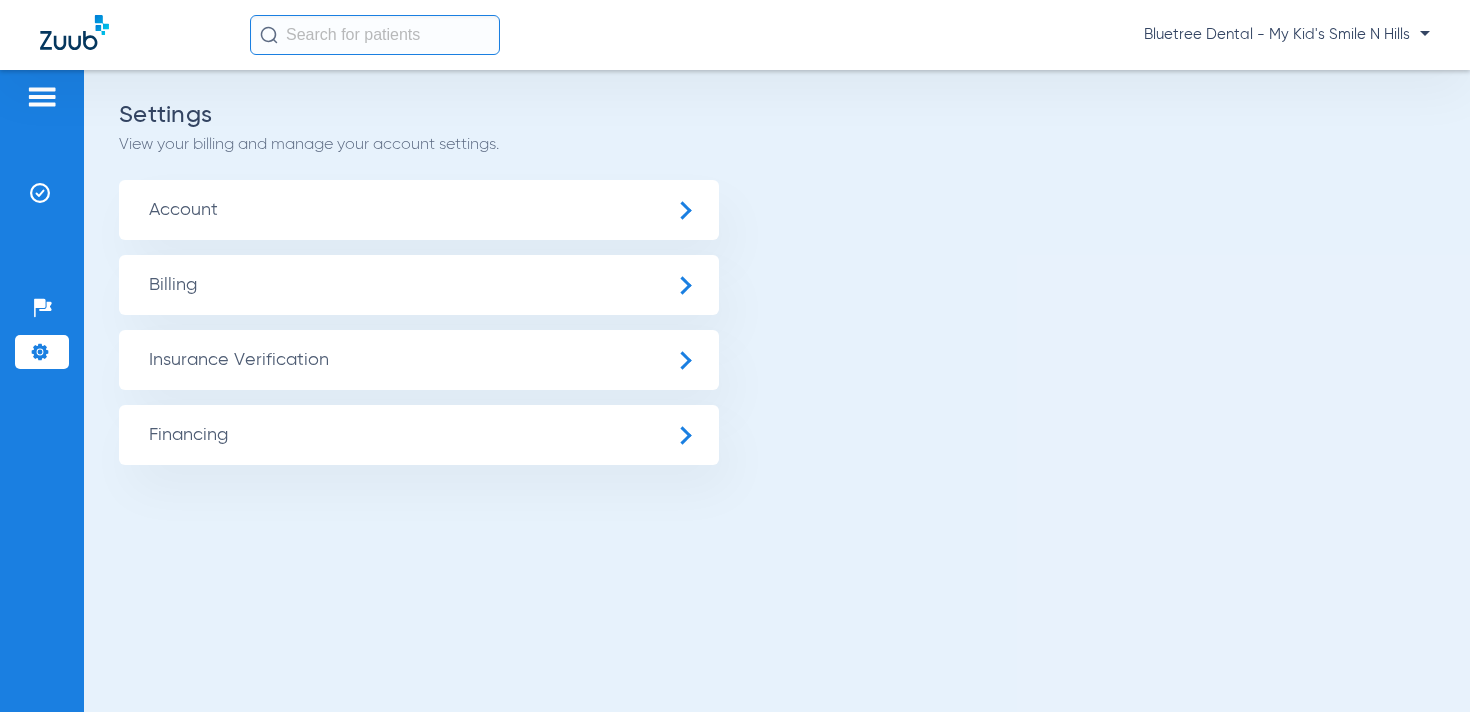 click on "Insurance Verification" 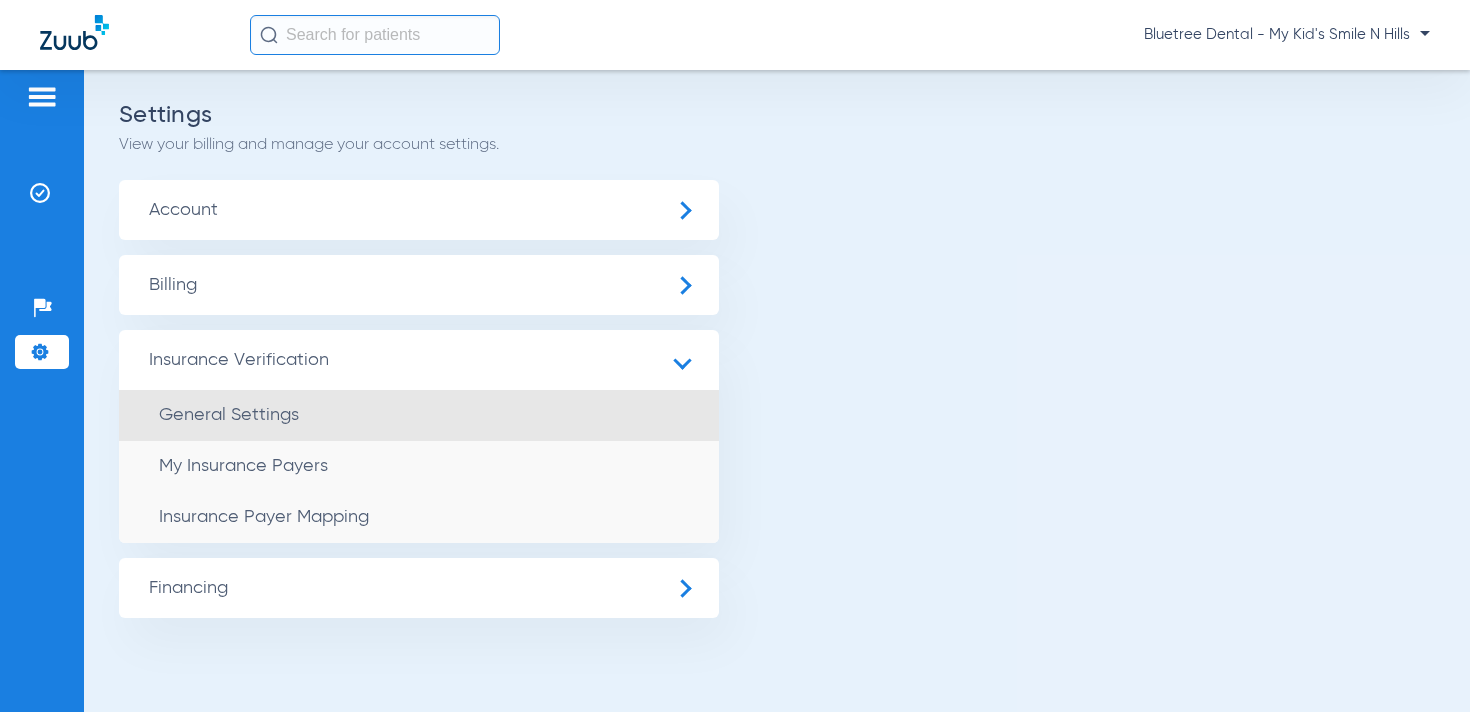 click on "General Settings" 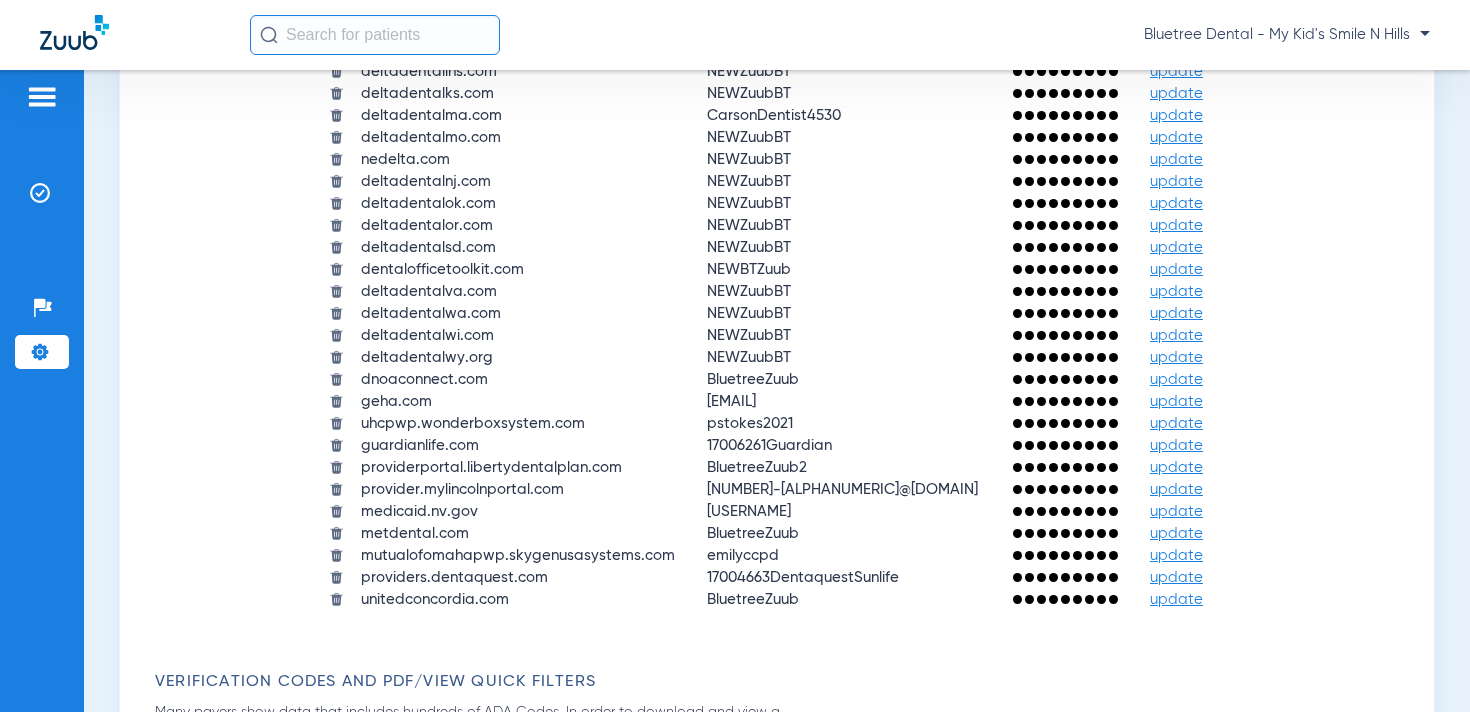 scroll, scrollTop: 2381, scrollLeft: 0, axis: vertical 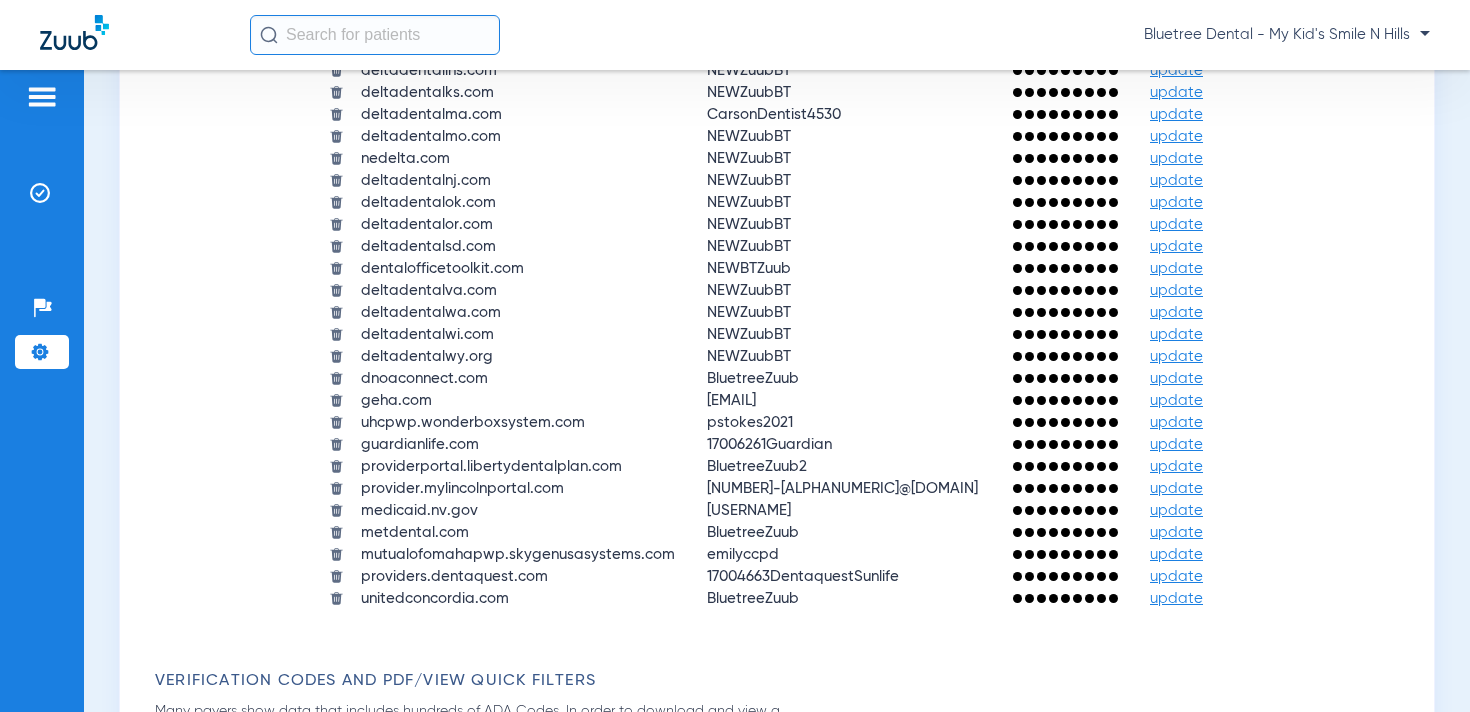 click on "update" 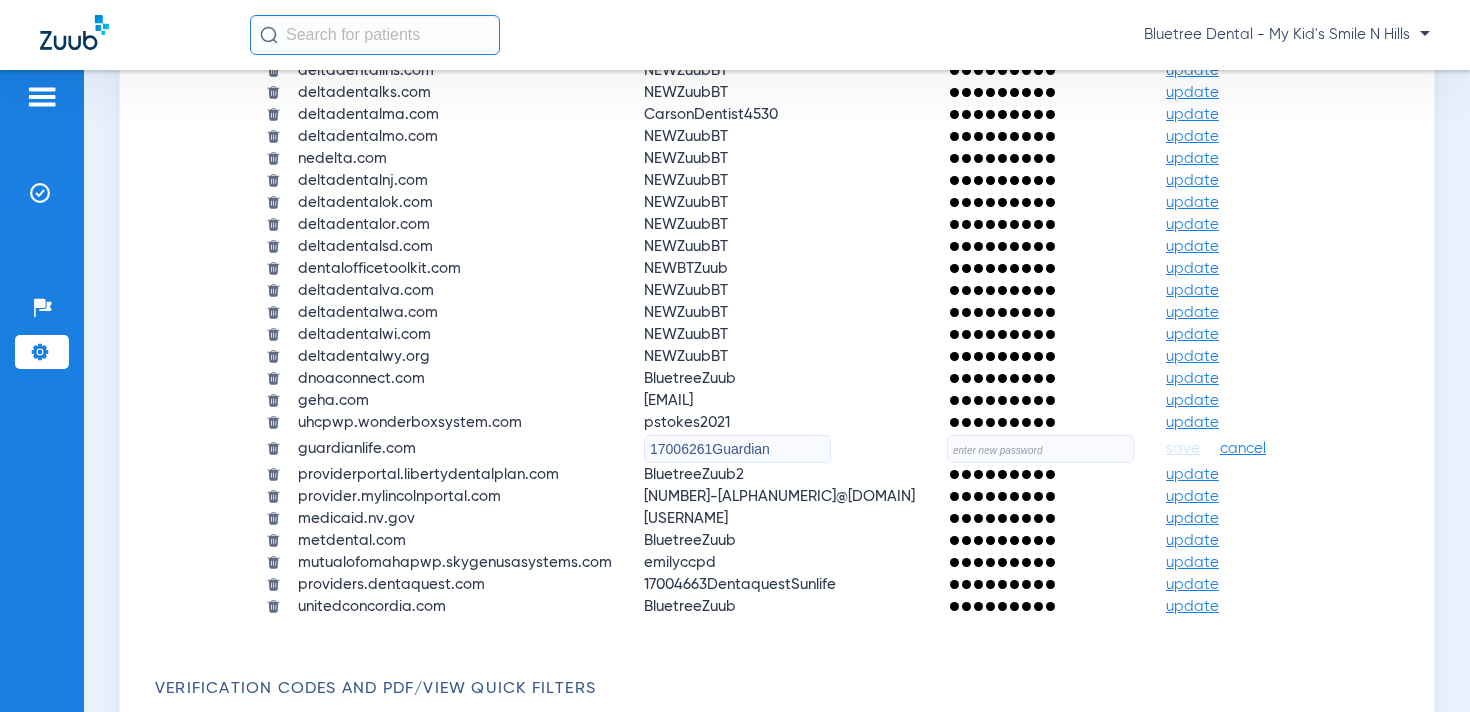 click 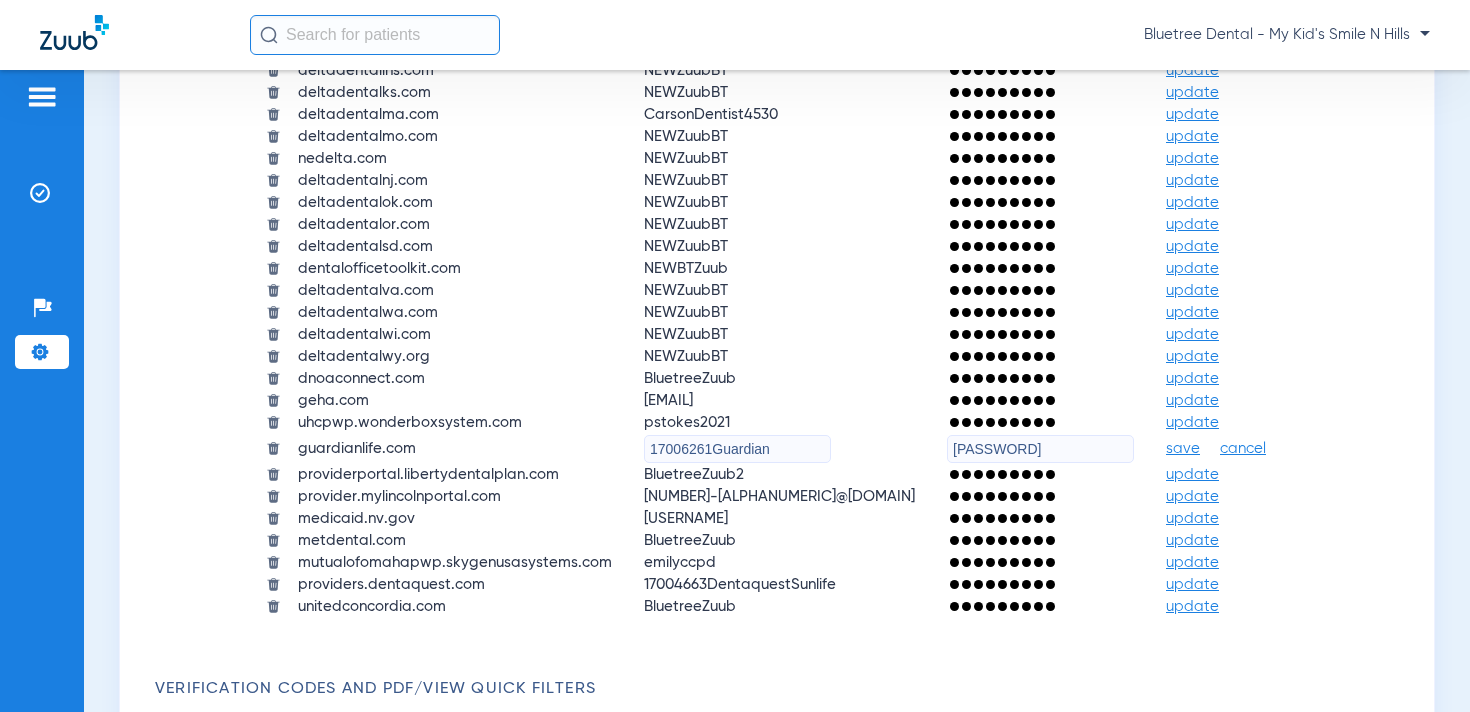 type on "qejbkuCgfK@6r2" 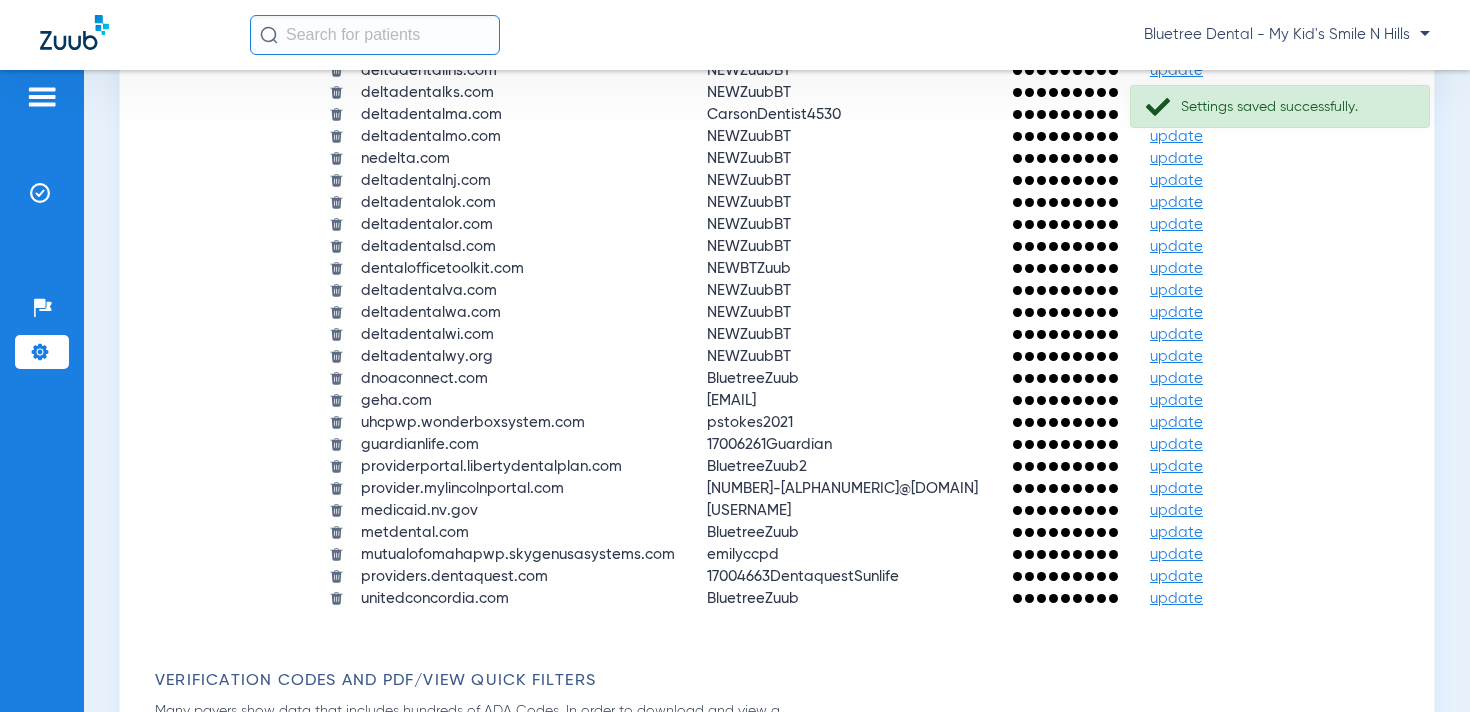 click on "Bluetree Dental - My Kid's Smile N Hills" 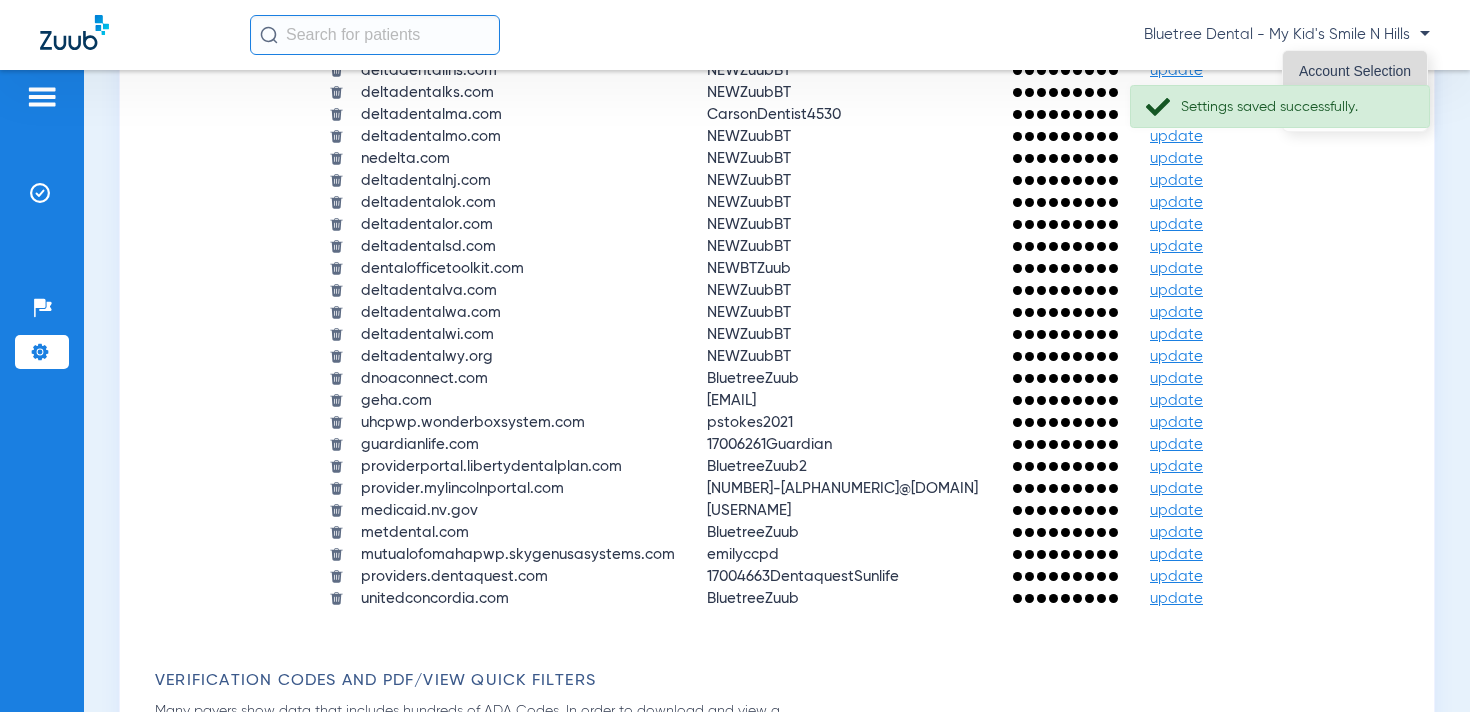 click on "Account Selection" at bounding box center [1355, 71] 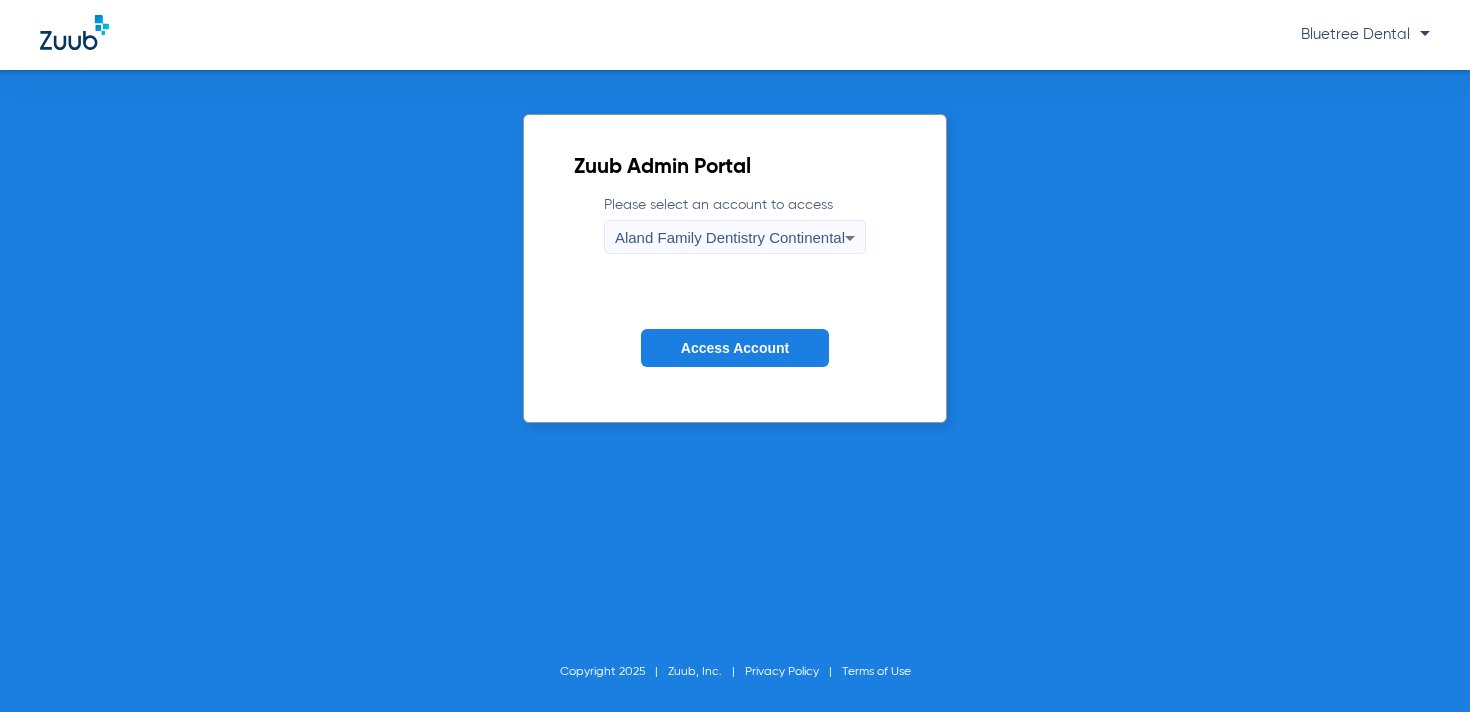 click on "Aland Family Dentistry Continental" at bounding box center (730, 237) 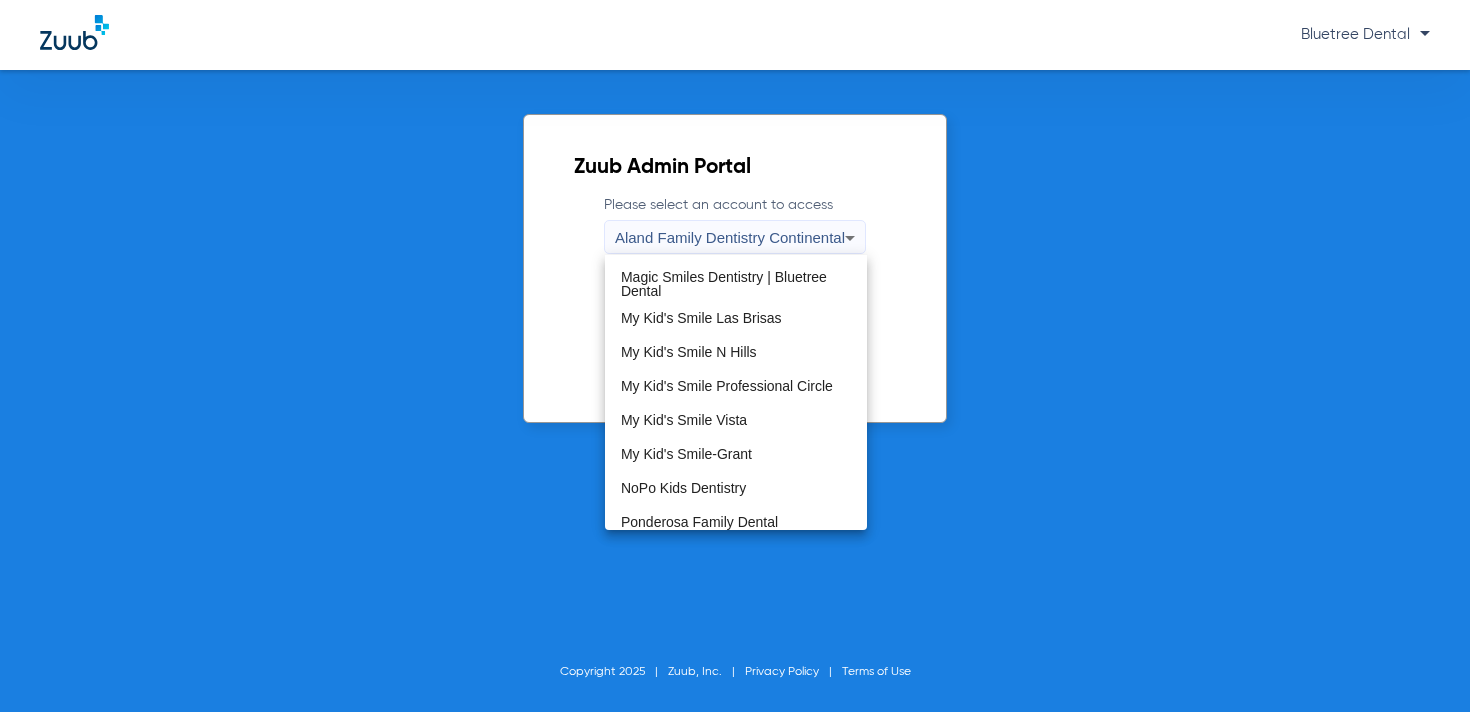 scroll, scrollTop: 500, scrollLeft: 0, axis: vertical 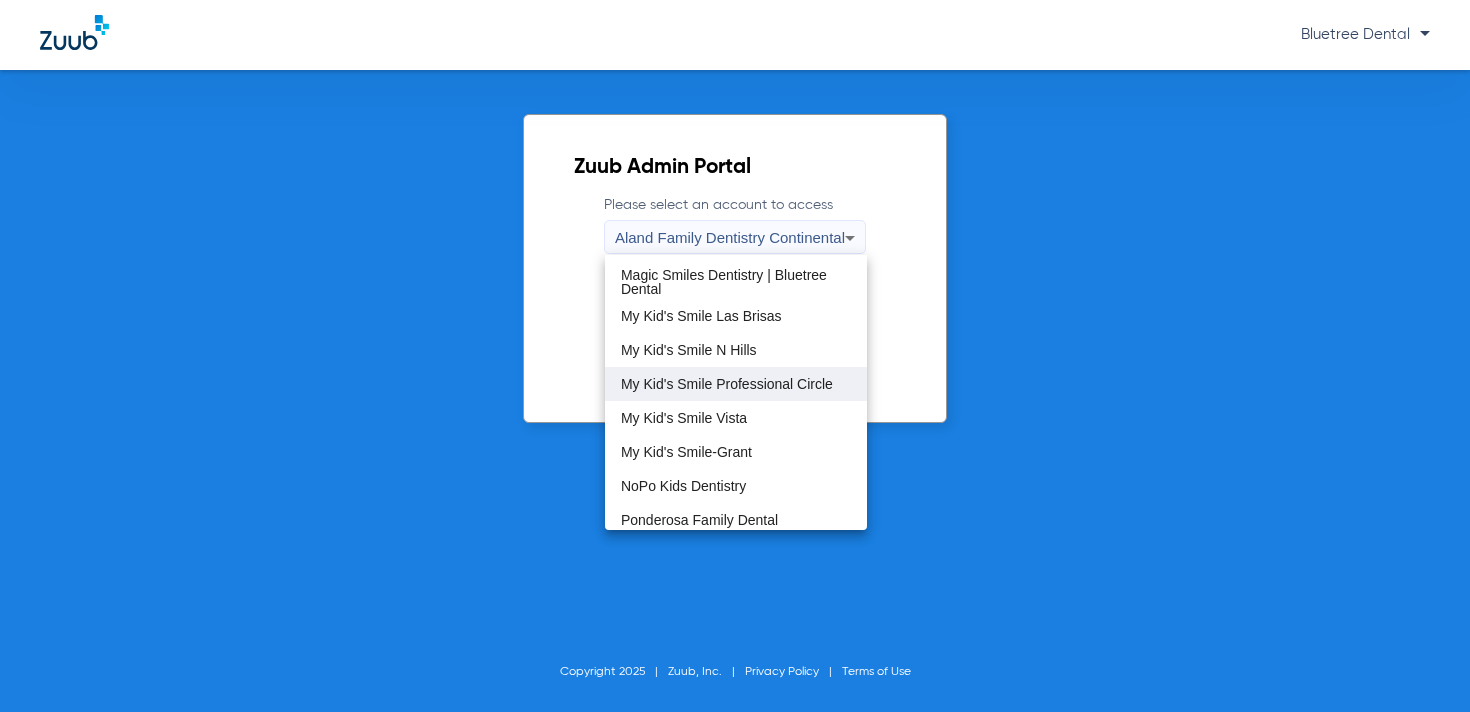 click on "My Kid's Smile Professional Circle" at bounding box center (727, 384) 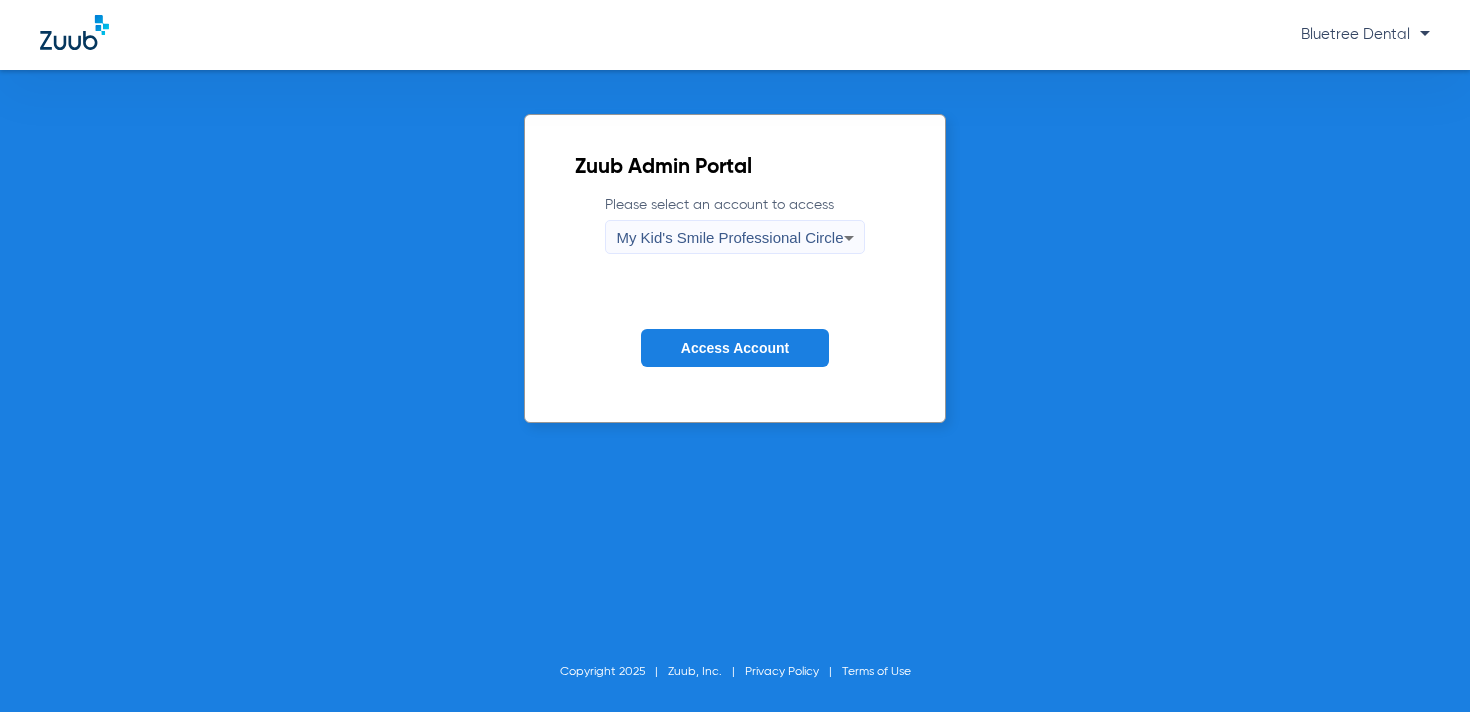 click on "Access Account" 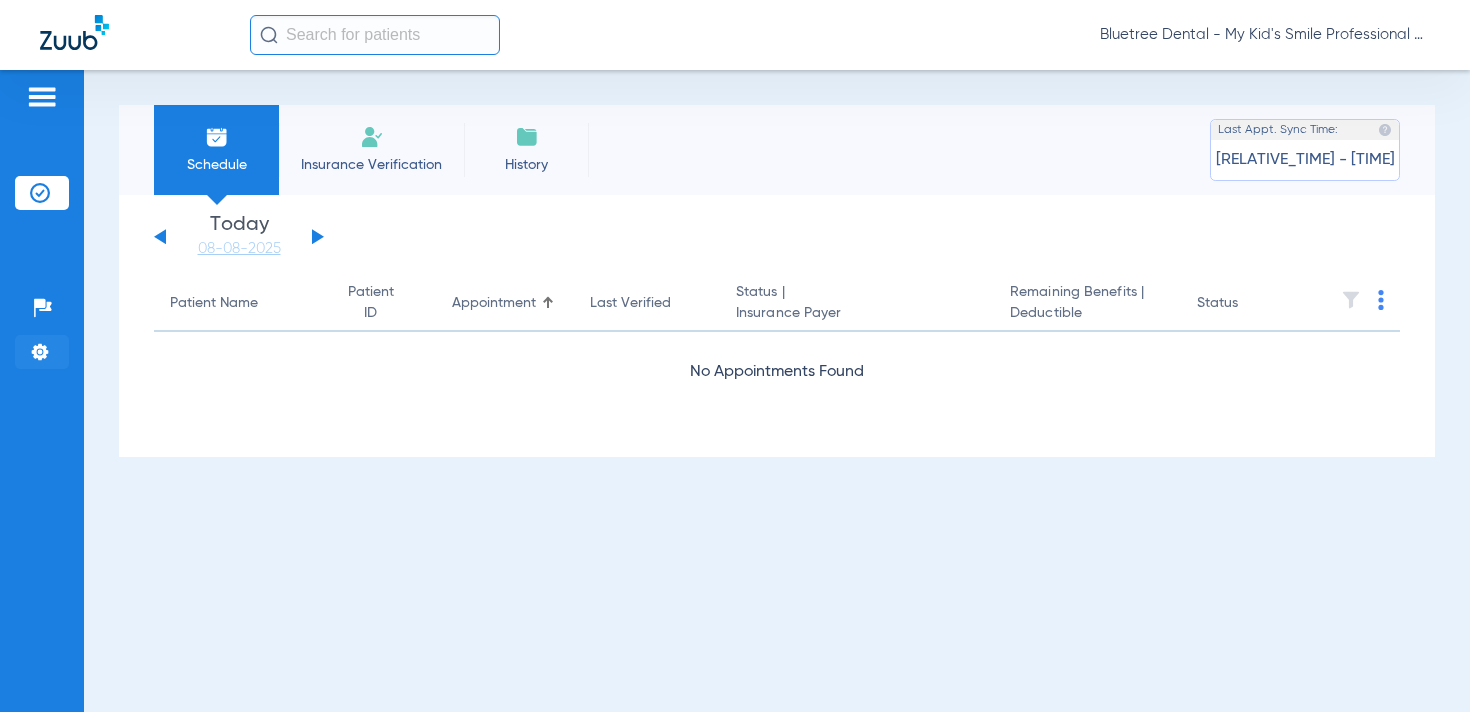 click 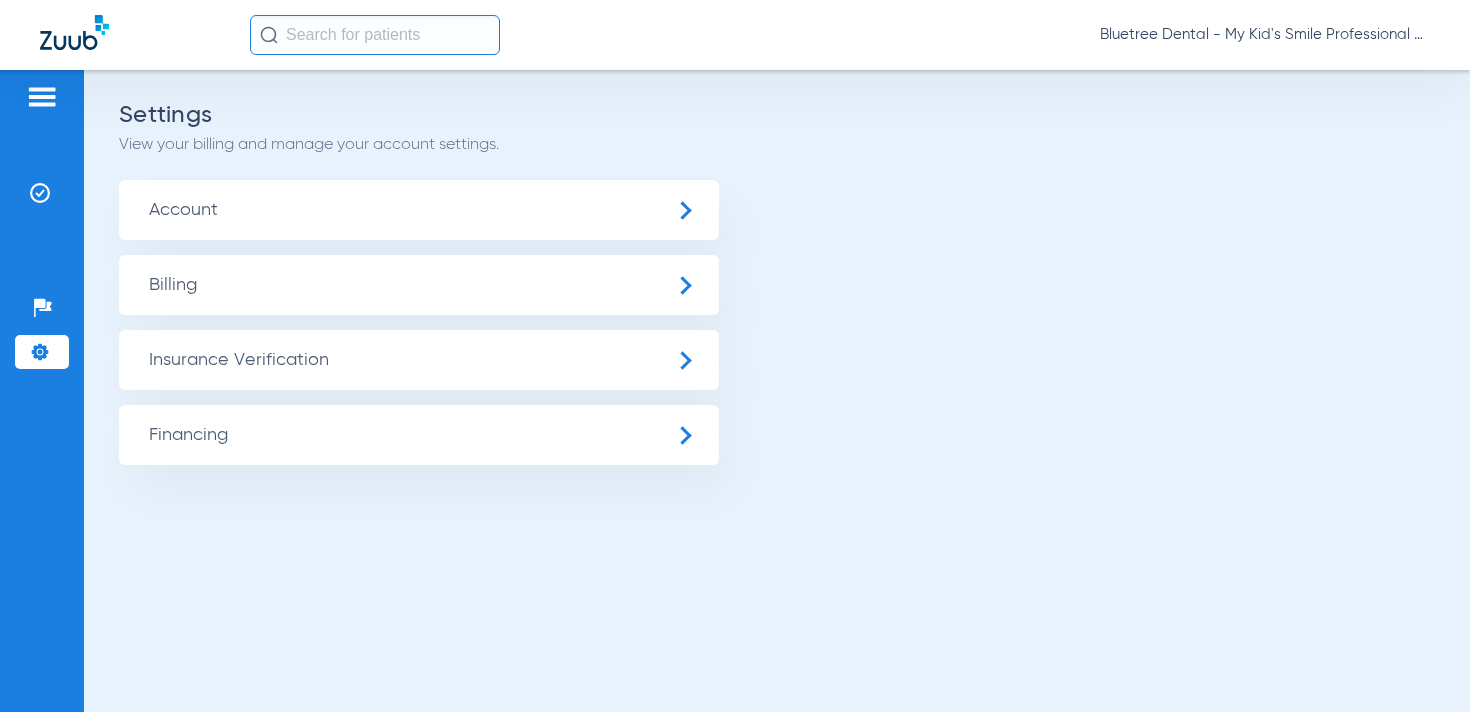 click on "Insurance Verification" 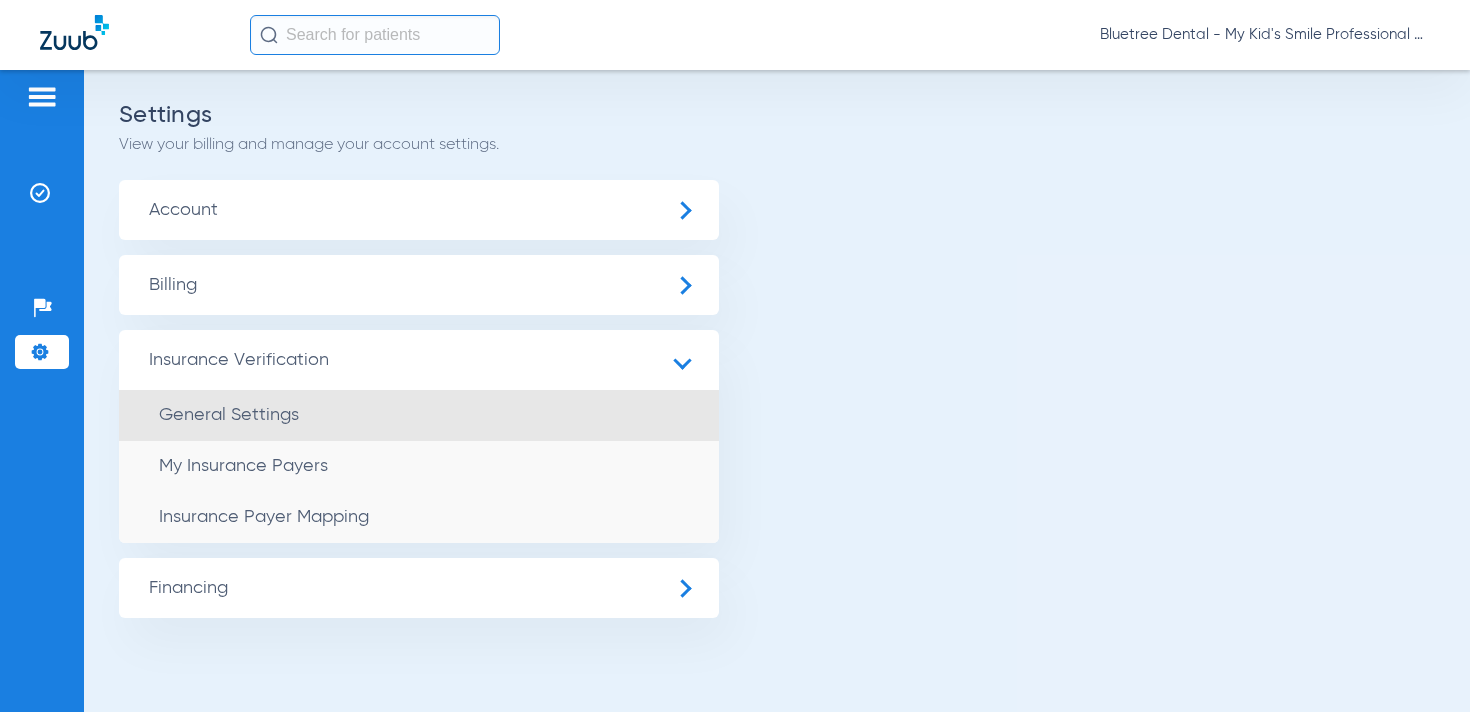 click on "General Settings" 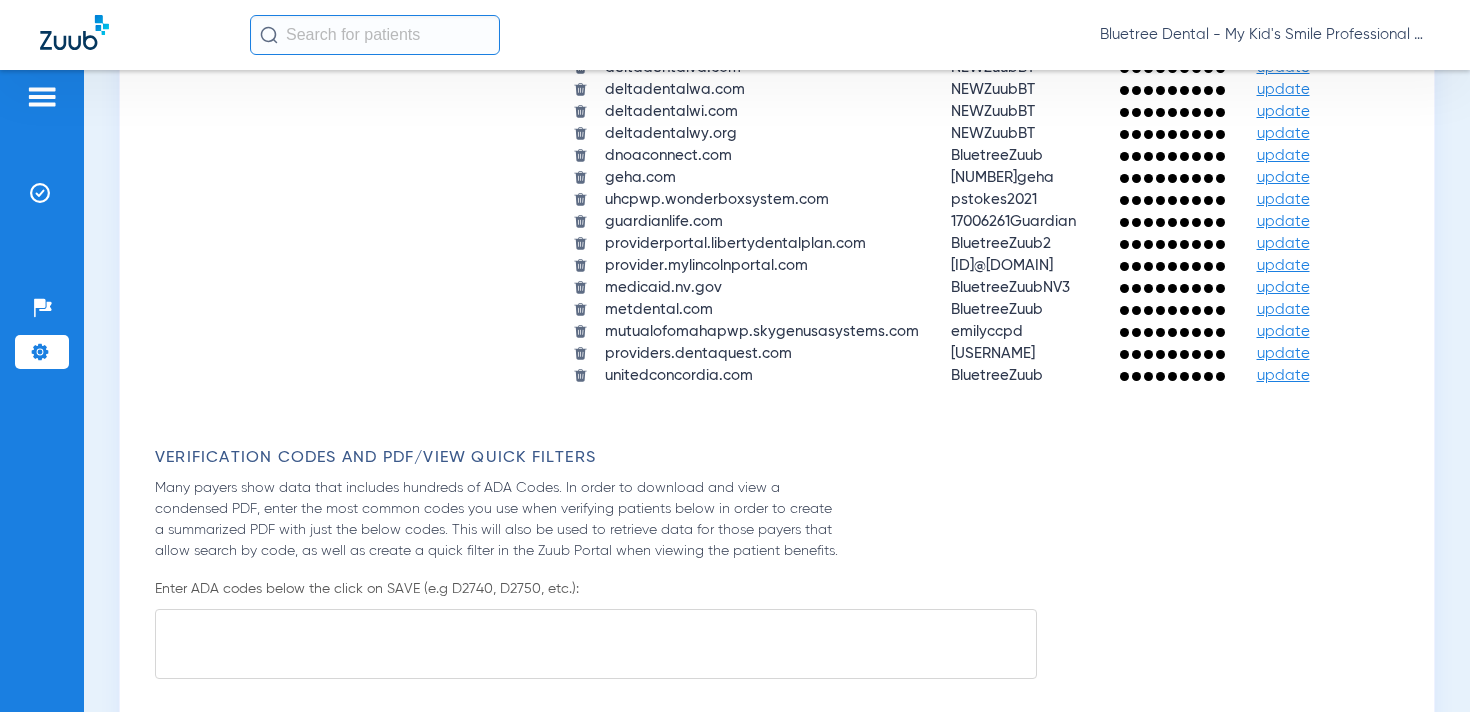 scroll, scrollTop: 2310, scrollLeft: 0, axis: vertical 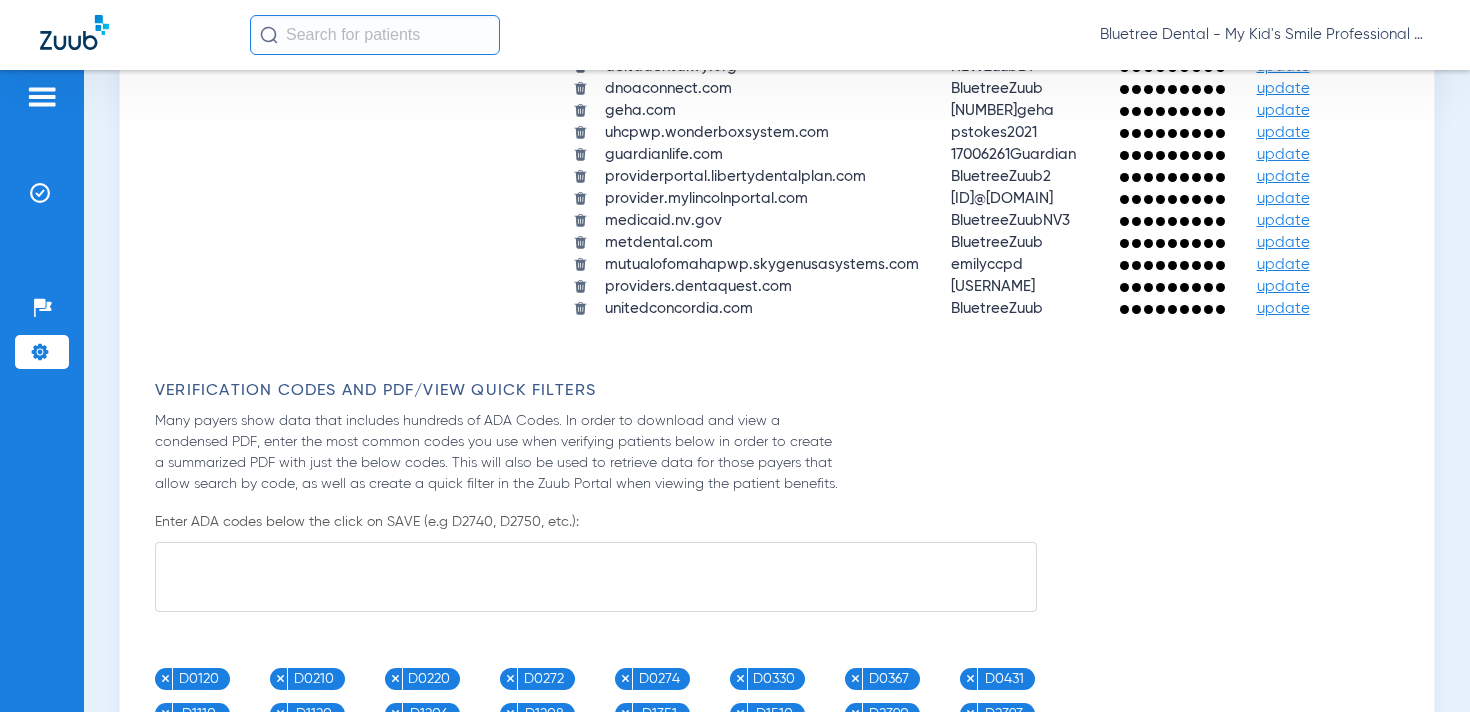 click on "update" 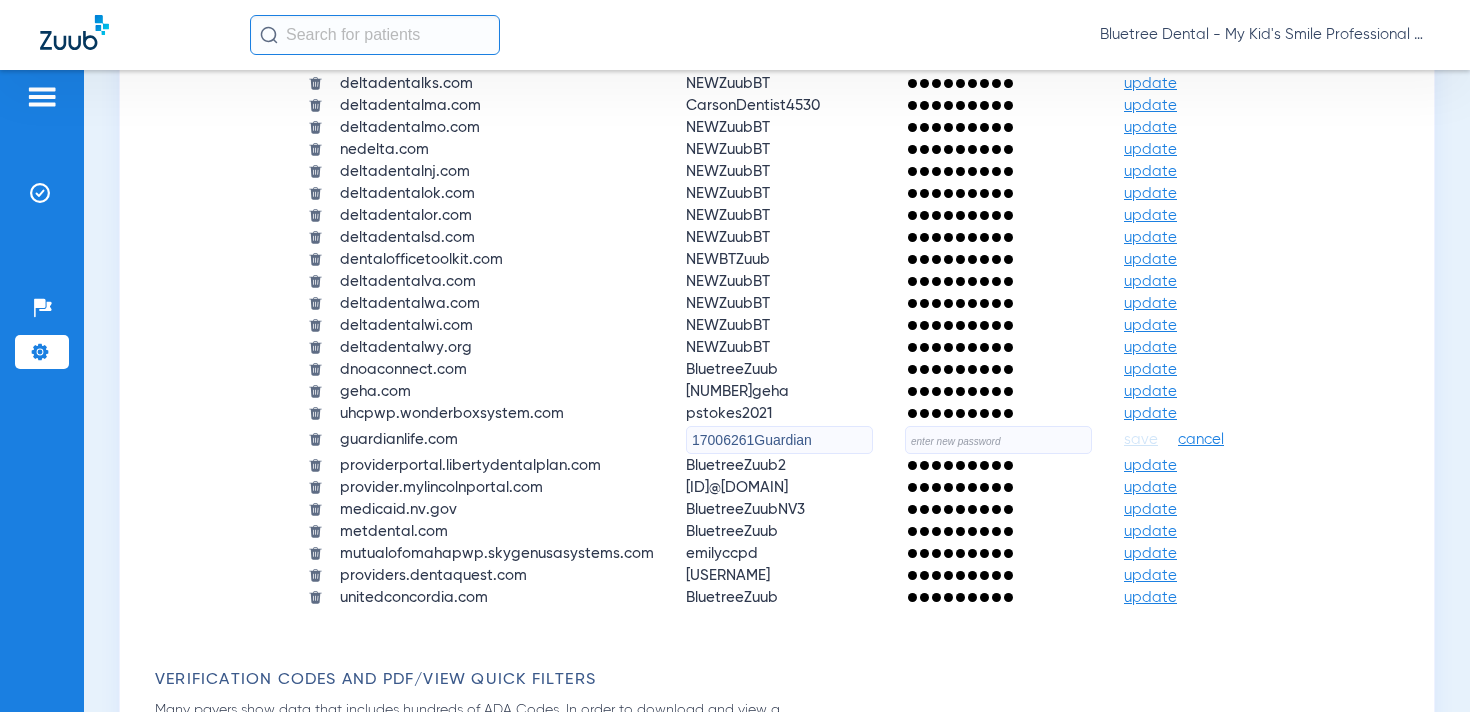 click 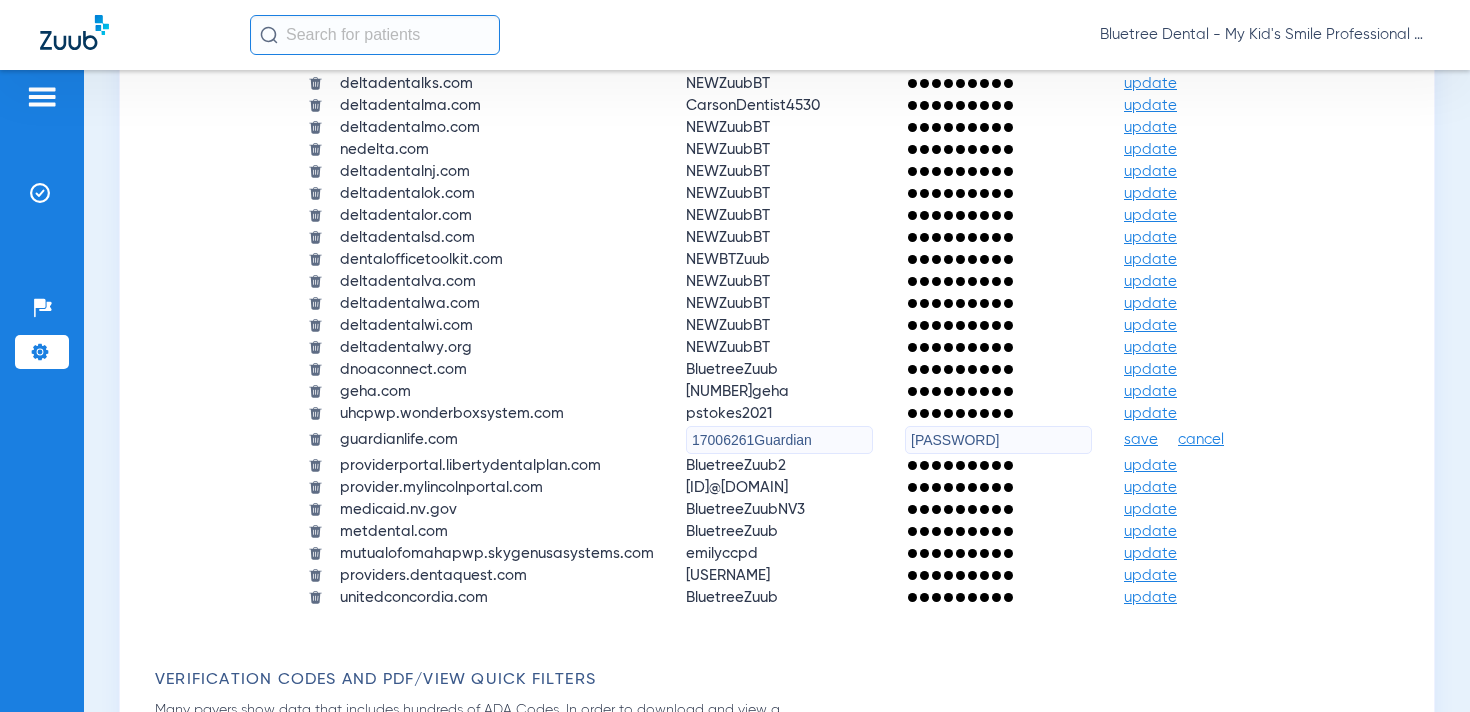 type on "qejbkuCgfK@6r2" 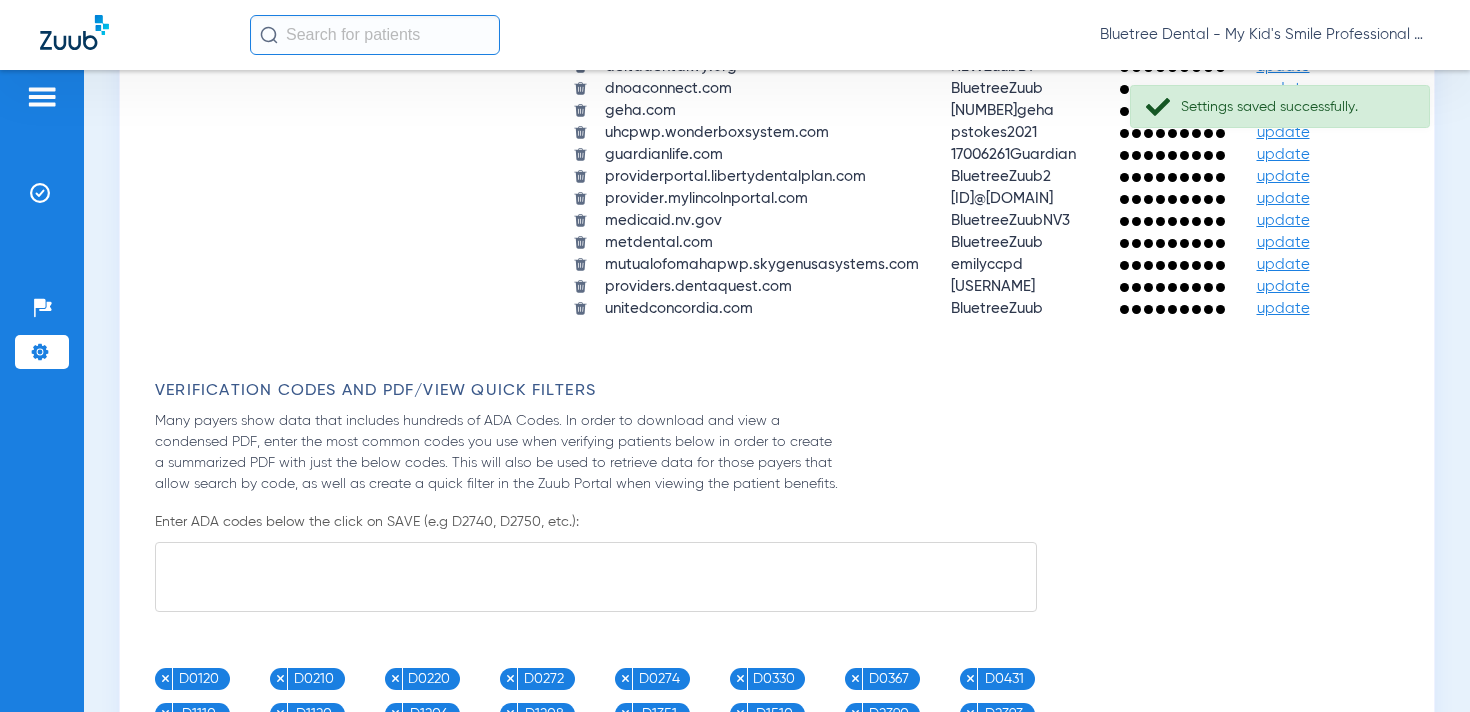 click on "Bluetree Dental - My Kid's Smile Professional Circle" 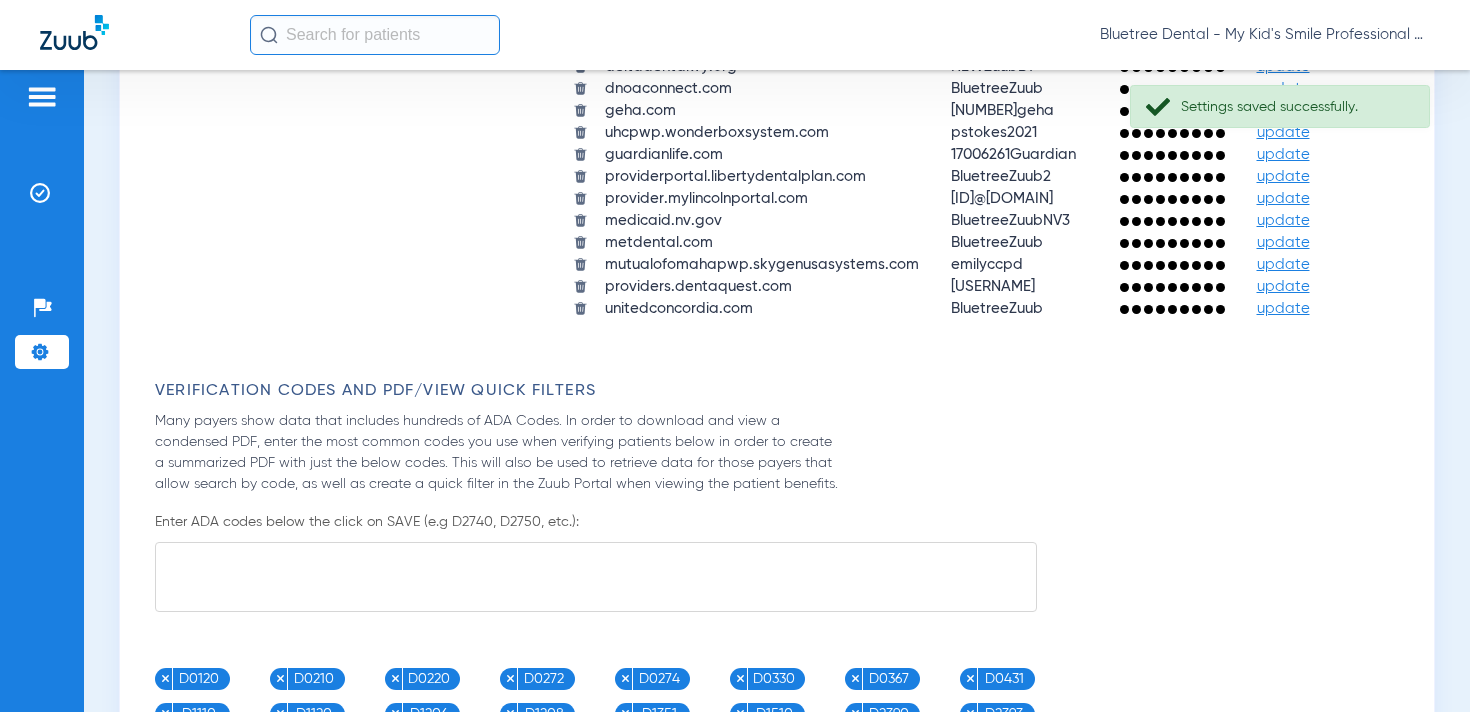 click on "Bluetree Dental - My Kid's Smile Professional Circle" 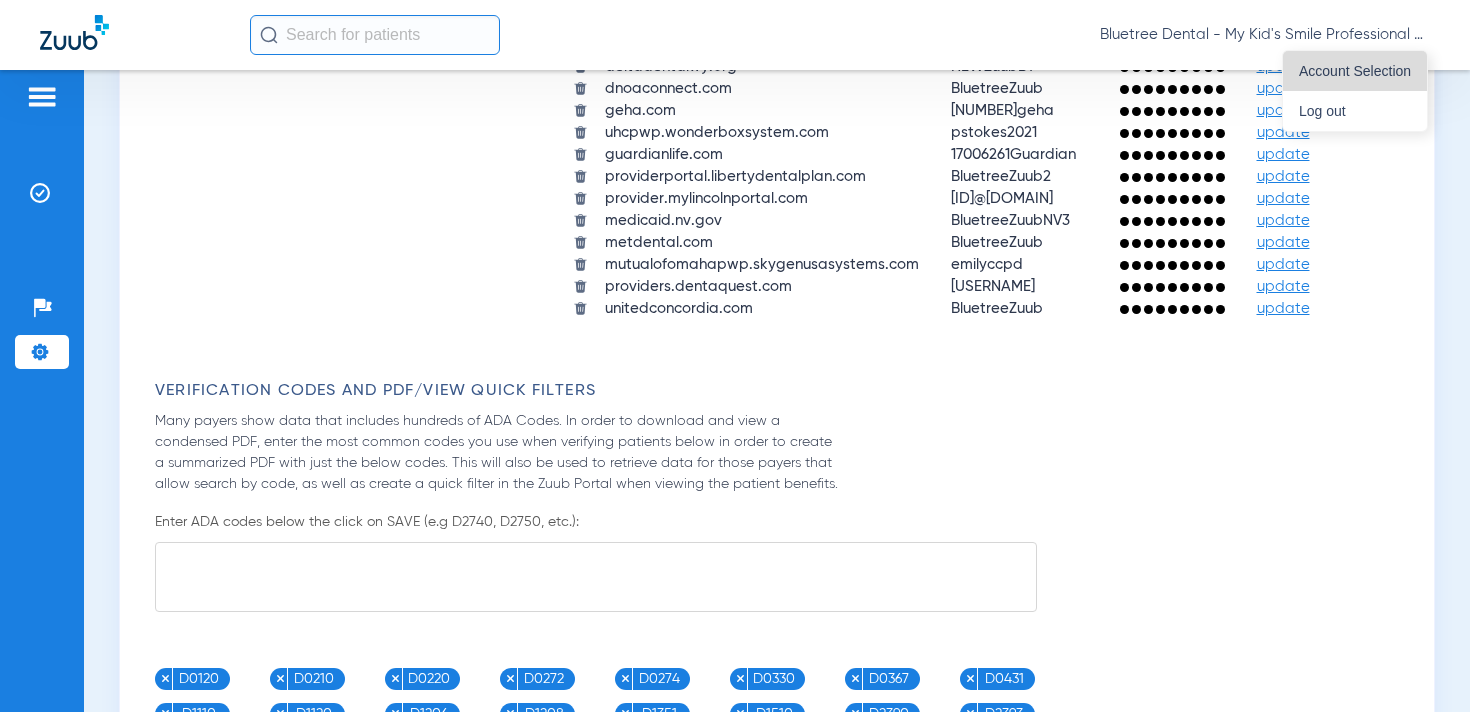 click on "Account Selection" at bounding box center (1355, 71) 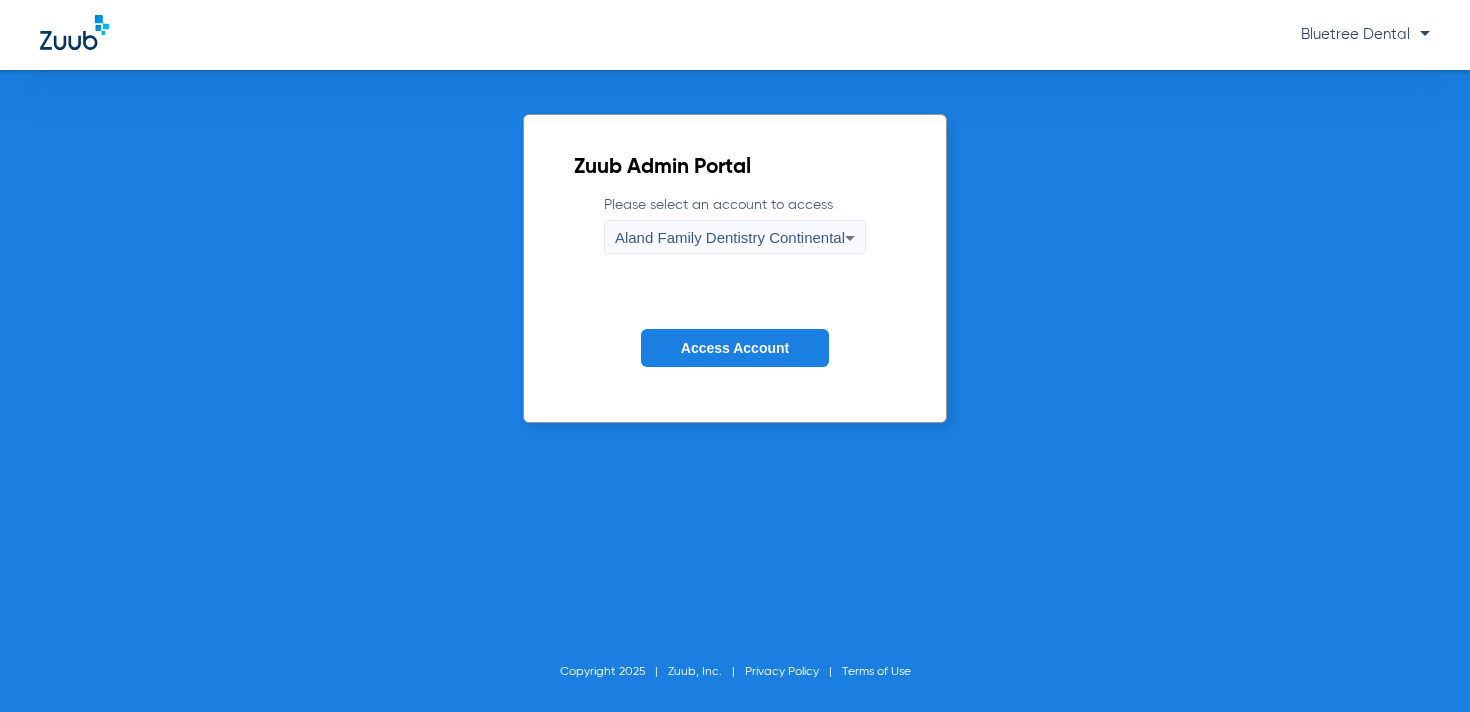 click on "Aland Family Dentistry Continental" at bounding box center [730, 238] 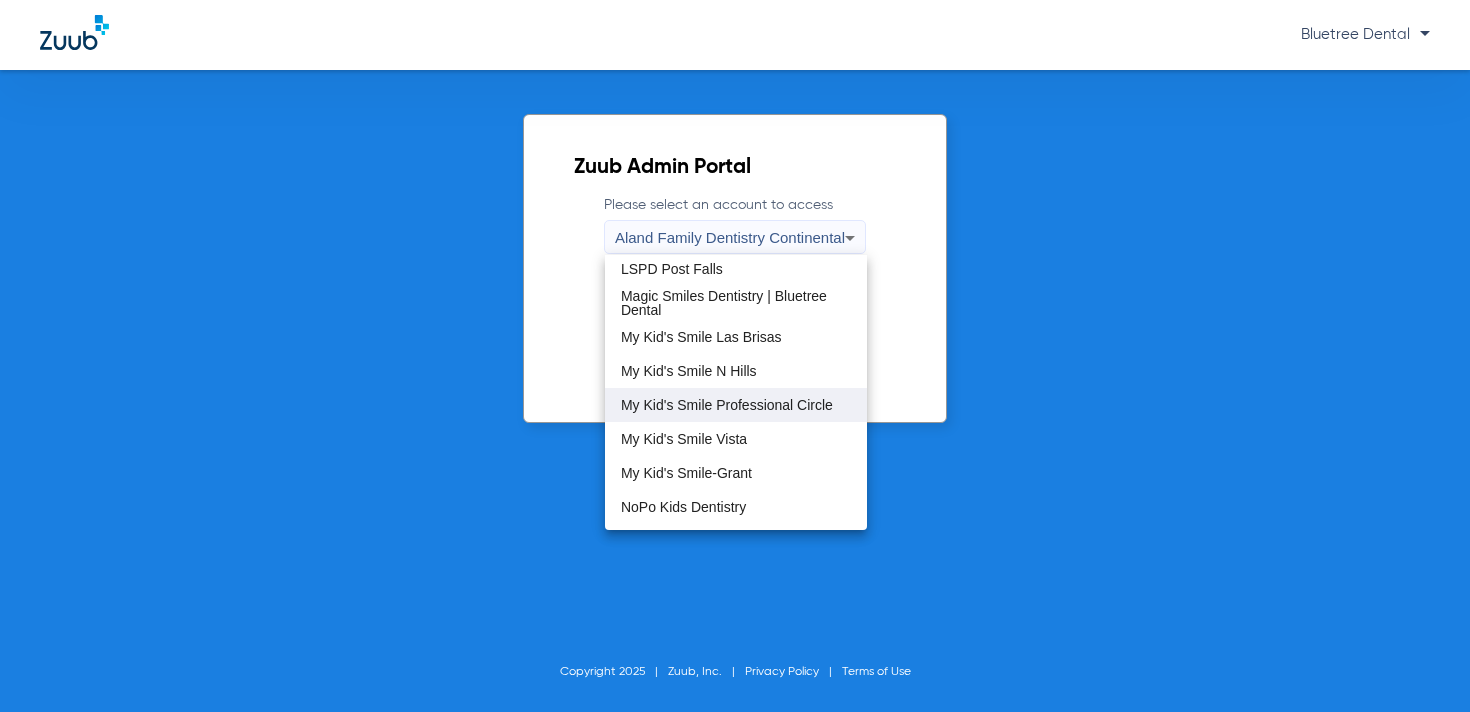 scroll, scrollTop: 481, scrollLeft: 0, axis: vertical 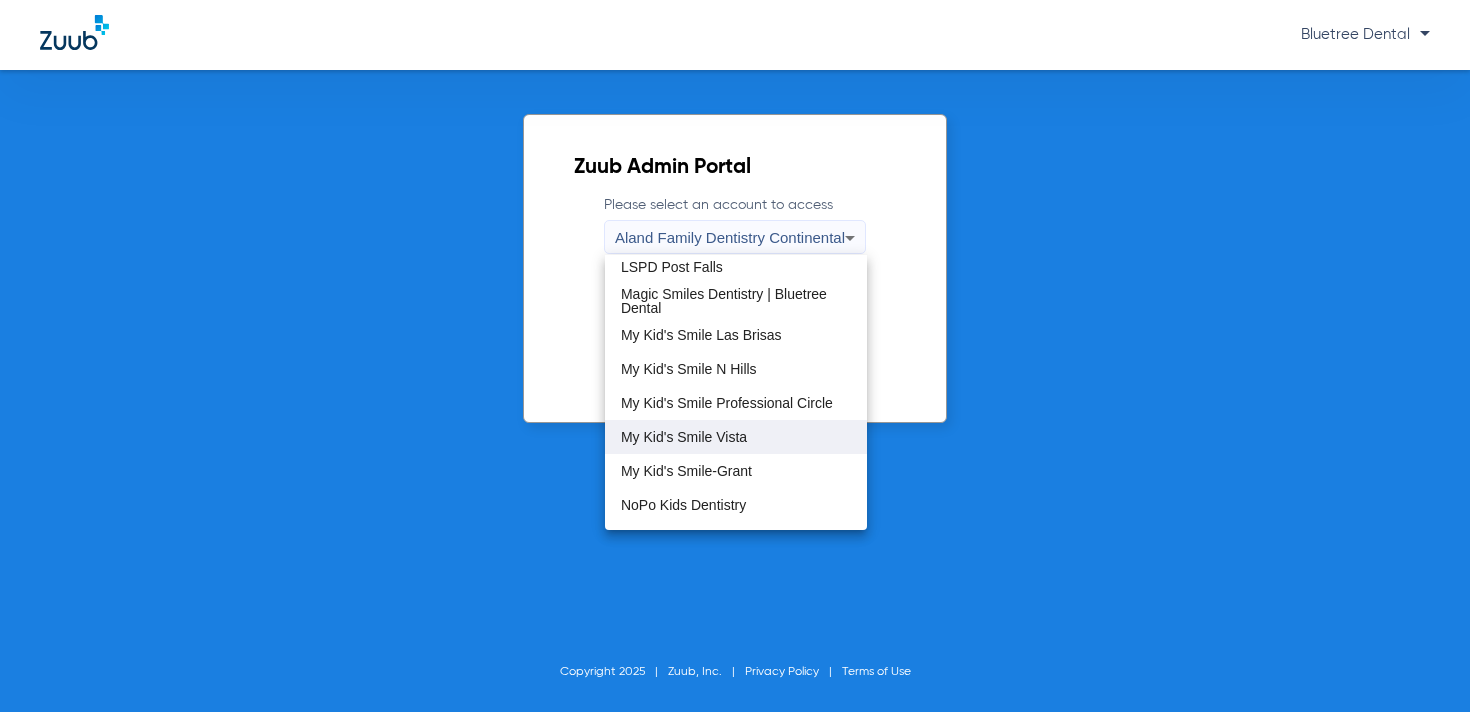 click on "My Kid's Smile Vista" at bounding box center [684, 437] 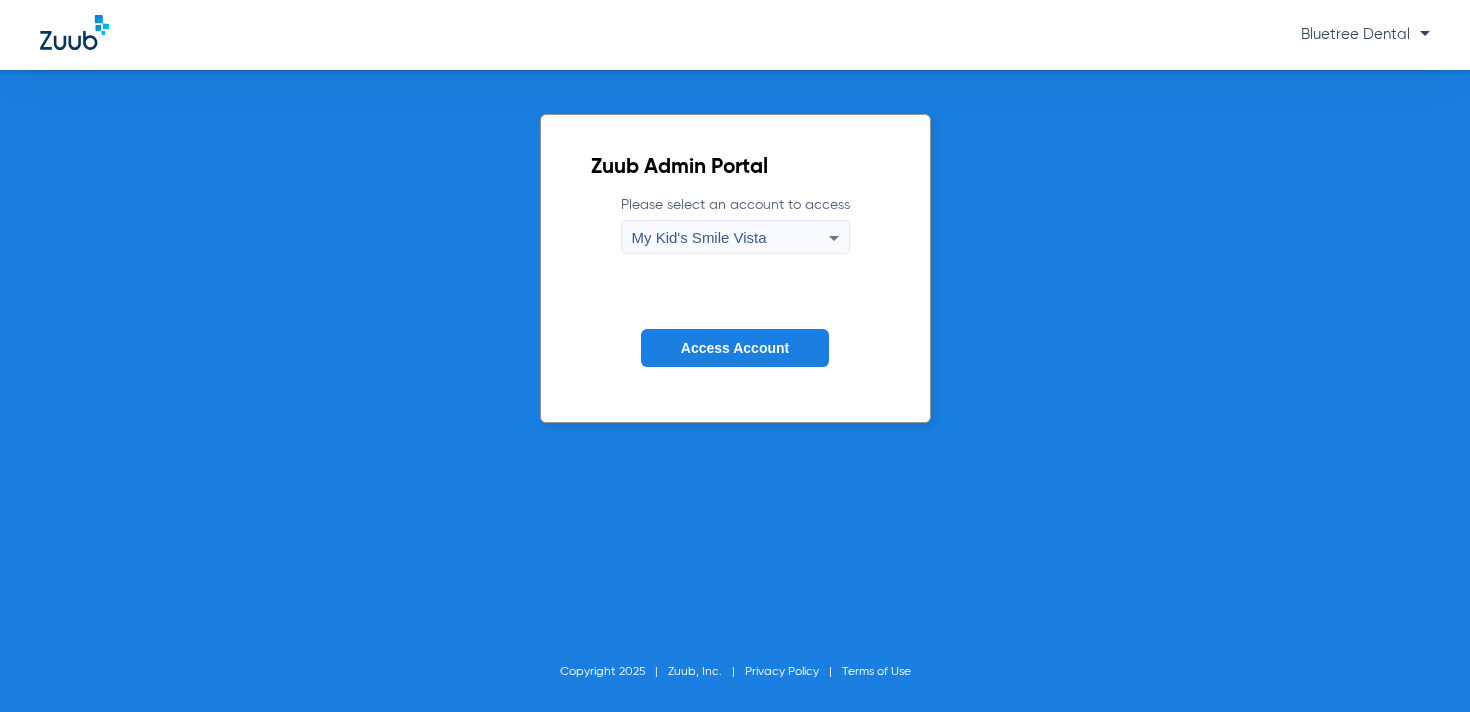 click on "Access Account" 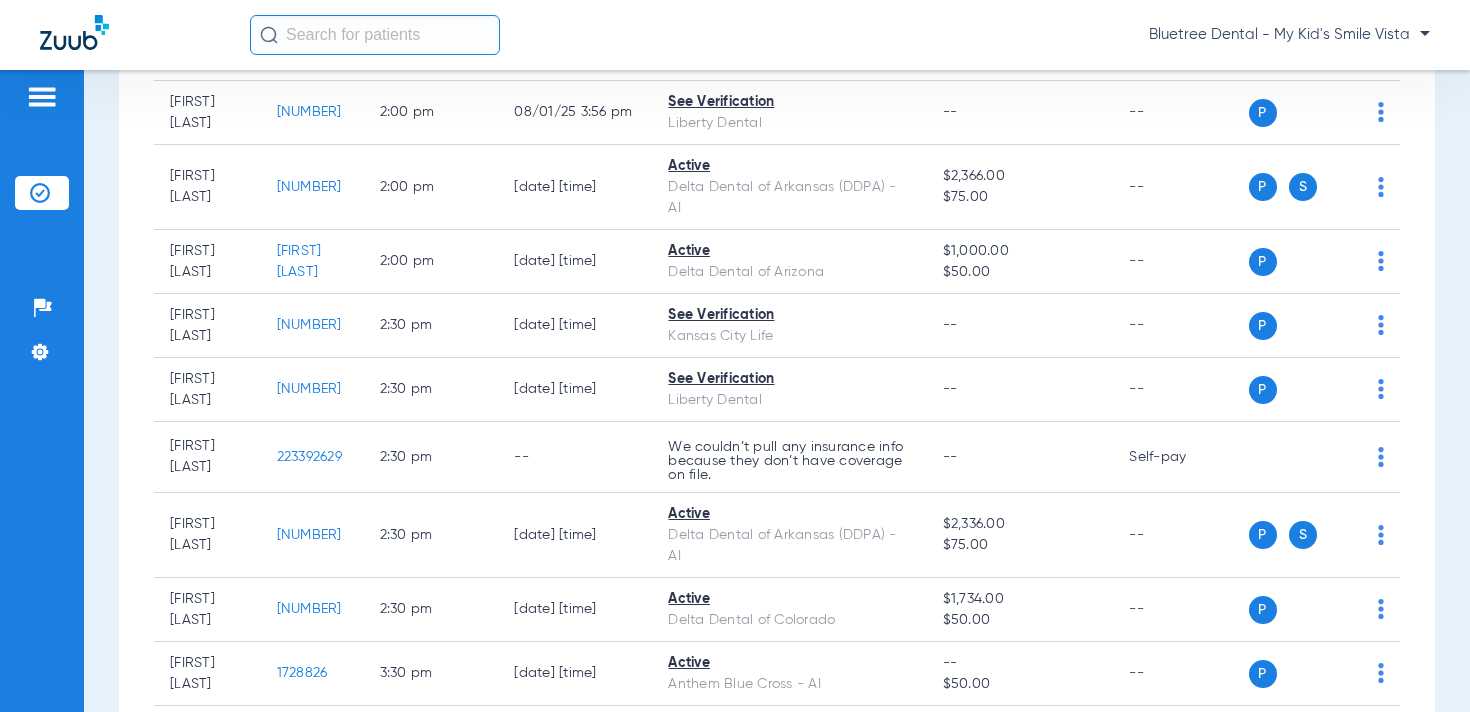 scroll, scrollTop: 4376, scrollLeft: 0, axis: vertical 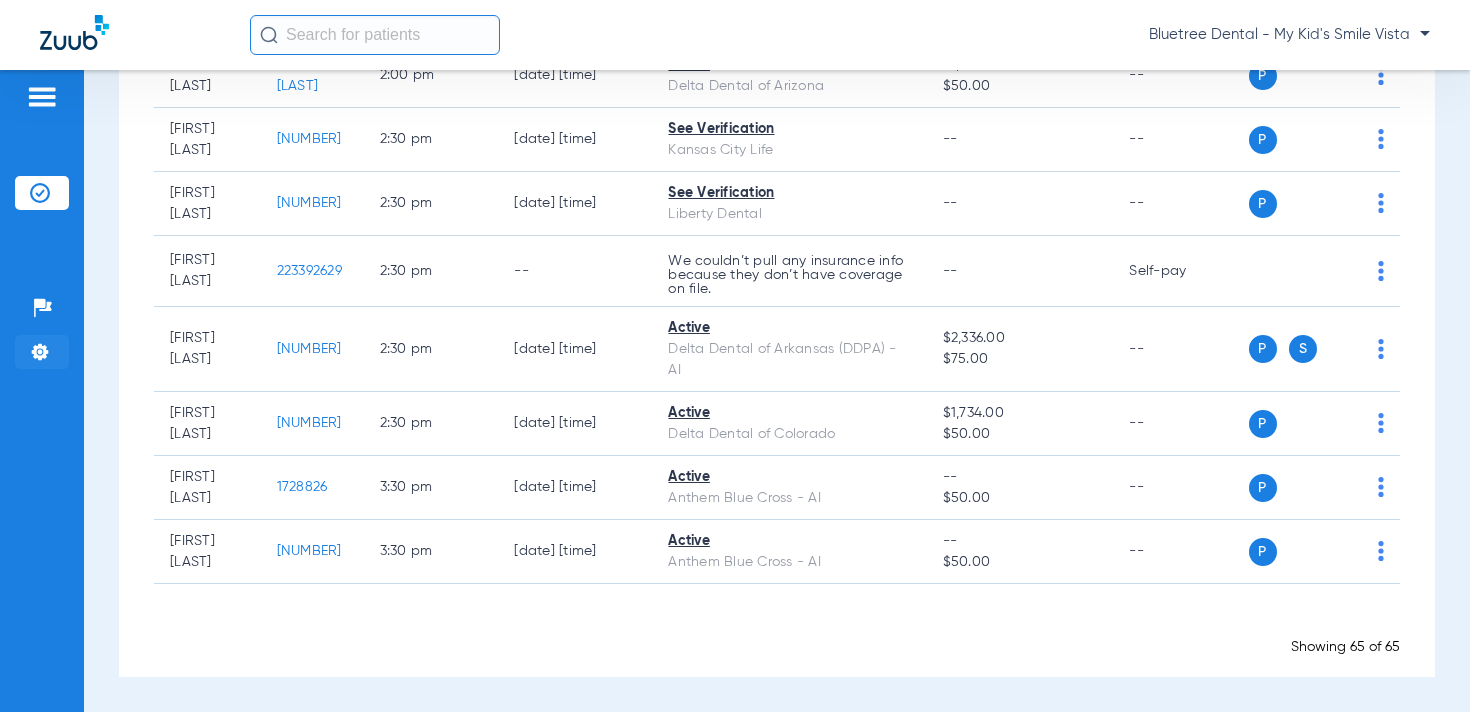 click on "Settings" 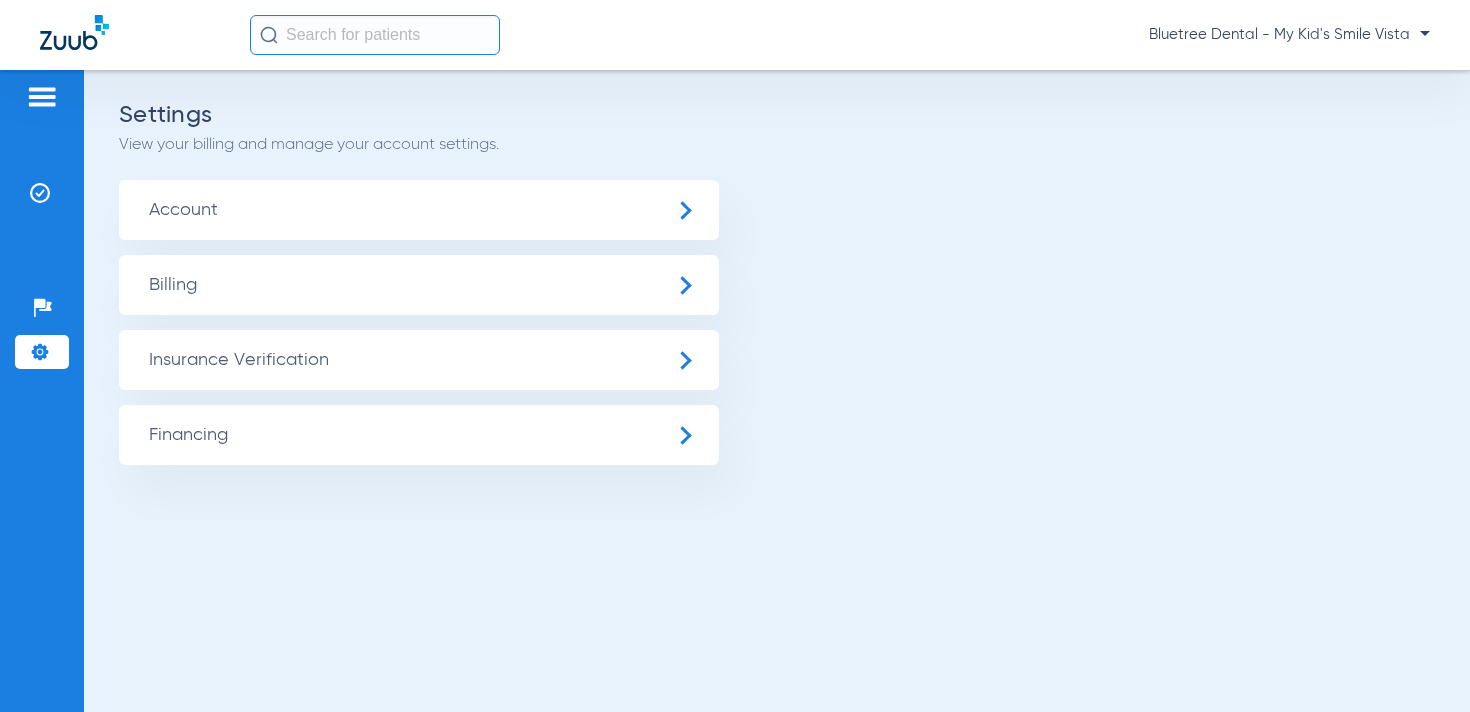 click on "Insurance Verification" 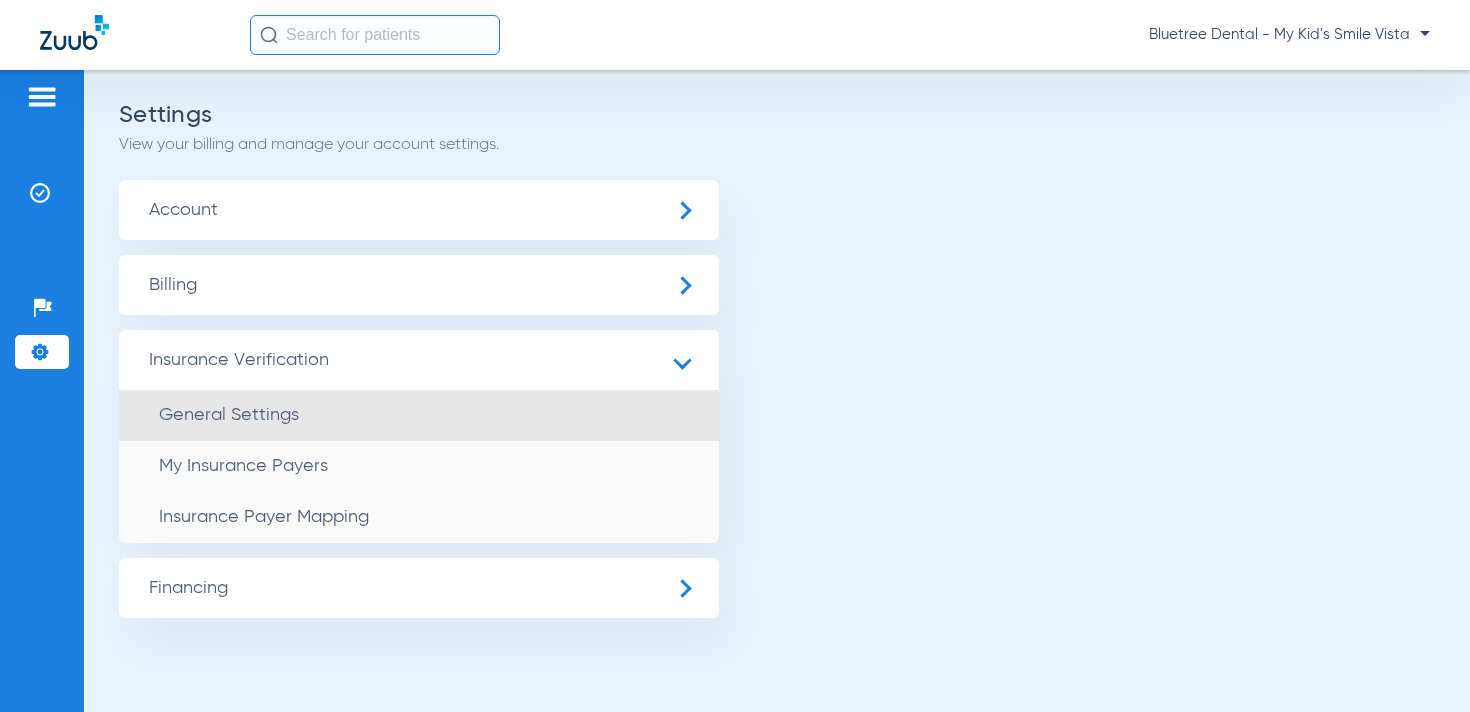 click on "General Settings" 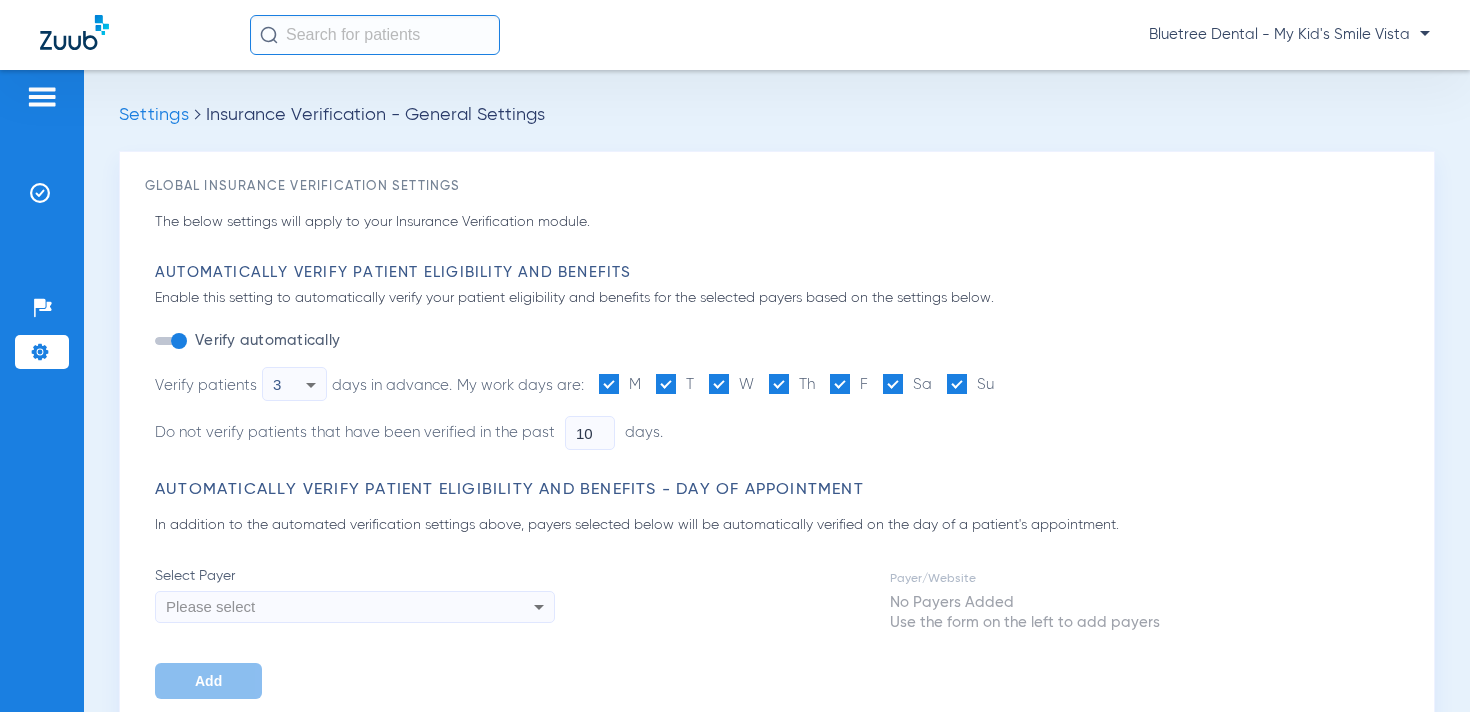 type on "1" 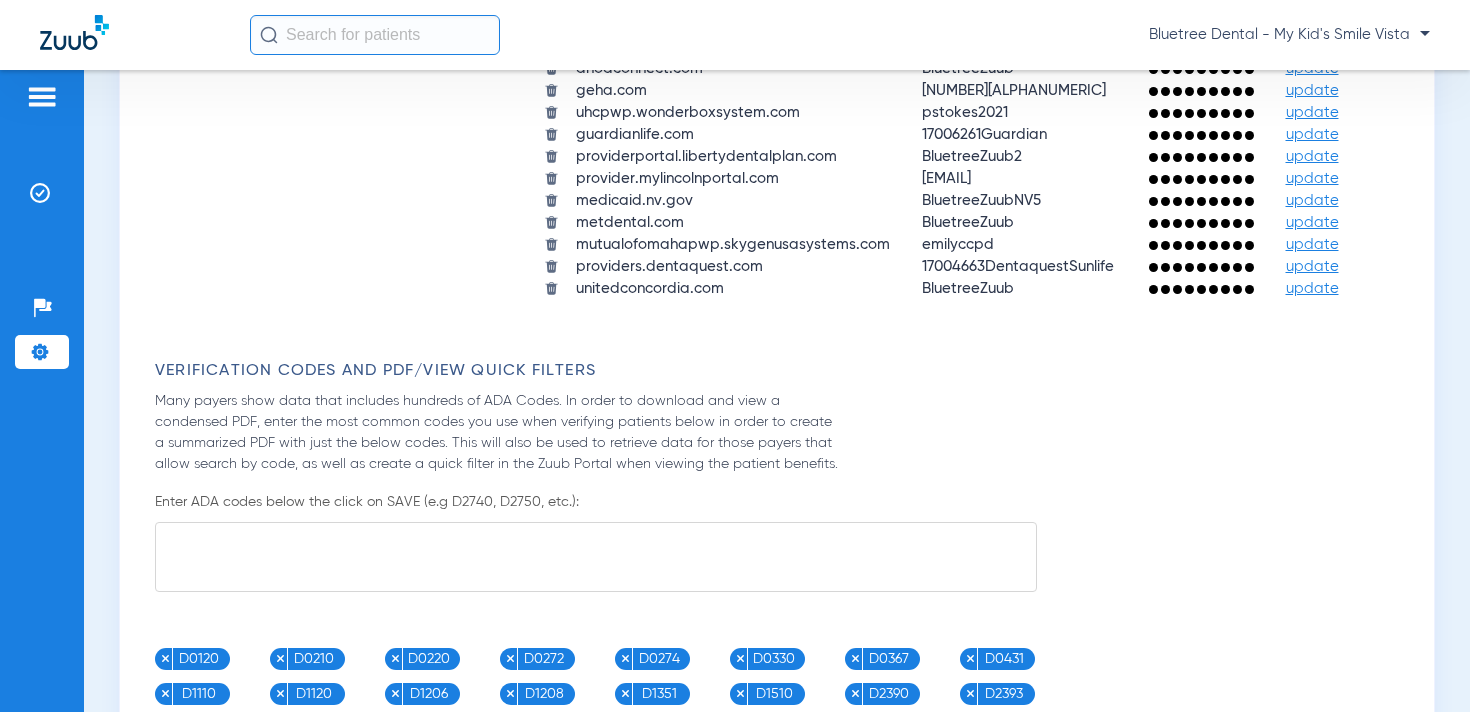 scroll, scrollTop: 2414, scrollLeft: 0, axis: vertical 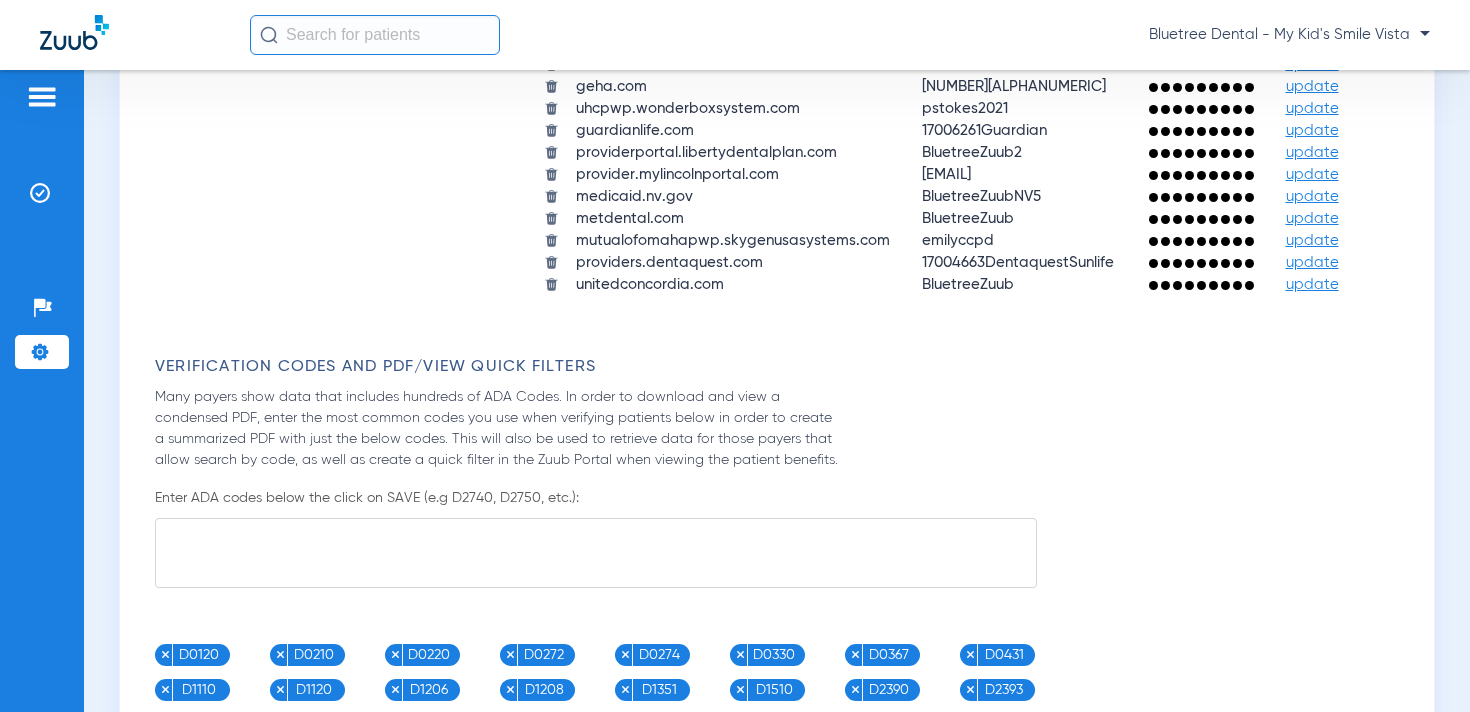 click on "update" 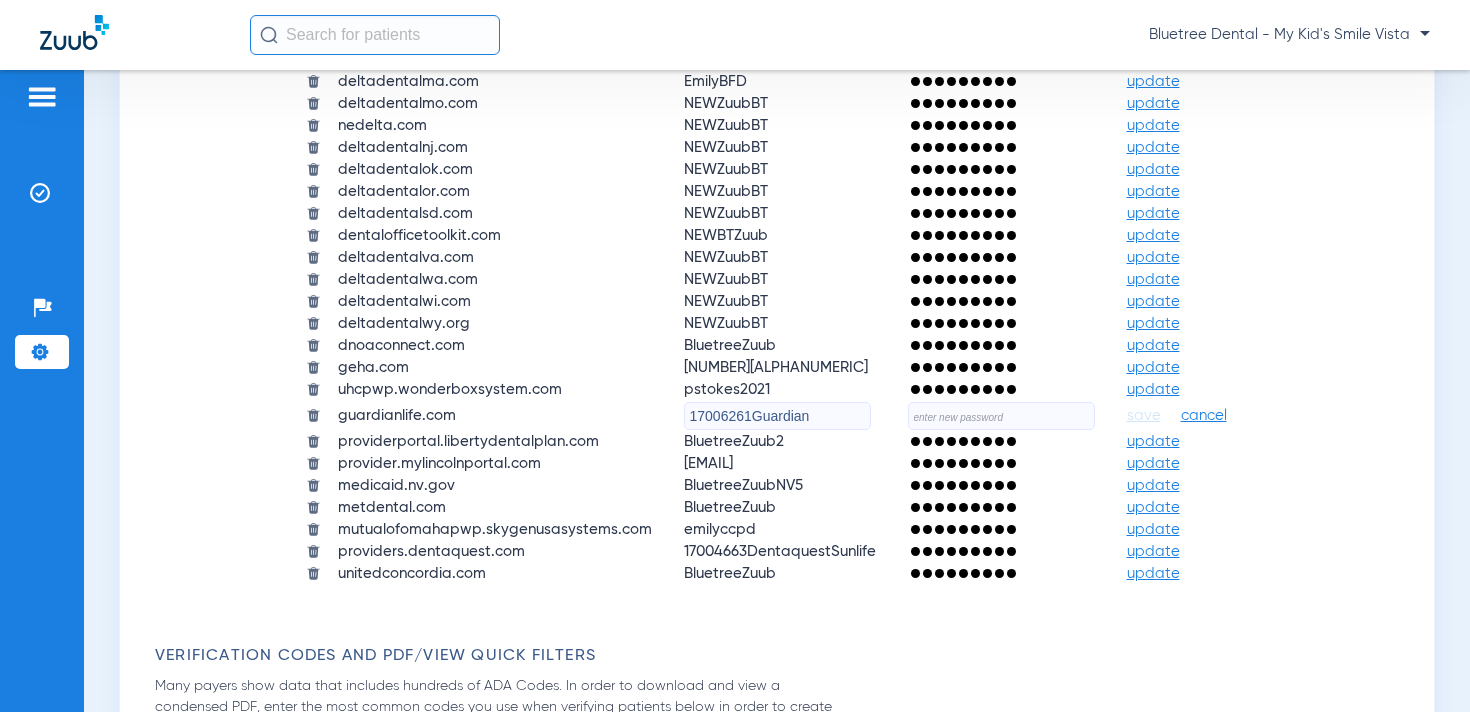 click 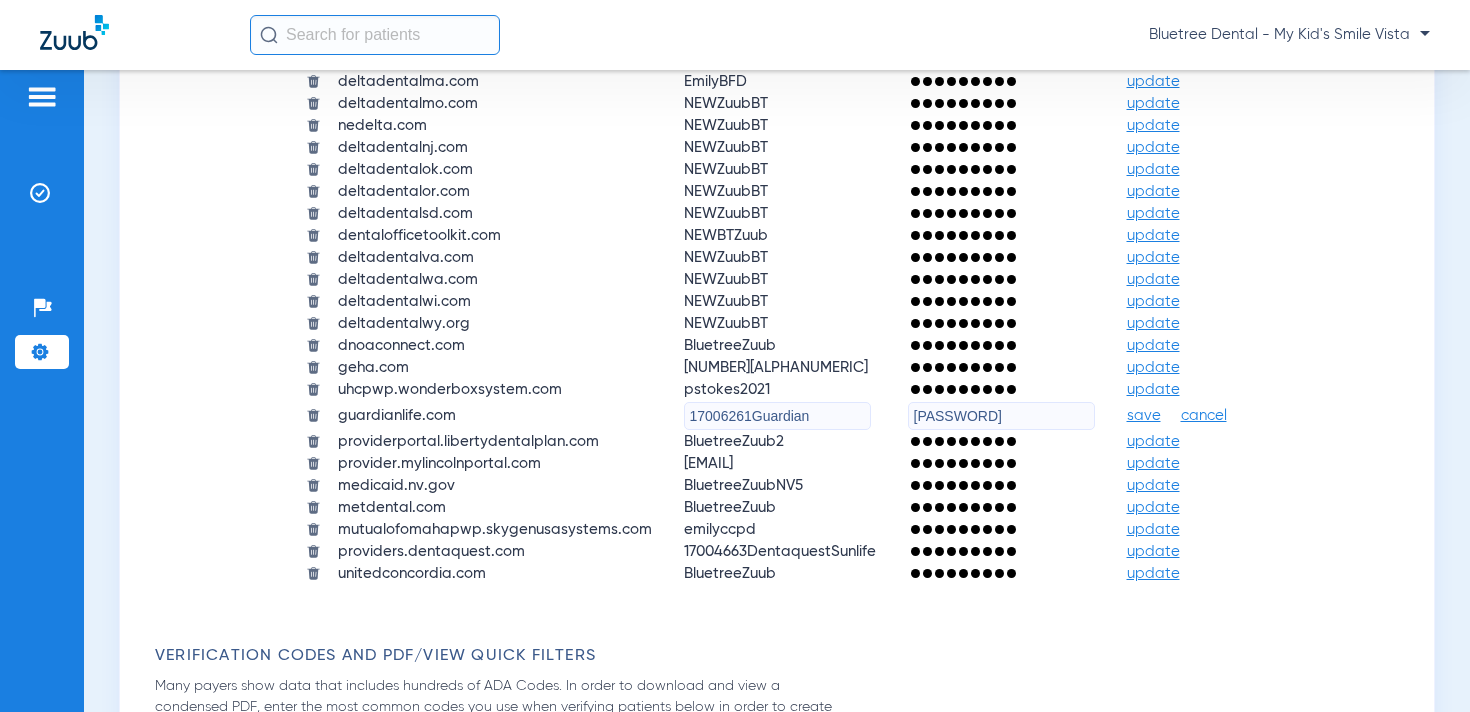 type on "qejbkuCgfK@6r2" 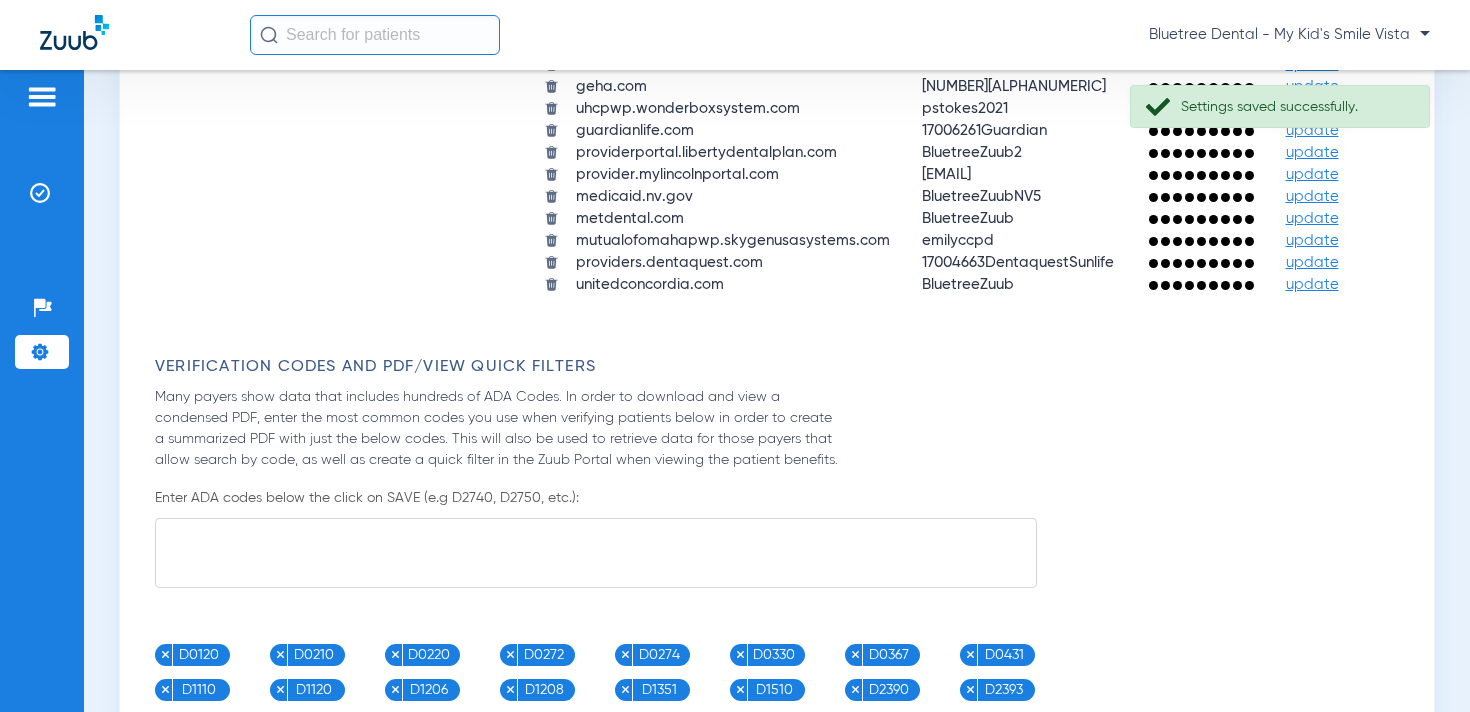 click on "Bluetree Dental - My Kid's Smile Vista" 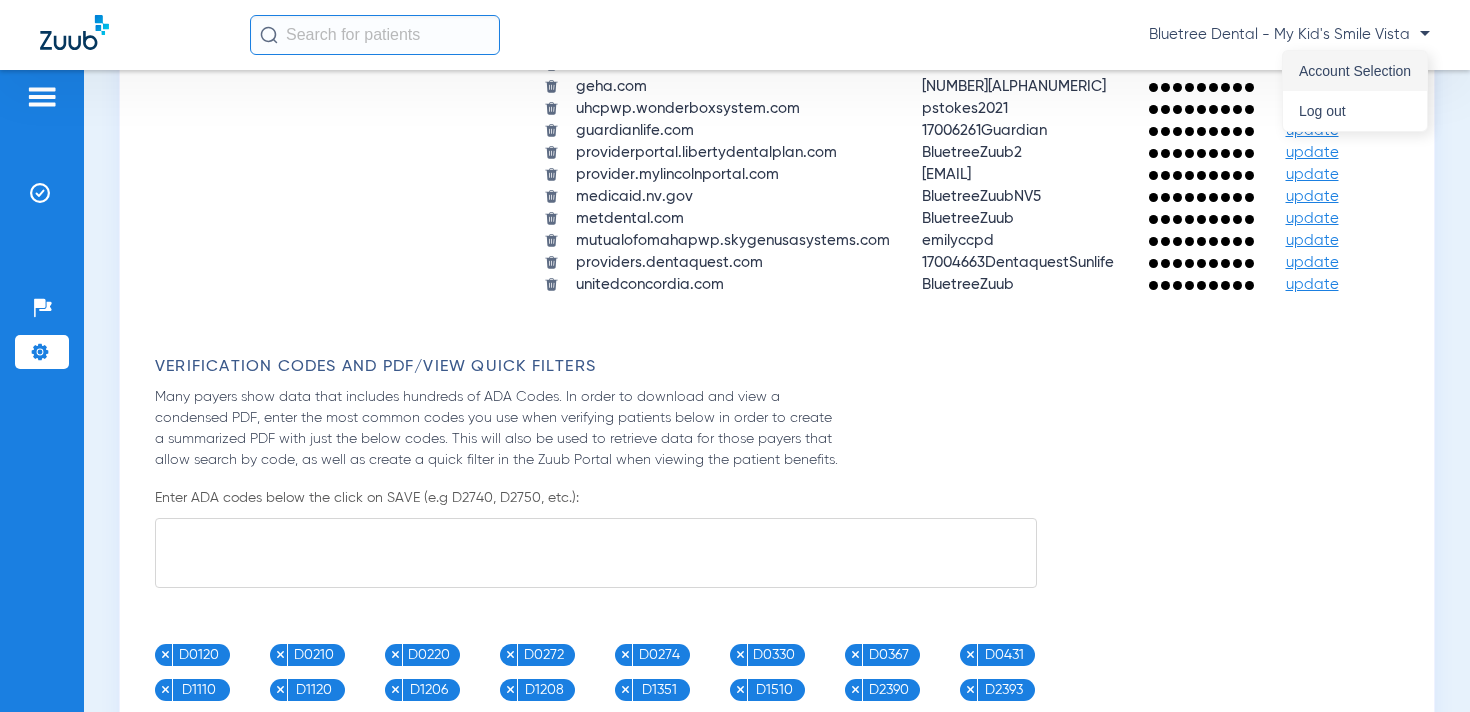 click on "Account Selection" at bounding box center (1355, 71) 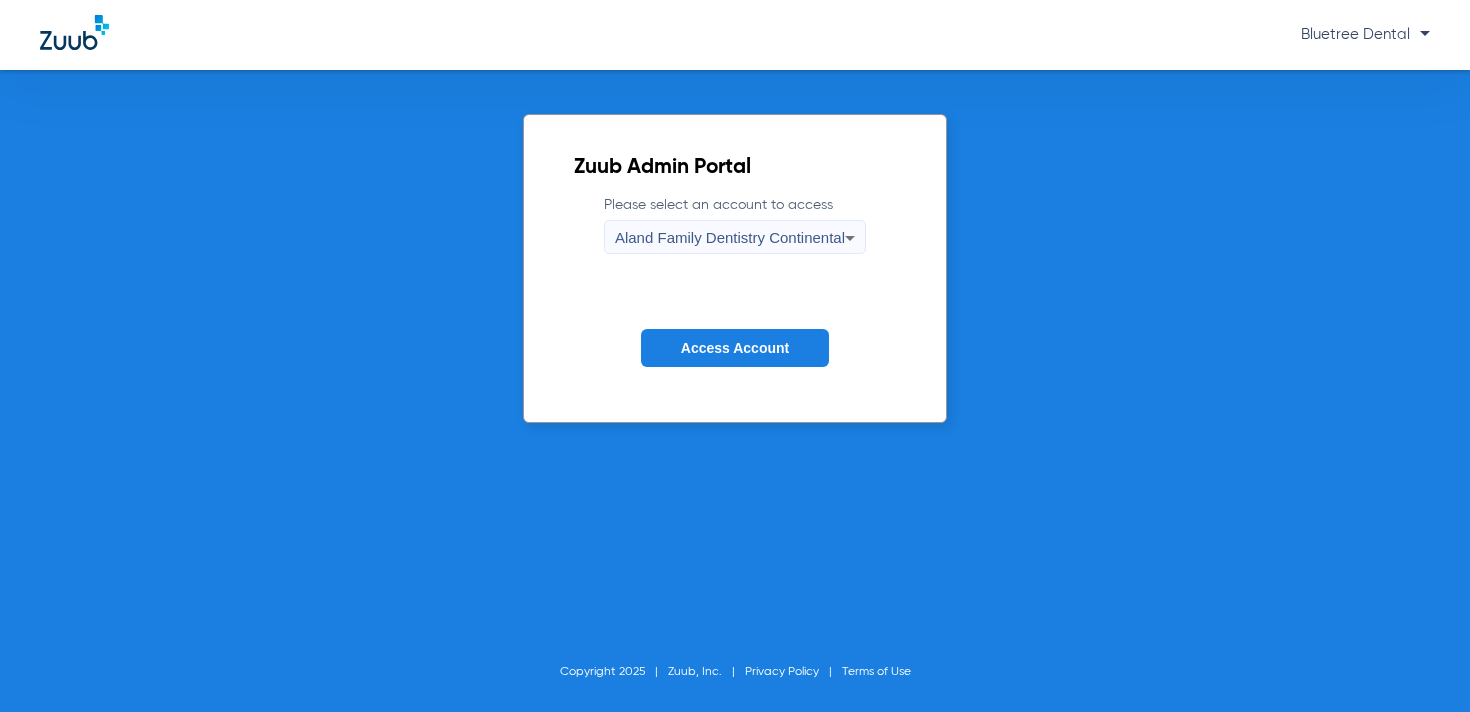 click on "Aland Family Dentistry Continental" at bounding box center [730, 238] 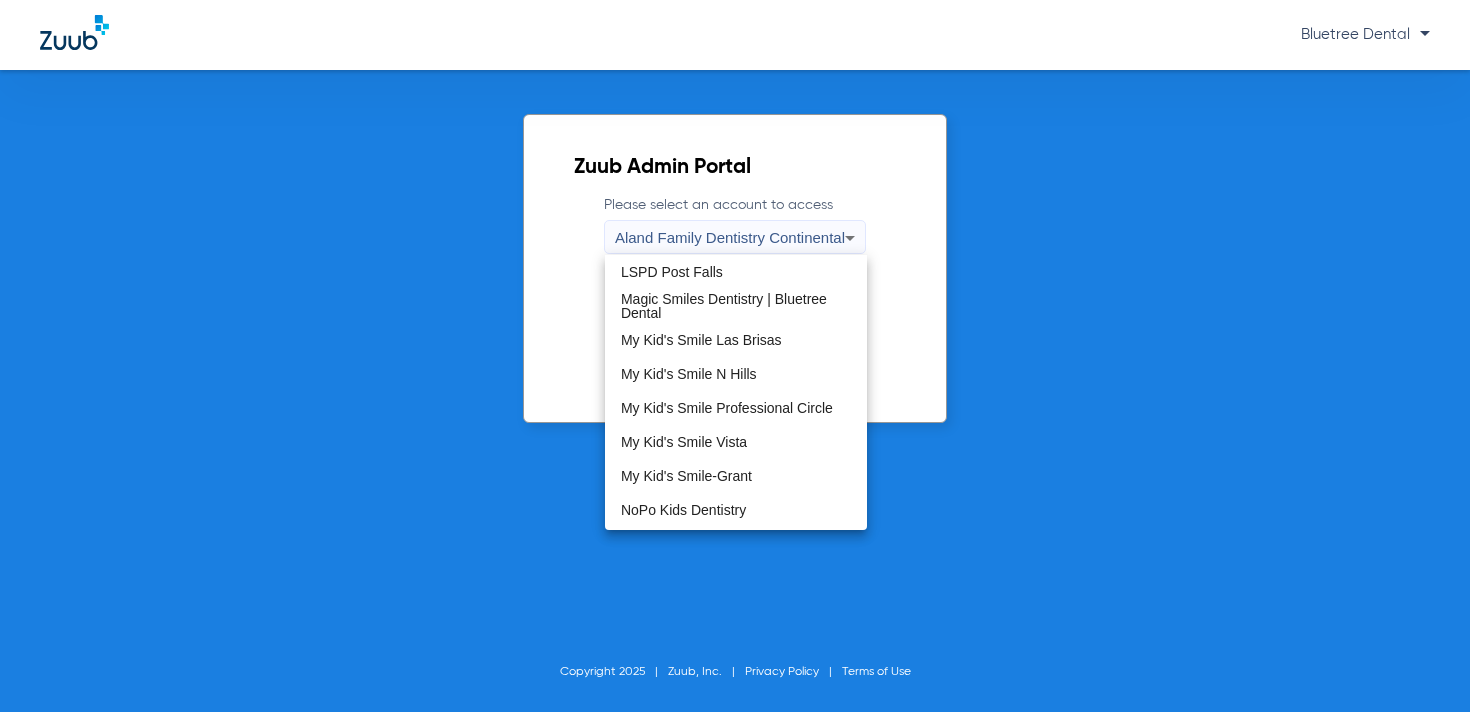 scroll, scrollTop: 609, scrollLeft: 0, axis: vertical 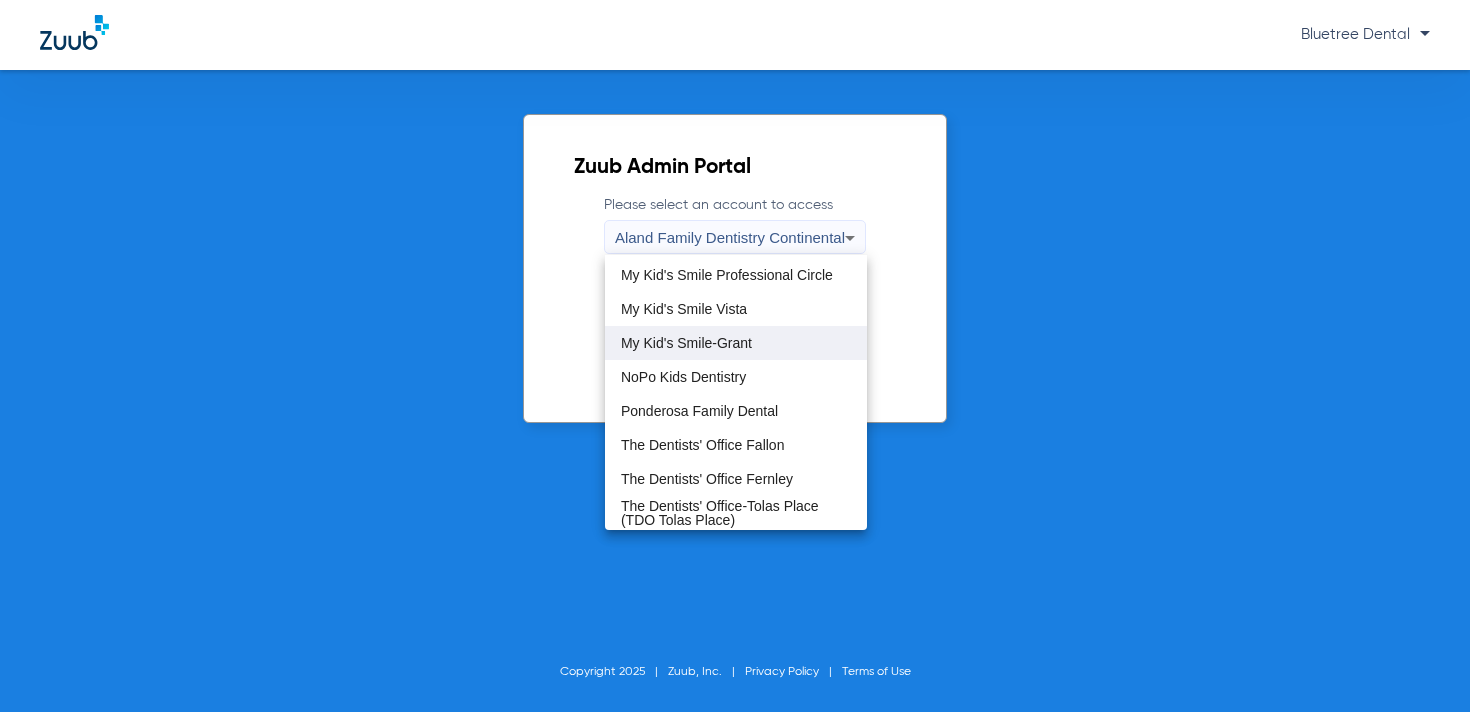 click on "My Kid's Smile-Grant" at bounding box center [736, 343] 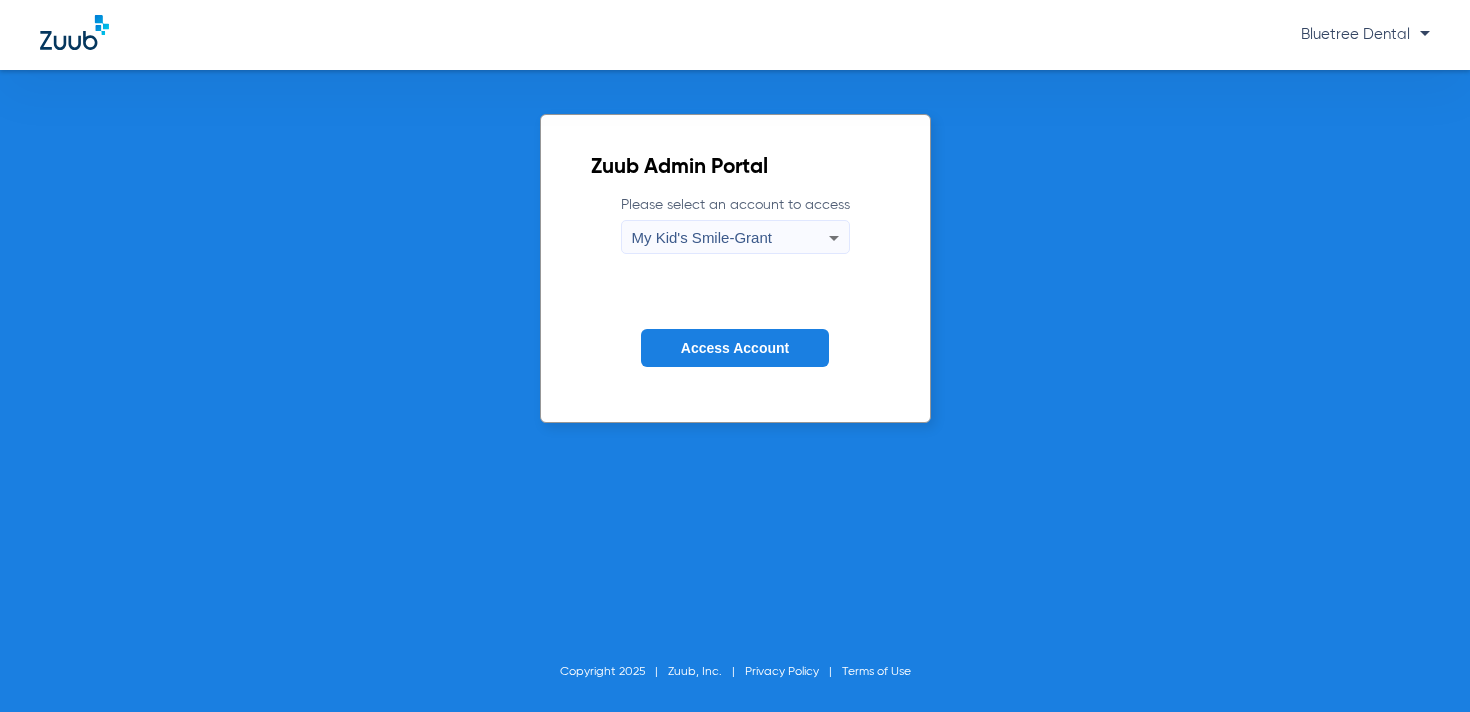 click on "Access Account" 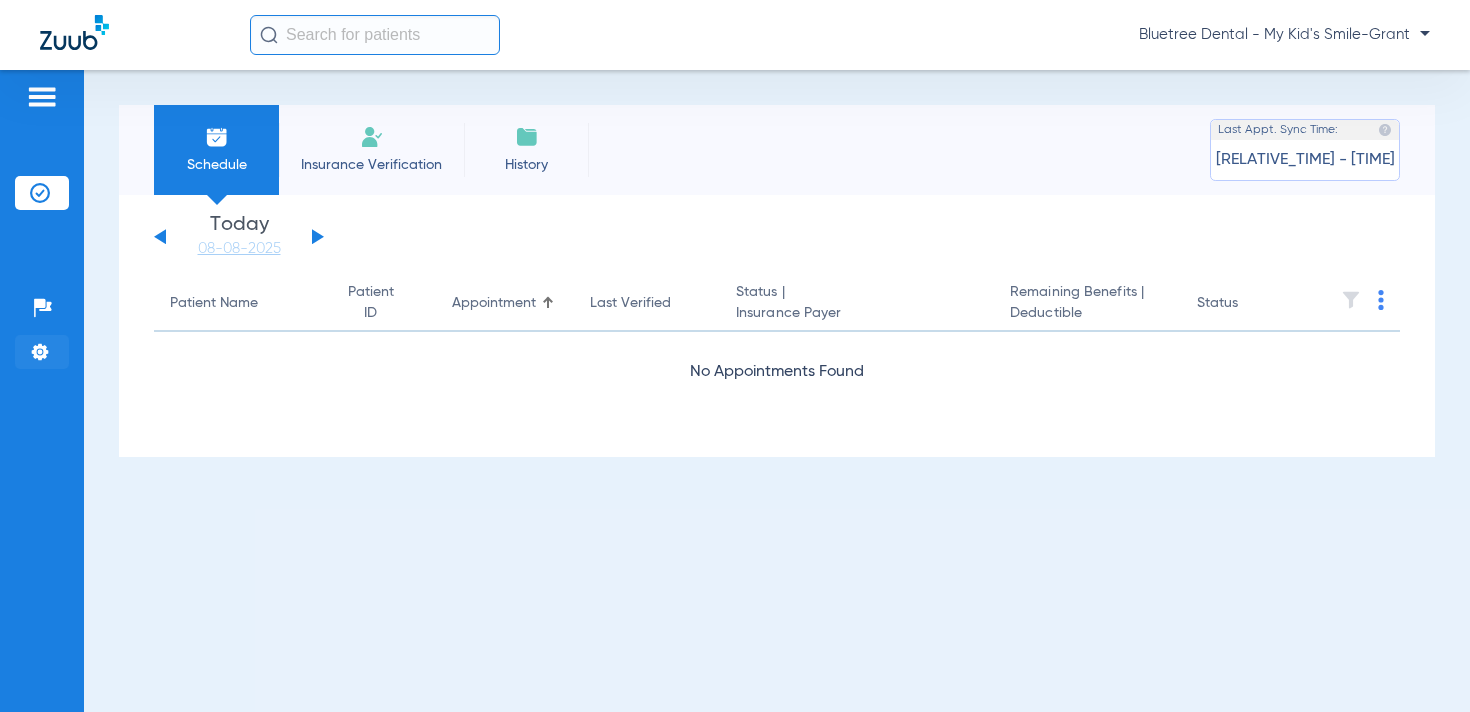 click 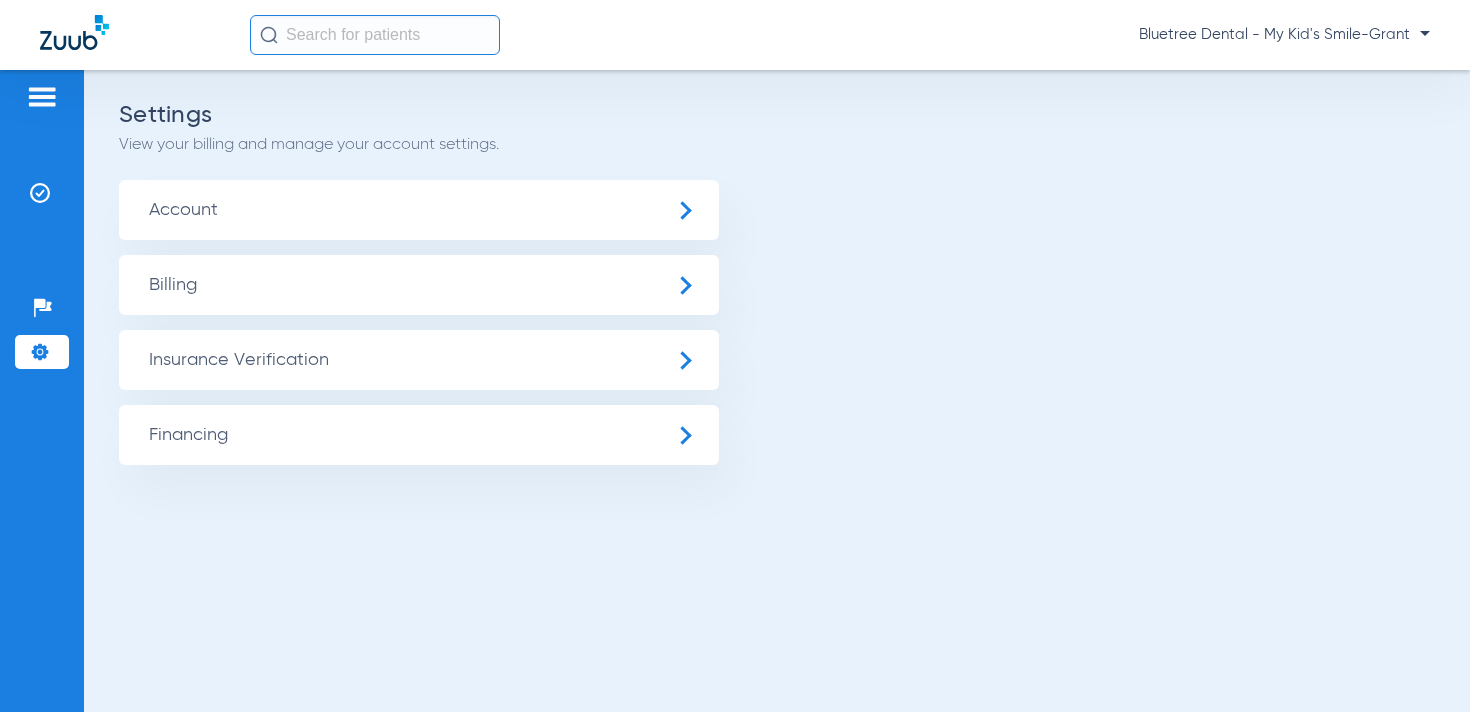 click on "Insurance Verification" 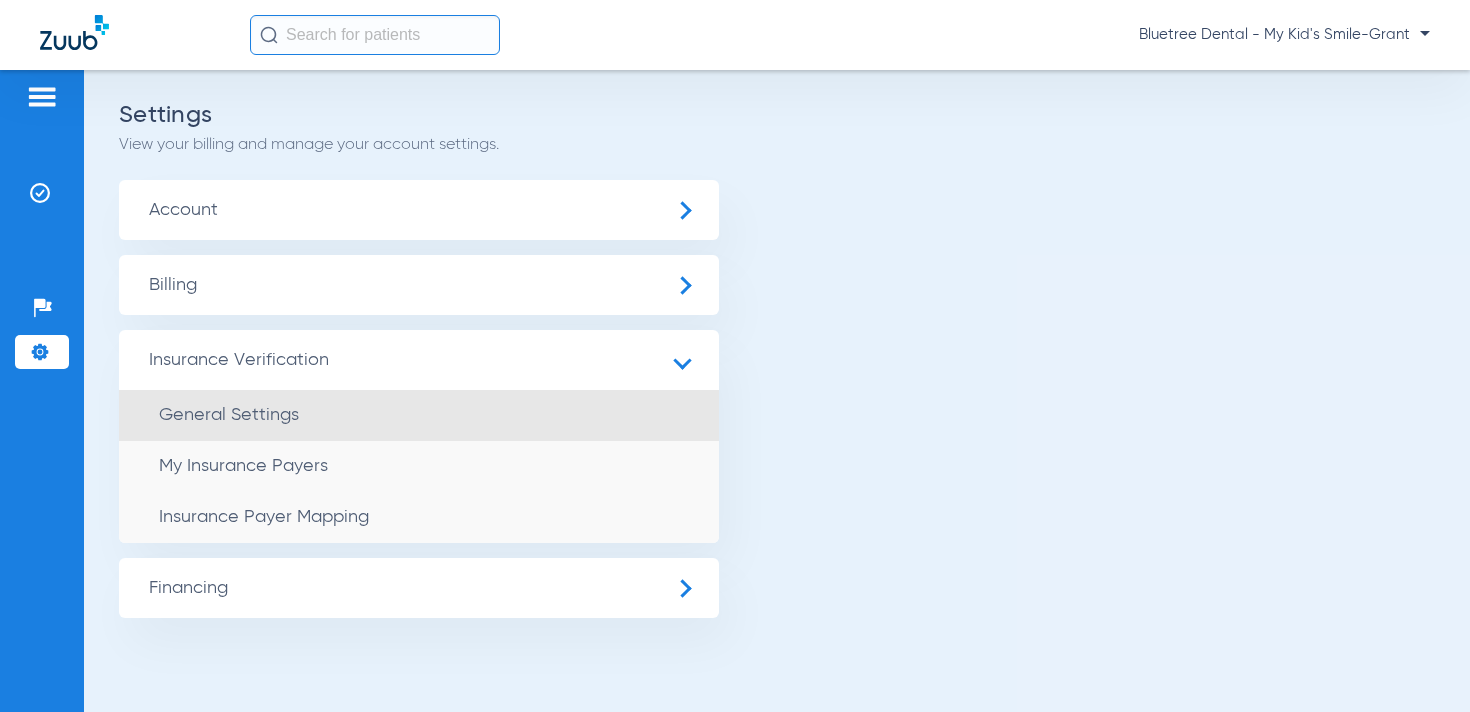 click on "General Settings" 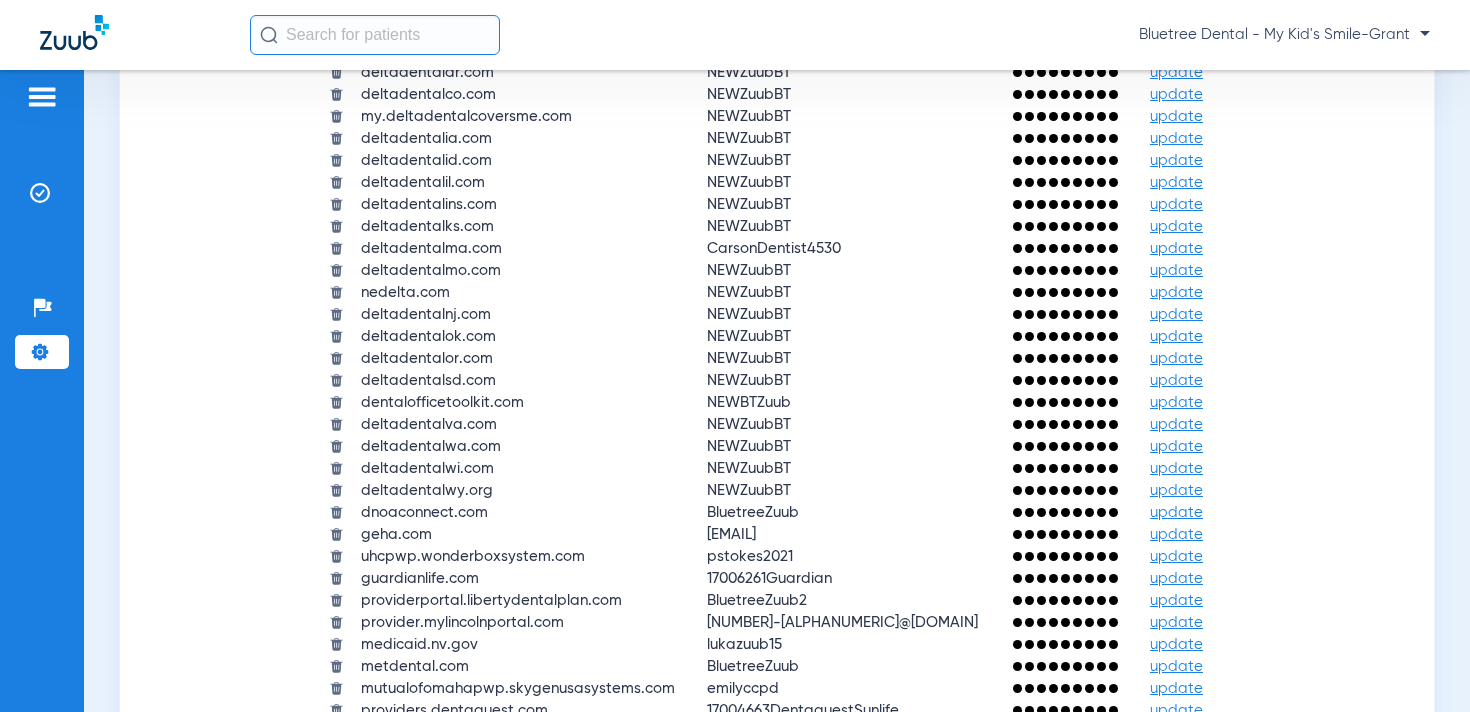 scroll, scrollTop: 2343, scrollLeft: 0, axis: vertical 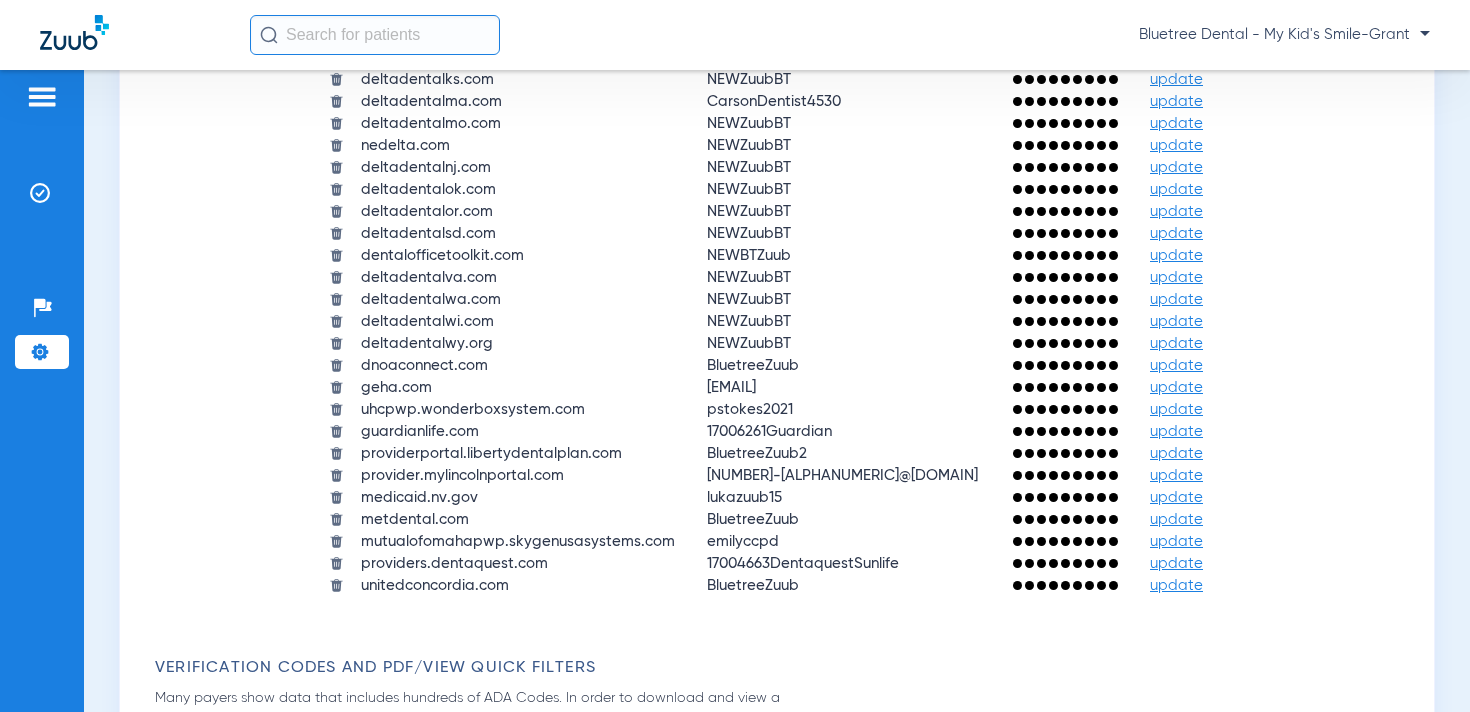 click on "Payer/Website Username Password ameritas.com 17006261Ameritas  update  apps.availity.com BluetreeZuub  update  bcbsfepdental.com BluetreeZuub  update  mydentalcoverage.com/dentists.shtml BluetreeZuub  update  cignaforhcp.cigna.com 1700Z6261  update  deltadental.com NEWZuubBT  update  deltadentalar.com NEWZuubBT  update  deltadentalco.com NEWZuubBT  update  my.deltadentalcoversme.com NEWZuubBT  update  deltadentalia.com NEWZuubBT  update  deltadentalid.com NEWZuubBT  update  deltadentalil.com NEWZuubBT  update  deltadentalins.com NEWZuubBT  update  deltadentalks.com NEWZuubBT  update  deltadentalma.com CarsonDentist4530  update  deltadentalmo.com NEWZuubBT  update  nedelta.com NEWZuubBT  update  deltadentalnj.com NEWZuubBT  update  deltadentalok.com NEWZuubBT  update  deltadentalor.com NEWZuubBT  update  deltadentalsd.com NEWZuubBT  update  dentalofficetoolkit.com NEWBTZuub  update  deltadentalva.com NEWZuubBT  update  deltadentalwa.com NEWZuubBT  update  deltadentalwi.com NEWZuubBT  update  deltadentalwy.org" 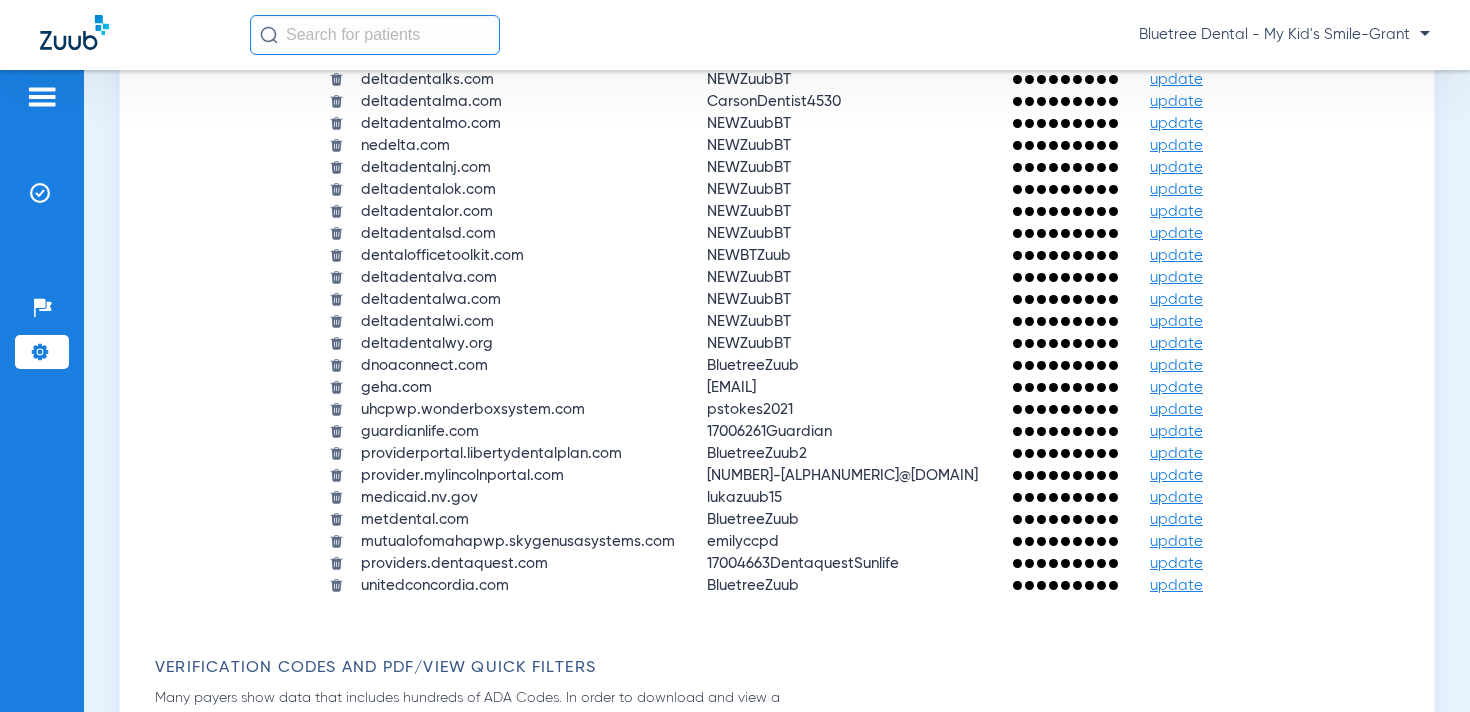 click on "update" 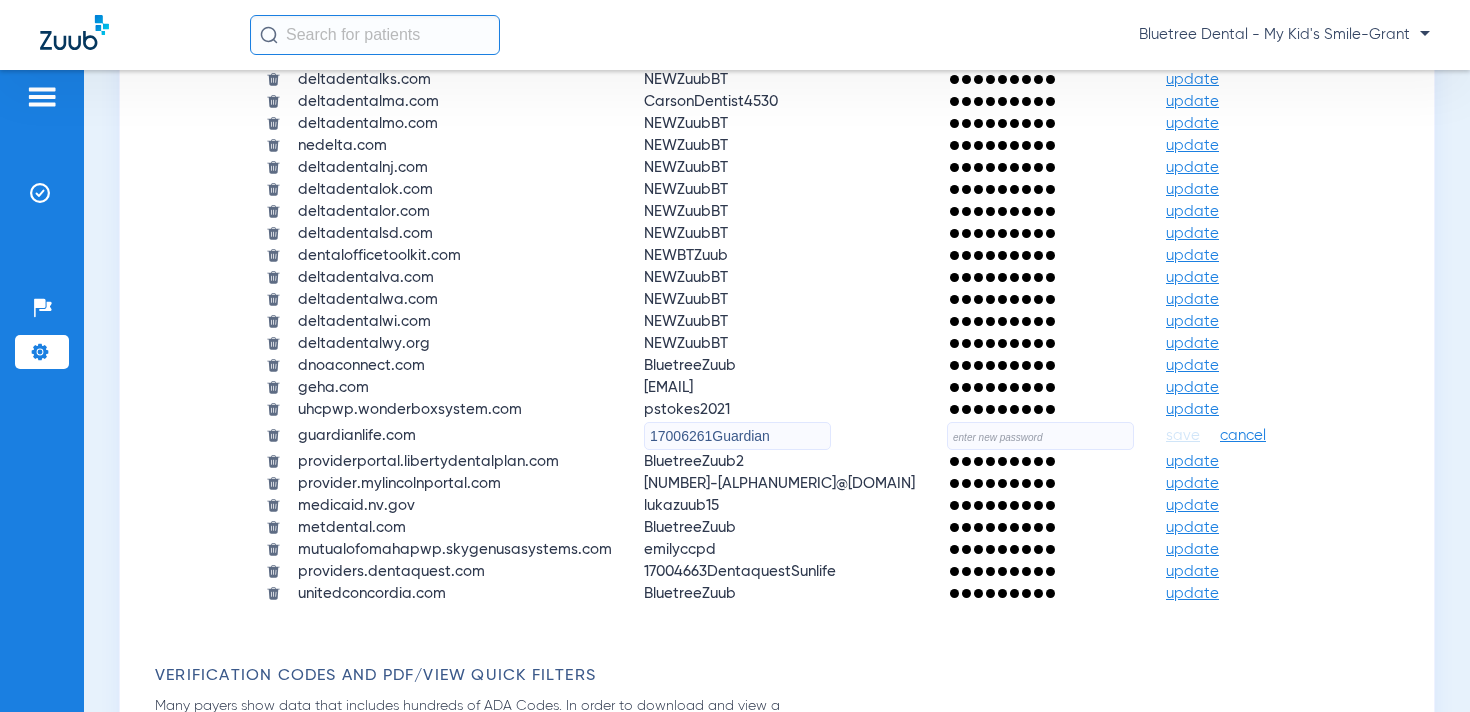 click 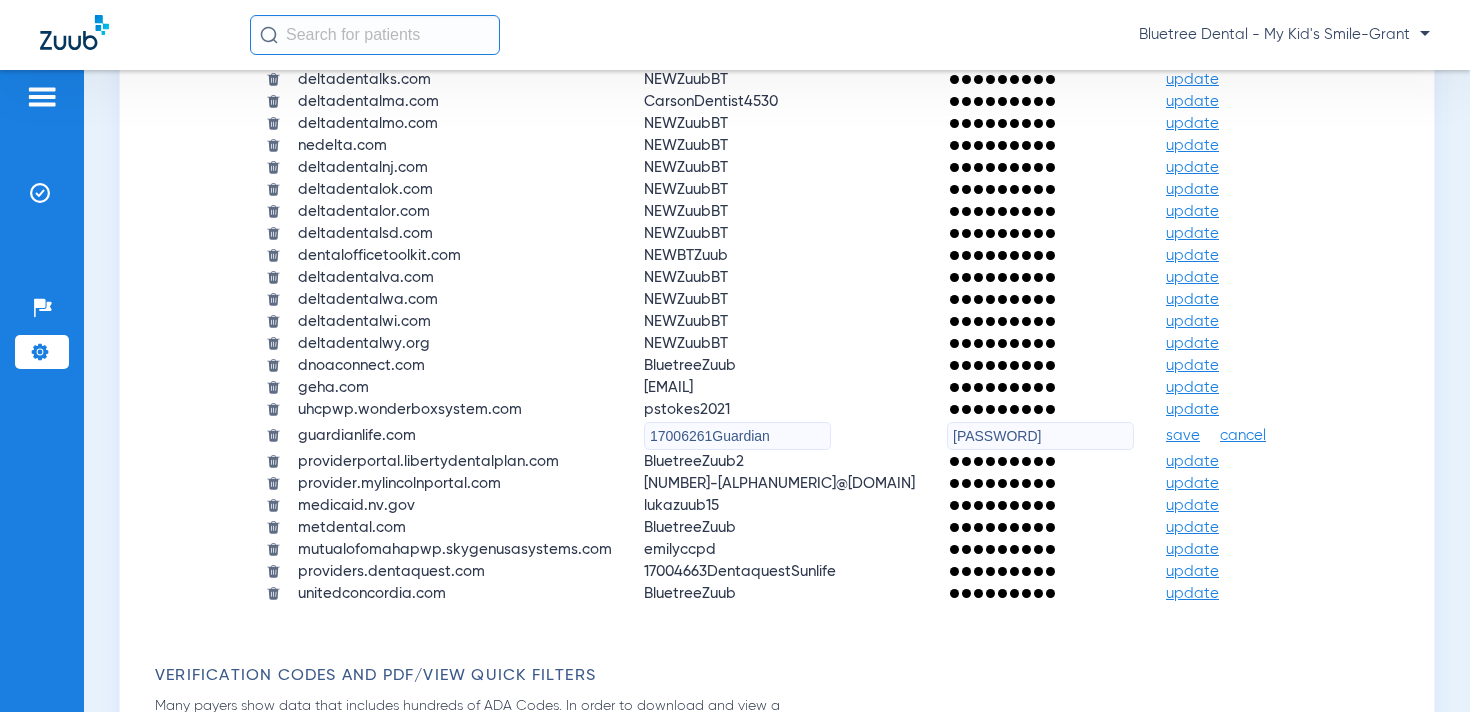 type on "qejbkuCgfK@6r2" 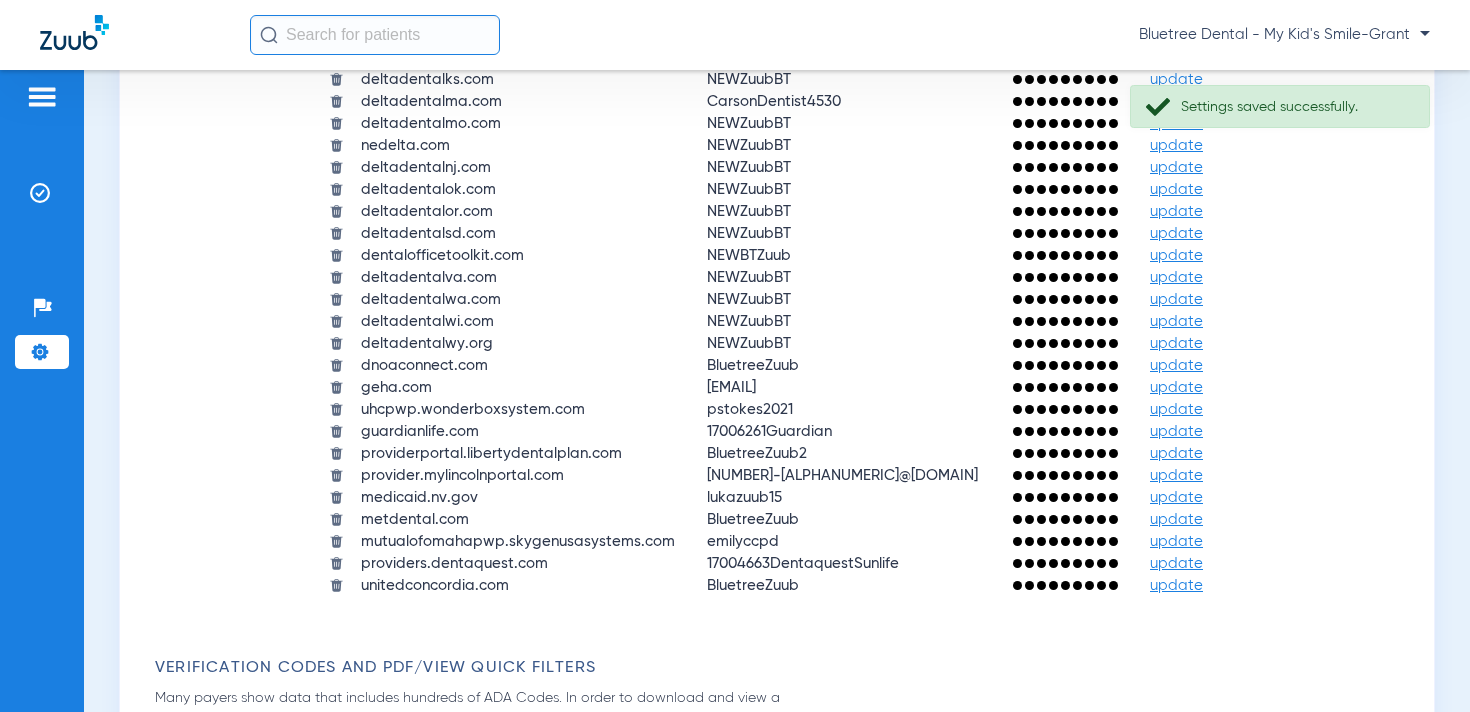 click on "Bluetree Dental - My Kid's Smile-Grant" 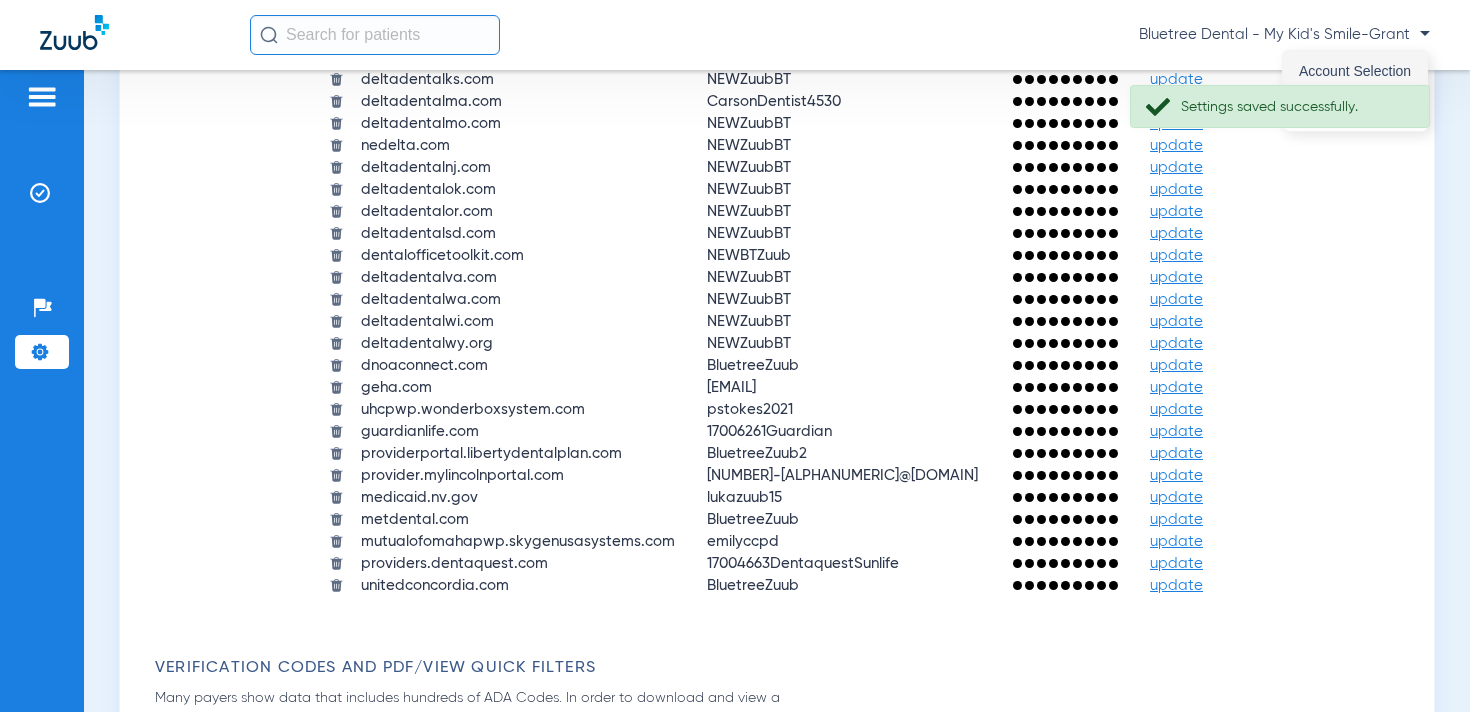 click on "Account Selection" at bounding box center (1355, 71) 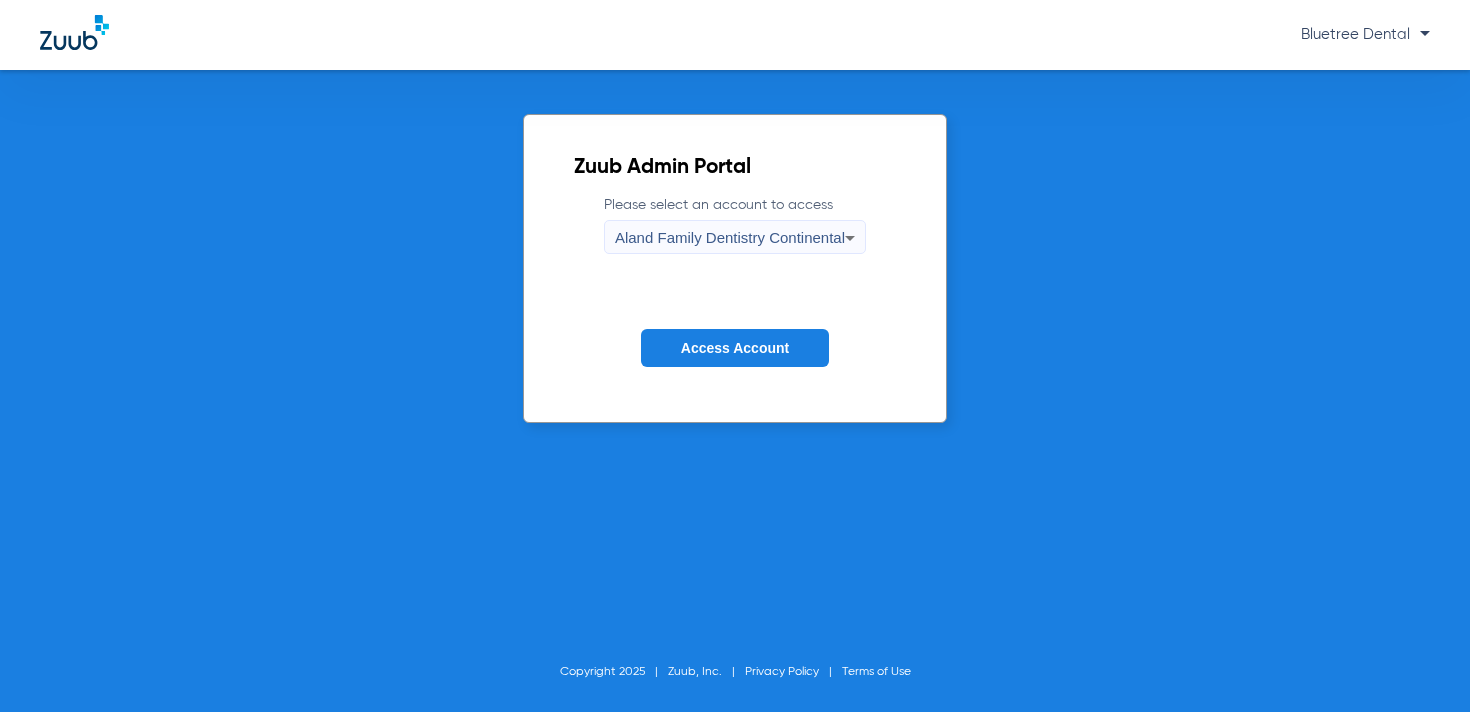 click on "Aland Family Dentistry Continental" at bounding box center [730, 237] 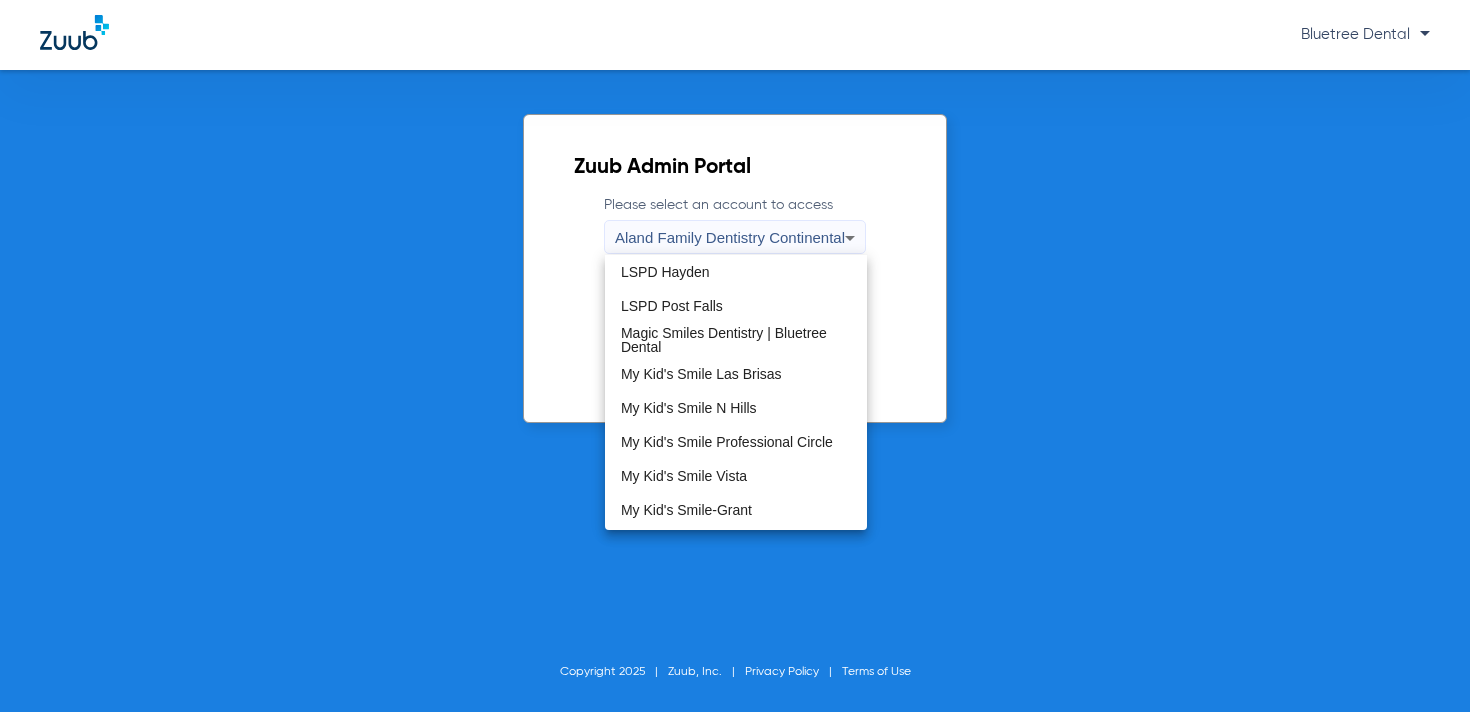 scroll, scrollTop: 609, scrollLeft: 0, axis: vertical 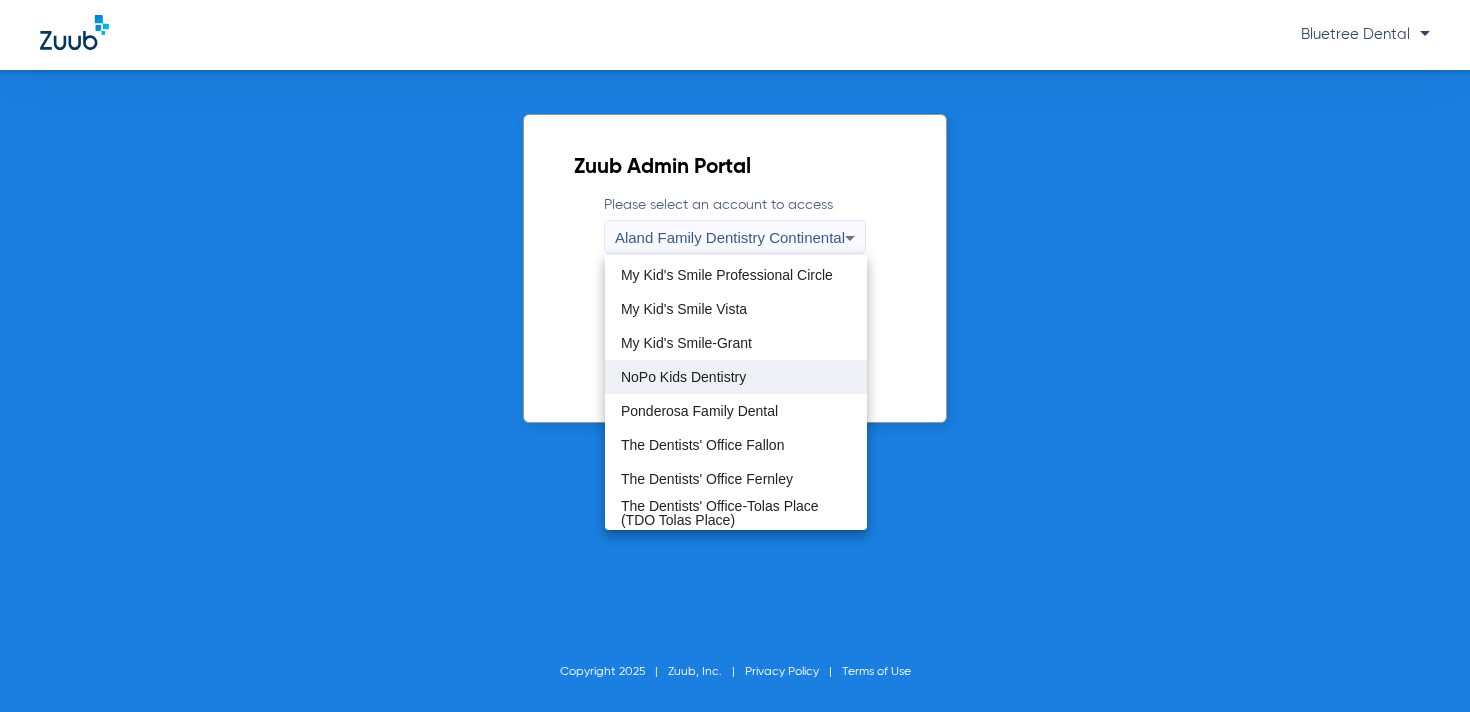 click on "NoPo Kids Dentistry" at bounding box center (683, 377) 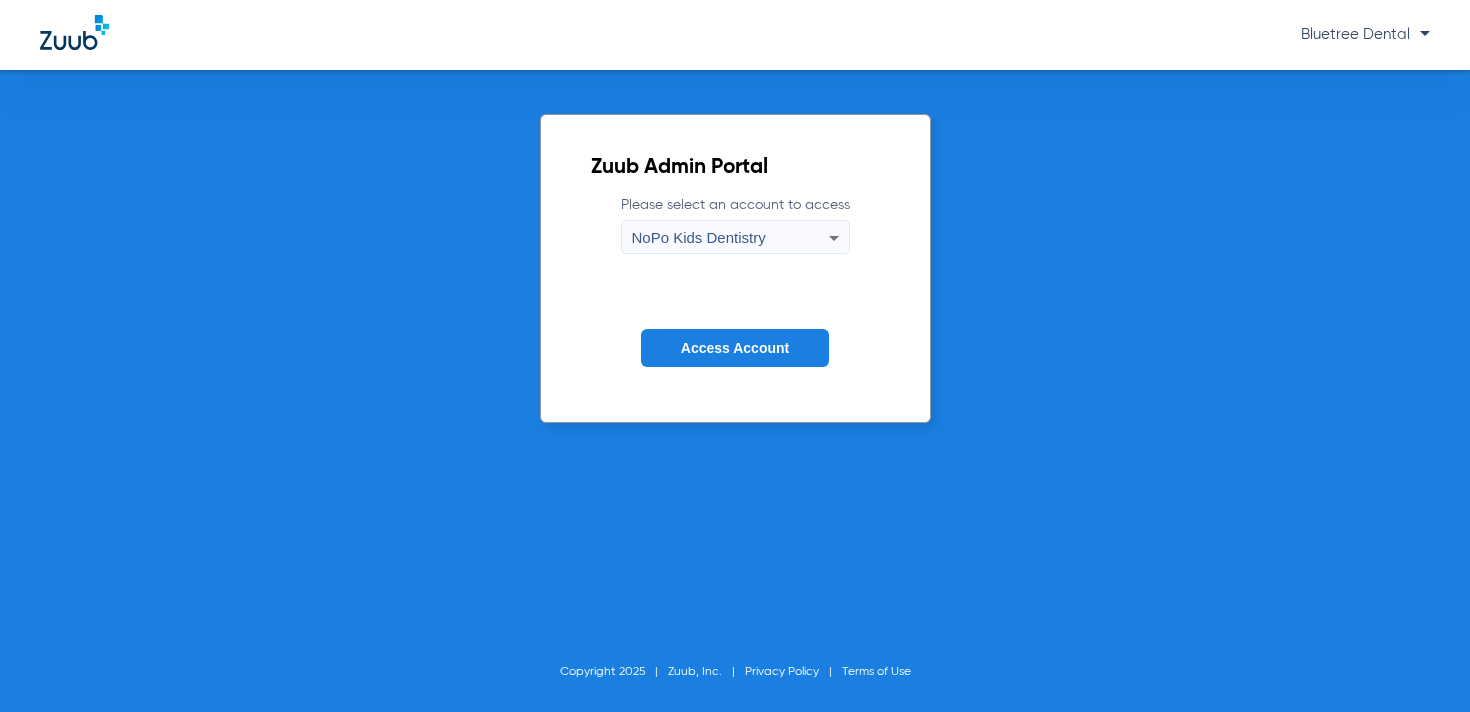 click on "Access Account" 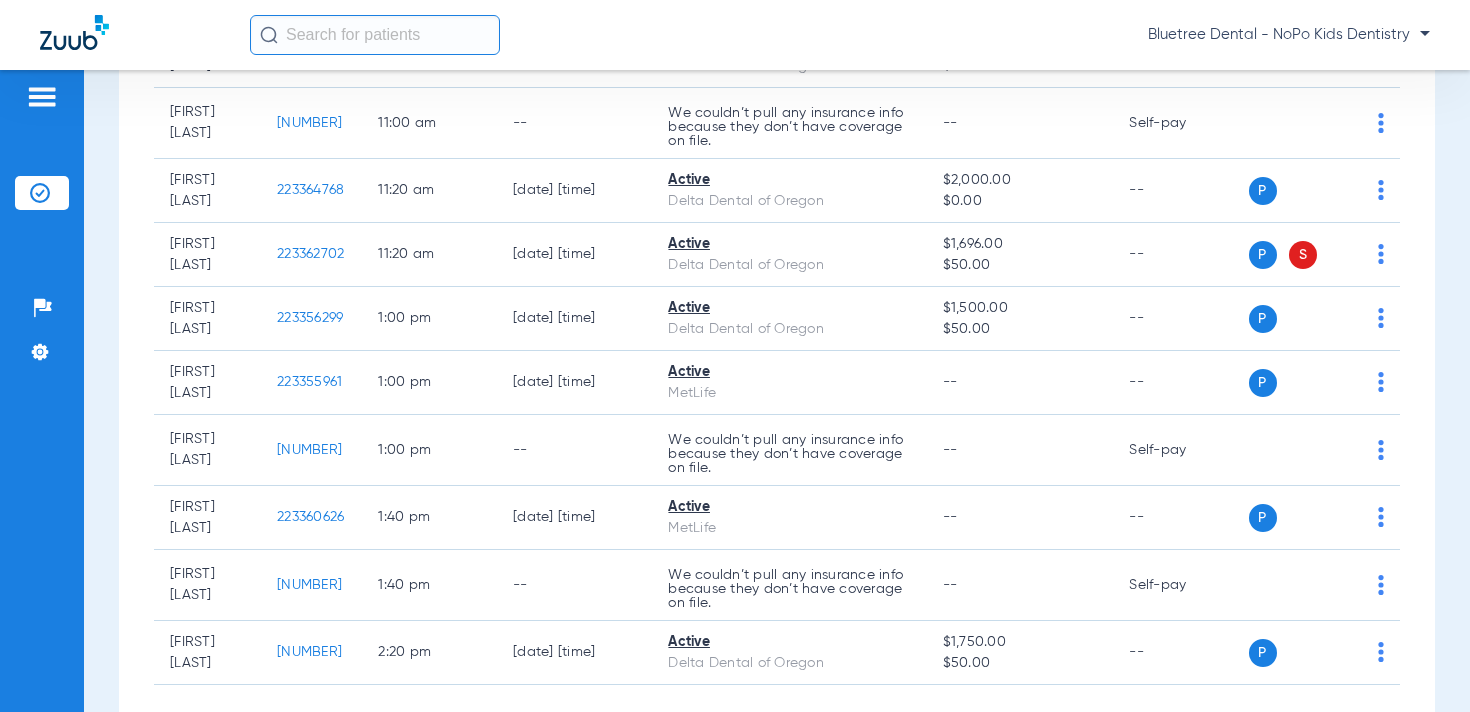 scroll, scrollTop: 1428, scrollLeft: 0, axis: vertical 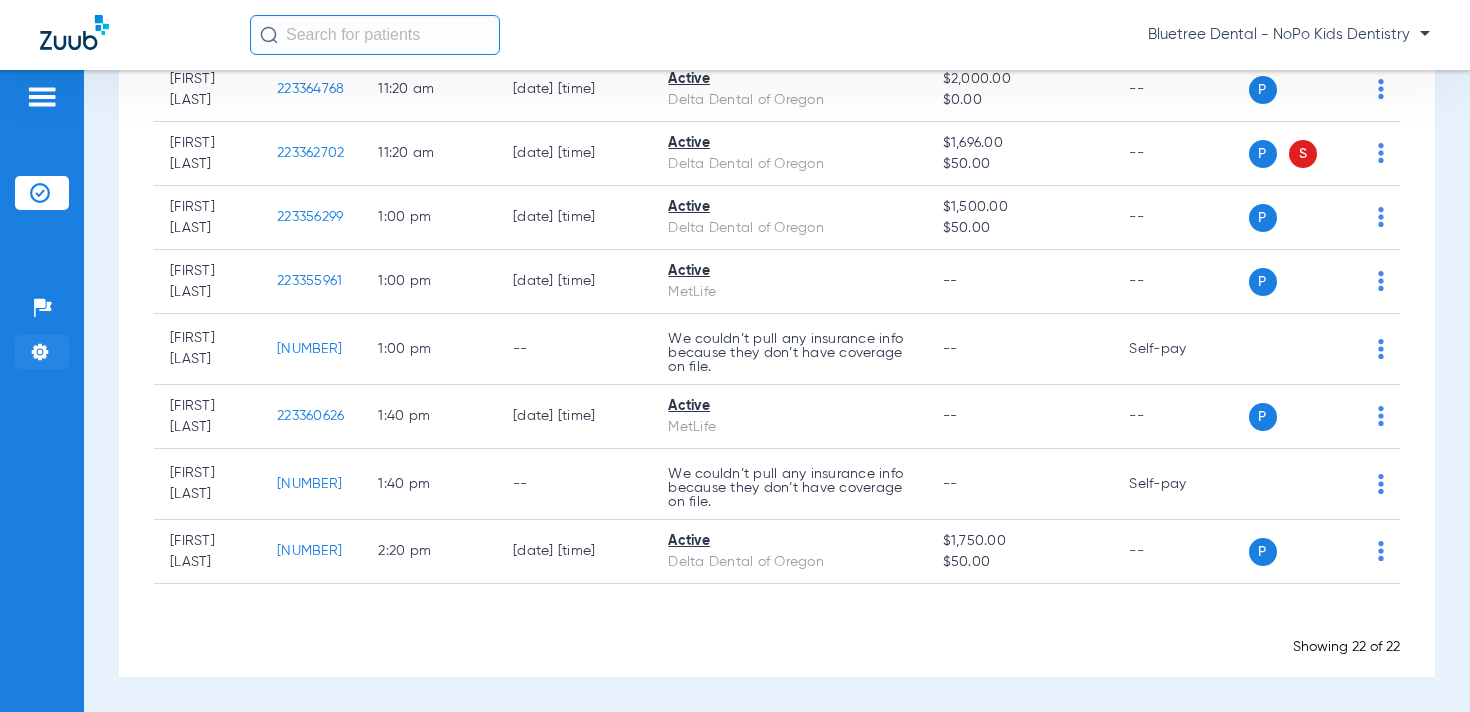 click on "Settings" 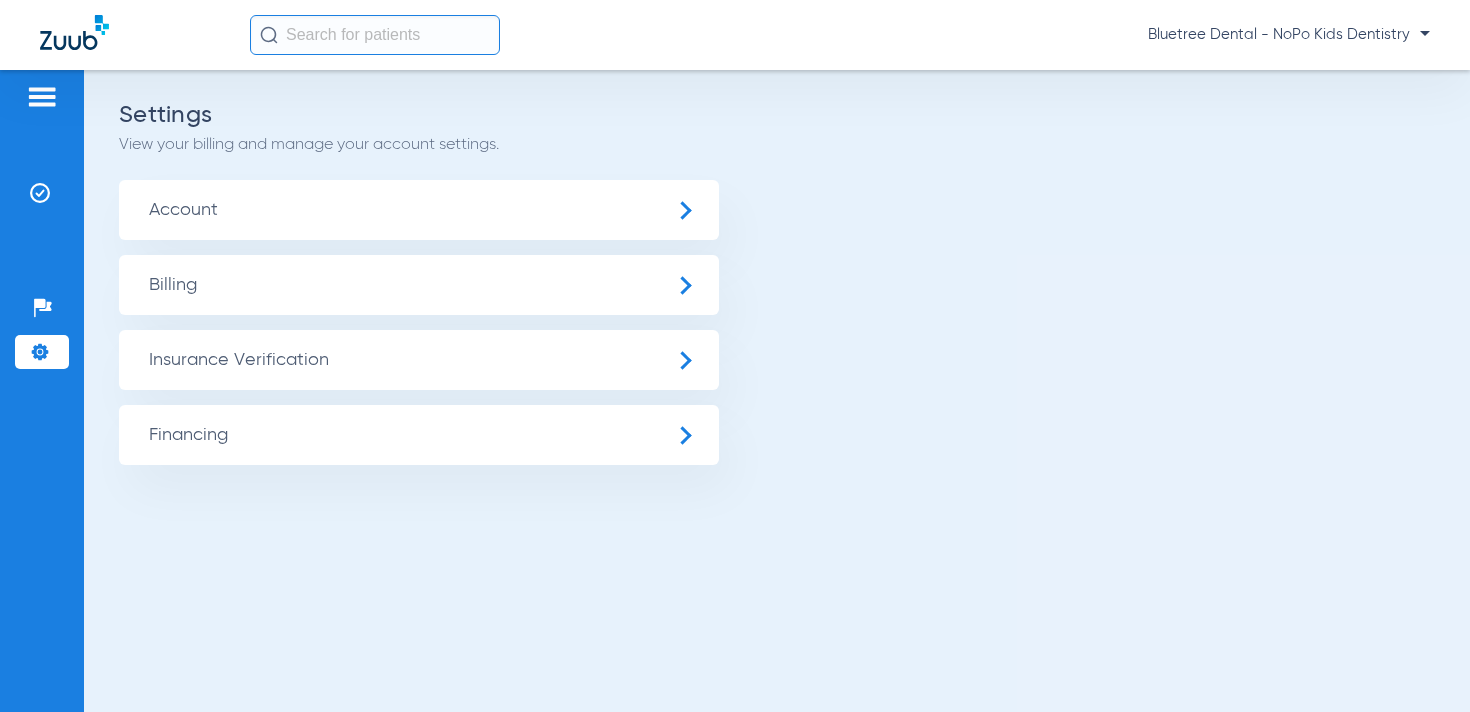 click on "Insurance Verification" 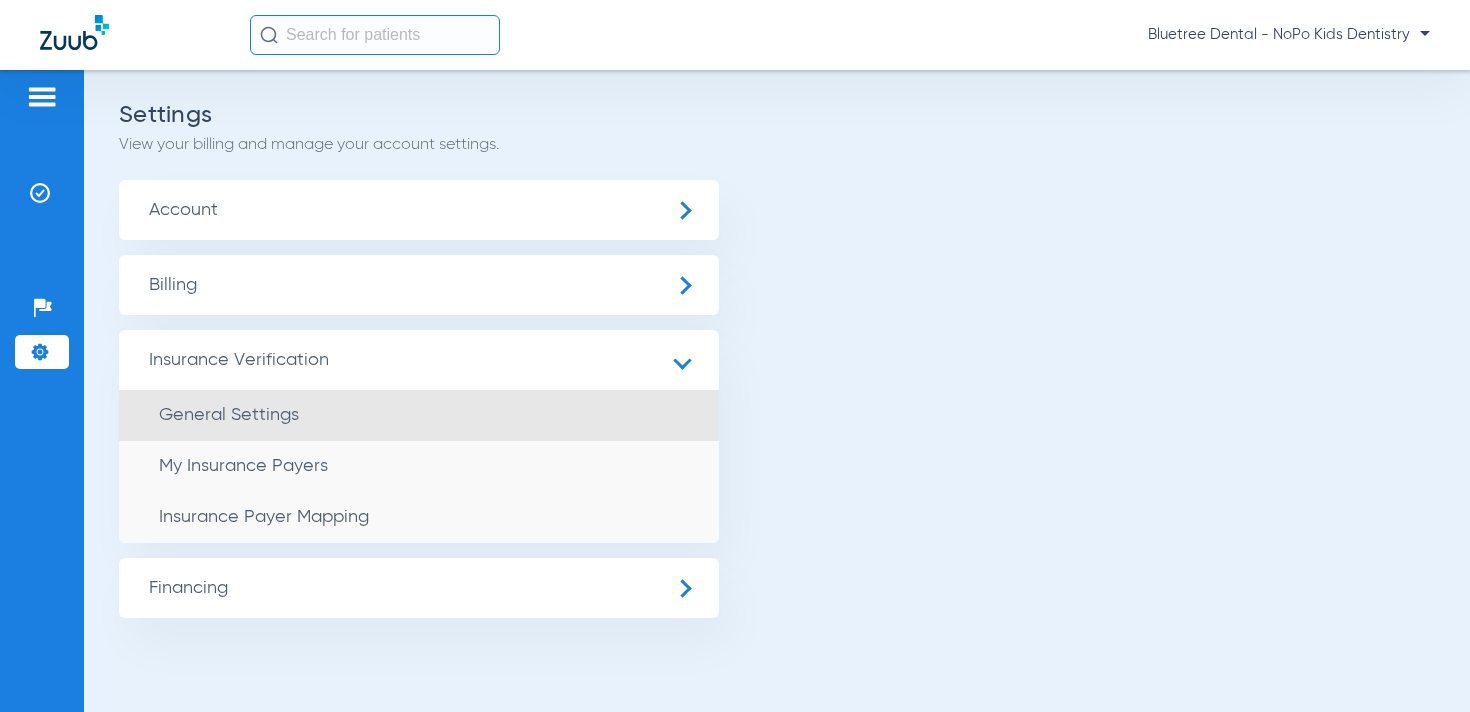 click on "General Settings" 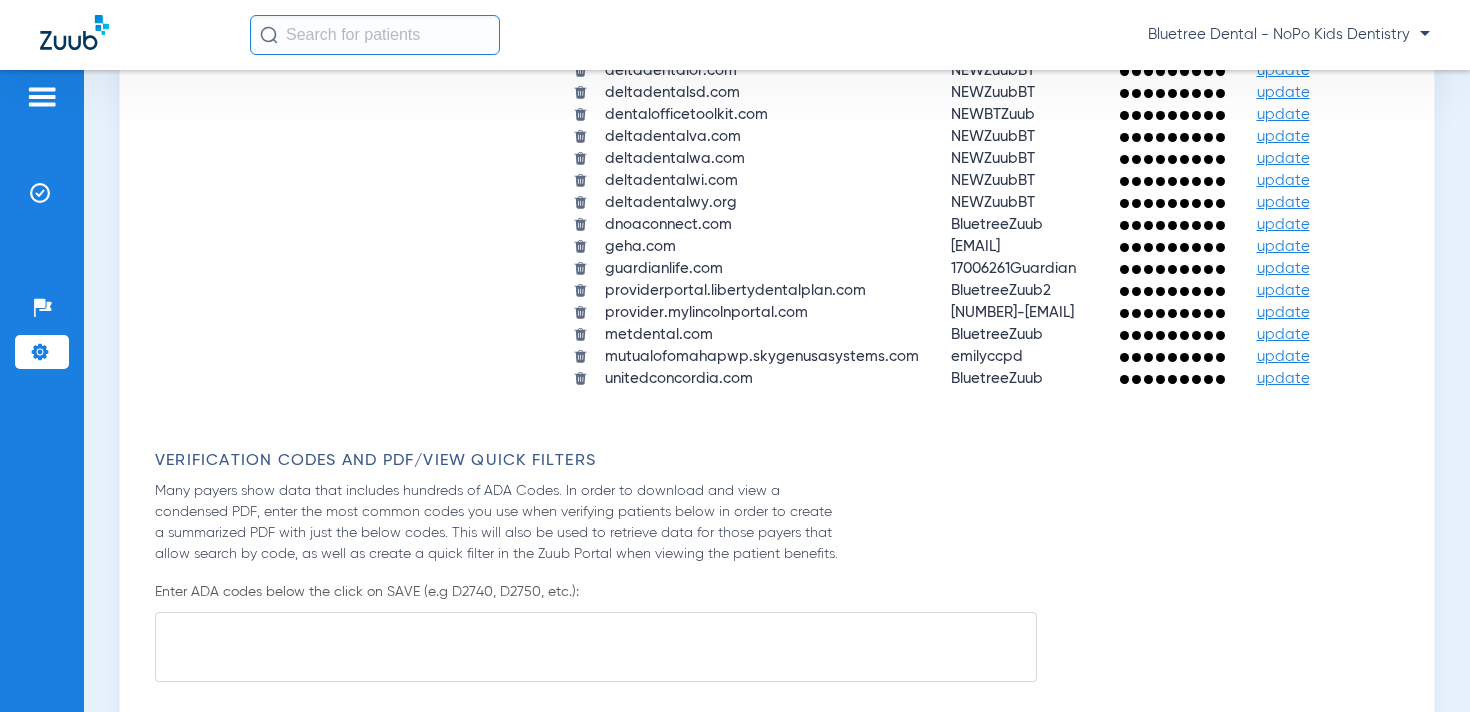 scroll, scrollTop: 2262, scrollLeft: 0, axis: vertical 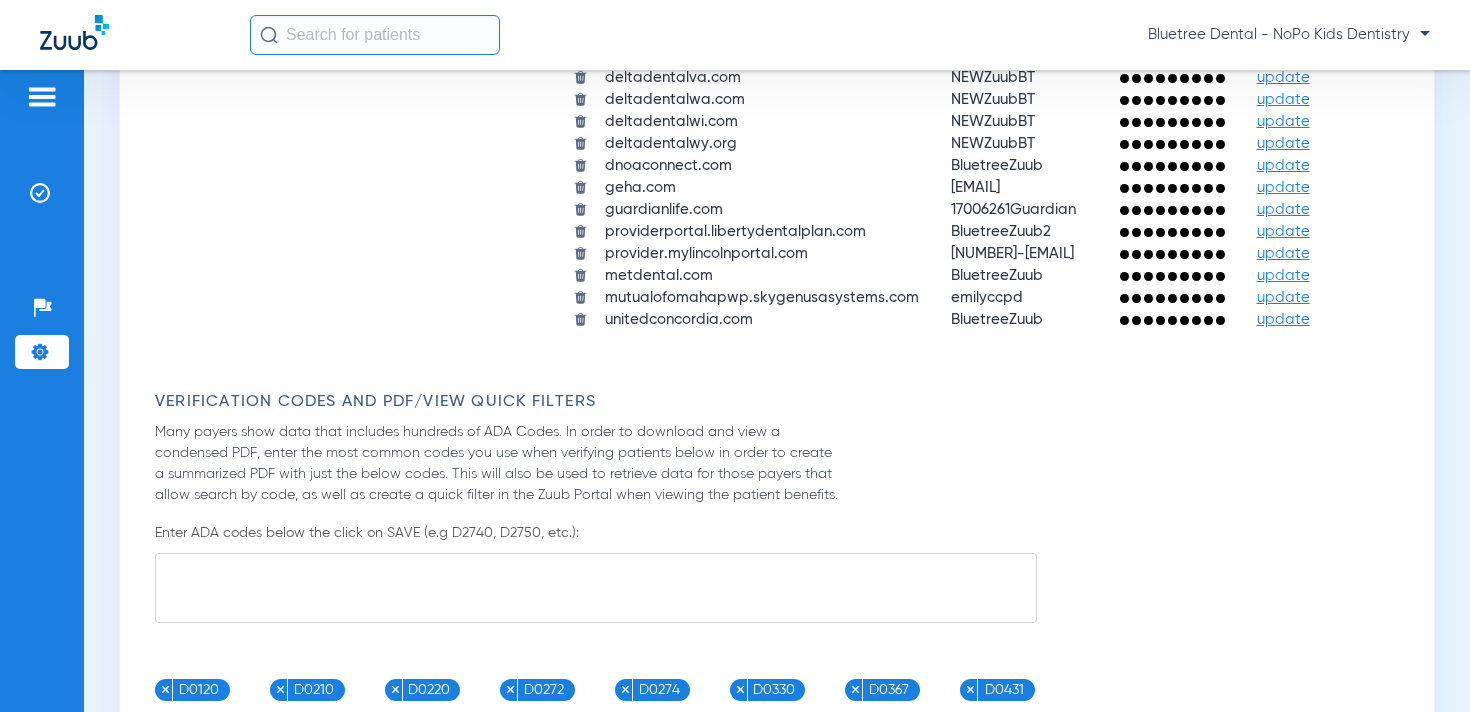 click on "update" 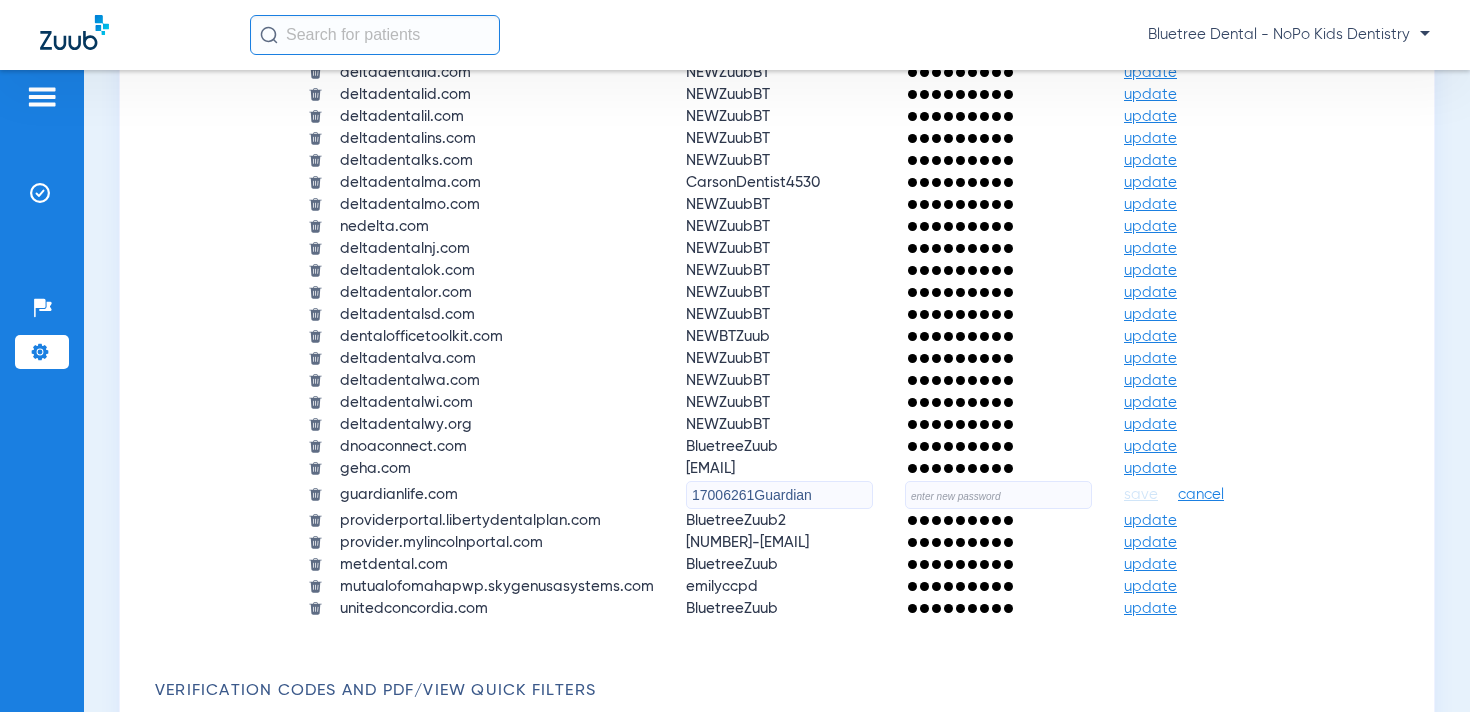 click 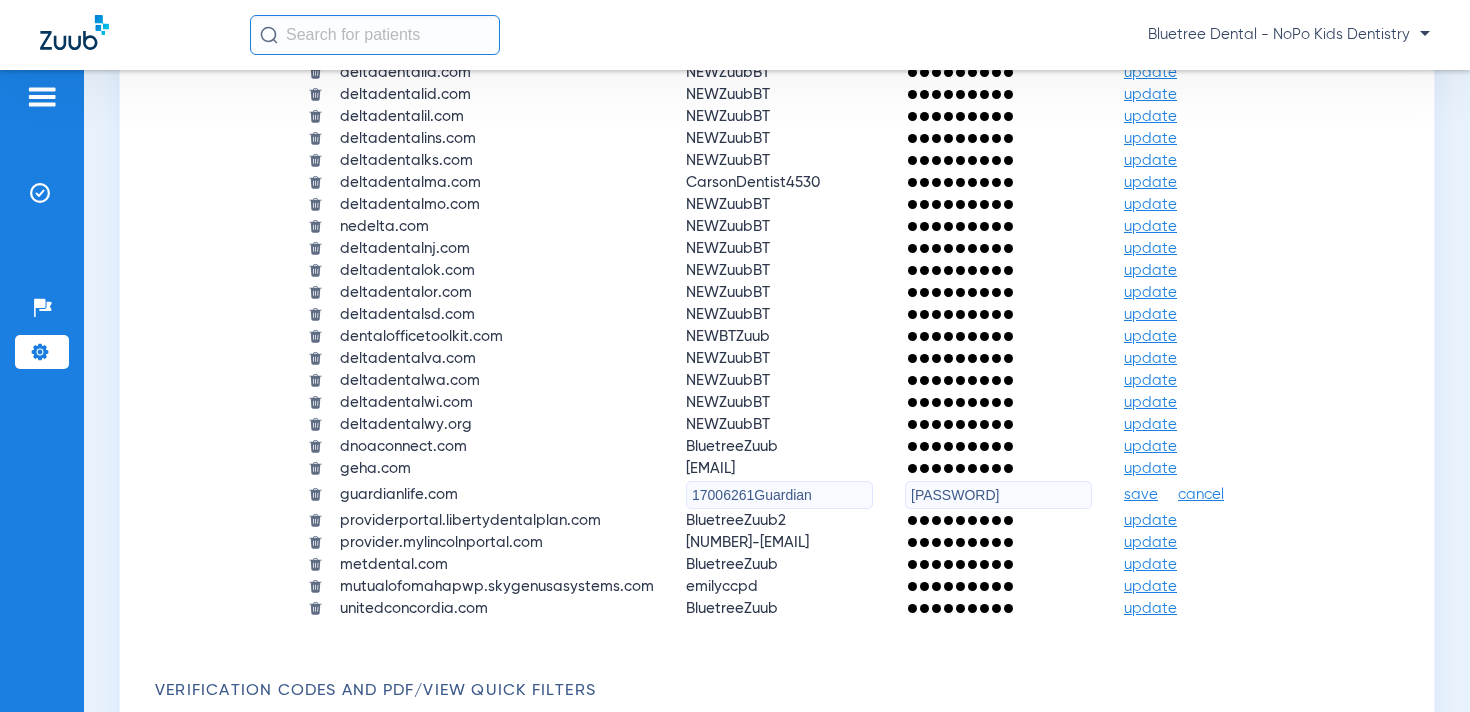 type on "qejbkuCgfK@6r2" 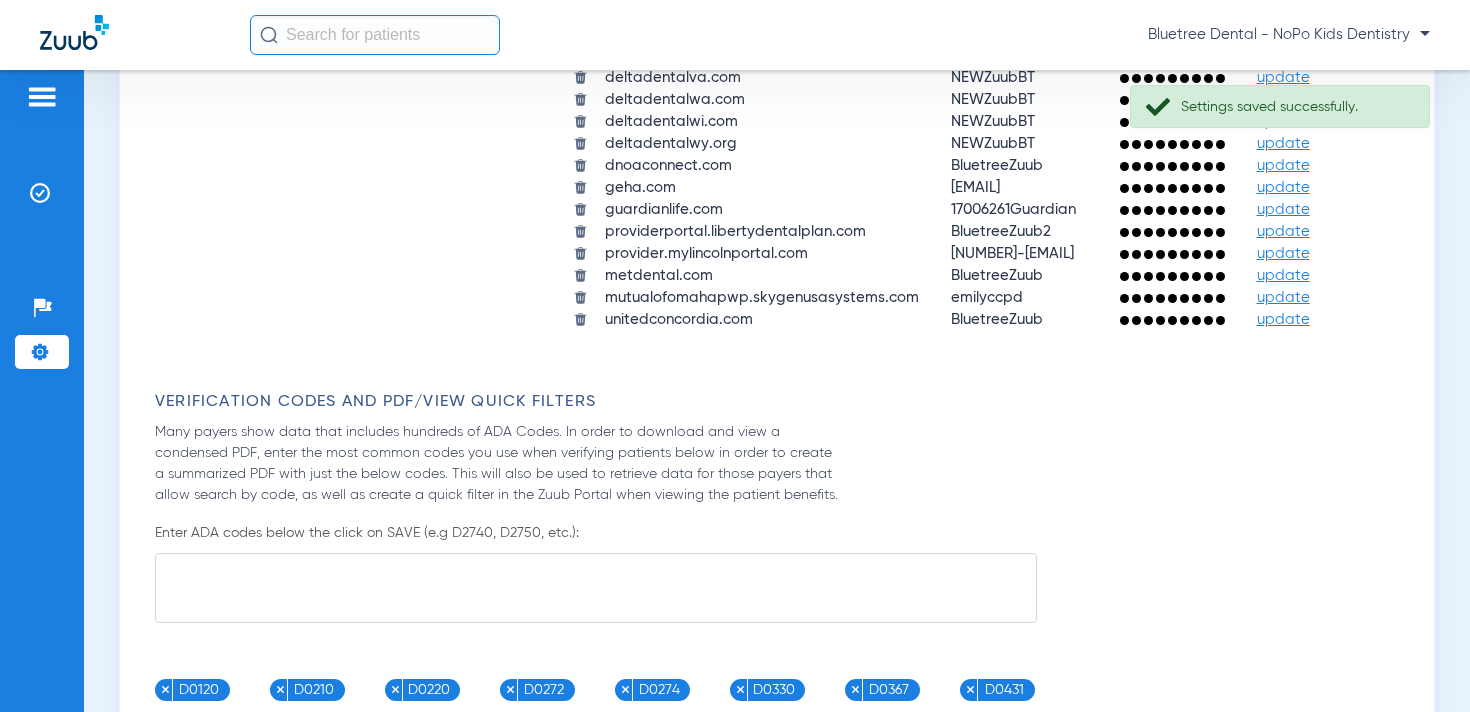 click on "Bluetree Dental - NoPo Kids Dentistry" 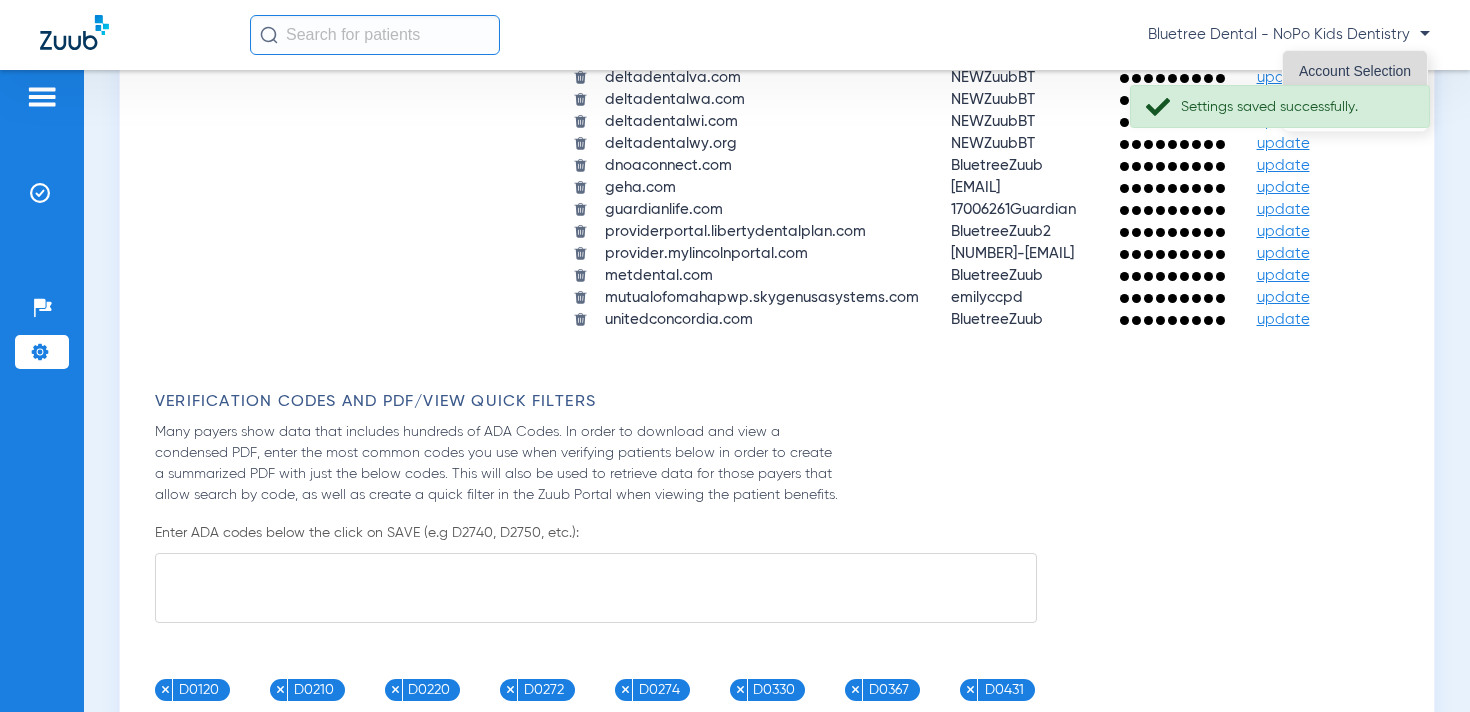 click on "Account Selection" at bounding box center (1355, 71) 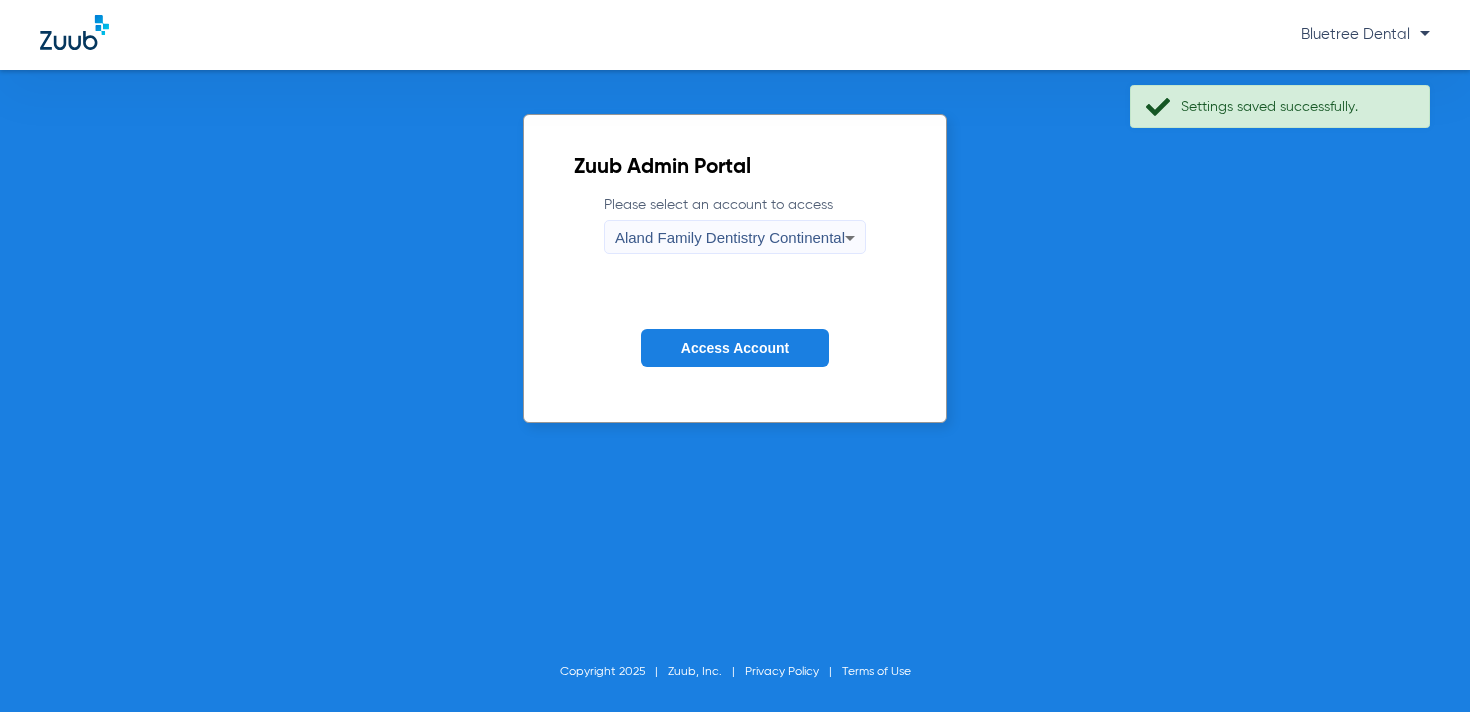 click on "Aland Family Dentistry Continental" at bounding box center (730, 237) 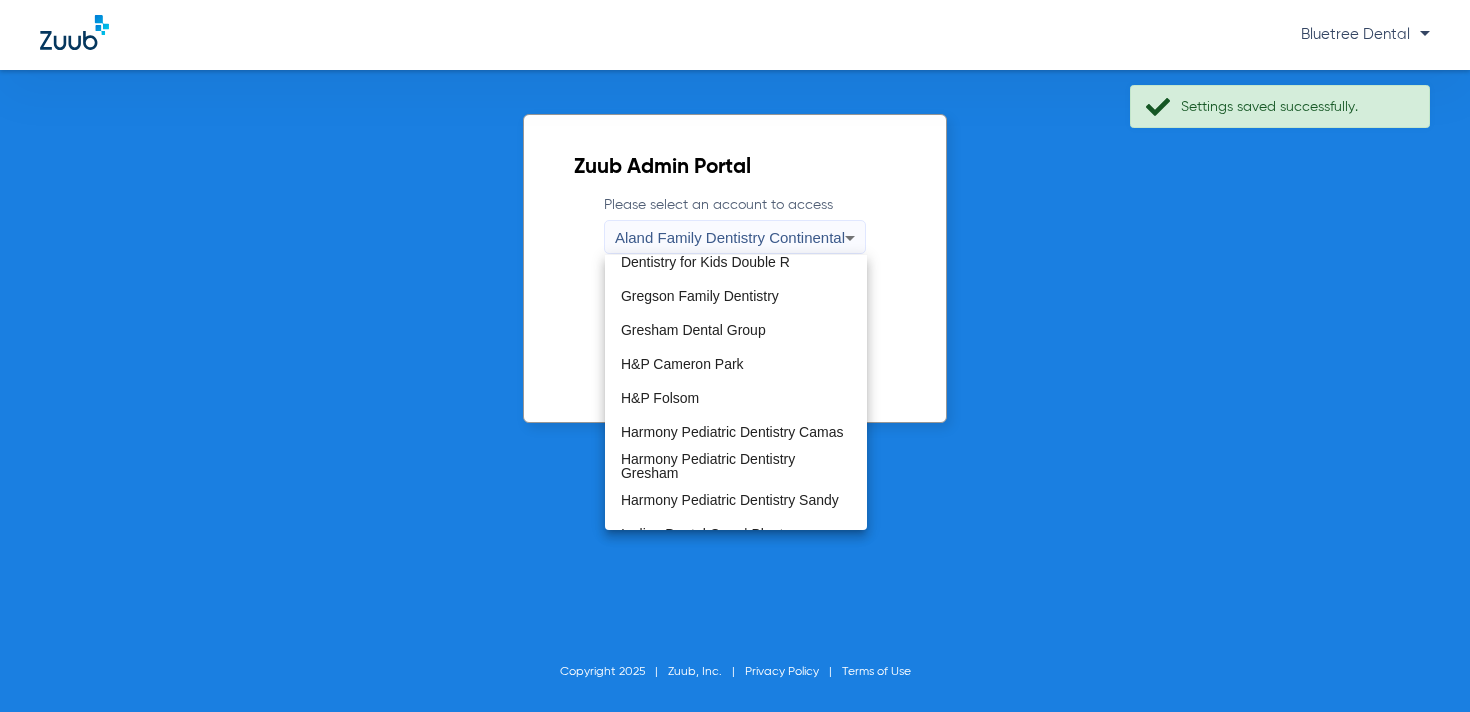 scroll, scrollTop: 609, scrollLeft: 0, axis: vertical 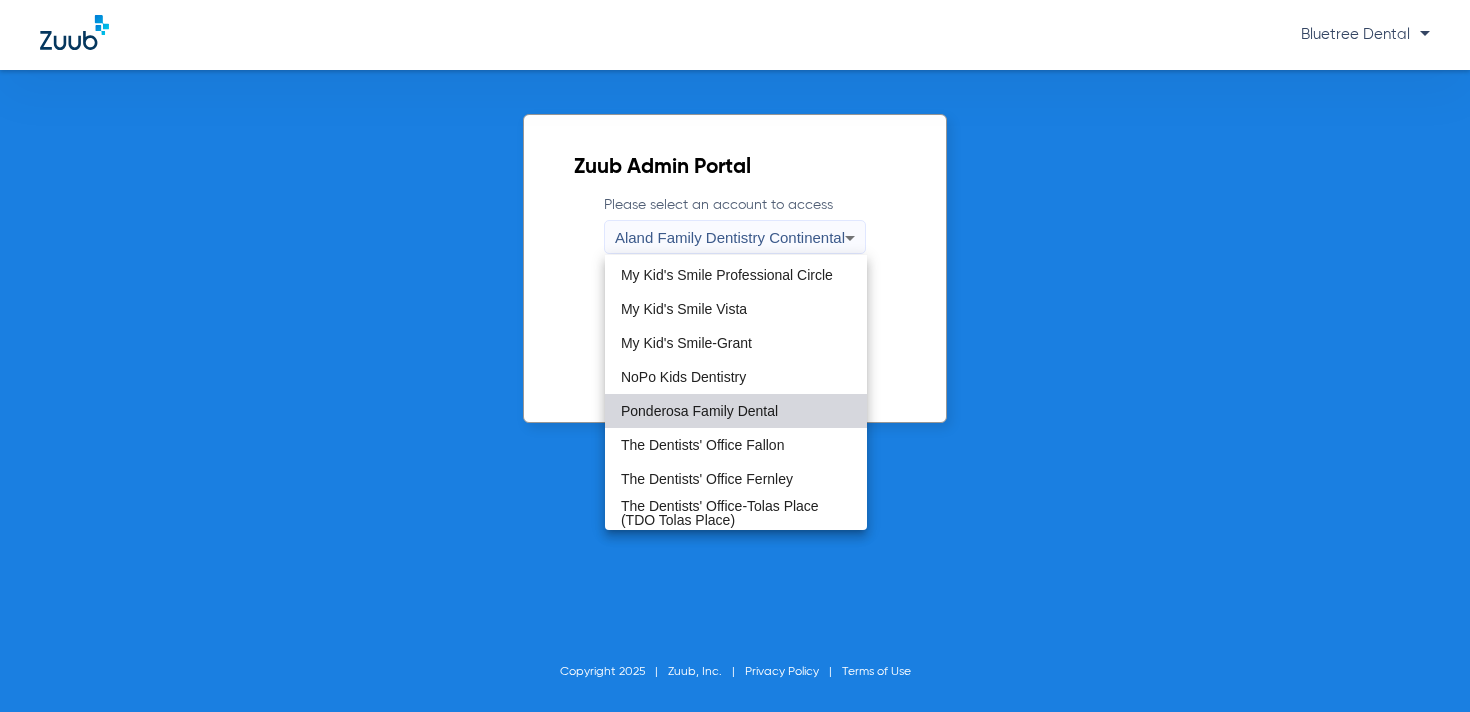 click on "Ponderosa Family Dental" at bounding box center (699, 411) 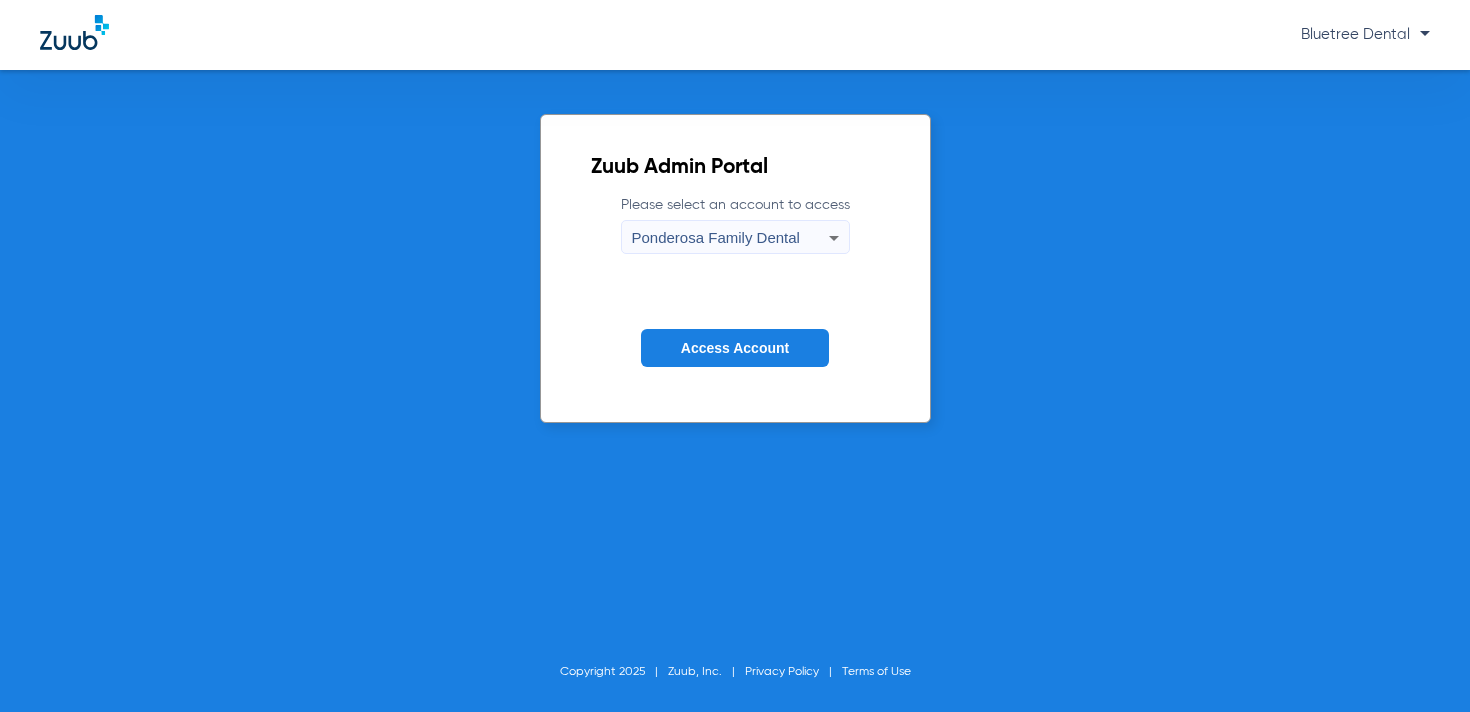 click on "Access Account" 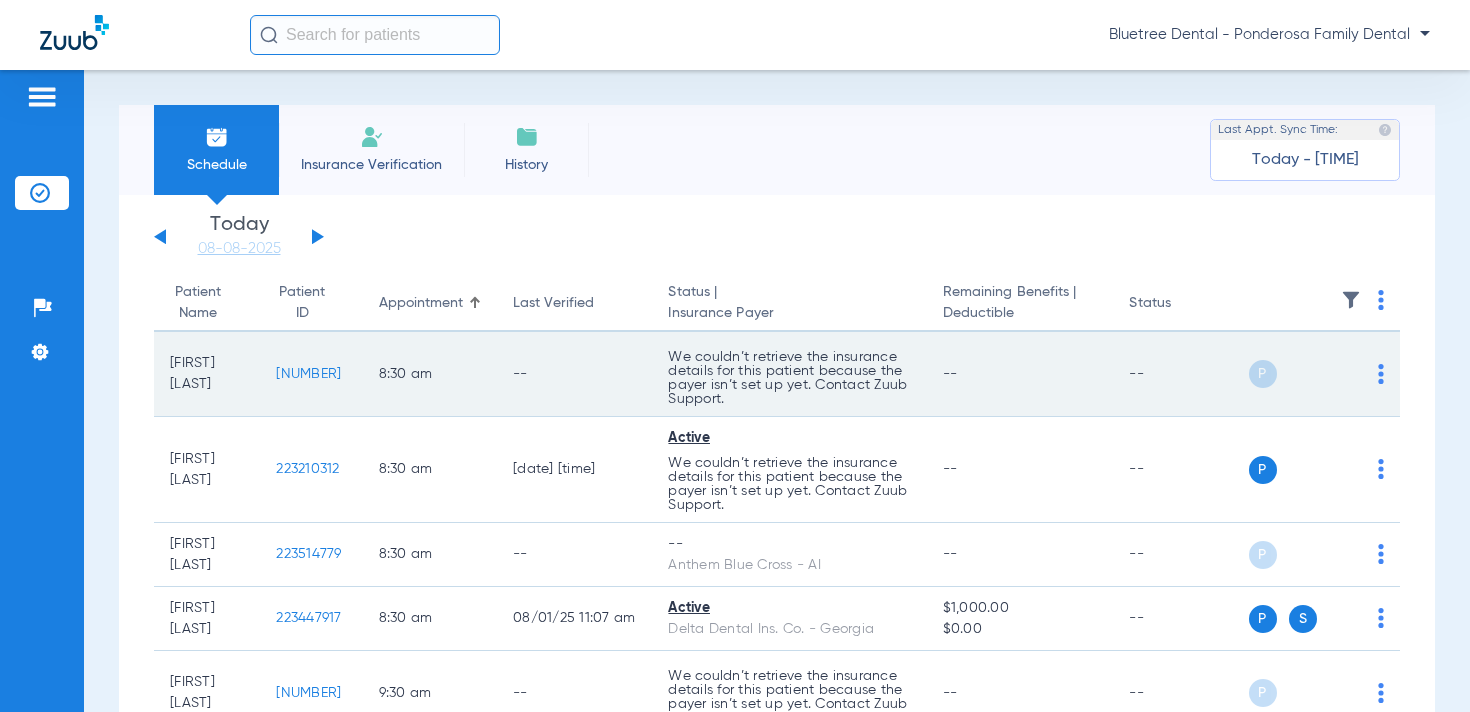 scroll, scrollTop: 236, scrollLeft: 0, axis: vertical 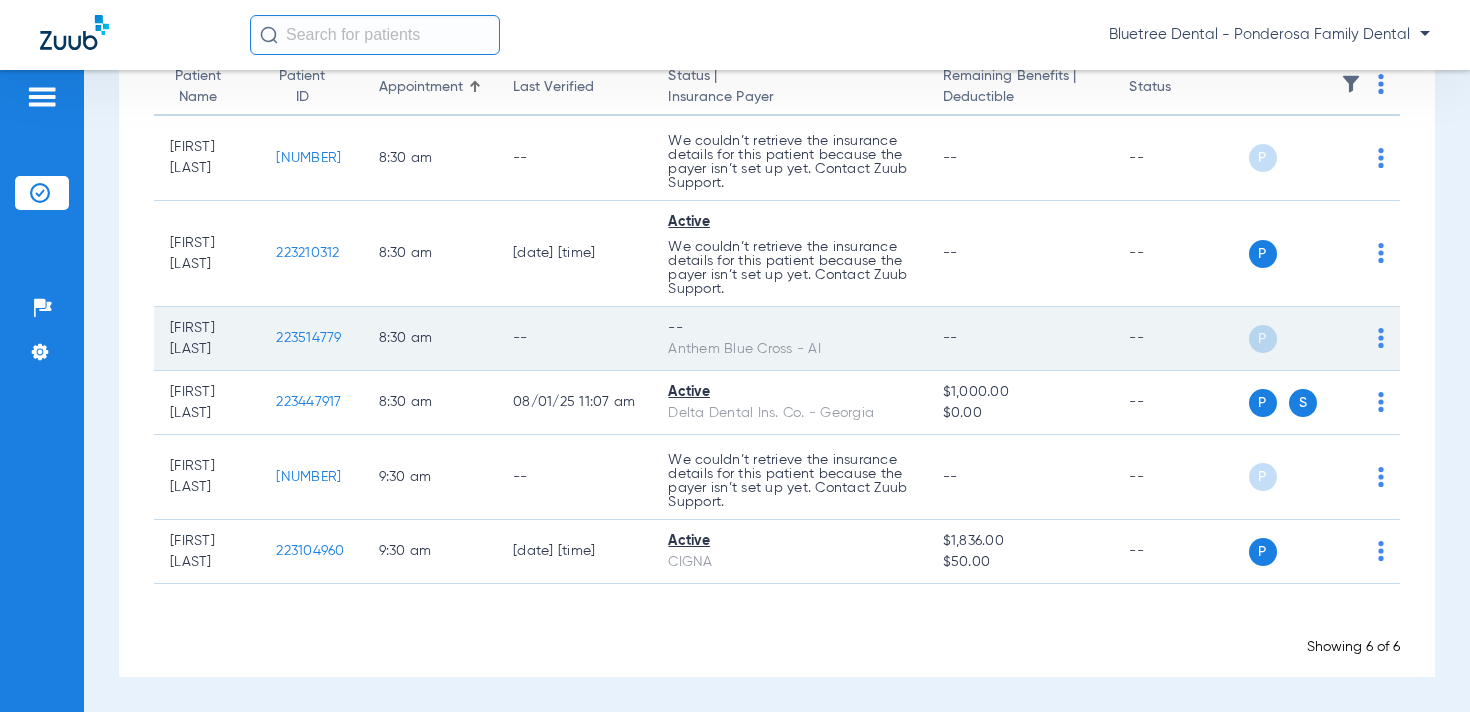 click 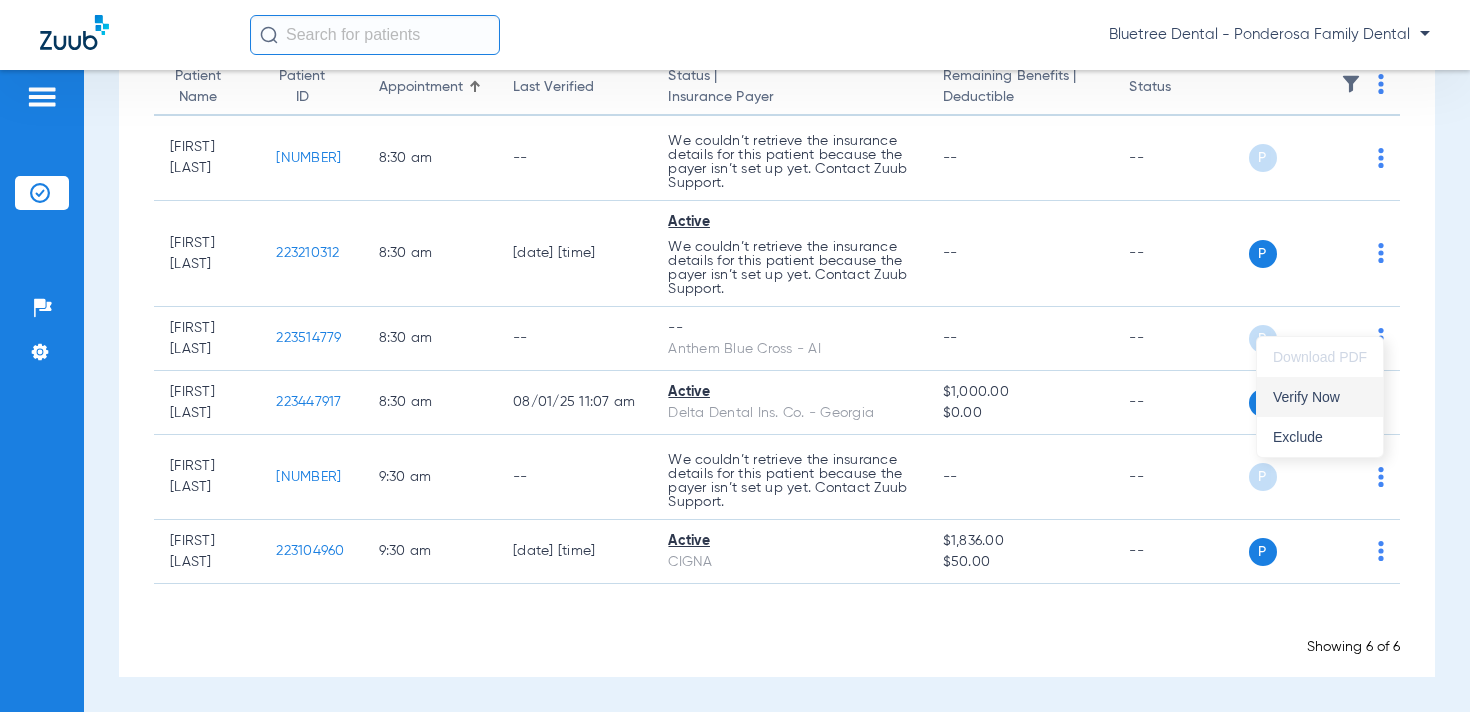 click on "Verify Now" at bounding box center (1320, 397) 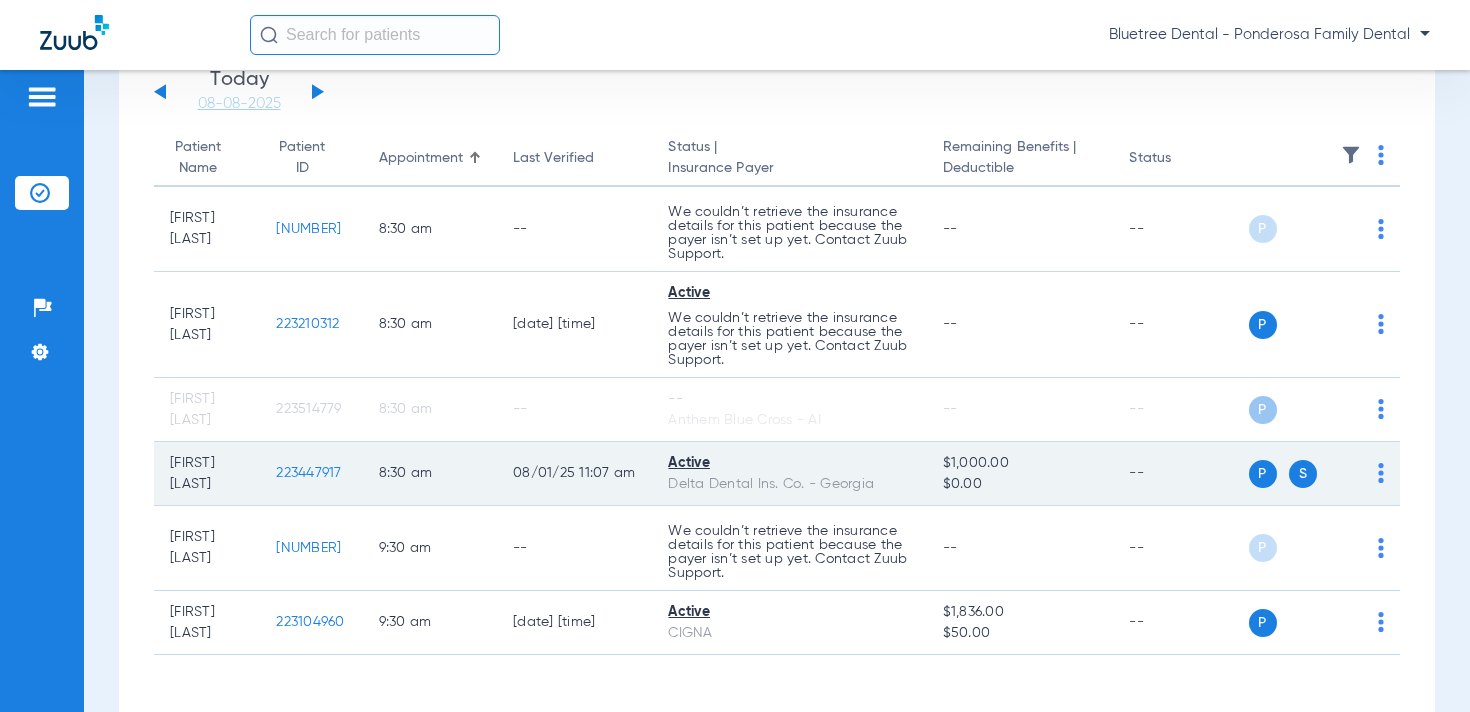 scroll, scrollTop: 113, scrollLeft: 0, axis: vertical 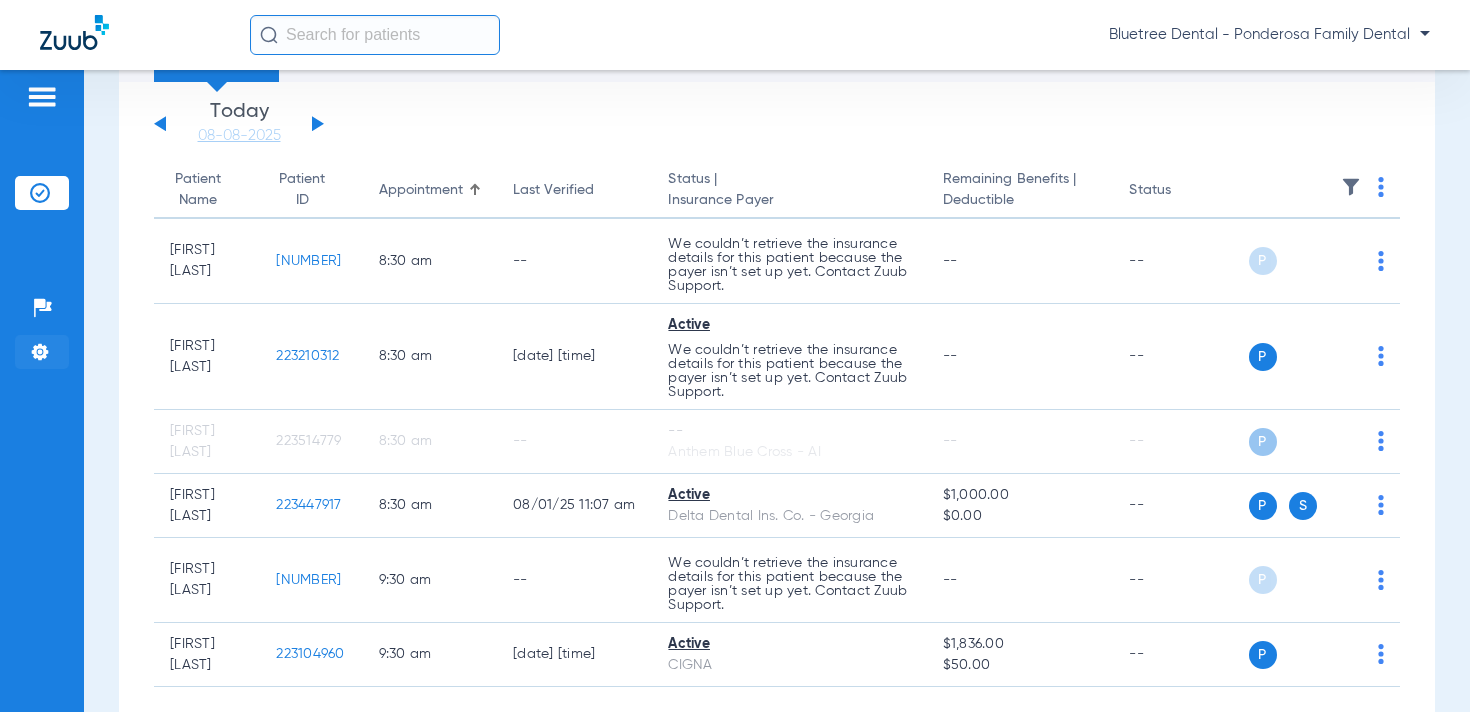 click 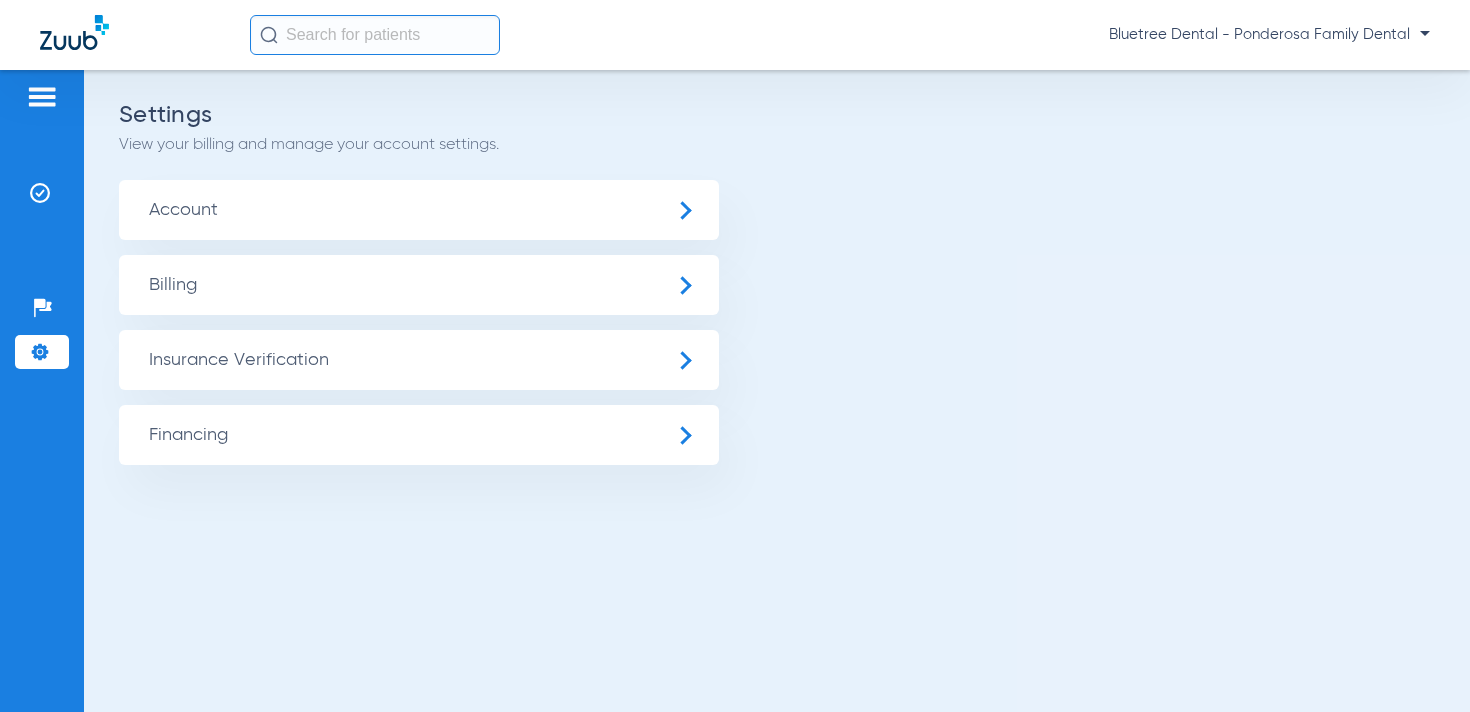 click on "Insurance Verification" 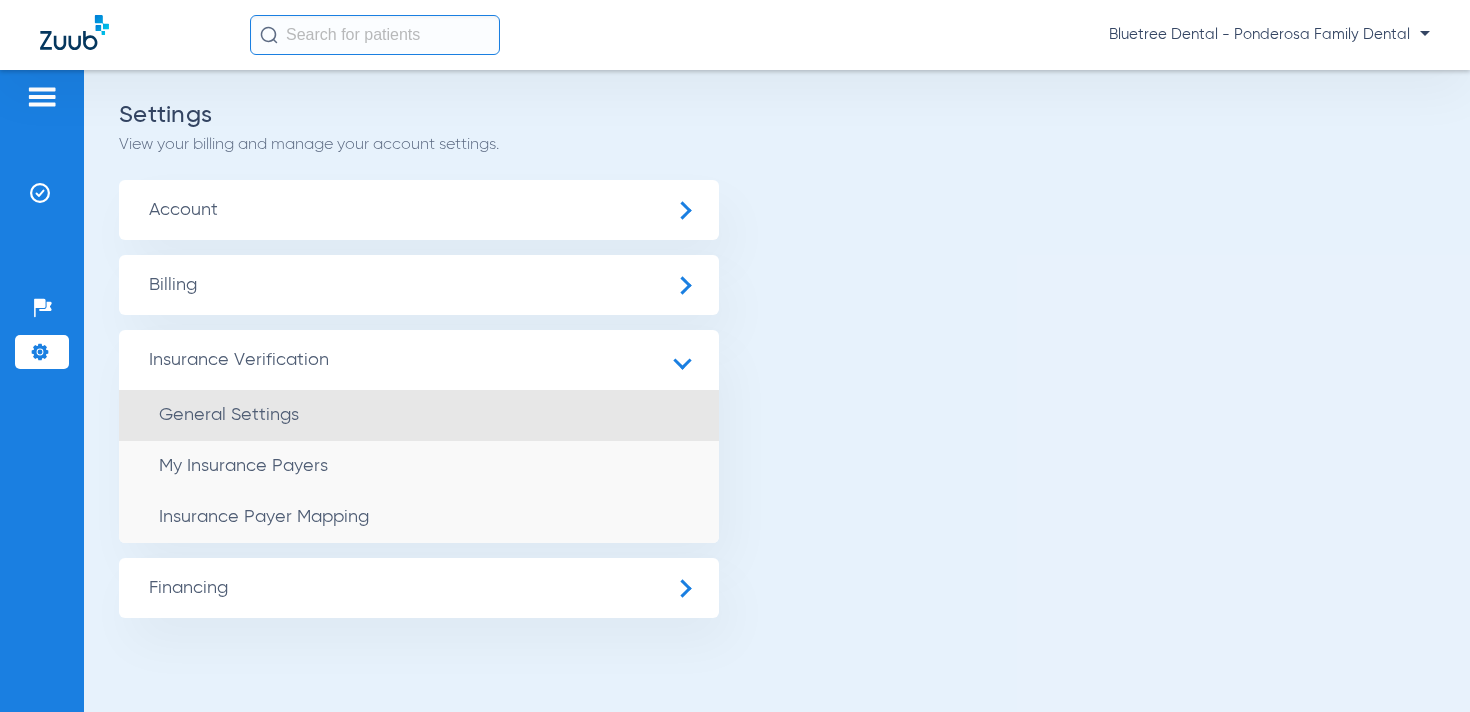 click on "General Settings" 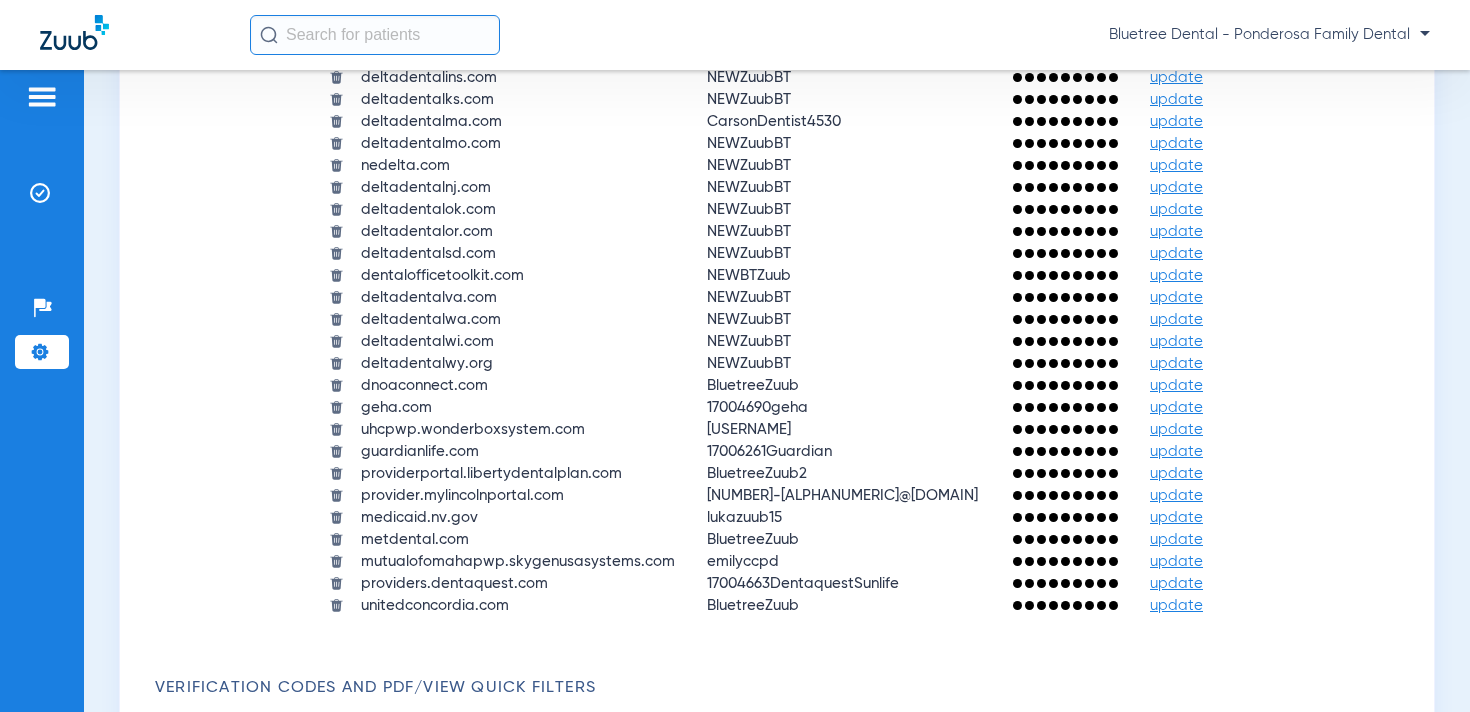 scroll, scrollTop: 2297, scrollLeft: 0, axis: vertical 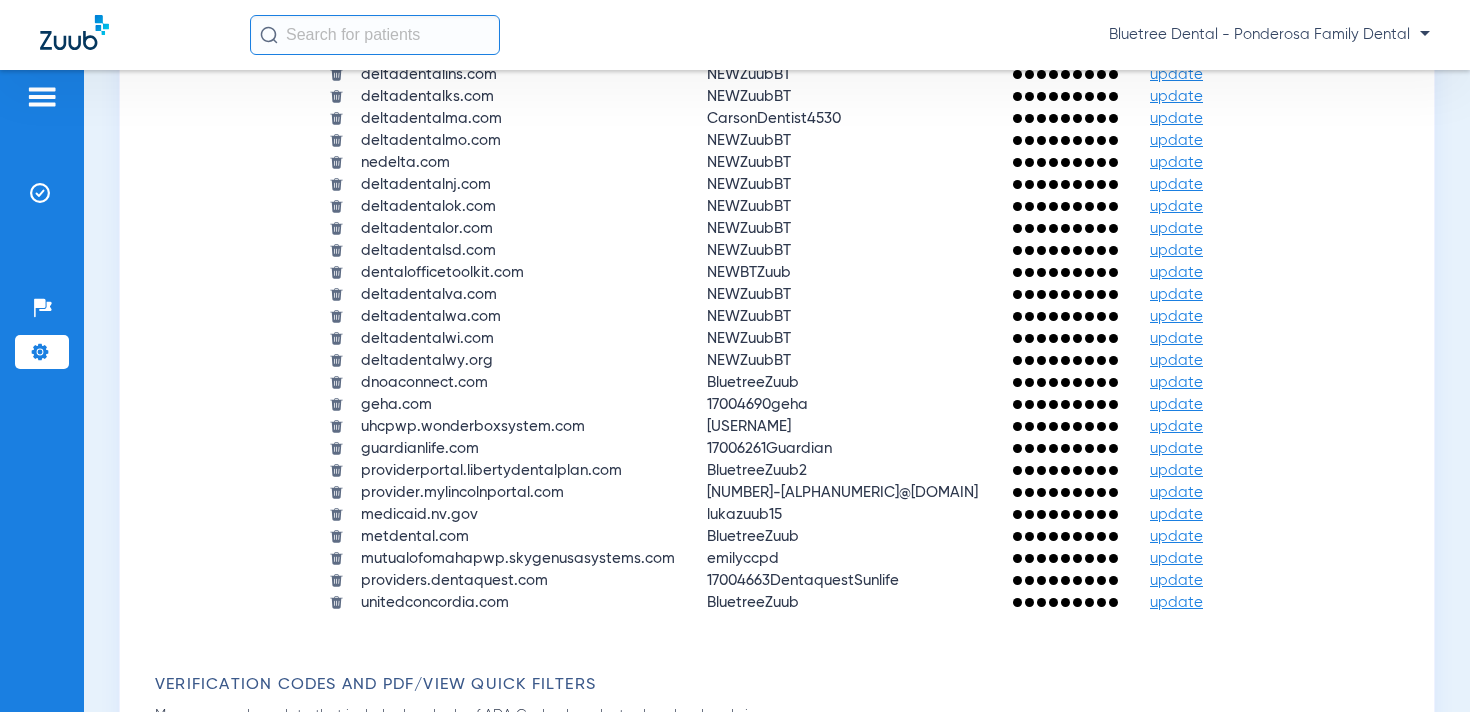click on "update" 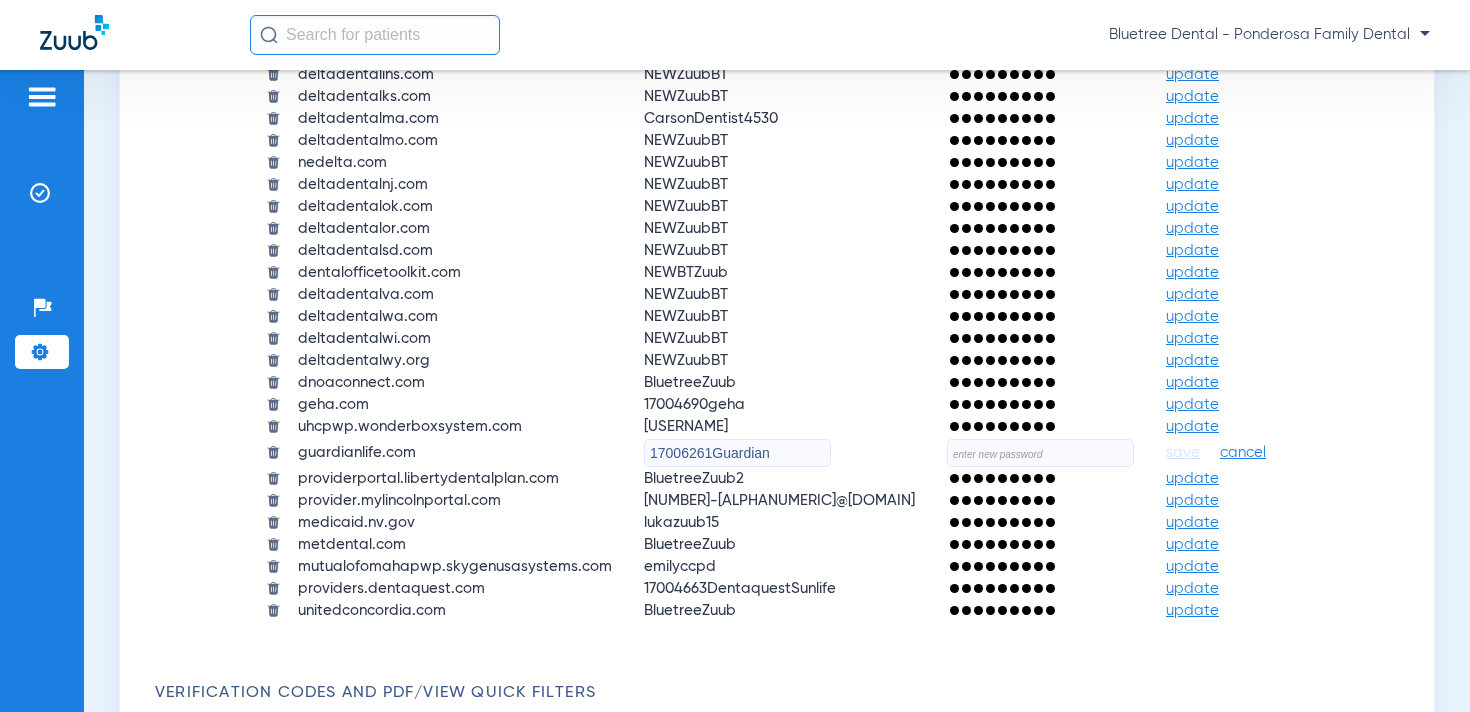 click 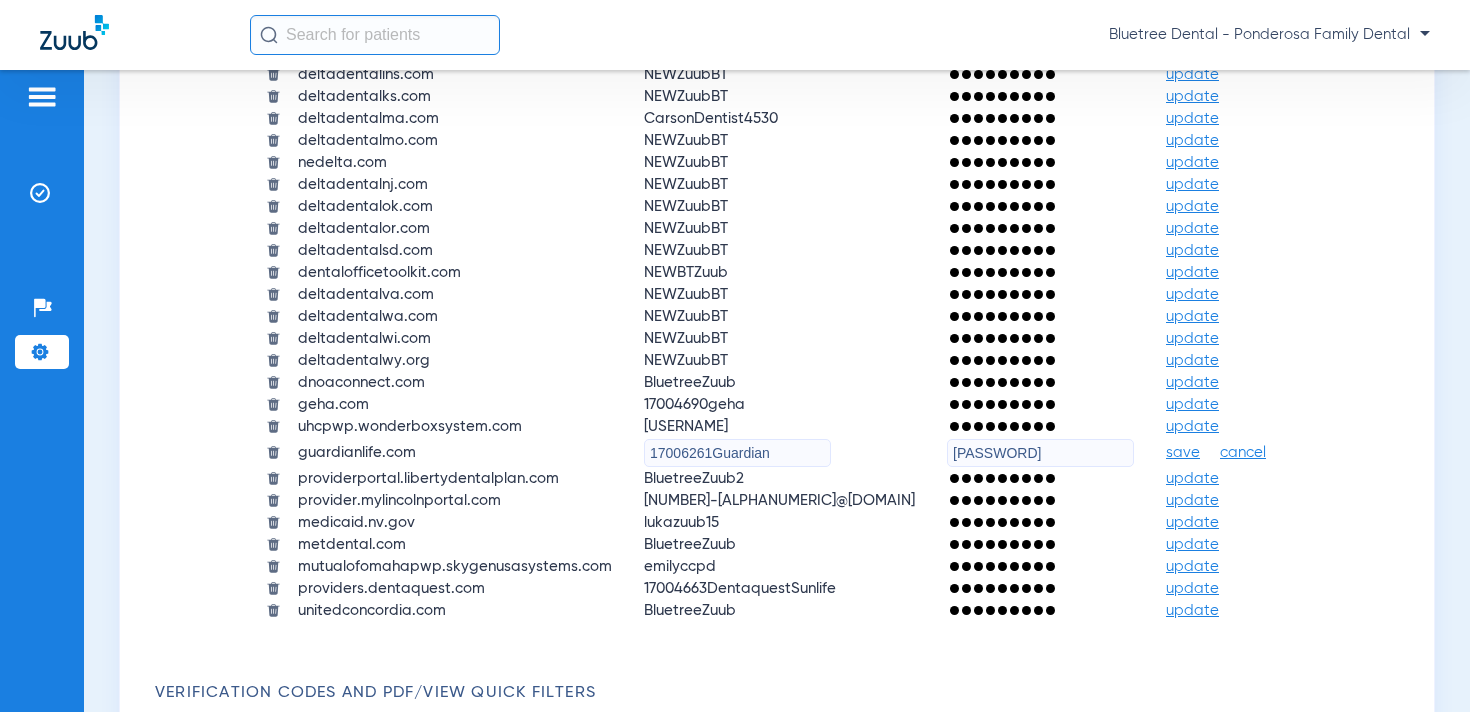type on "qejbkuCgfK@6r2" 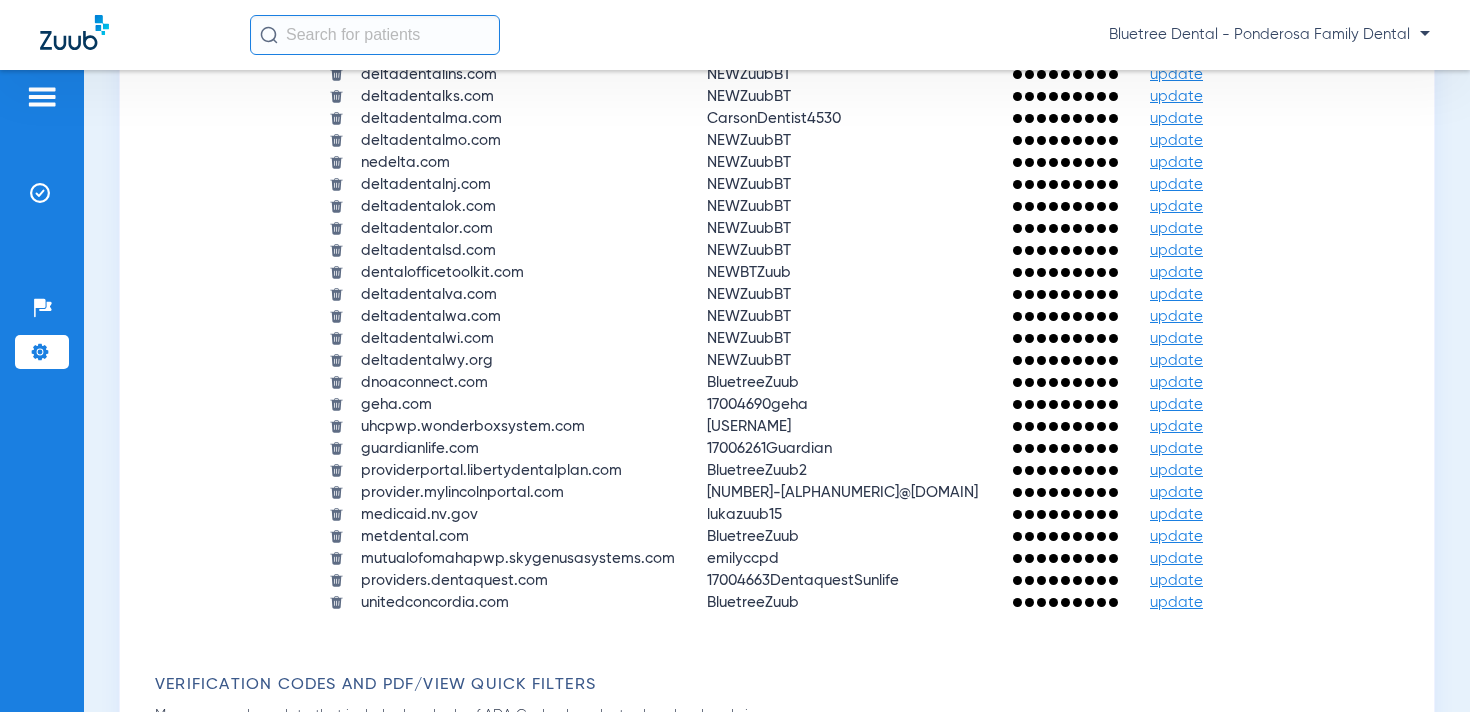 click on "Bluetree Dental - Ponderosa Family Dental" 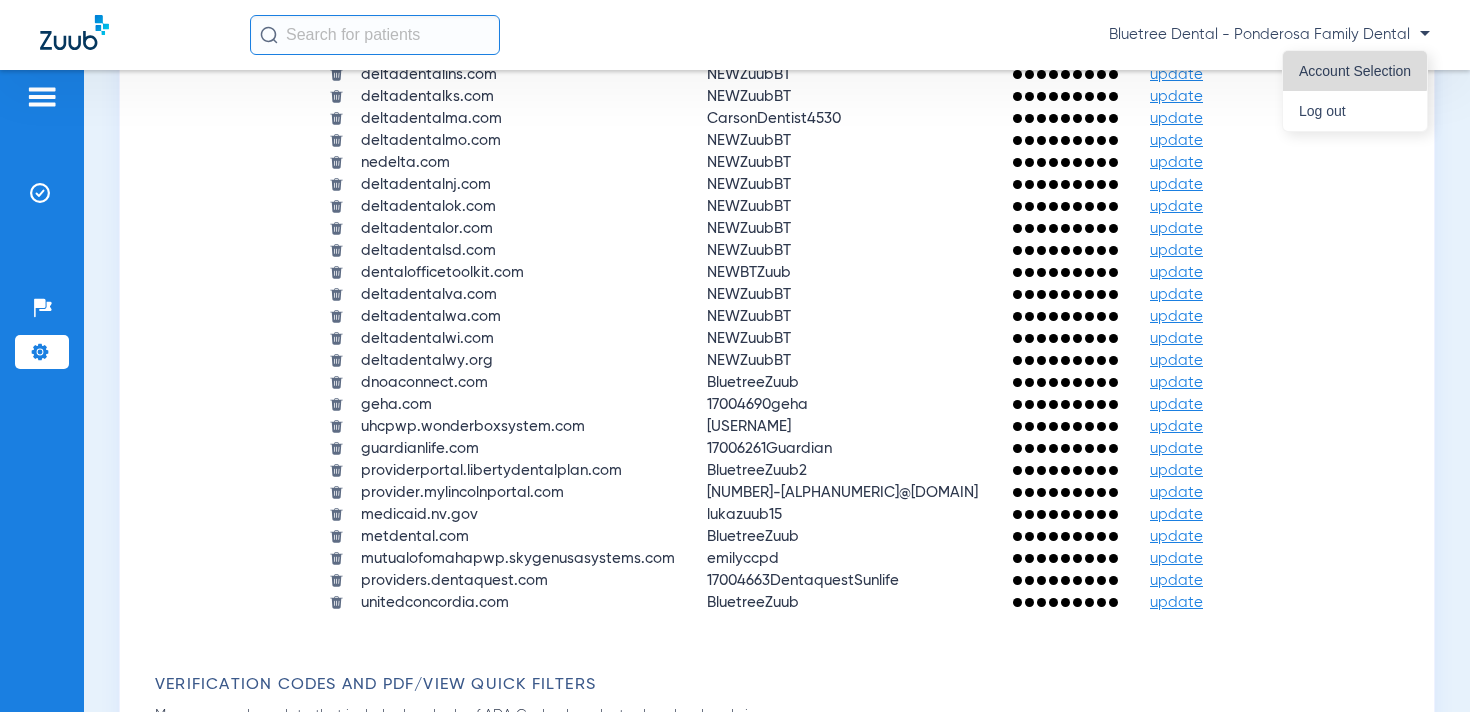 click on "Account Selection" at bounding box center (1355, 71) 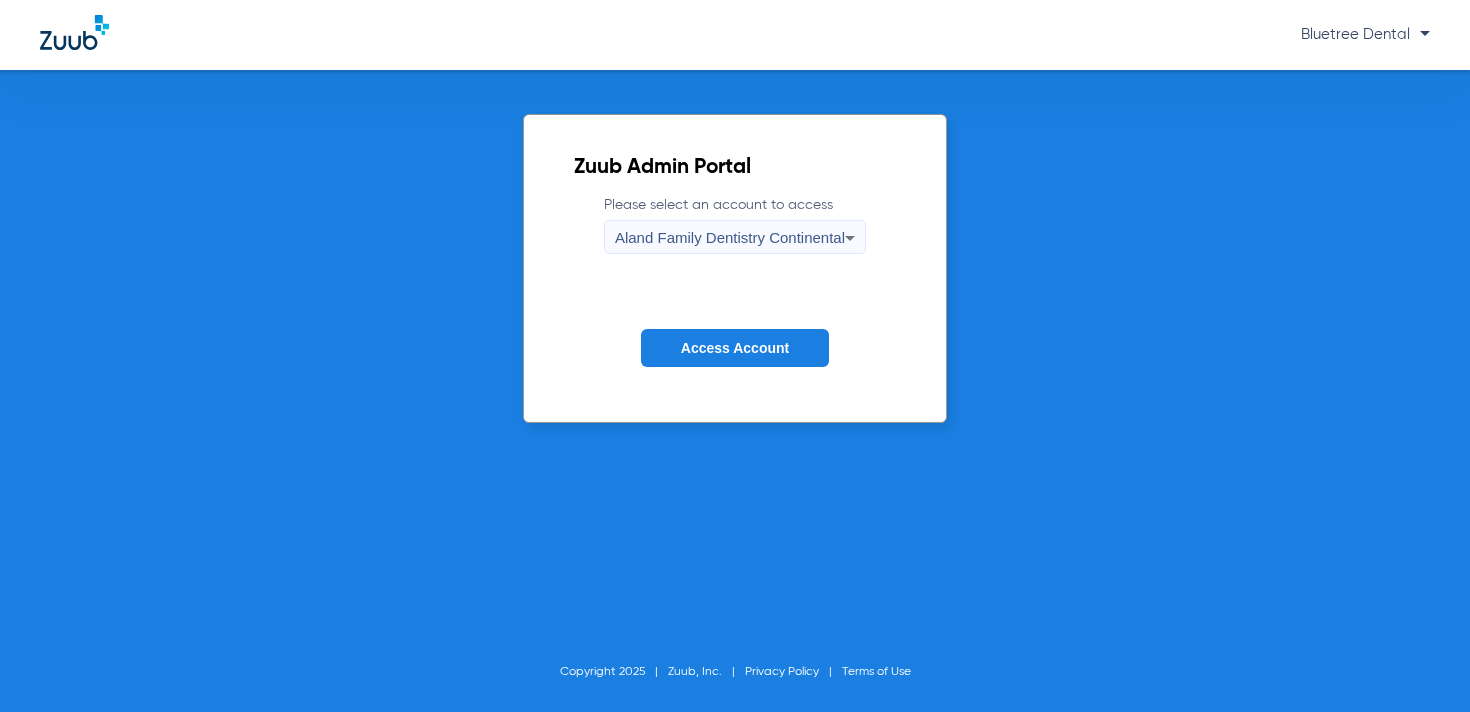 click on "Aland Family Dentistry Continental" at bounding box center (730, 238) 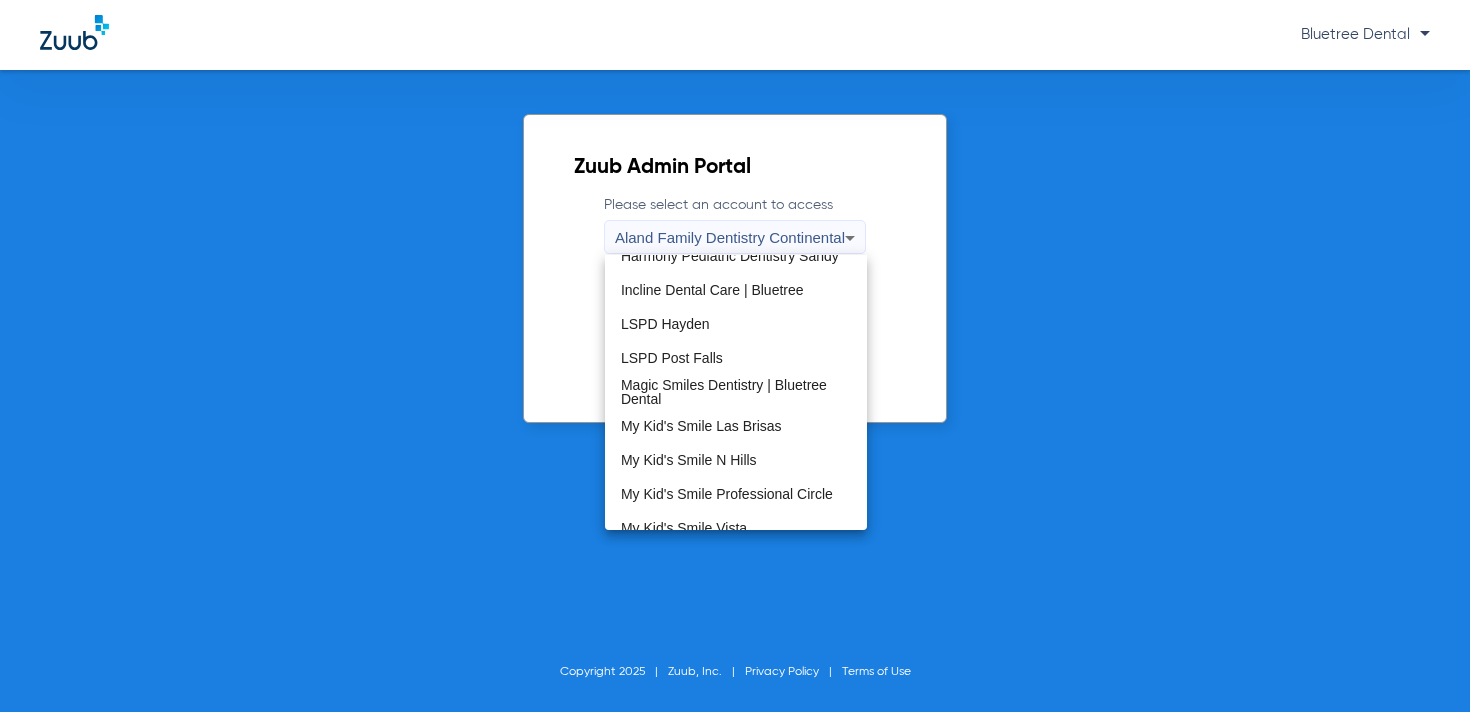scroll, scrollTop: 609, scrollLeft: 0, axis: vertical 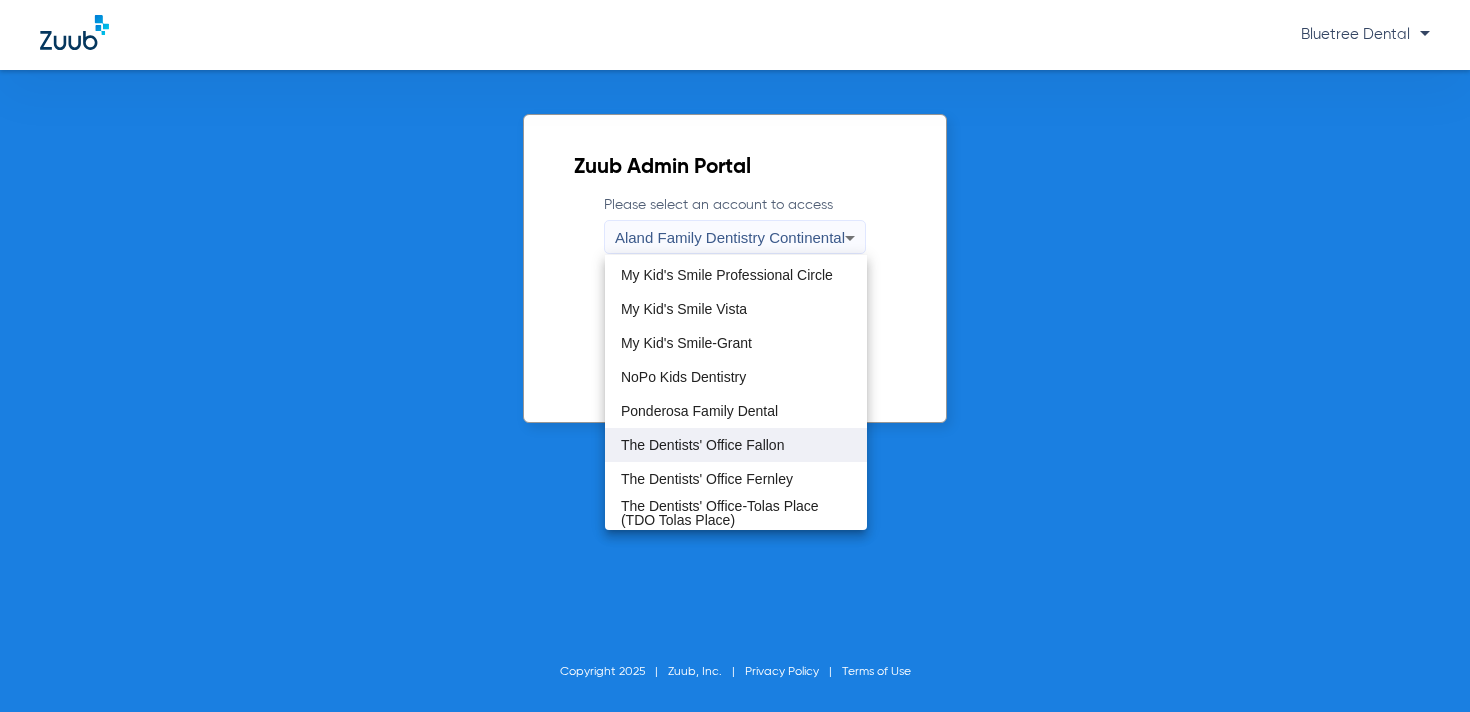 click on "The Dentists' Office Fallon" at bounding box center [702, 445] 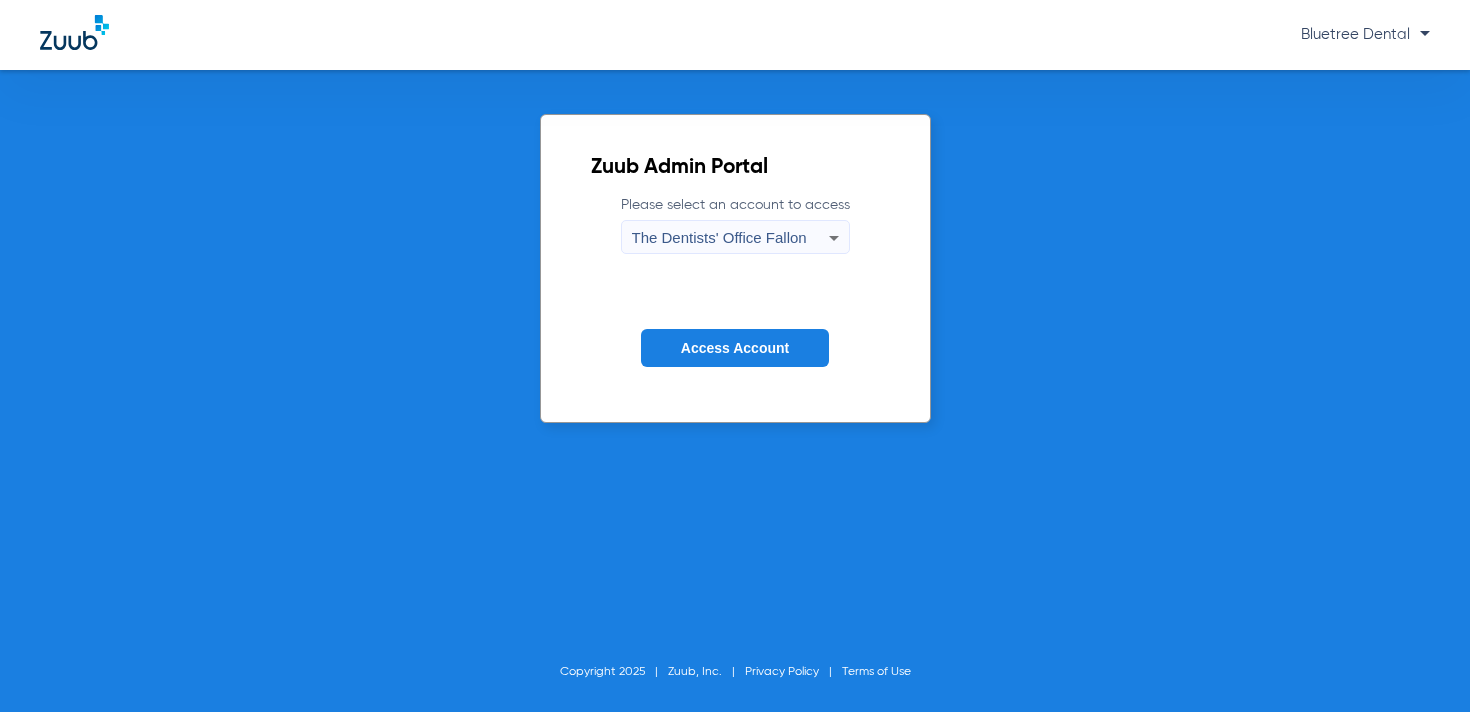 click on "The Dentists' Office Fallon" at bounding box center [719, 237] 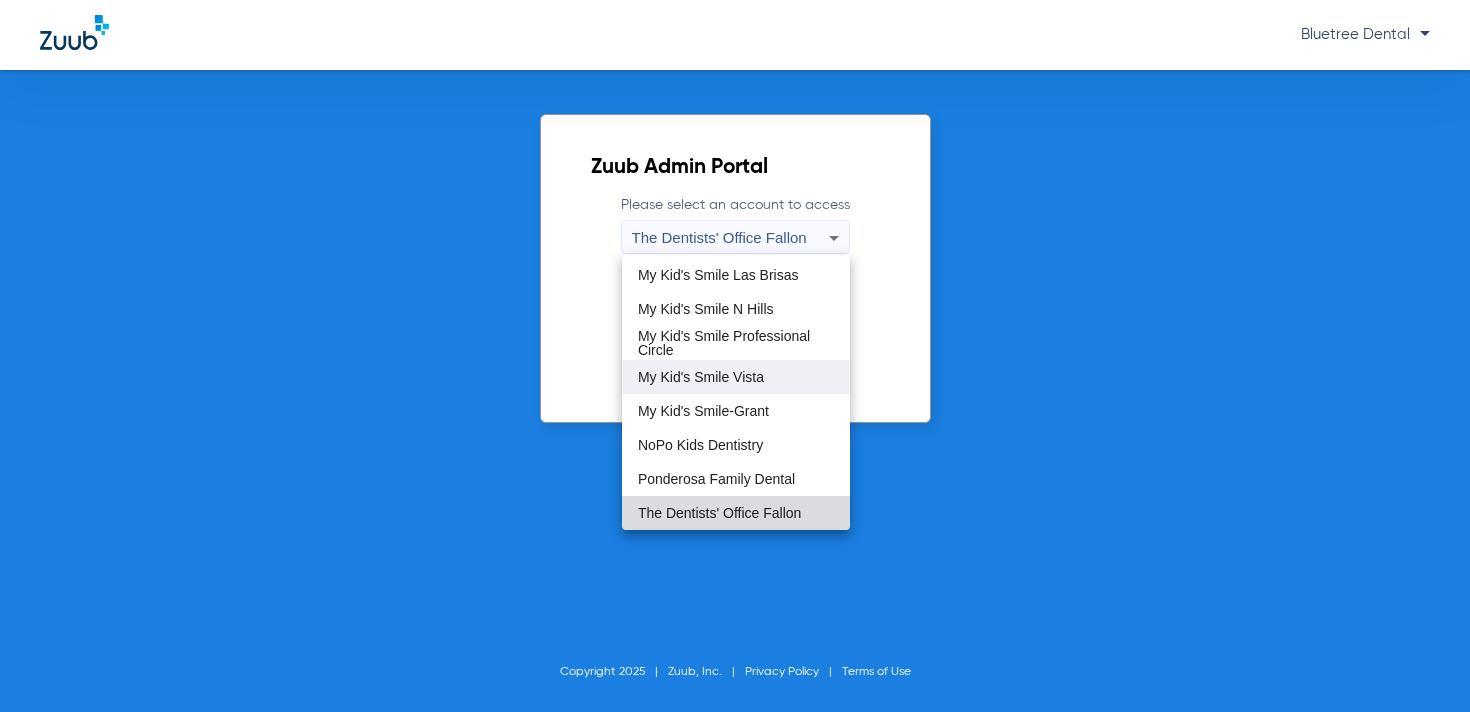scroll, scrollTop: 609, scrollLeft: 0, axis: vertical 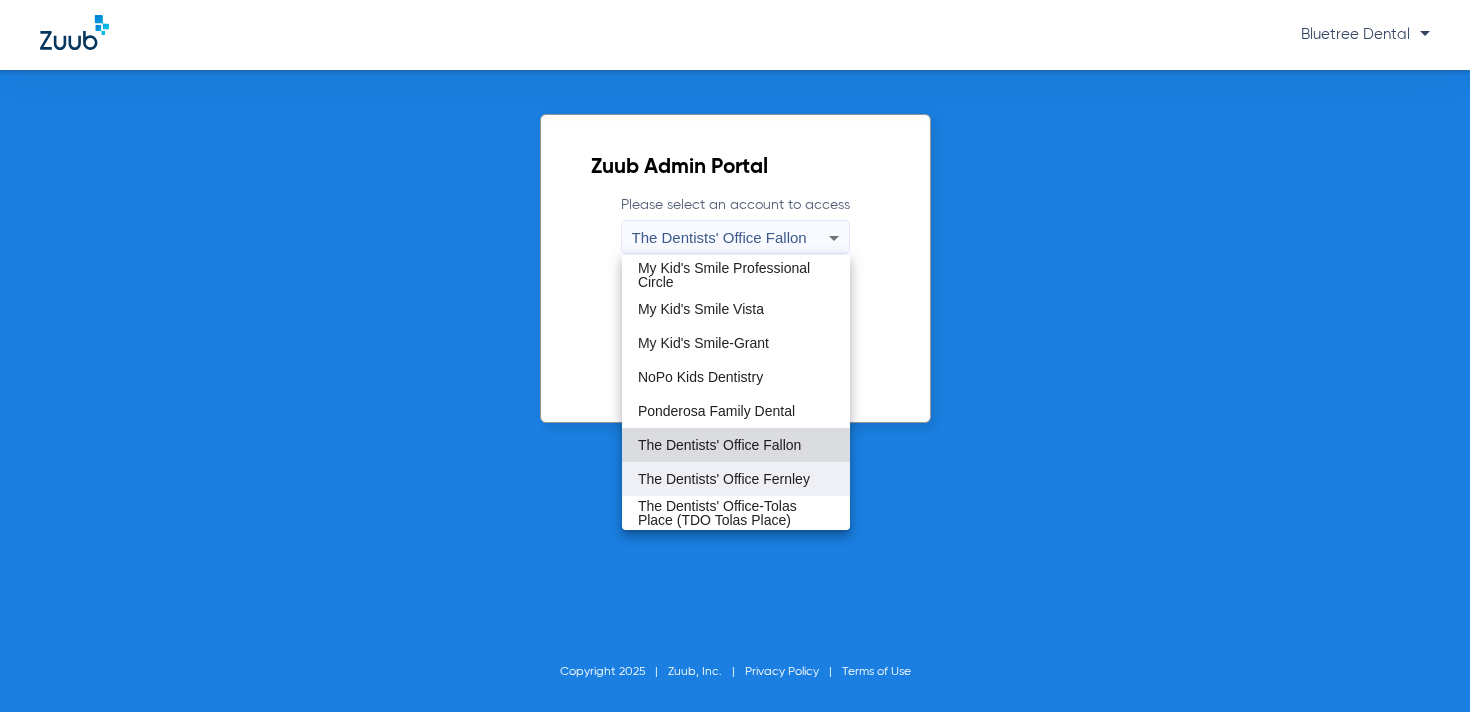 click on "The Dentists' Office Fernley" at bounding box center (736, 479) 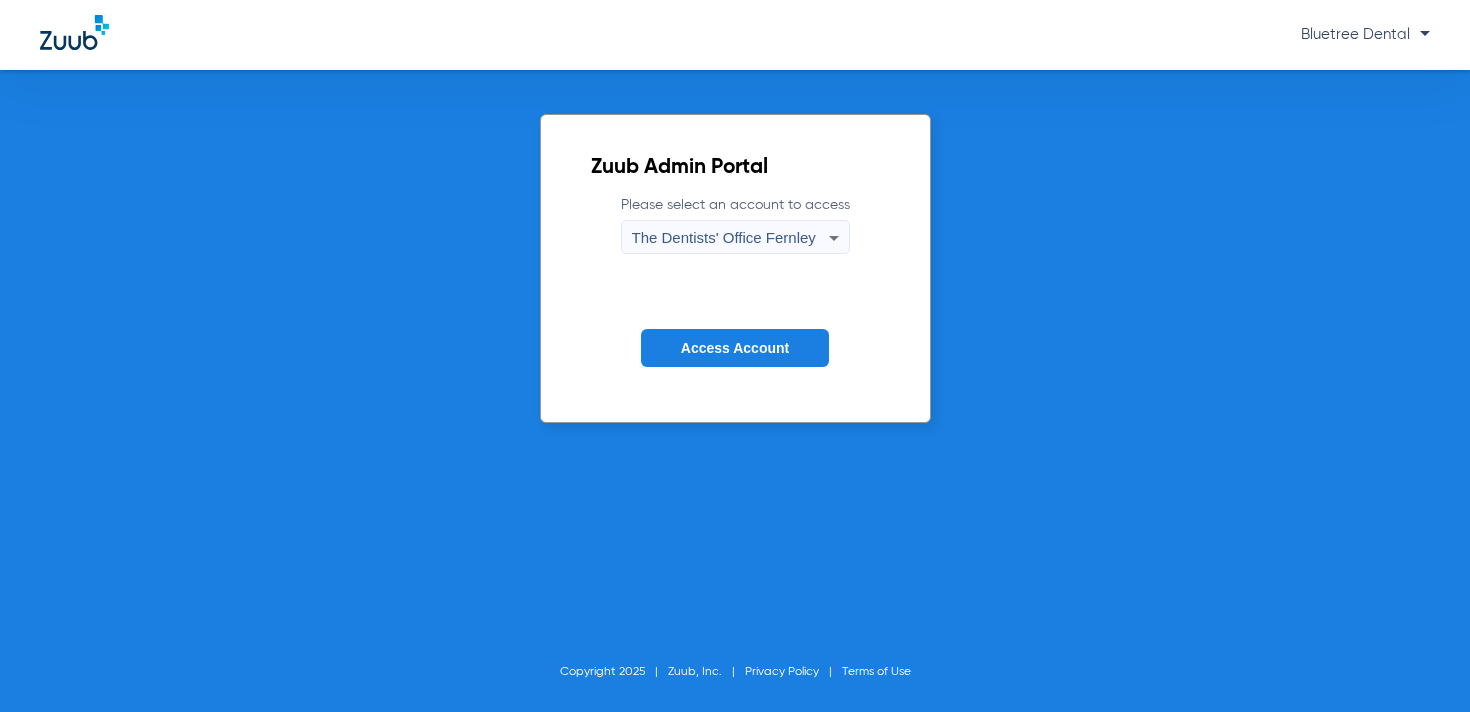 click on "Access Account" 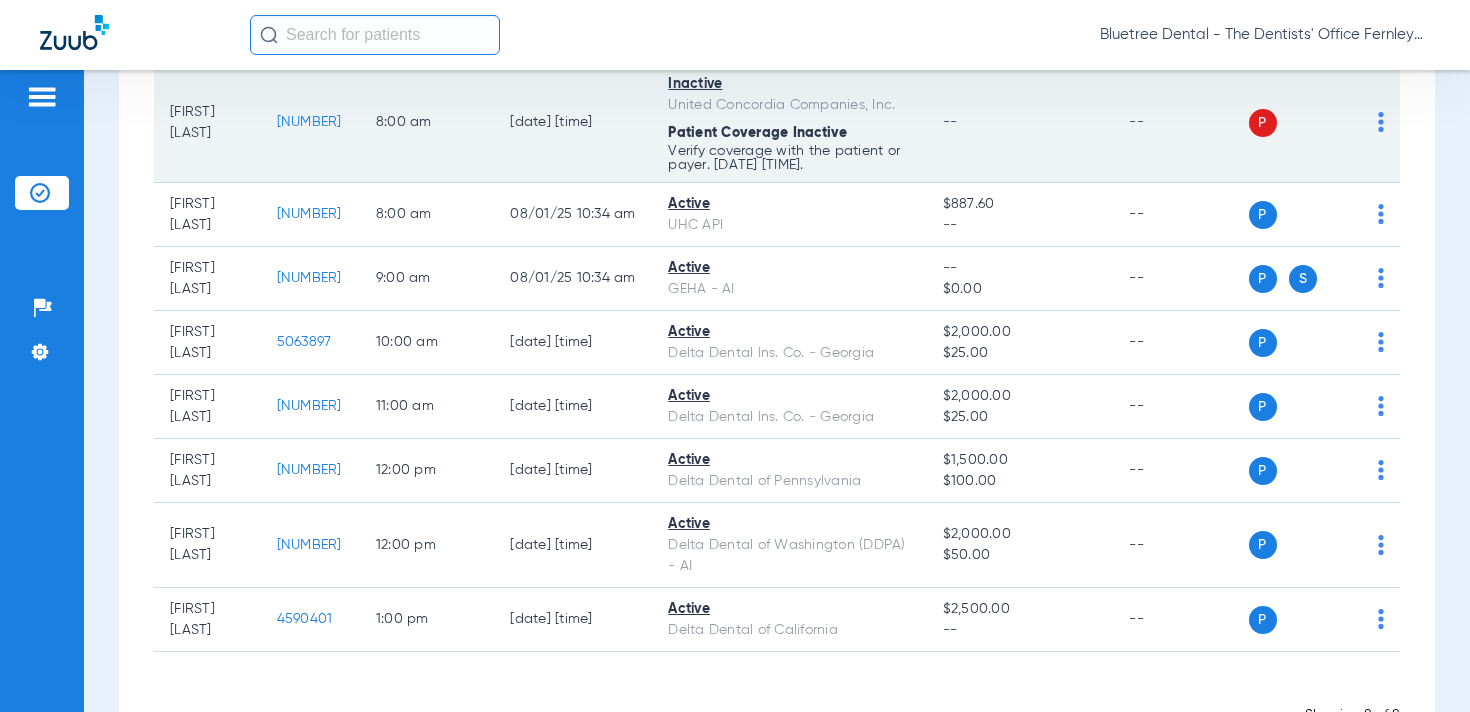 scroll, scrollTop: 336, scrollLeft: 0, axis: vertical 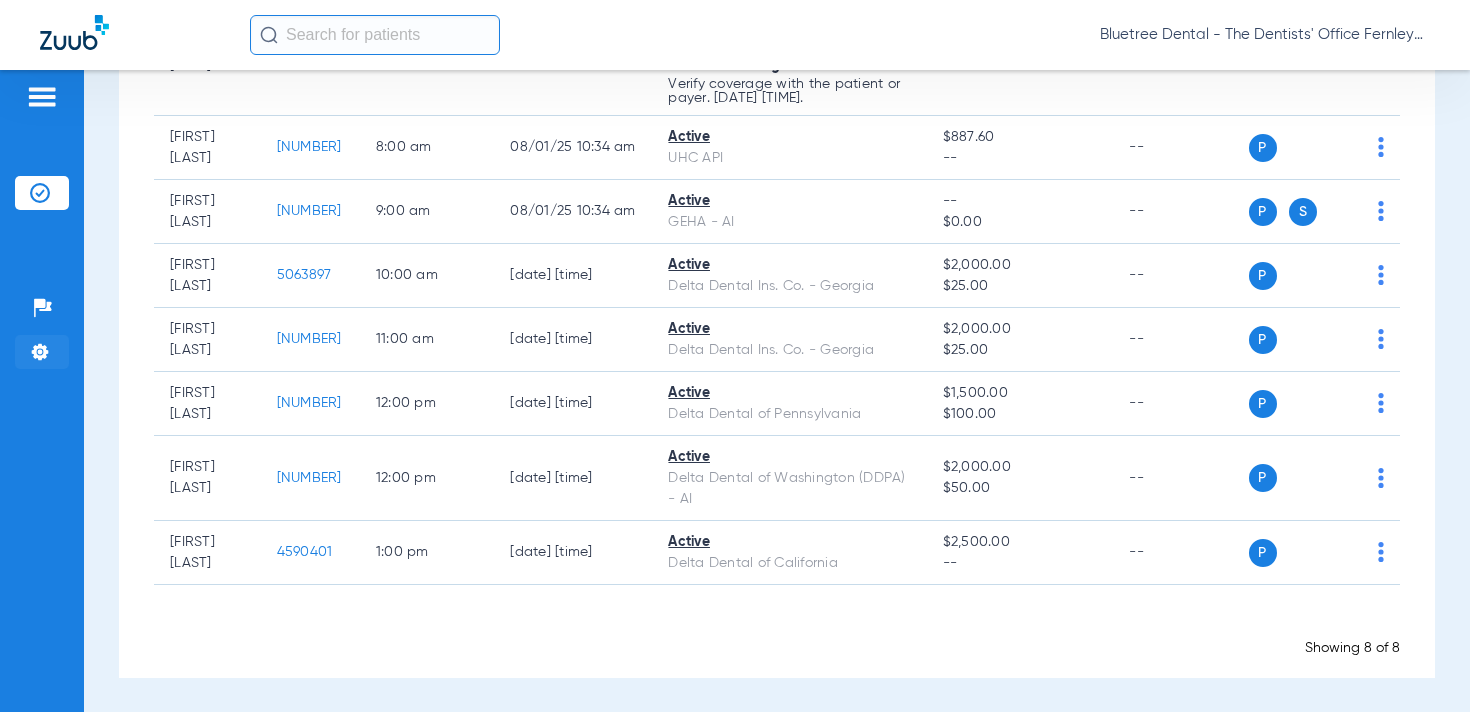 click 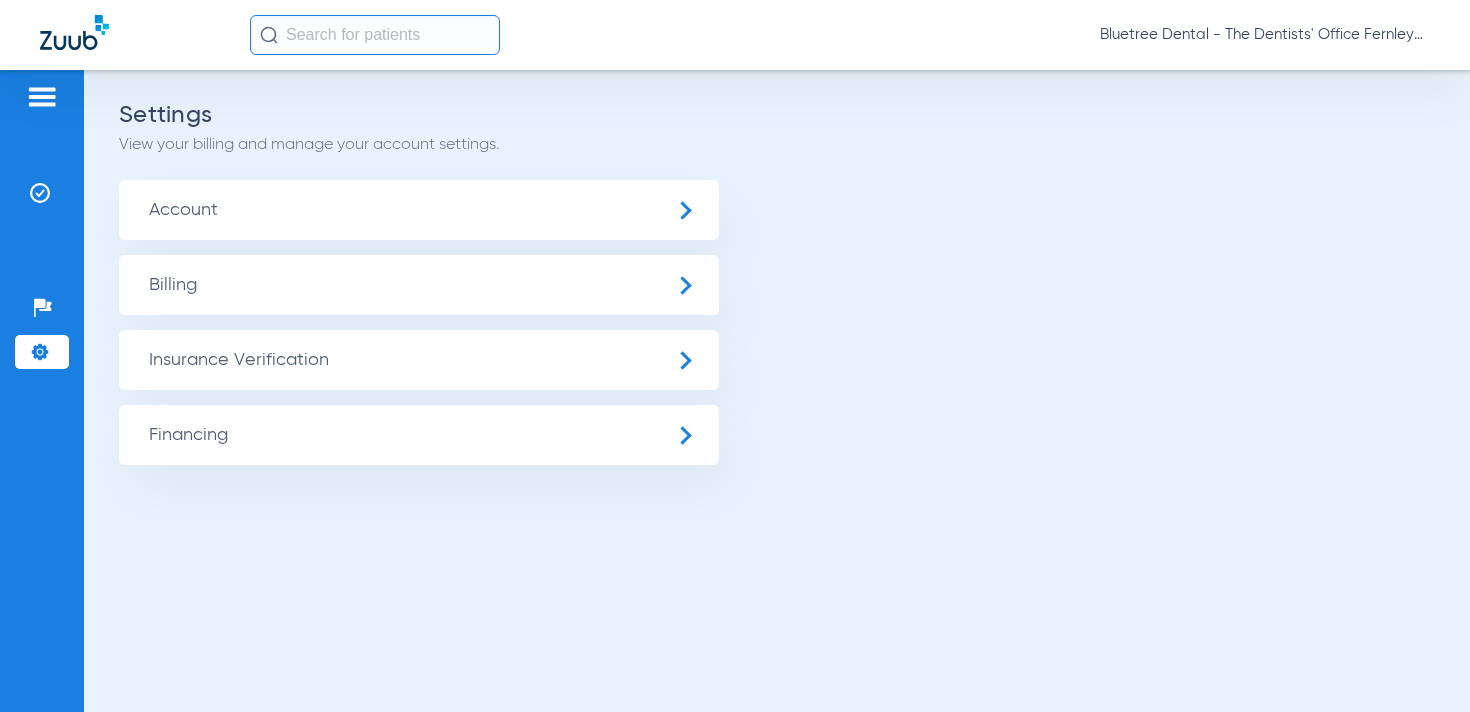 click on "Insurance Verification" 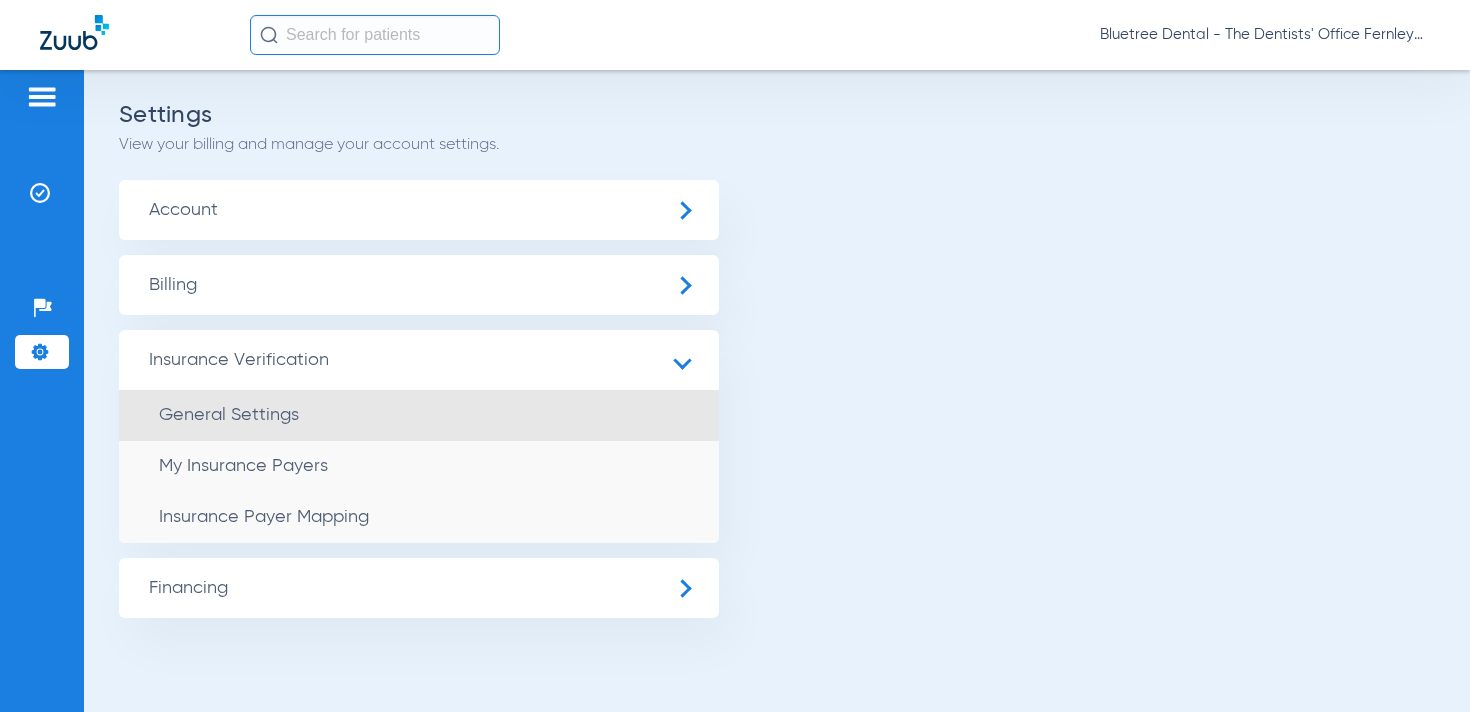 click on "General Settings" 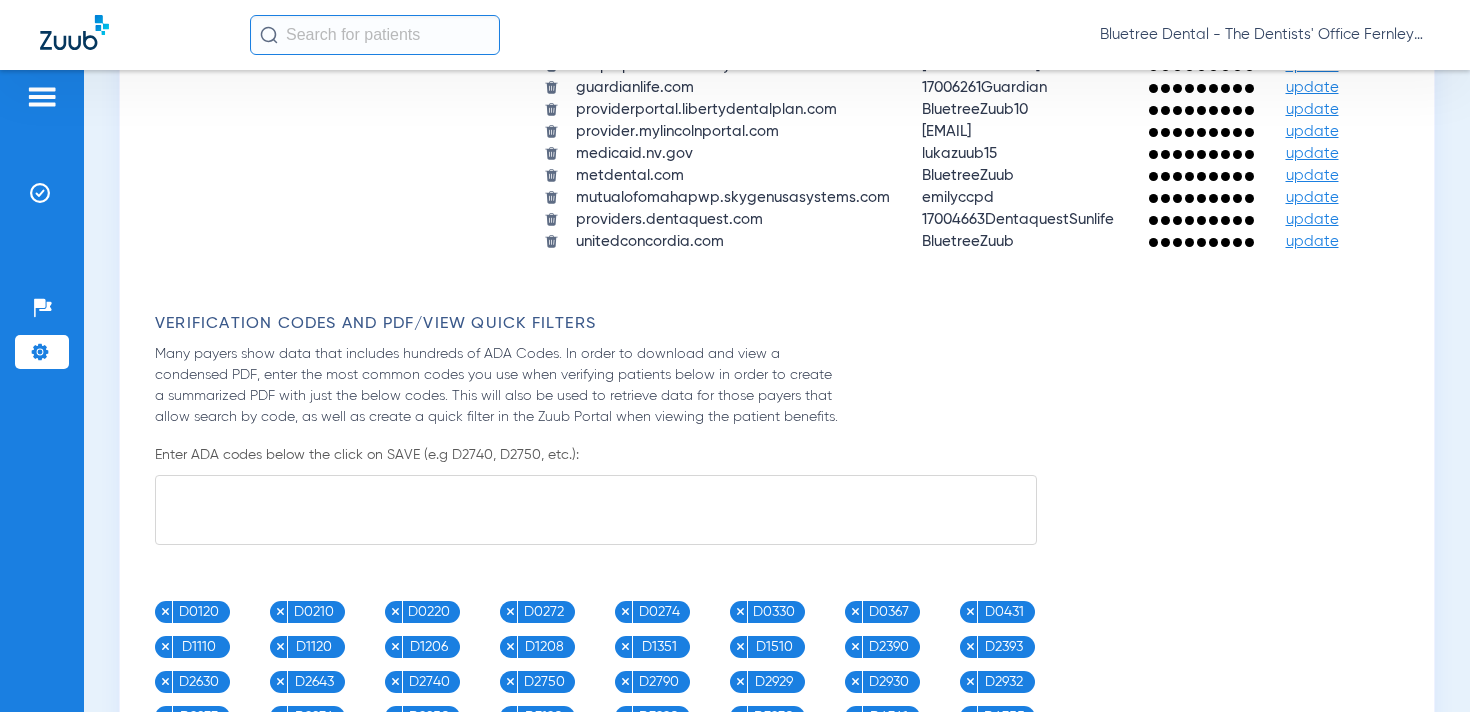 scroll, scrollTop: 2450, scrollLeft: 0, axis: vertical 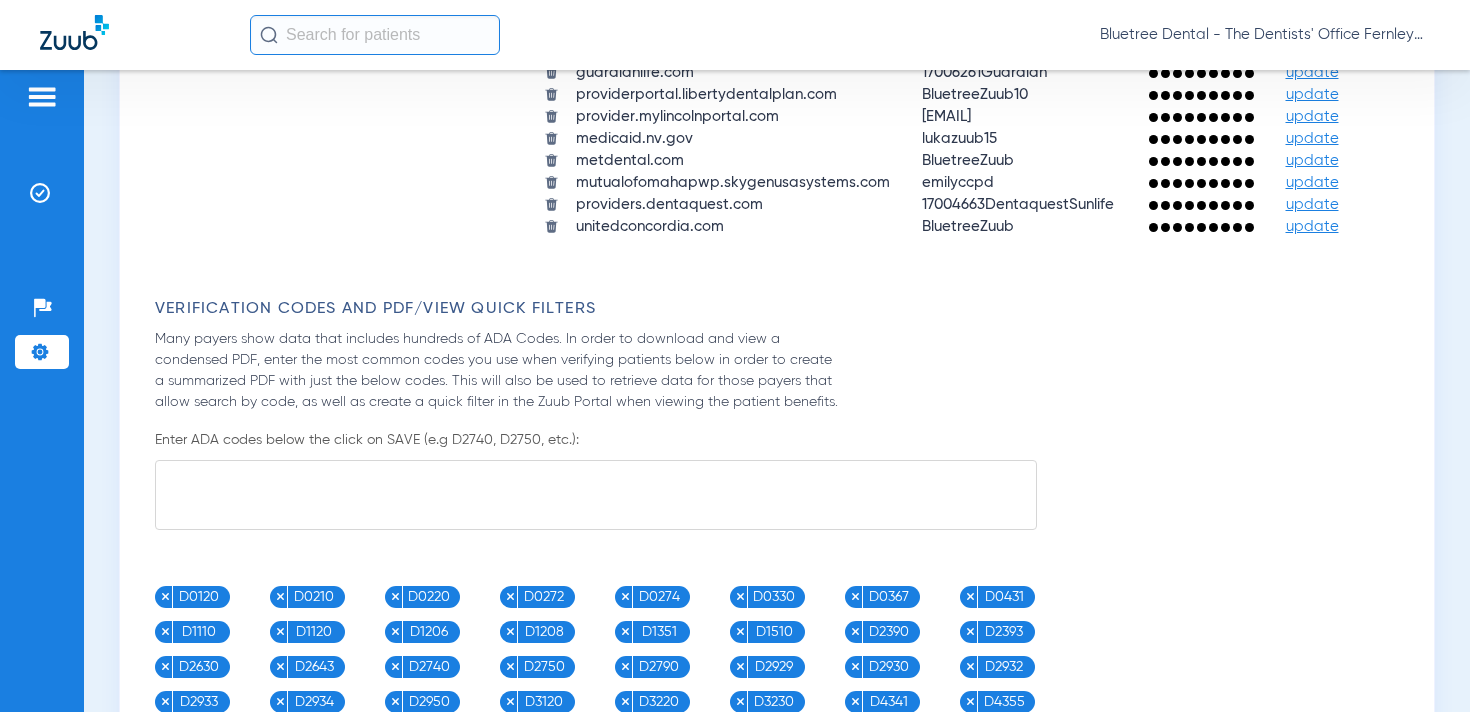 click on "update" 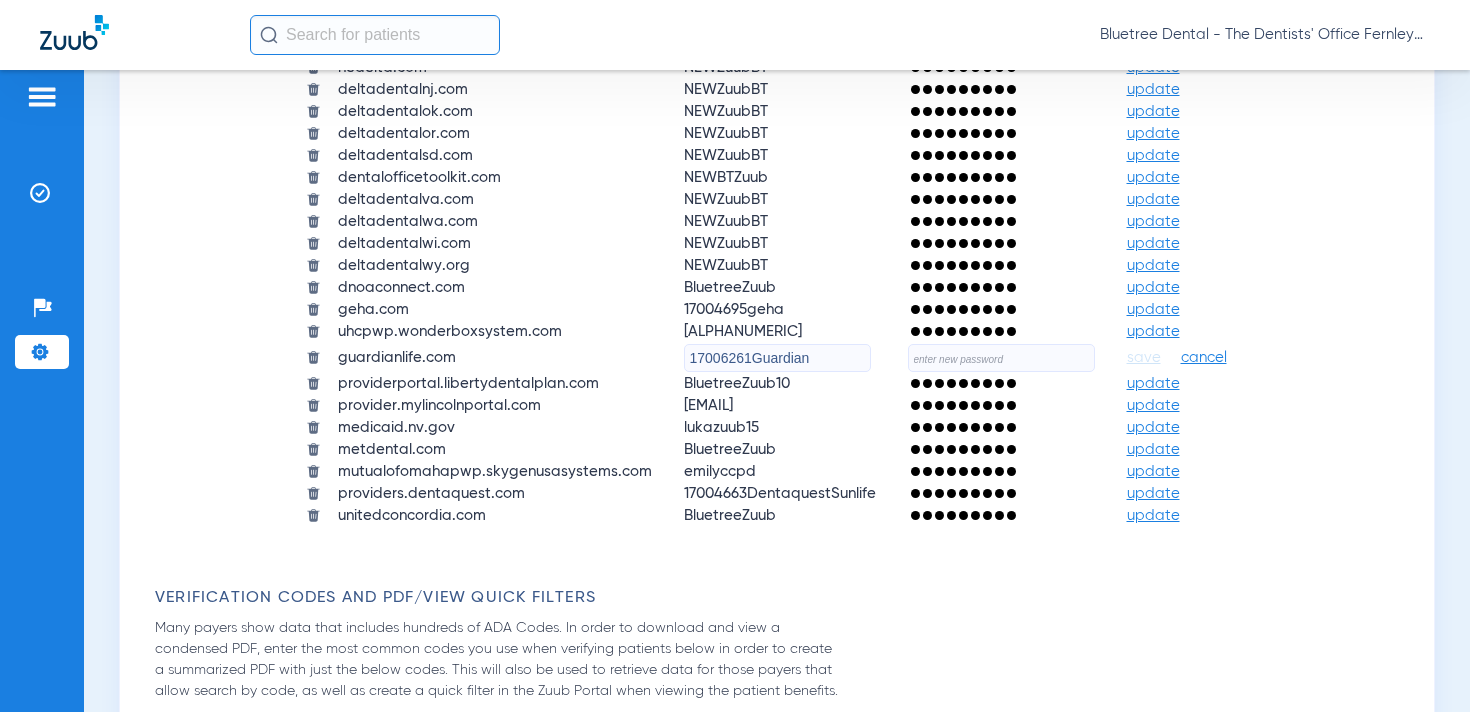 click 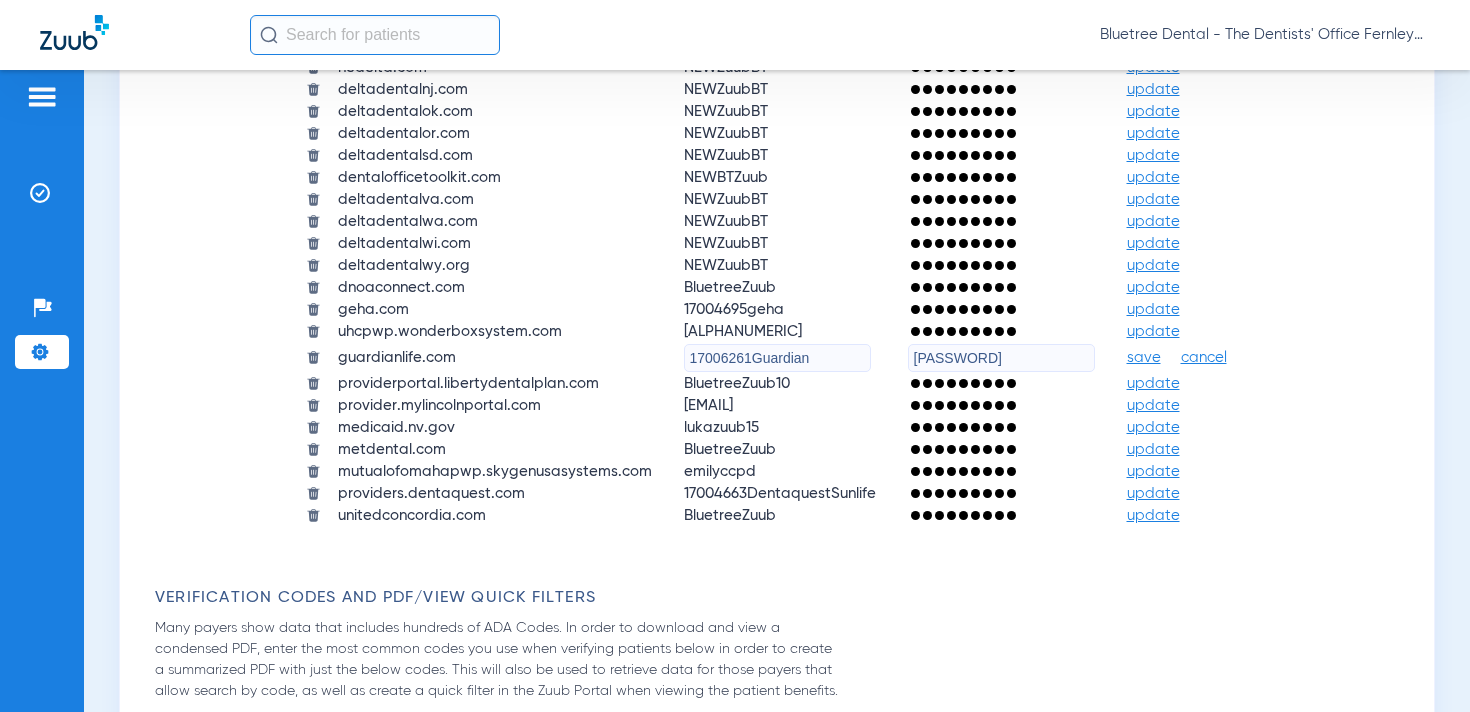 type on "qejbkuCgfK@6r2" 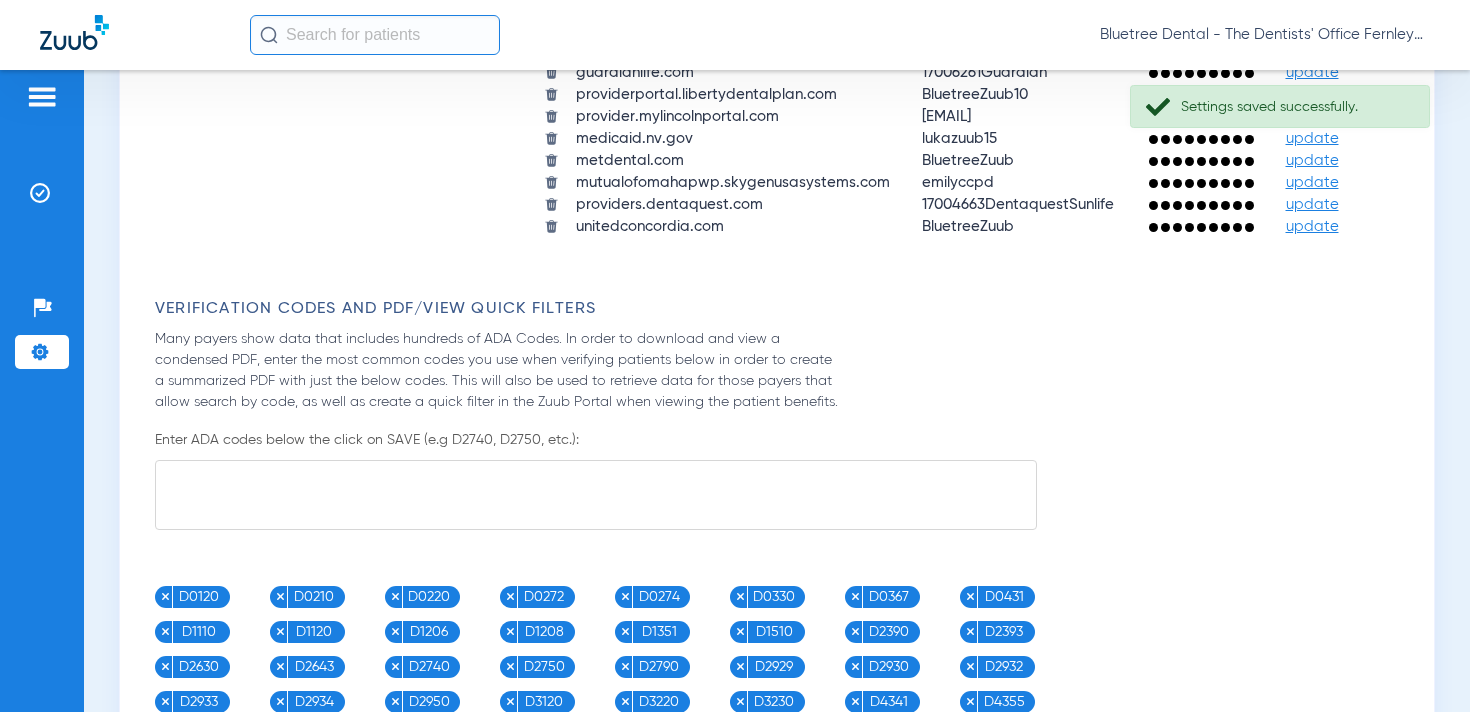 click on "Bluetree Dental - The Dentists' Office Fernley" 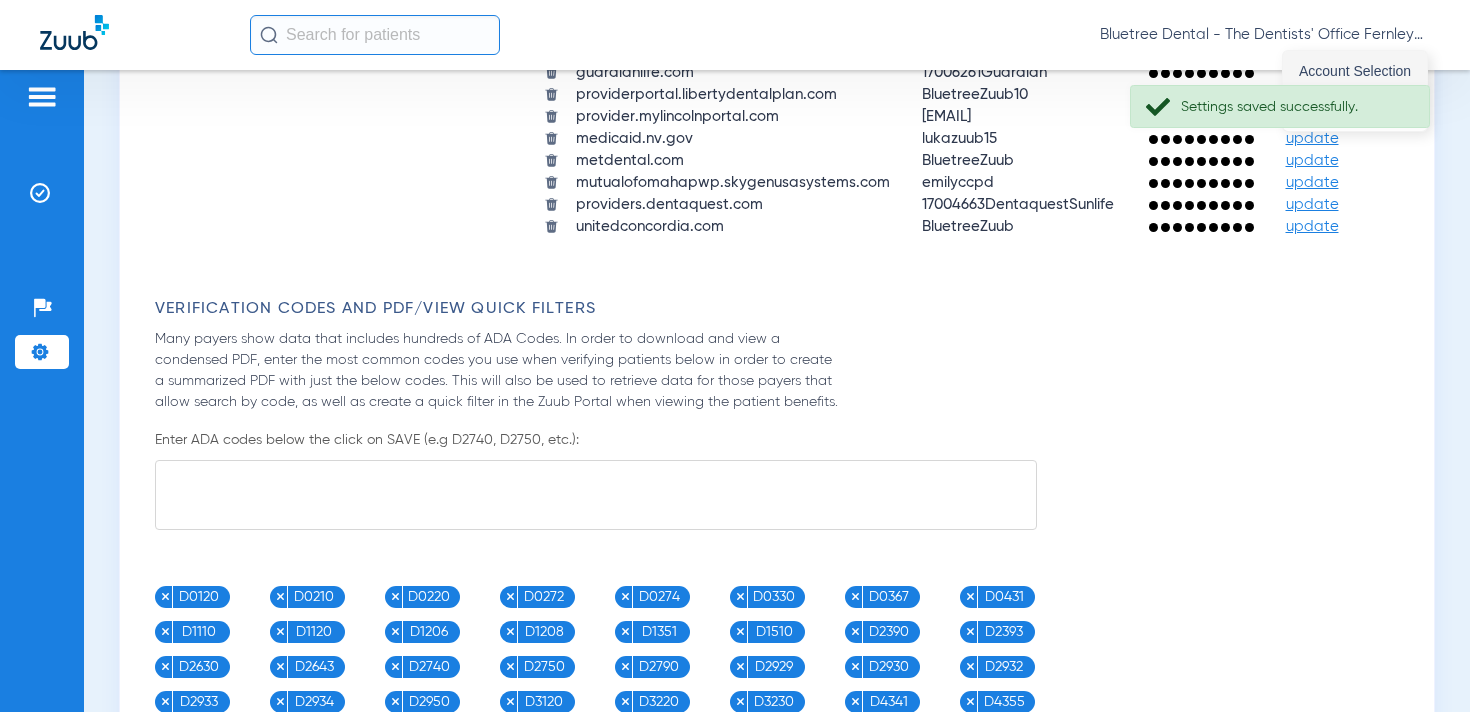 click on "Account Selection" at bounding box center (1355, 71) 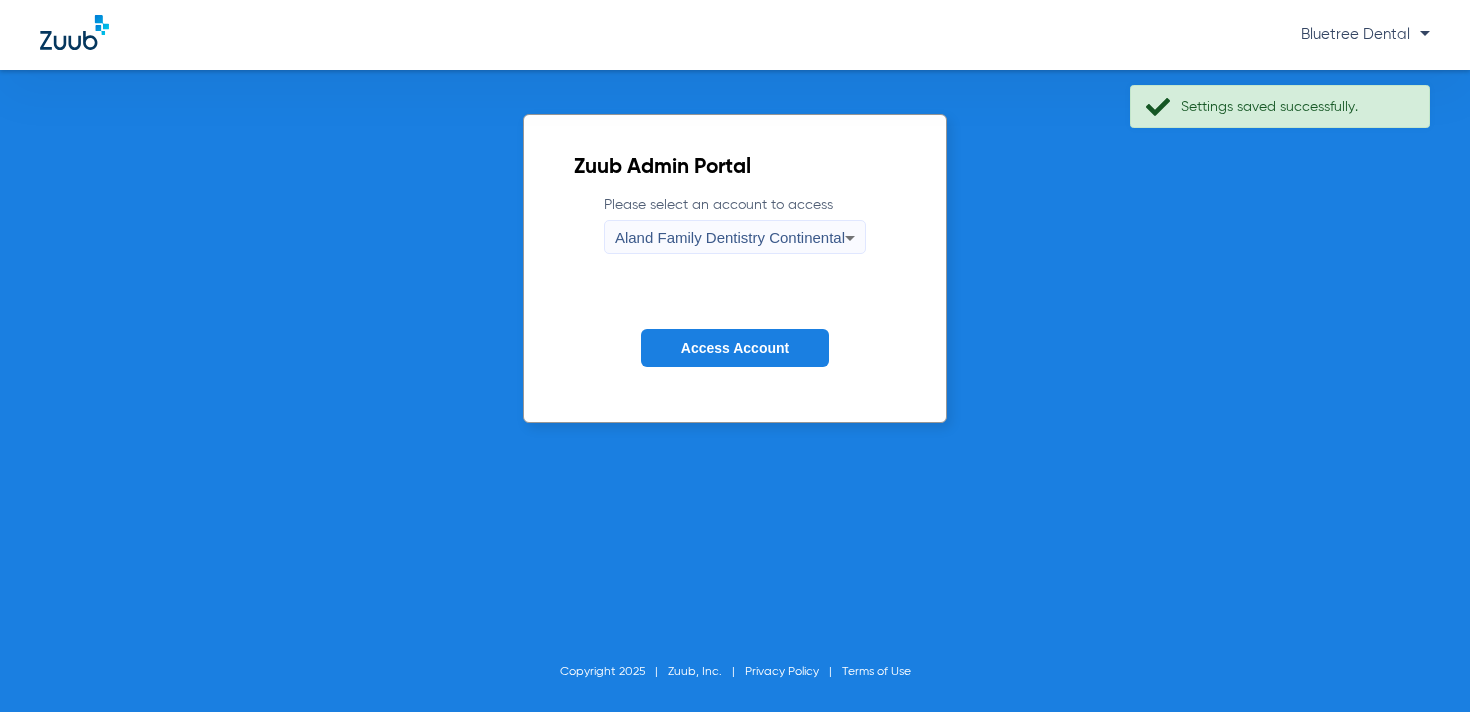 click on "Aland Family Dentistry Continental" at bounding box center (735, 237) 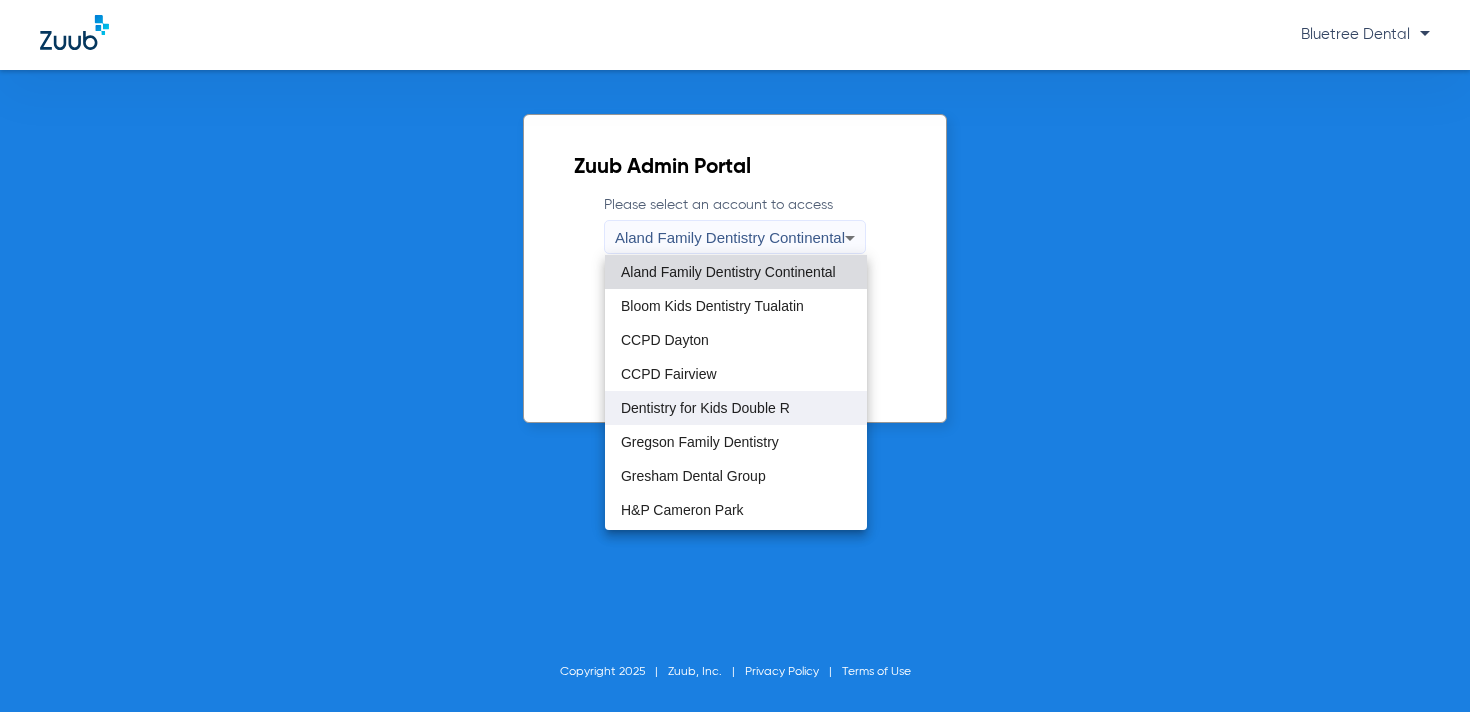 scroll, scrollTop: 609, scrollLeft: 0, axis: vertical 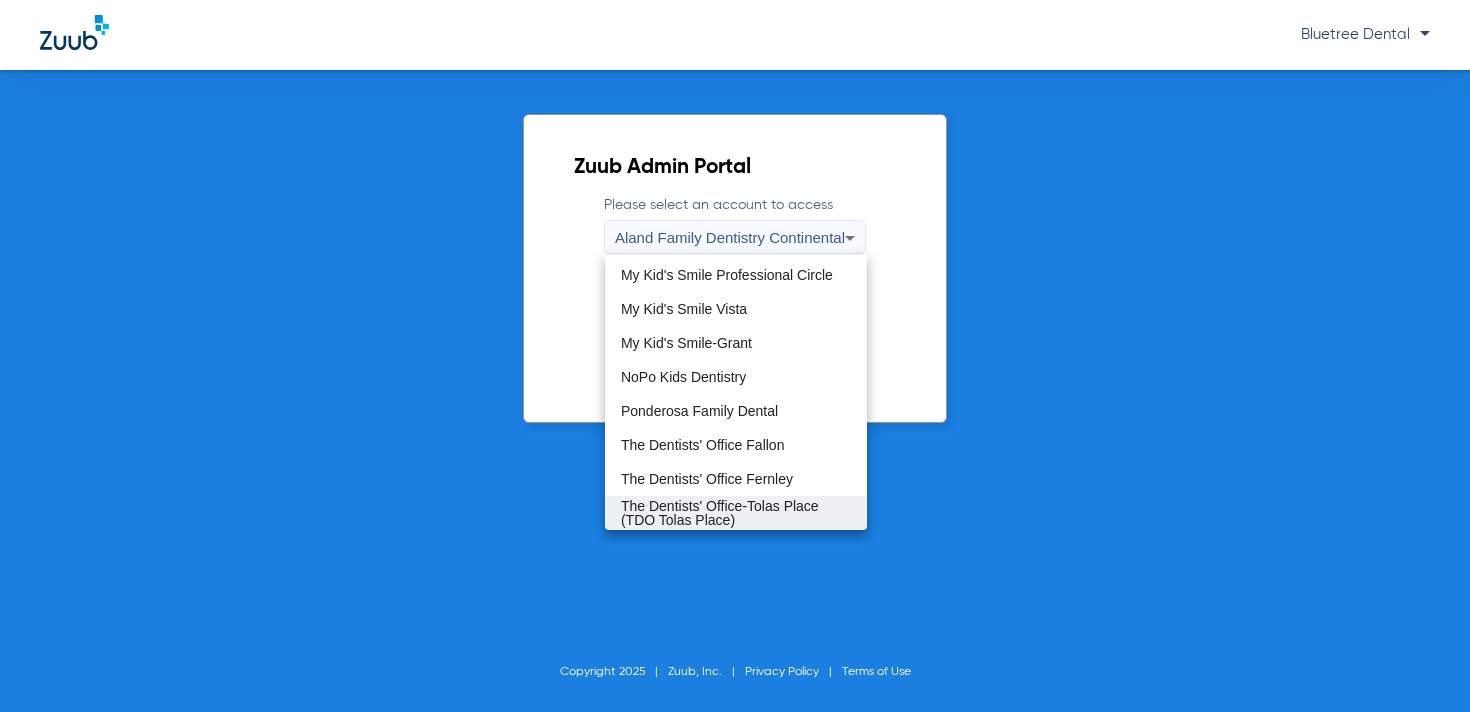 click on "The Dentists' Office-Tolas Place (TDO Tolas Place)" at bounding box center [736, 513] 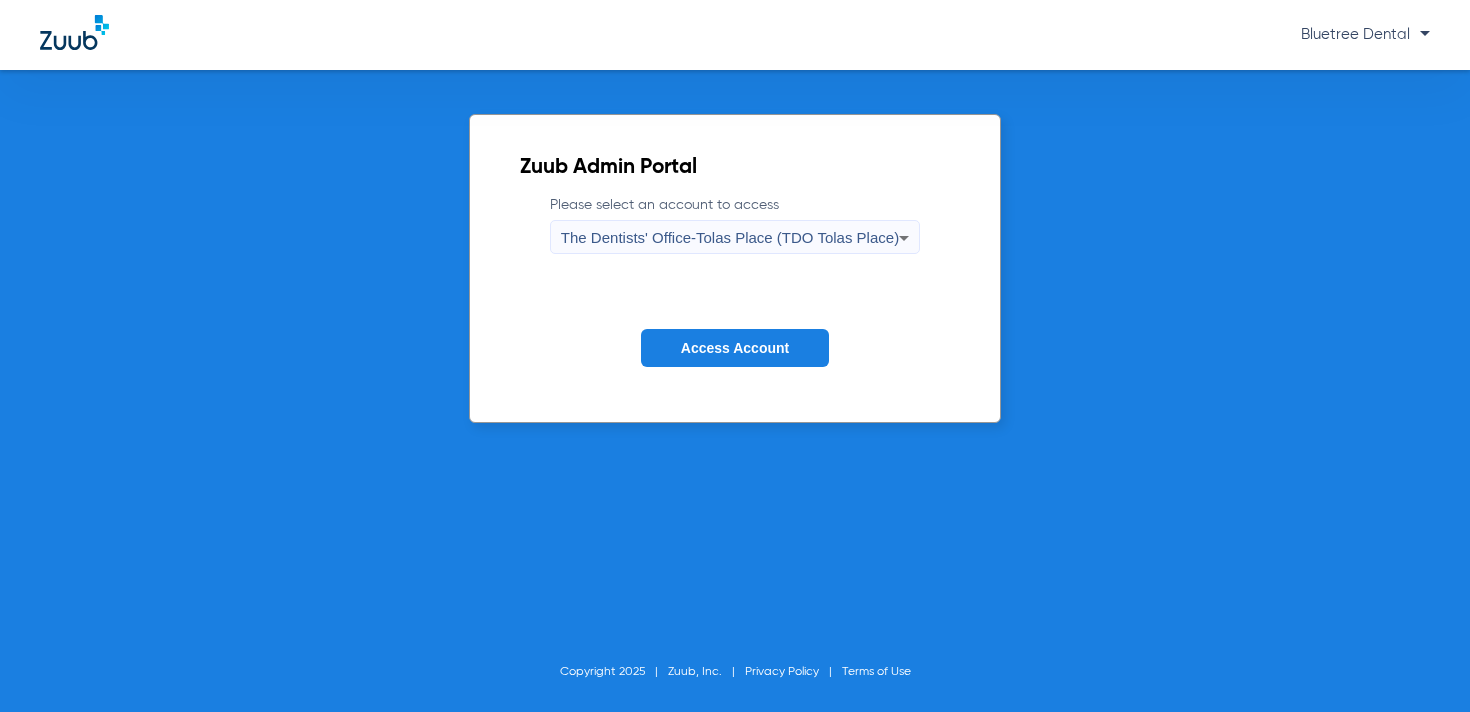 click on "Access Account" 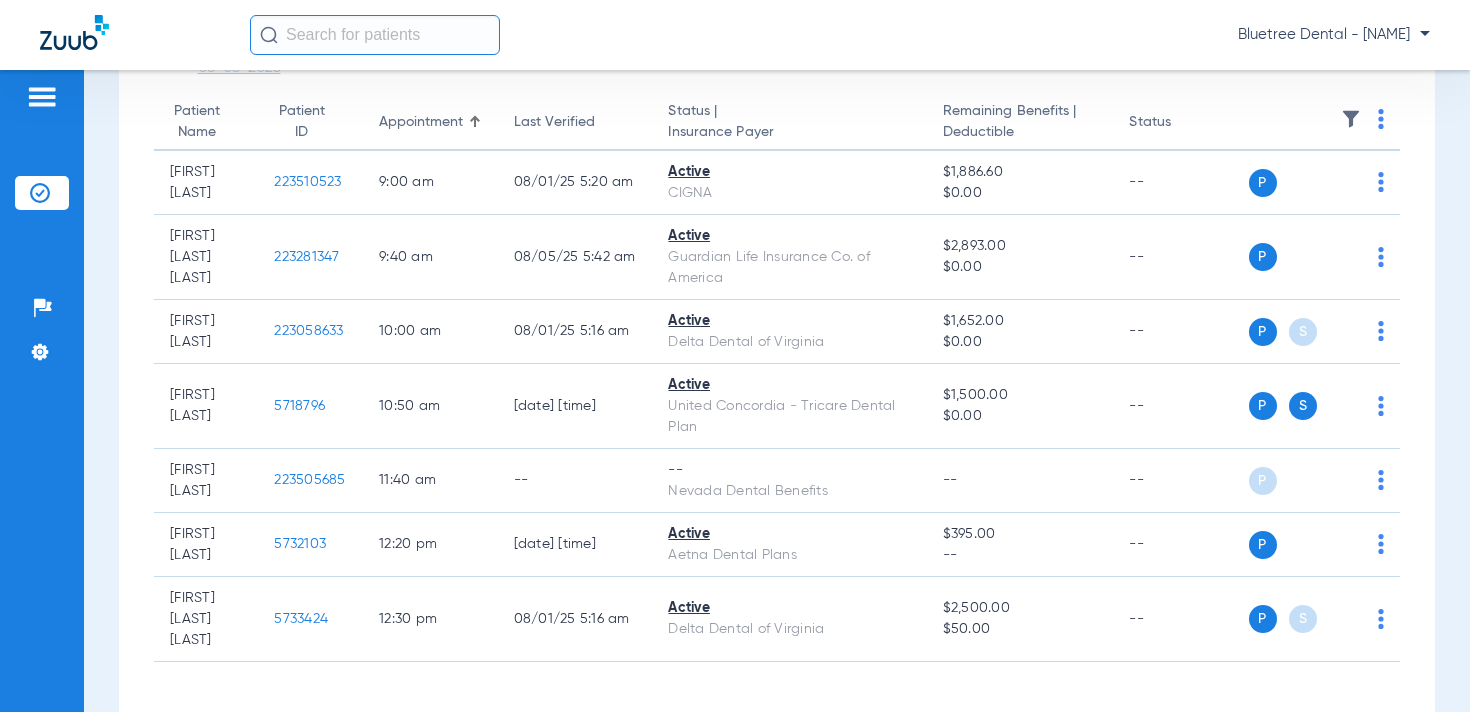scroll, scrollTop: 279, scrollLeft: 0, axis: vertical 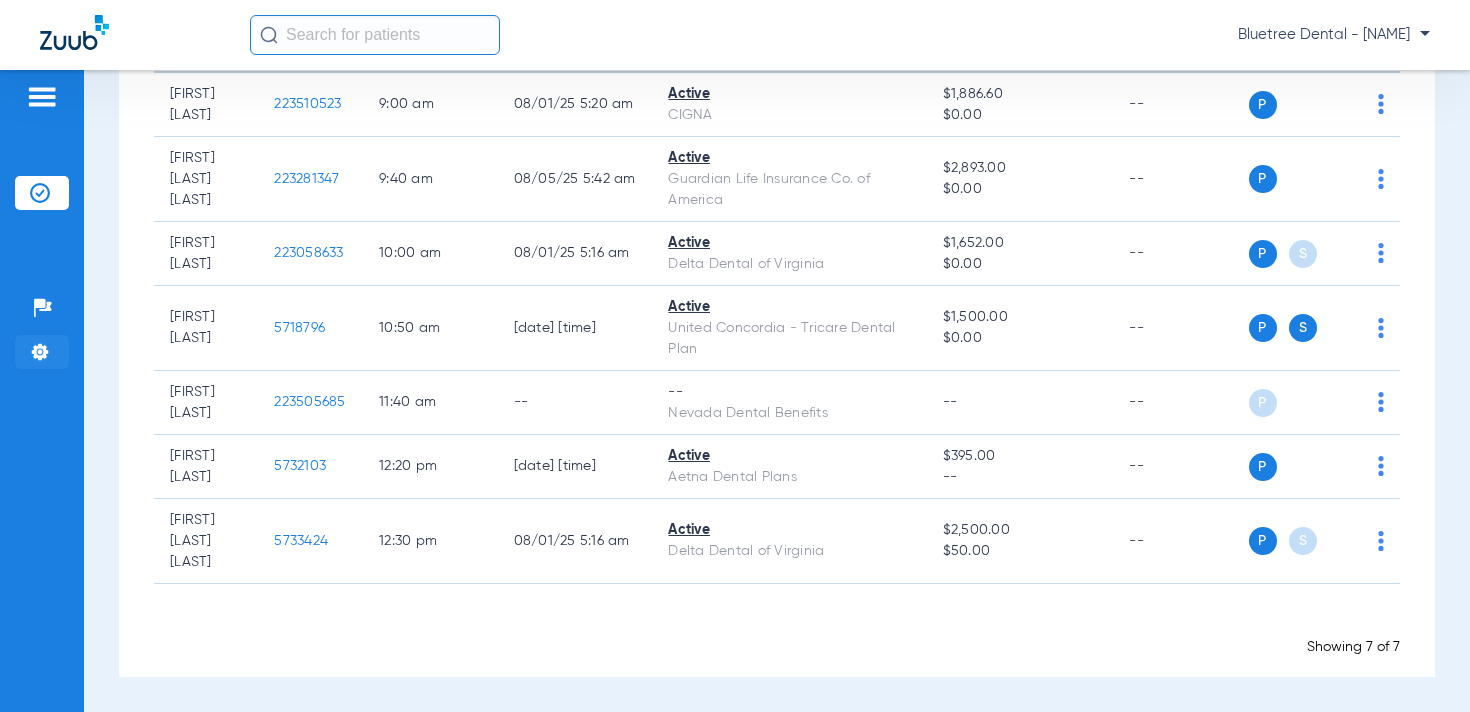 click on "Settings" 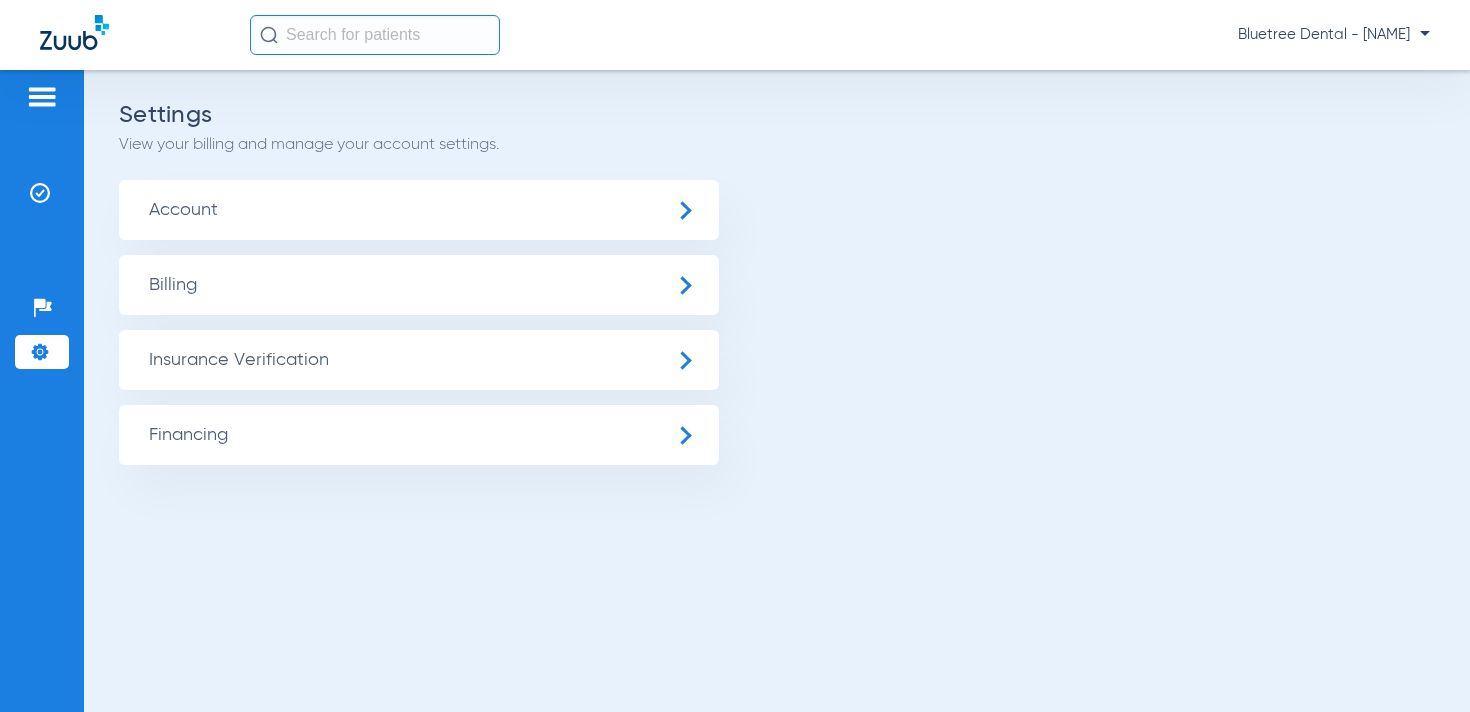 click on "Insurance Verification" 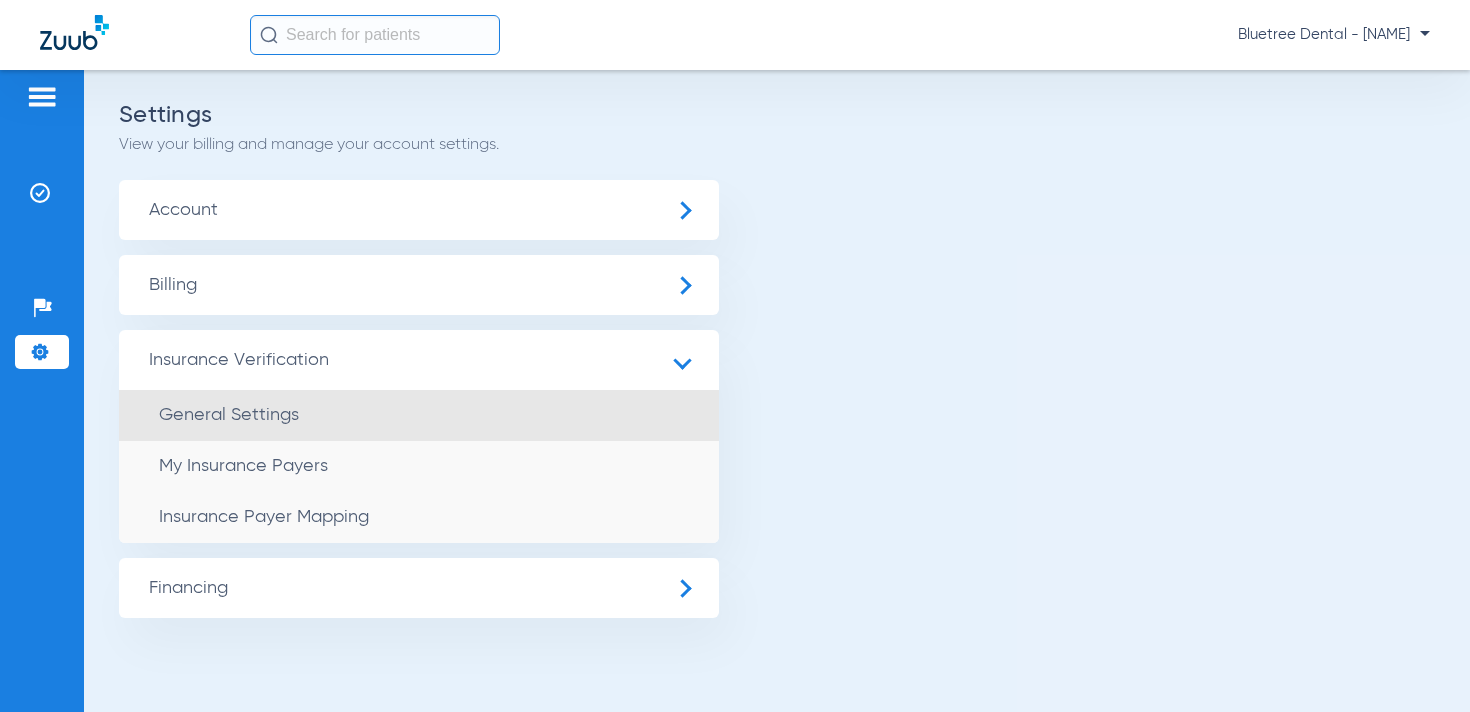 click on "General Settings" 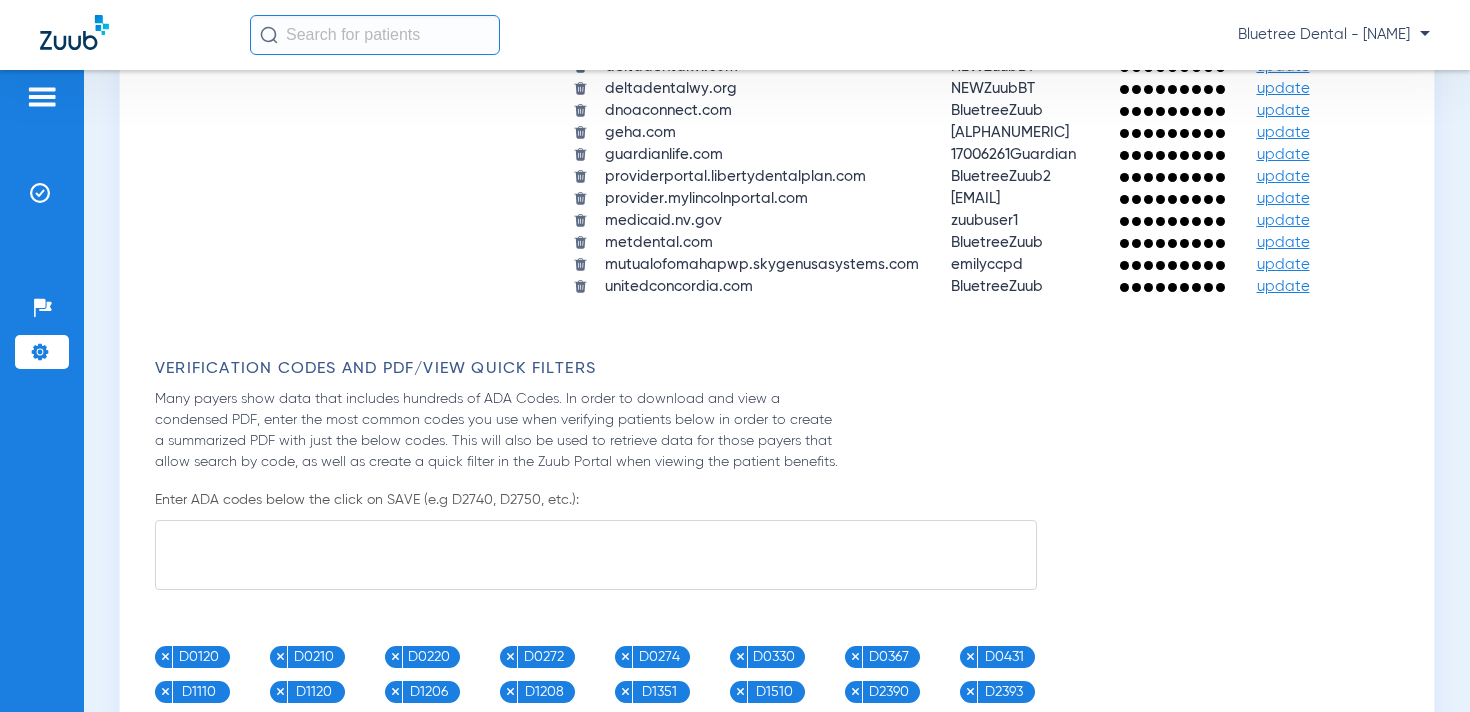 scroll, scrollTop: 2349, scrollLeft: 0, axis: vertical 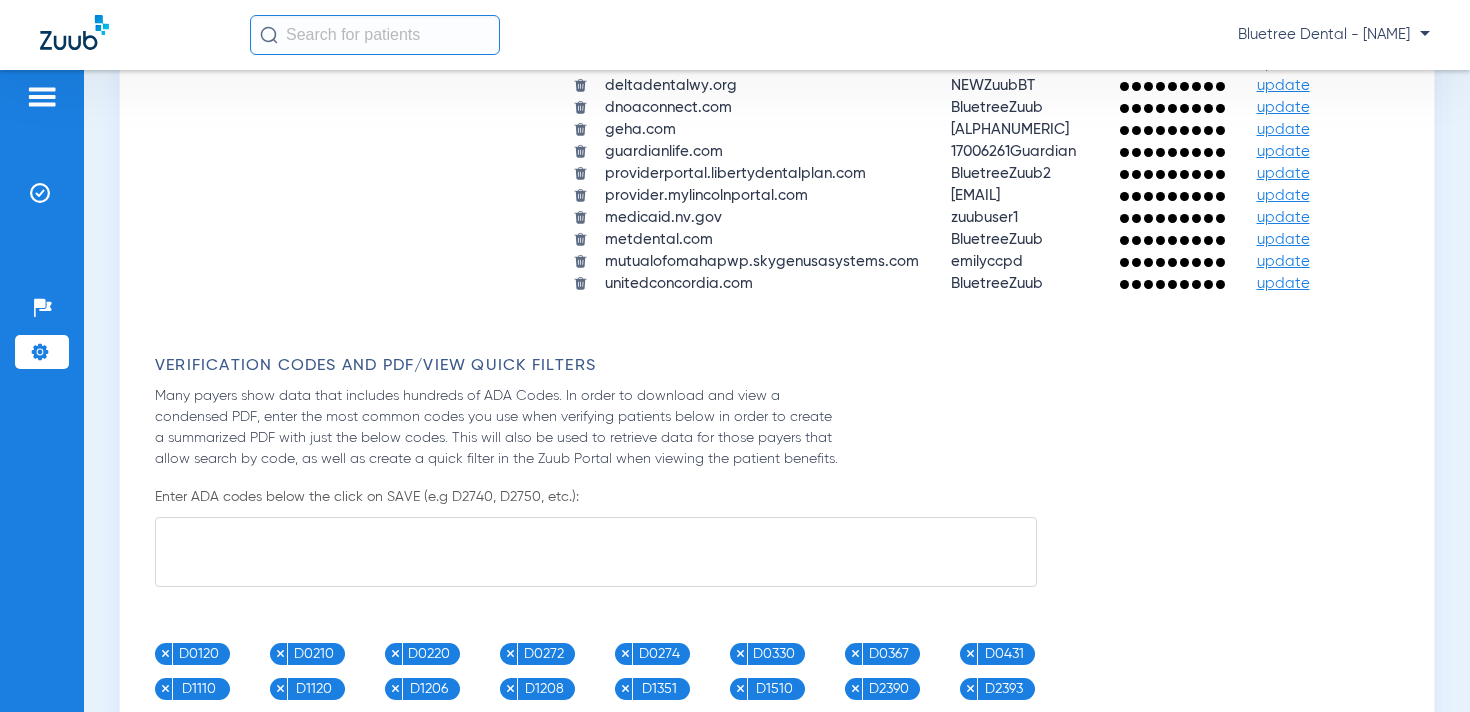click on "update" 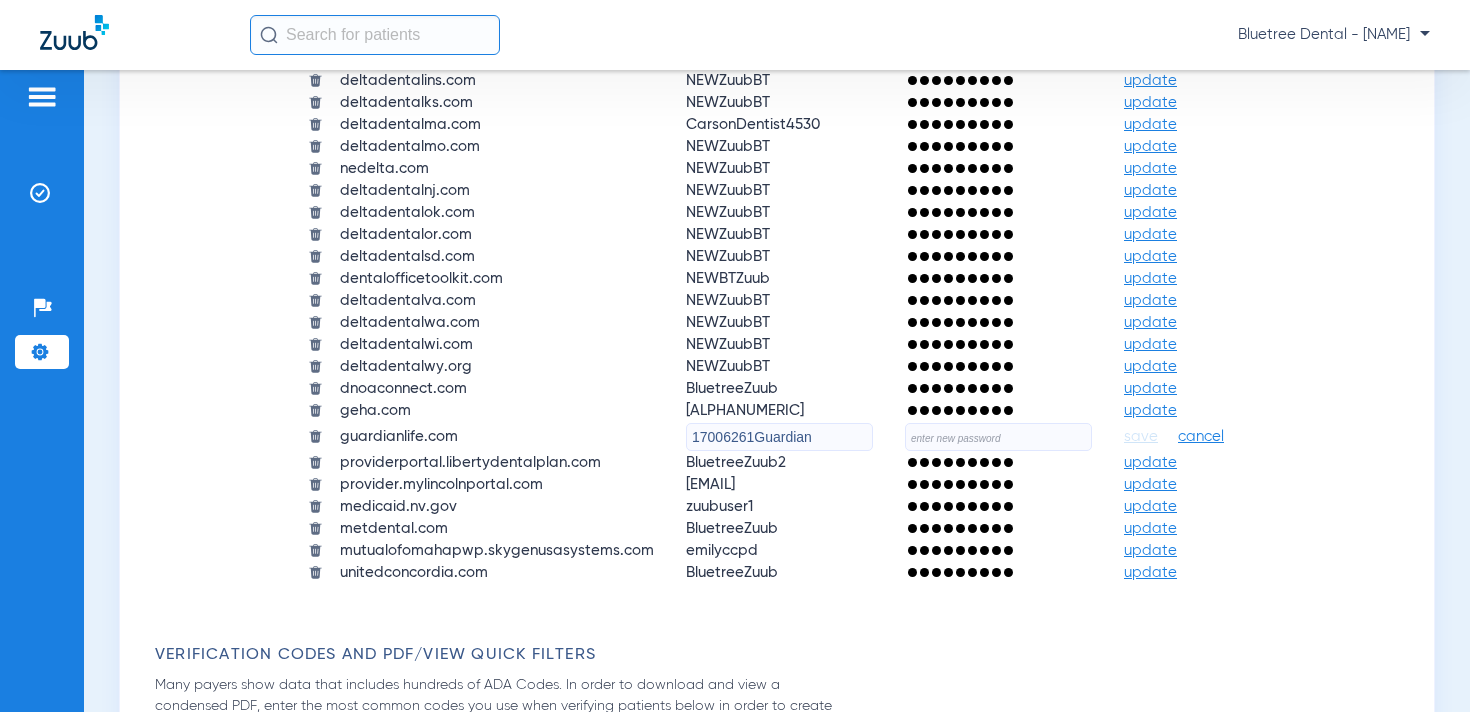 click 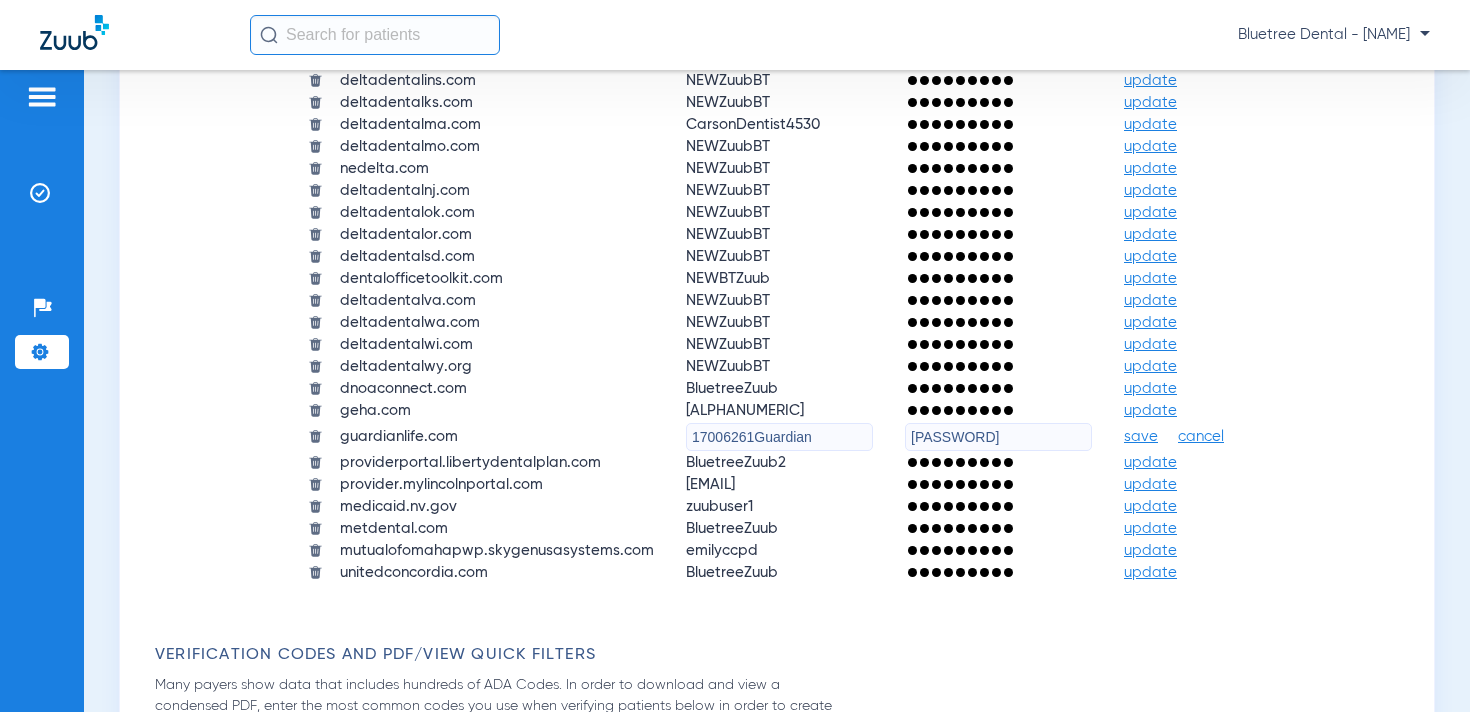 type on "qejbkuCgfK@6r2" 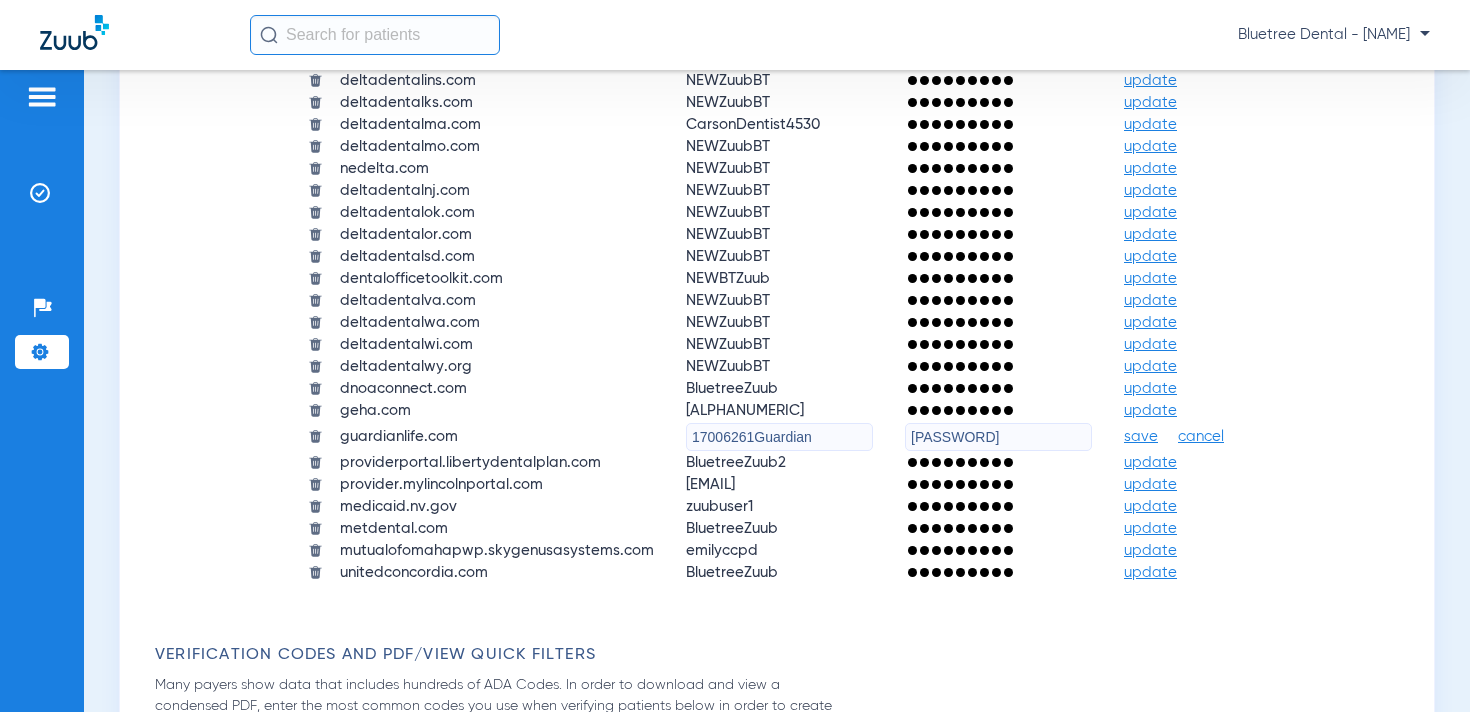 click on "save" 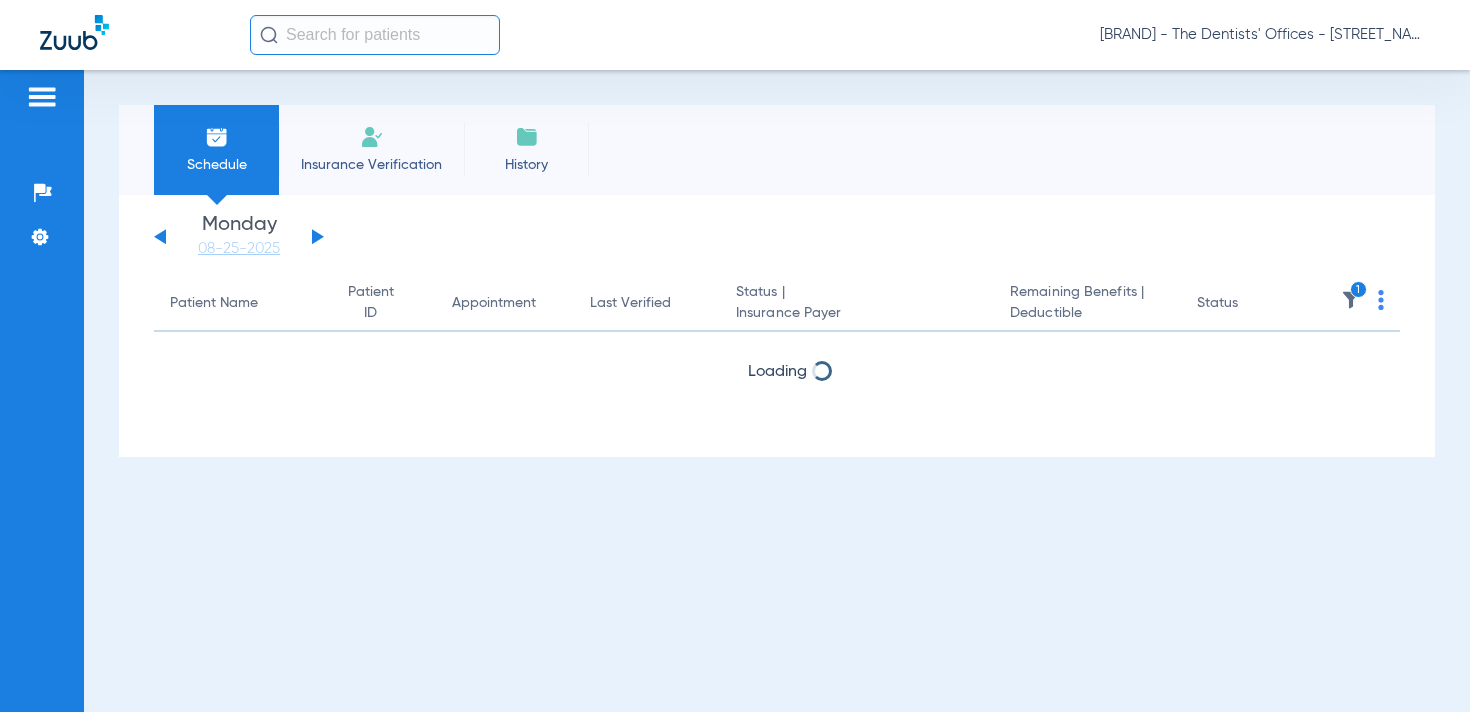 scroll, scrollTop: 0, scrollLeft: 0, axis: both 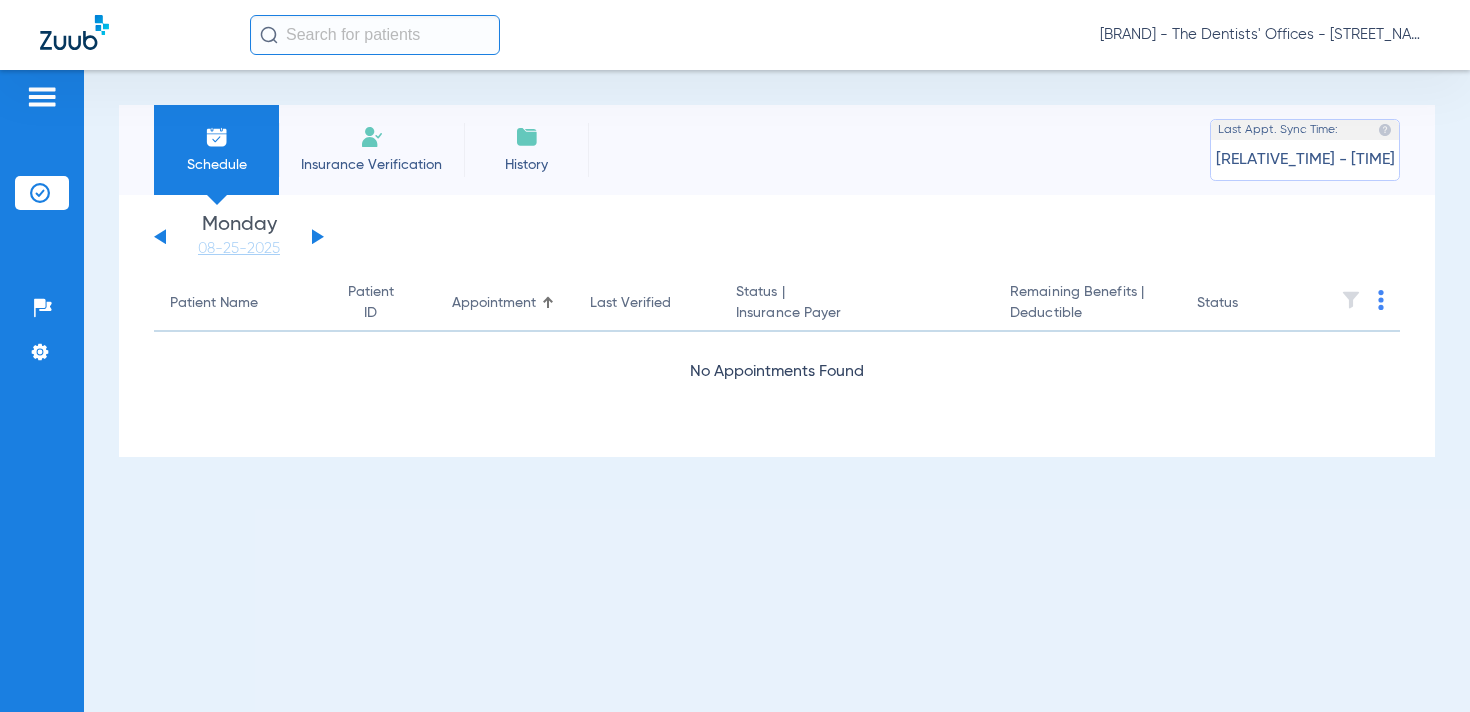 click on "Bluetree Dental - [NAME]" 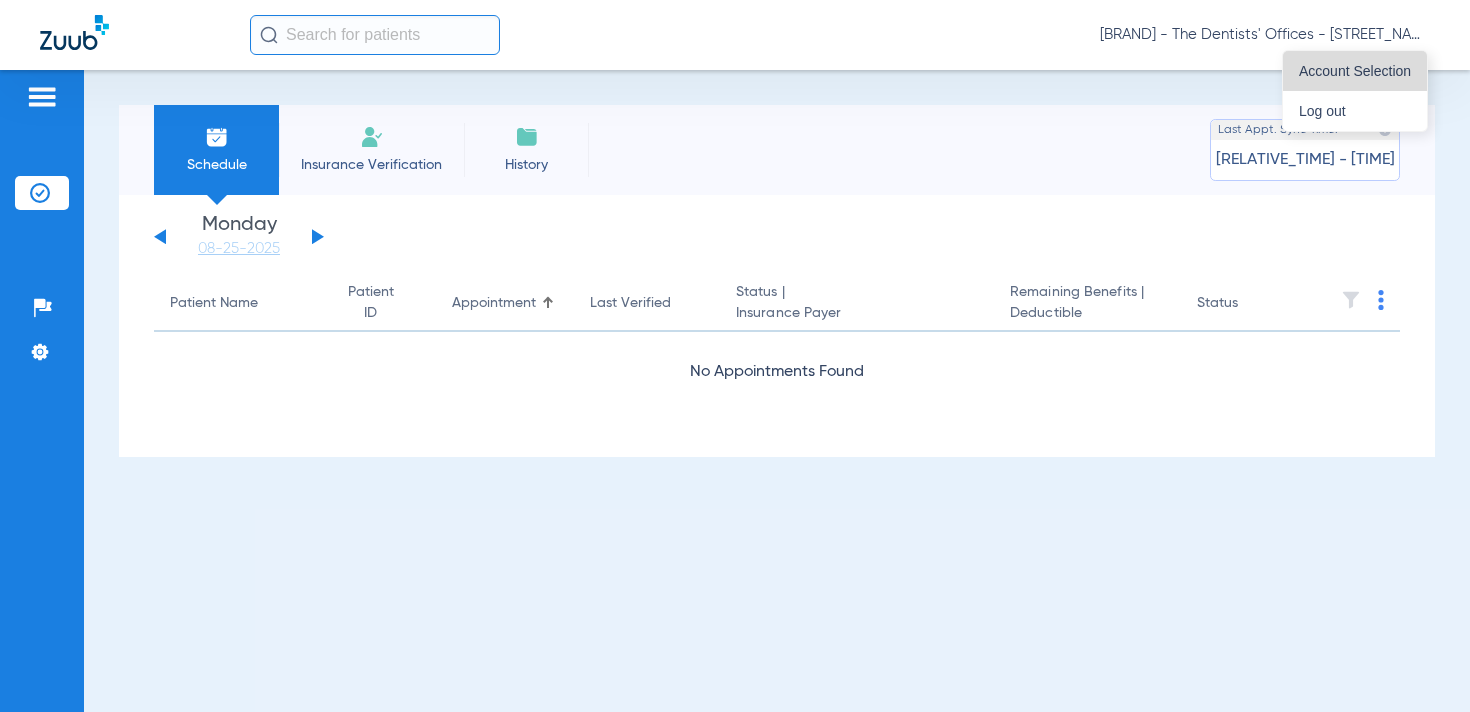 click on "Account Selection" at bounding box center (1355, 71) 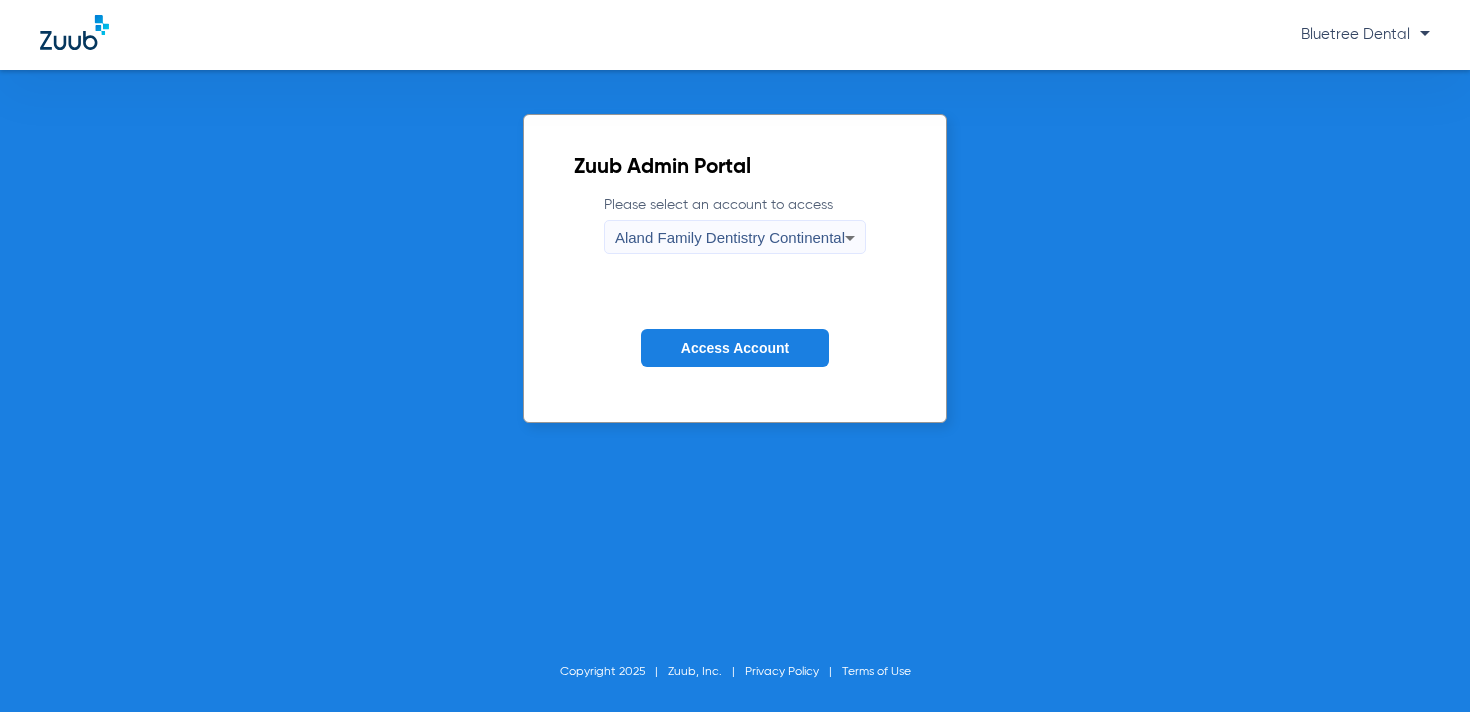 click on "Aland Family Dentistry Continental" at bounding box center (730, 237) 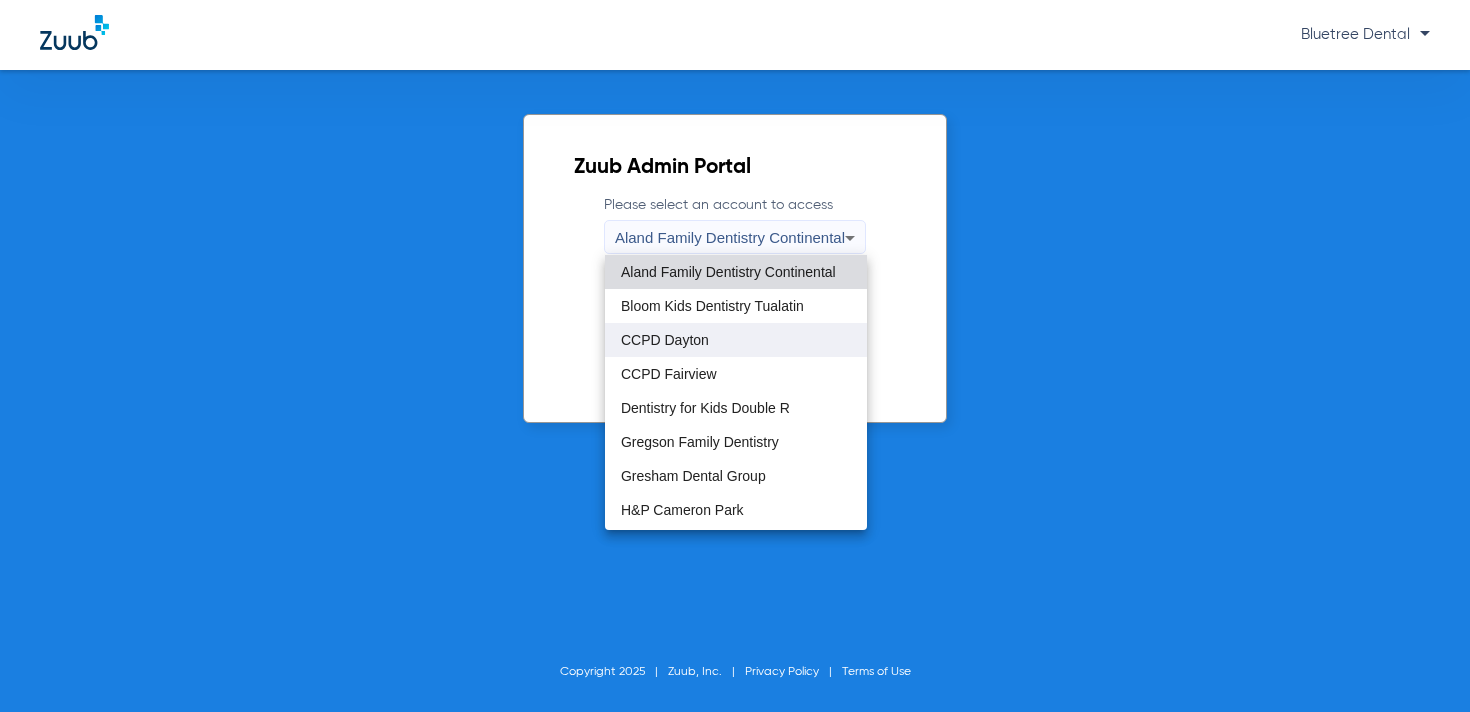 scroll, scrollTop: 609, scrollLeft: 0, axis: vertical 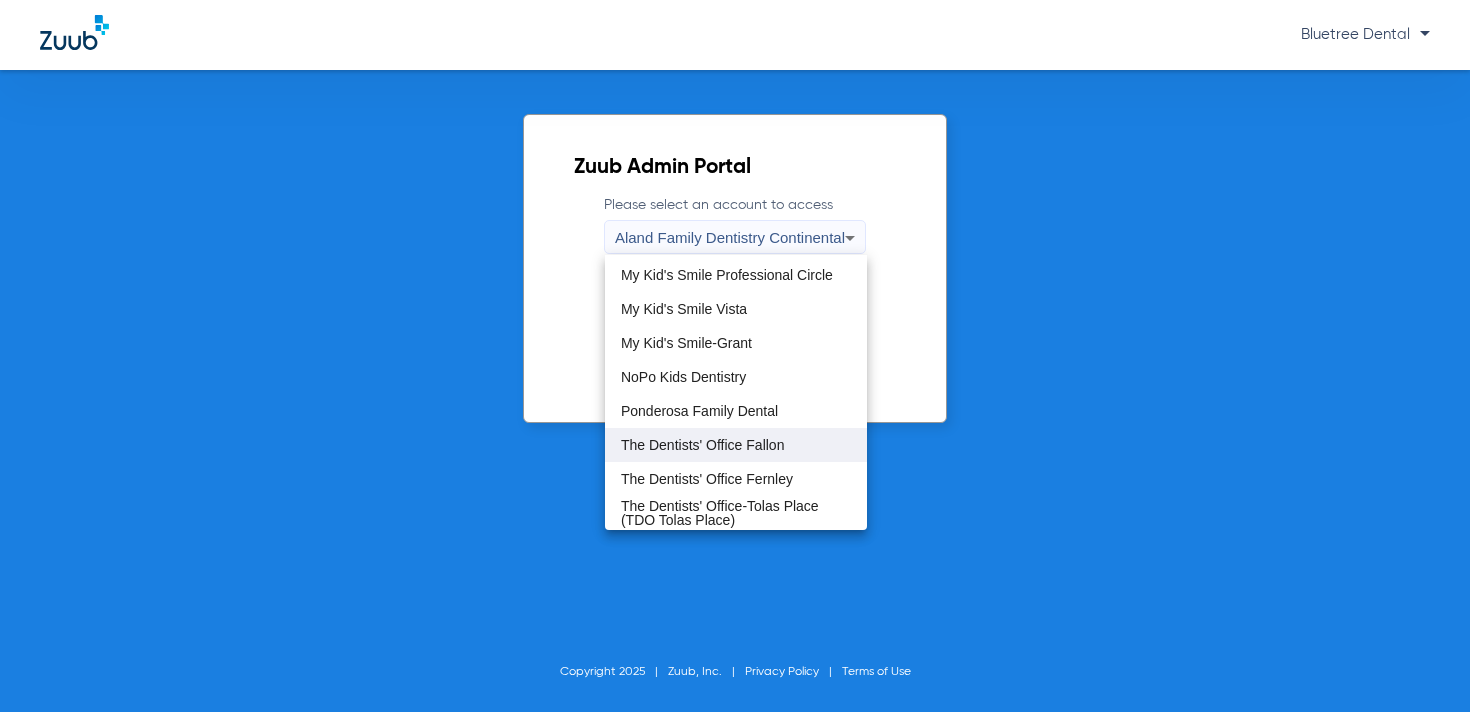click on "The Dentists' Office Fallon" at bounding box center [736, 445] 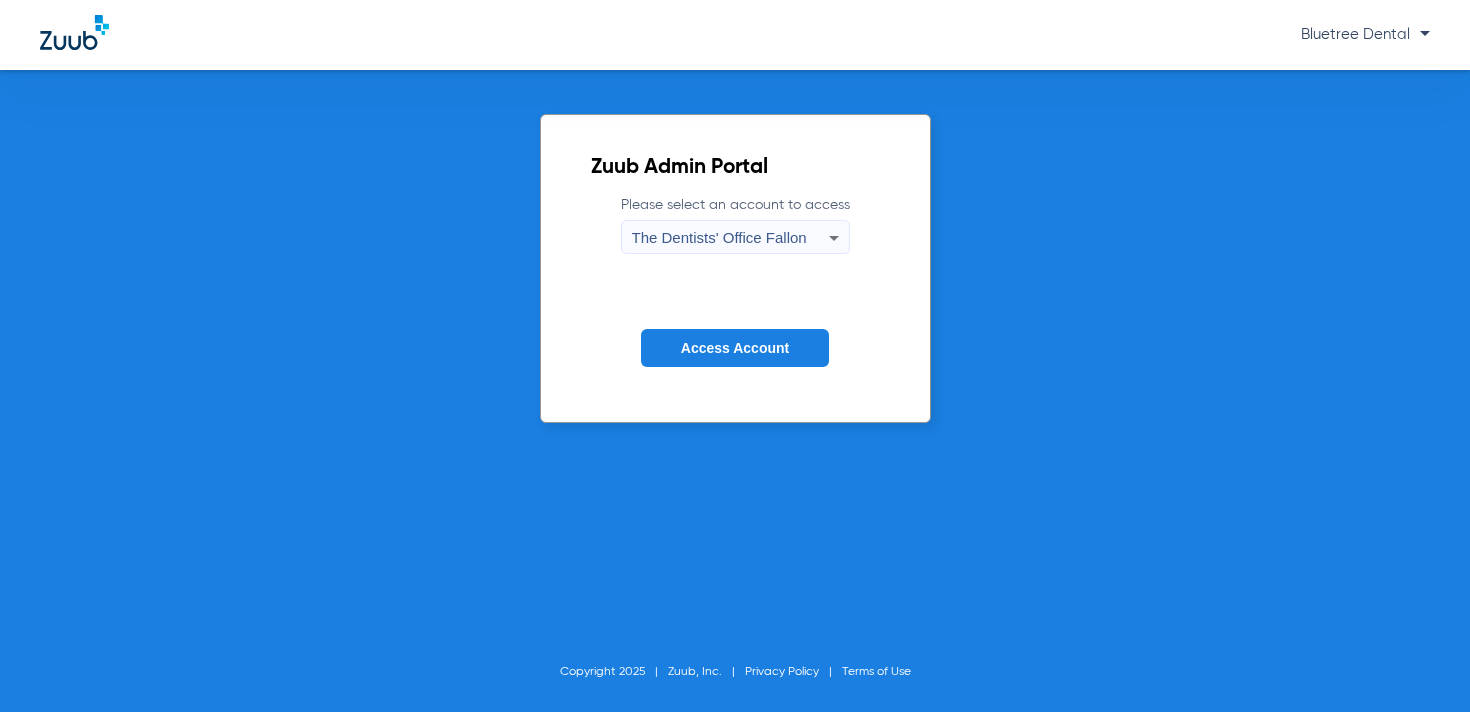 click on "Access Account" 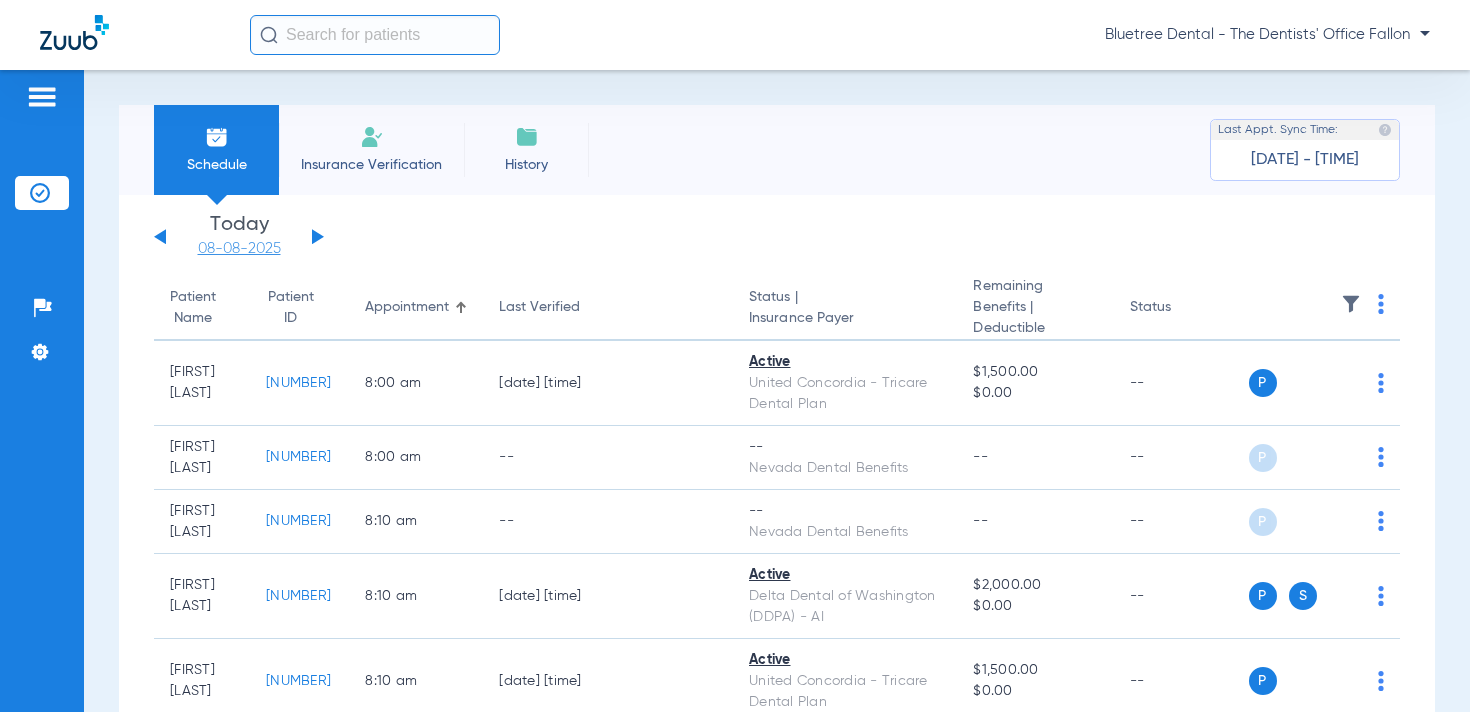 click on "08-08-2025" 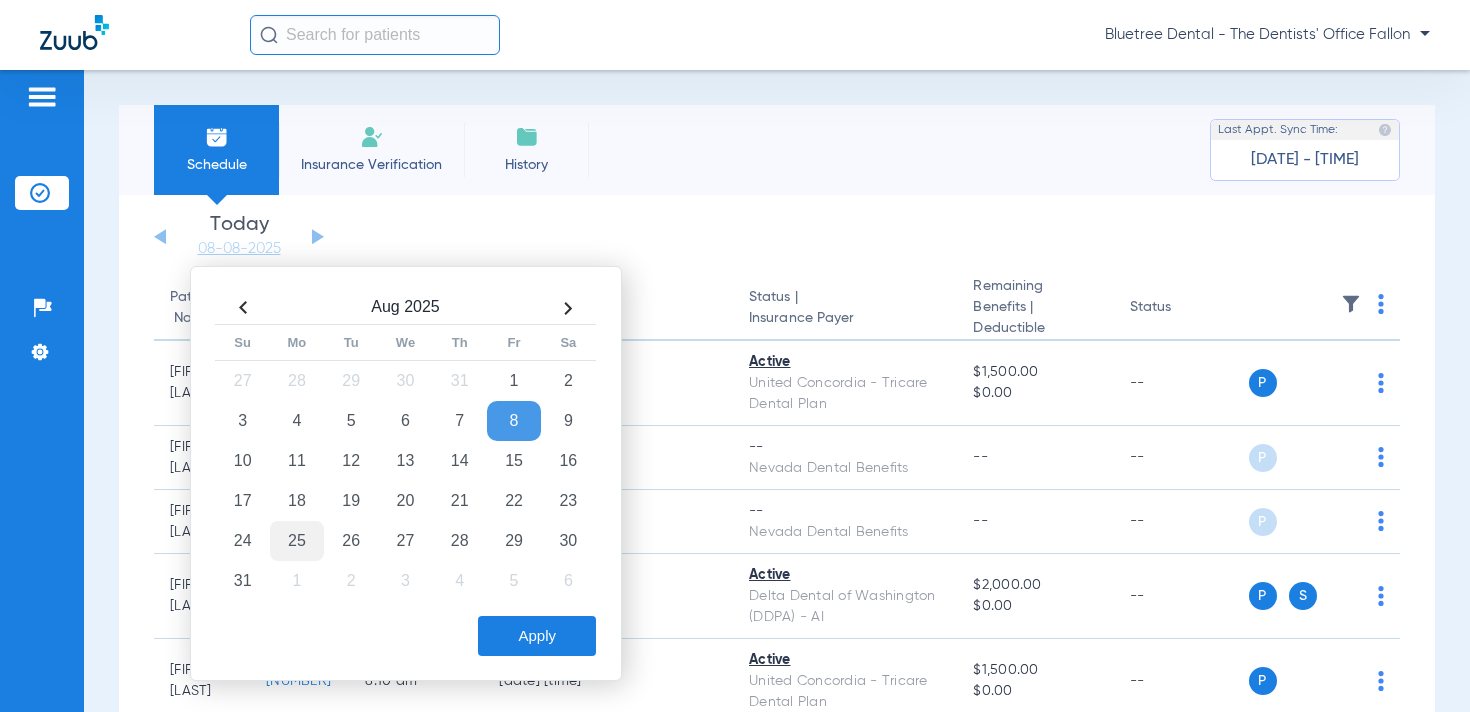 click on "25" 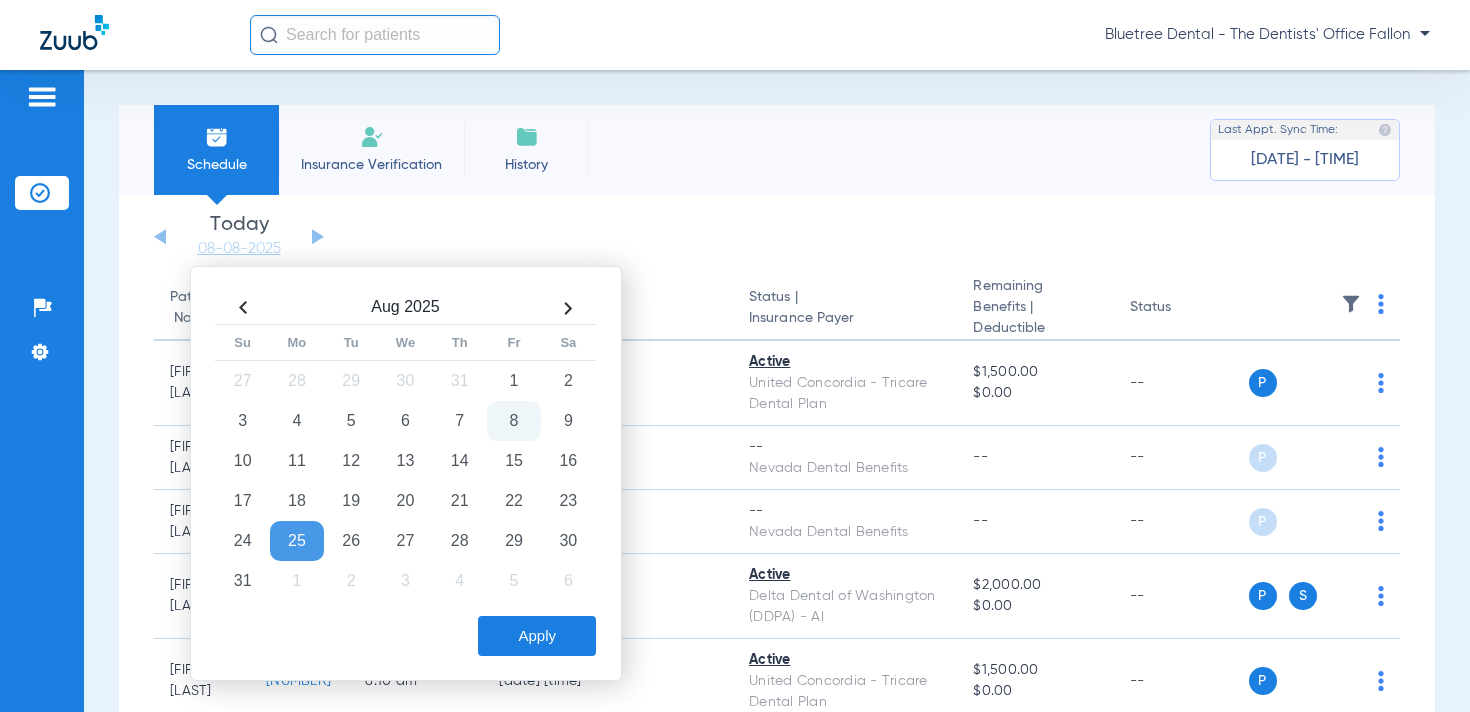 click on "Apply" 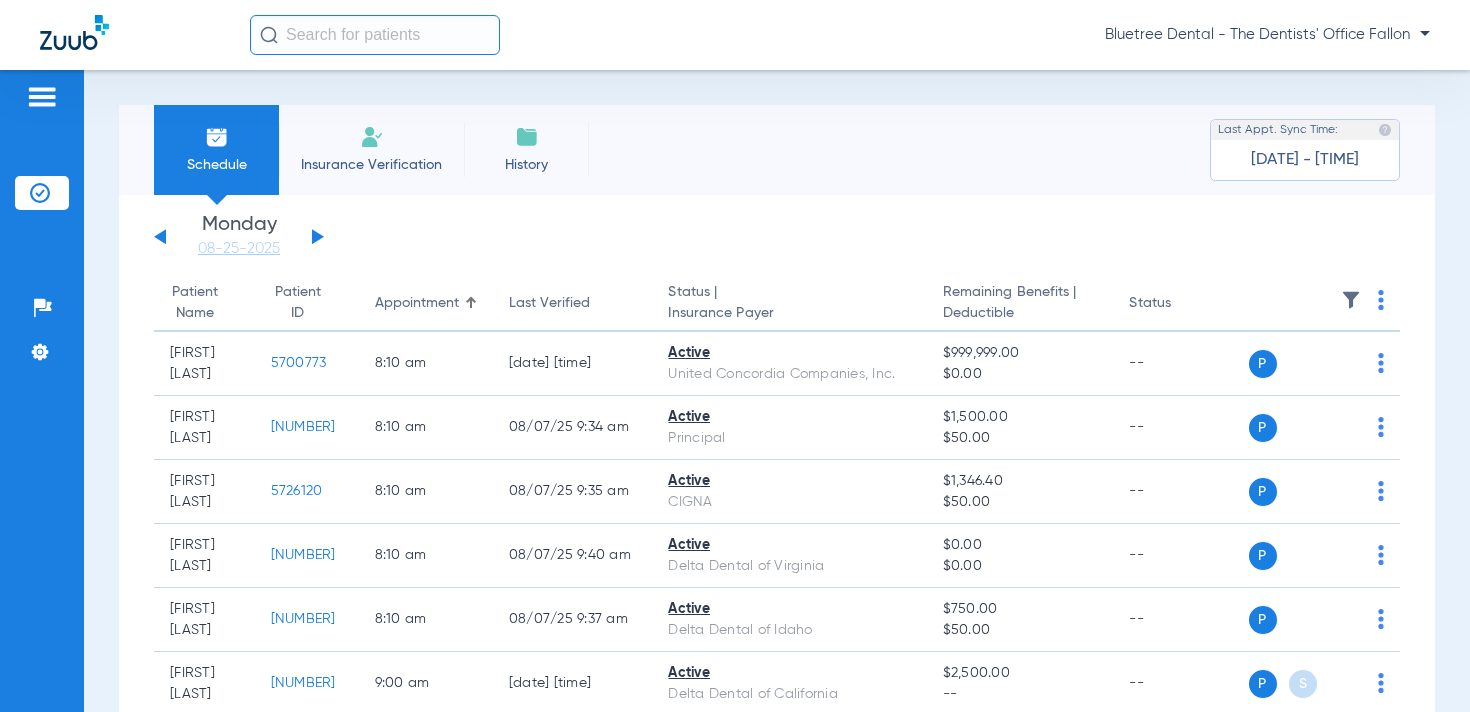 click 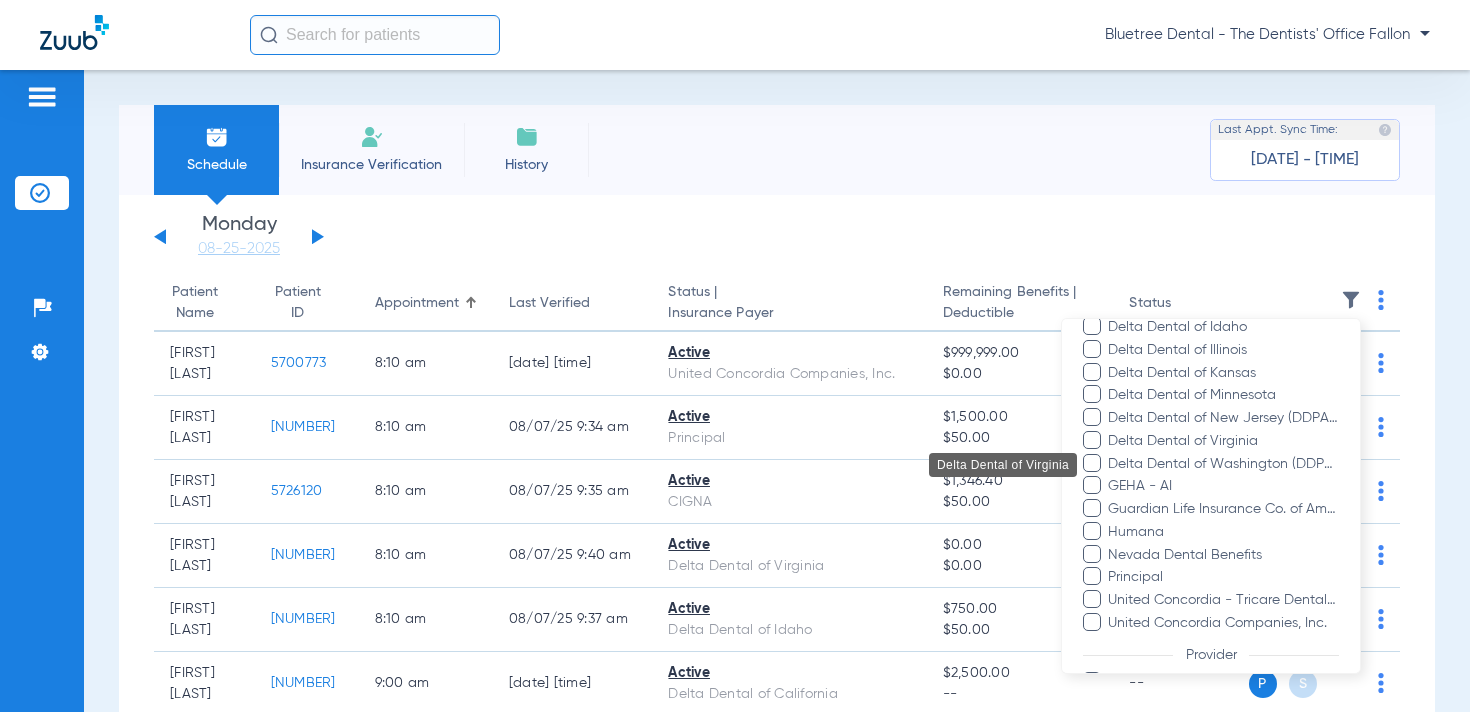 scroll, scrollTop: 389, scrollLeft: 0, axis: vertical 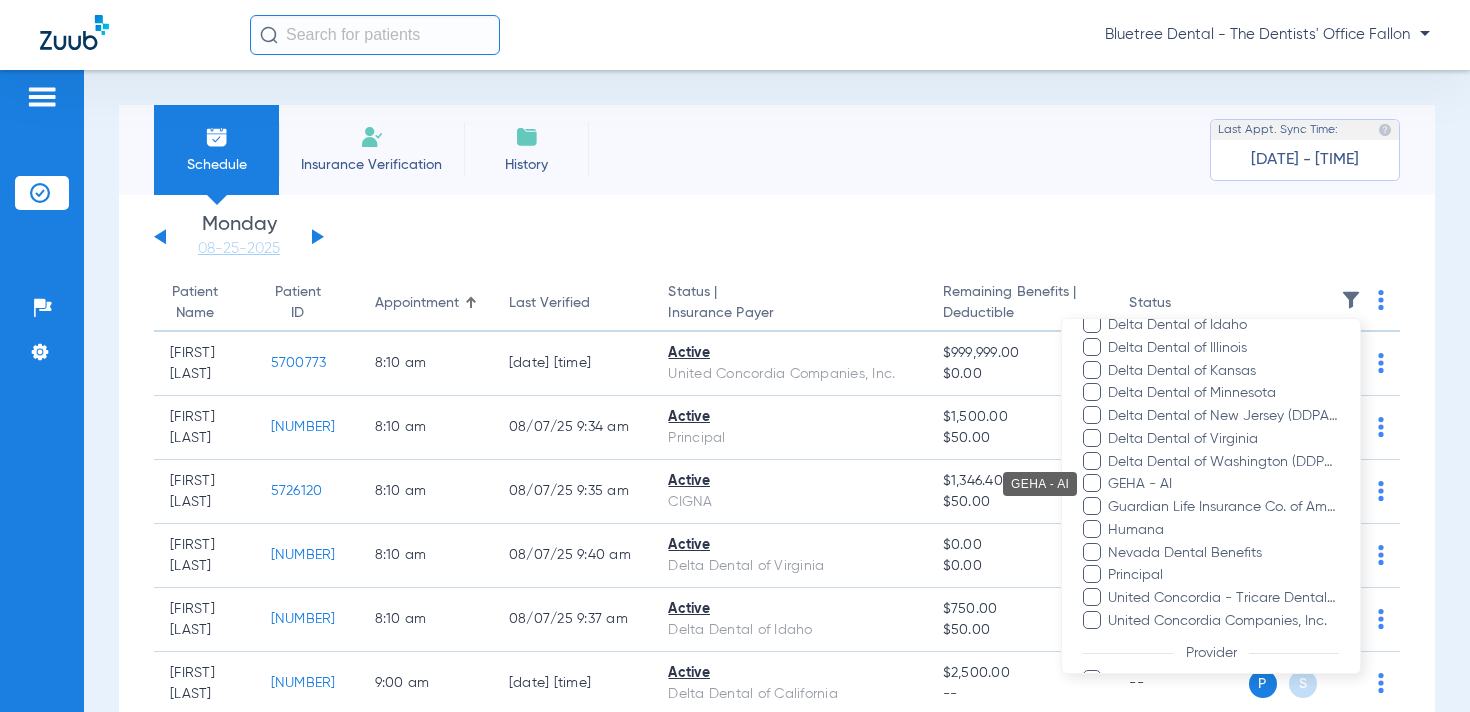click on "Guardian Life Insurance Co. of America" at bounding box center (1223, 507) 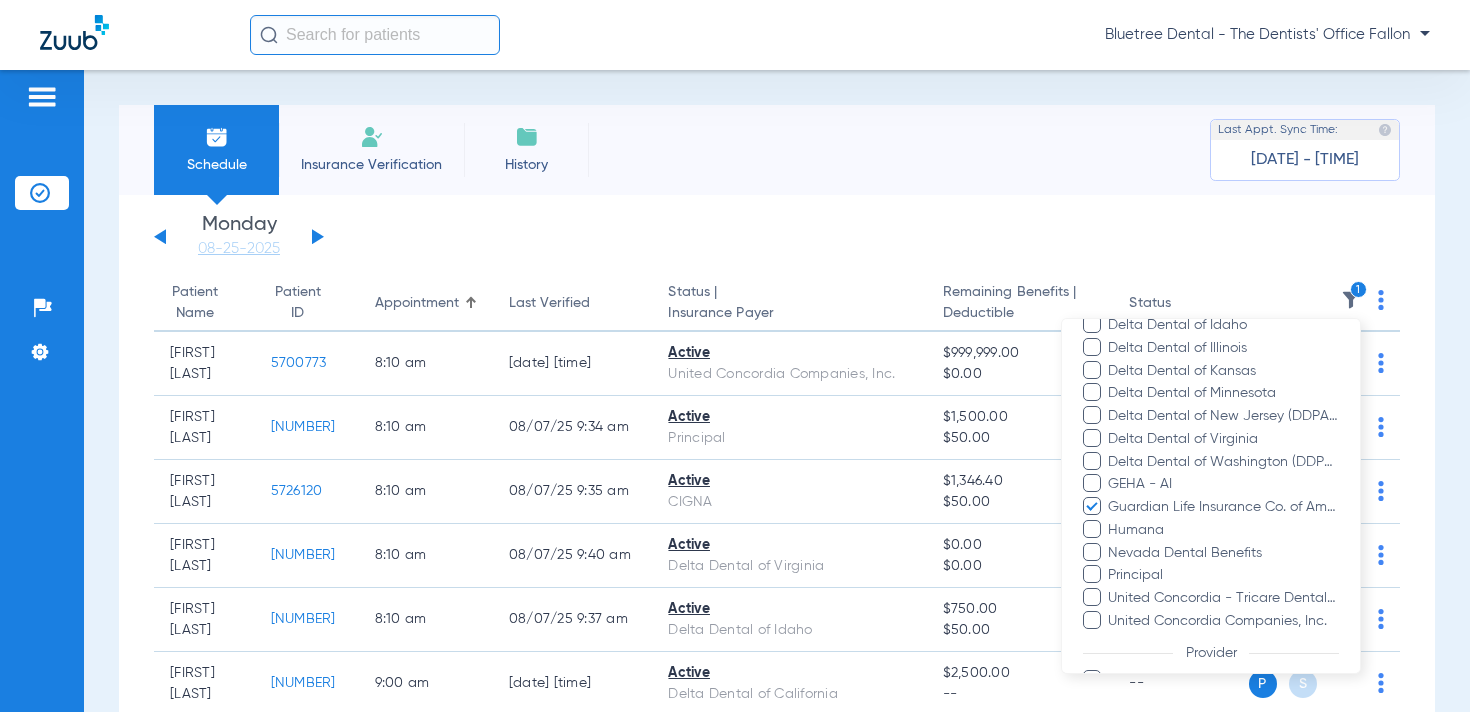 scroll, scrollTop: 532, scrollLeft: 0, axis: vertical 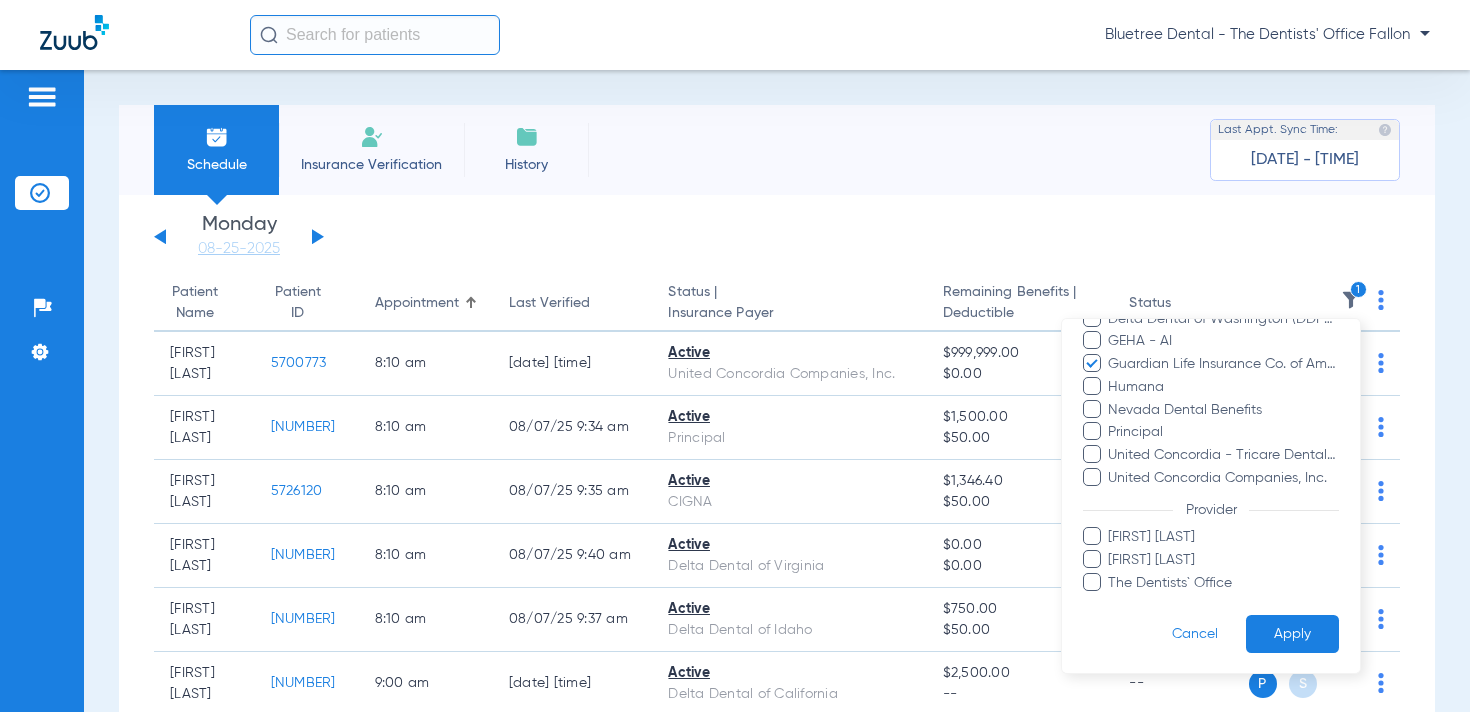 click on "Apply" at bounding box center [1292, 634] 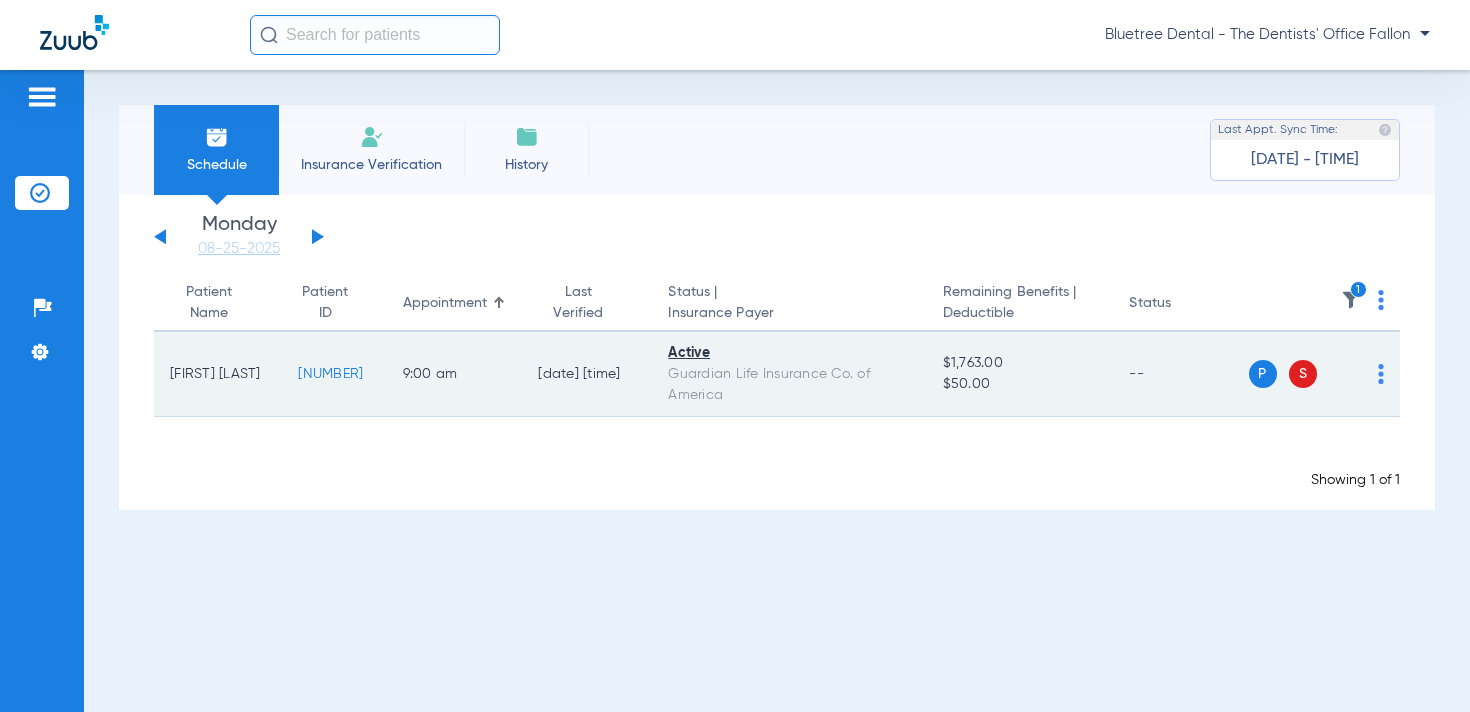 drag, startPoint x: 355, startPoint y: 374, endPoint x: 280, endPoint y: 376, distance: 75.026665 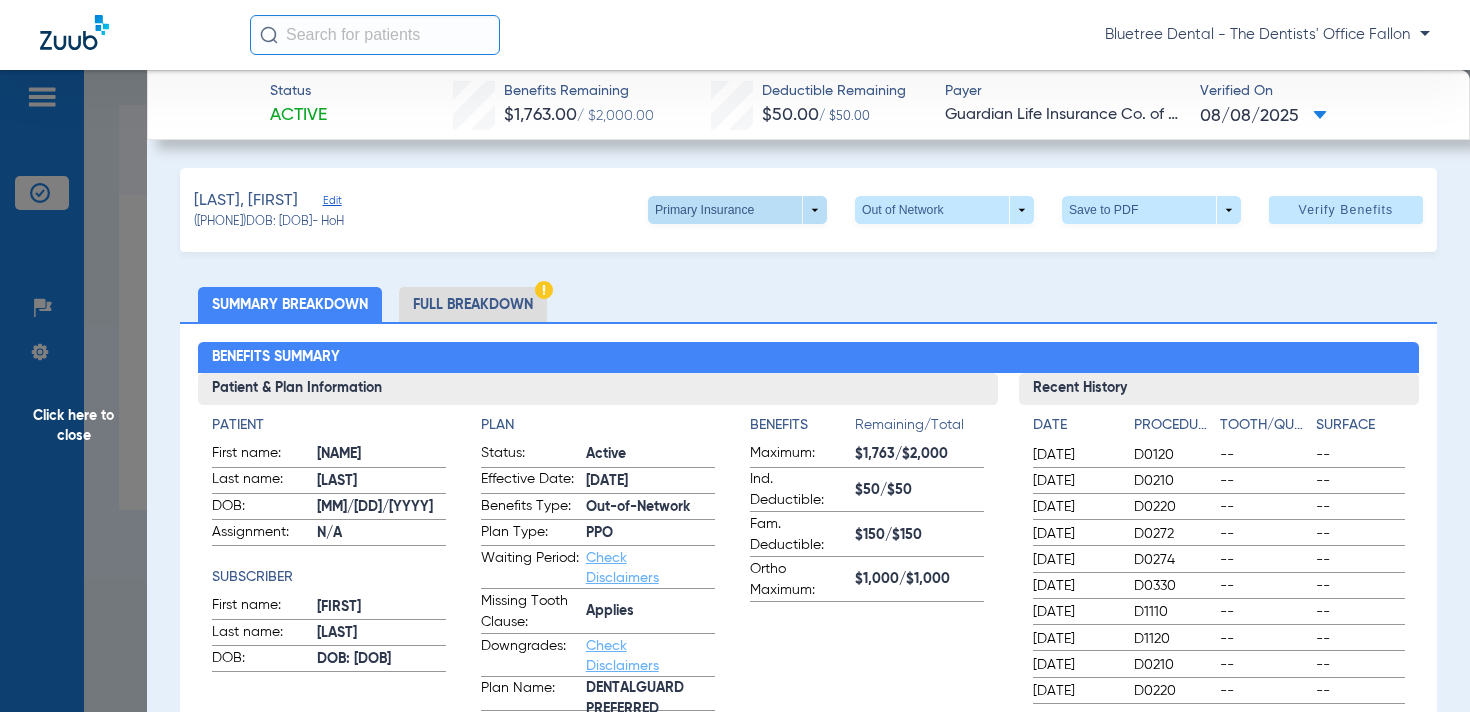 click 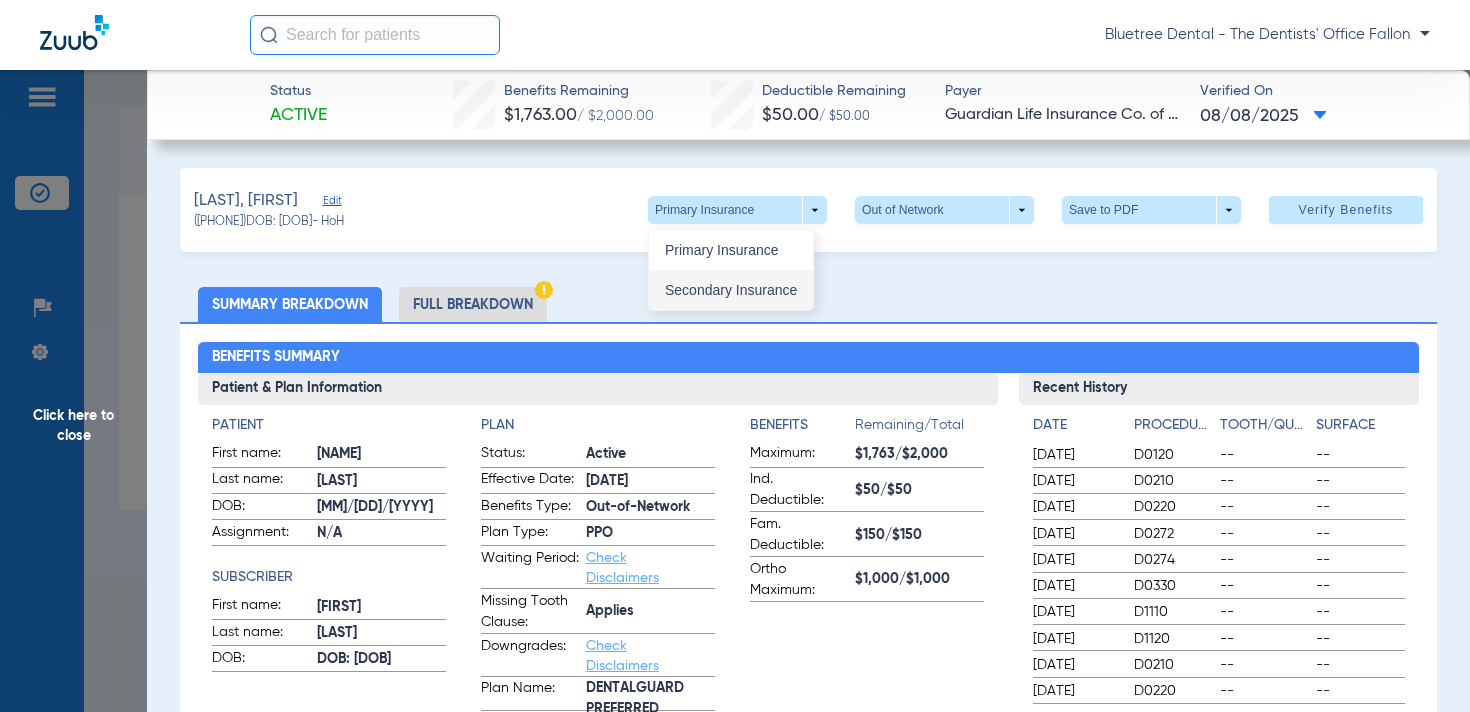 click on "Secondary Insurance" at bounding box center [731, 290] 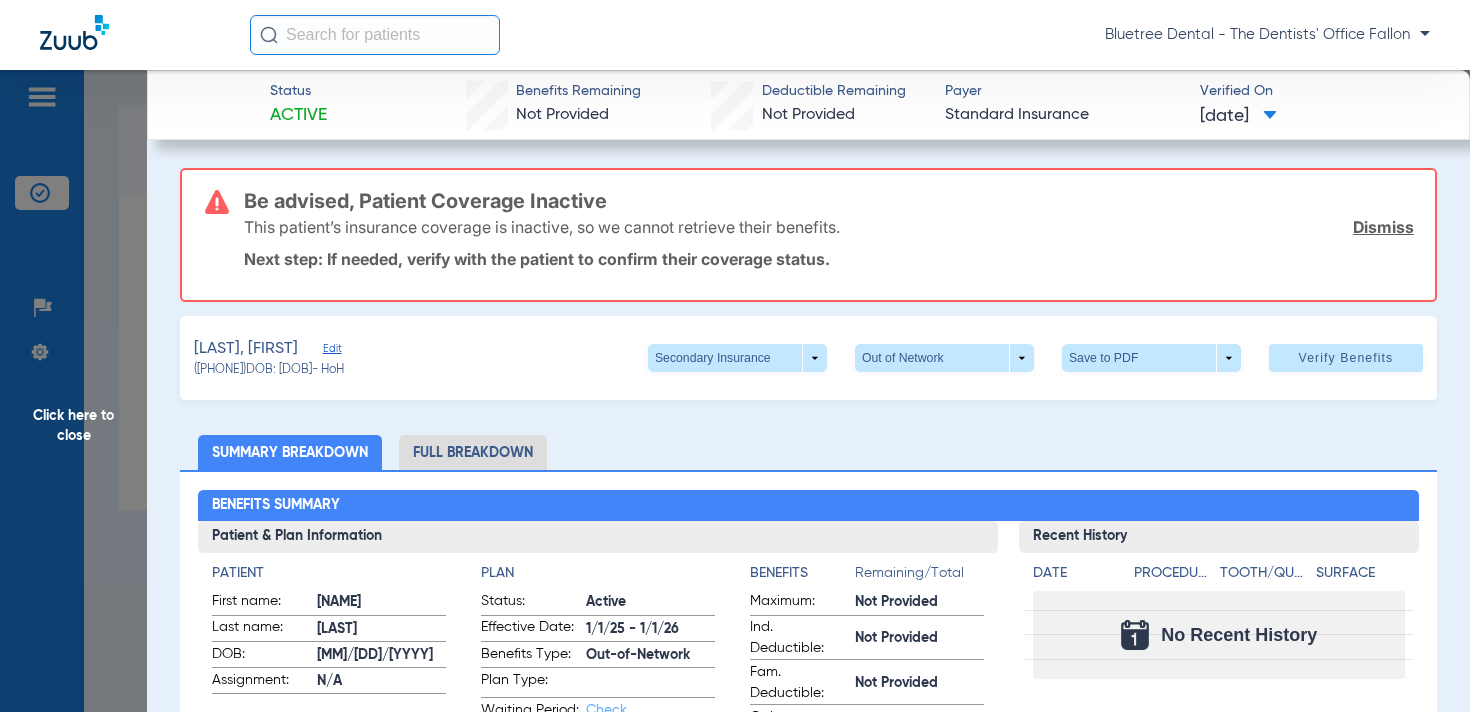 click on "Click here to close" 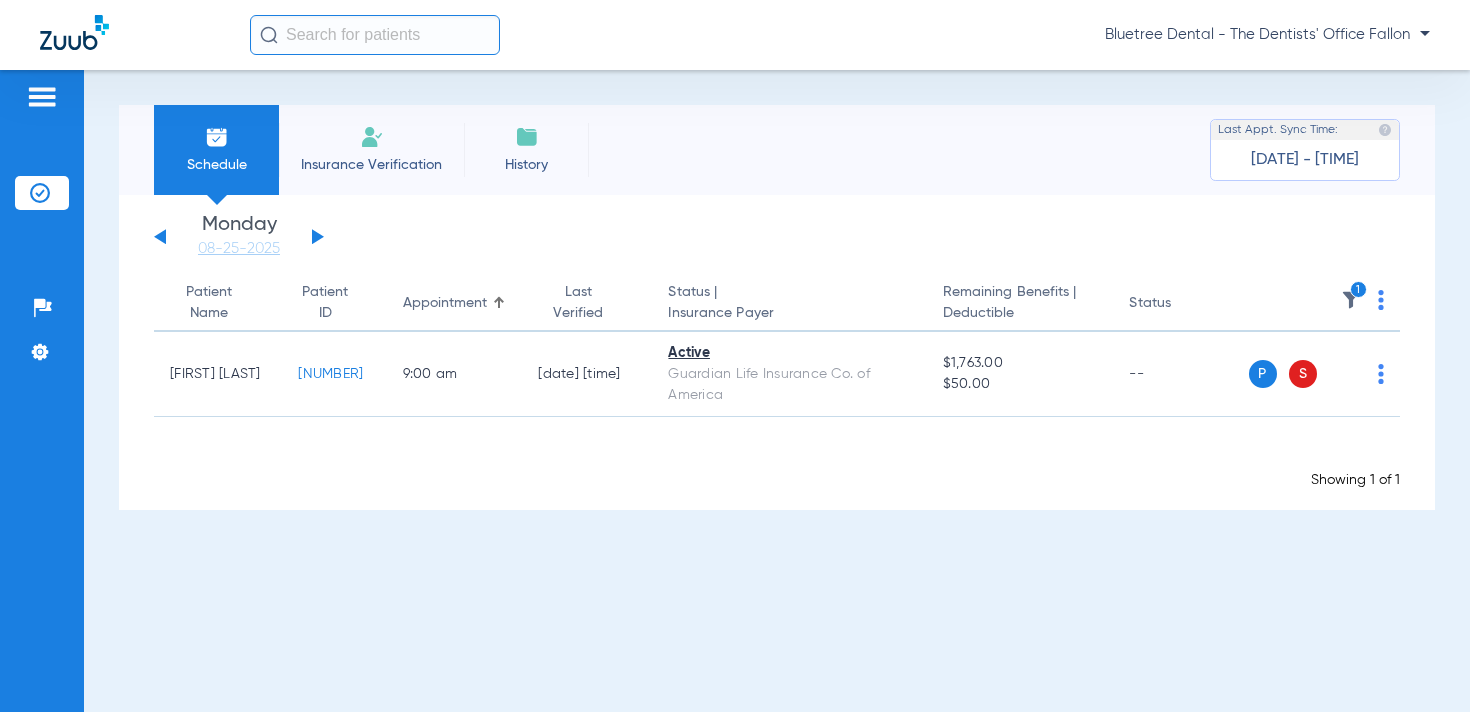 click on "Bluetree Dental - The Dentists' Office Fallon" 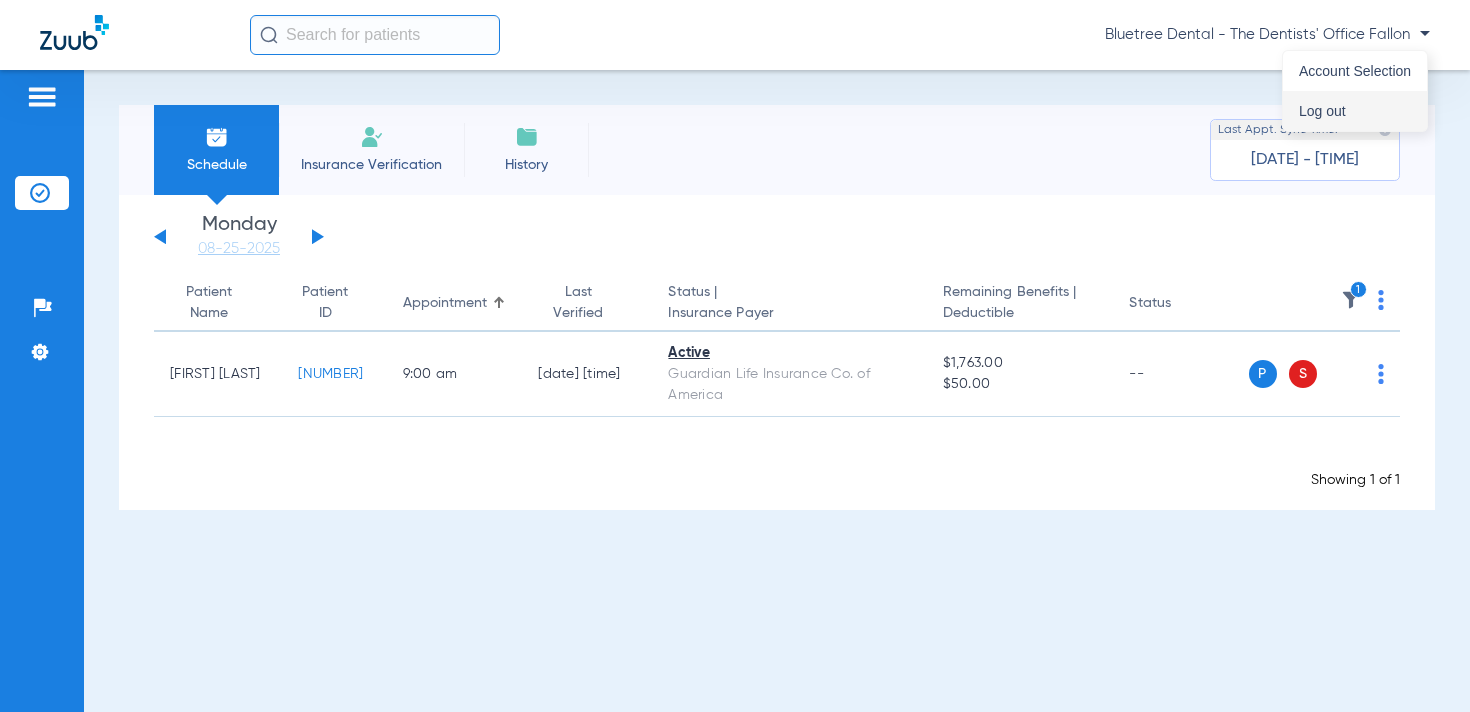 click on "Log out" at bounding box center (1355, 111) 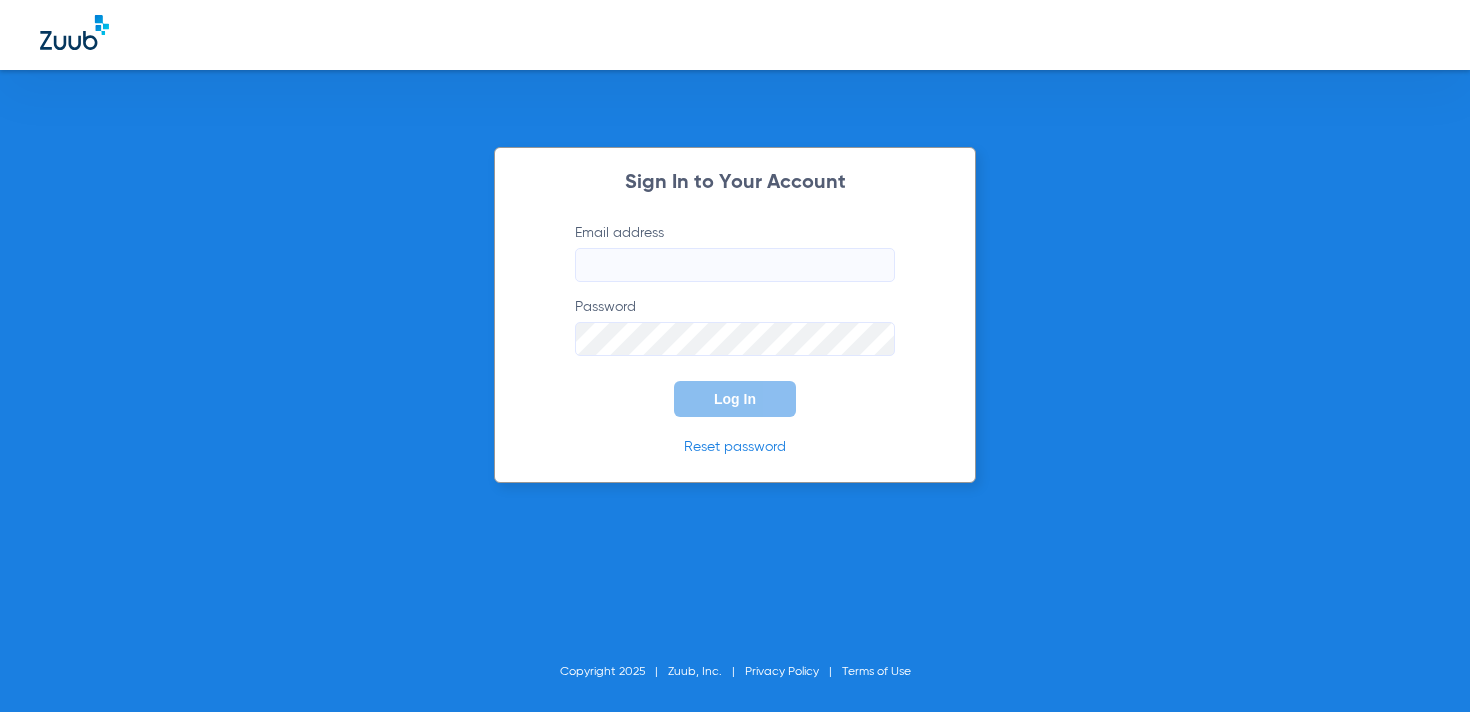 type on "dsosupport+bluetree@zuub.com" 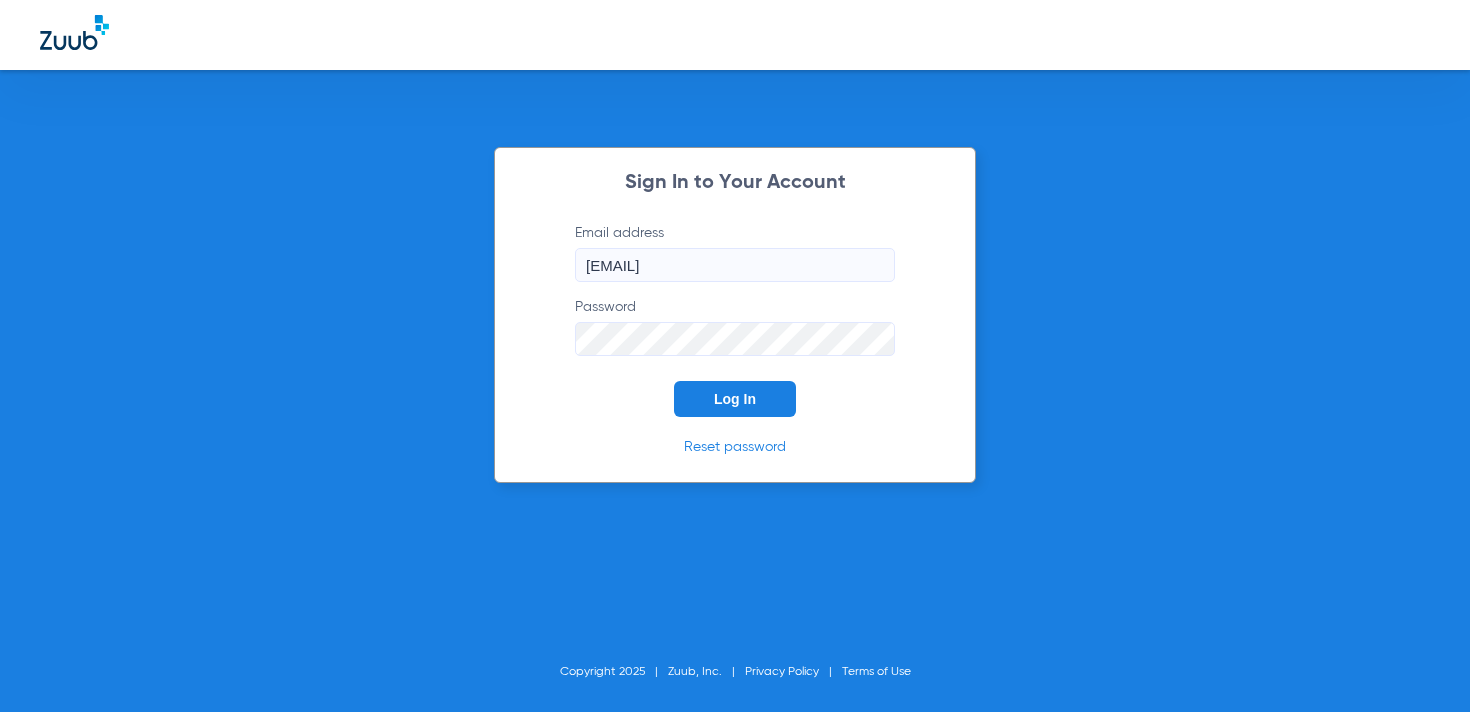 click on "Log In" 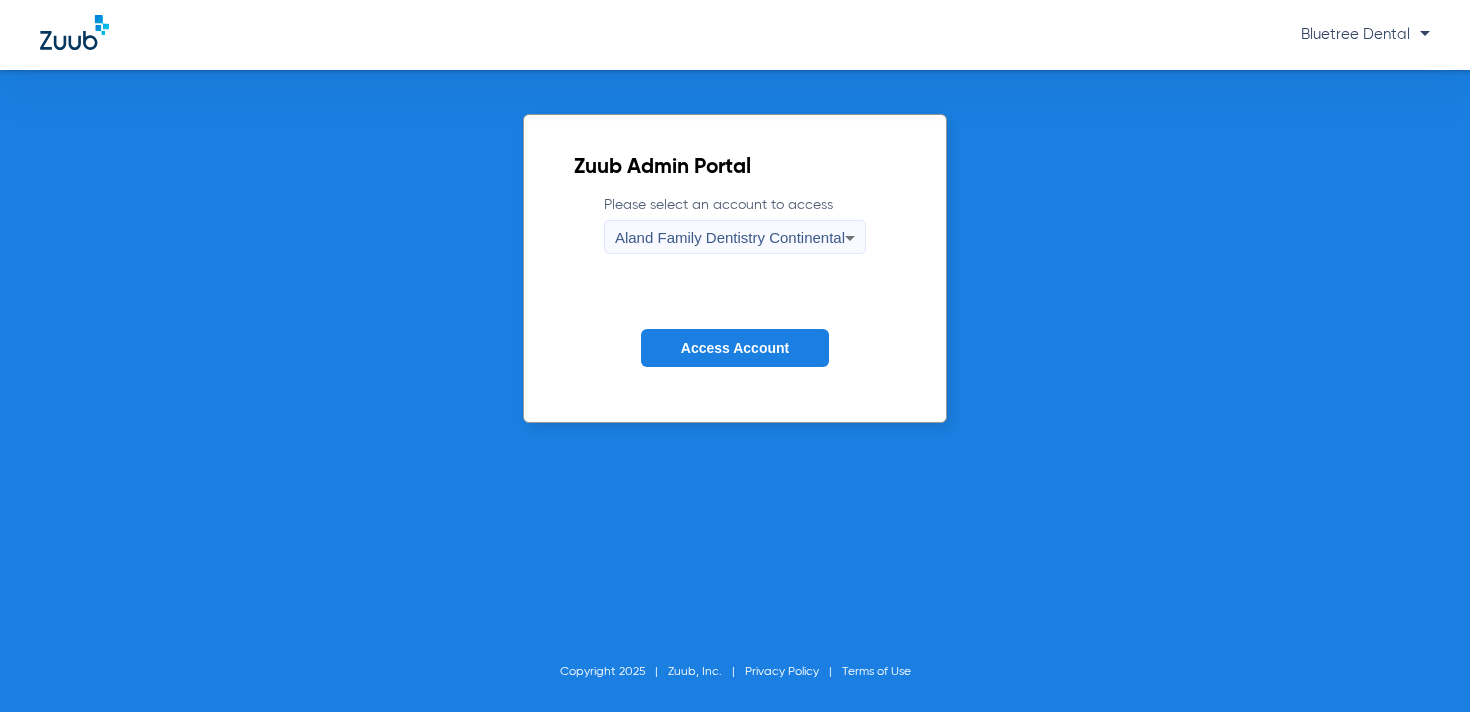 click on "Aland Family Dentistry Continental" at bounding box center [730, 237] 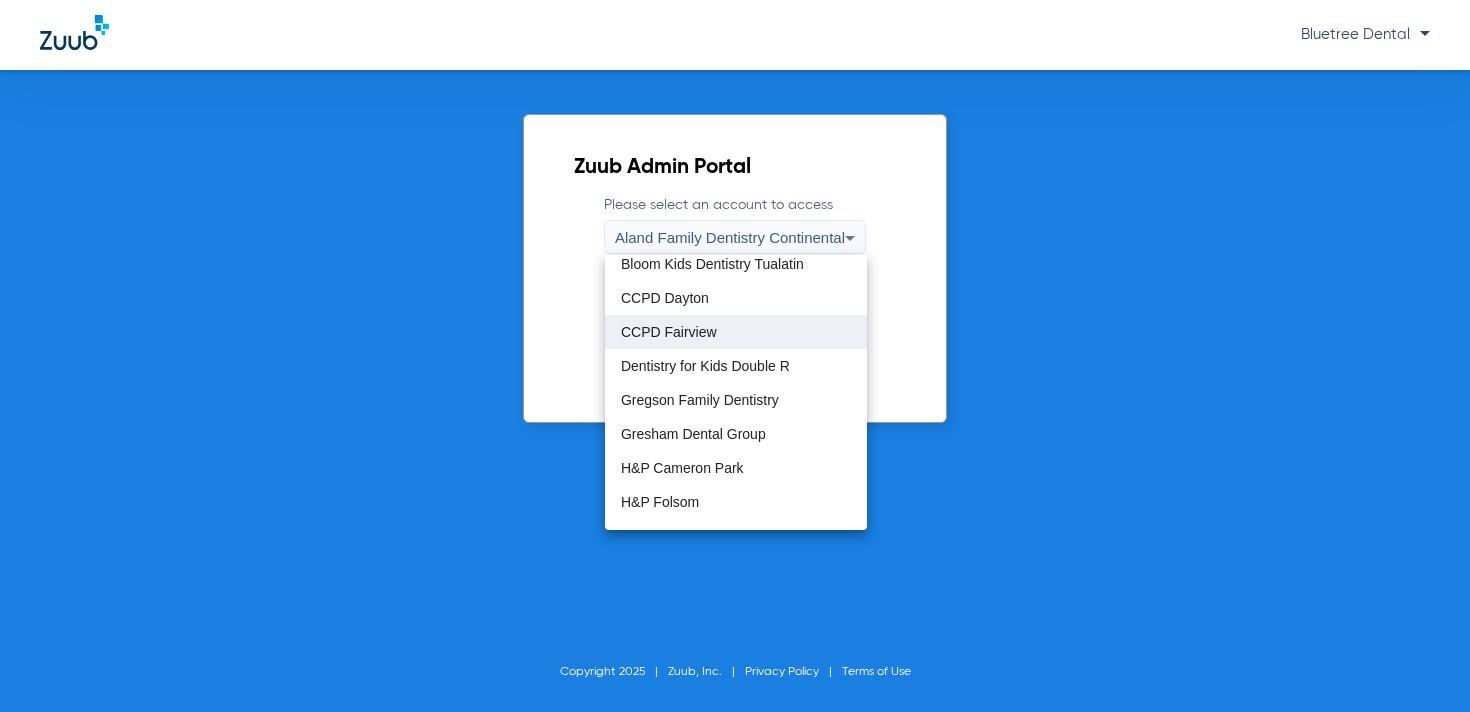 scroll, scrollTop: 35, scrollLeft: 0, axis: vertical 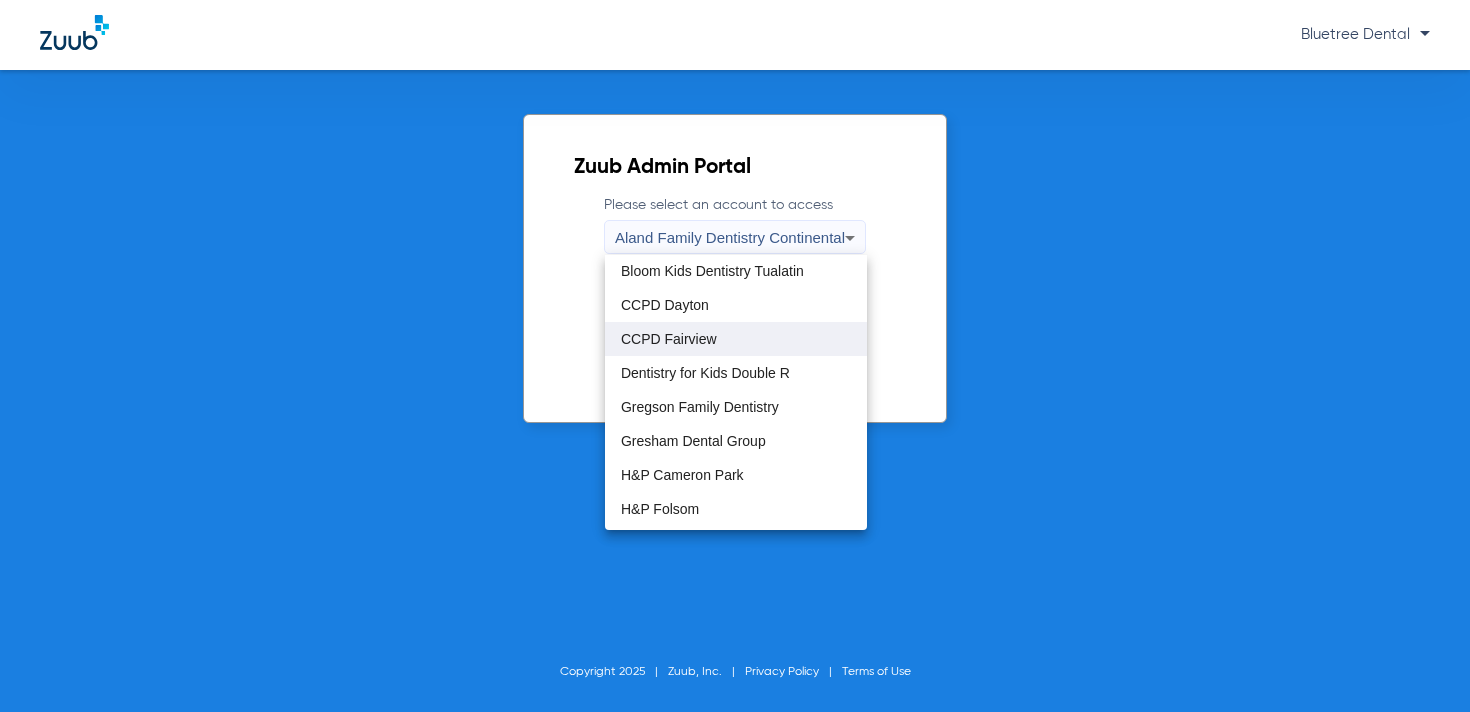 click on "CCPD Fairview" at bounding box center [736, 339] 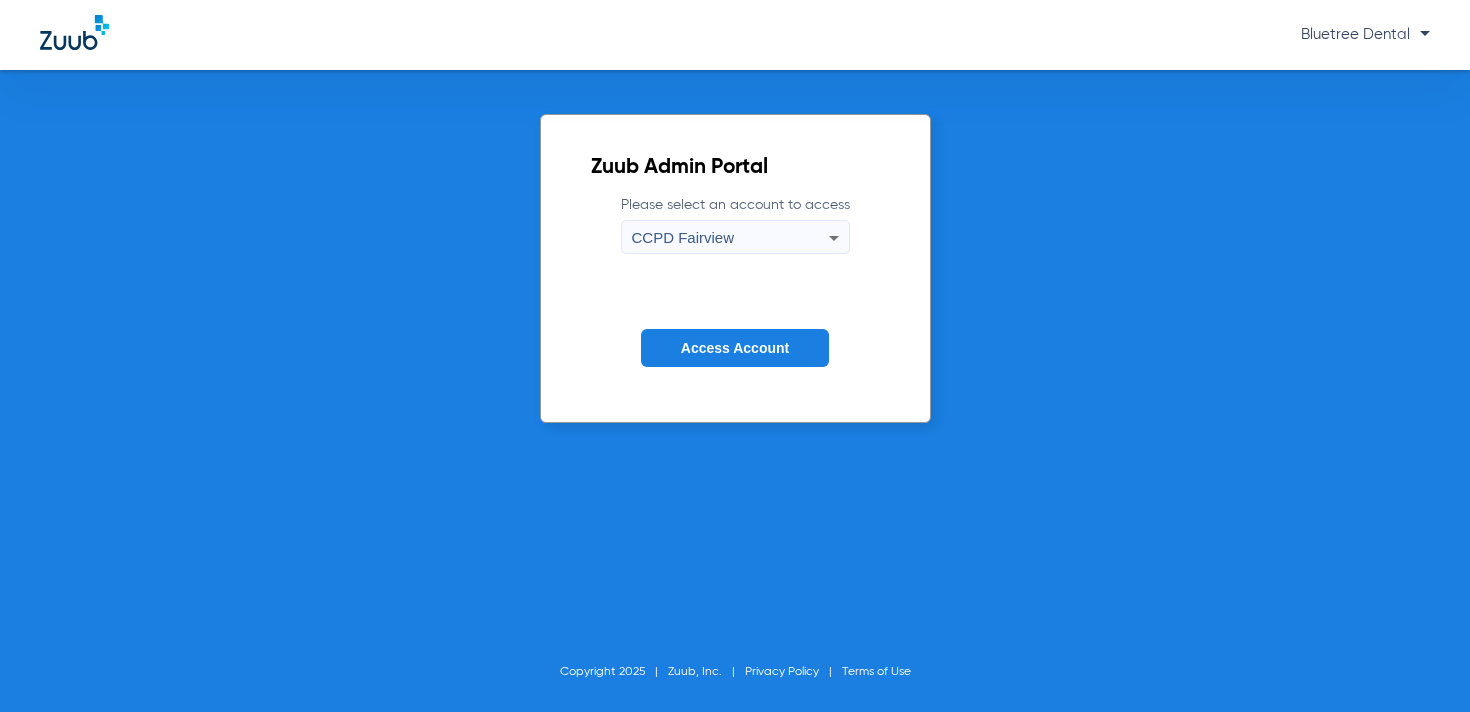click on "Access Account" 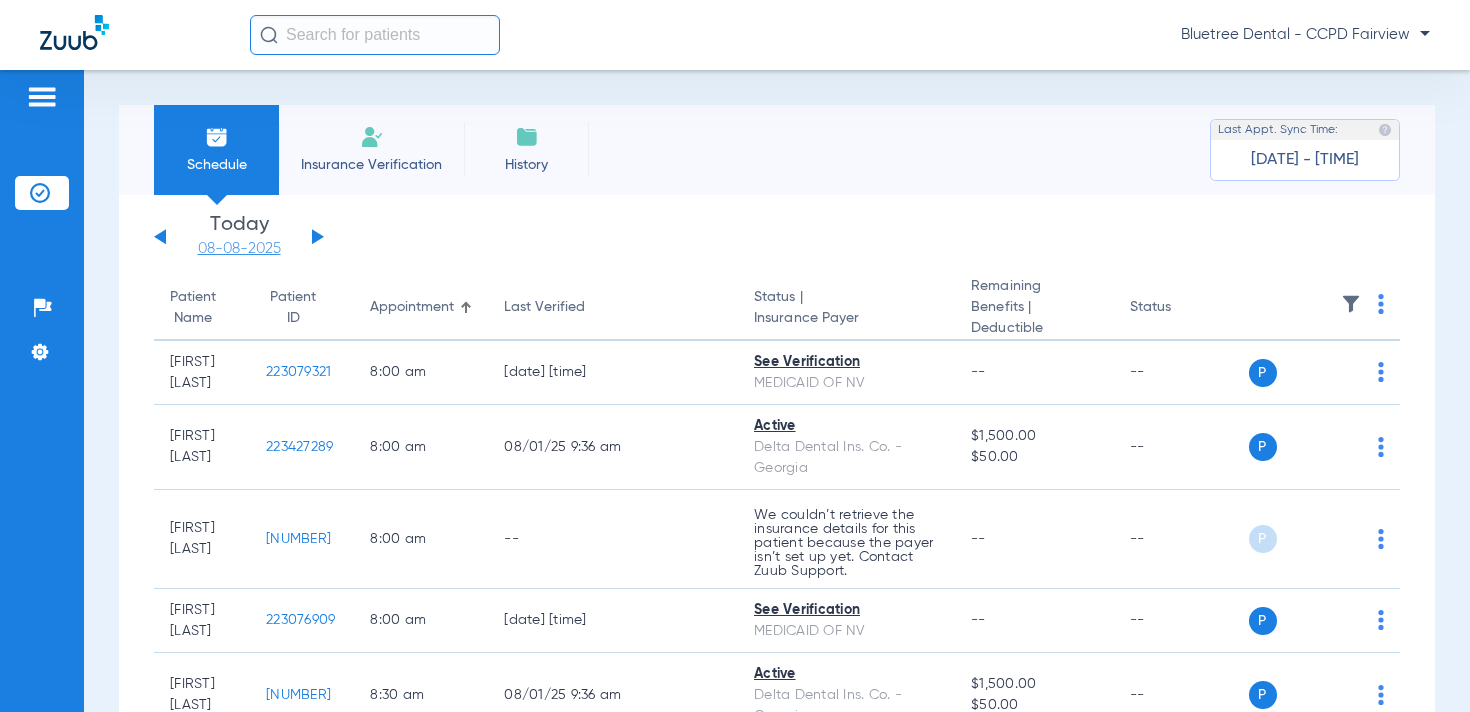 click on "08-08-2025" 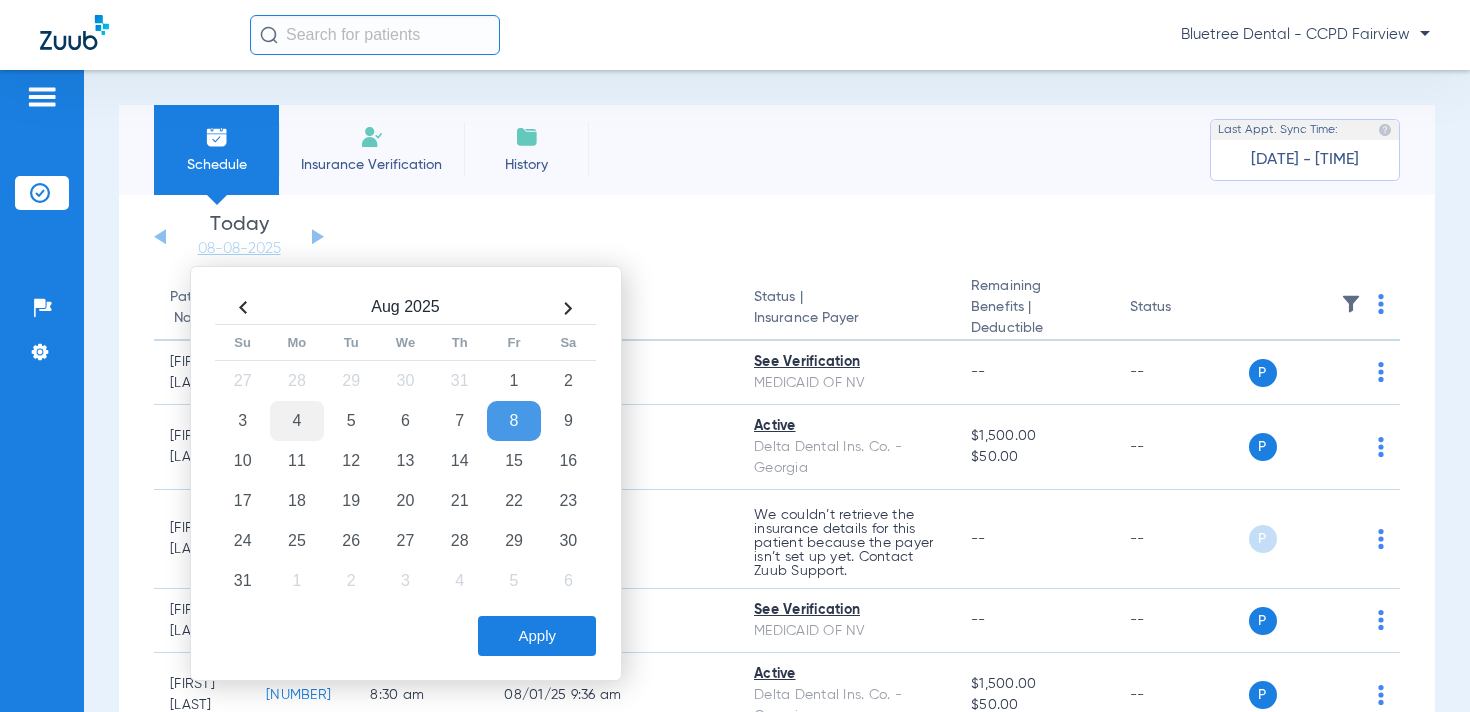 click on "4" 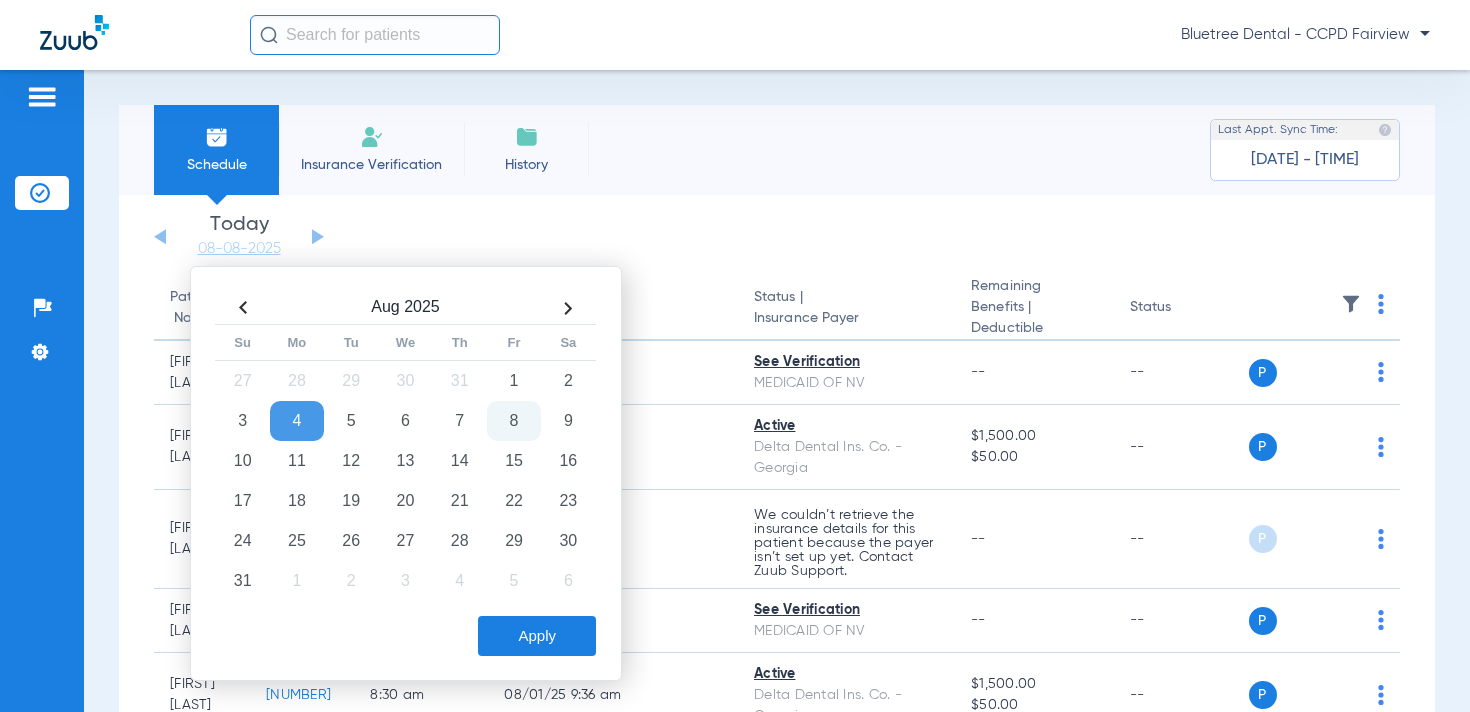 click on "Apply" 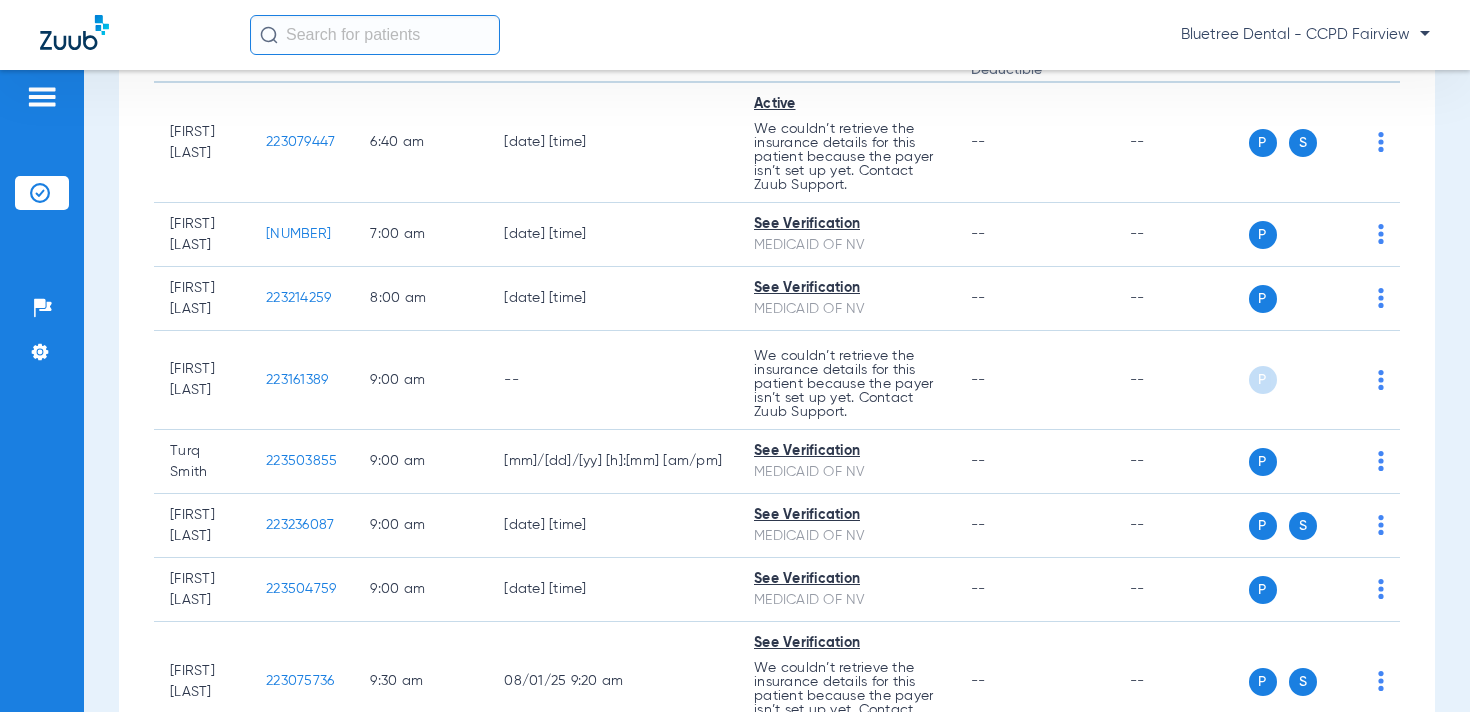 scroll, scrollTop: 0, scrollLeft: 0, axis: both 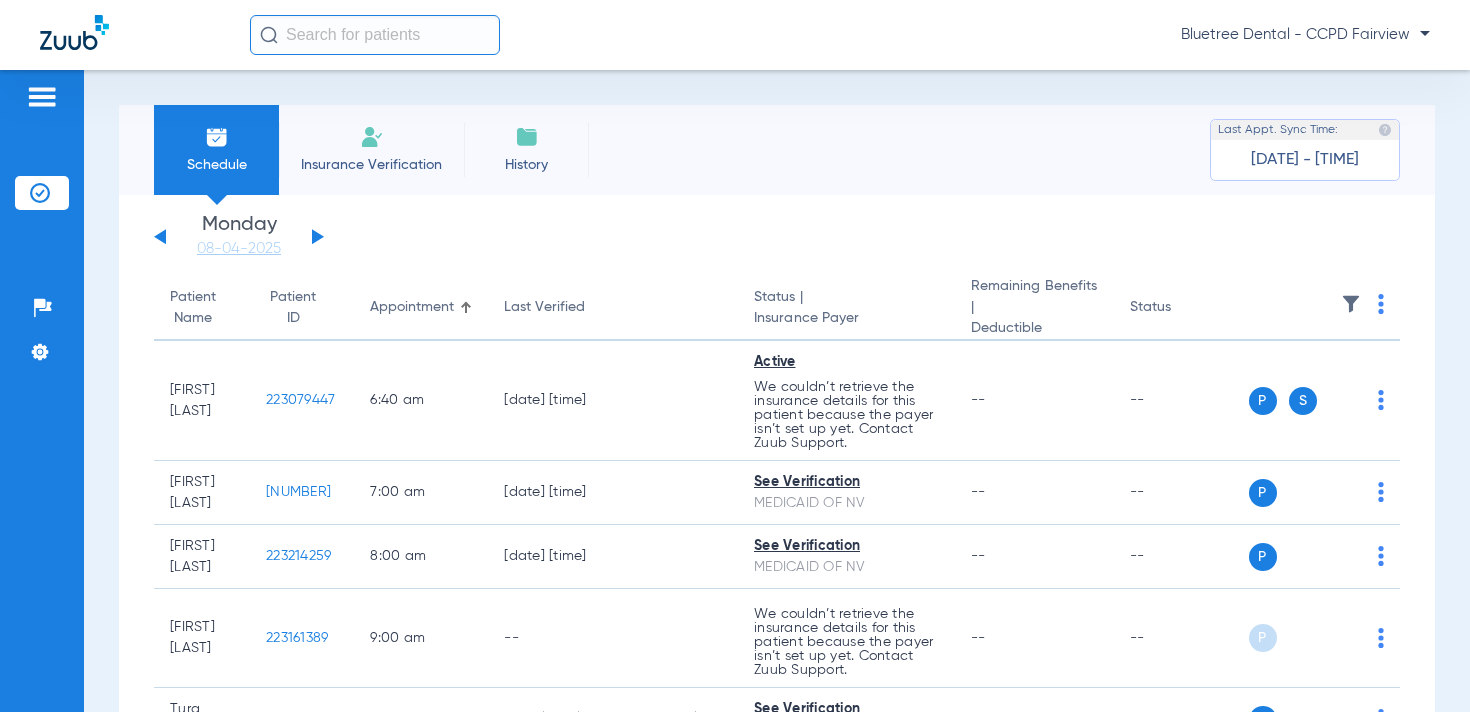 click on "Wednesday   06-04-2025   Thursday   06-05-2025   Friday   06-06-2025   Saturday   06-07-2025   Sunday   06-08-2025   Monday   06-09-2025   Tuesday   06-10-2025   Wednesday   06-11-2025   Thursday   06-12-2025   Friday   06-13-2025   Saturday   06-14-2025   Sunday   06-15-2025   Monday   06-16-2025   Tuesday   06-17-2025   Wednesday   06-18-2025   Thursday   06-19-2025   Friday   06-20-2025   Saturday   06-21-2025   Sunday   06-22-2025   Monday   06-23-2025   Tuesday   06-24-2025   Wednesday   06-25-2025   Thursday   06-26-2025   Friday   06-27-2025   Saturday   06-28-2025   Sunday   06-29-2025   Monday   06-30-2025   Tuesday   07-01-2025   Wednesday   07-02-2025   Thursday   07-03-2025   Friday   07-04-2025   Saturday   07-05-2025   Sunday   07-06-2025   Monday   07-07-2025   Tuesday   07-08-2025   Wednesday   07-09-2025   Thursday   07-10-2025   Friday   07-11-2025   Saturday   07-12-2025   Sunday   07-13-2025   Monday   07-14-2025   Tuesday   07-15-2025   Wednesday   07-16-2025   Thursday   07-17-2025" 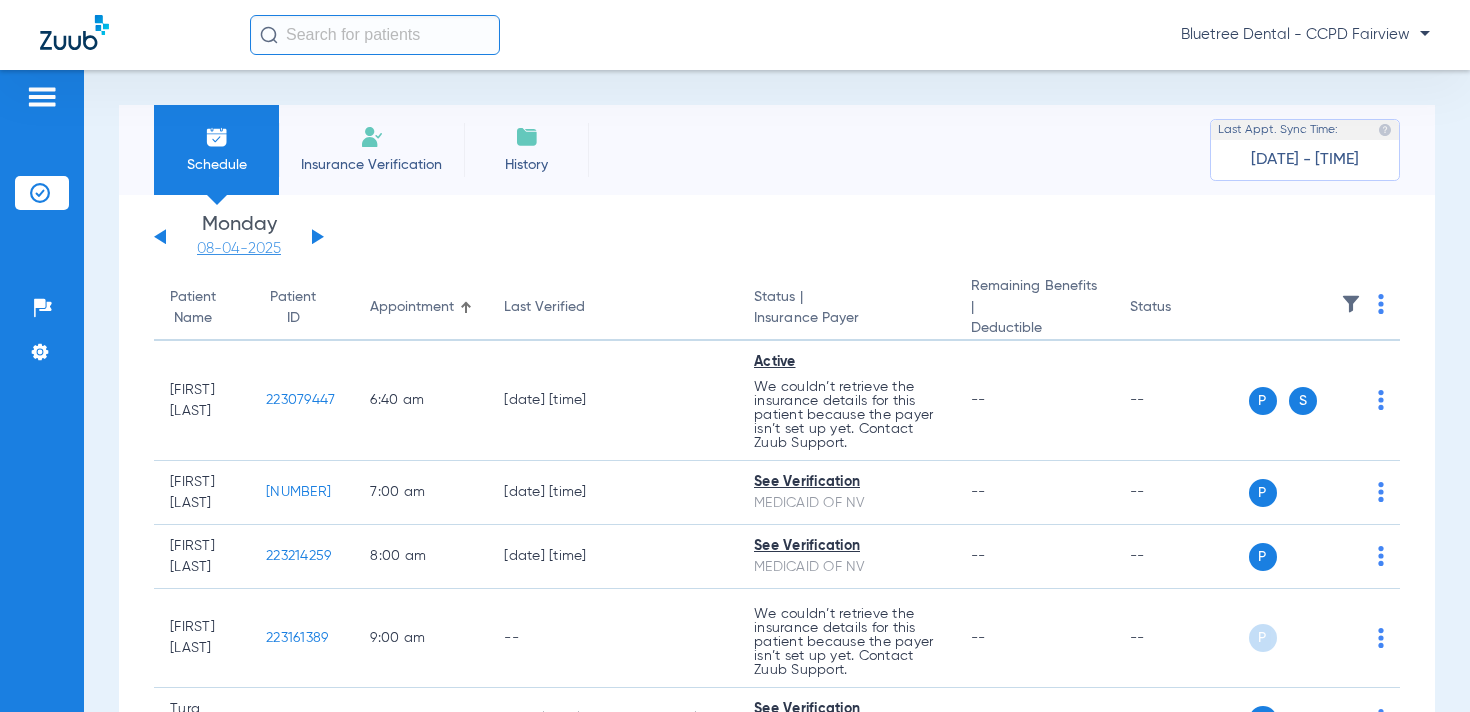 click on "08-04-2025" 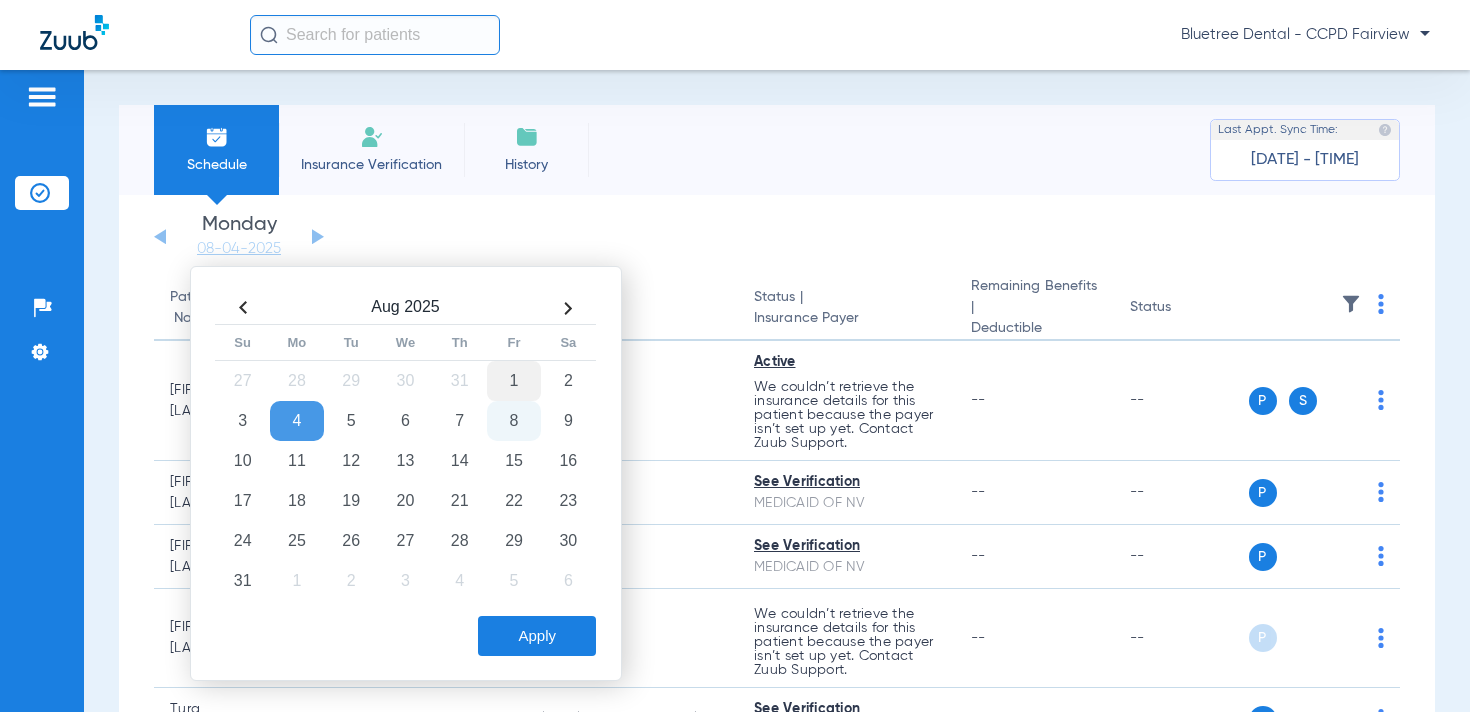 click on "1" 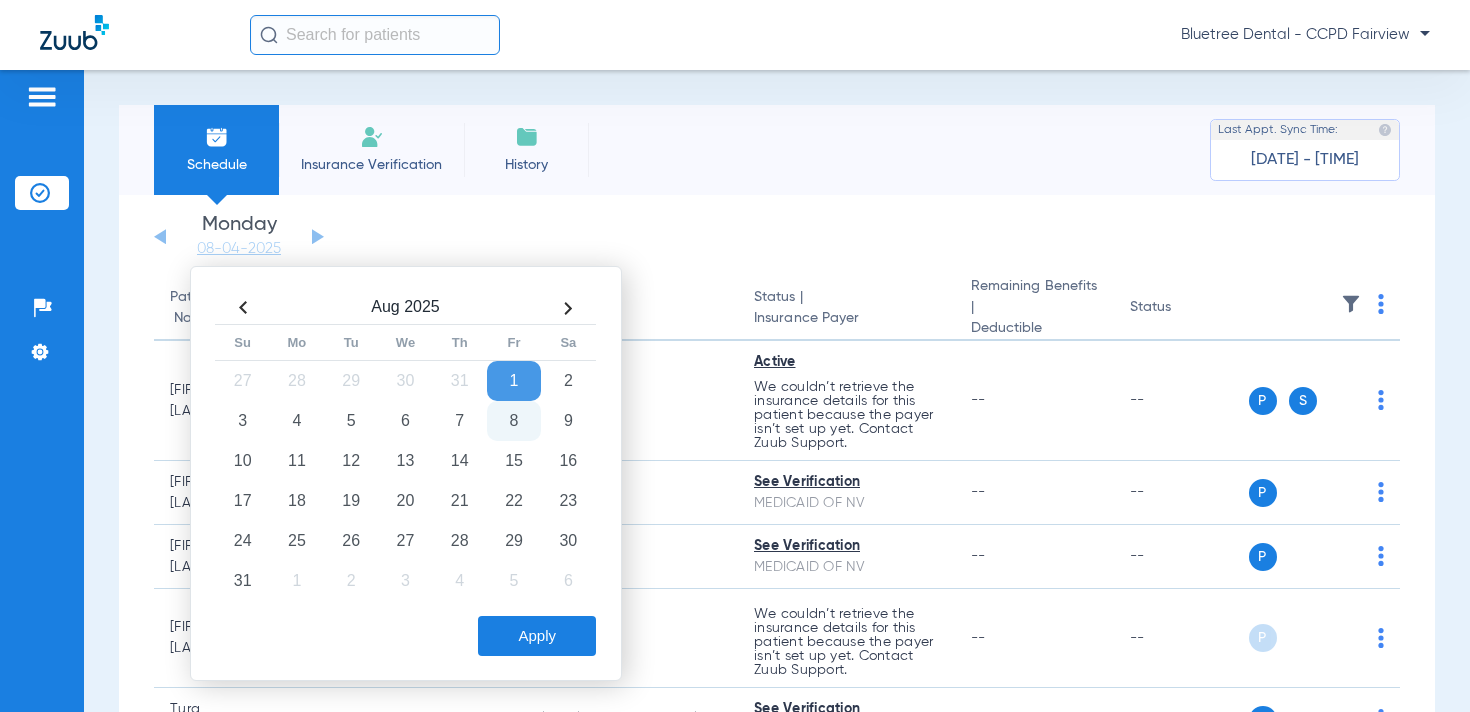 click on "Apply" 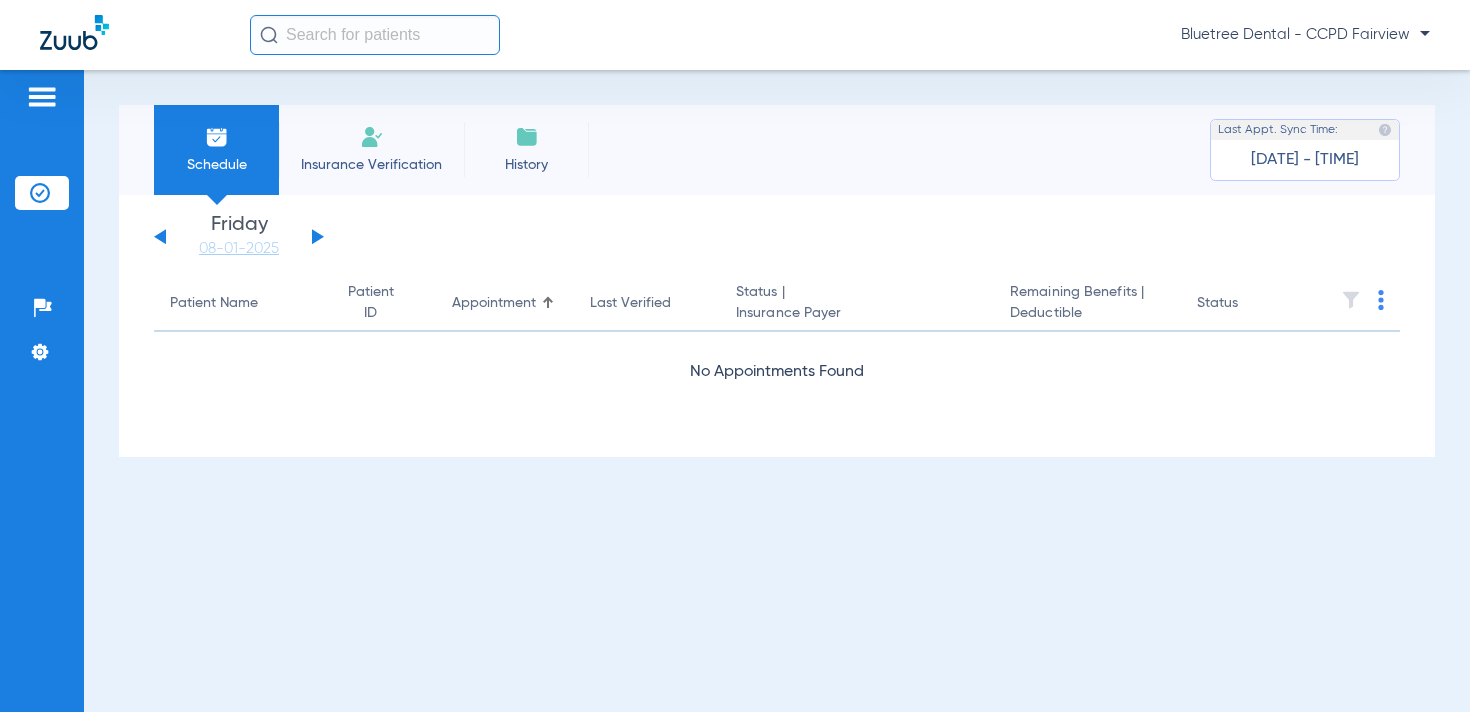 click 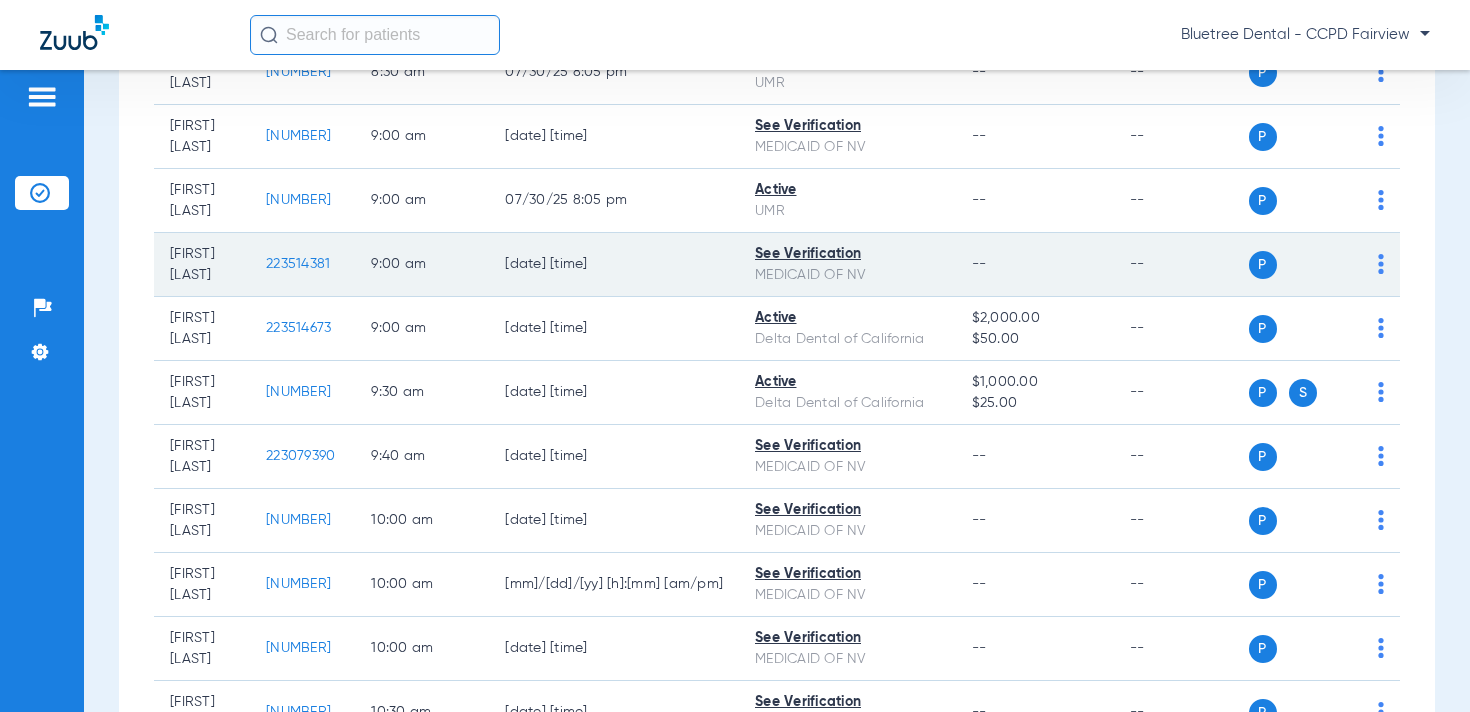 scroll, scrollTop: 0, scrollLeft: 0, axis: both 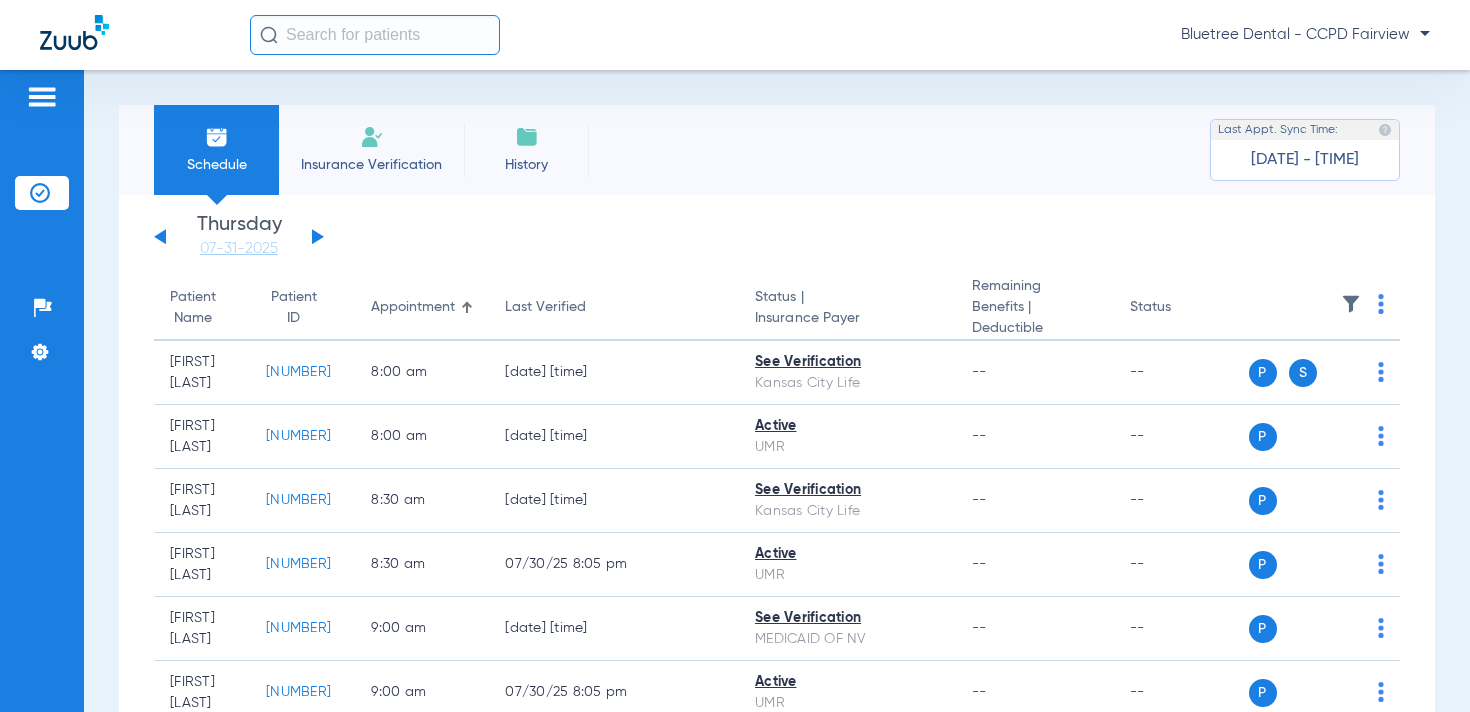 click 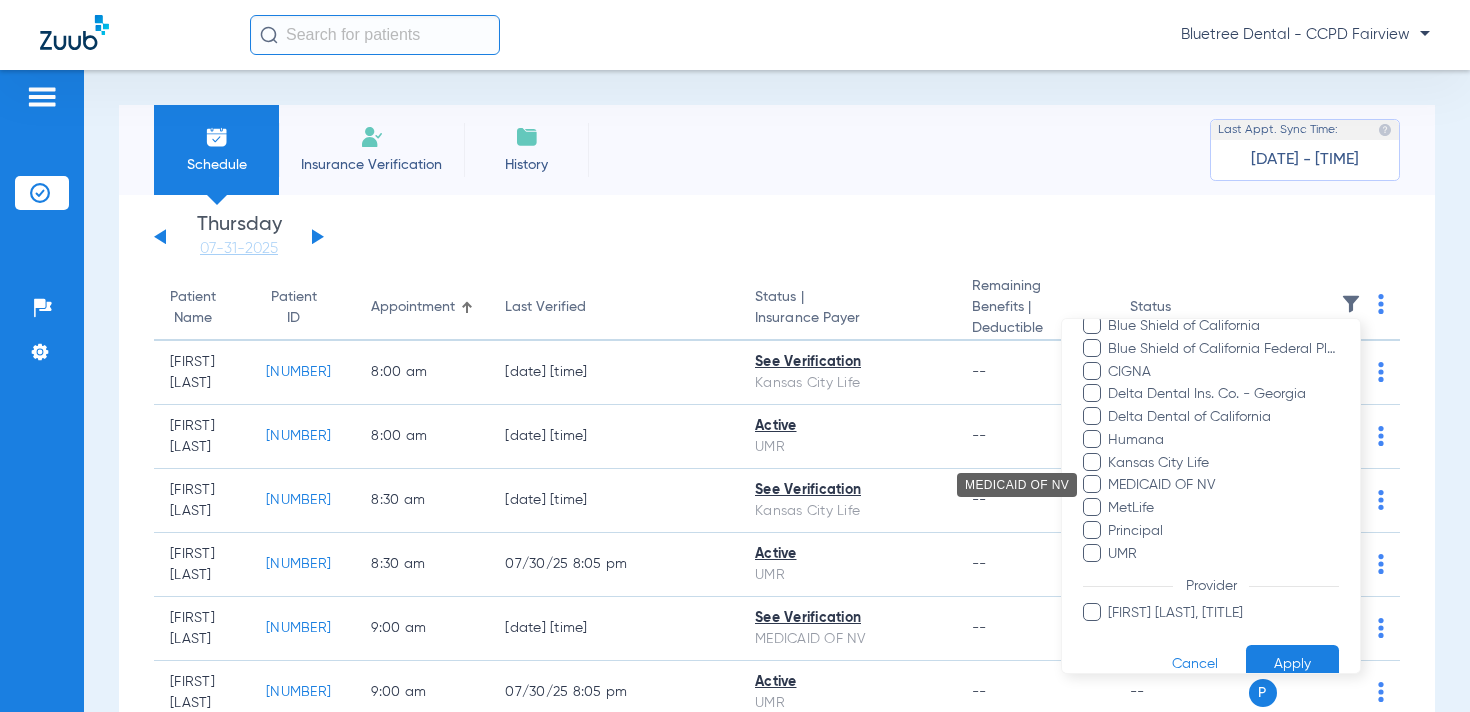 click on "MEDICAID OF NV" at bounding box center [1223, 485] 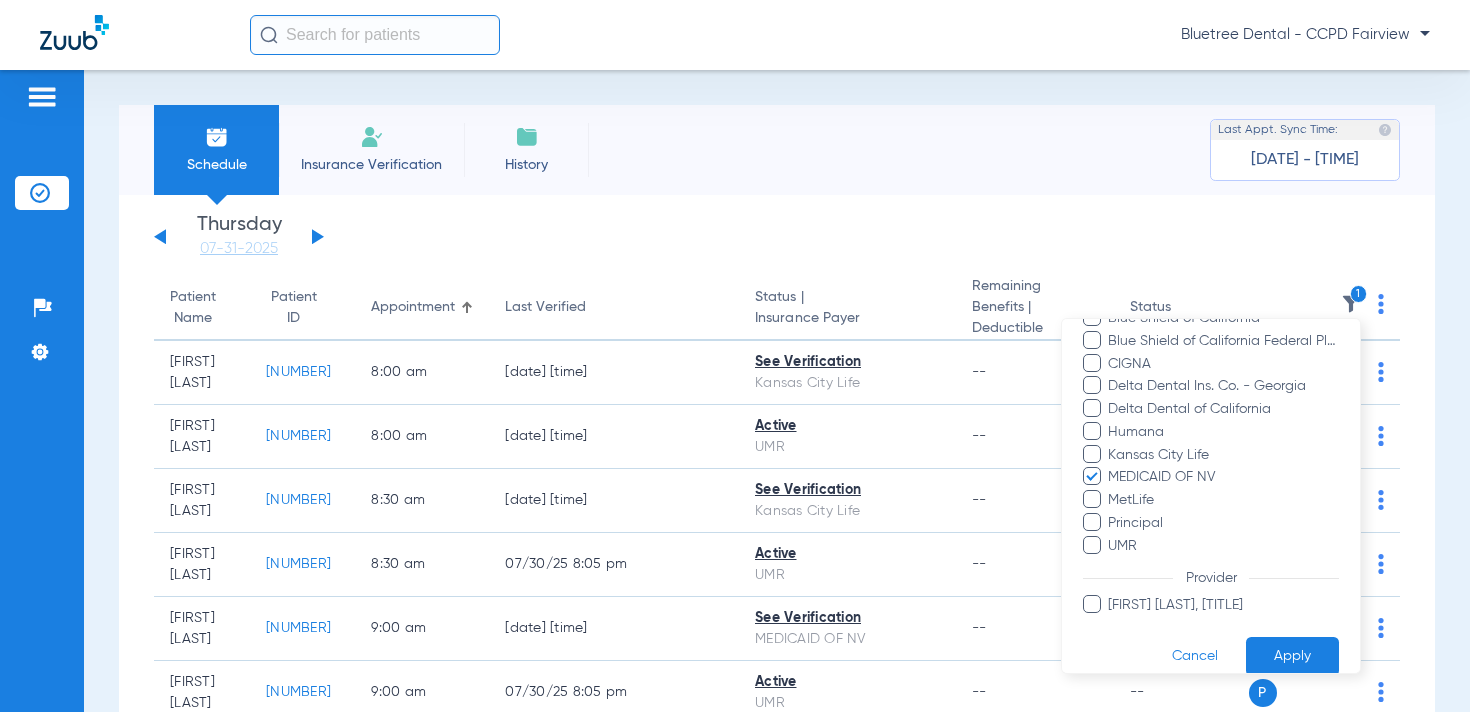 scroll, scrollTop: 222, scrollLeft: 0, axis: vertical 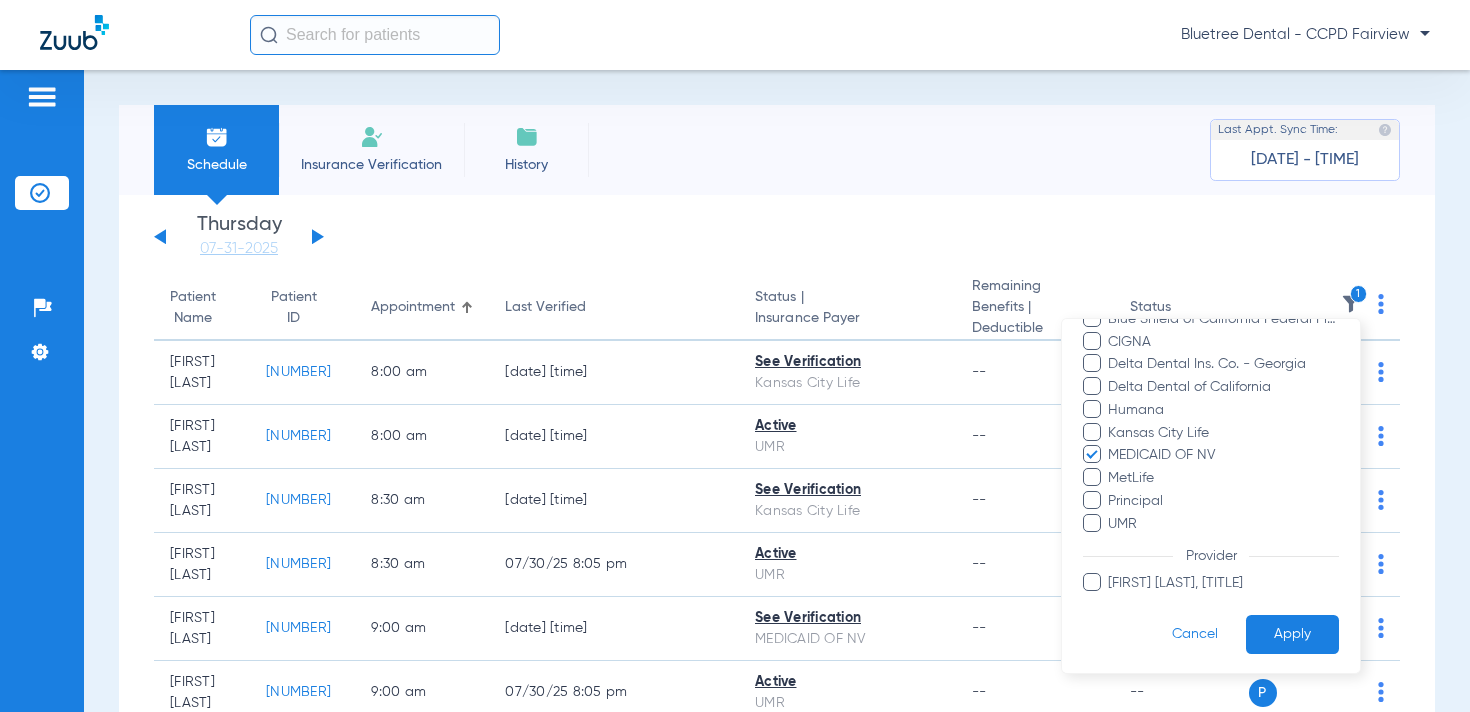 click on "Apply" at bounding box center [1292, 634] 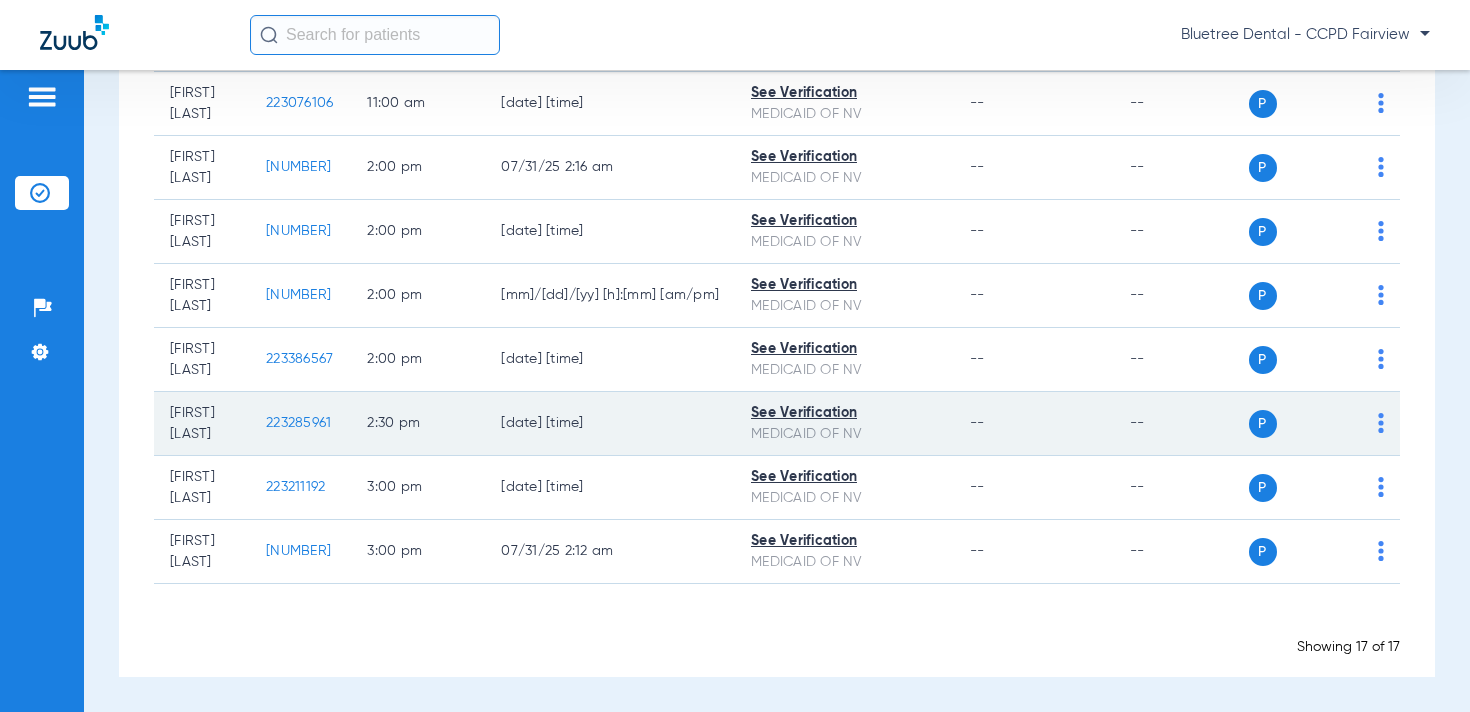 scroll, scrollTop: 0, scrollLeft: 0, axis: both 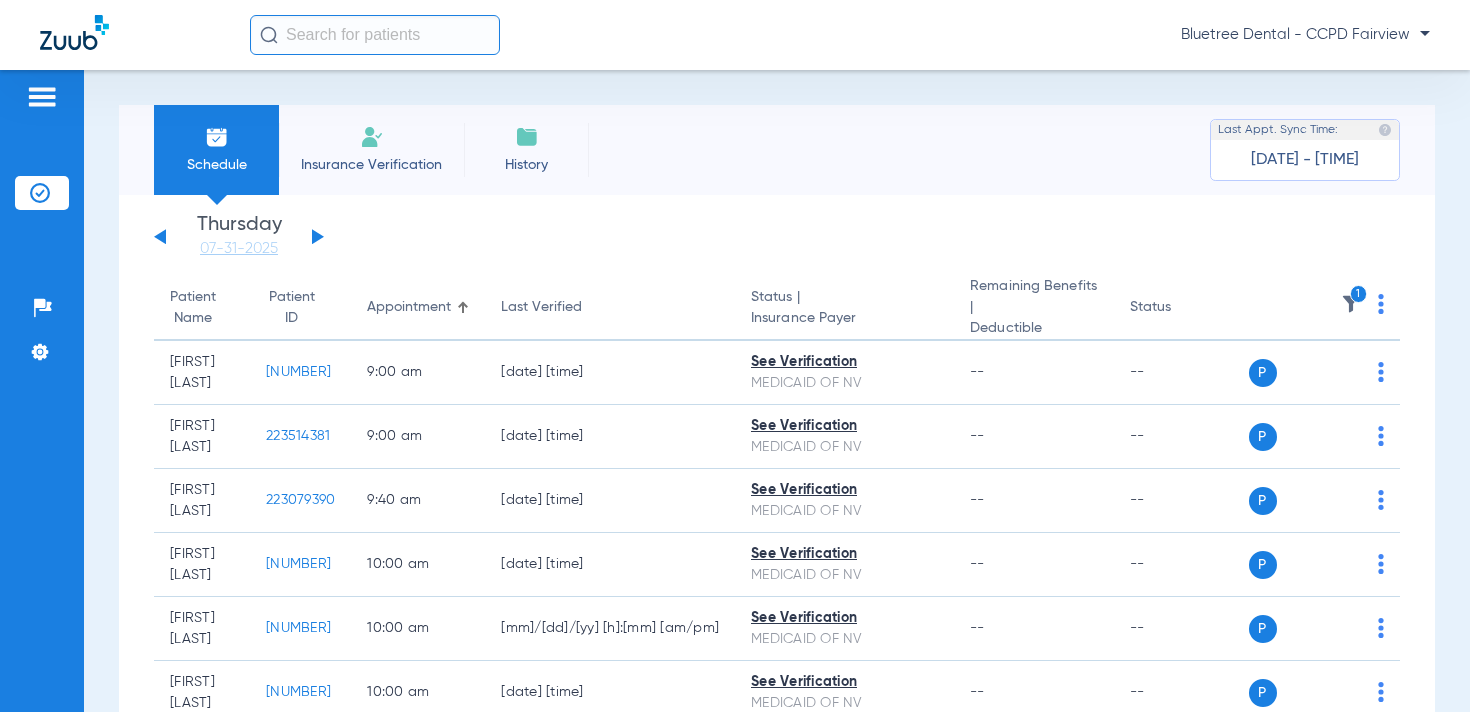 click 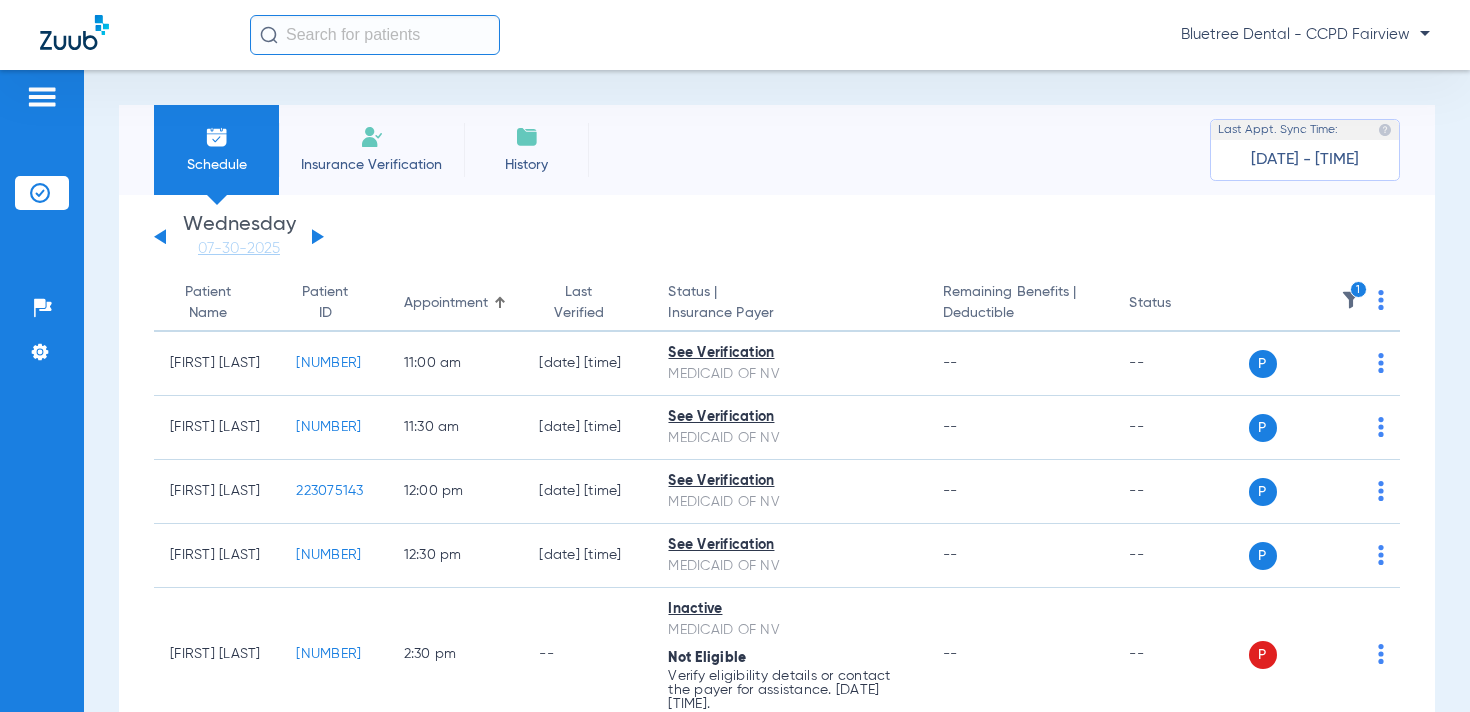 click on "1" 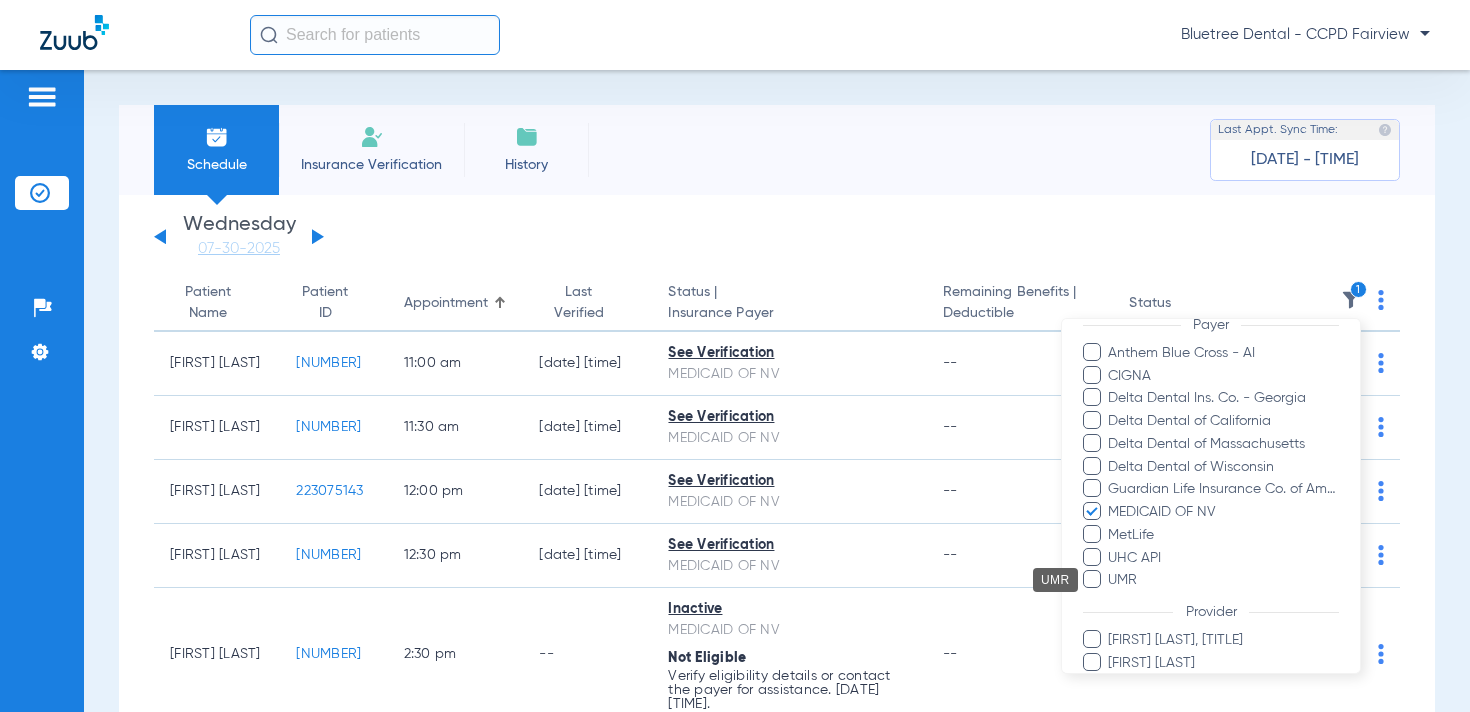 scroll, scrollTop: 373, scrollLeft: 0, axis: vertical 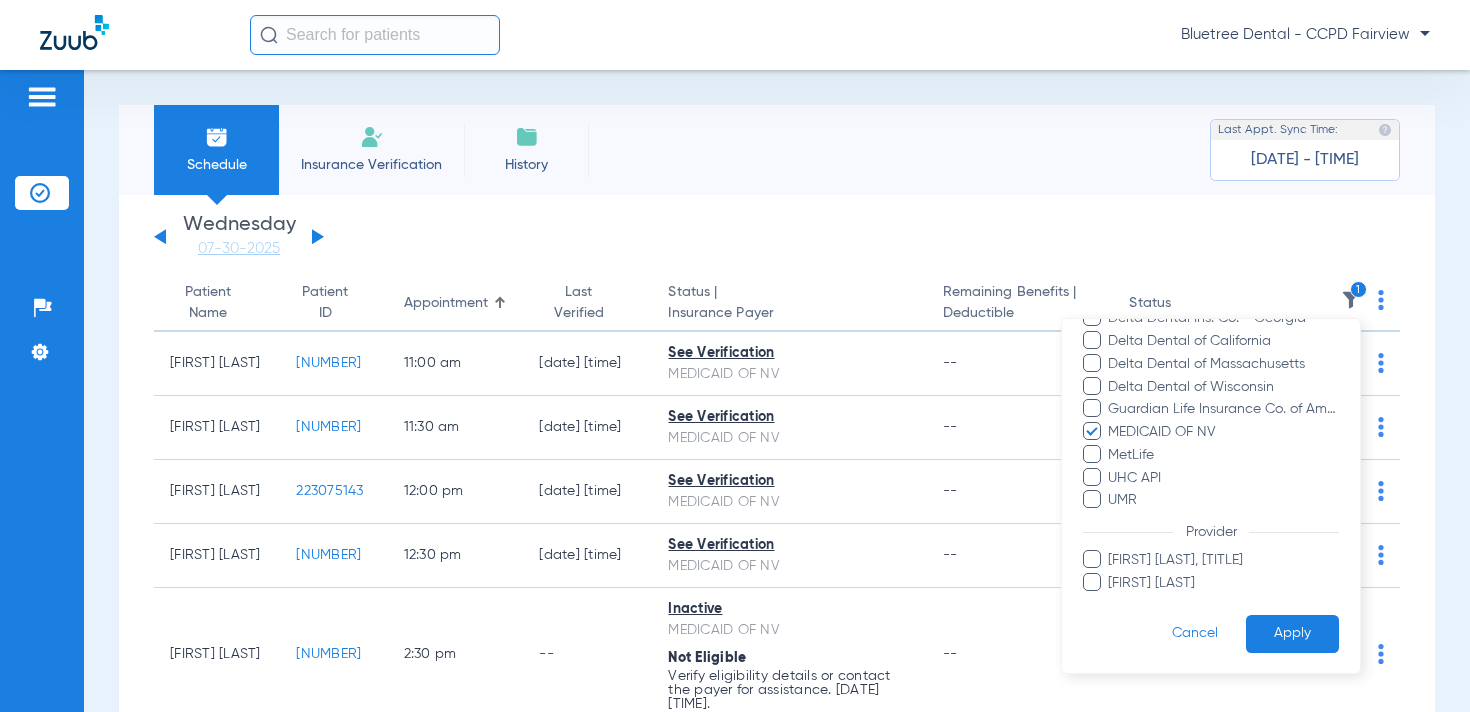 click at bounding box center (735, 356) 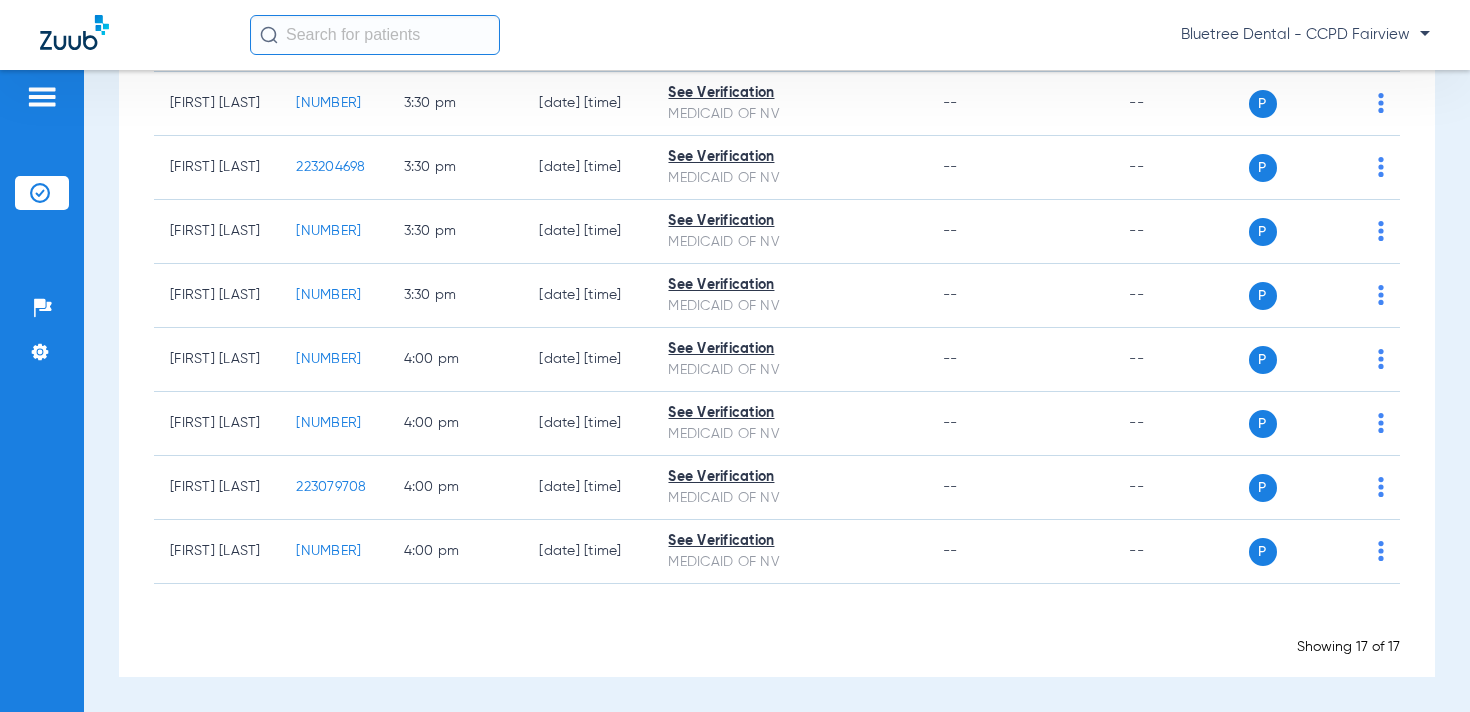 scroll, scrollTop: 0, scrollLeft: 0, axis: both 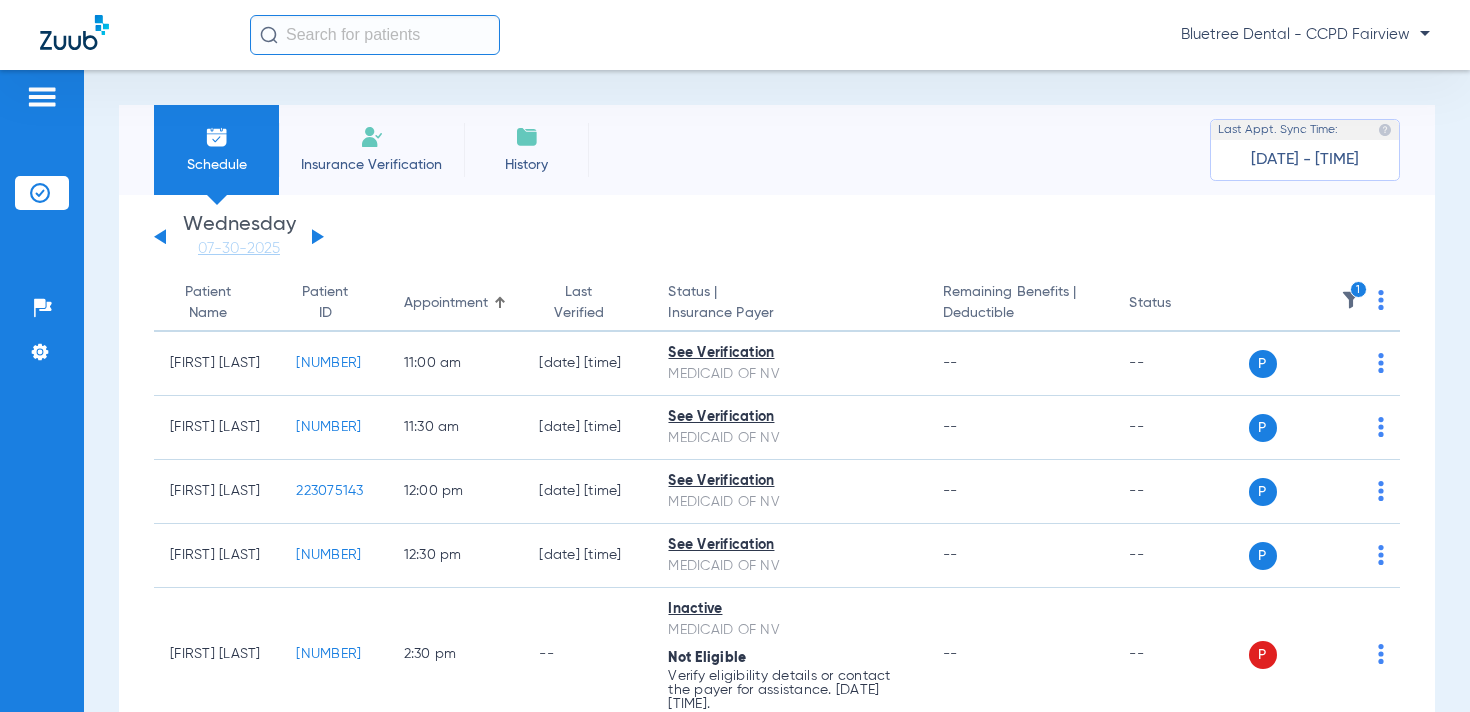 click 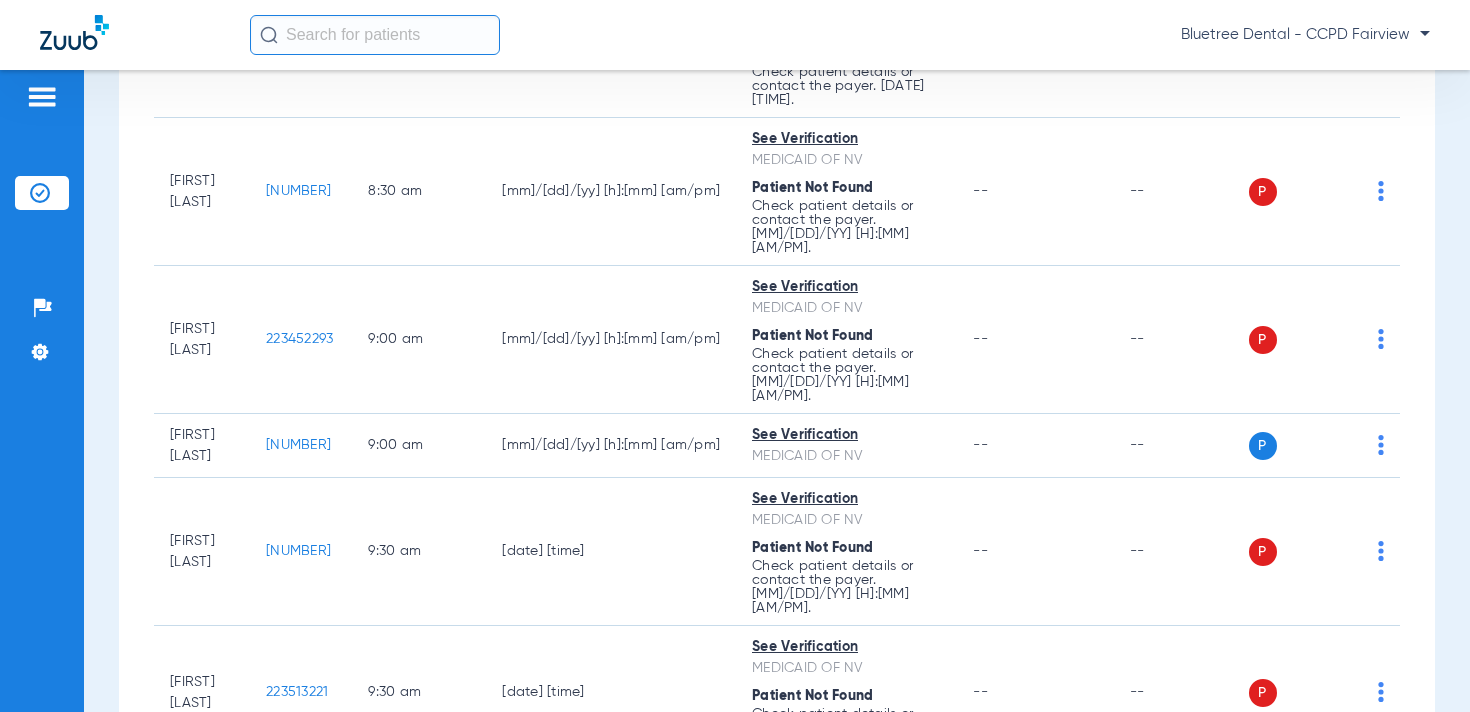 scroll, scrollTop: 0, scrollLeft: 0, axis: both 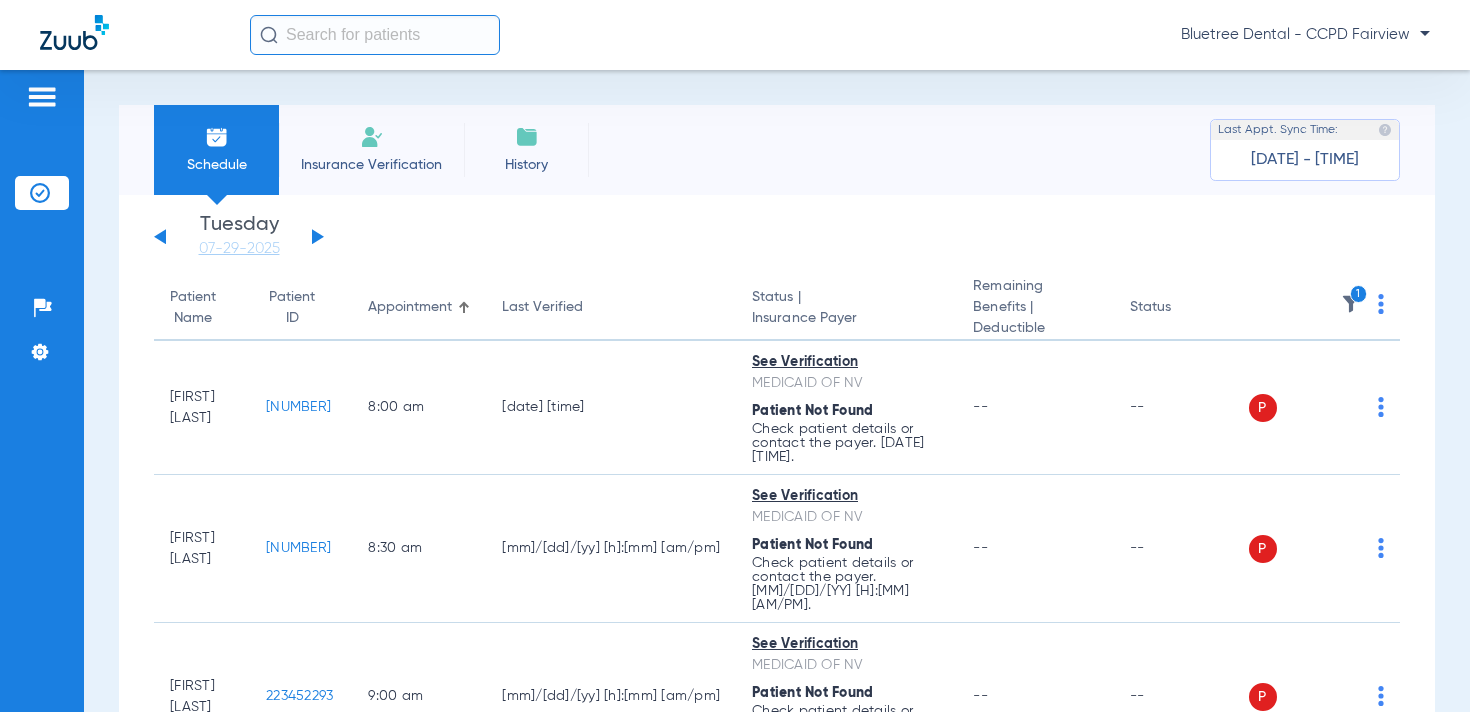 click on "Wednesday   06-04-2025   Thursday   06-05-2025   Friday   06-06-2025   Saturday   06-07-2025   Sunday   06-08-2025   Monday   06-09-2025   Tuesday   06-10-2025   Wednesday   06-11-2025   Thursday   06-12-2025   Friday   06-13-2025   Saturday   06-14-2025   Sunday   06-15-2025   Monday   06-16-2025   Tuesday   06-17-2025   Wednesday   06-18-2025   Thursday   06-19-2025   Friday   06-20-2025   Saturday   06-21-2025   Sunday   06-22-2025   Monday   06-23-2025   Tuesday   06-24-2025   Wednesday   06-25-2025   Thursday   06-26-2025   Friday   06-27-2025   Saturday   06-28-2025   Sunday   06-29-2025   Monday   06-30-2025   Tuesday   07-01-2025   Wednesday   07-02-2025   Thursday   07-03-2025   Friday   07-04-2025   Saturday   07-05-2025   Sunday   07-06-2025   Monday   07-07-2025   Tuesday   07-08-2025   Wednesday   07-09-2025   Thursday   07-10-2025   Friday   07-11-2025   Saturday   07-12-2025   Sunday   07-13-2025   Monday   07-14-2025   Tuesday   07-15-2025   Wednesday   07-16-2025   Thursday   07-17-2025" 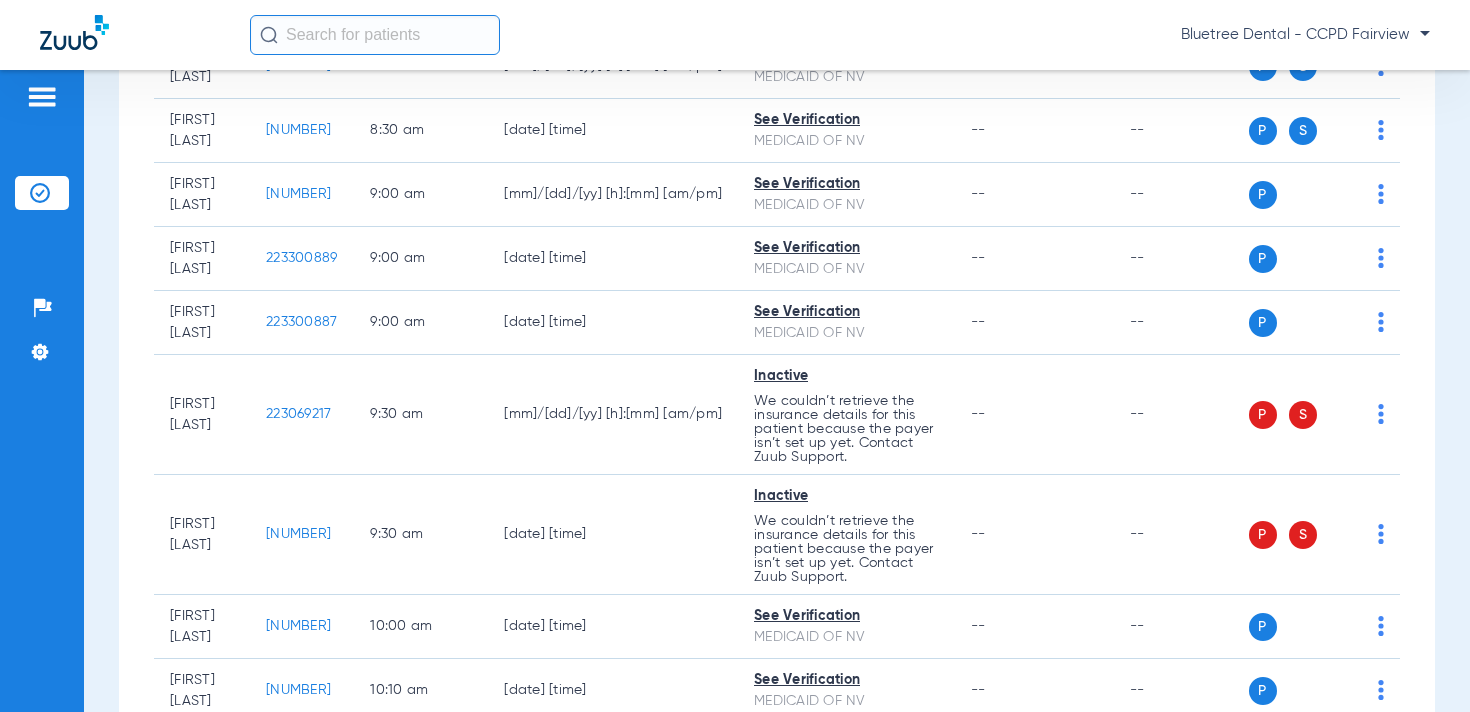 scroll, scrollTop: 0, scrollLeft: 0, axis: both 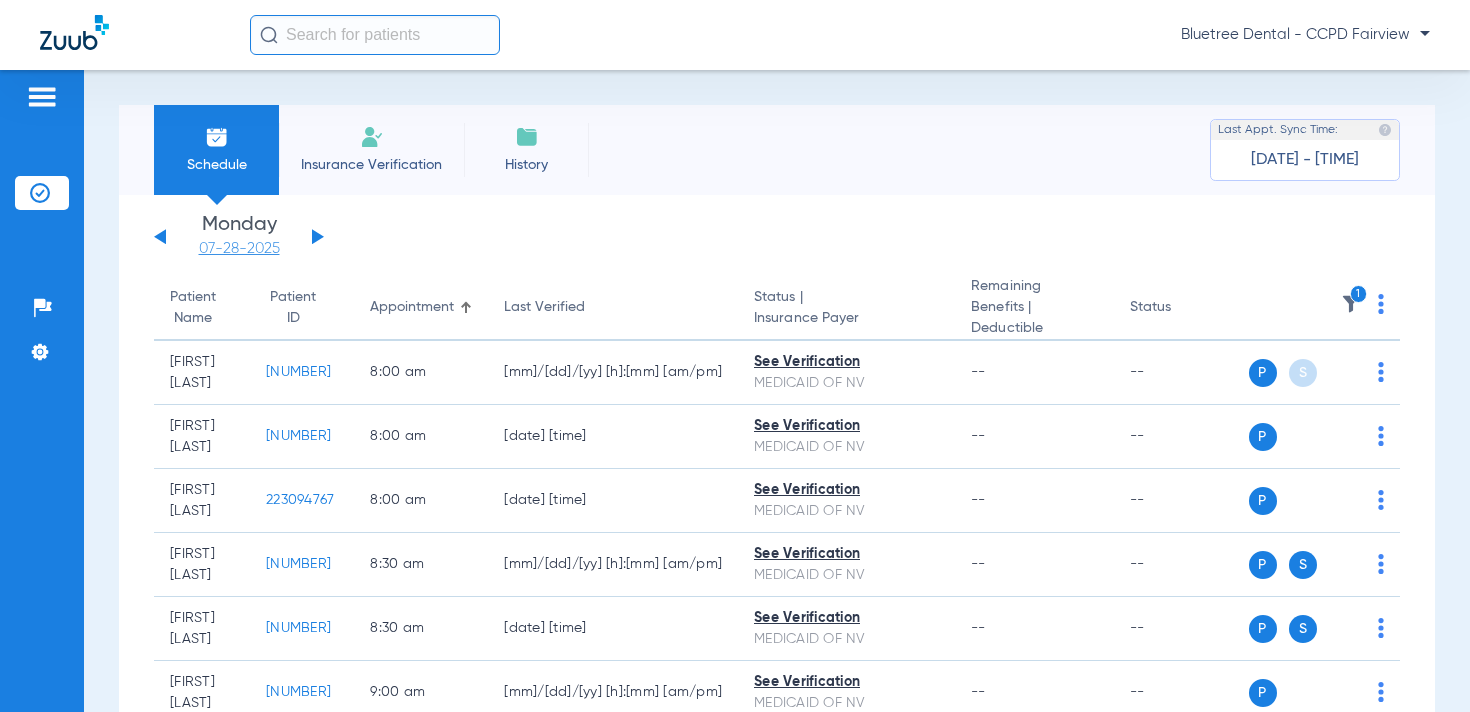 click on "07-28-2025" 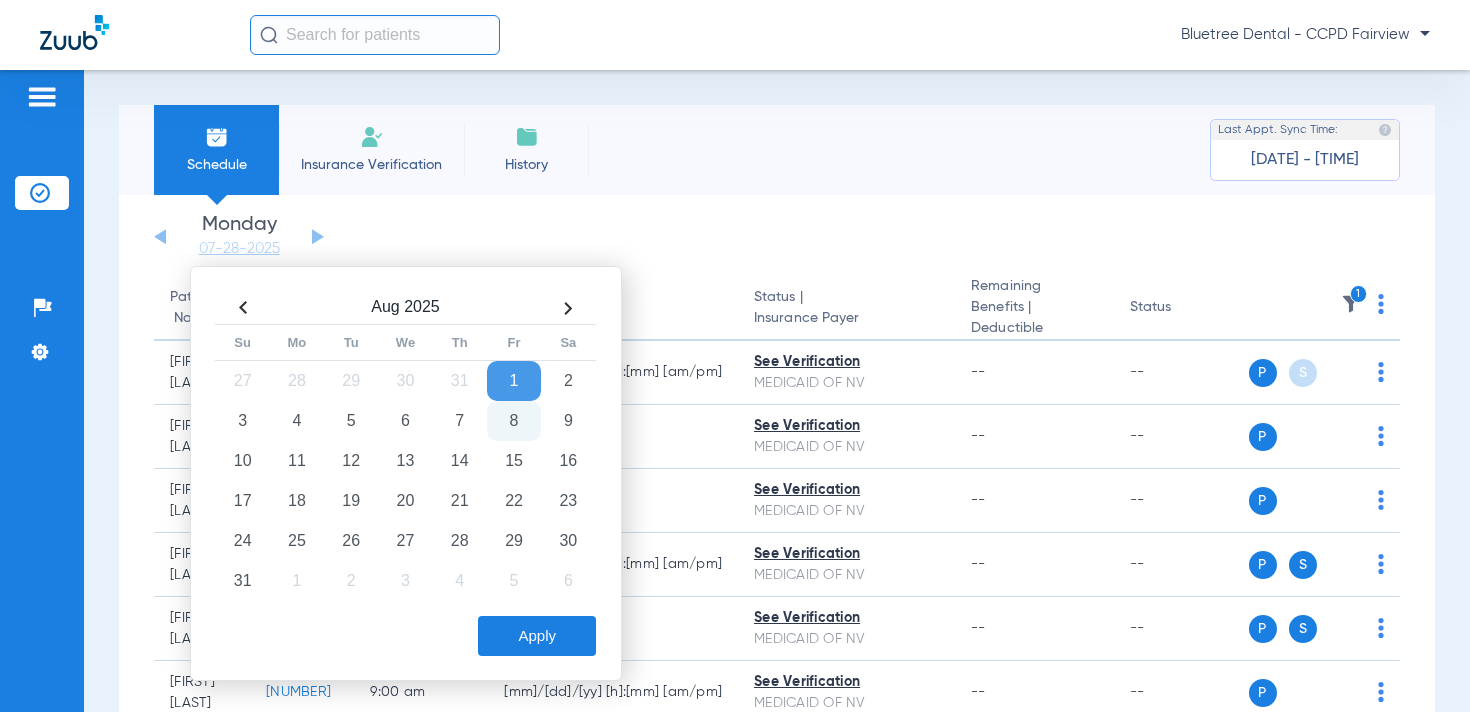 click 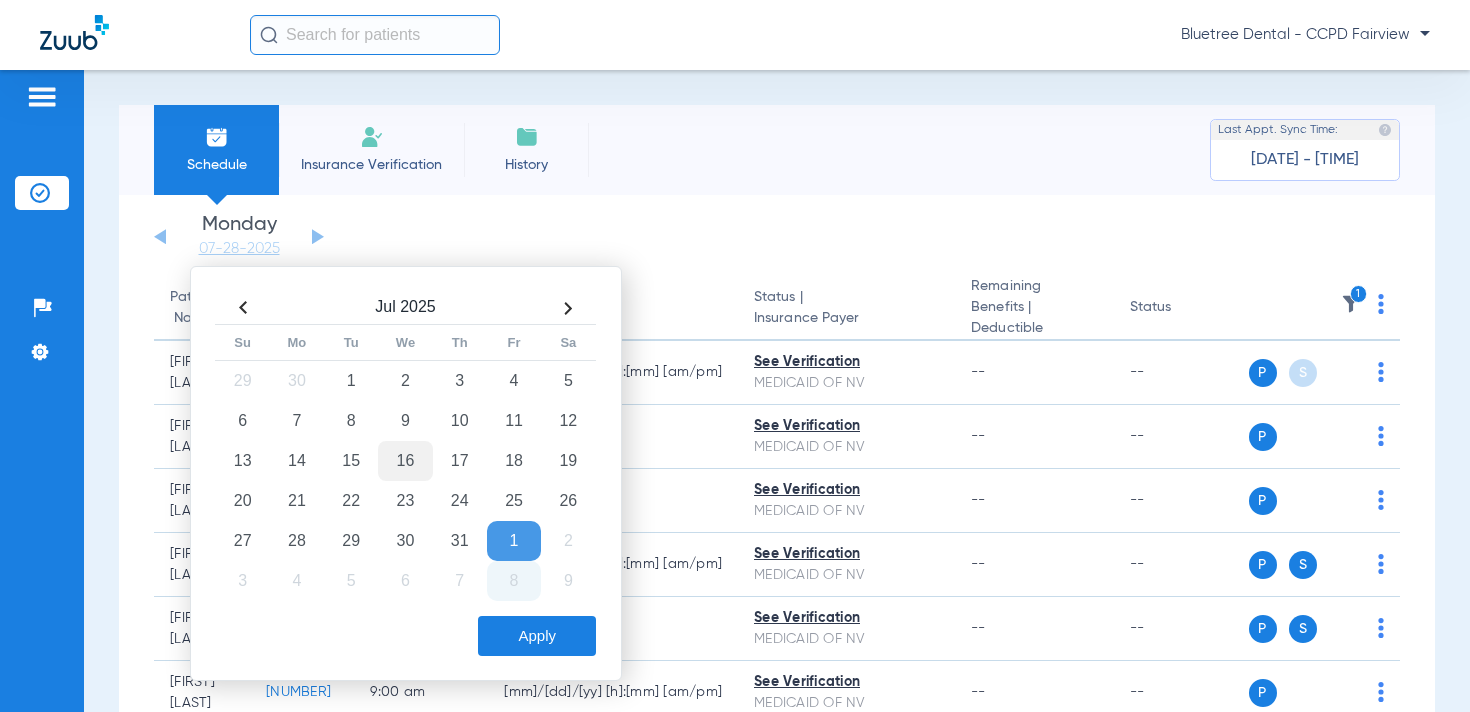 click on "16" 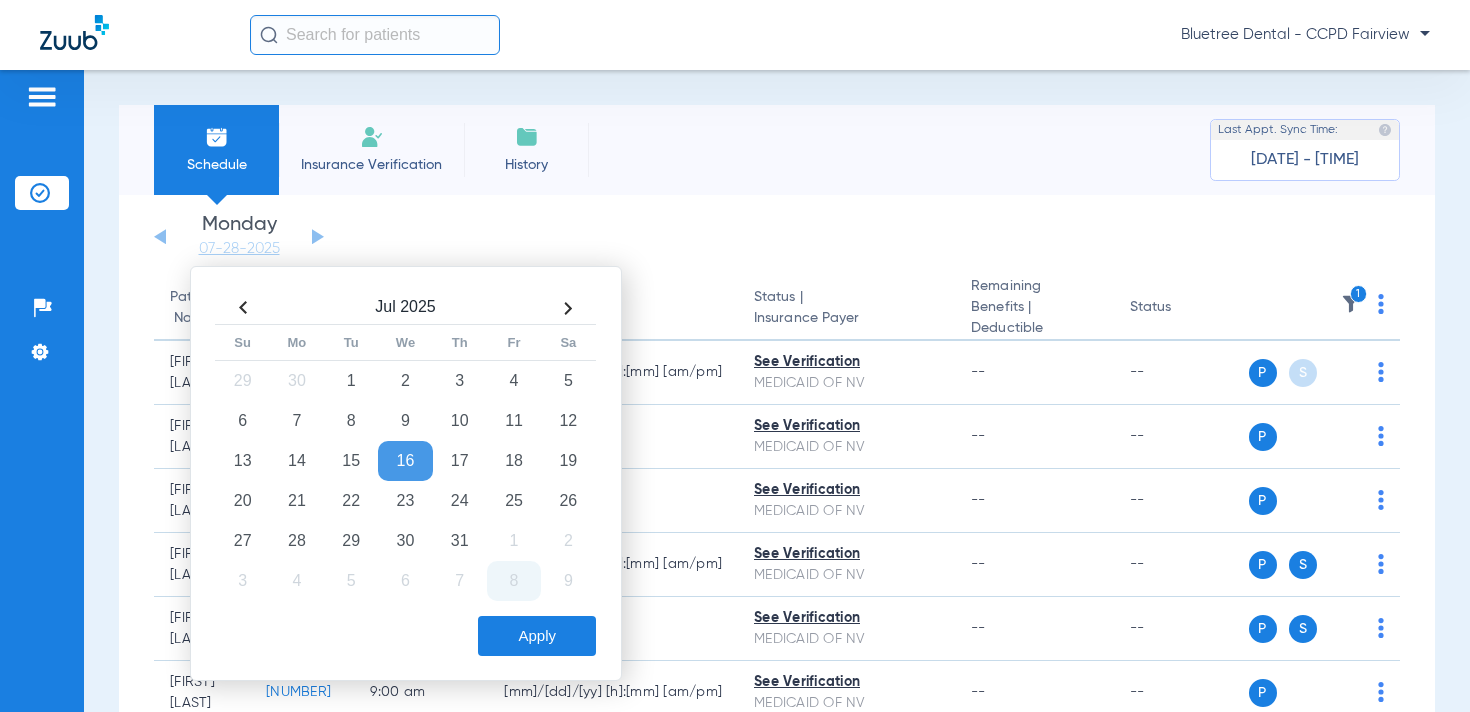 click on "Apply" 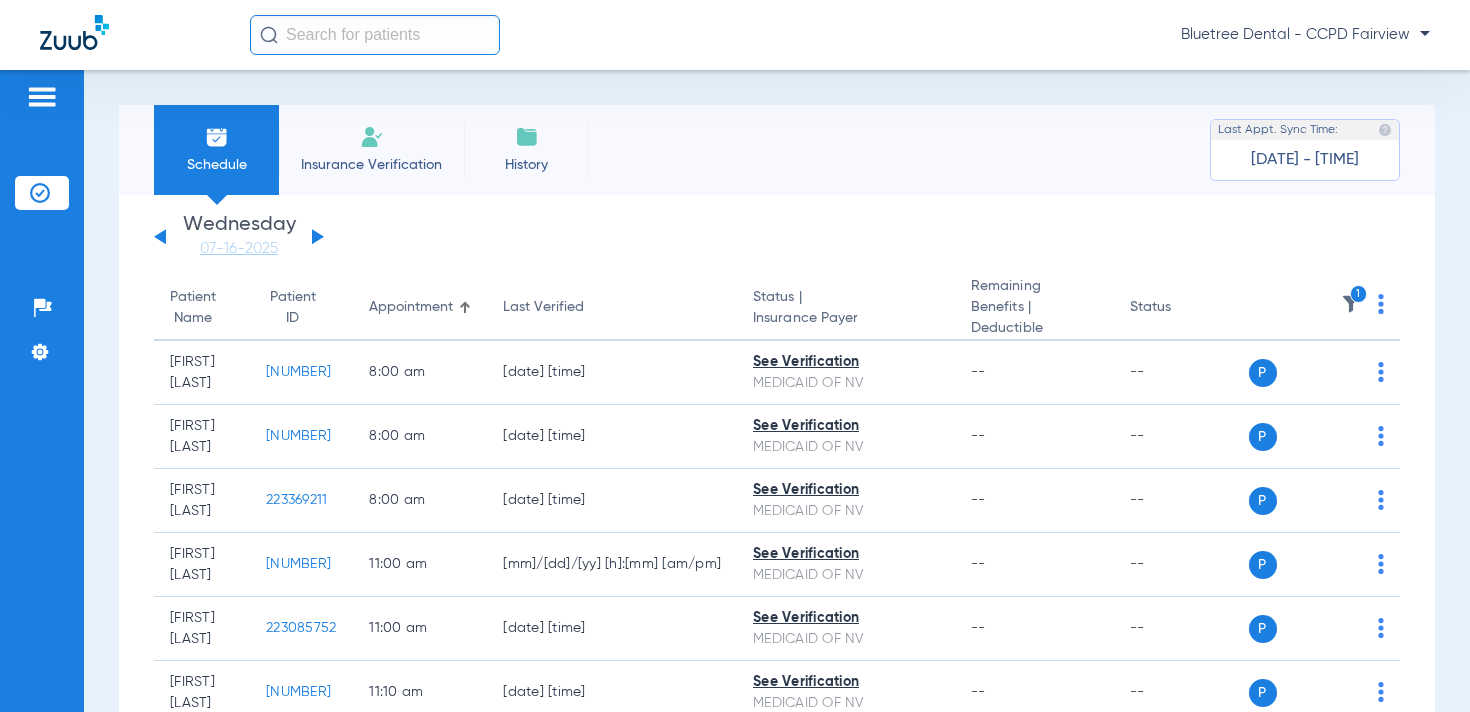 click on "1" 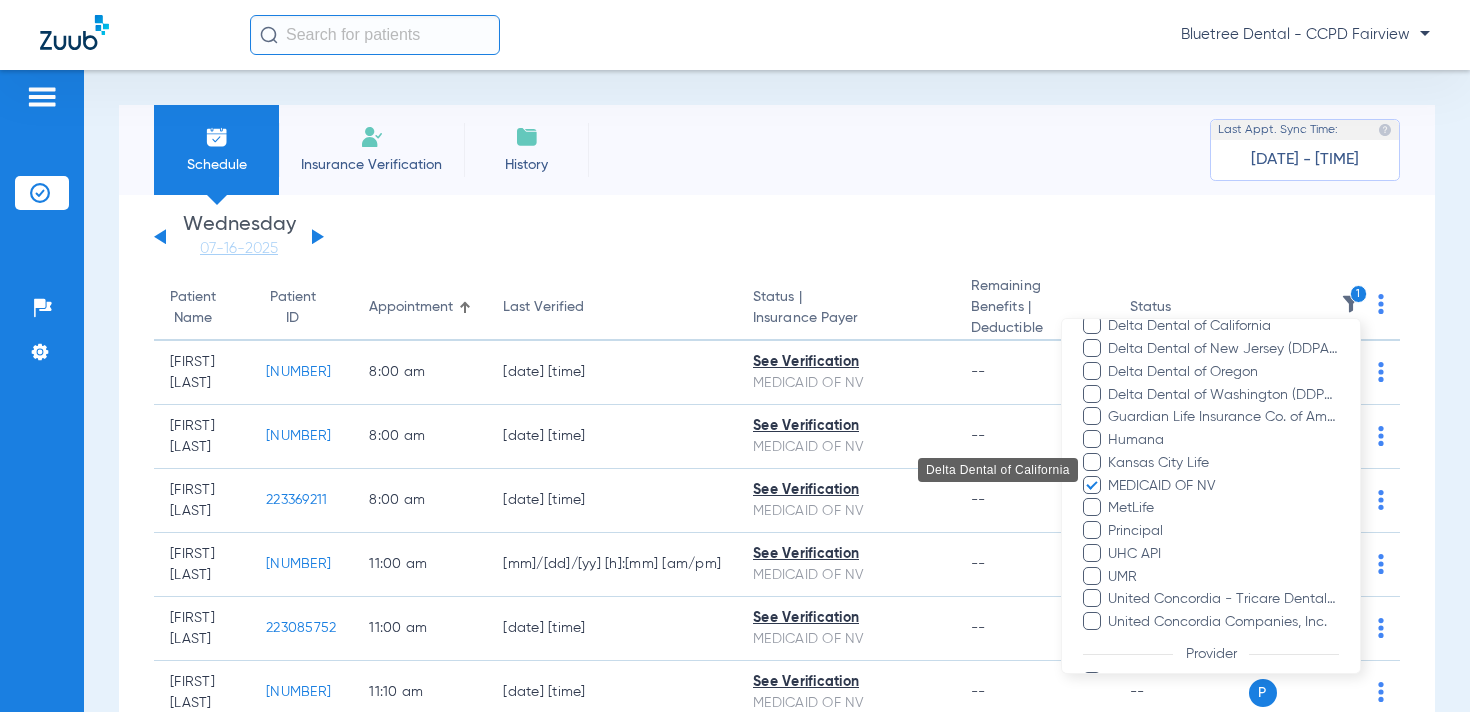 scroll, scrollTop: 372, scrollLeft: 0, axis: vertical 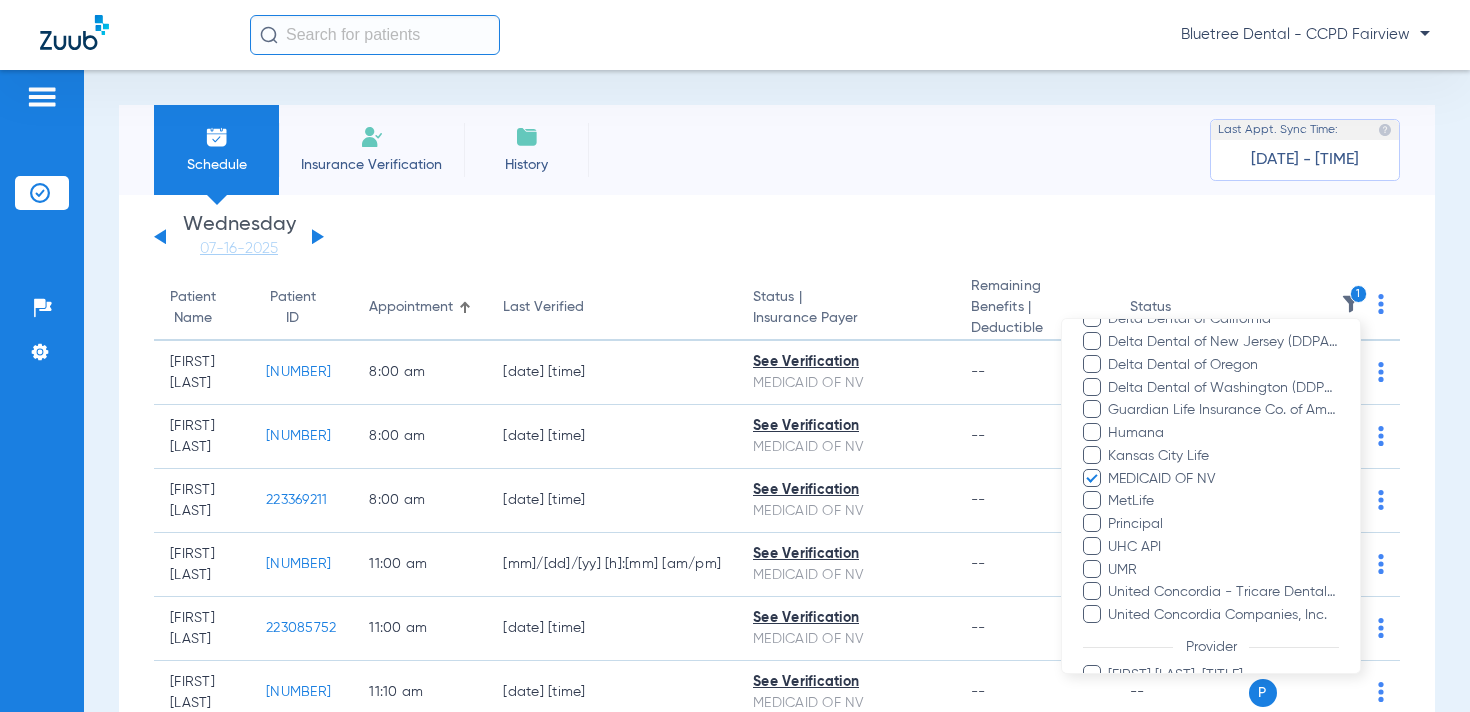 click at bounding box center [735, 356] 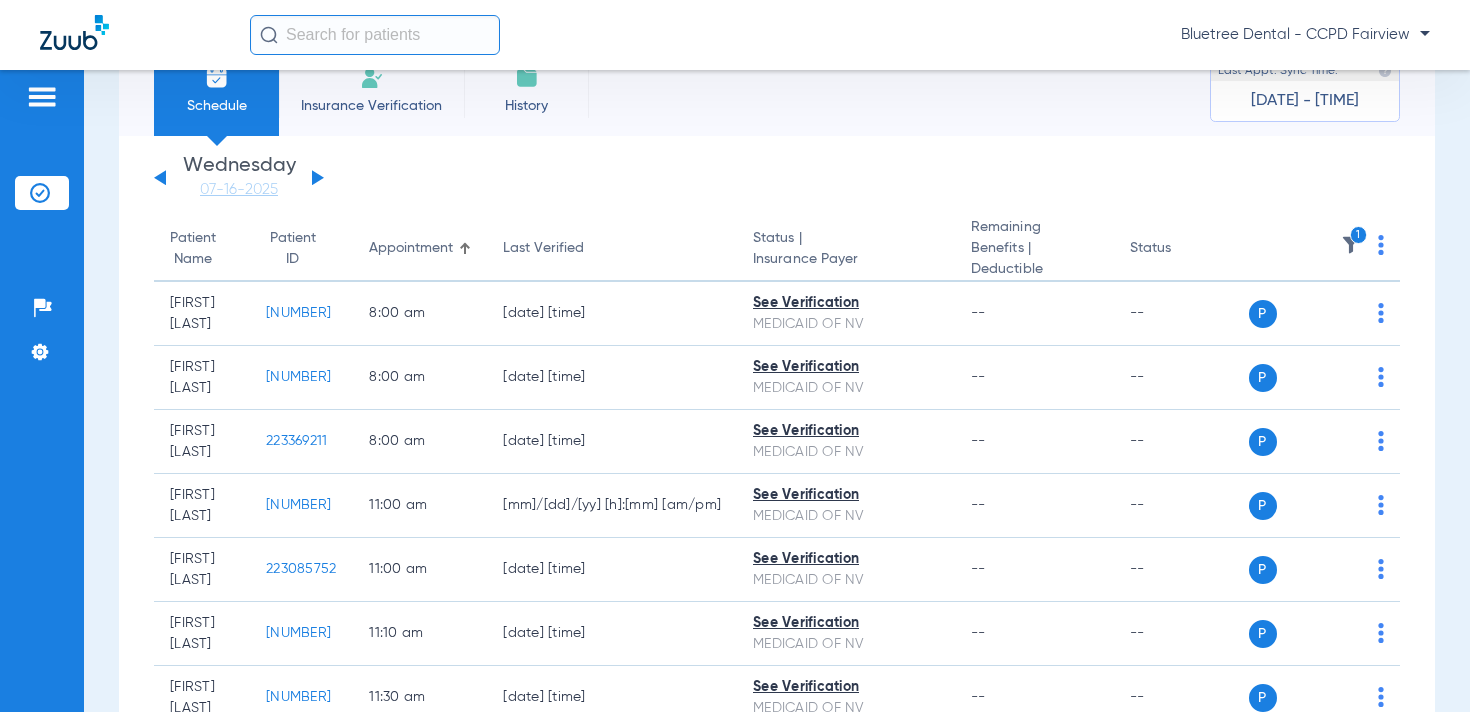 scroll, scrollTop: 0, scrollLeft: 0, axis: both 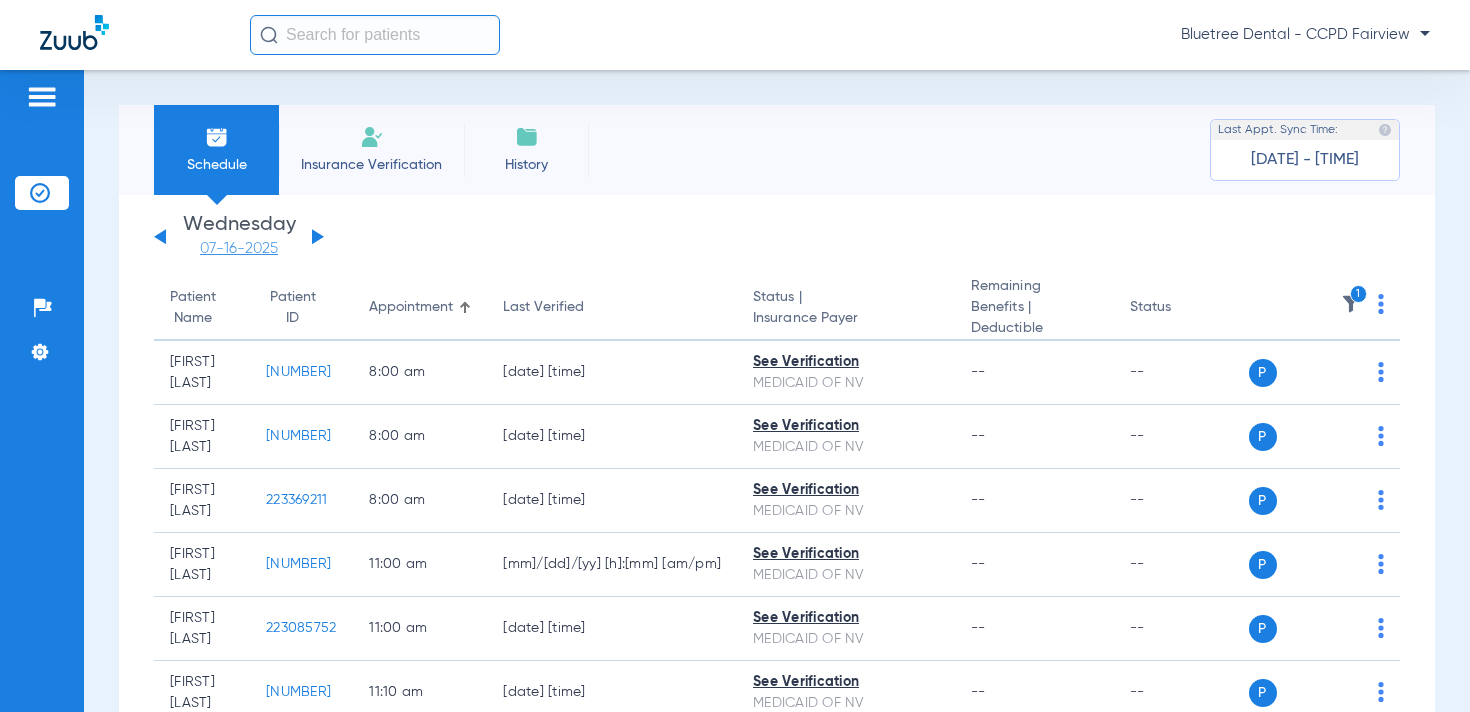 click on "07-16-2025" 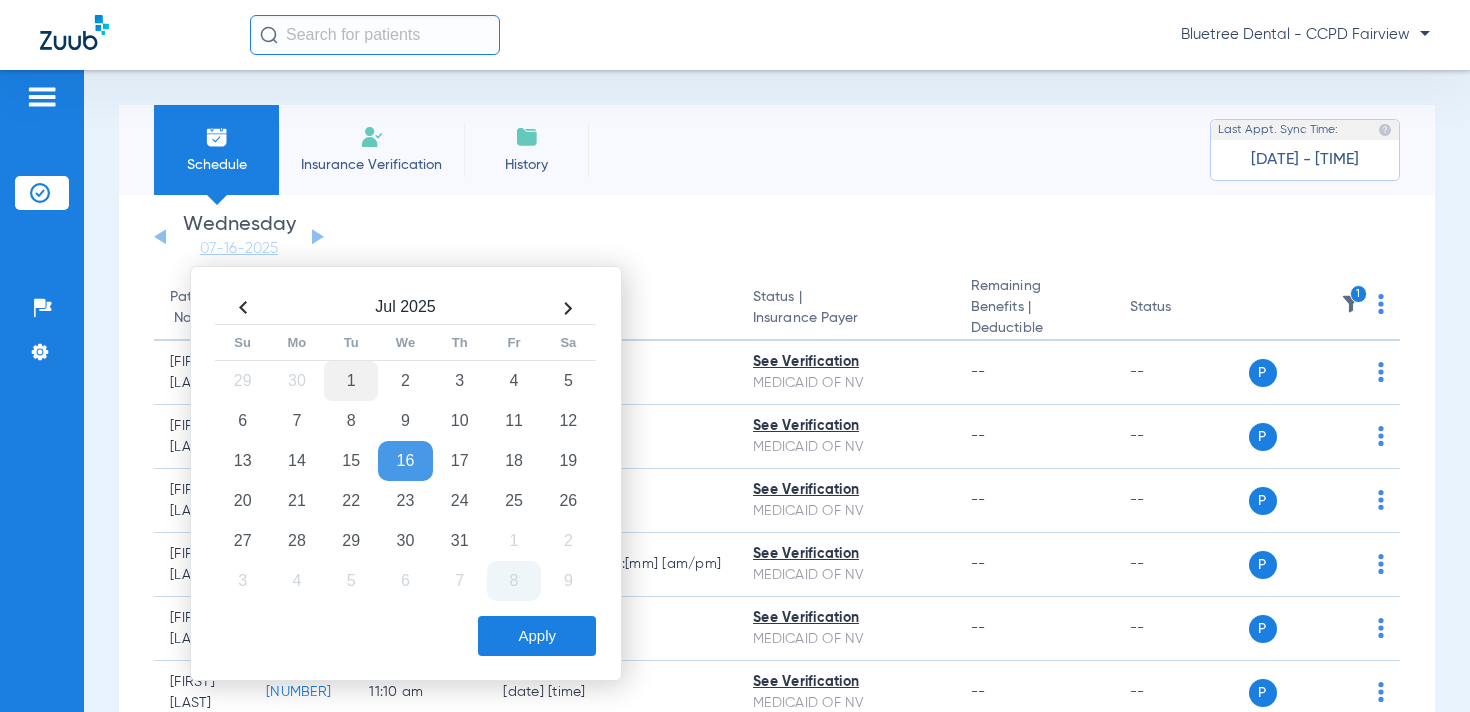 click on "1" 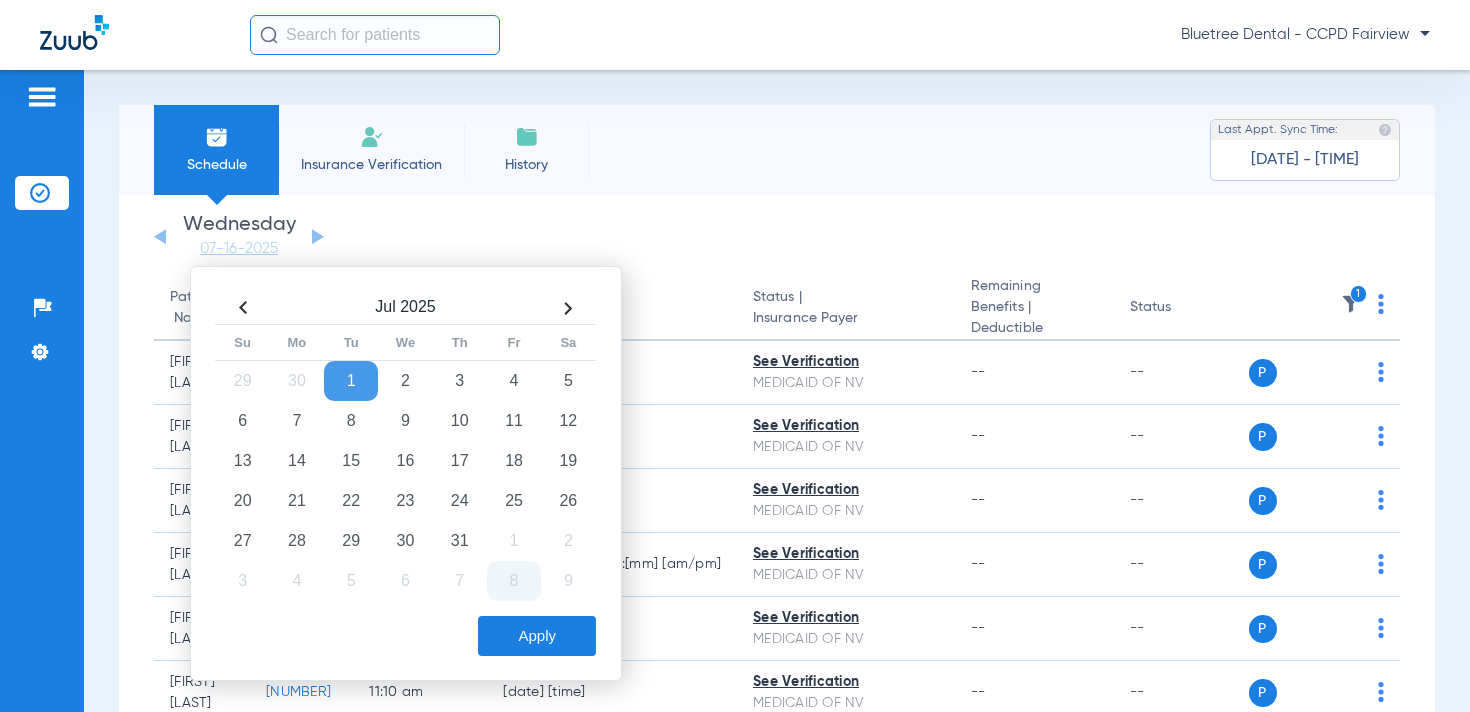 click on "Apply" 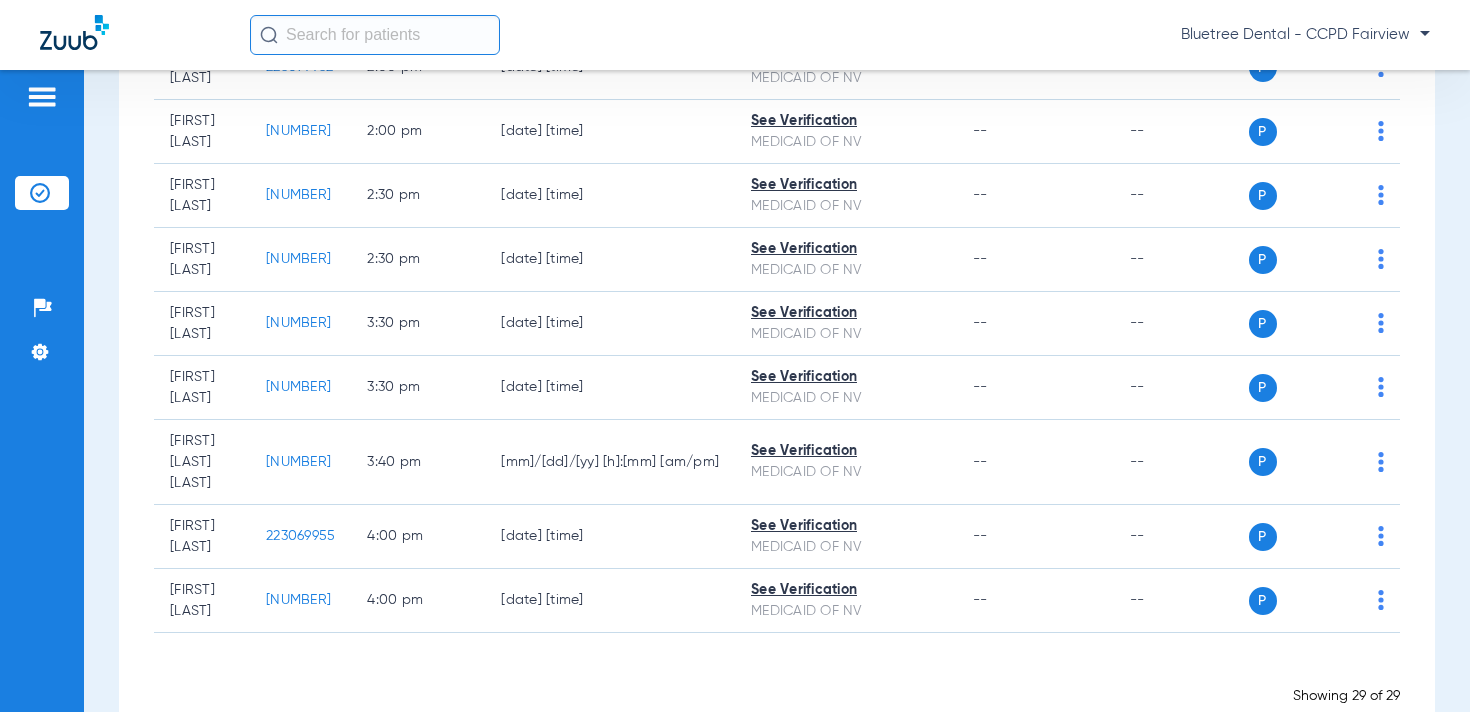 scroll, scrollTop: 1939, scrollLeft: 0, axis: vertical 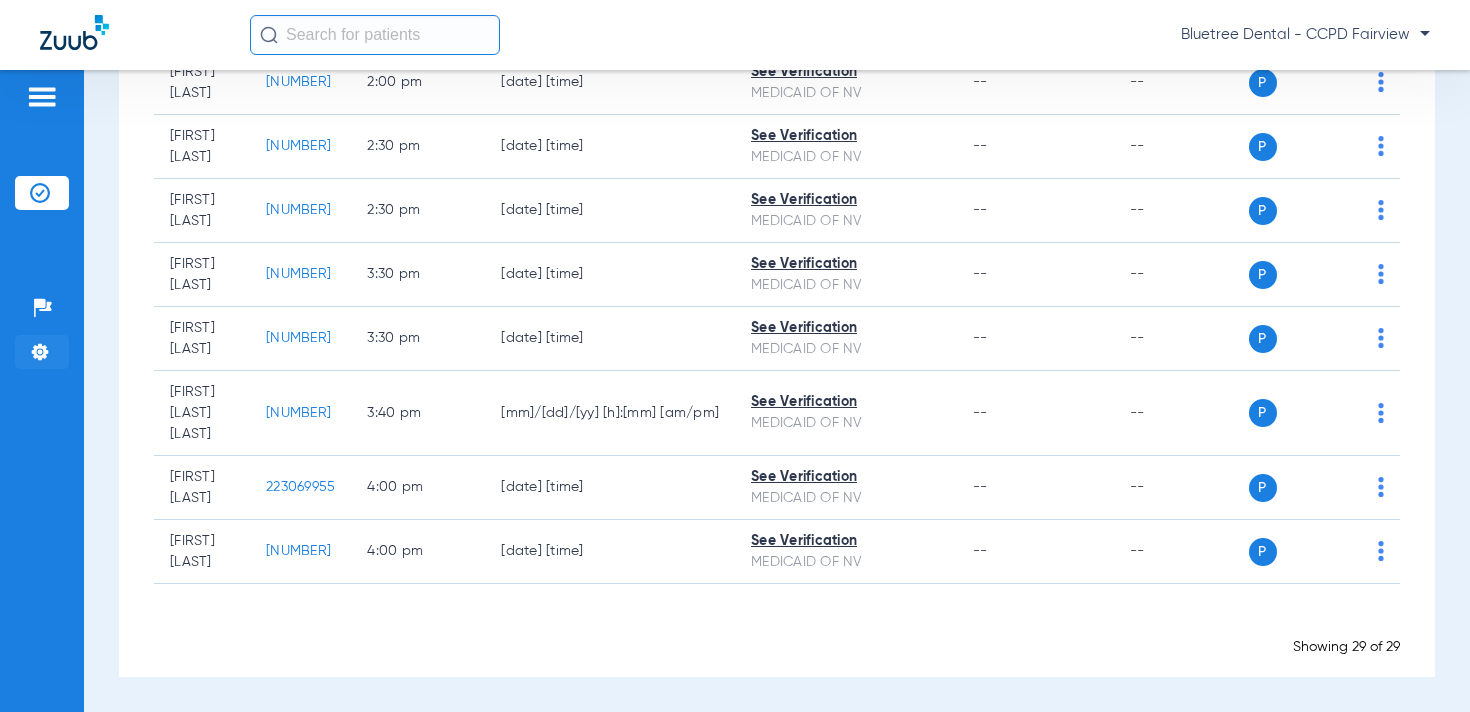 click on "Settings" 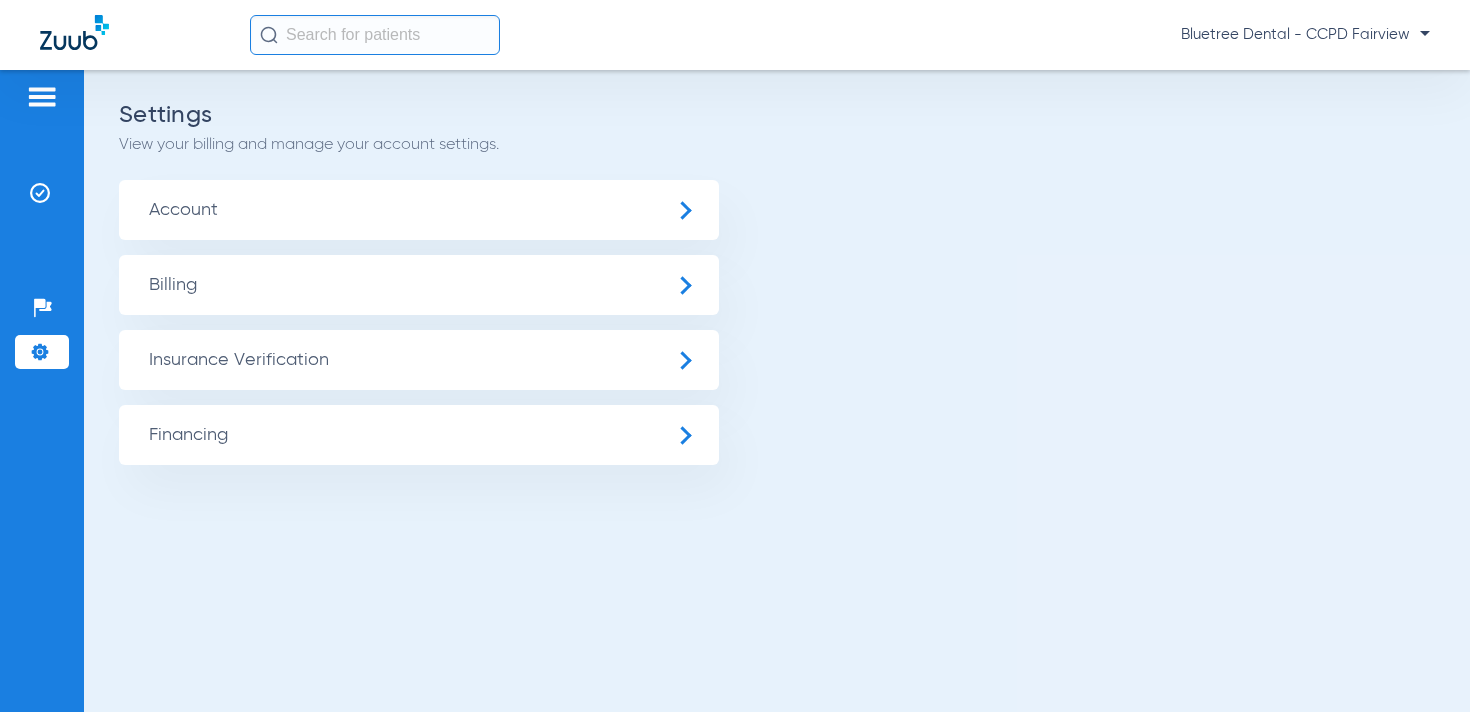 click on "Insurance Verification" 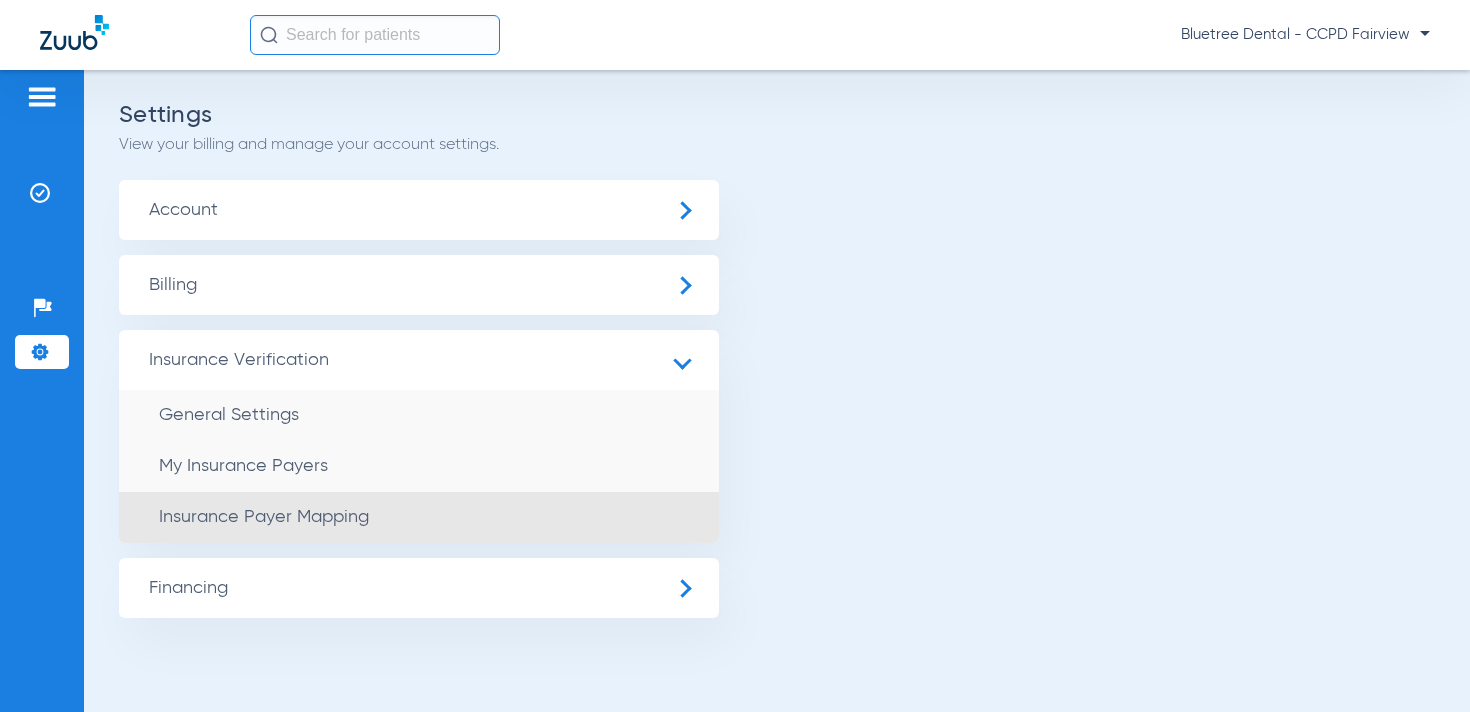 click on "Insurance Payer Mapping" 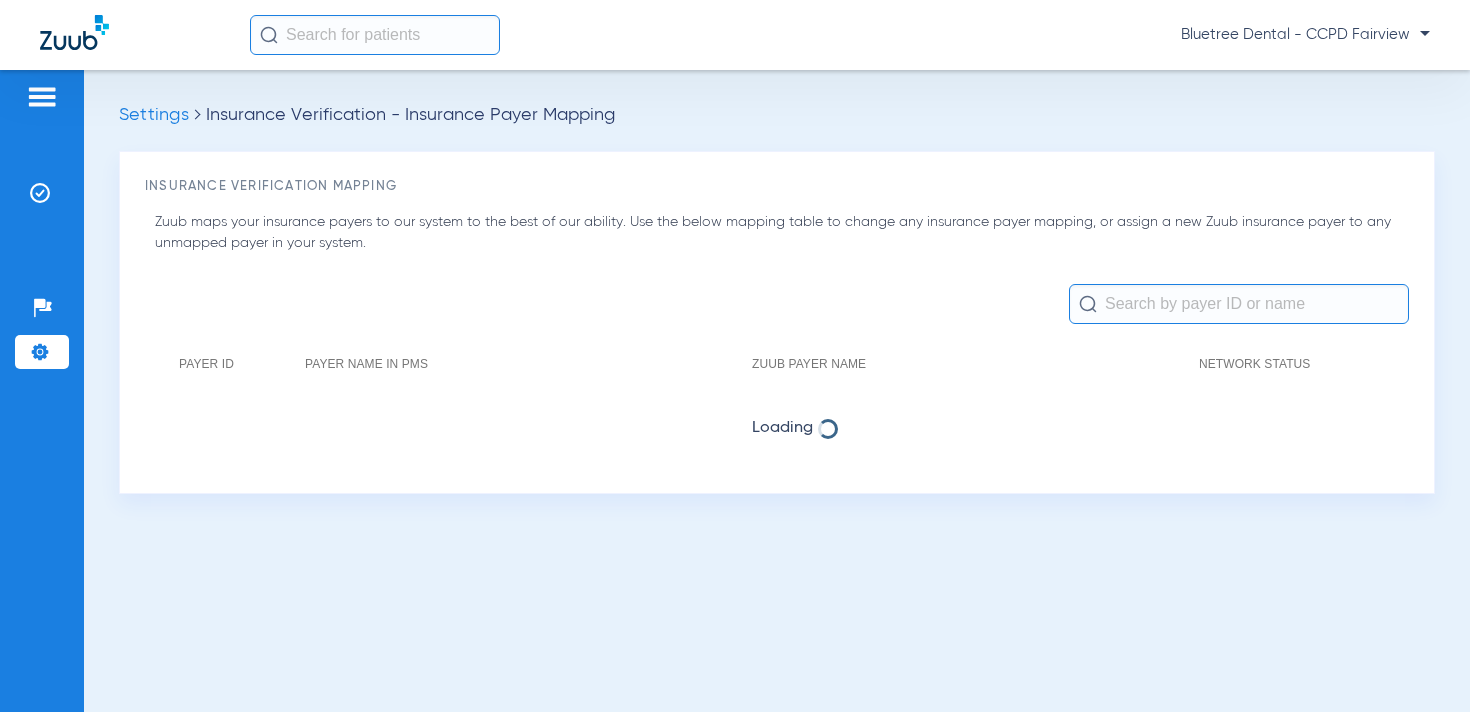 click 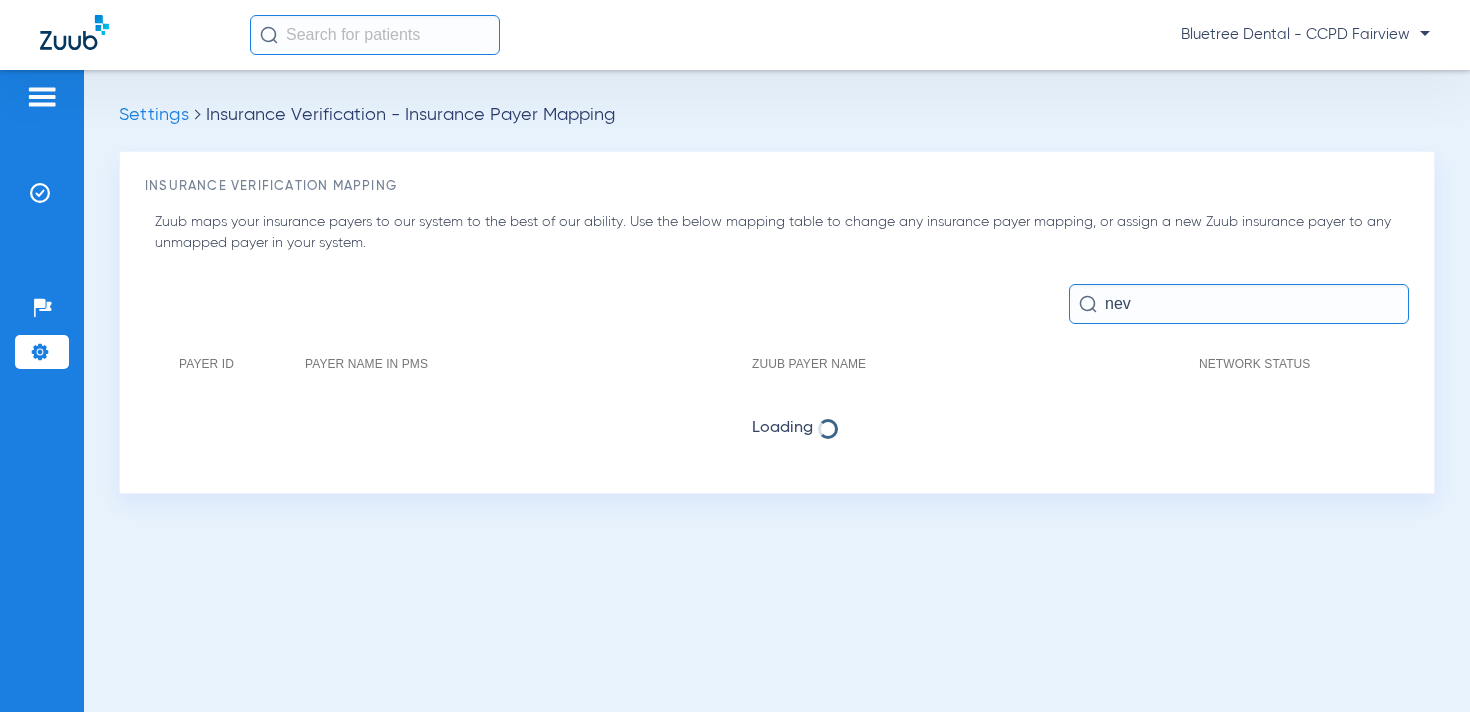 type on "nev" 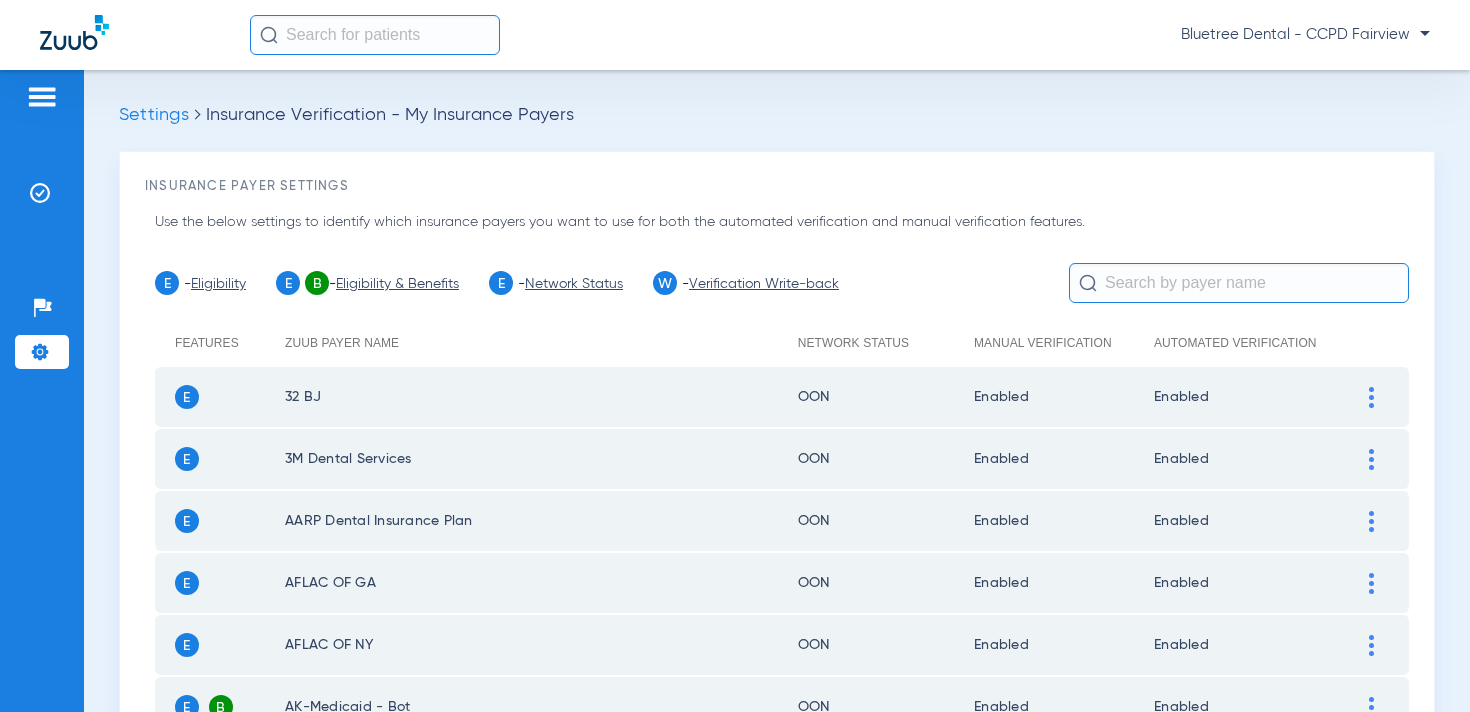 scroll, scrollTop: 0, scrollLeft: 0, axis: both 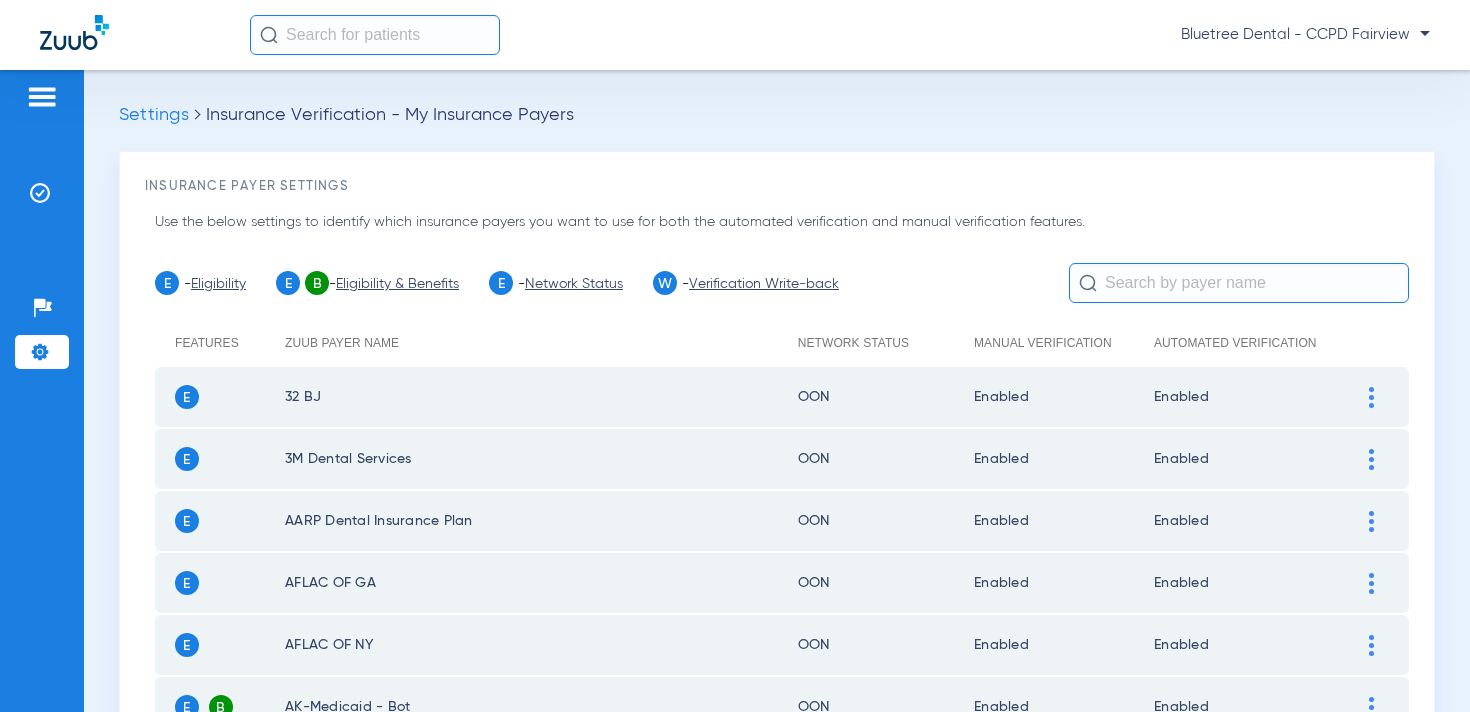 click on "Bluetree Dental - CCPD Fairview" 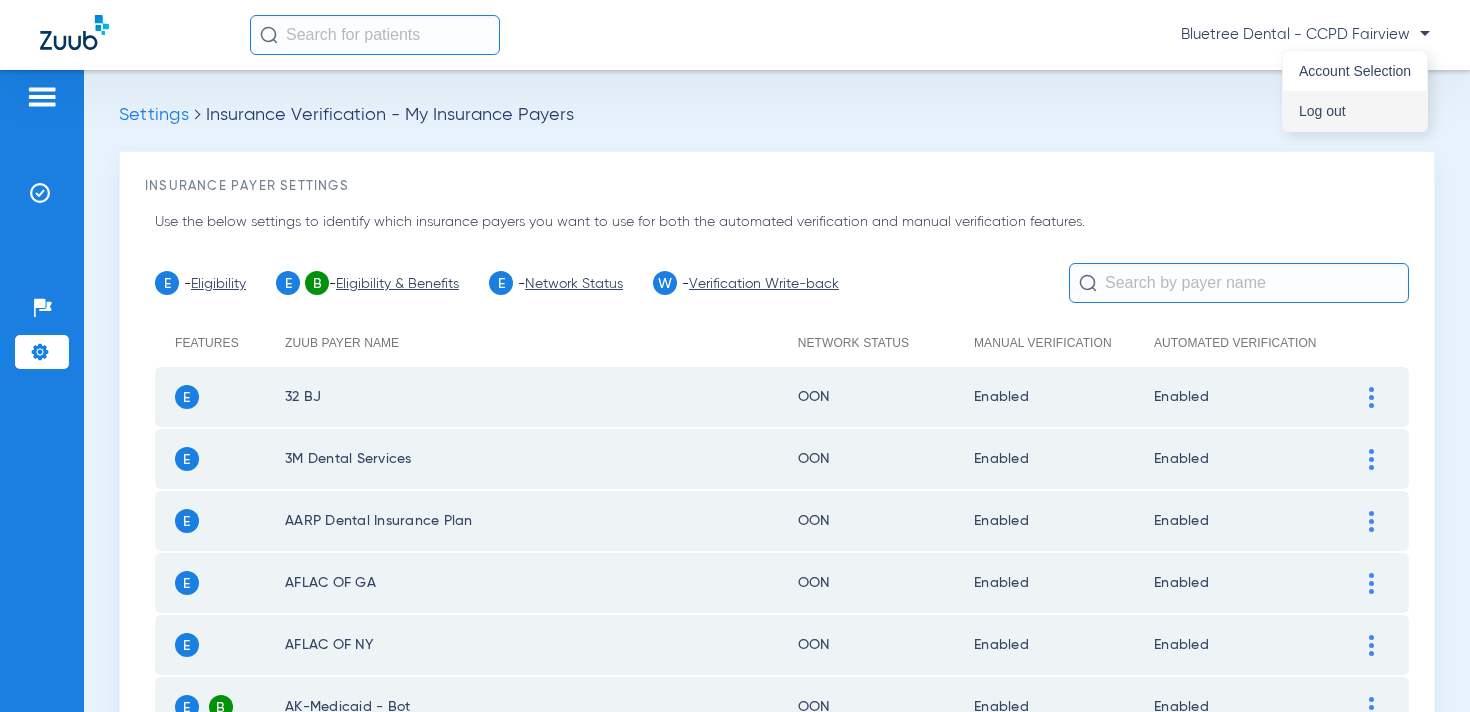 click on "Log out" at bounding box center (1355, 111) 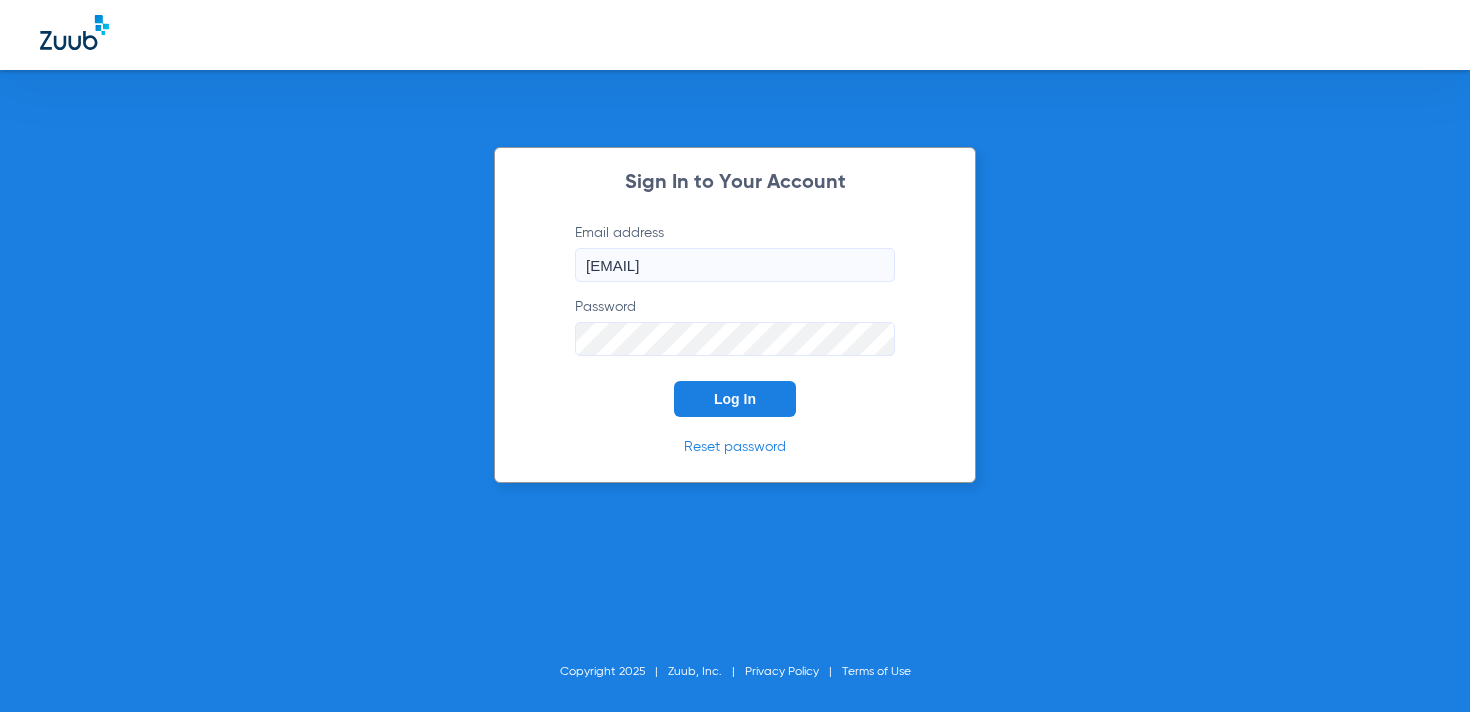 click on "[EMAIL]" 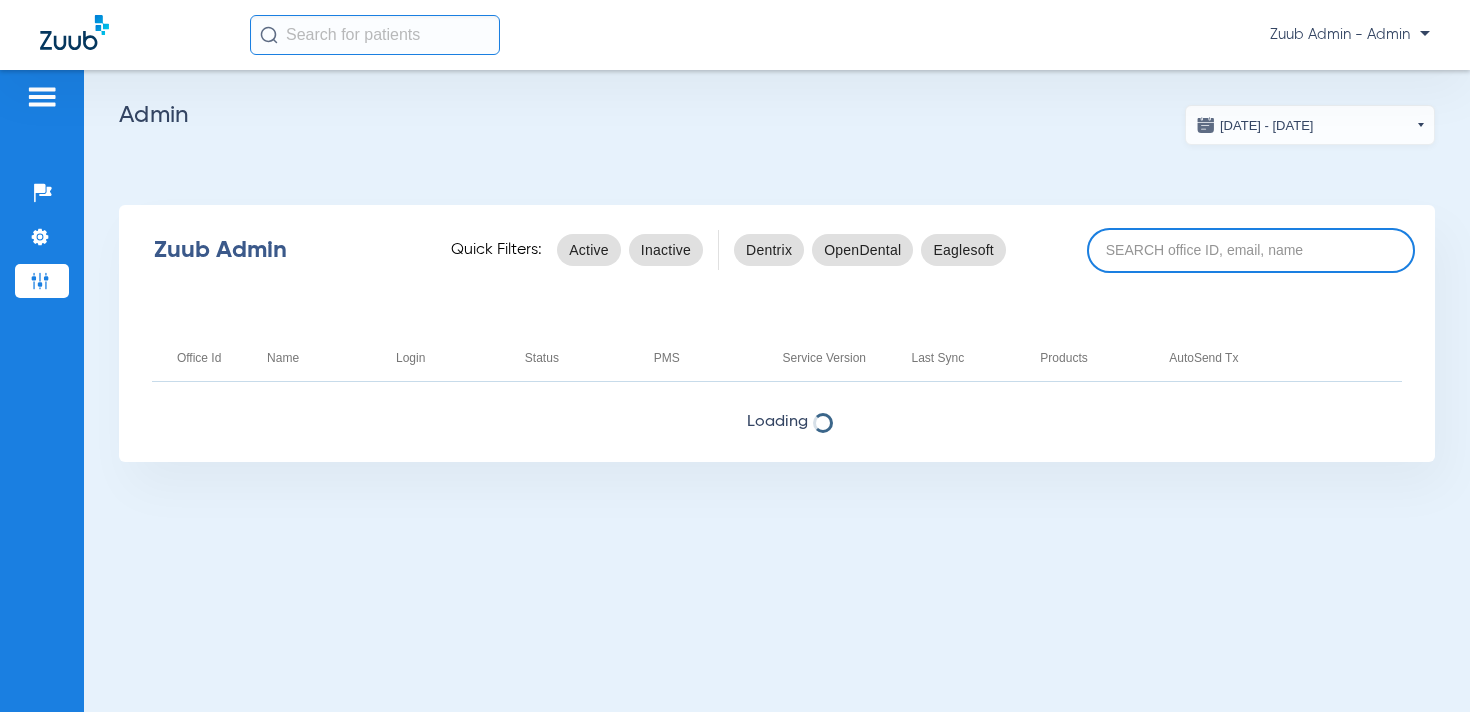 click at bounding box center [1251, 250] 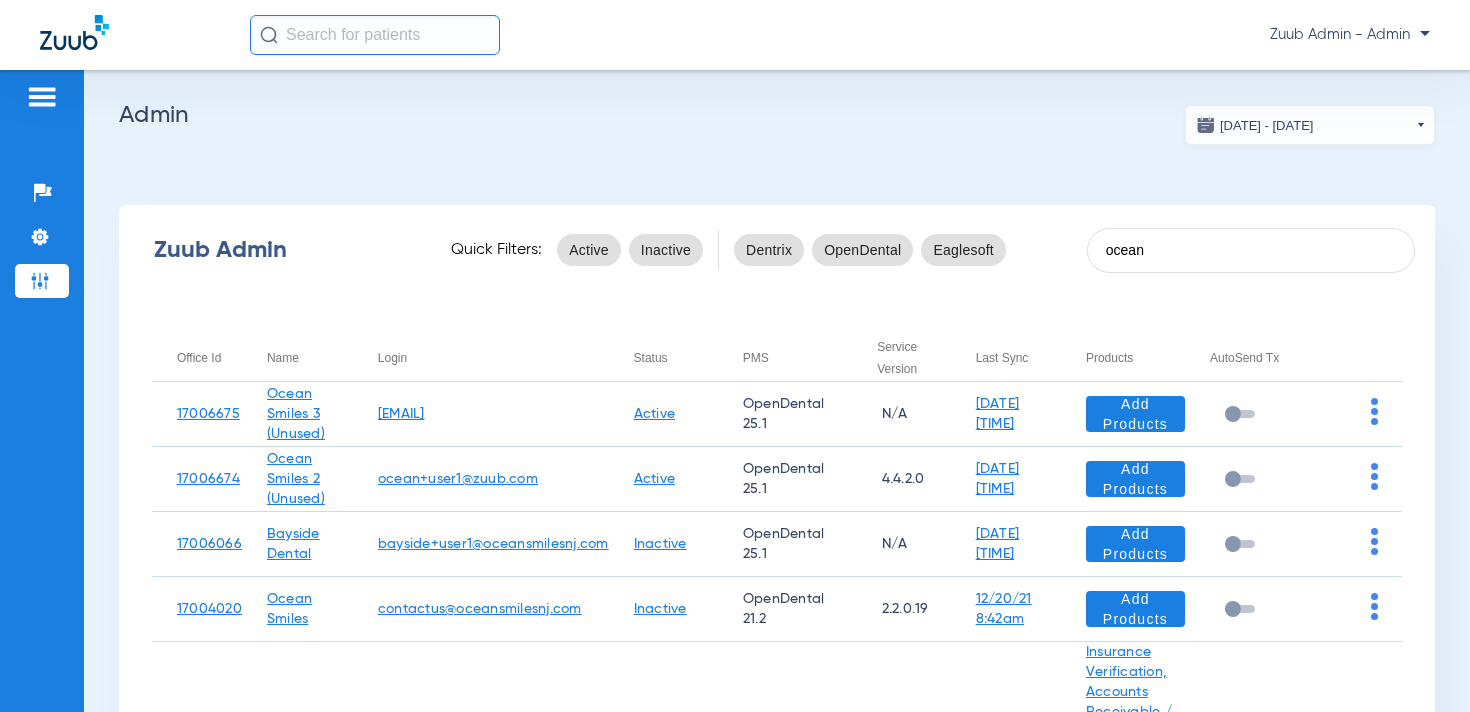drag, startPoint x: 1154, startPoint y: 256, endPoint x: 1054, endPoint y: 255, distance: 100.005 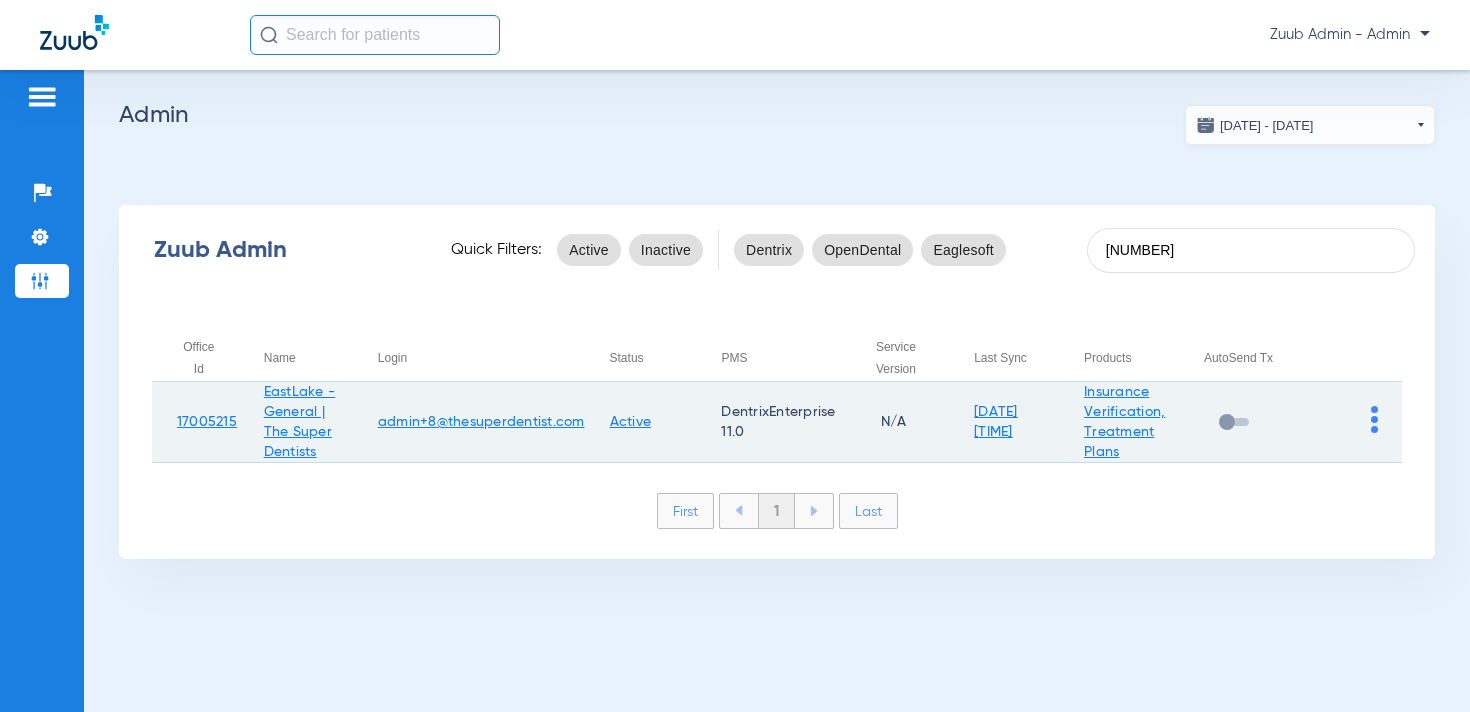type on "[NUMBER]" 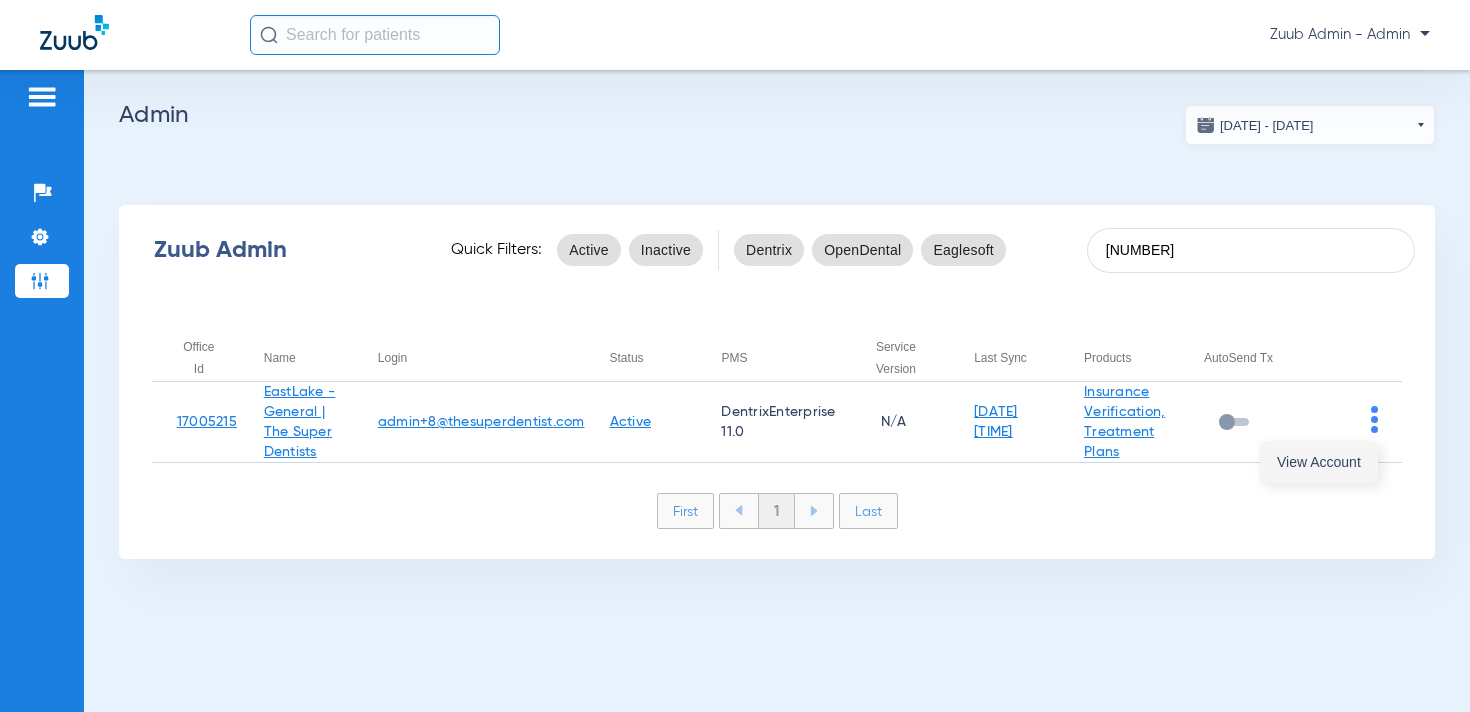 click on "View Account" at bounding box center [1319, 462] 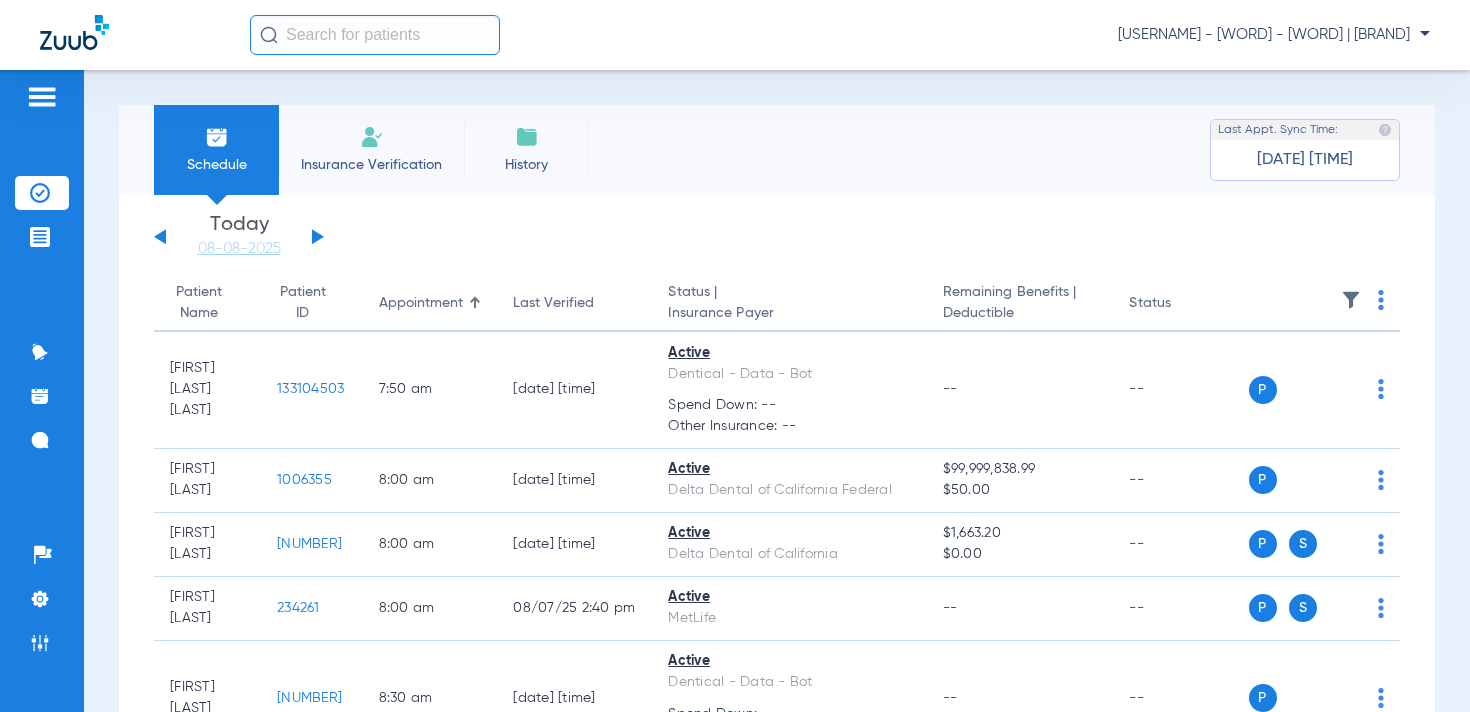 click 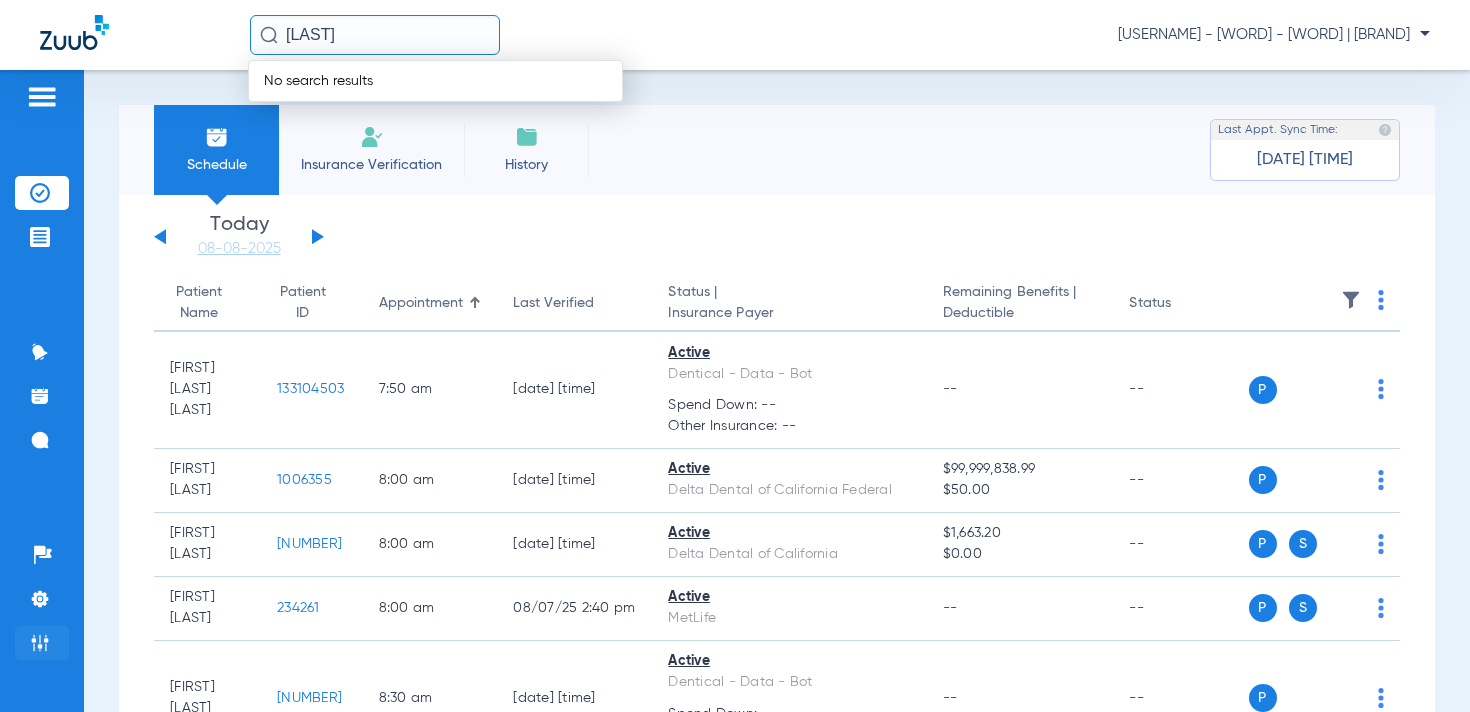 type on "[LAST]" 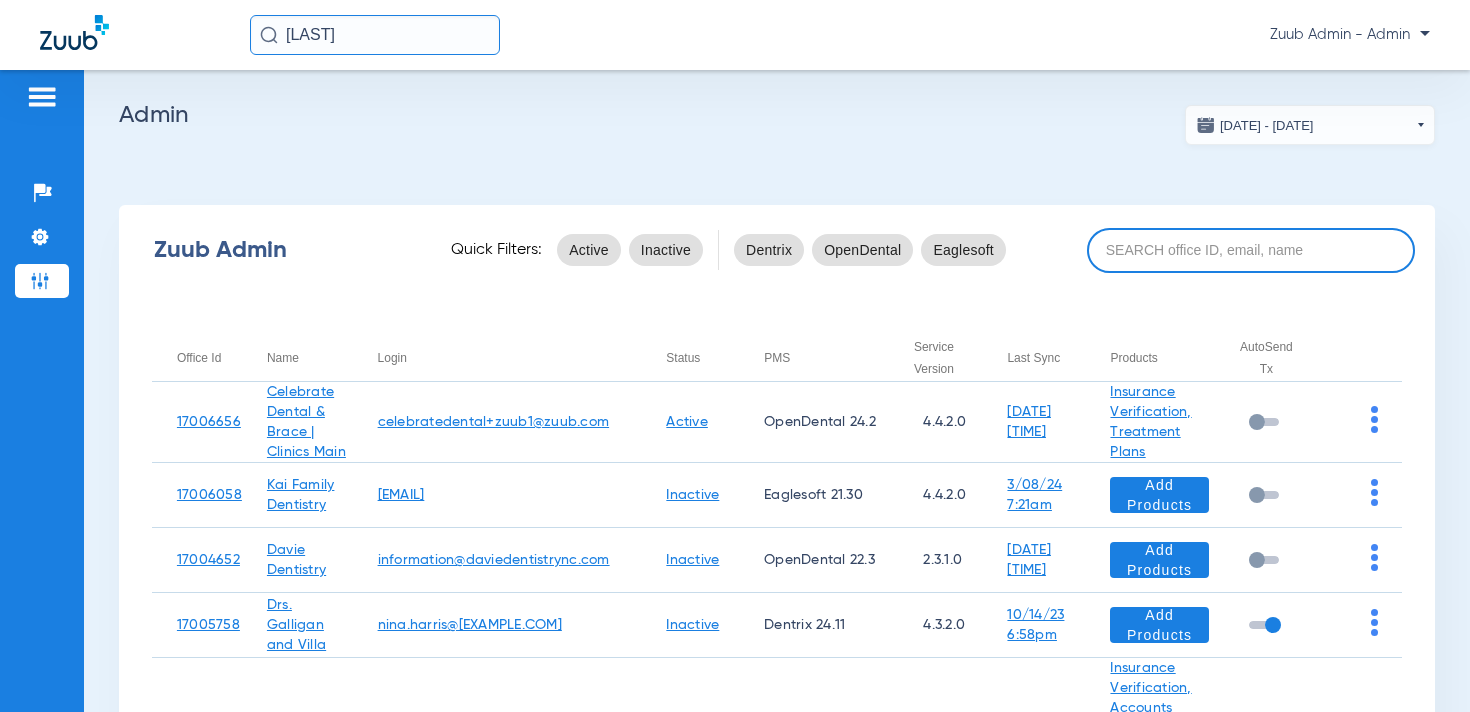 click at bounding box center [1251, 250] 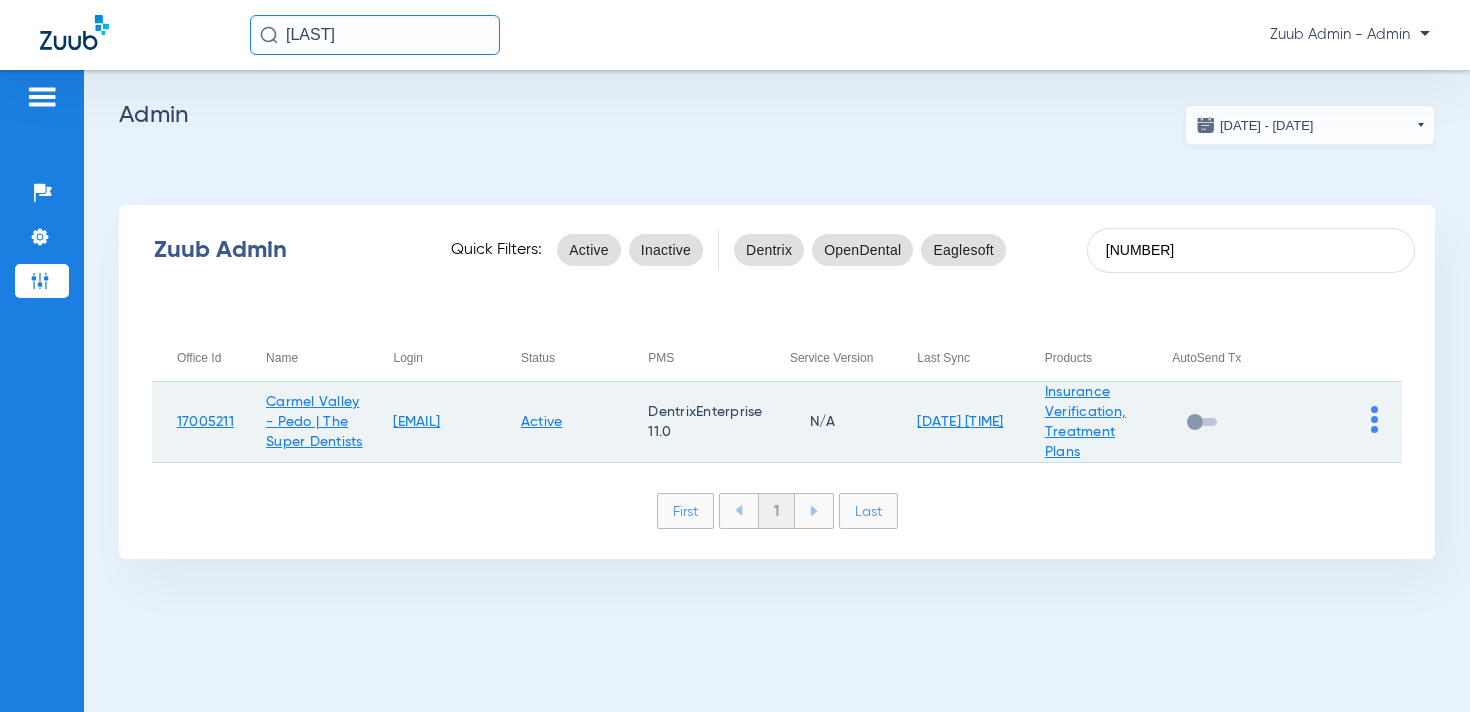 type on "[NUMBER]" 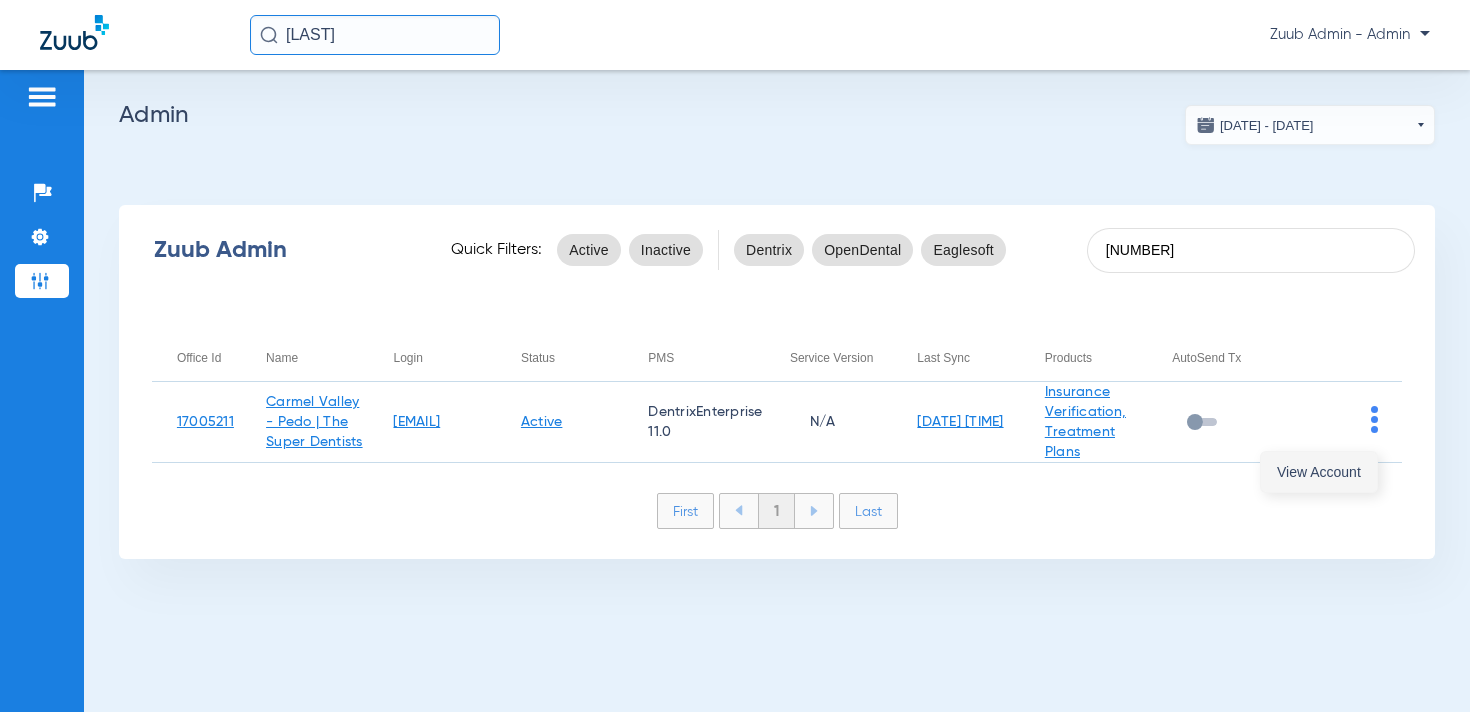 click on "View Account" at bounding box center [1319, 472] 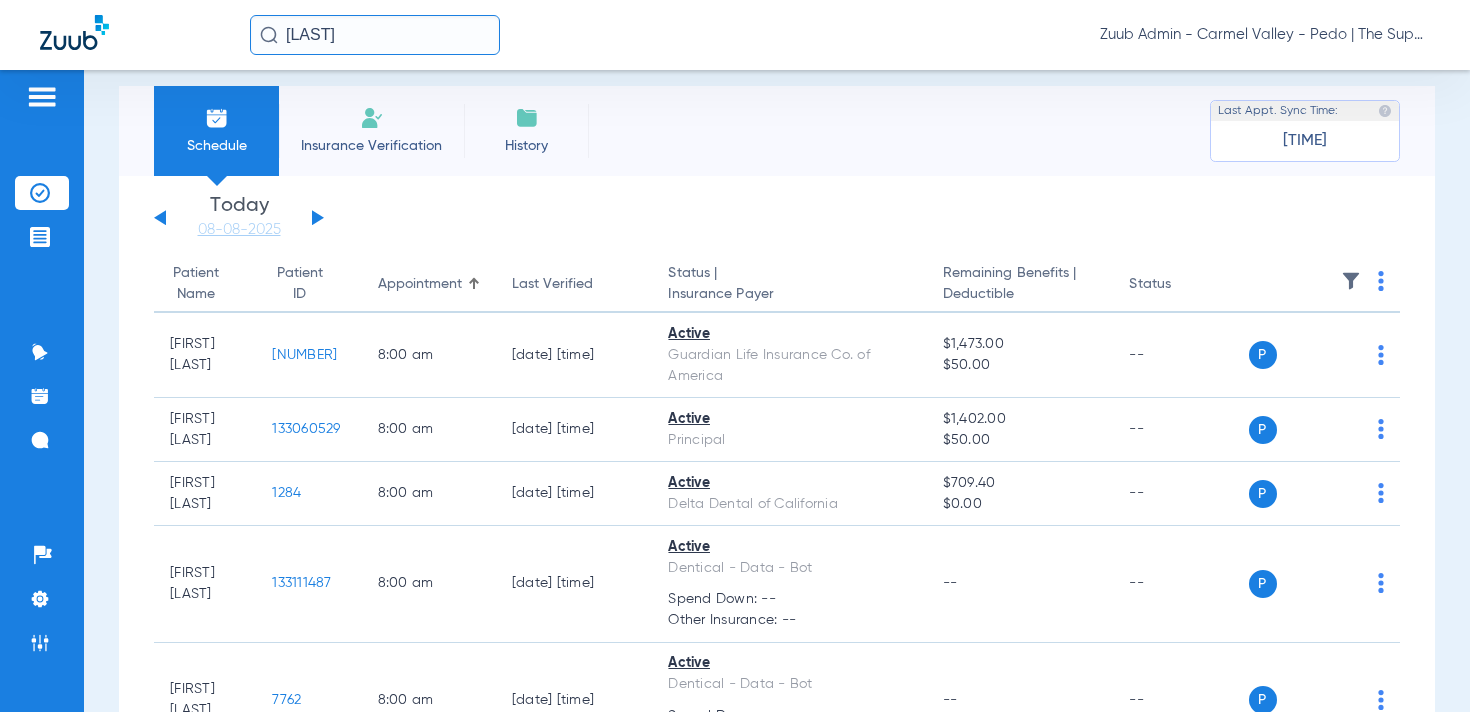 scroll, scrollTop: 0, scrollLeft: 0, axis: both 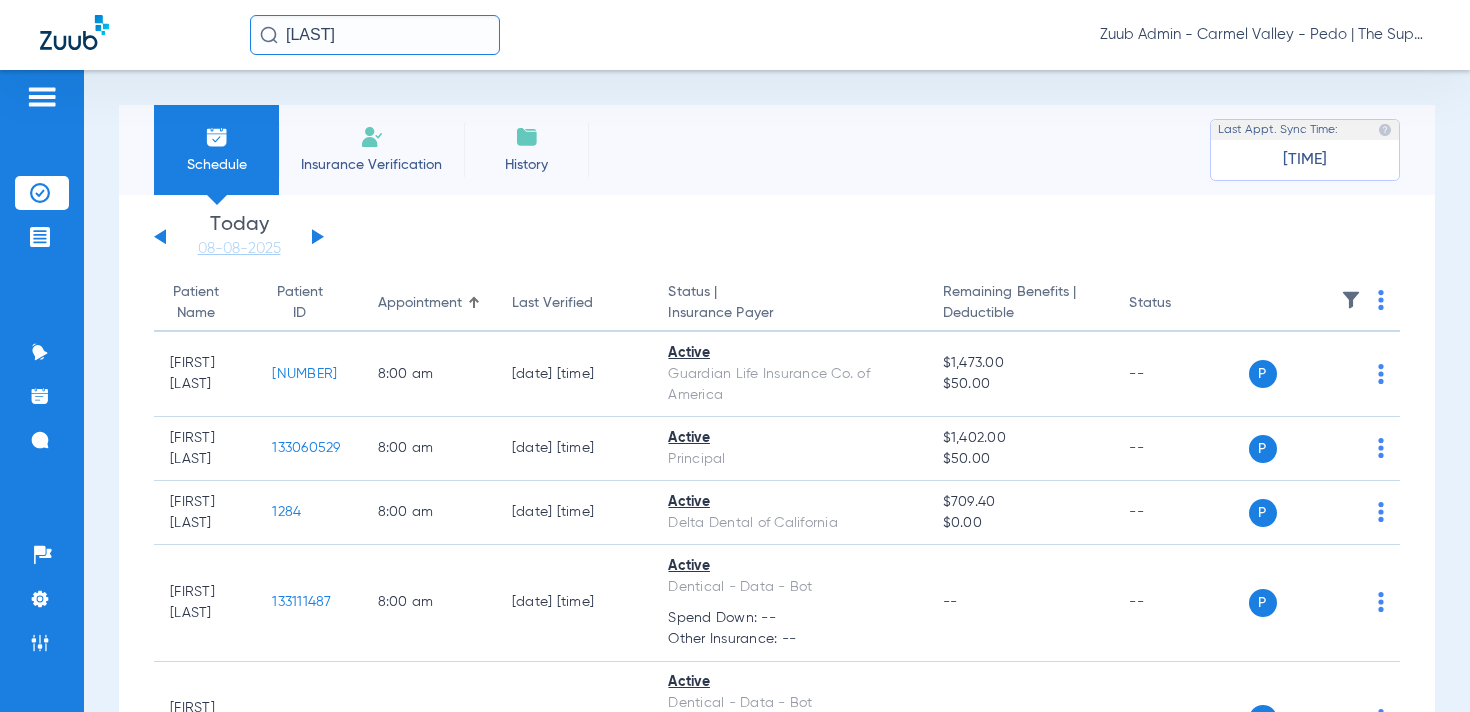 click on "[LAST]" 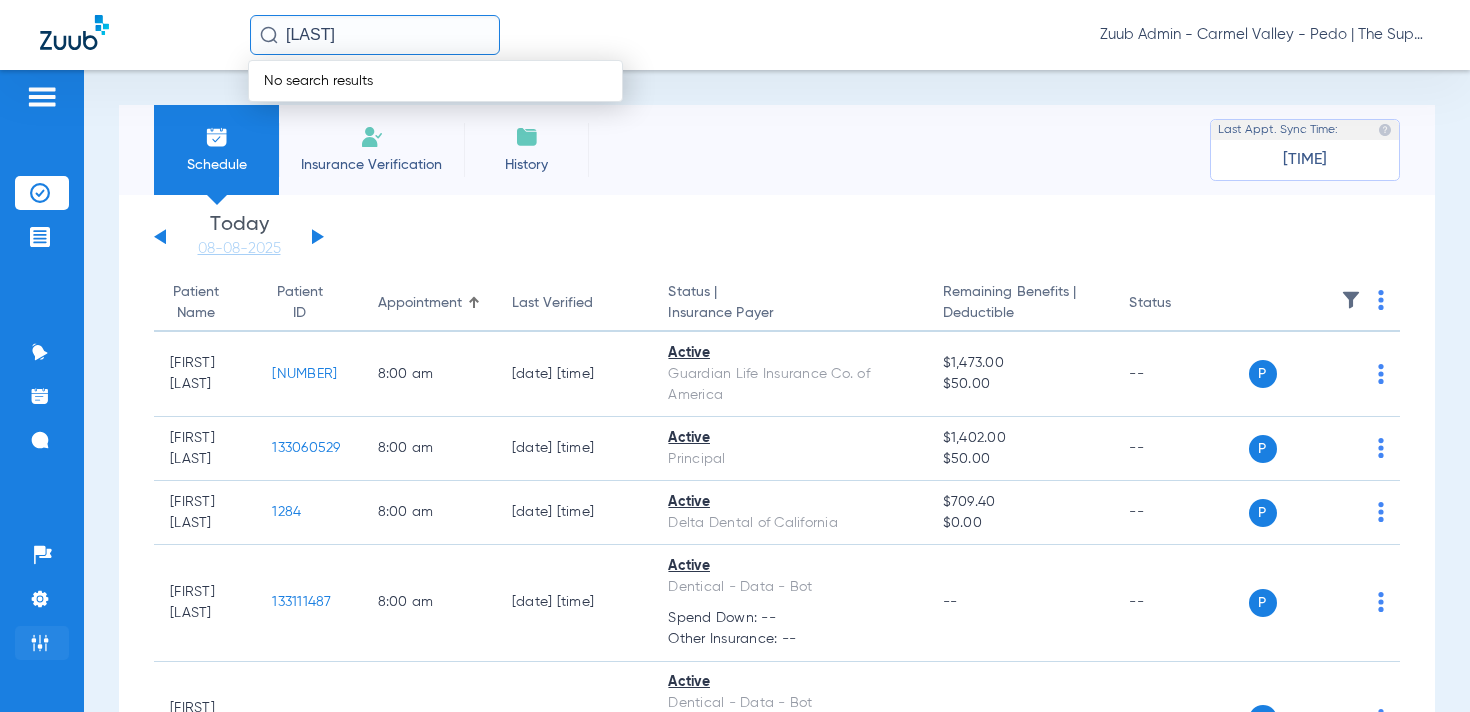 click 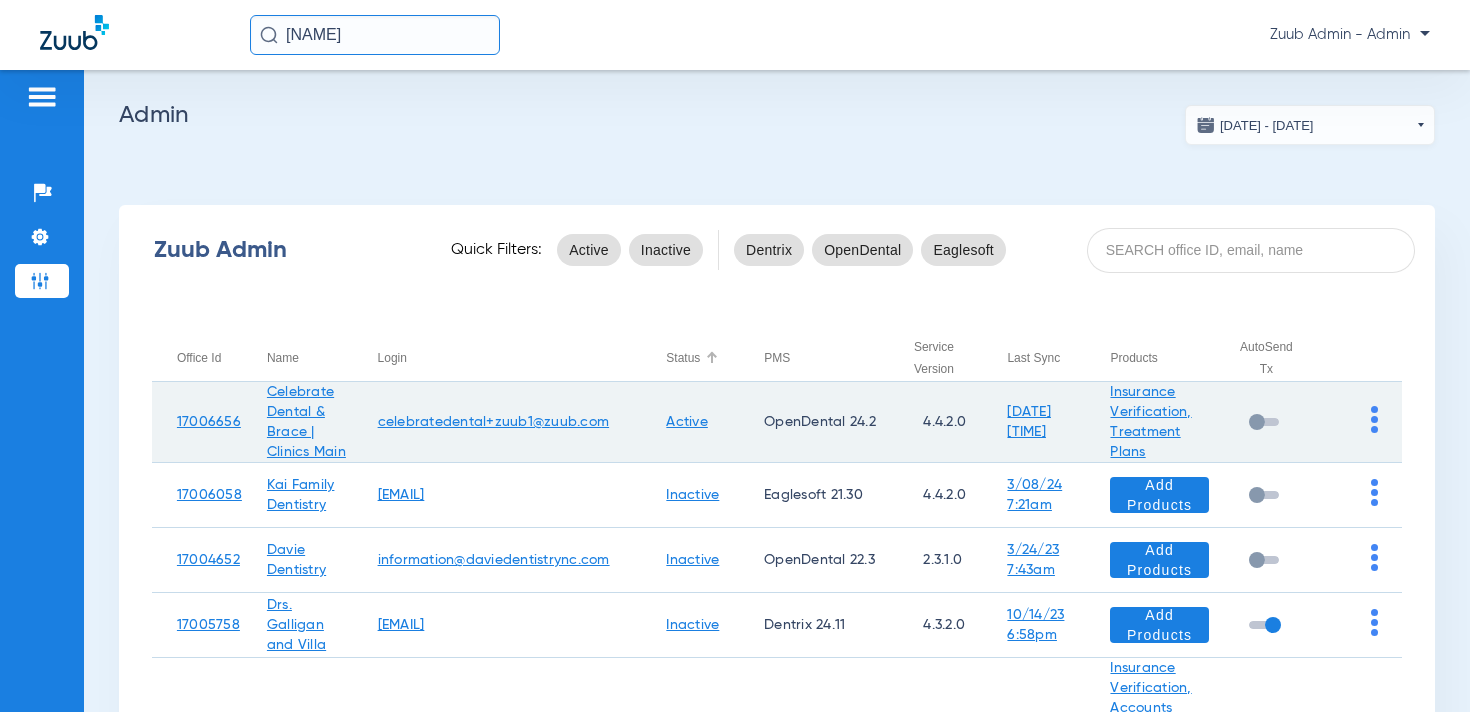 scroll, scrollTop: 0, scrollLeft: 0, axis: both 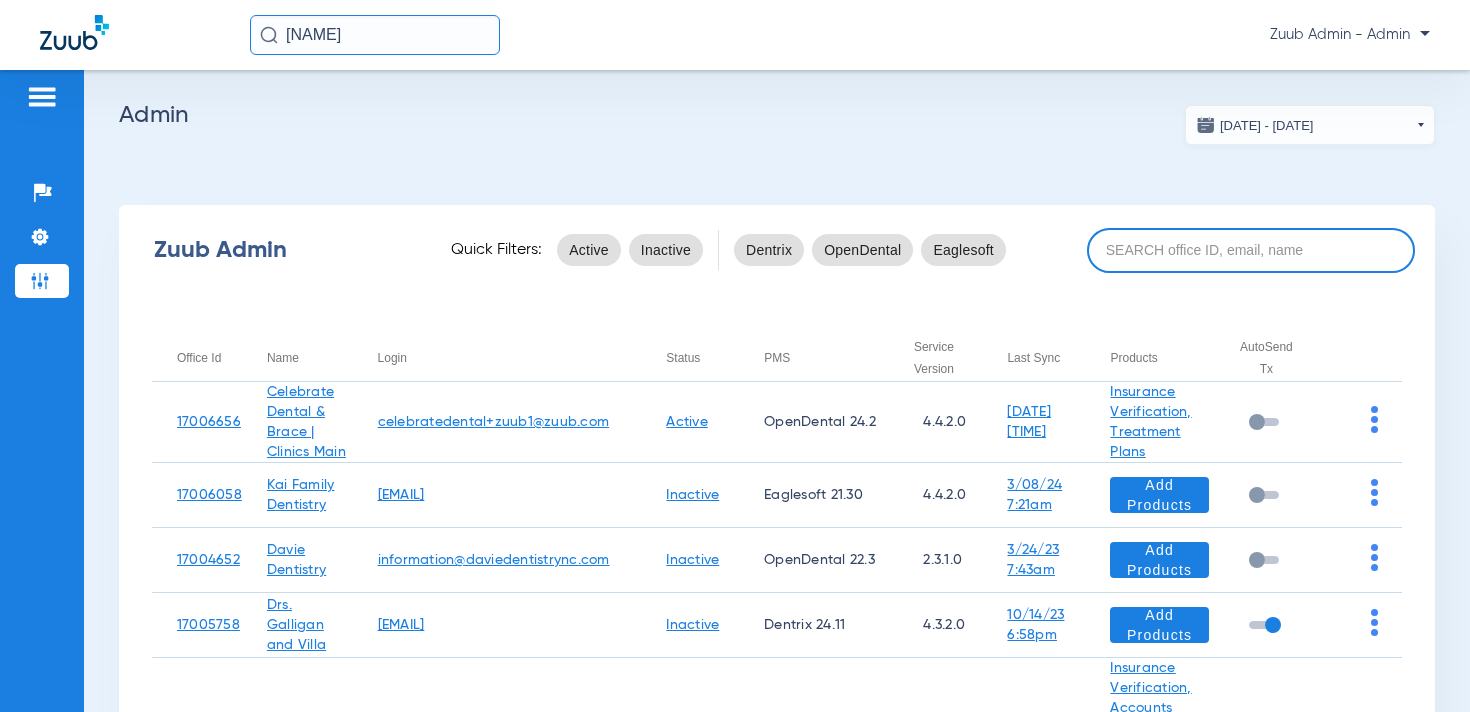 click at bounding box center (1251, 250) 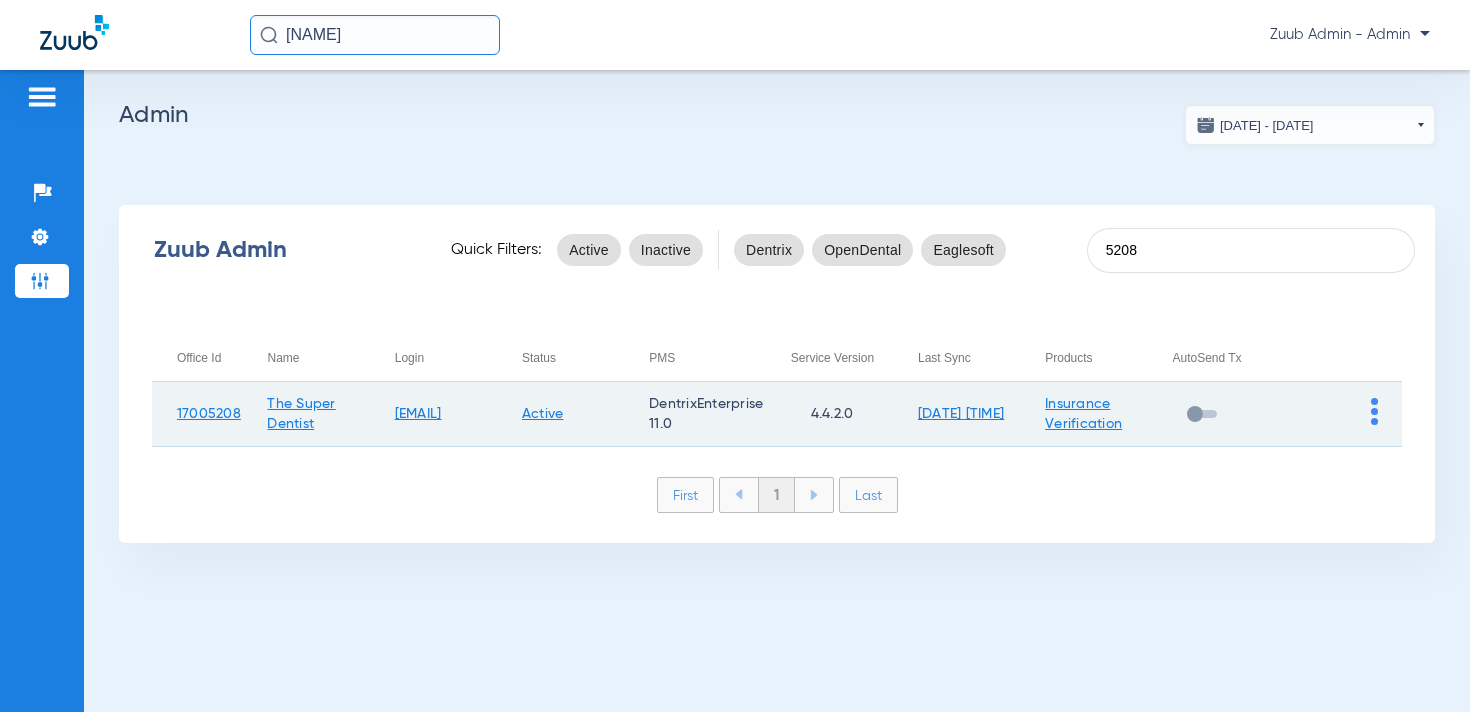 type on "5208" 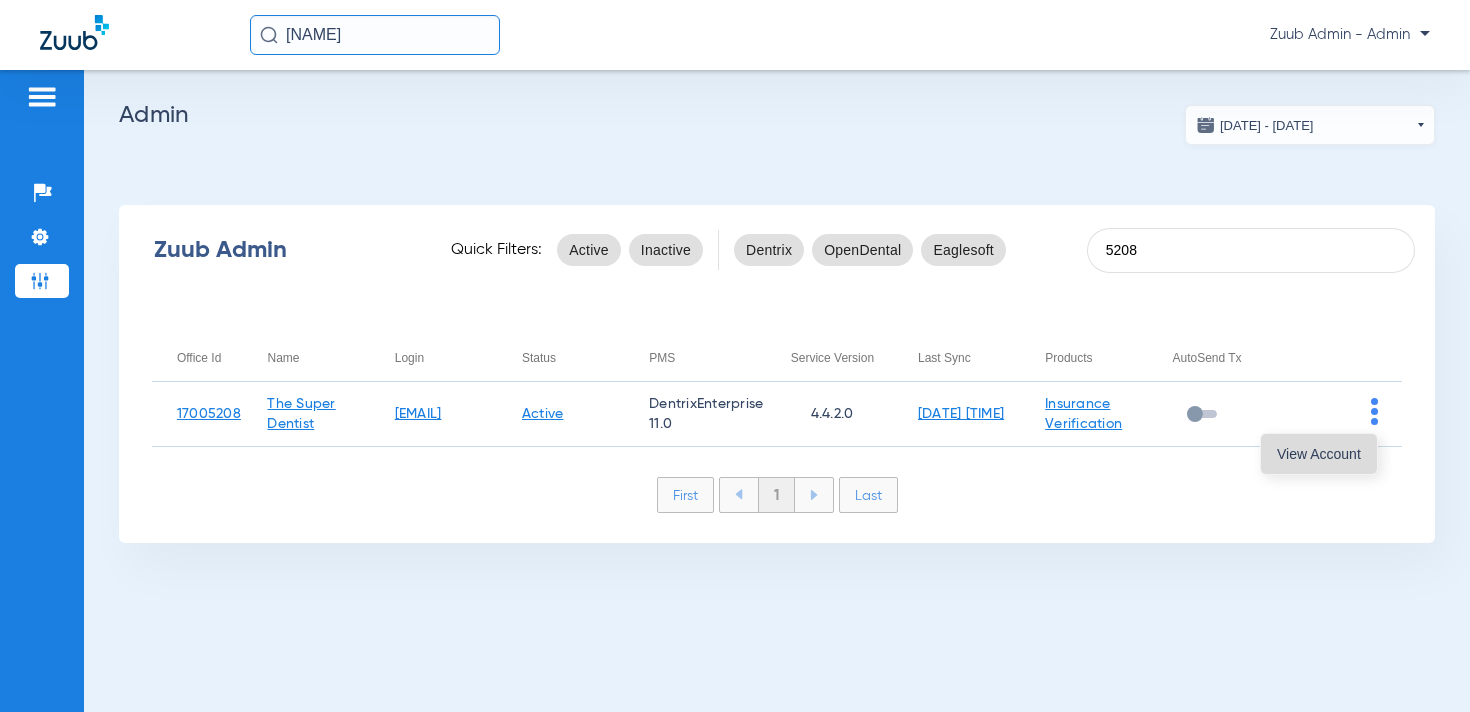 click on "View Account" at bounding box center [1319, 454] 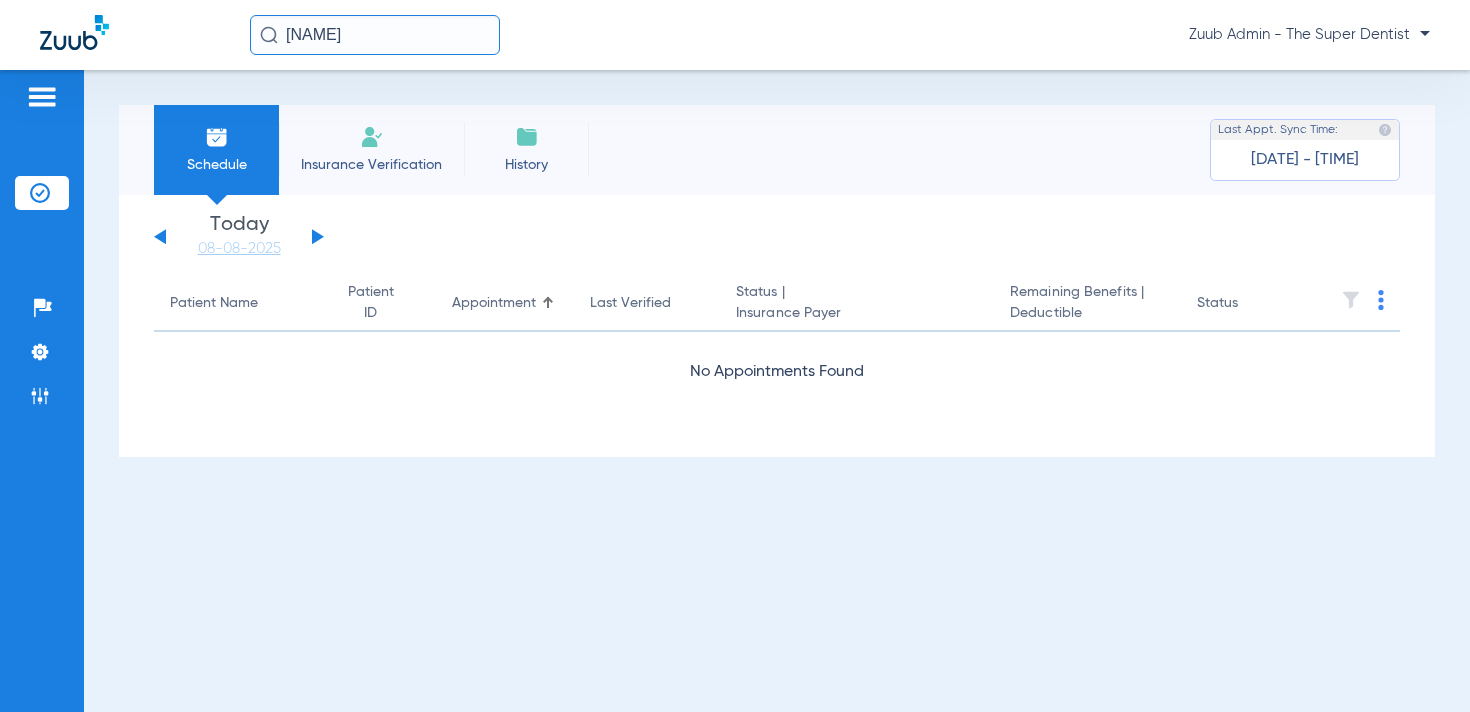 click 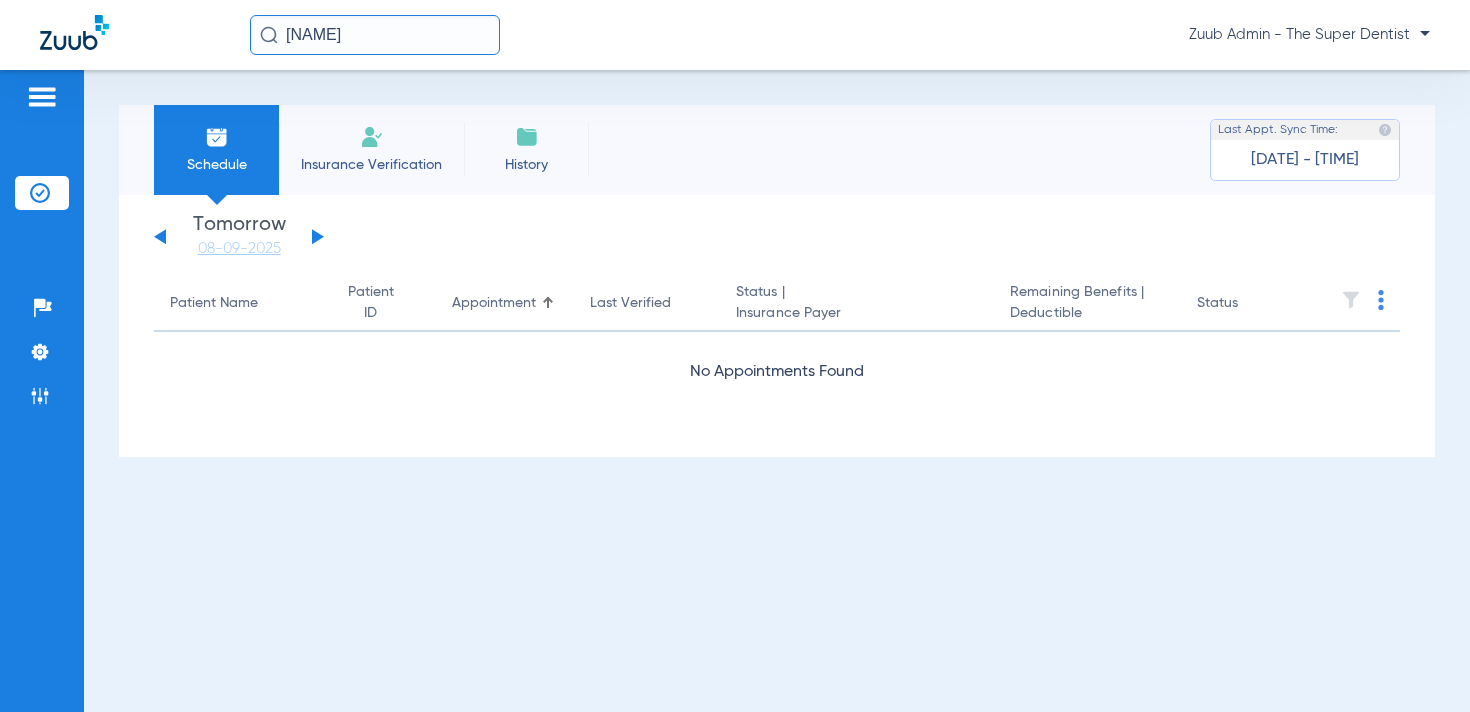 click on "Wednesday   06-04-2025   Thursday   06-05-2025   Friday   06-06-2025   Saturday   06-07-2025   Sunday   06-08-2025   Monday   06-09-2025   Tuesday   06-10-2025   Wednesday   06-11-2025   Thursday   06-12-2025   Friday   06-13-2025   Saturday   06-14-2025   Sunday   06-15-2025   Monday   06-16-2025   Tuesday   06-17-2025   Wednesday   06-18-2025   Thursday   06-19-2025   Friday   06-20-2025   Saturday   06-21-2025   Sunday   06-22-2025   Monday   06-23-2025   Tuesday   06-24-2025   Wednesday   06-25-2025   Thursday   06-26-2025   Friday   06-27-2025   Saturday   06-28-2025   Sunday   06-29-2025   Monday   06-30-2025   Tuesday   07-01-2025   Wednesday   07-02-2025   Thursday   07-03-2025   Friday   07-04-2025   Saturday   07-05-2025   Sunday   07-06-2025   Monday   07-07-2025   Tuesday   07-08-2025   Wednesday   07-09-2025   Thursday   07-10-2025   Friday   07-11-2025   Saturday   07-12-2025   Sunday   07-13-2025   Monday   07-14-2025   Tuesday   07-15-2025   Wednesday   07-16-2025   Thursday   07-17-2025  Su" 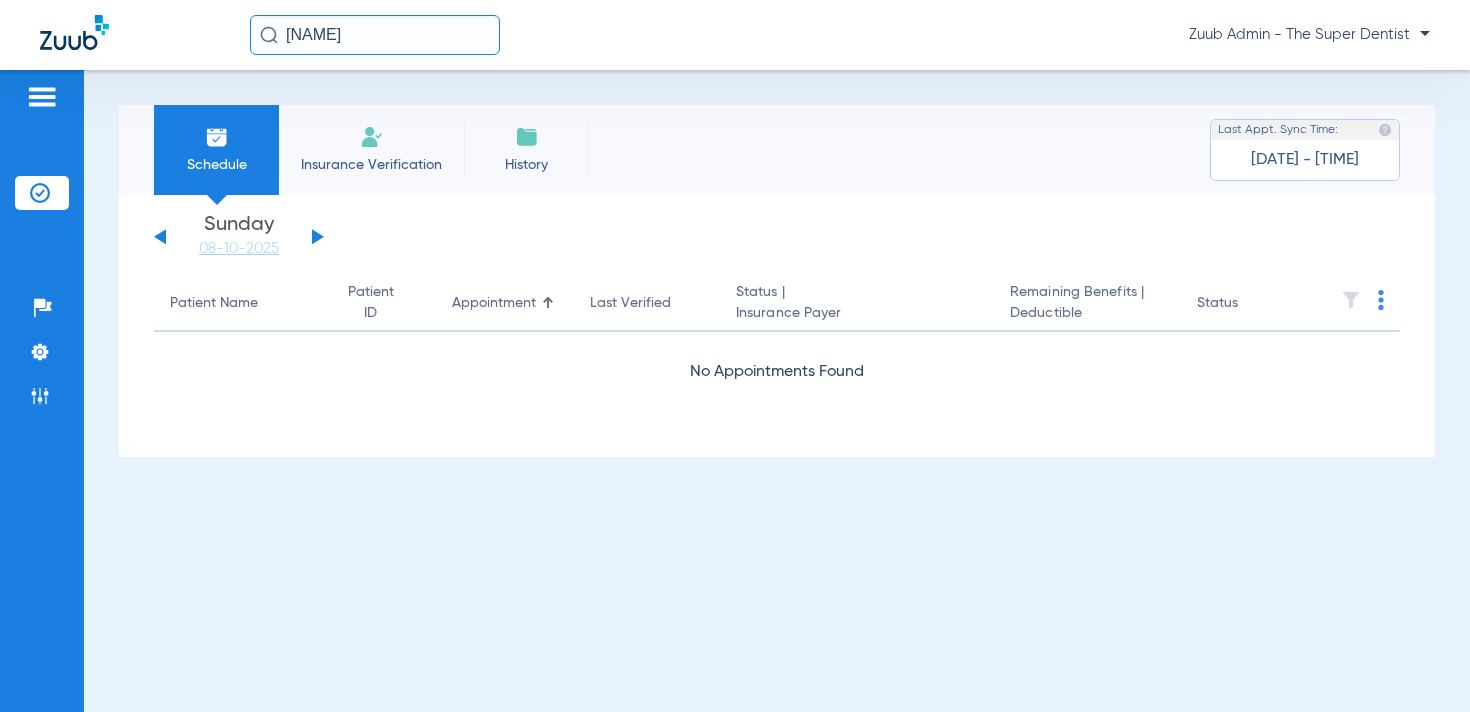 click 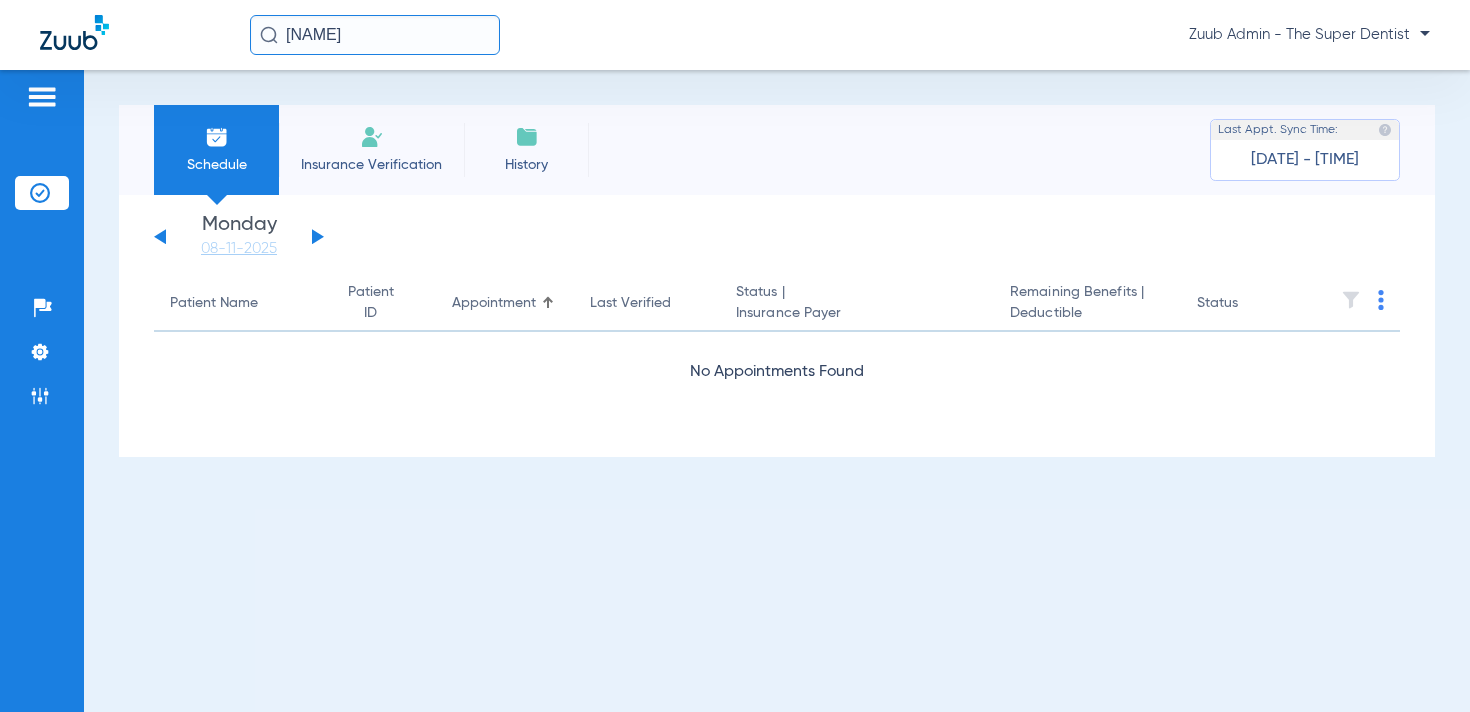 click 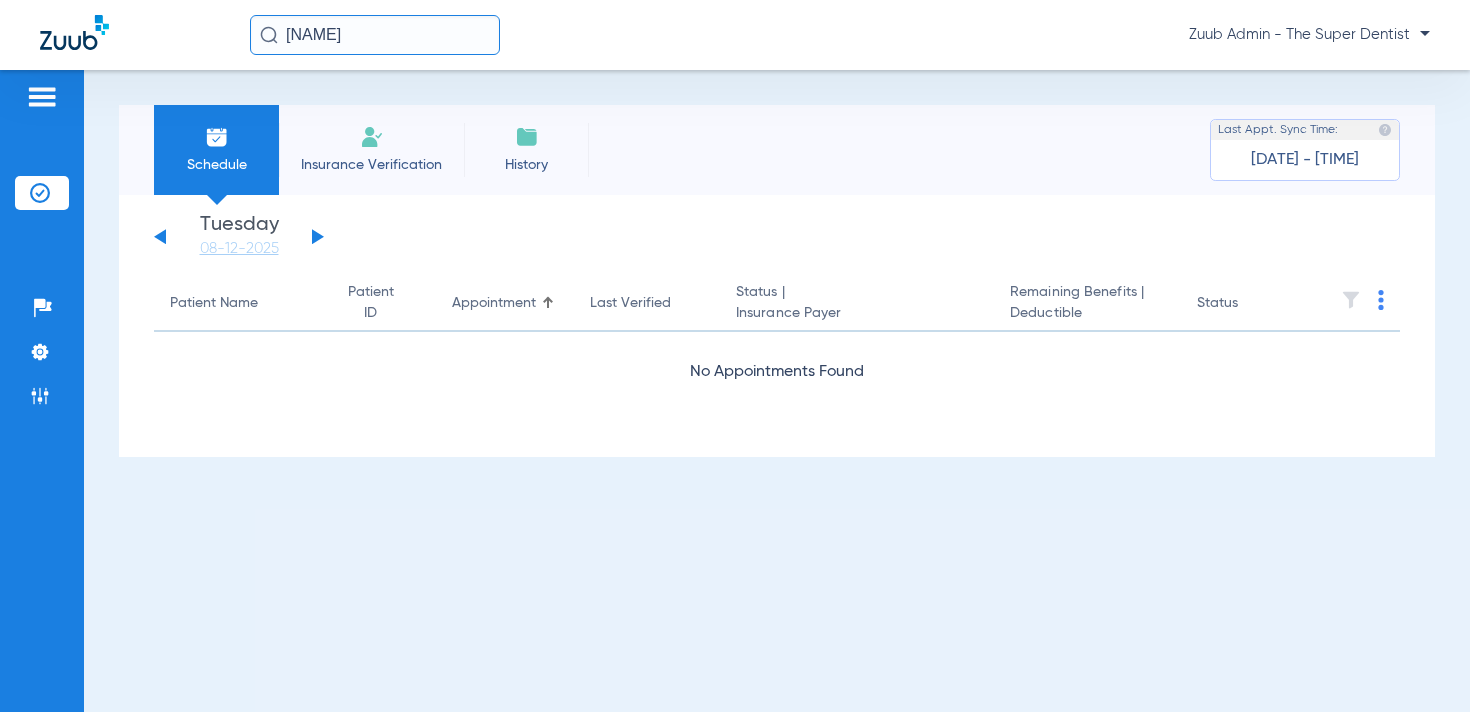 click 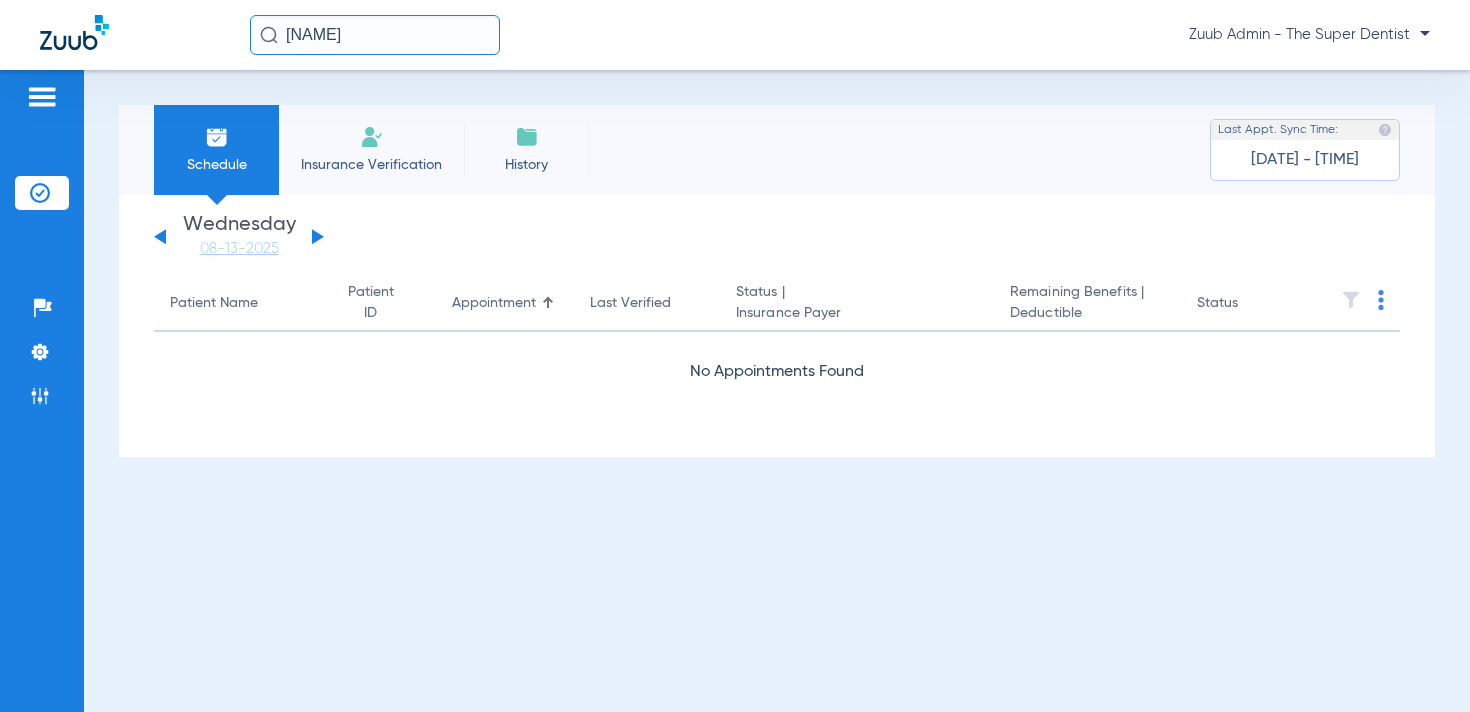 drag, startPoint x: 335, startPoint y: 28, endPoint x: 273, endPoint y: 29, distance: 62.008064 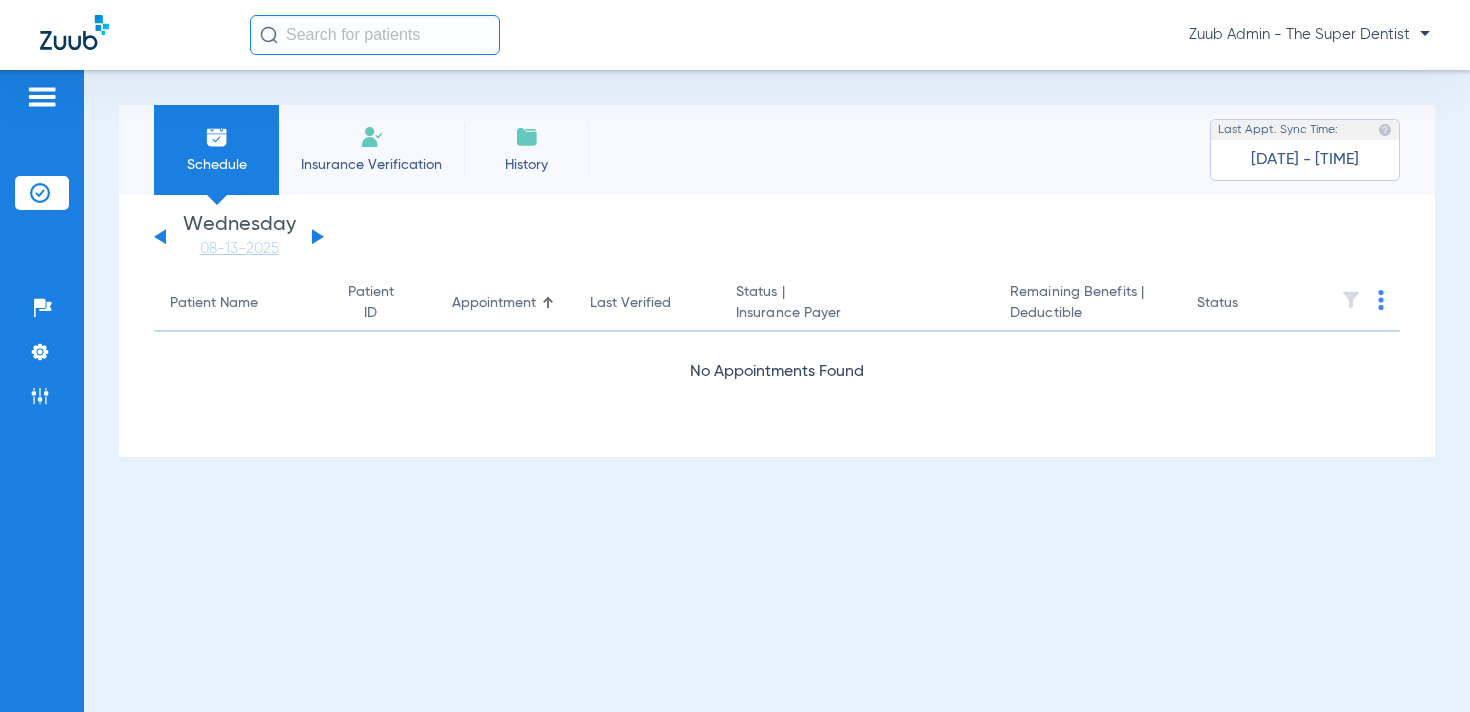type 